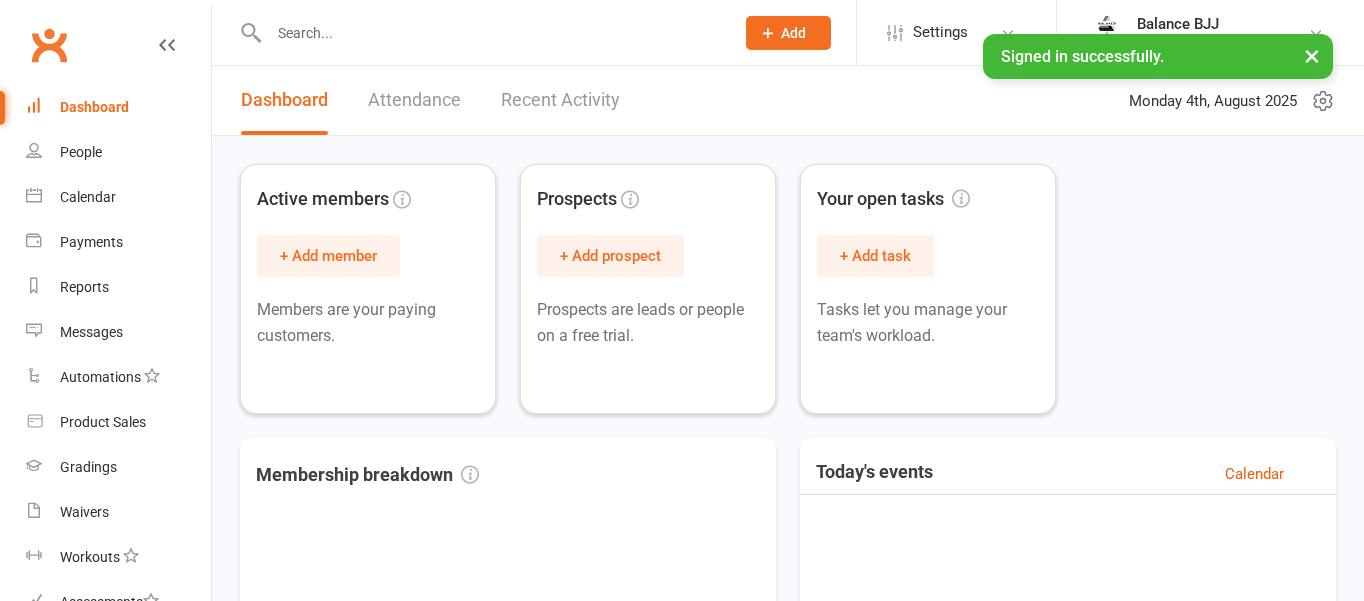 scroll, scrollTop: 0, scrollLeft: 0, axis: both 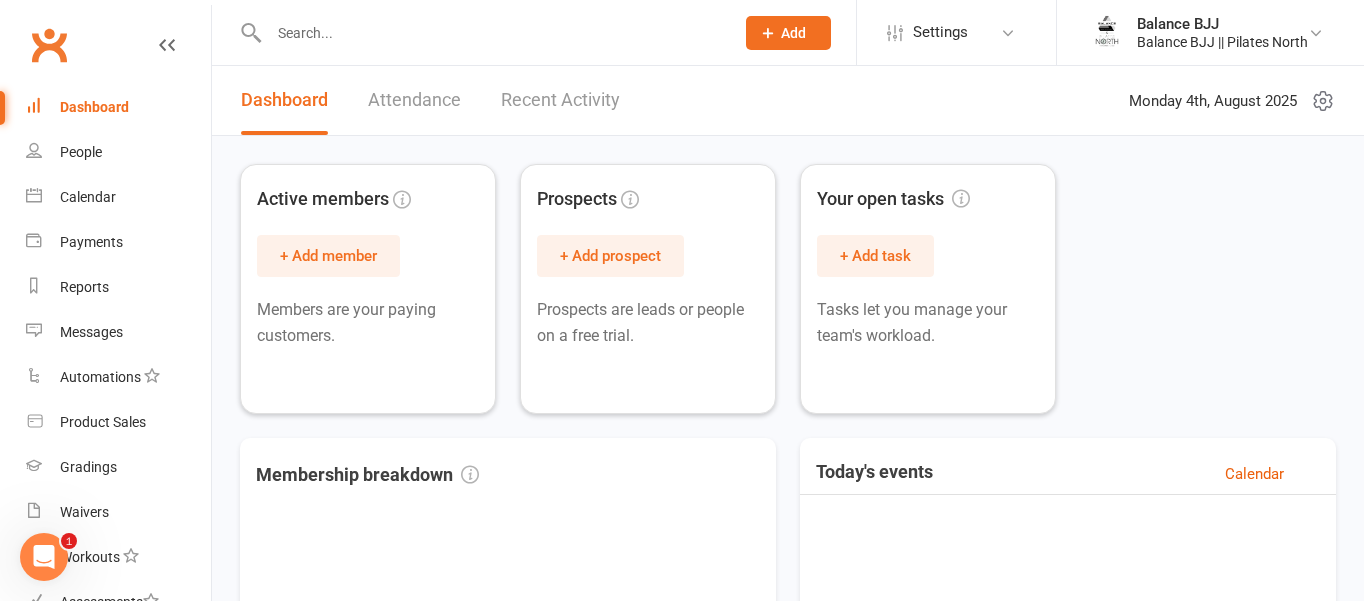 click 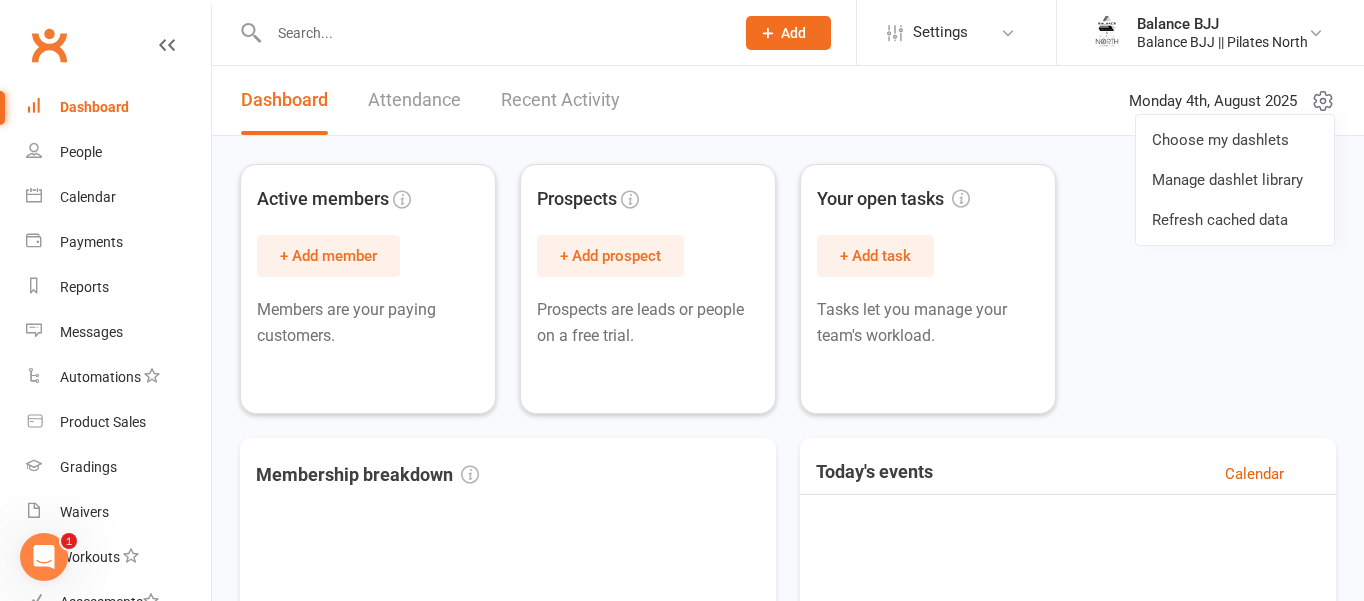 click 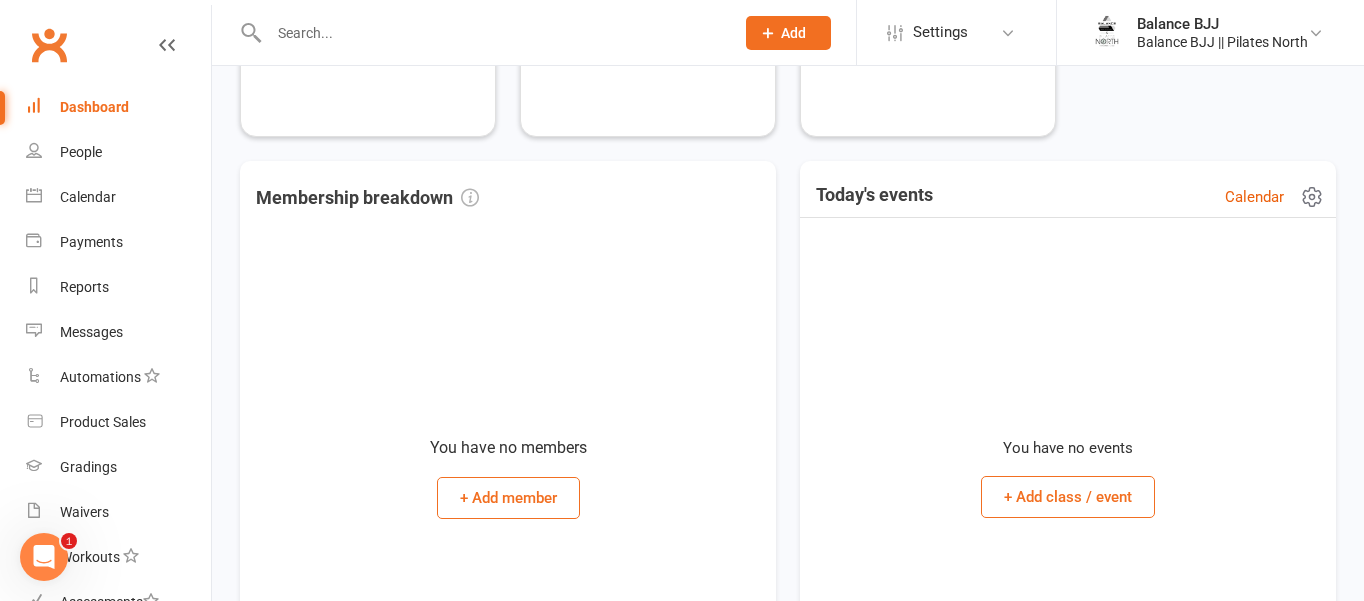 scroll, scrollTop: 267, scrollLeft: 0, axis: vertical 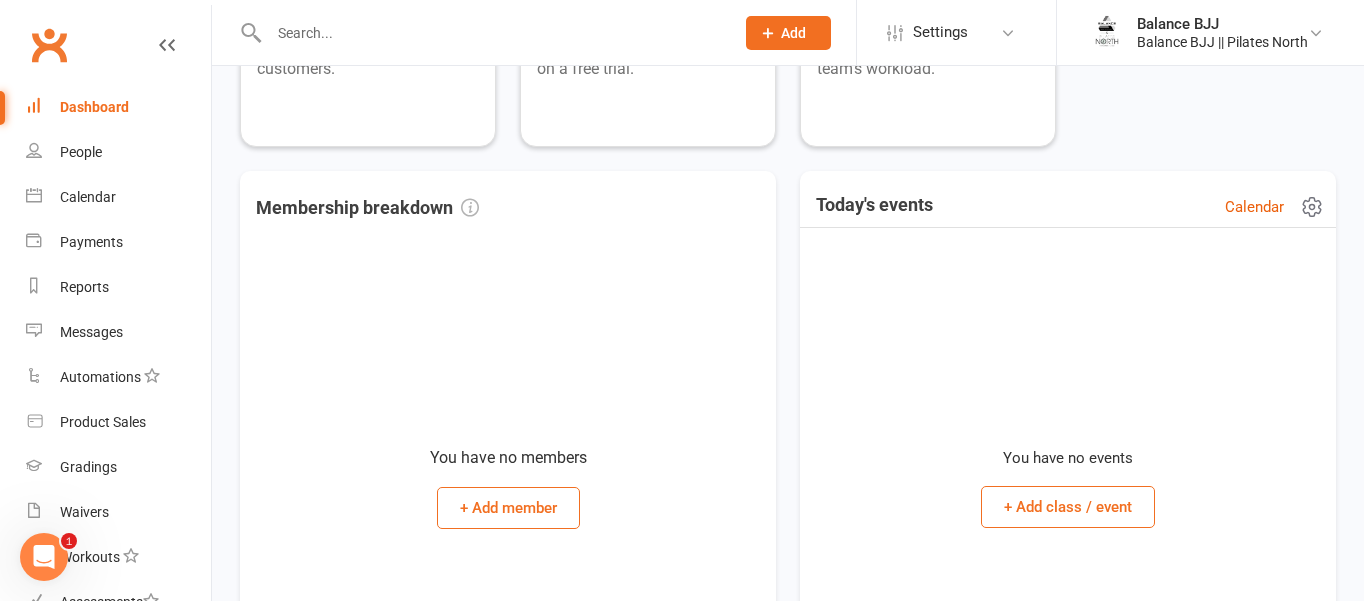click 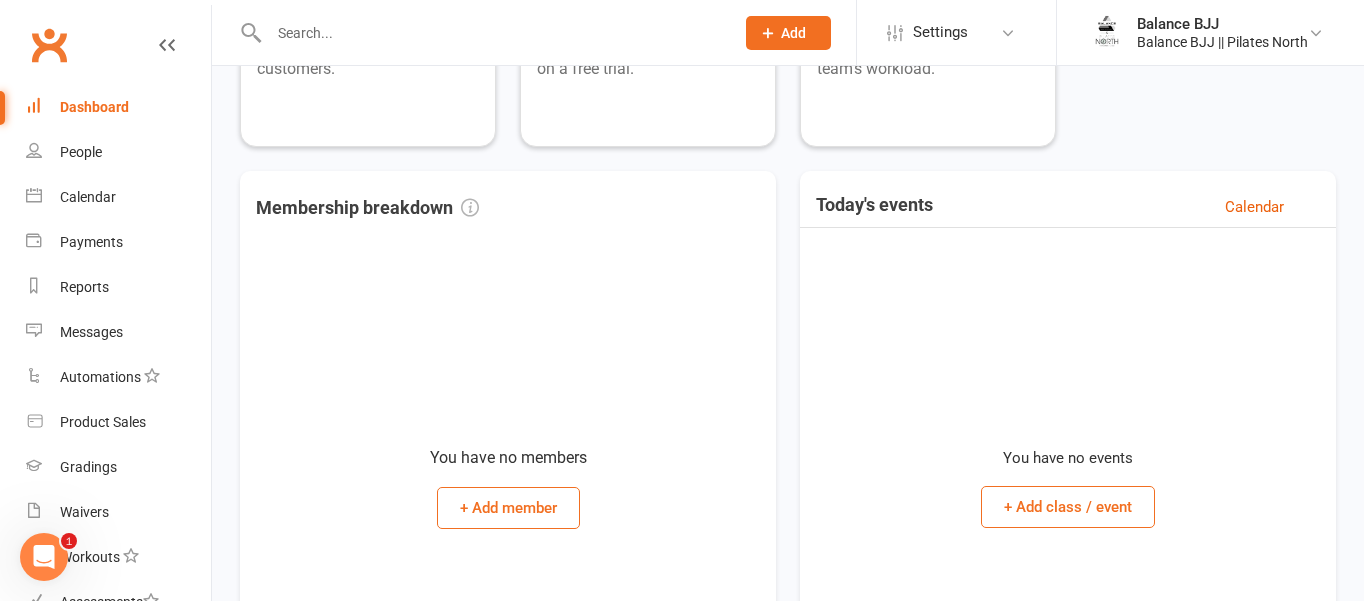 click on "Active members + Add member Members are your paying customers. Prospects + Add prospect Prospects are leads or people on a free trial. Your open tasks + Add task Tasks let you manage your team's workload." at bounding box center [788, 22] 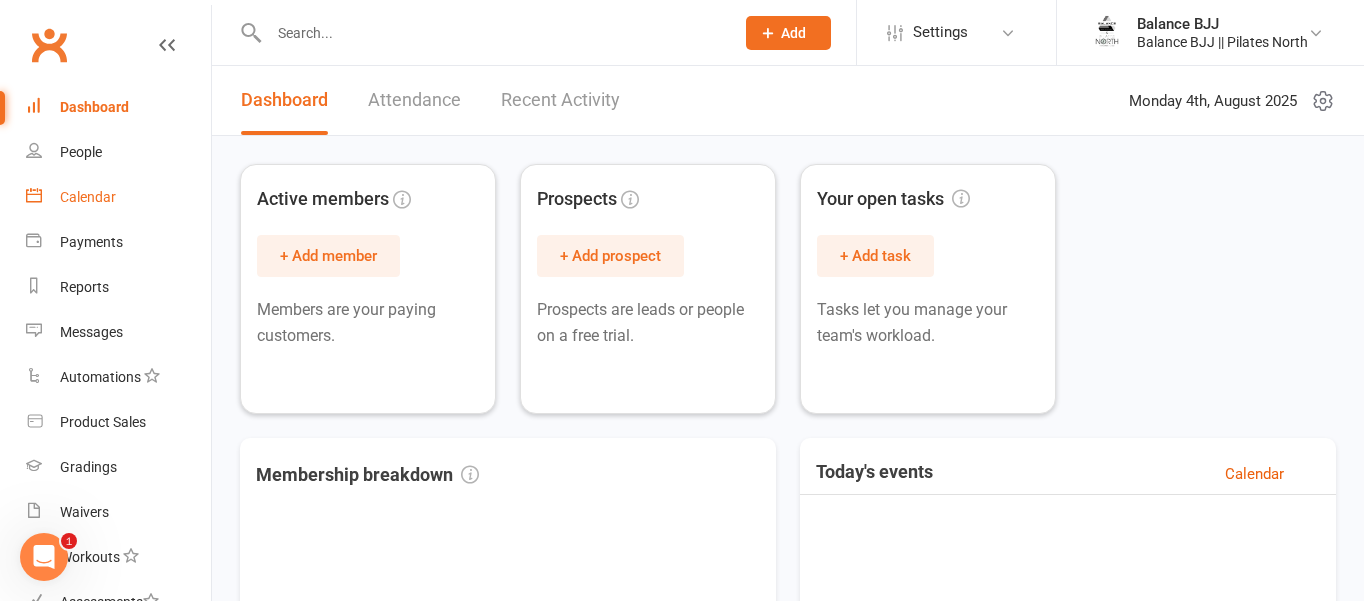 click on "Calendar" at bounding box center [88, 197] 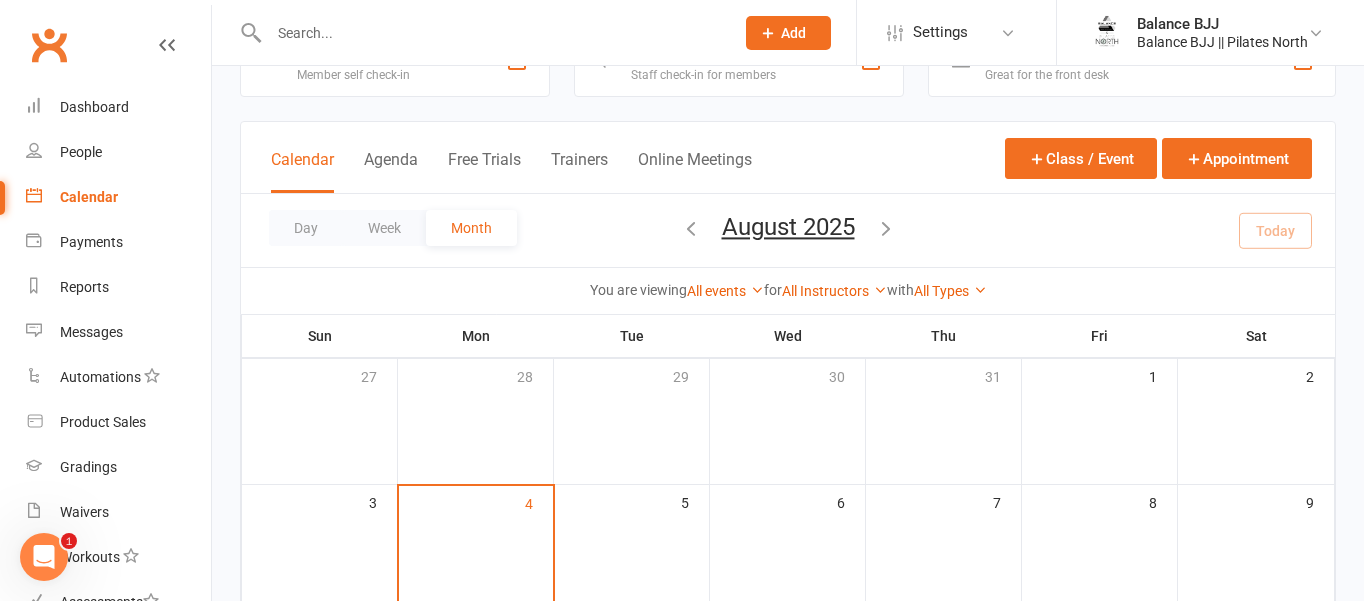scroll, scrollTop: 0, scrollLeft: 0, axis: both 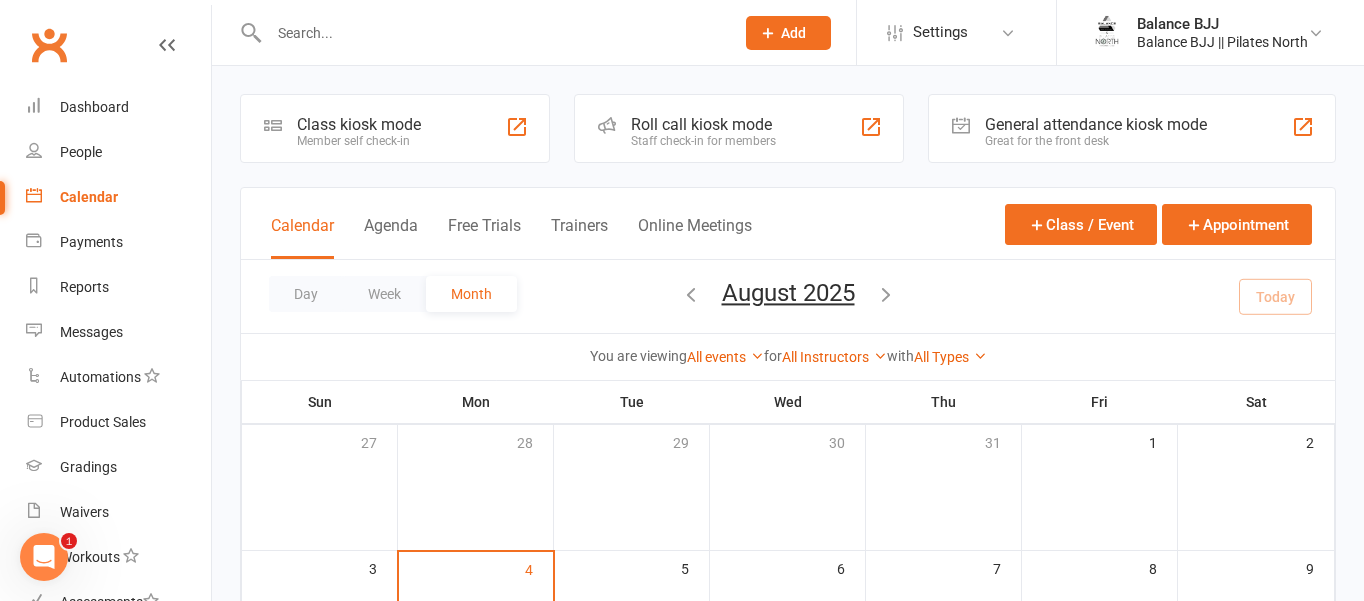 click on "Class kiosk mode Member self check-in" at bounding box center (395, 128) 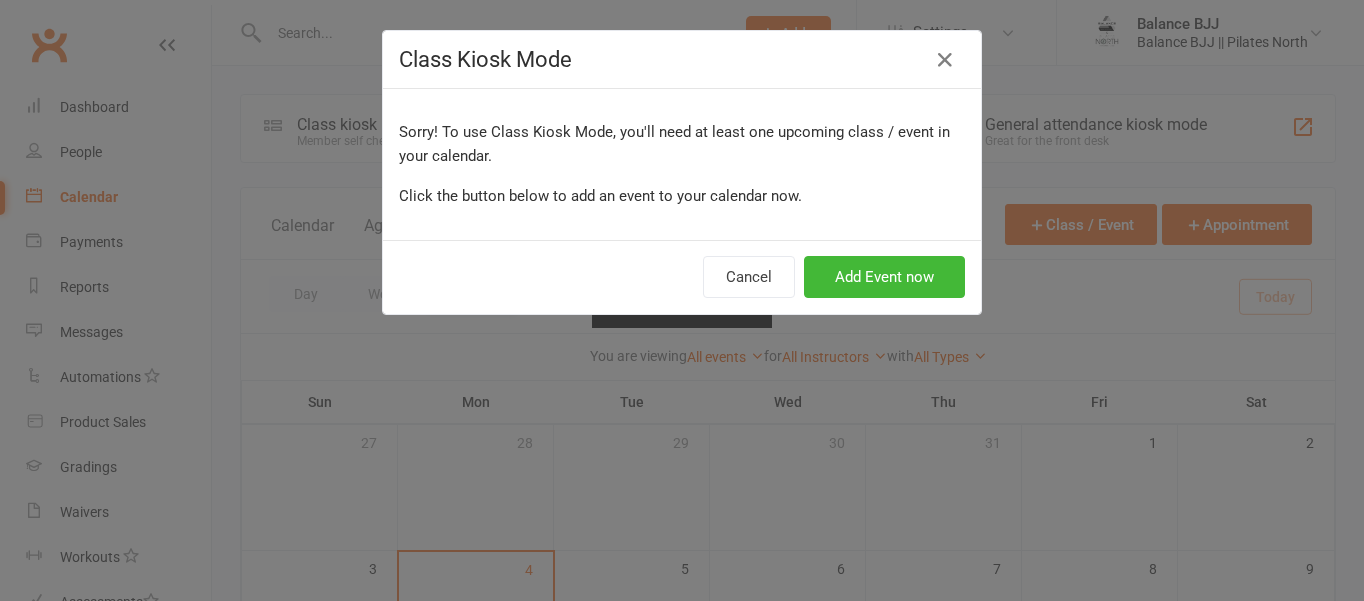 scroll, scrollTop: 0, scrollLeft: 0, axis: both 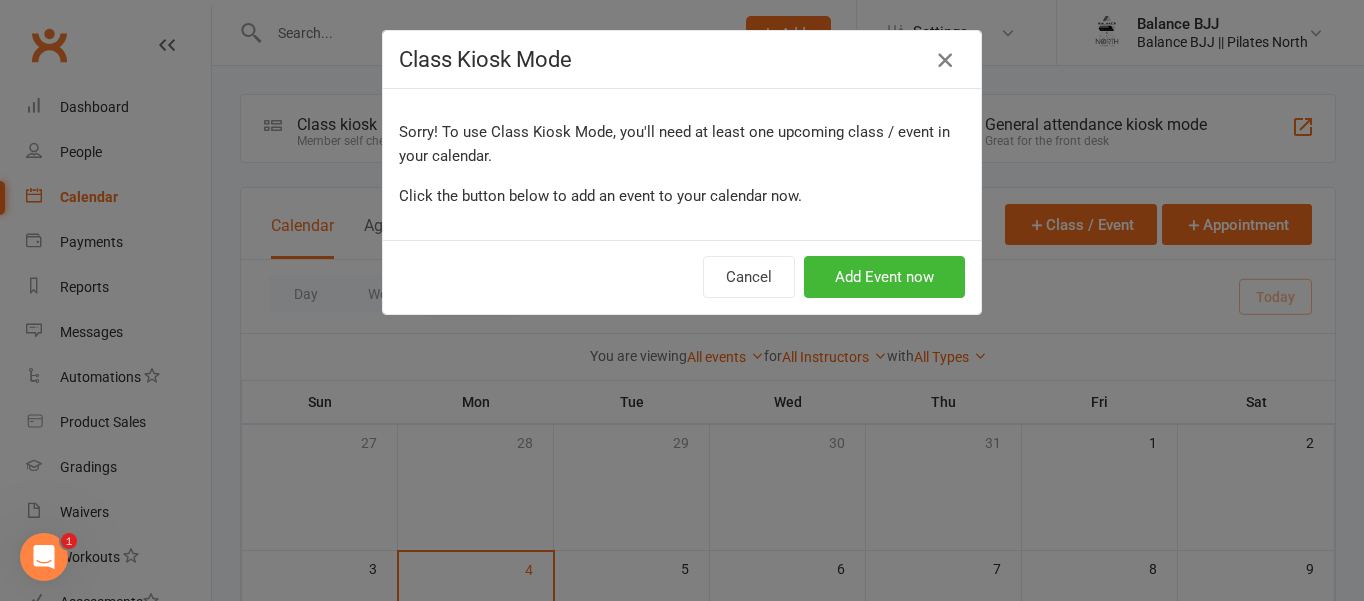 click at bounding box center (945, 60) 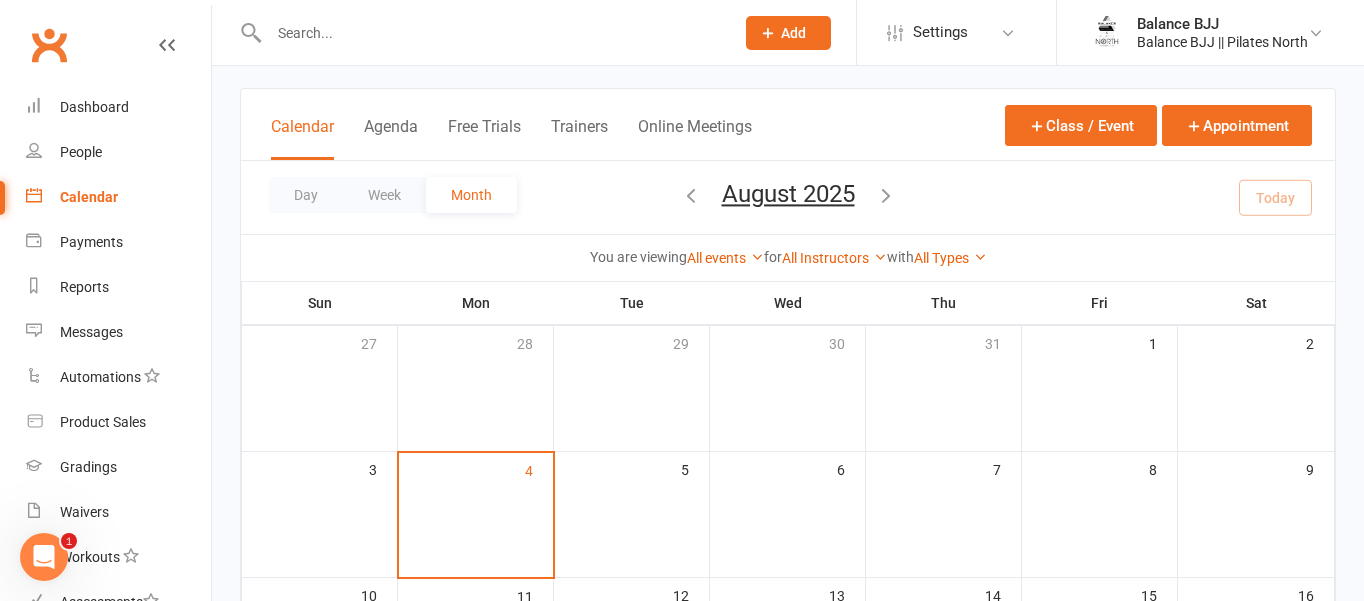 scroll, scrollTop: 98, scrollLeft: 0, axis: vertical 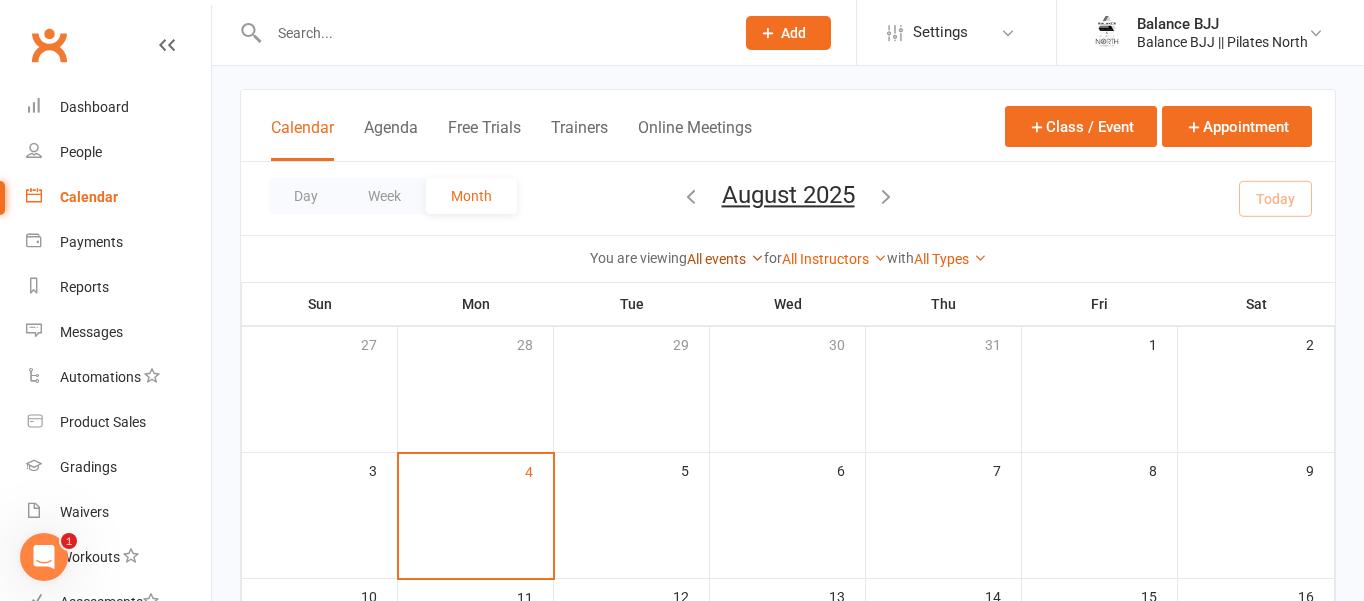 click on "All events" at bounding box center (725, 259) 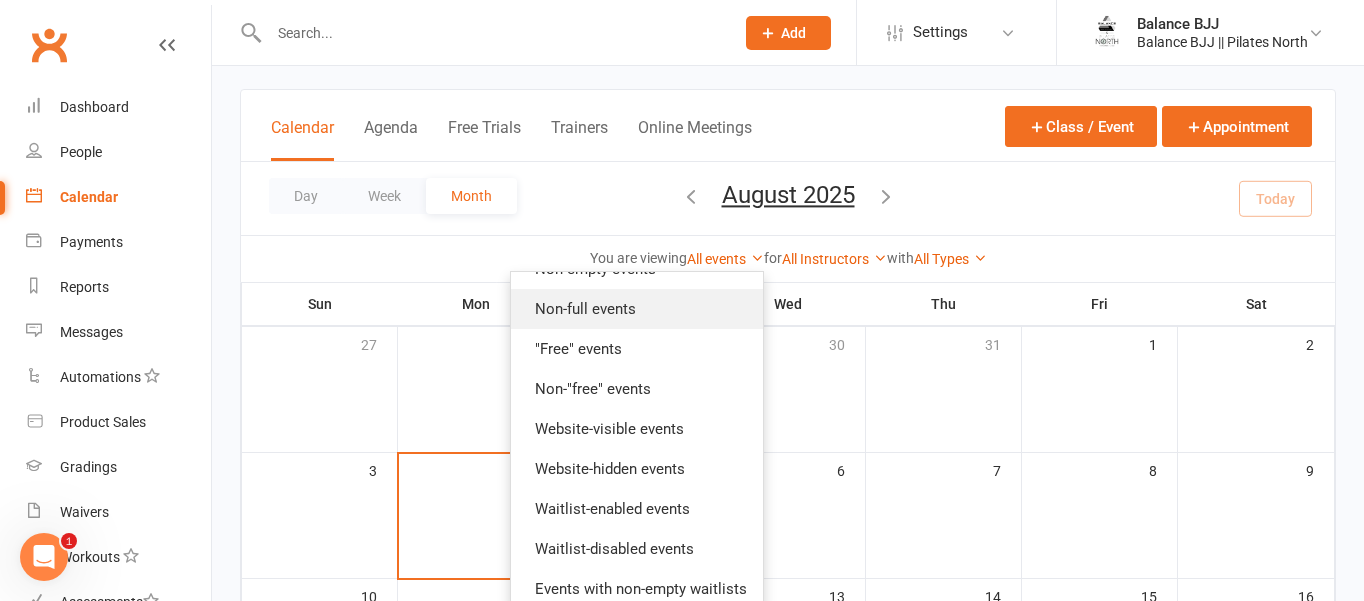 scroll, scrollTop: 0, scrollLeft: 0, axis: both 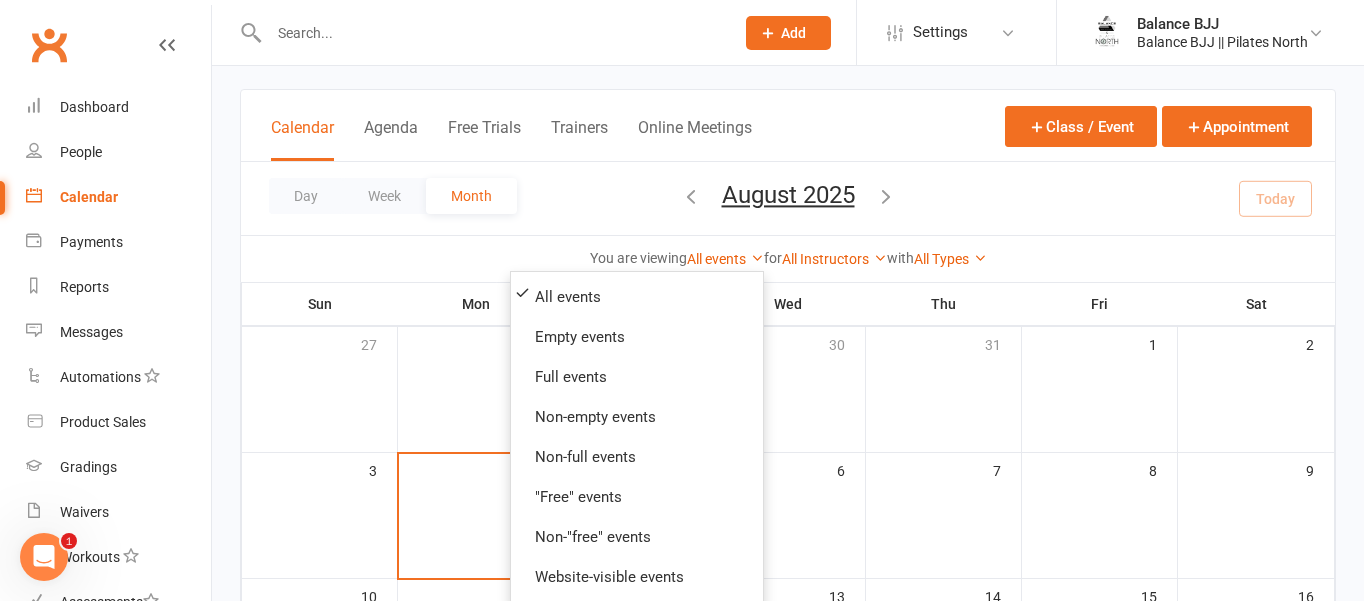 click on "Day Week Month August 2025
August 2025
Sun Mon Tue Wed Thu Fri Sat
27
28
29
30
31
01
02
03
04
05
06
07
08
09
10
11
12
13
14
15
16
17
18
19
20
21
22
23
24
25
26
27
28
29
30" at bounding box center (788, 198) 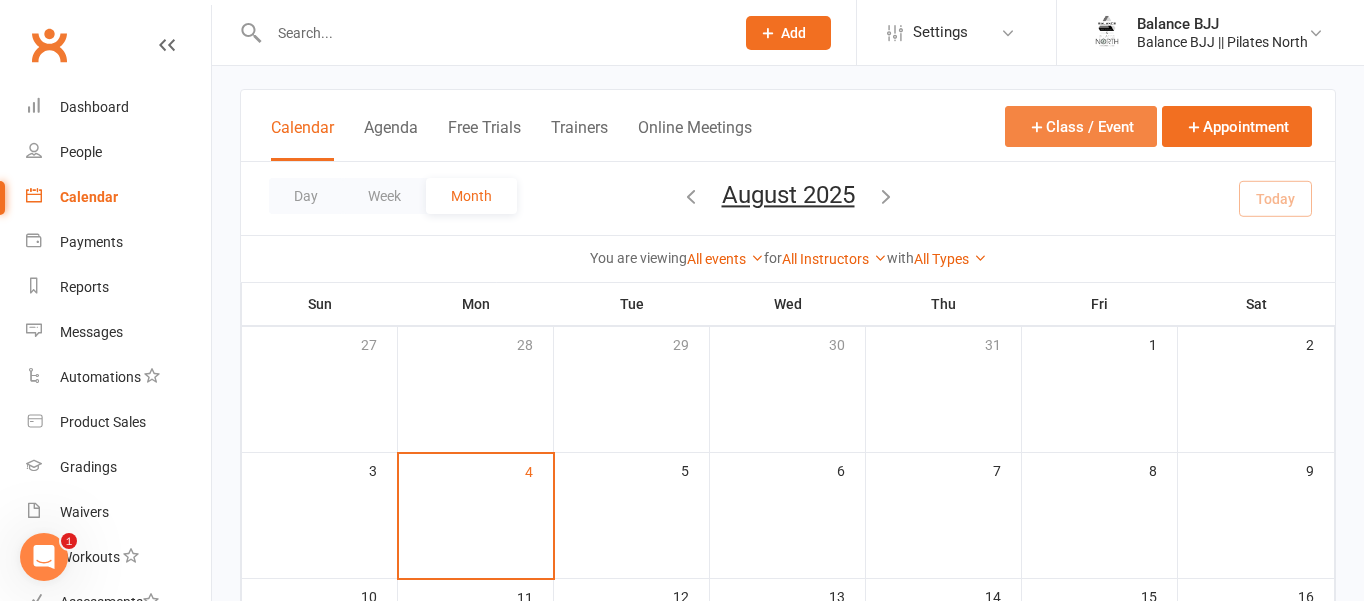 click on "Class / Event" at bounding box center (1081, 126) 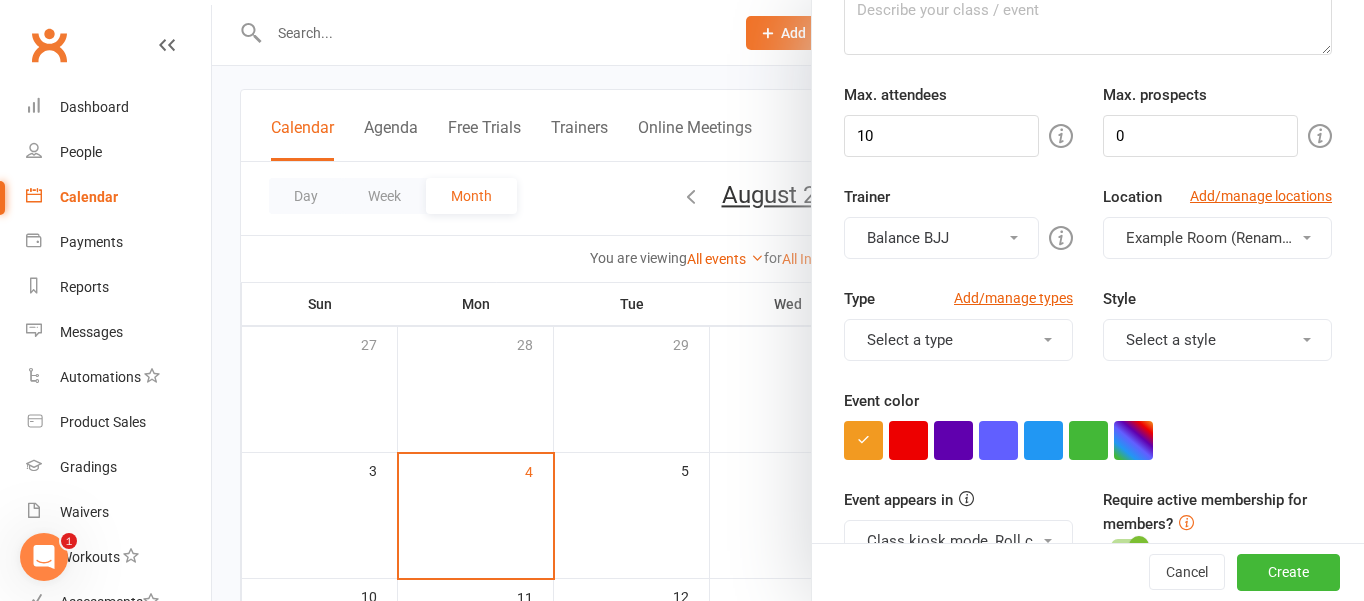 scroll, scrollTop: 231, scrollLeft: 0, axis: vertical 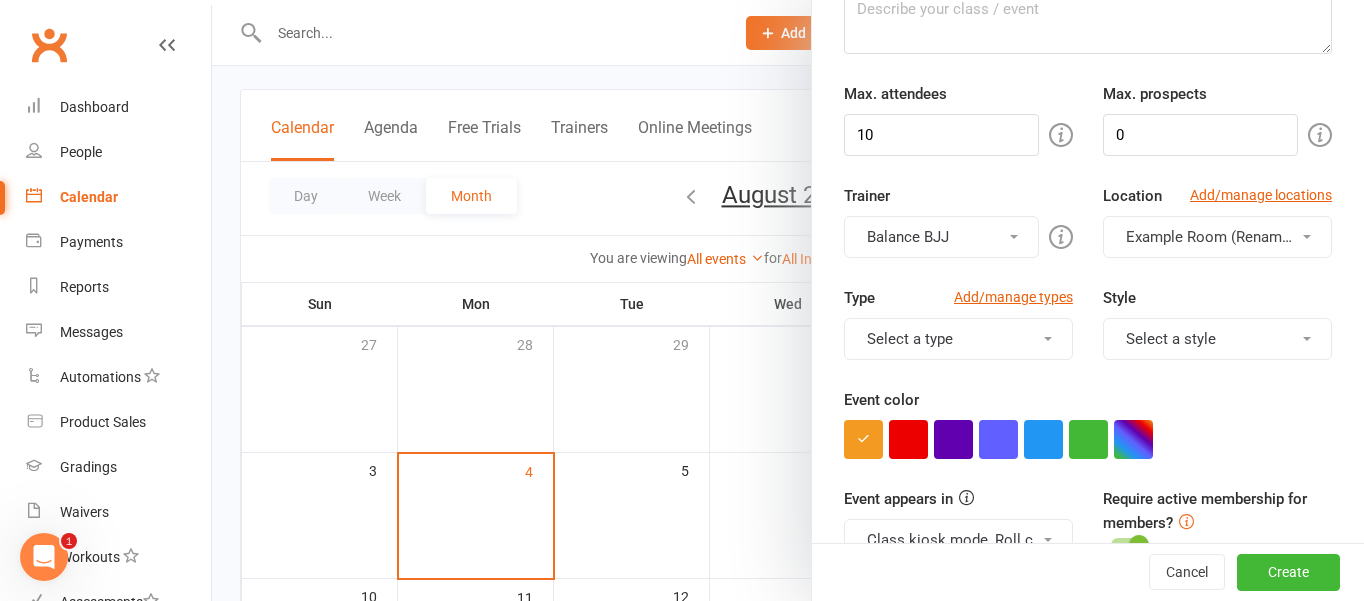 click on "Balance BJJ" at bounding box center [941, 237] 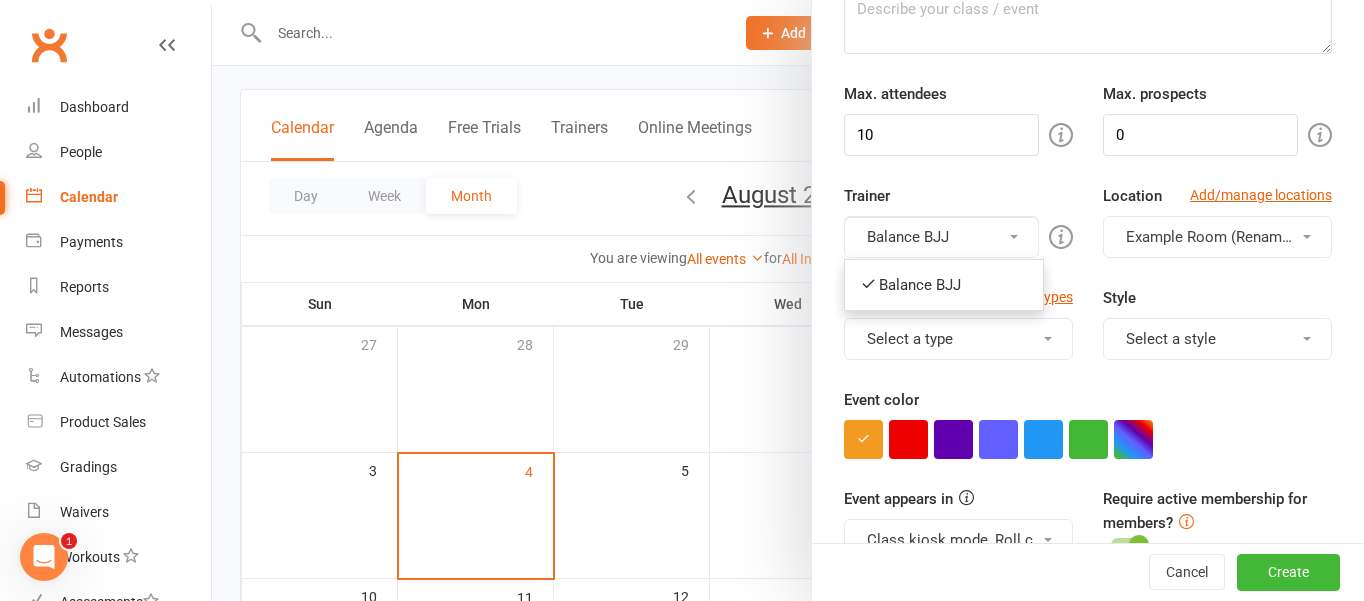 click on "Balance BJJ" at bounding box center (941, 237) 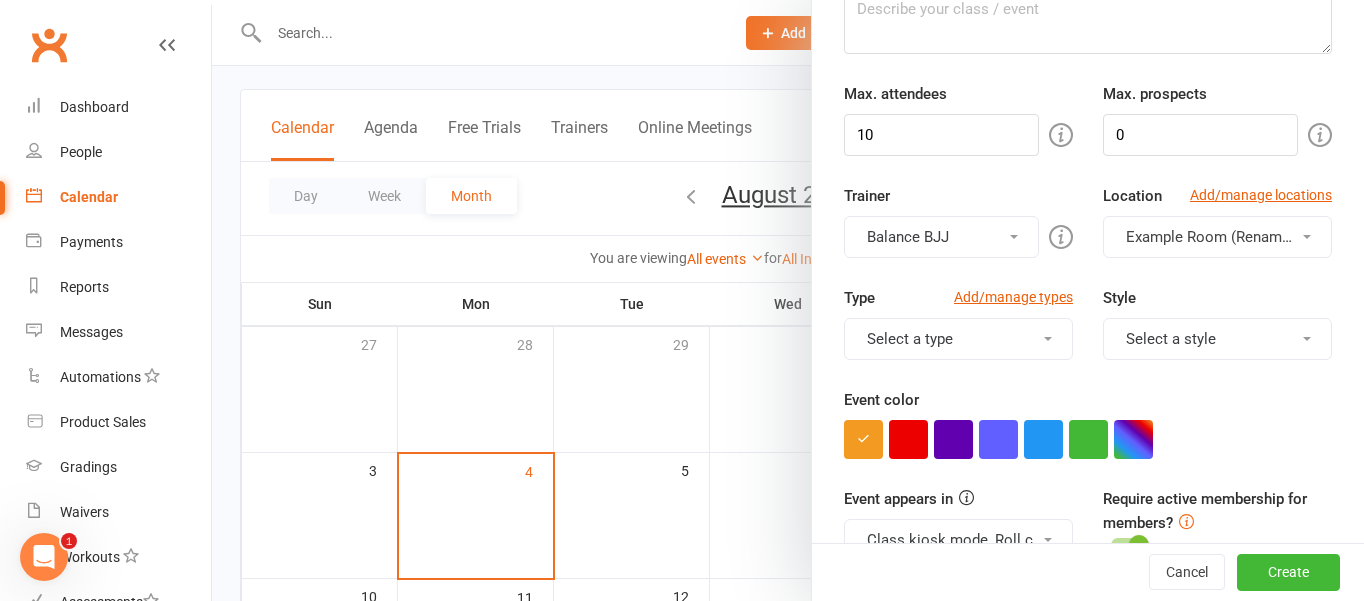 click on "Select a type" at bounding box center [958, 339] 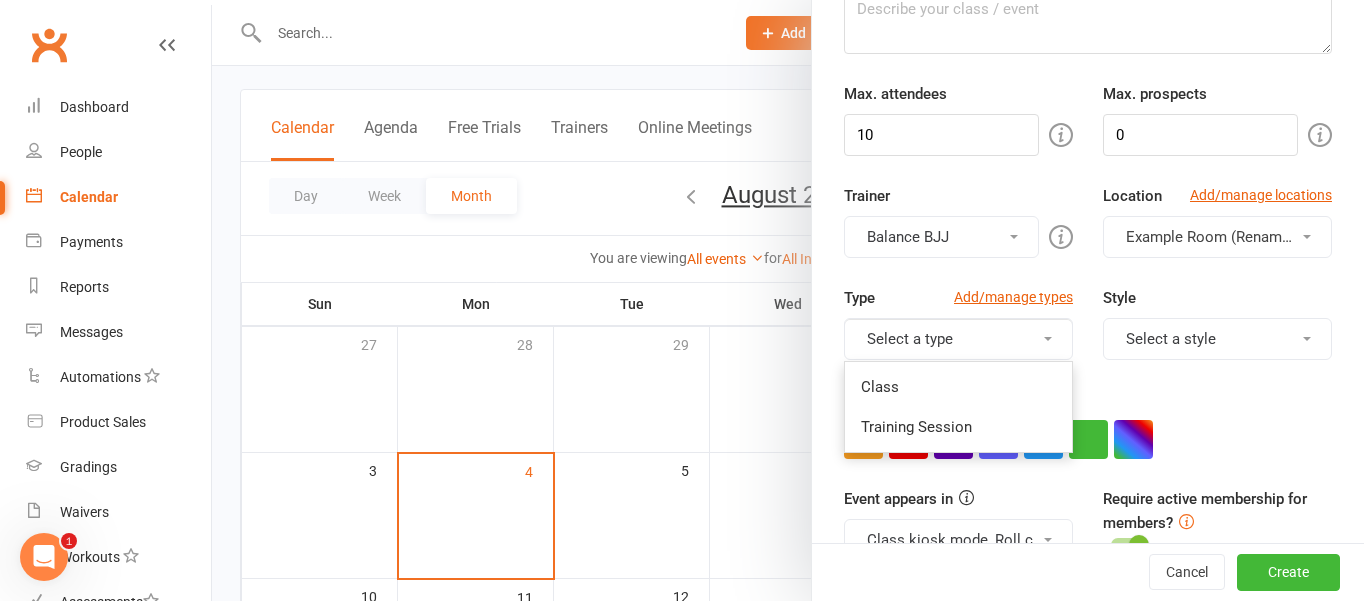 click on "Select a type" at bounding box center (958, 339) 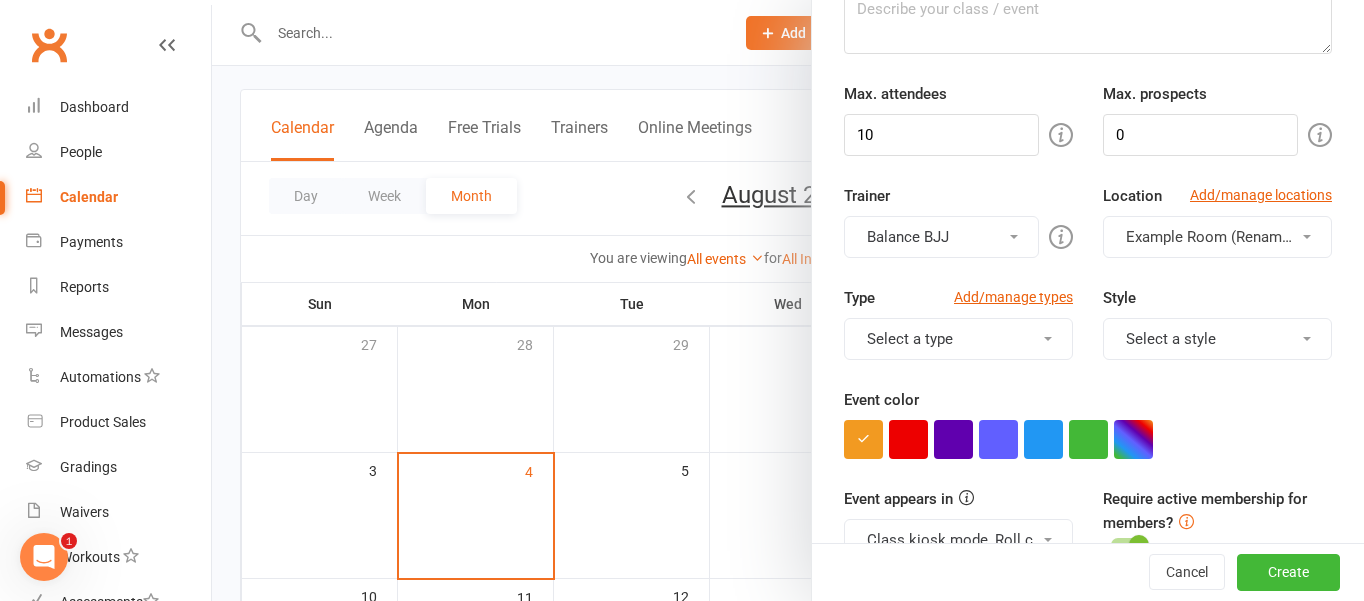 click on "Example Room (Rename me!)" at bounding box center (1217, 237) 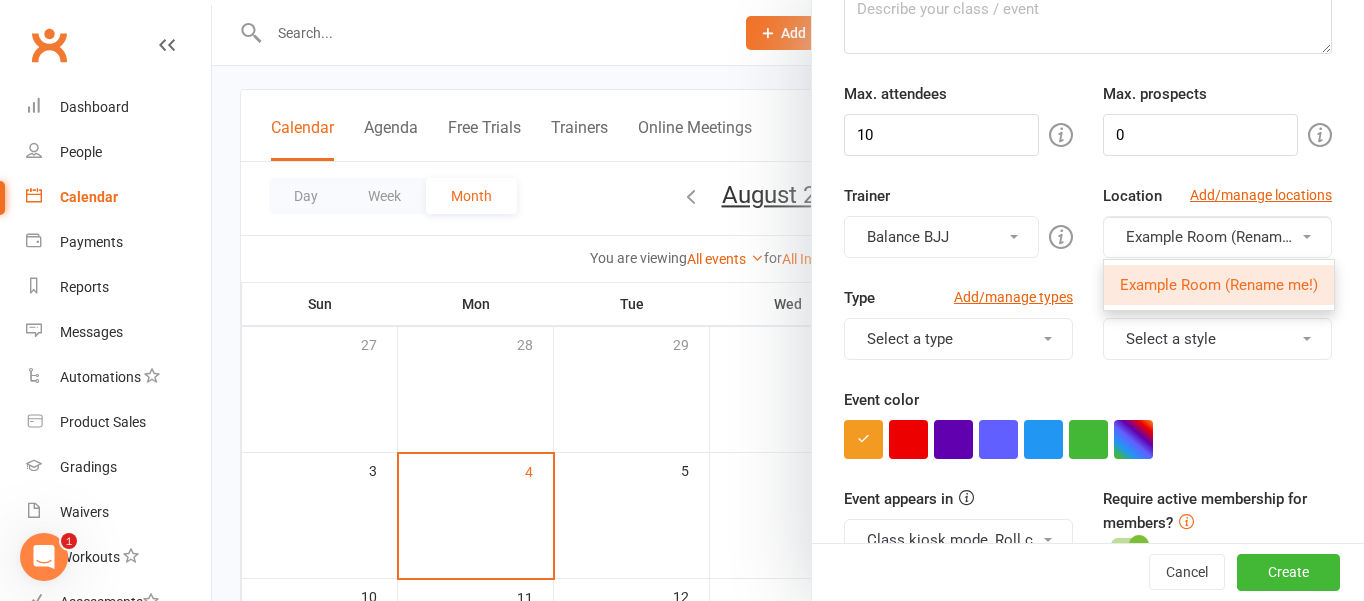 click on "Example Room (Rename me!)" at bounding box center (1219, 285) 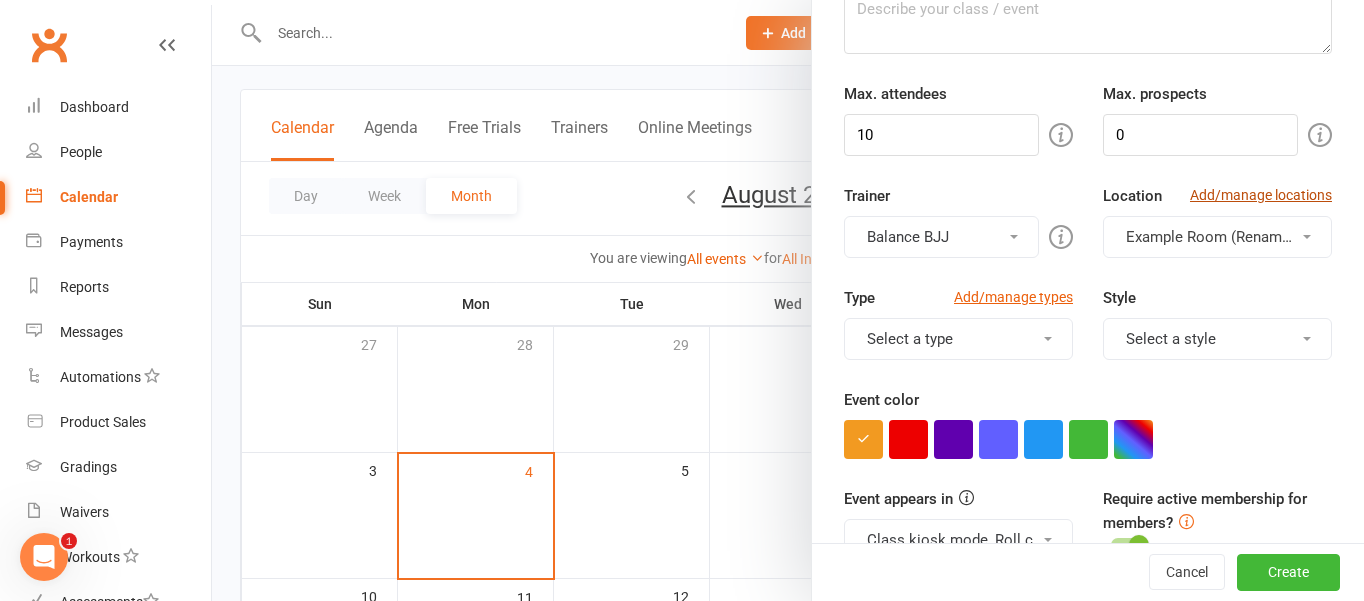 click on "Add/manage locations" at bounding box center [1261, 195] 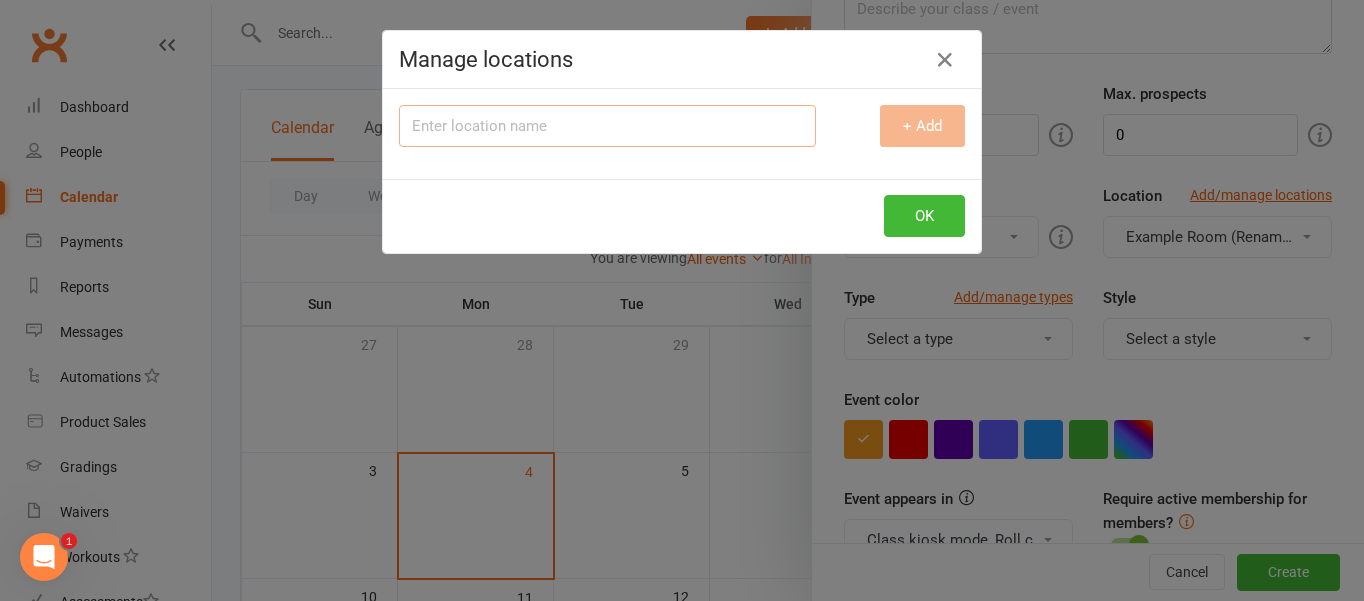 scroll, scrollTop: 0, scrollLeft: 0, axis: both 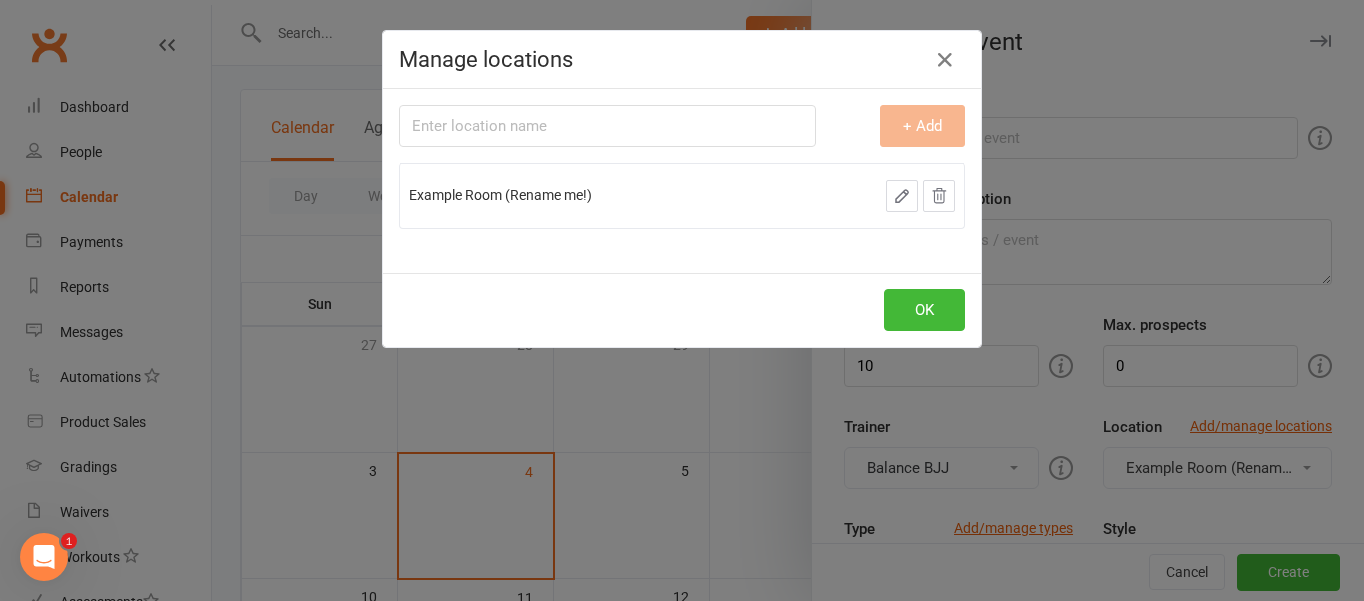 click on "Example Room (Rename me!)" at bounding box center [597, 195] 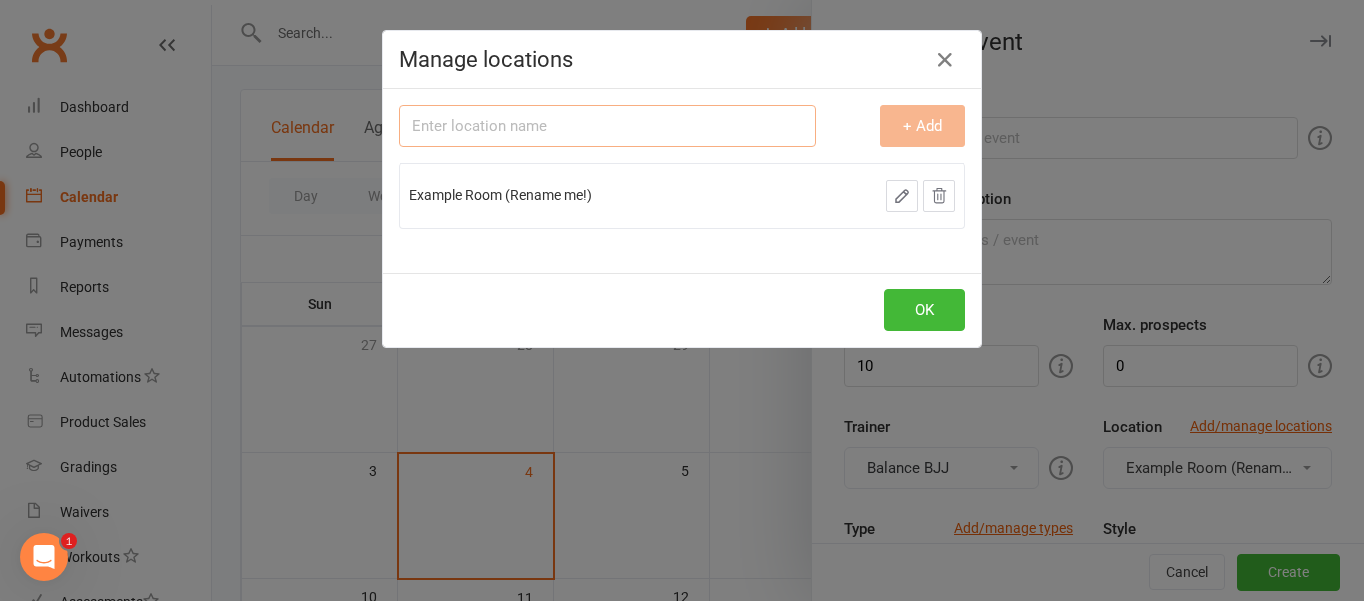 click at bounding box center (607, 126) 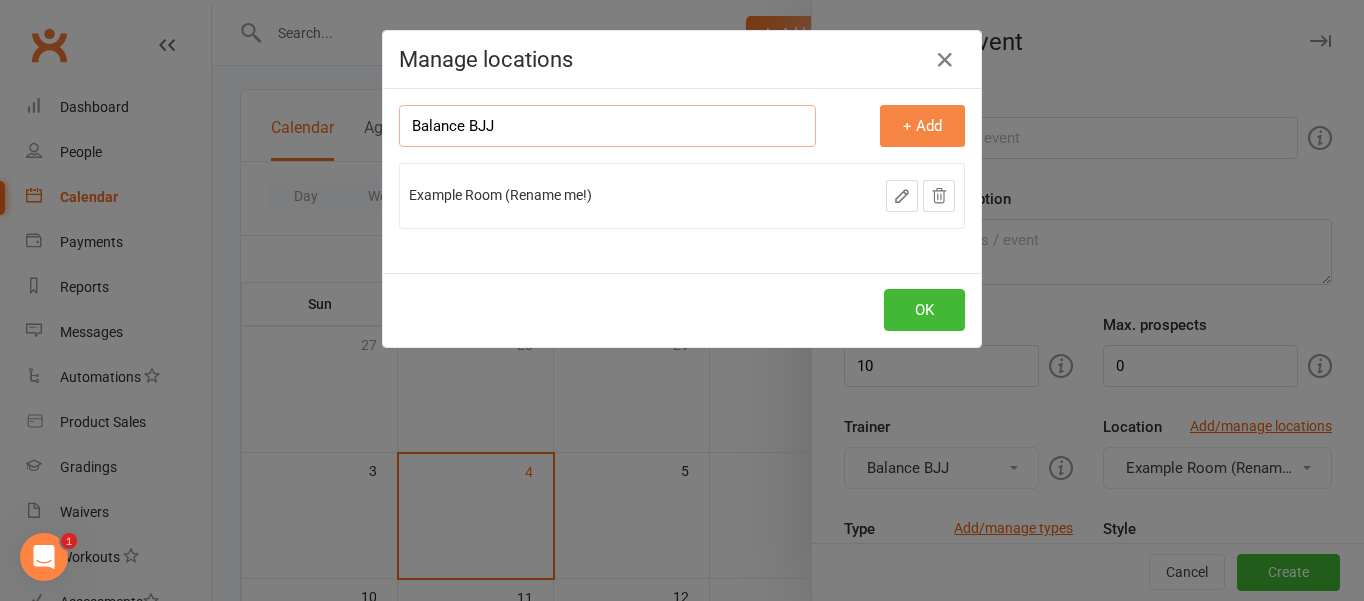 type on "Balance BJJ" 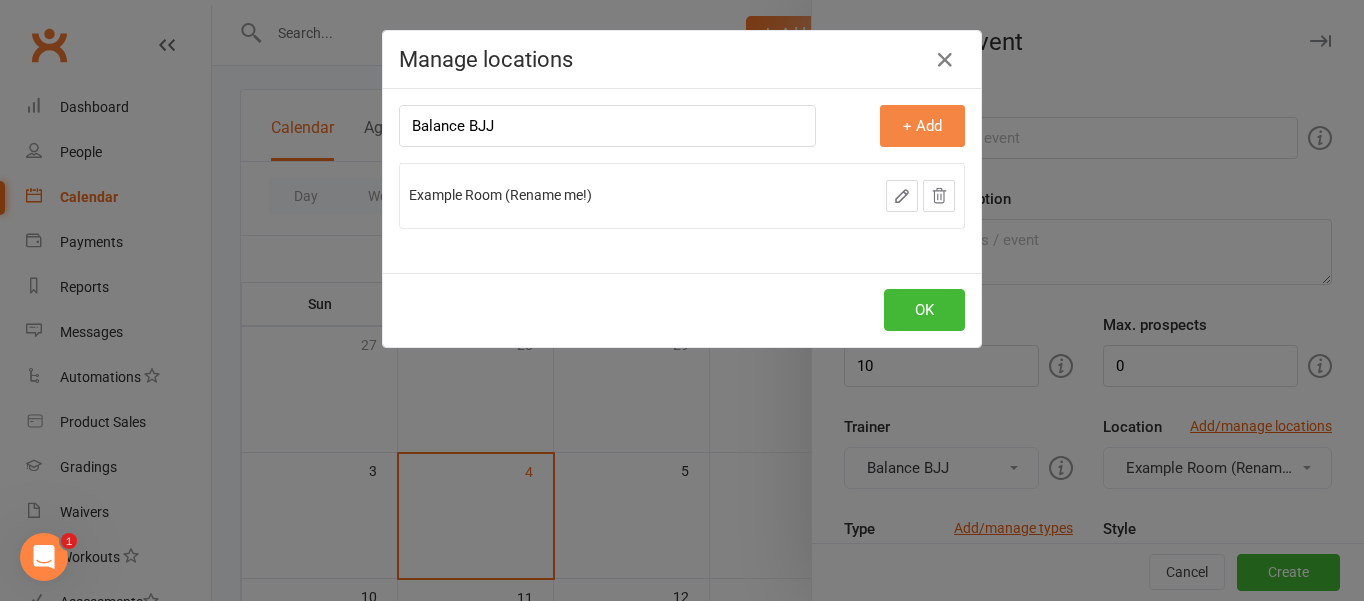 click on "+ Add" at bounding box center (922, 126) 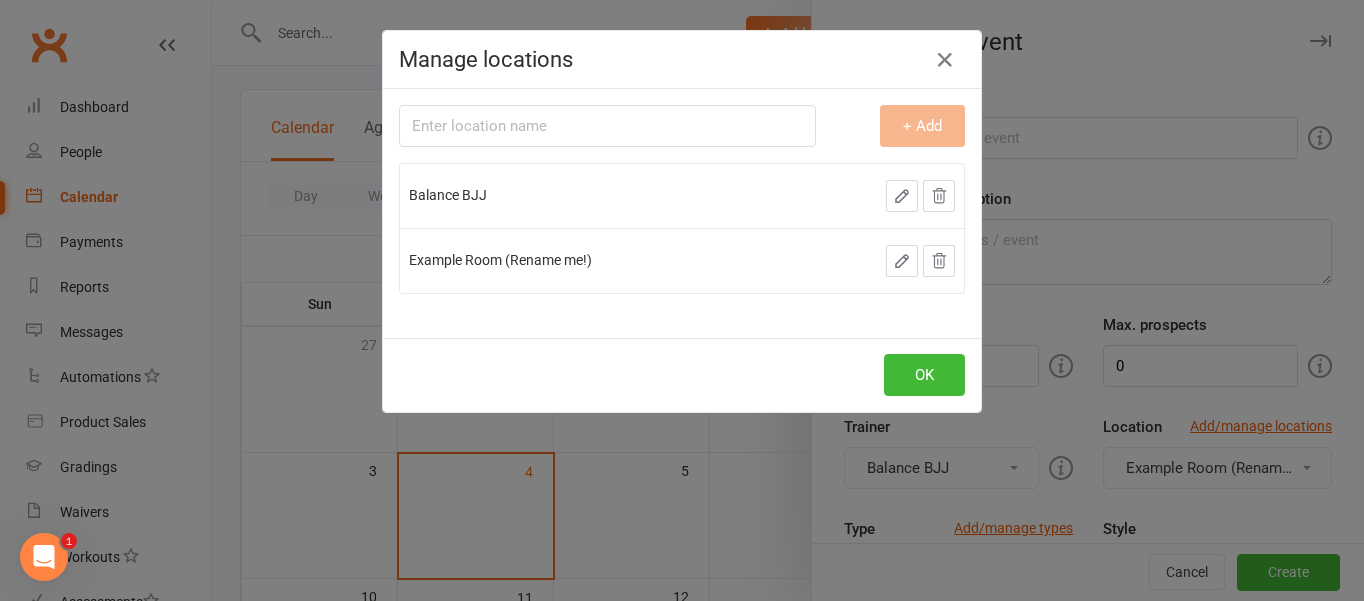 click on "Example Room (Rename me!)" at bounding box center (500, 260) 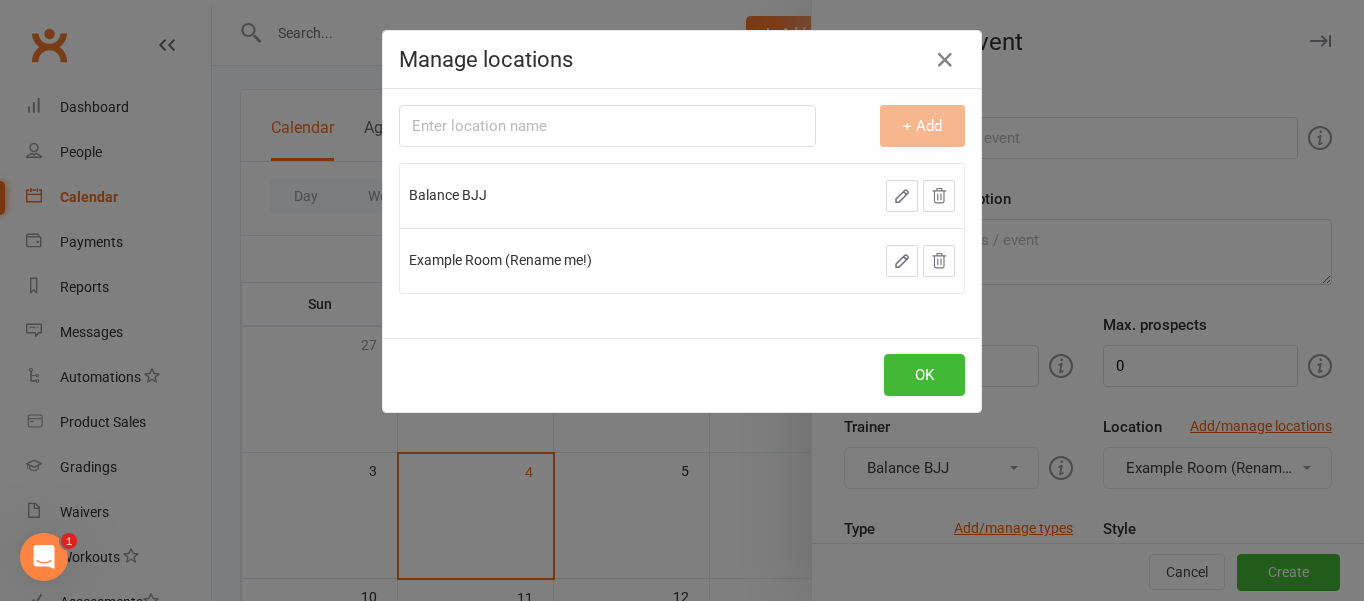 click 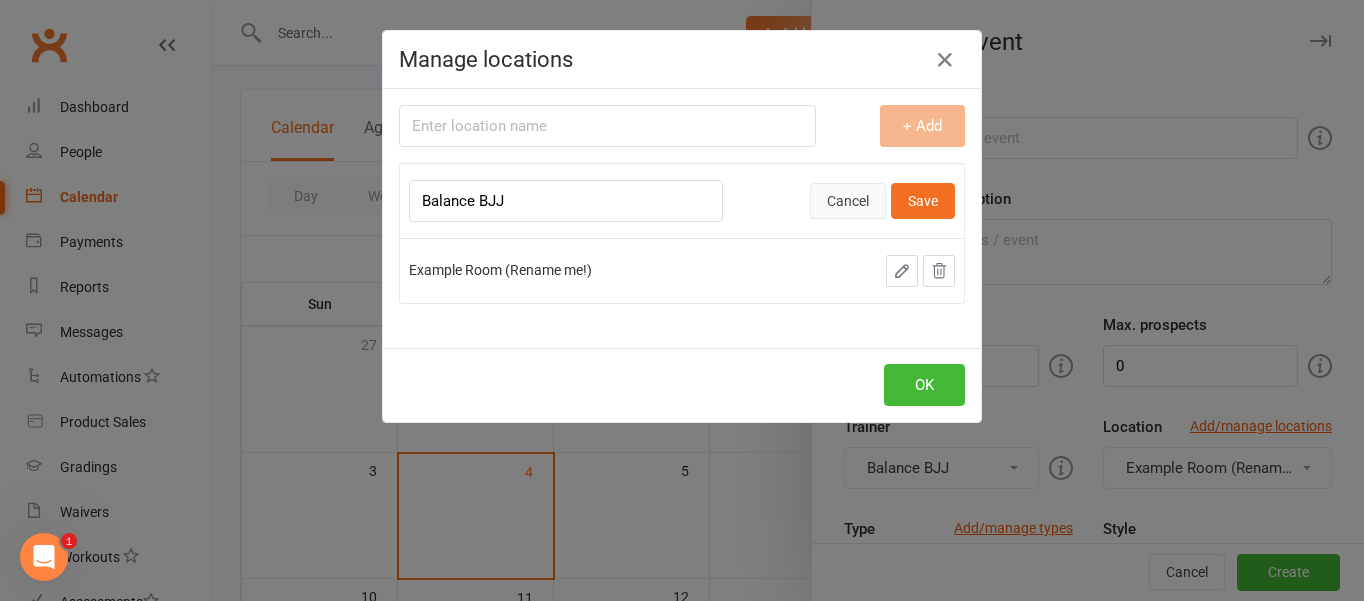 type on "Balance BJJ" 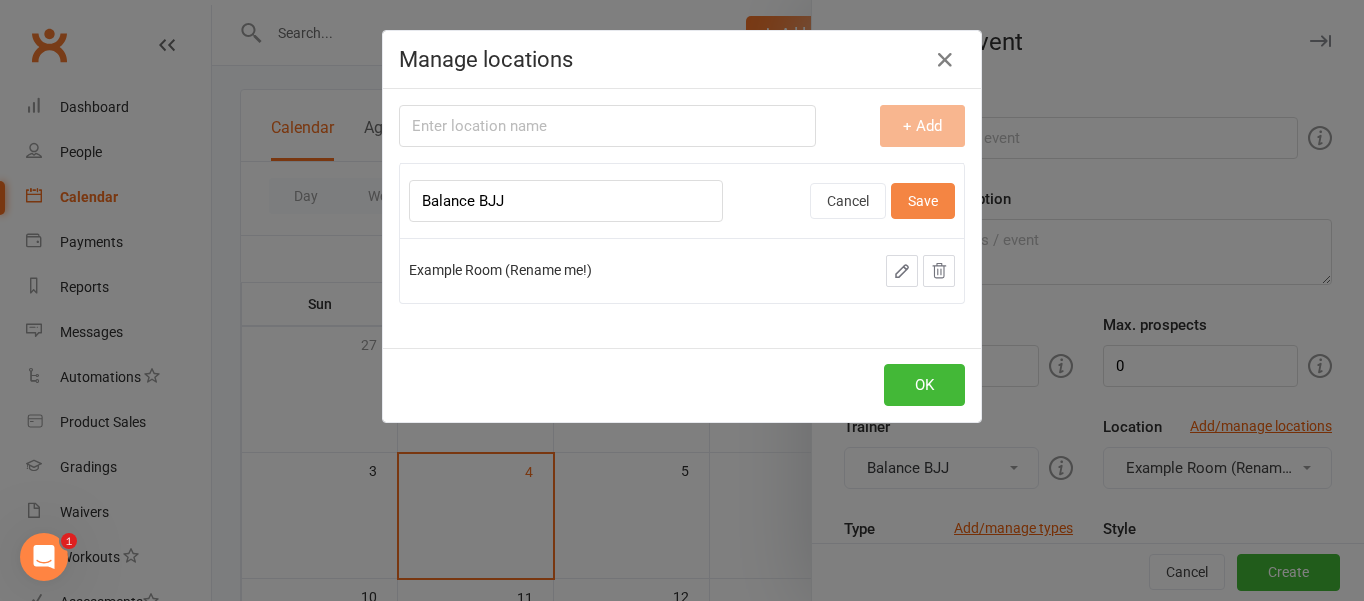click on "Save" at bounding box center (923, 201) 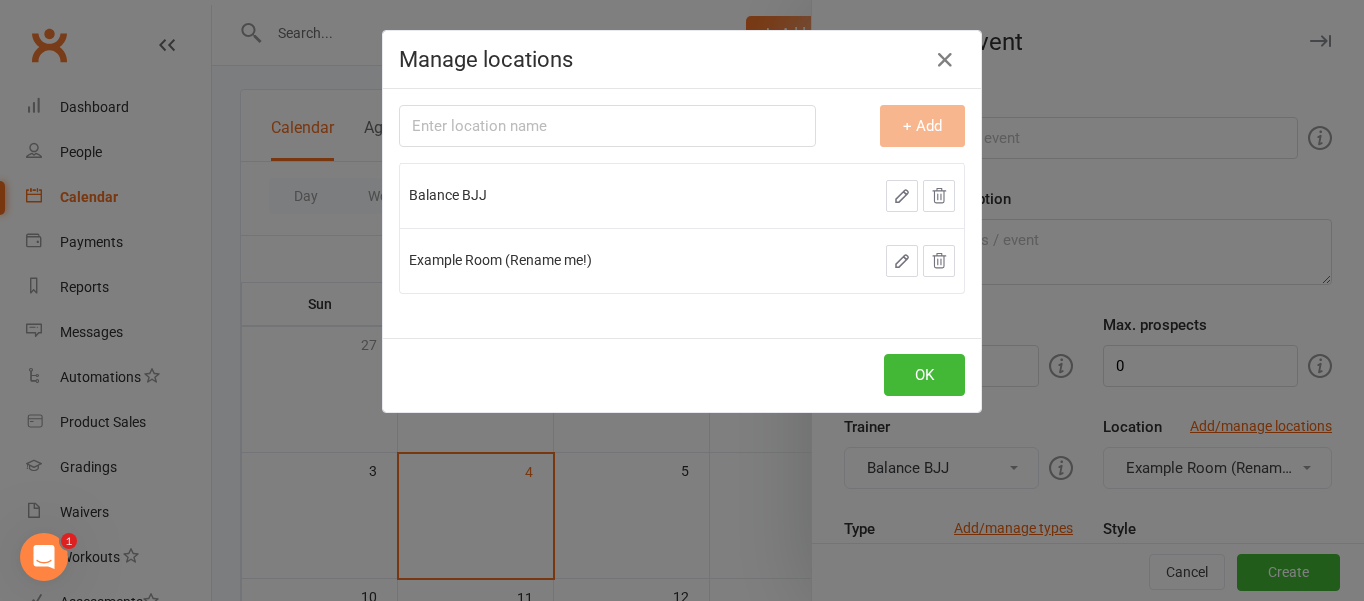 click 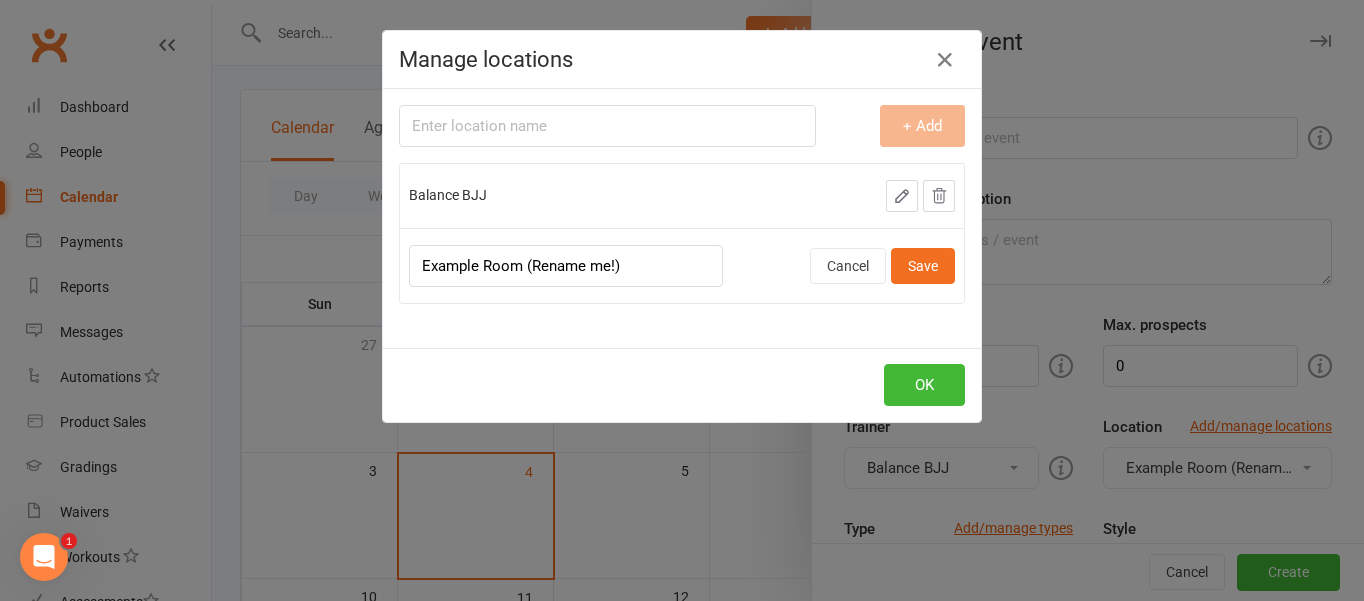 drag, startPoint x: 665, startPoint y: 268, endPoint x: 286, endPoint y: 273, distance: 379.033 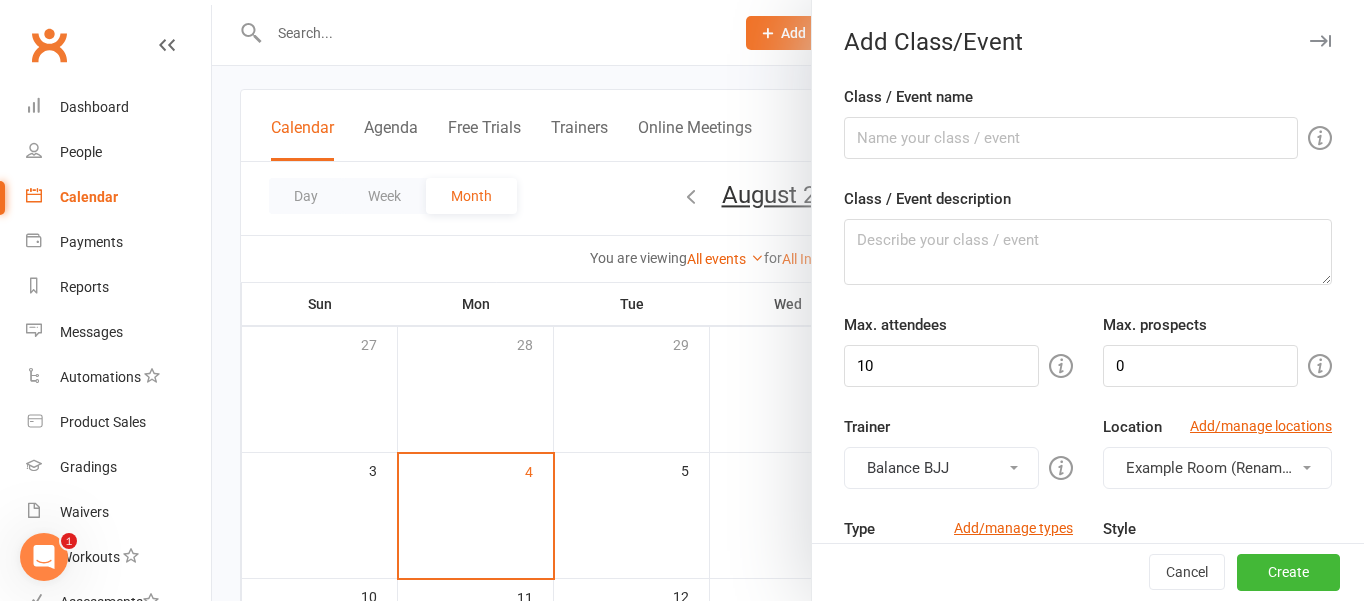 click on "Balance BJJ" at bounding box center [941, 468] 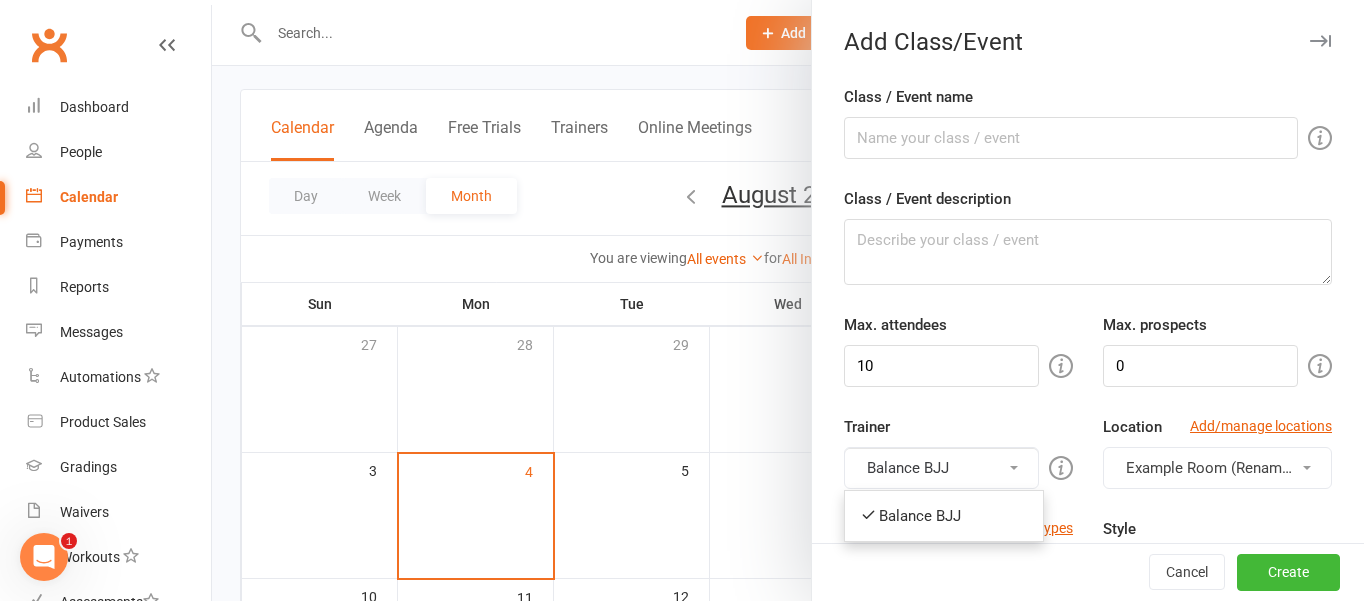 click on "Trainer [NAME]  [NAME]" at bounding box center (958, 452) 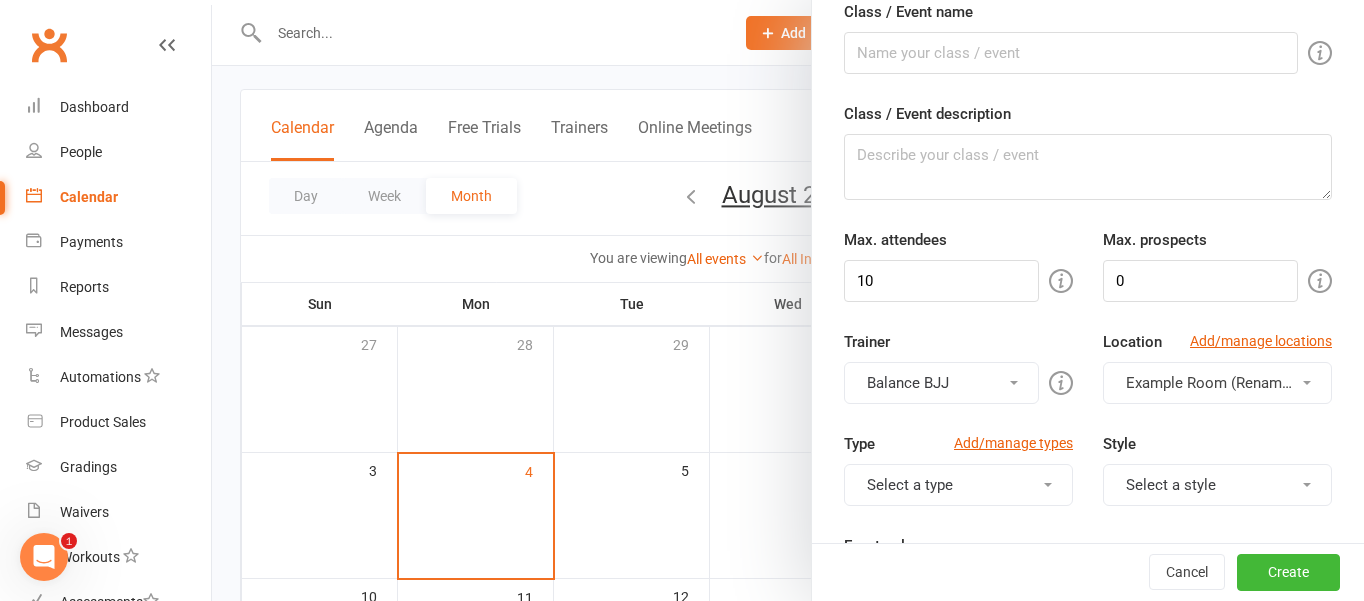 scroll, scrollTop: 88, scrollLeft: 0, axis: vertical 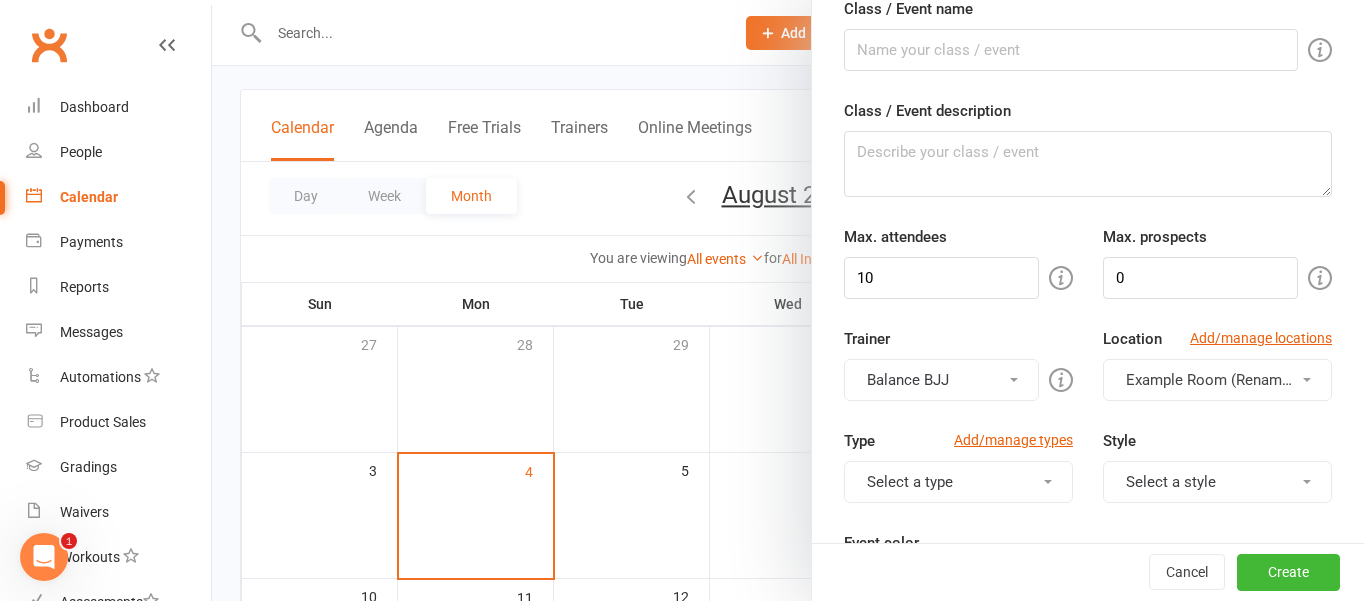 click on "Select a type" at bounding box center [958, 482] 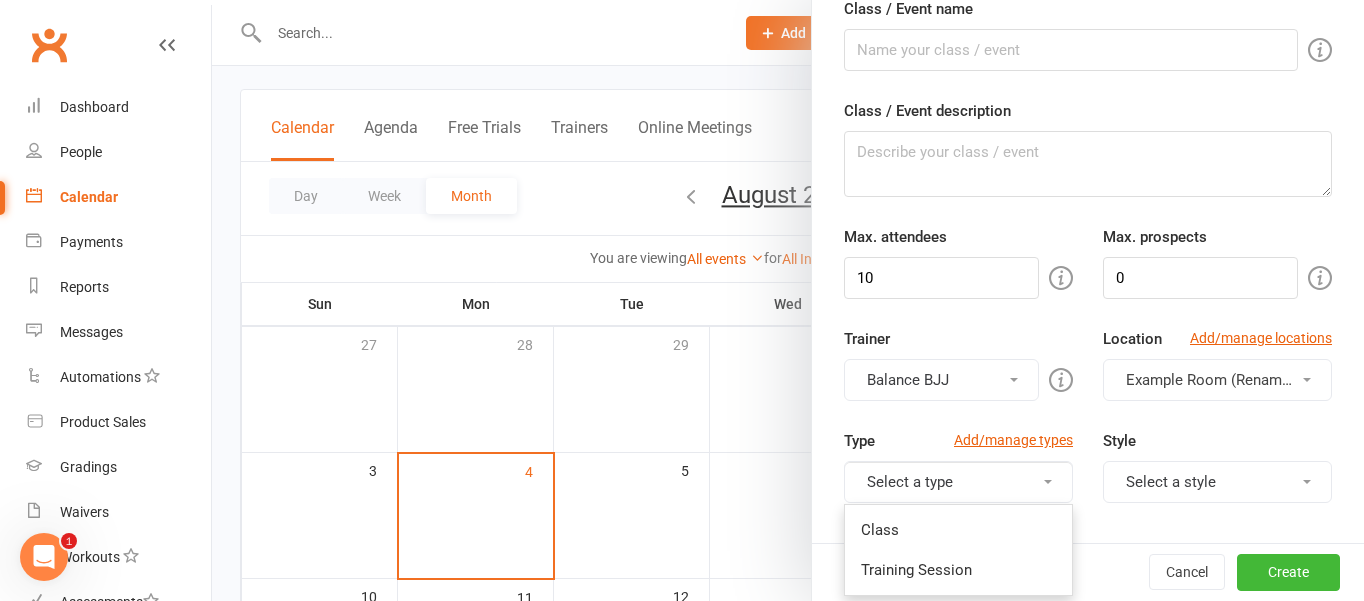 click on "Select a type" at bounding box center [958, 482] 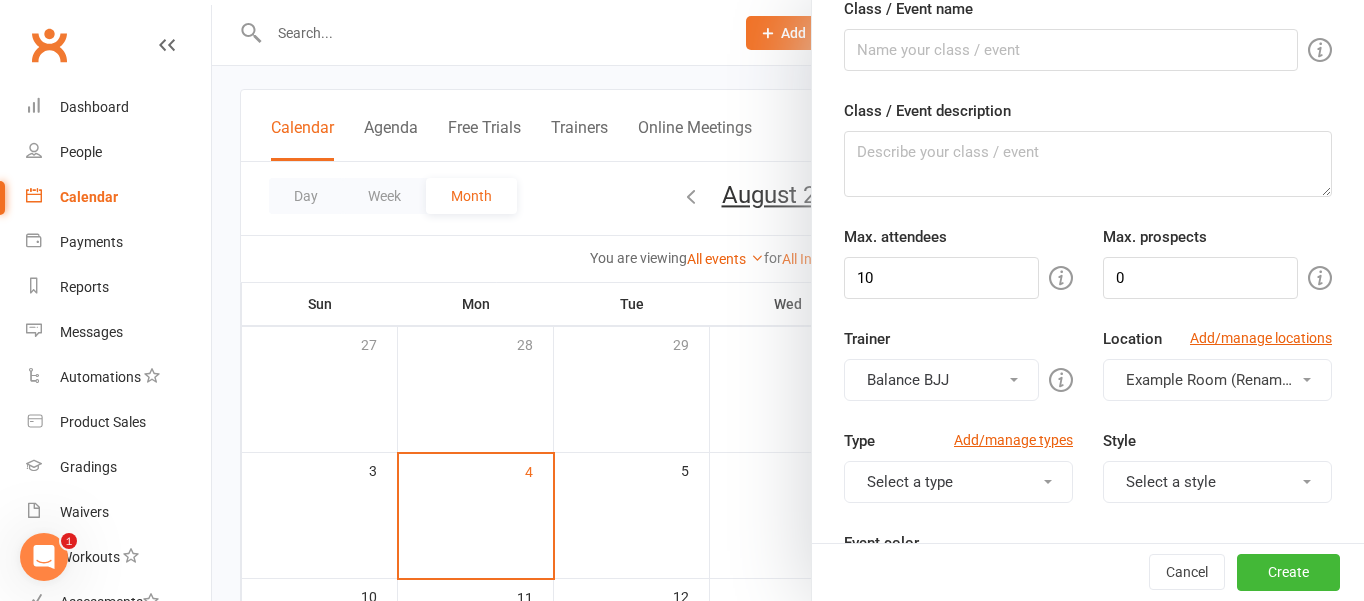 click on "Select a style" at bounding box center (1217, 482) 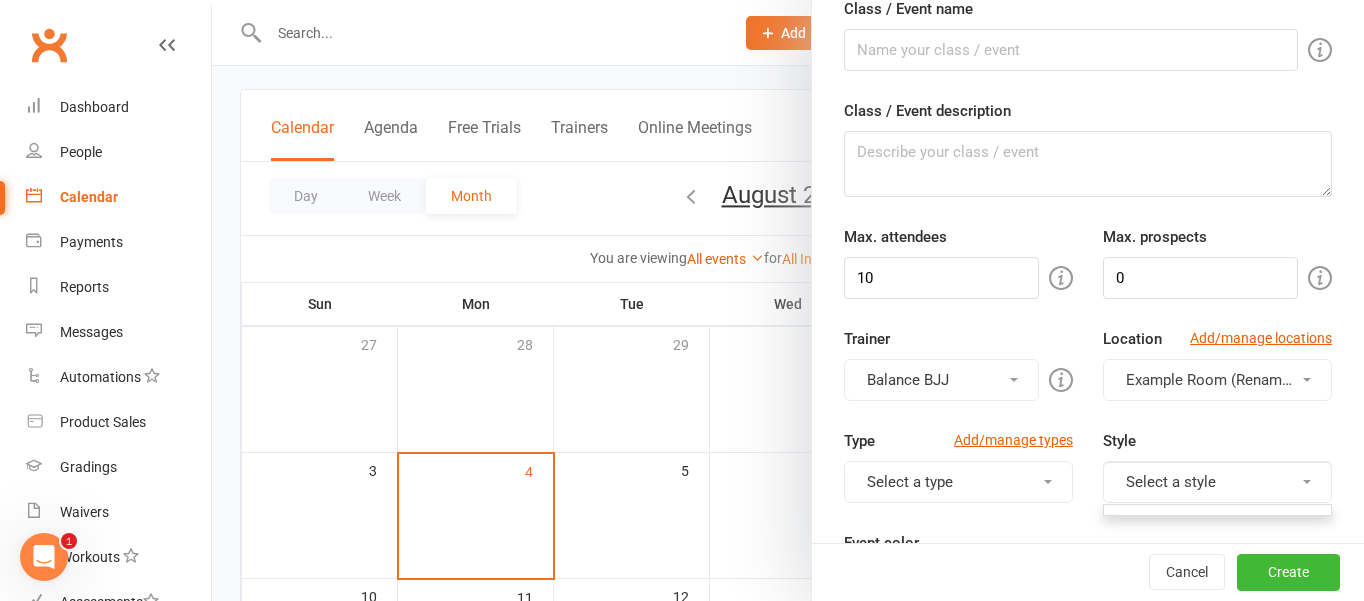 click on "Select a style" at bounding box center (1217, 482) 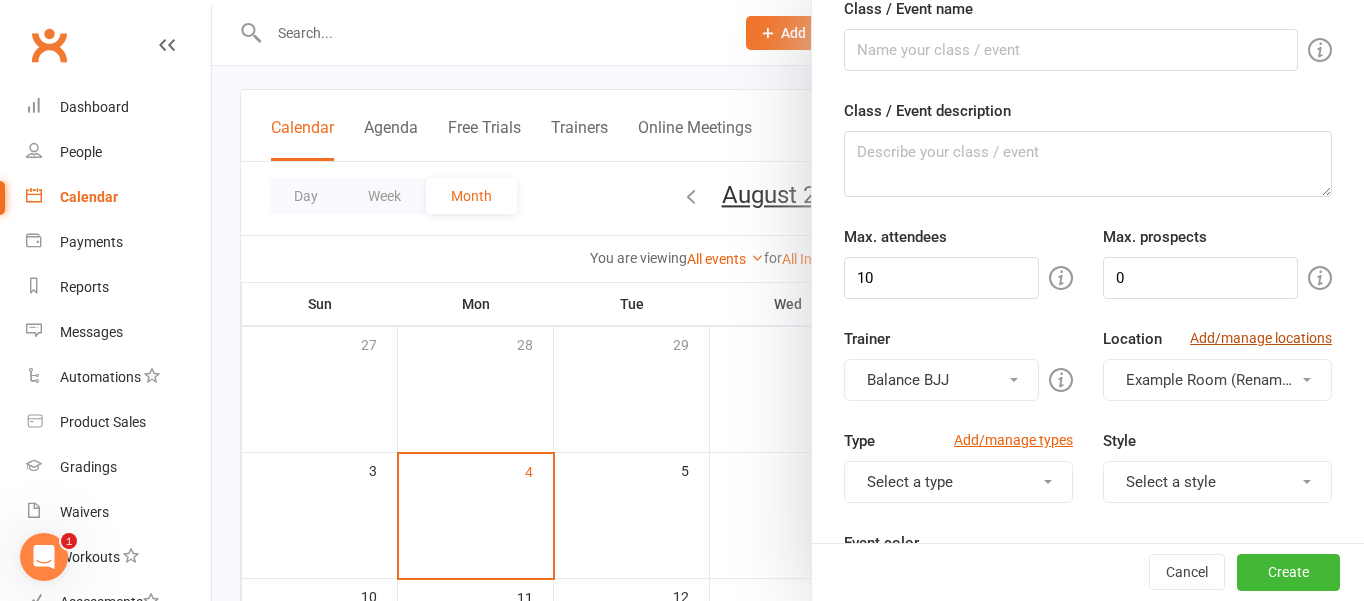 click on "Add/manage locations" at bounding box center (1261, 338) 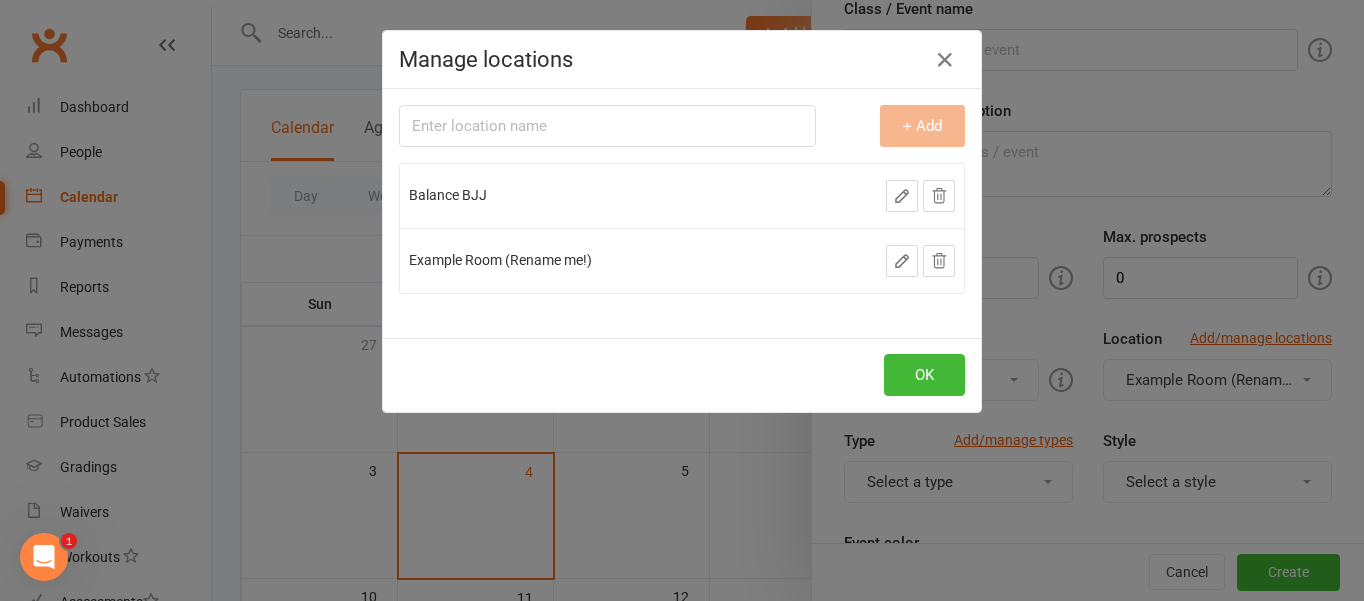 click 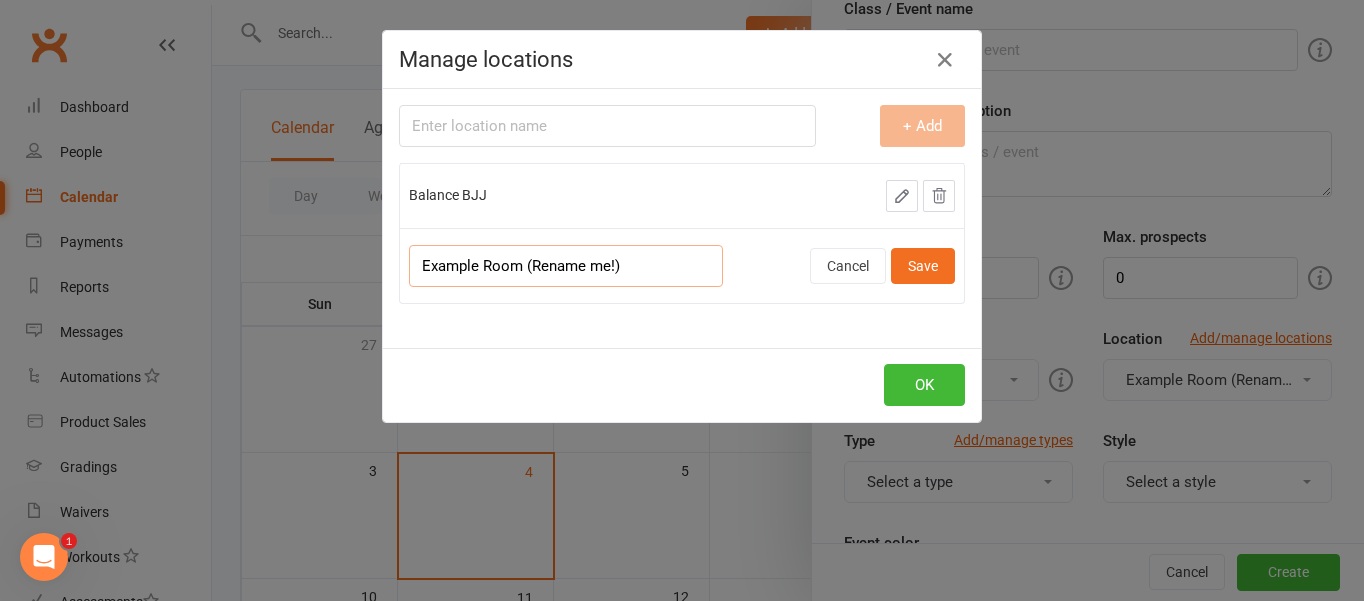 drag, startPoint x: 637, startPoint y: 267, endPoint x: 356, endPoint y: 241, distance: 282.2003 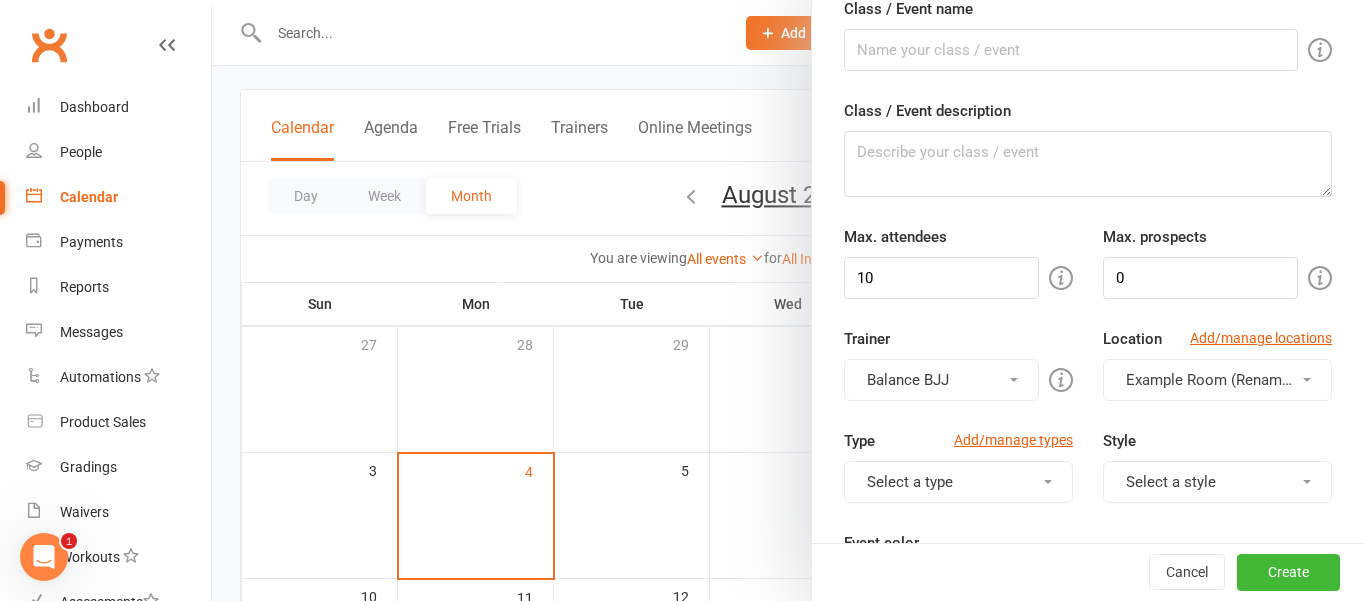click on "Select a style" at bounding box center [1217, 482] 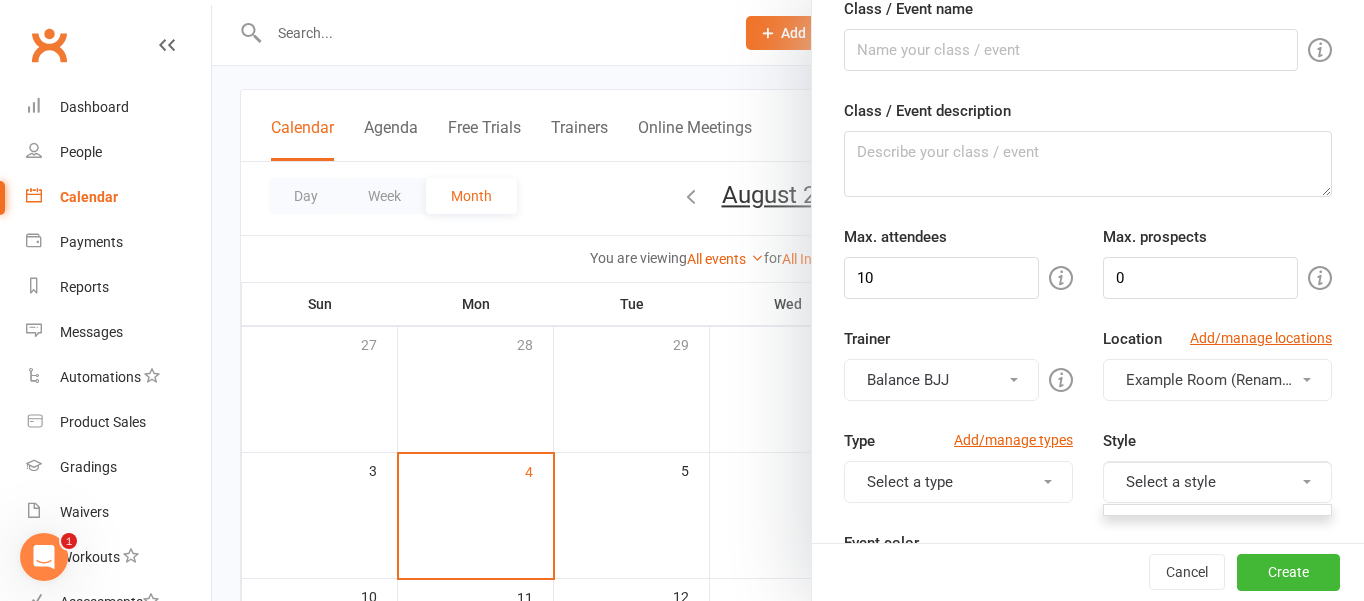click on "Trainer [NAME]  [NAME] Location Add/manage locations
Example Room (Rename me!)" at bounding box center [1088, 378] 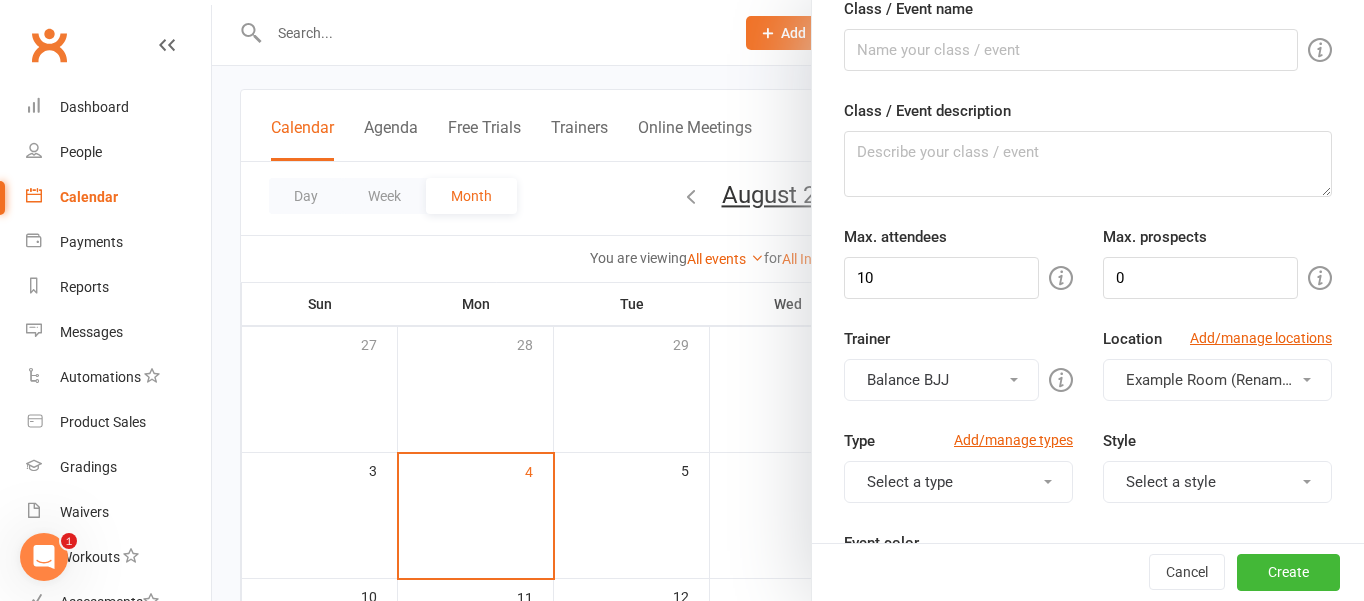click on "Example Room (Rename me!)" at bounding box center (1225, 380) 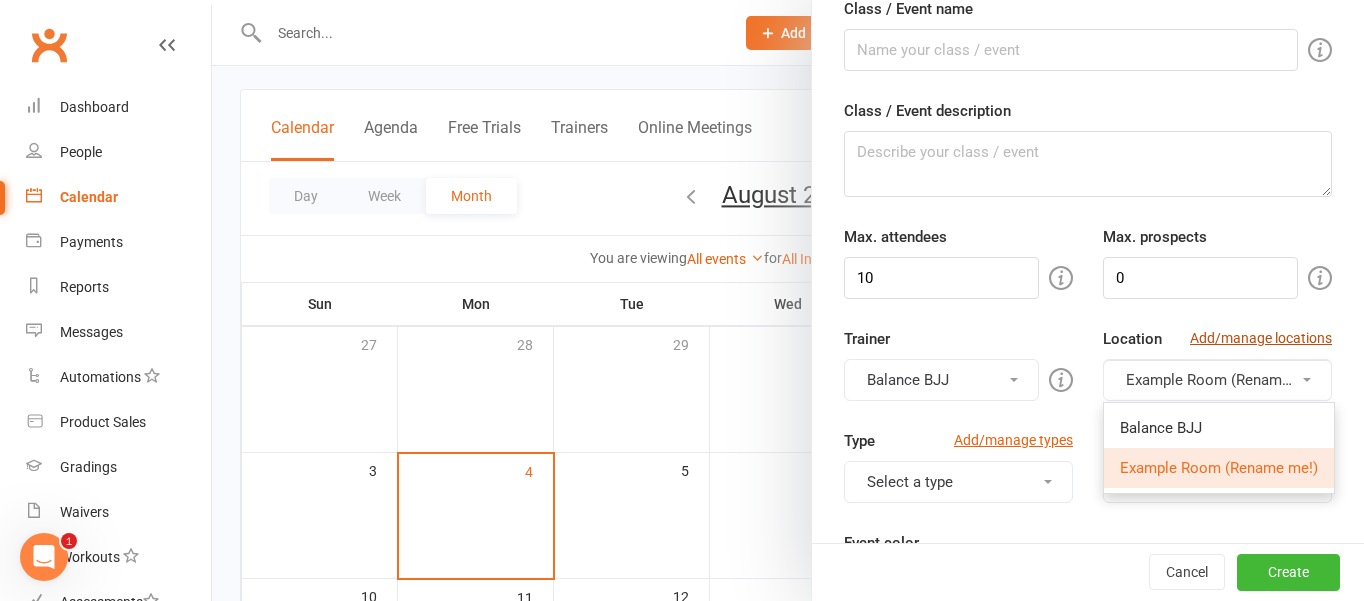 click on "Add/manage locations" at bounding box center (1261, 338) 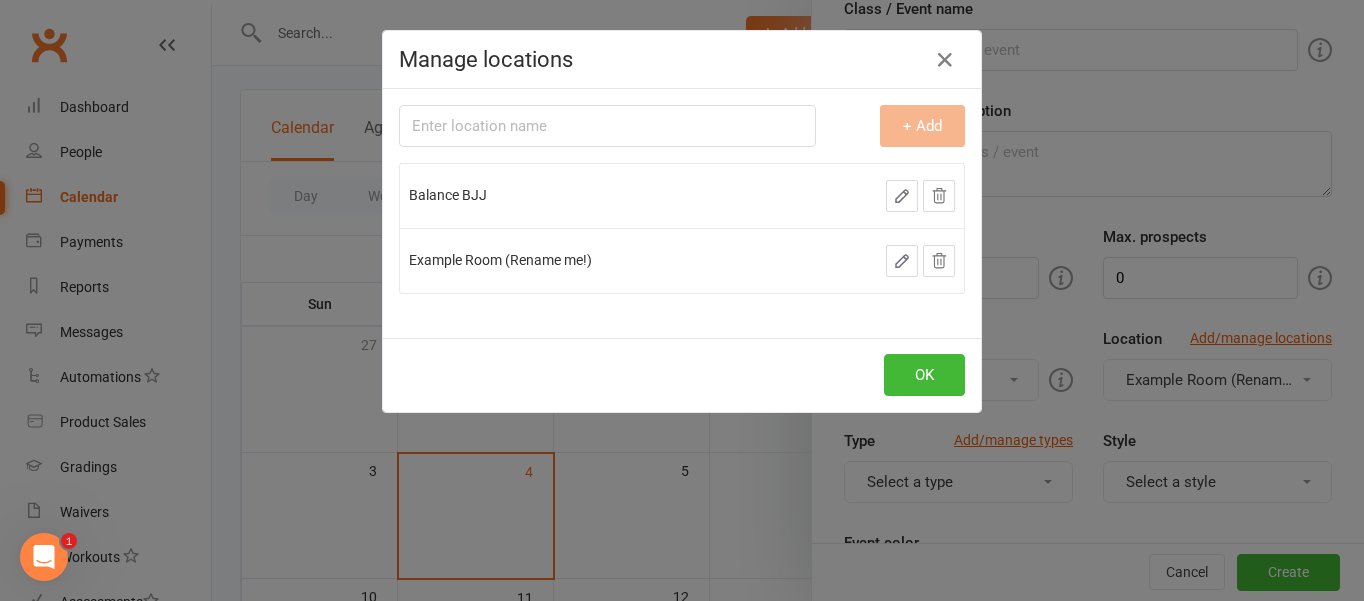 click 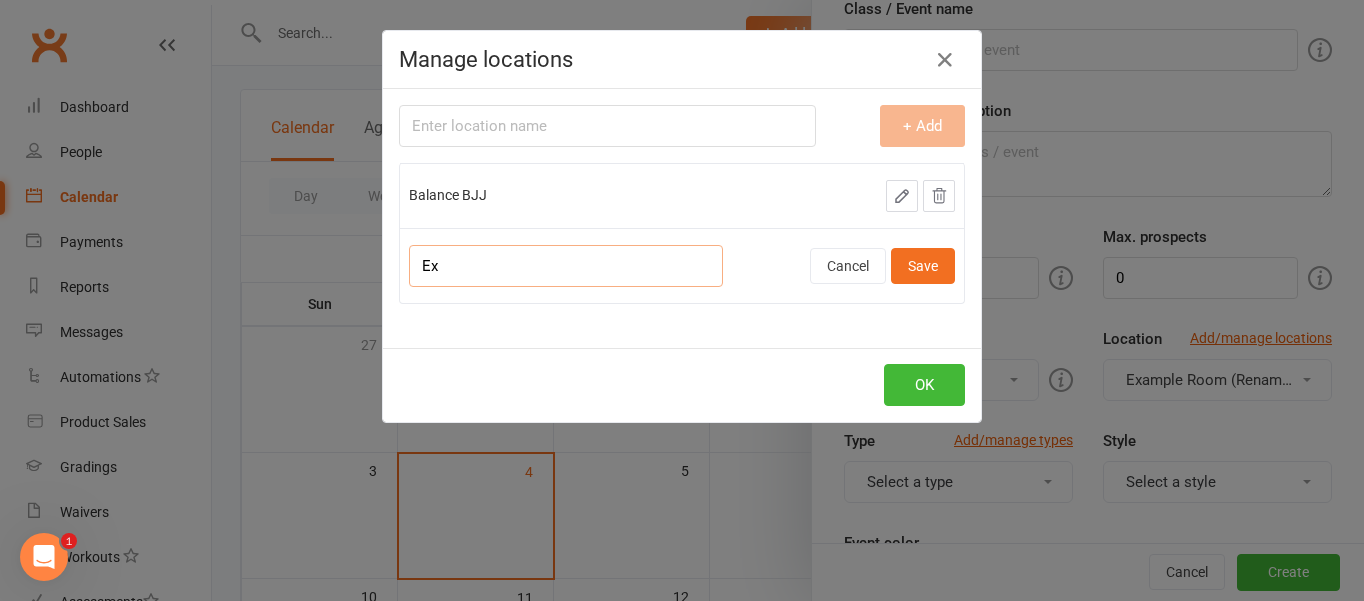 type on "E" 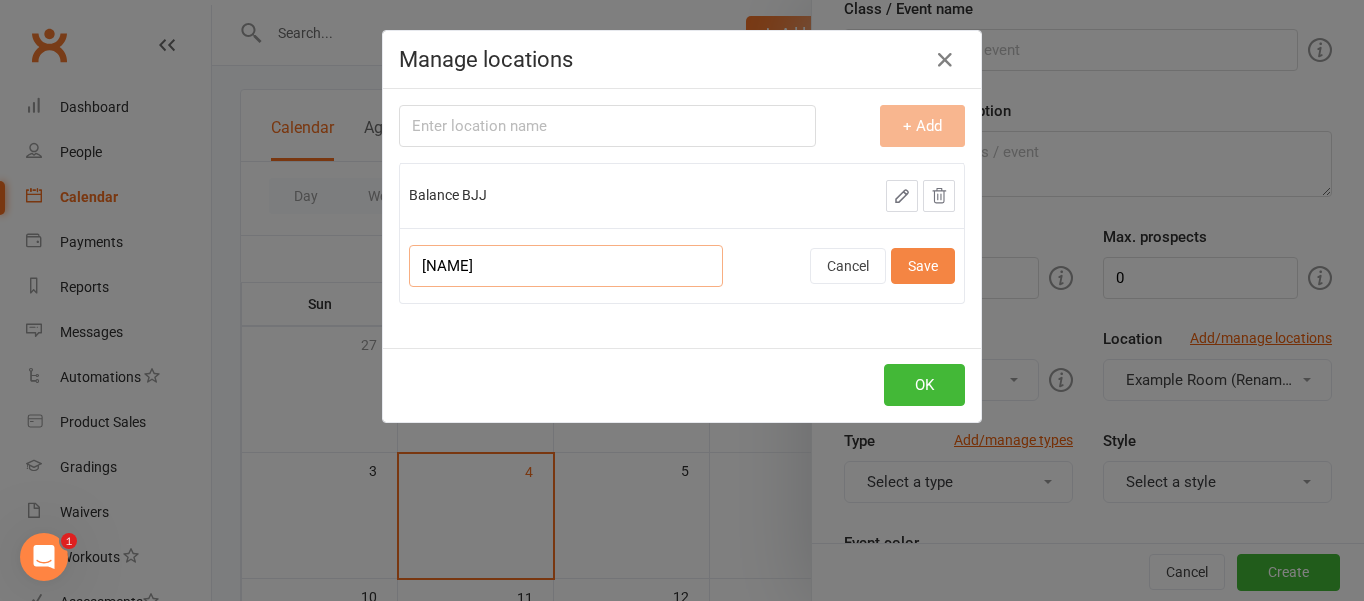 type on "[NAME]" 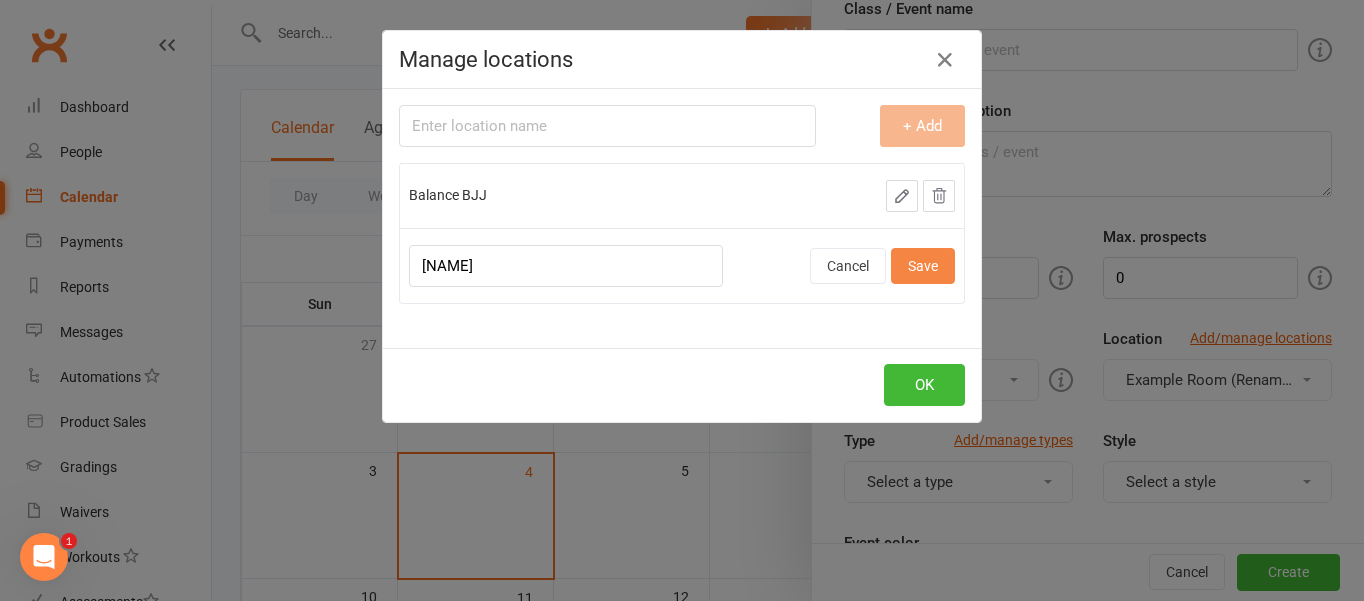 click on "Save" at bounding box center [923, 266] 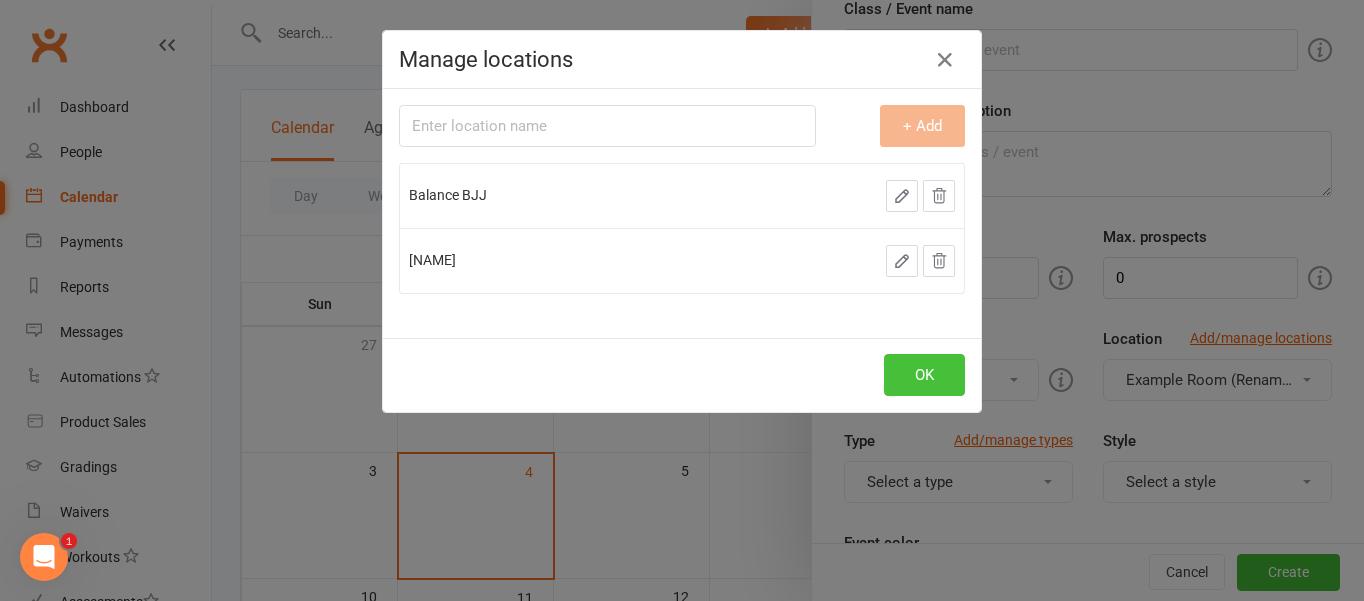 click on "OK" at bounding box center (924, 375) 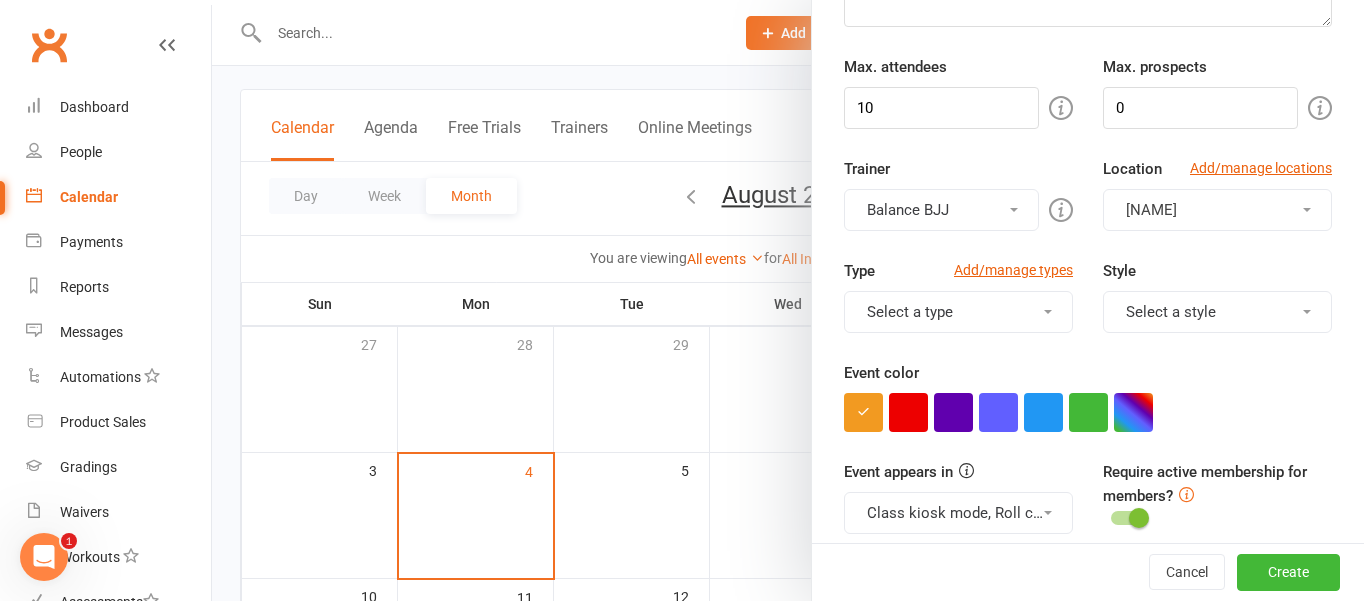 scroll, scrollTop: 267, scrollLeft: 0, axis: vertical 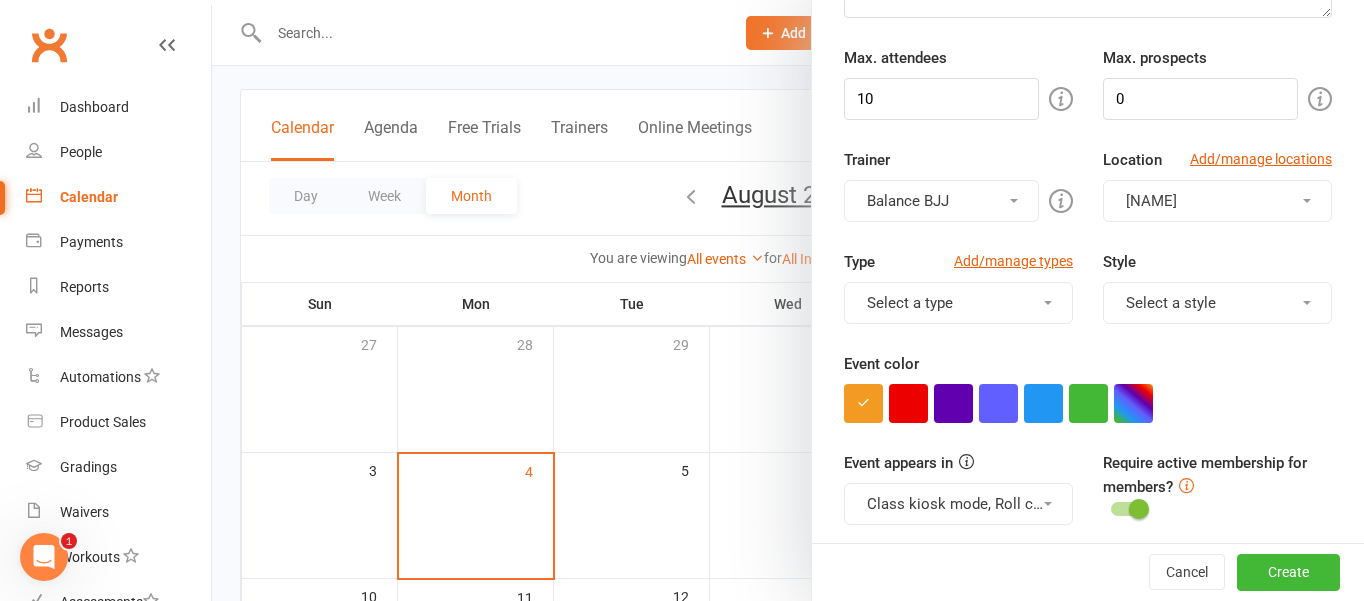 click on "Select a style" at bounding box center (1217, 303) 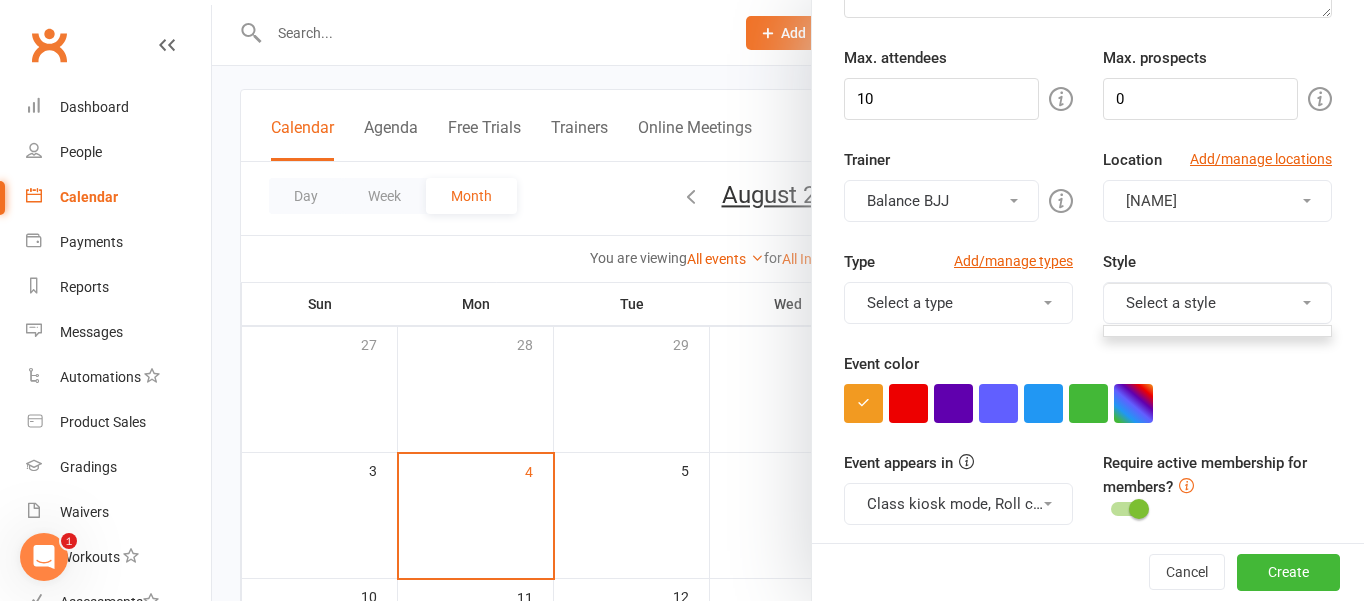 click on "Select a style" at bounding box center (1217, 303) 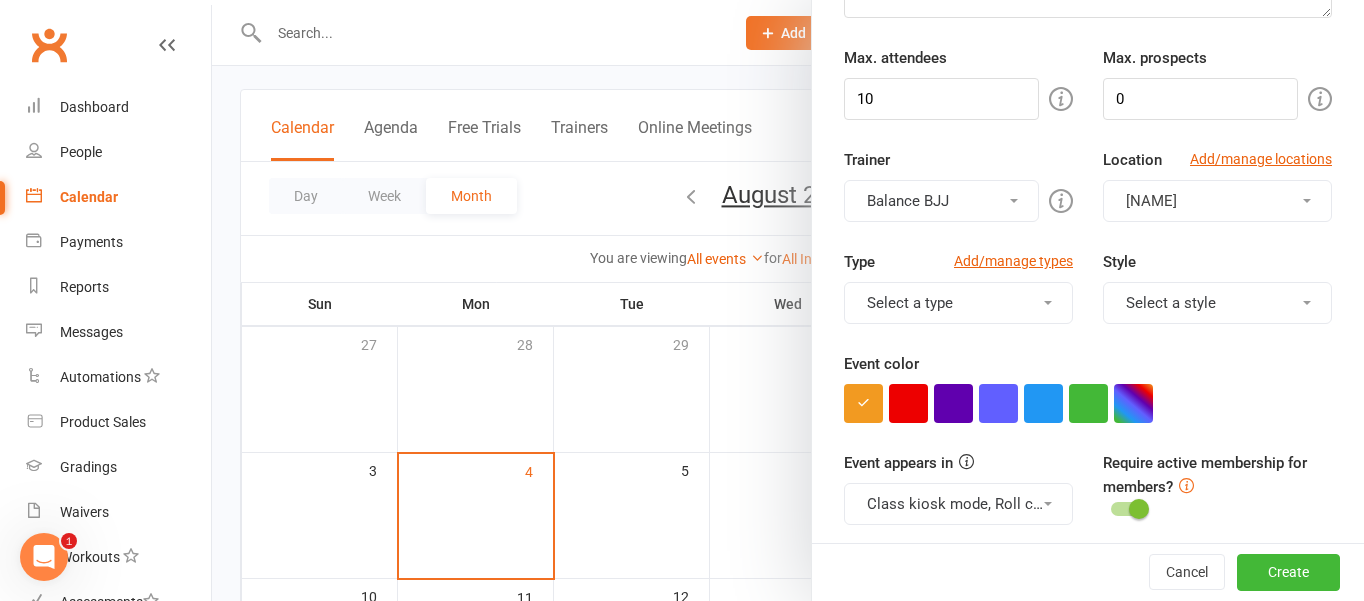 click on "Select a type" at bounding box center [958, 303] 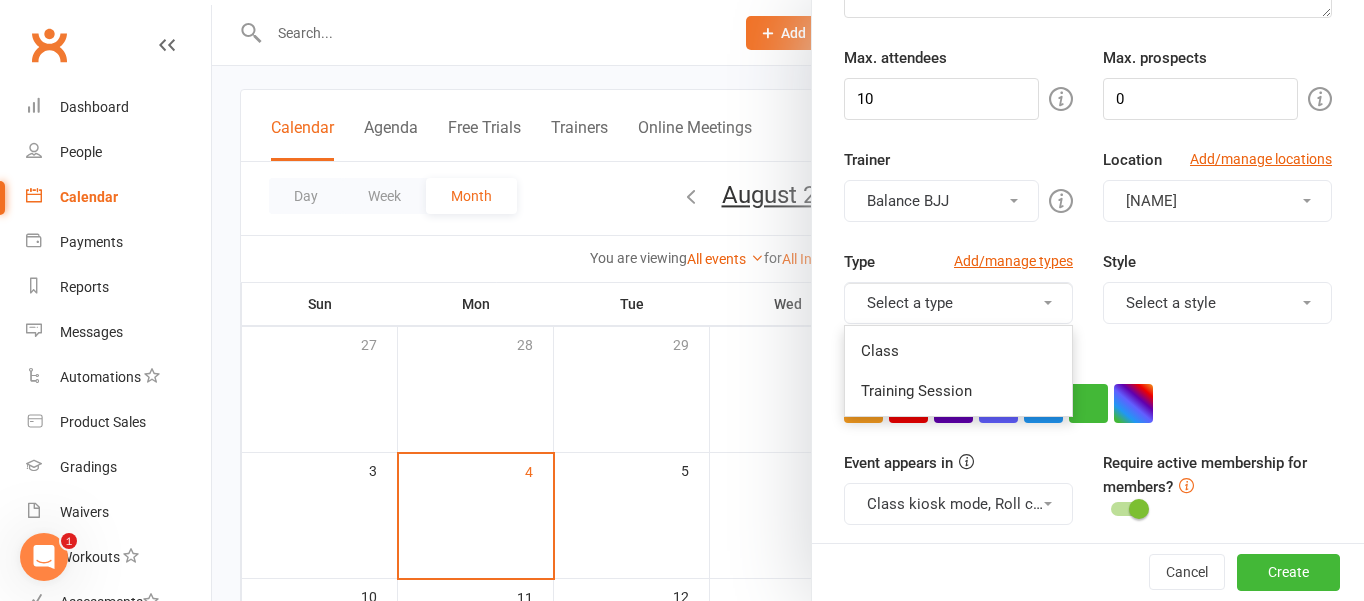 click on "Type Add/manage types Select a type  Class Training Session Style Select a style" at bounding box center (1088, 301) 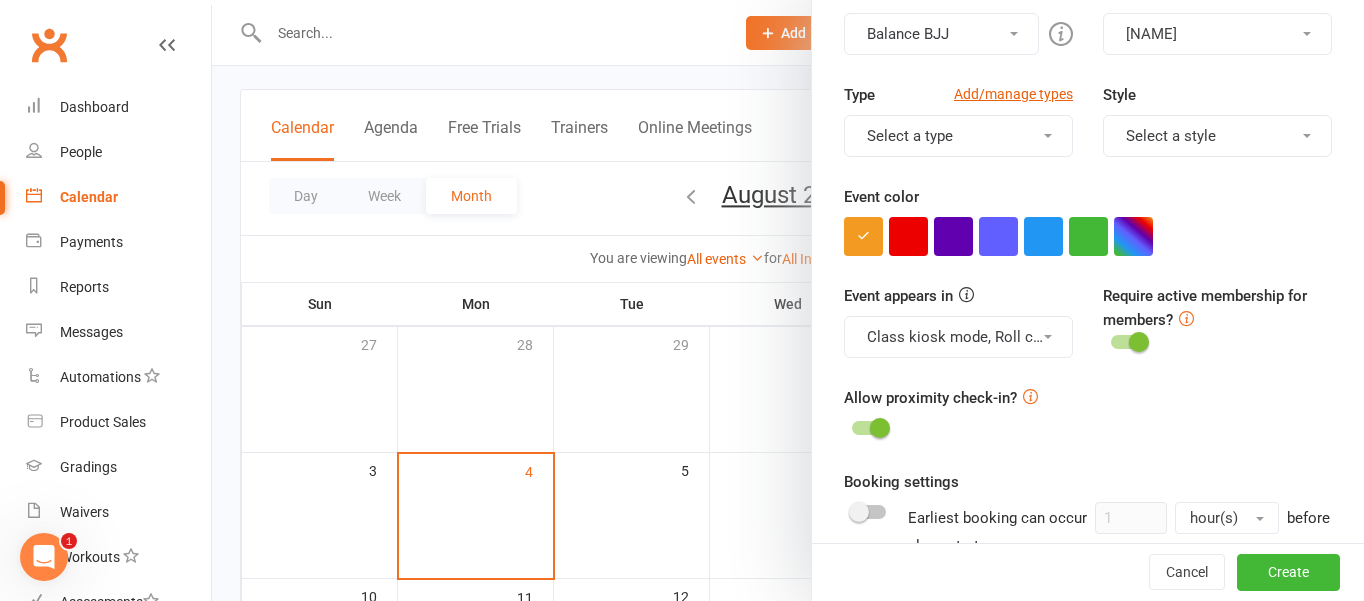 scroll, scrollTop: 438, scrollLeft: 0, axis: vertical 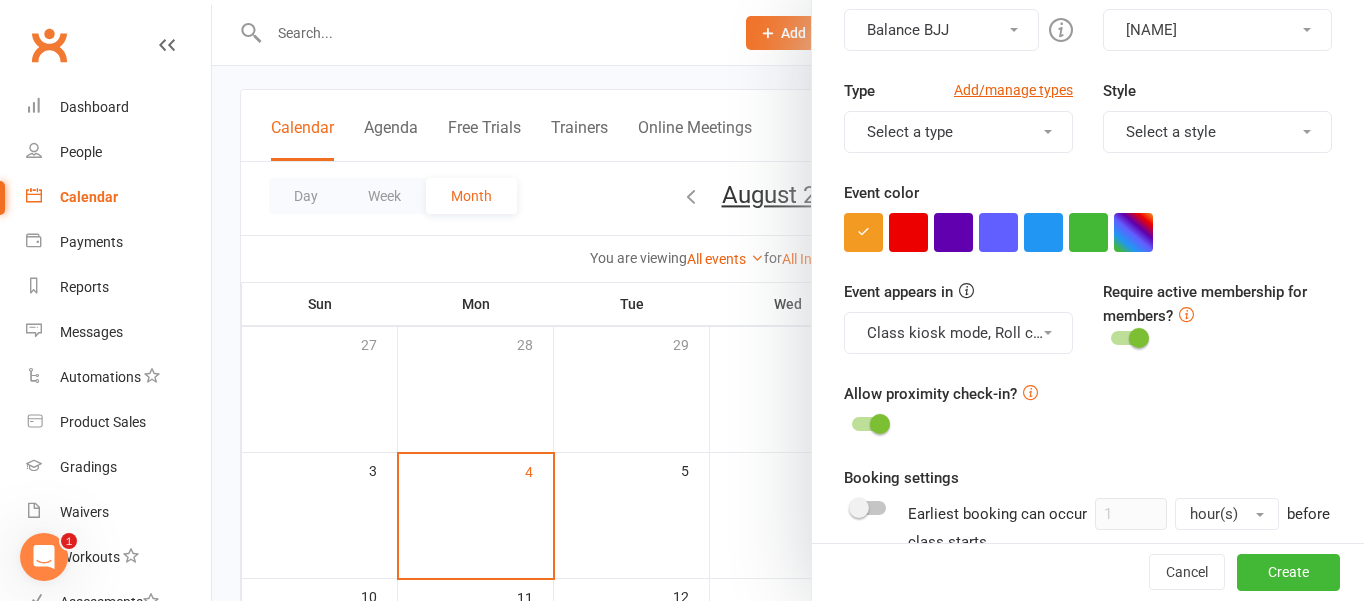 click on "Class kiosk mode, Roll call, Clubworx website calendar and Mobile app" at bounding box center (958, 333) 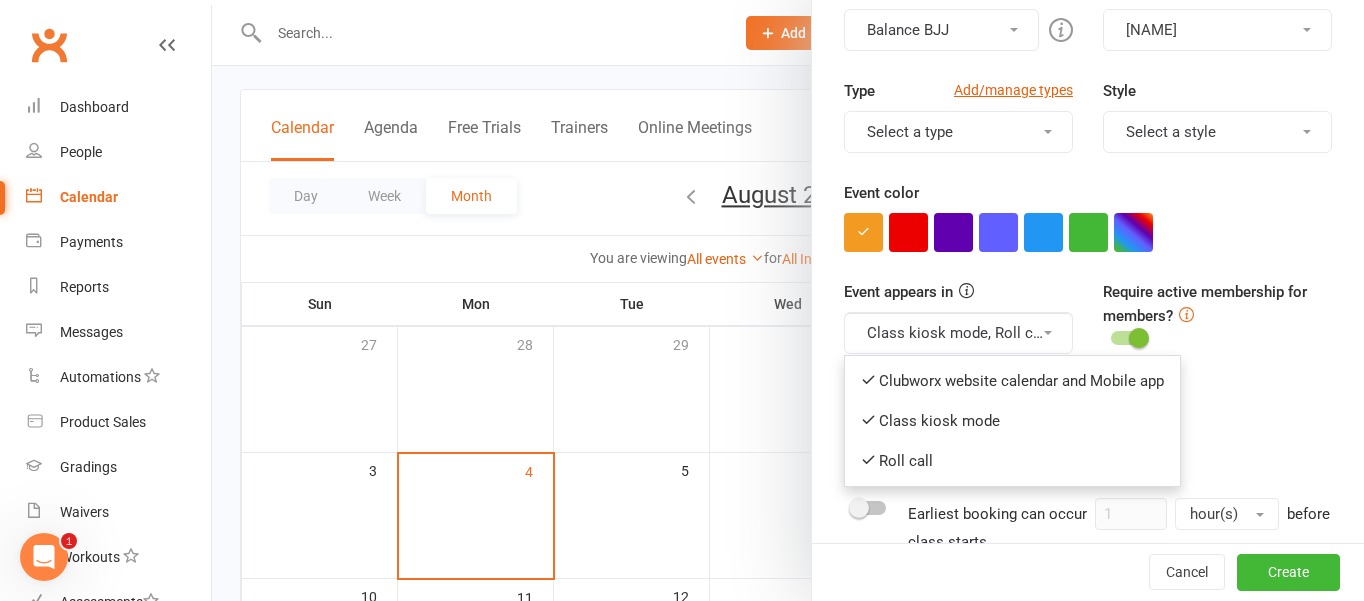 click at bounding box center [1186, 314] 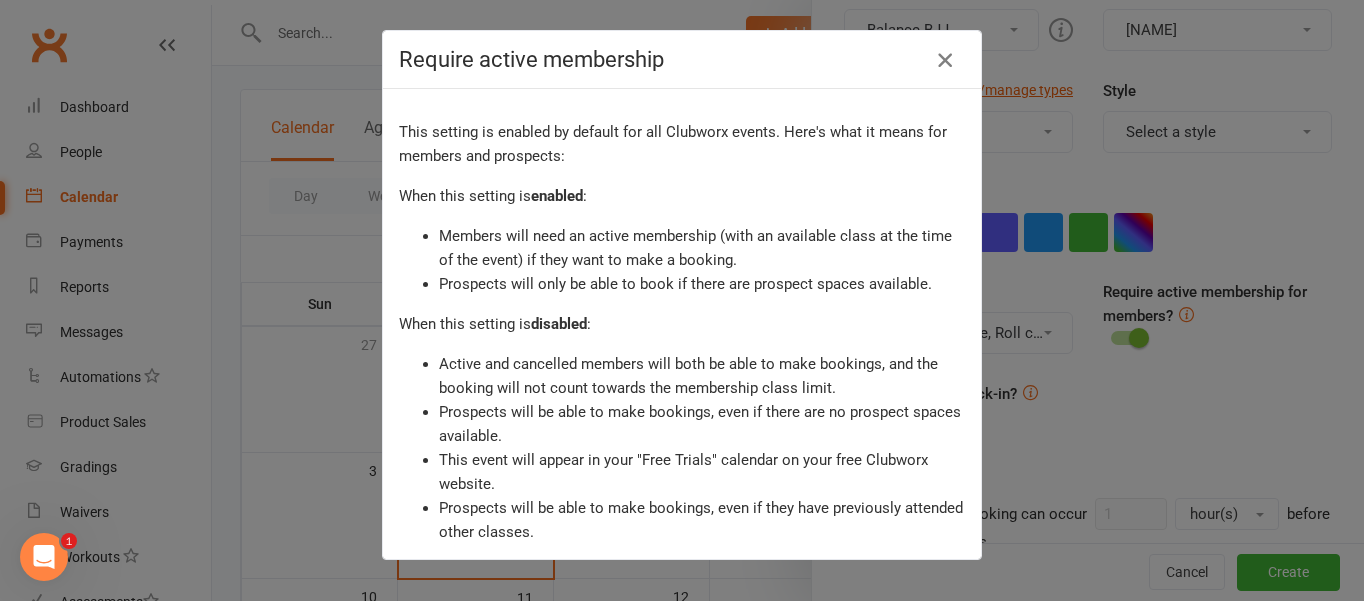 click at bounding box center (945, 60) 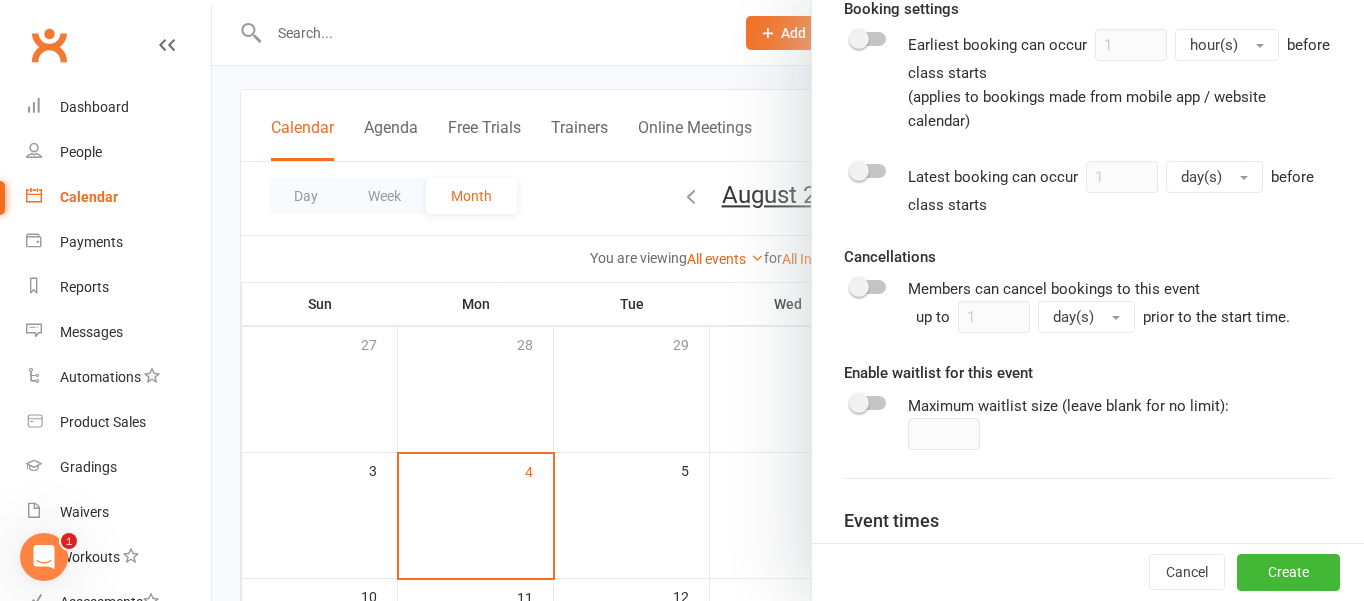 scroll, scrollTop: 902, scrollLeft: 0, axis: vertical 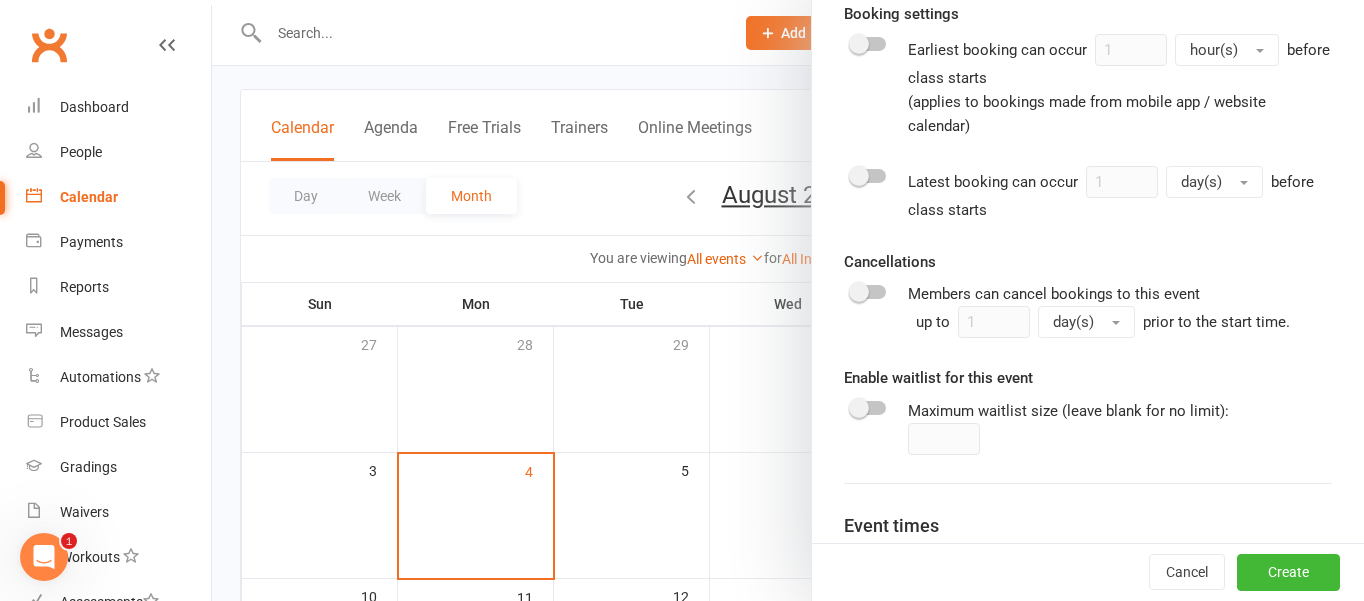 click at bounding box center (869, 292) 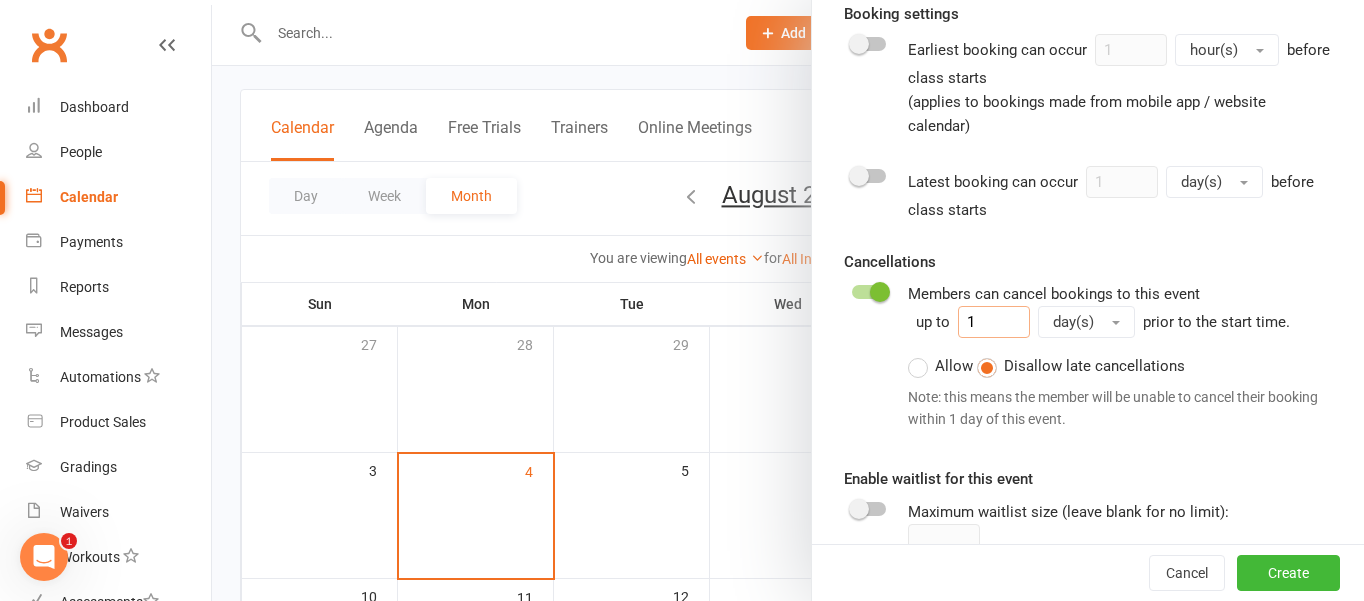 click on "1" at bounding box center (994, 322) 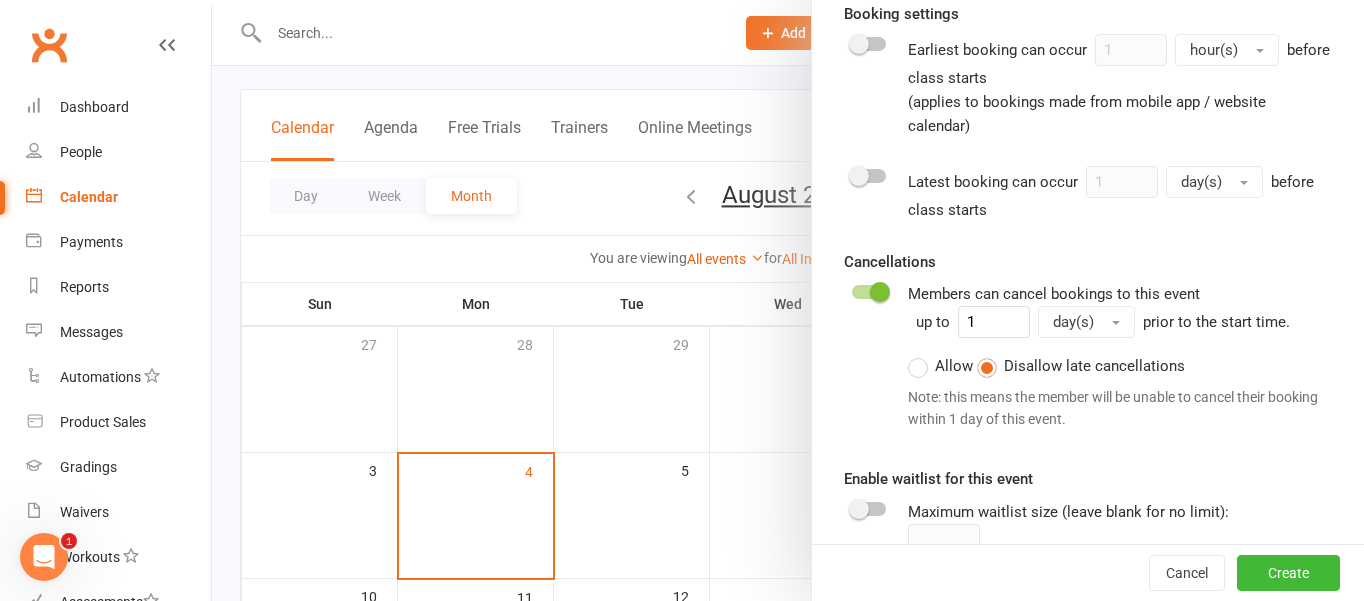 click on "day(s)" at bounding box center [1073, 322] 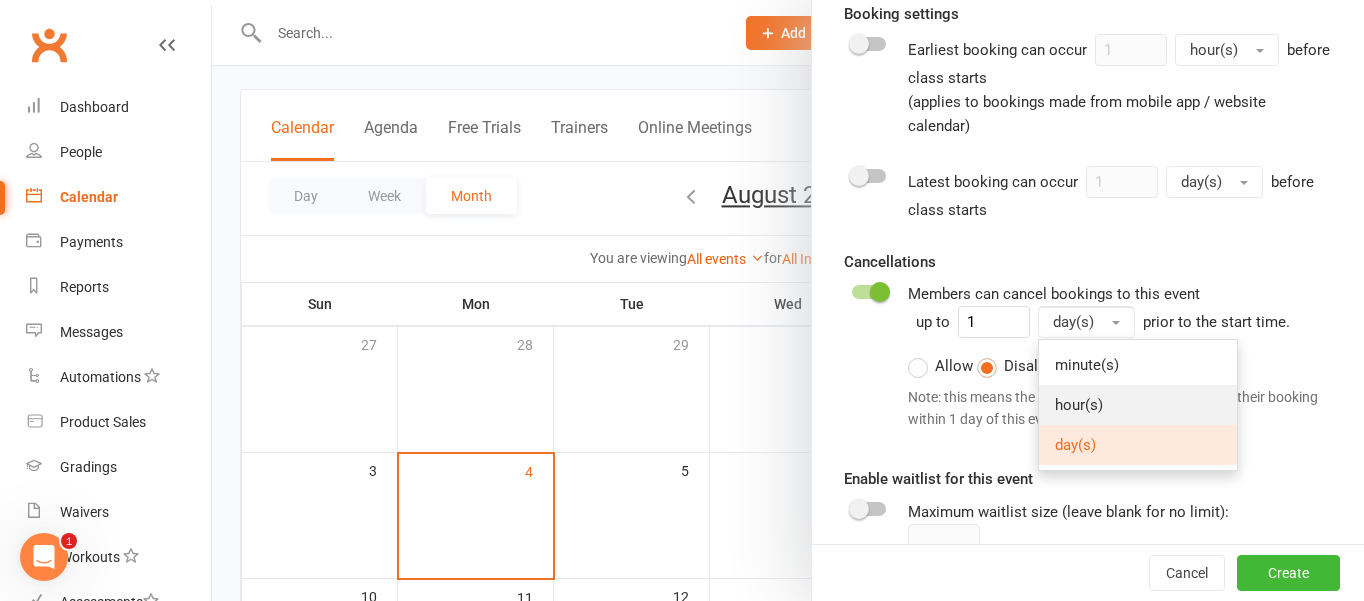 click on "hour(s)" at bounding box center [1079, 405] 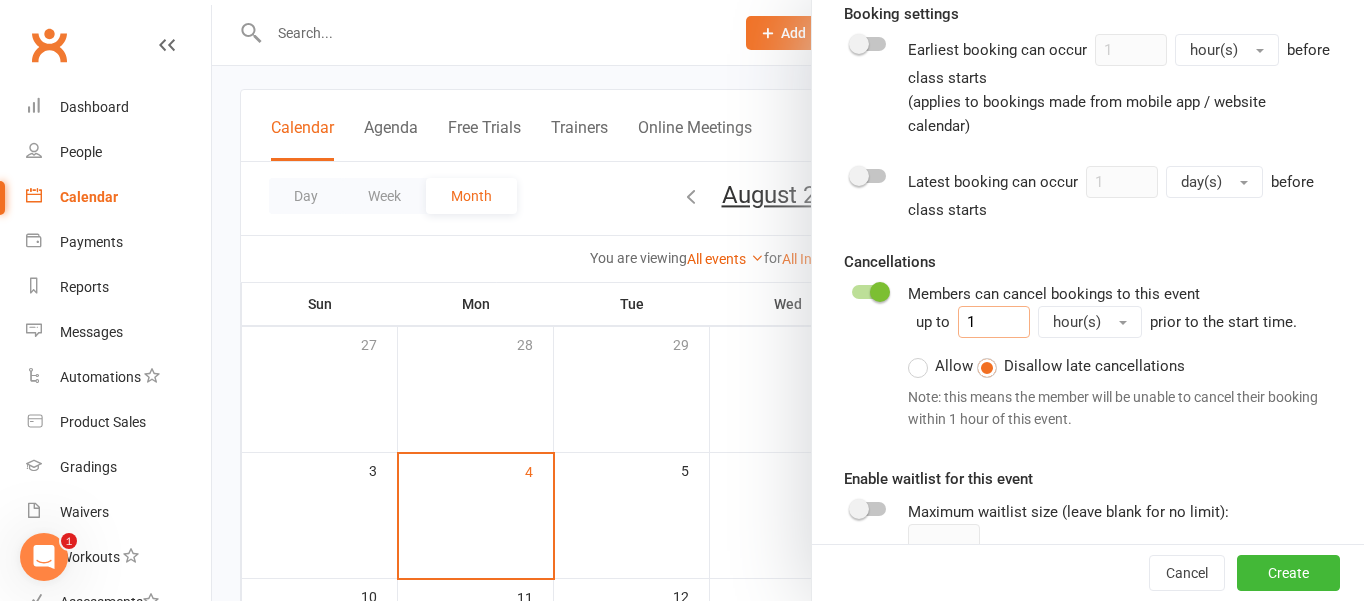 click on "1" at bounding box center (994, 322) 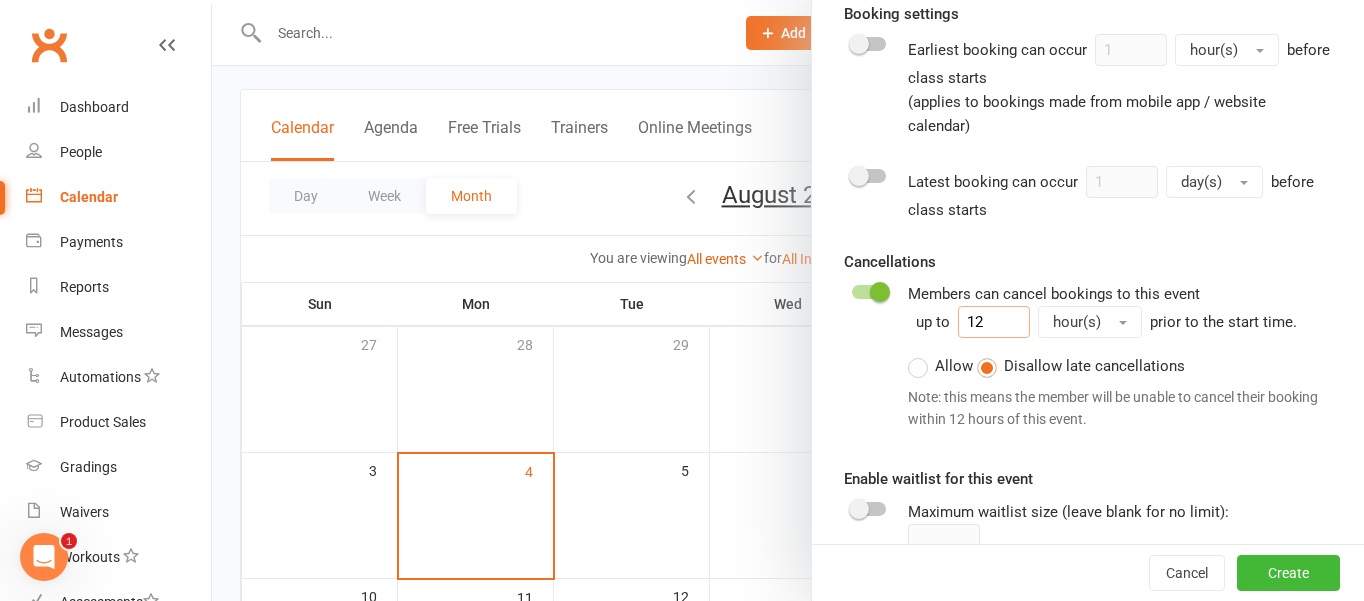 type on "12" 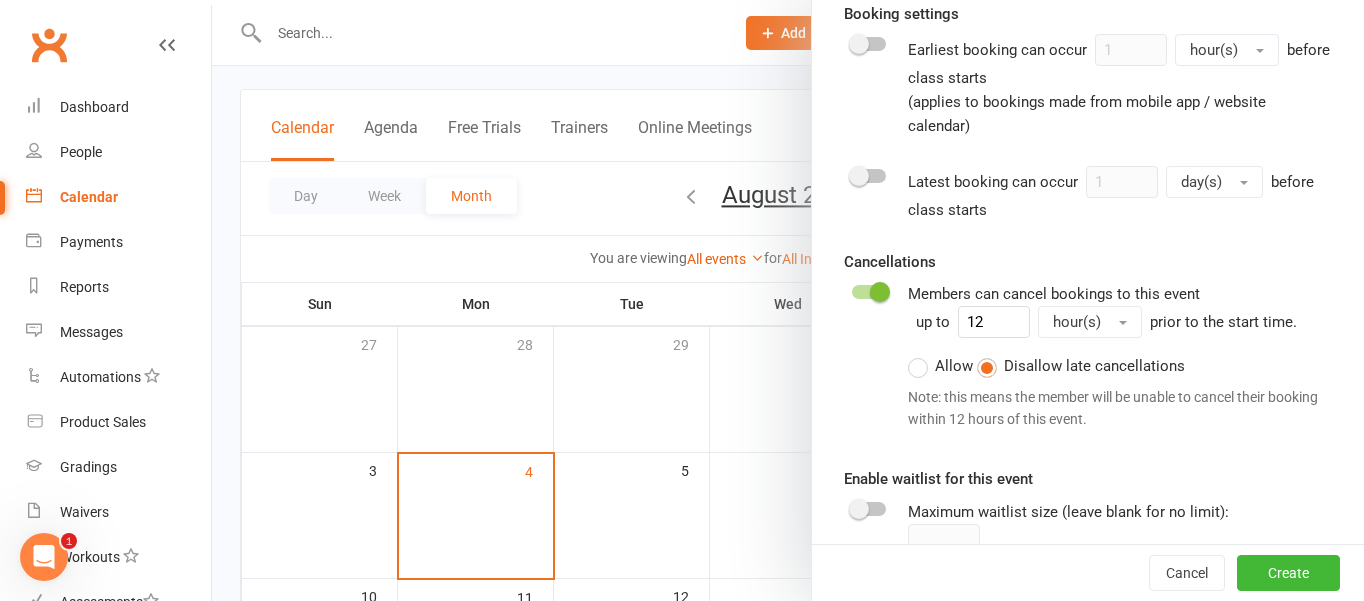 click on "Allow" at bounding box center (940, 366) 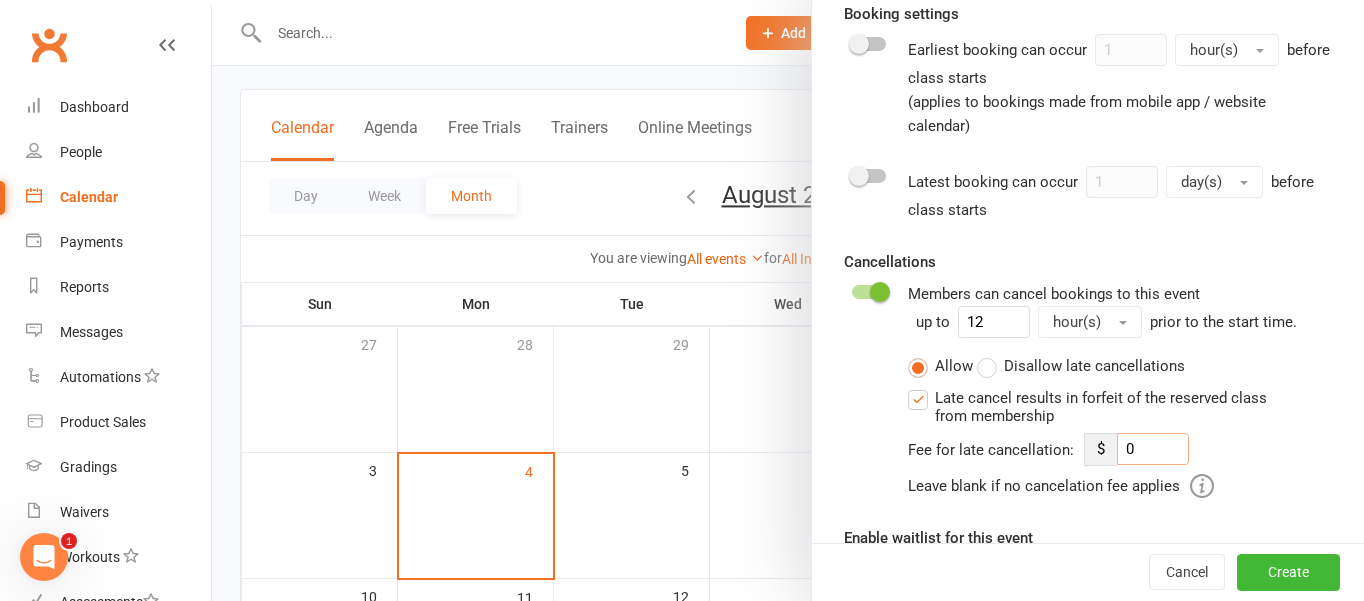 drag, startPoint x: 1143, startPoint y: 424, endPoint x: 1115, endPoint y: 423, distance: 28.01785 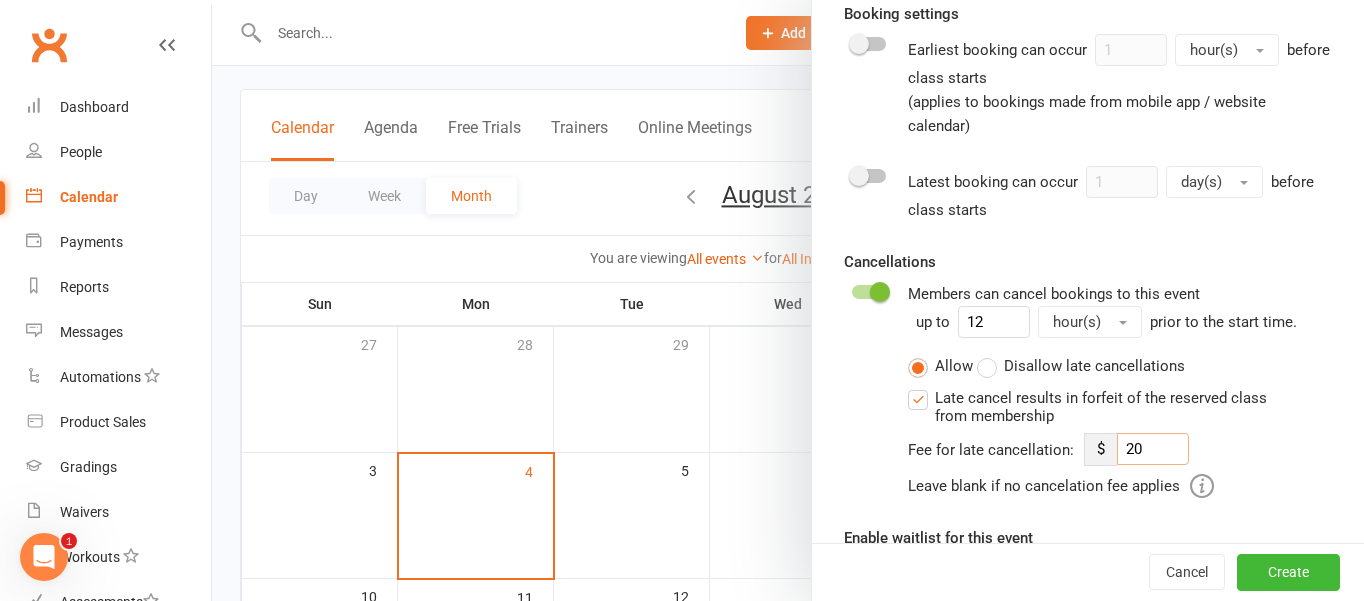 type on "20" 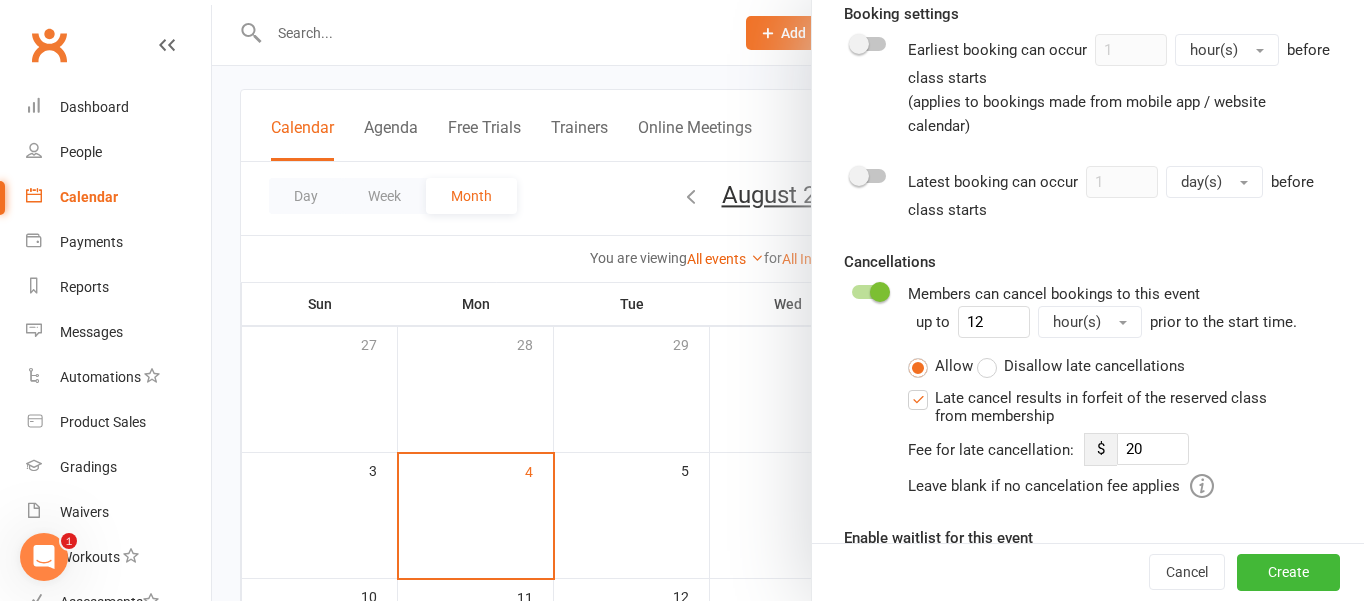 click on "Leave blank if no cancelation fee applies" at bounding box center [1120, 486] 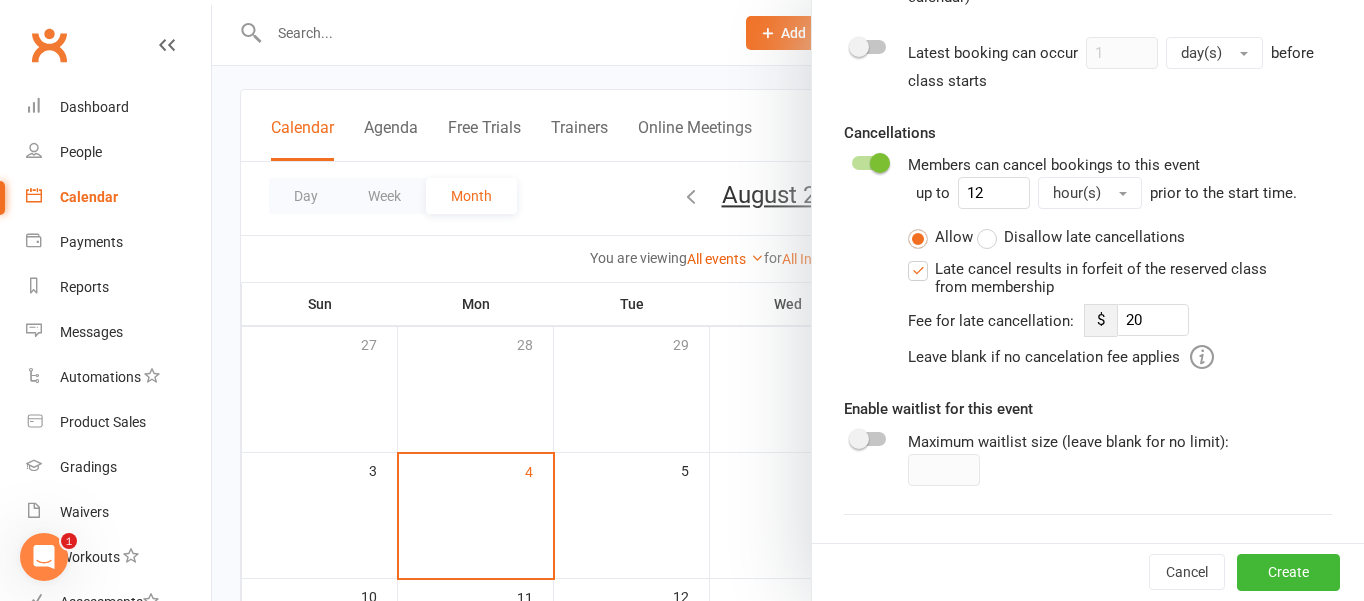 scroll, scrollTop: 1002, scrollLeft: 0, axis: vertical 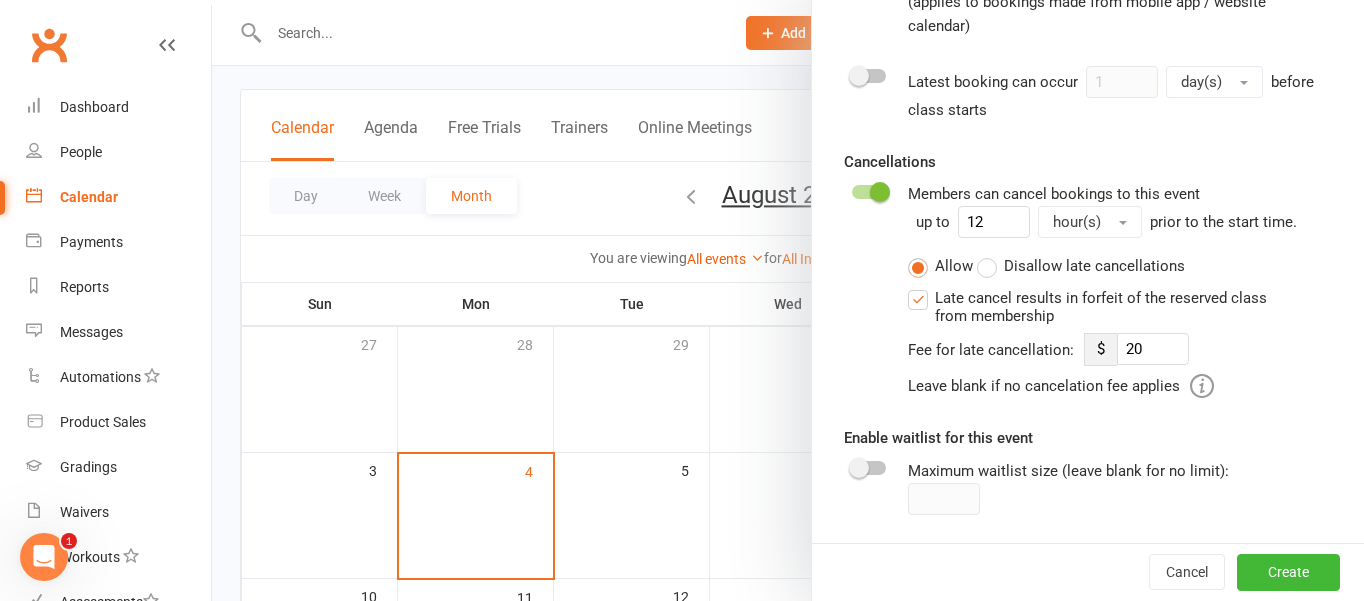 click at bounding box center [869, 468] 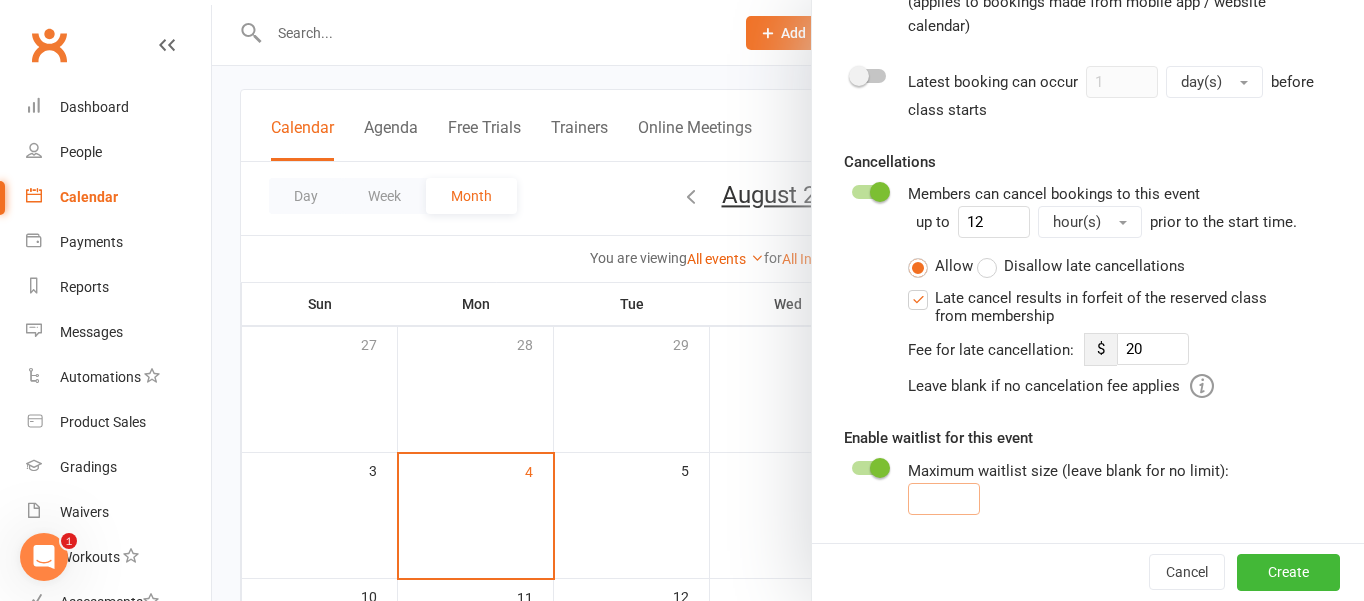 click at bounding box center [944, 499] 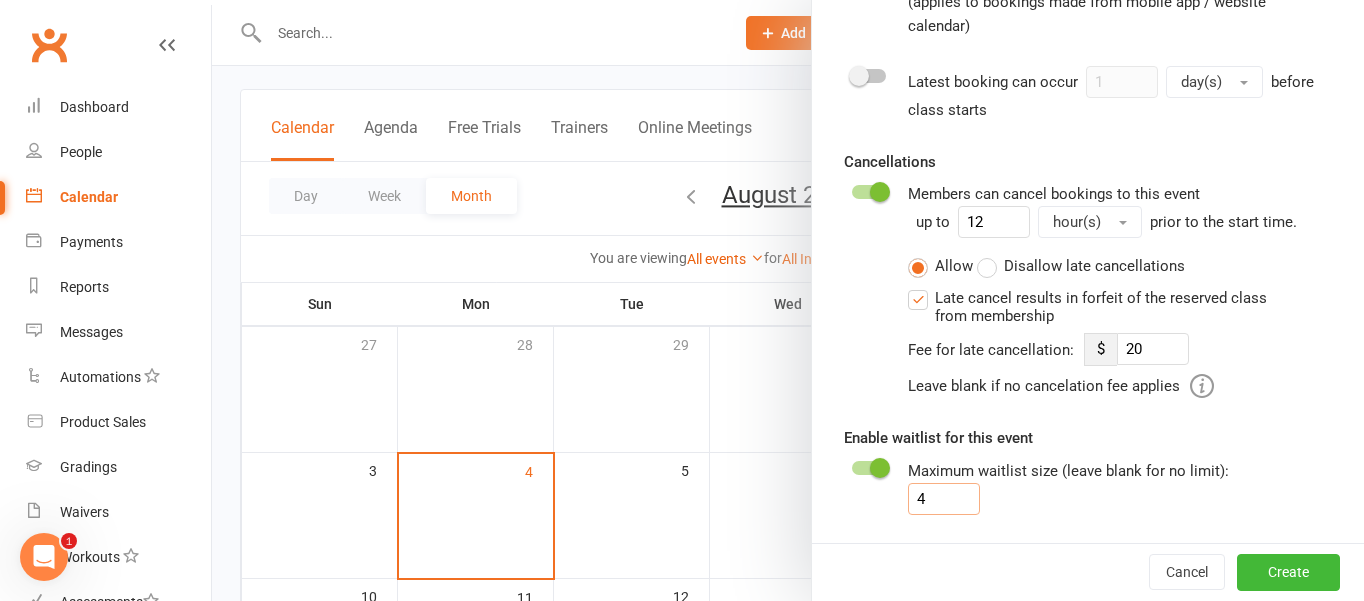 type on "4" 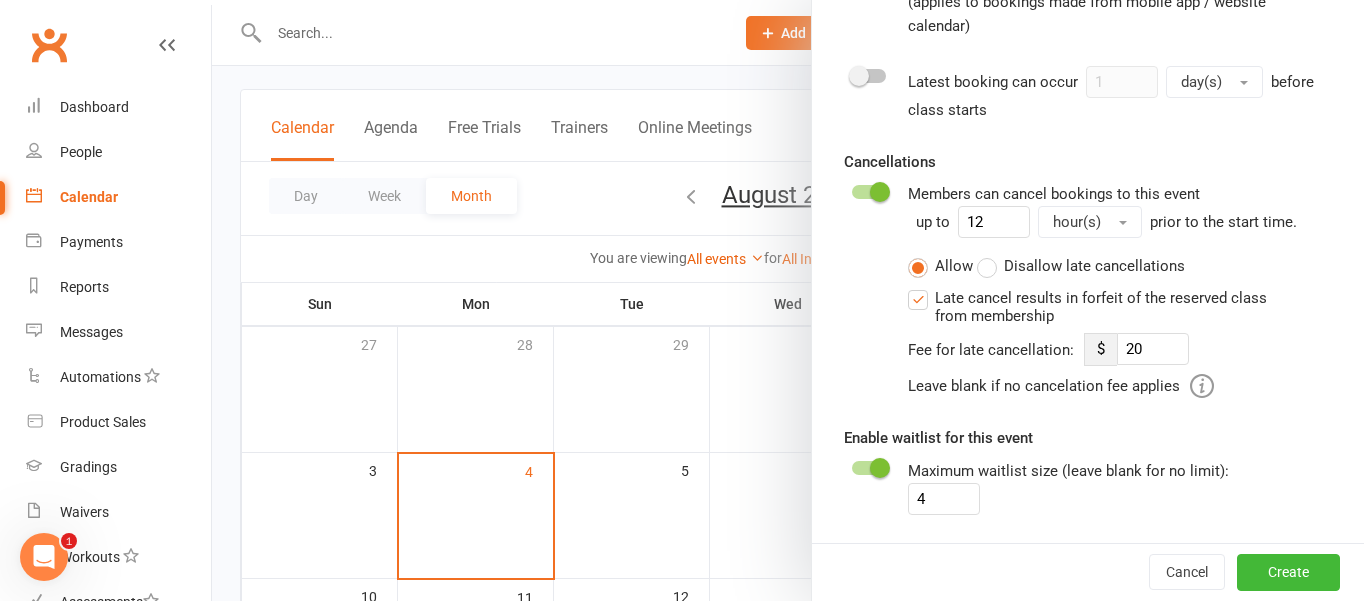 click on "Maximum waitlist size (leave blank for no limit):" at bounding box center (1068, 471) 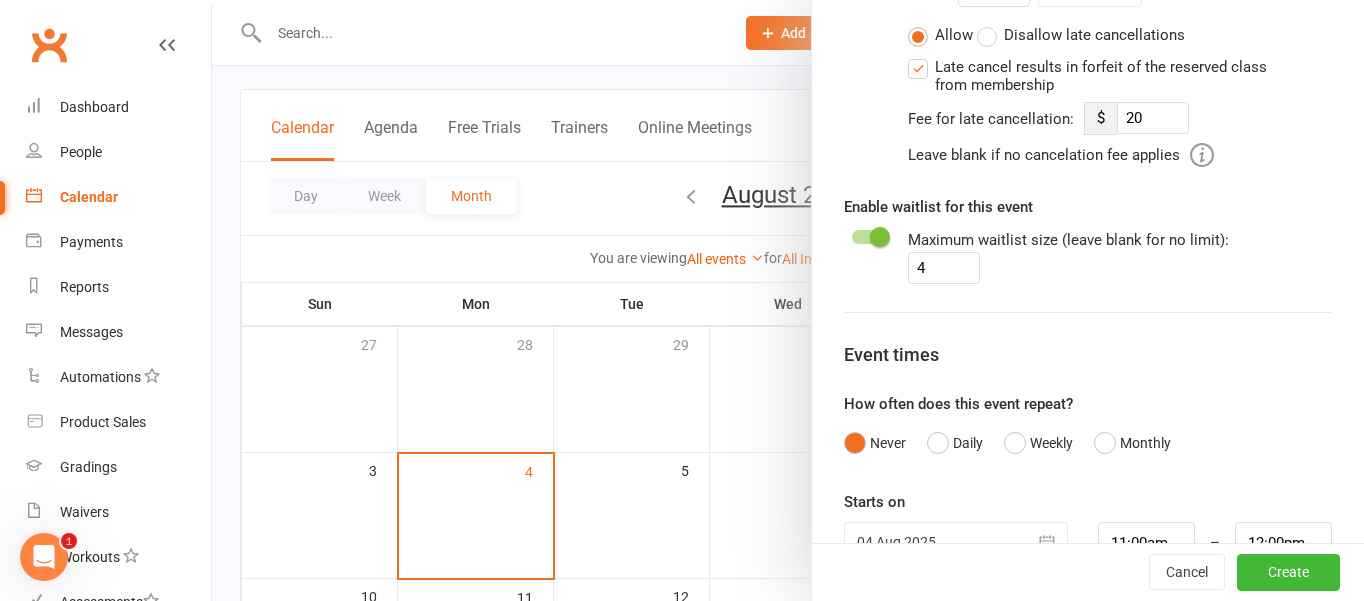 scroll, scrollTop: 1240, scrollLeft: 0, axis: vertical 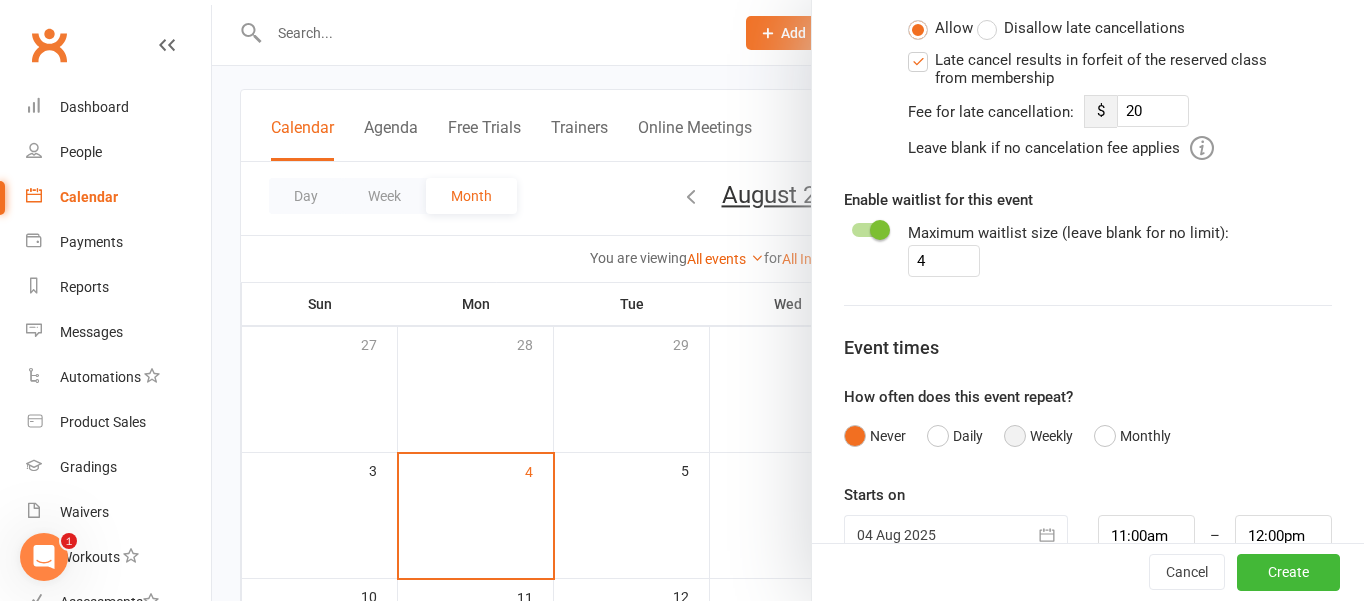 click on "Weekly" at bounding box center (1038, 436) 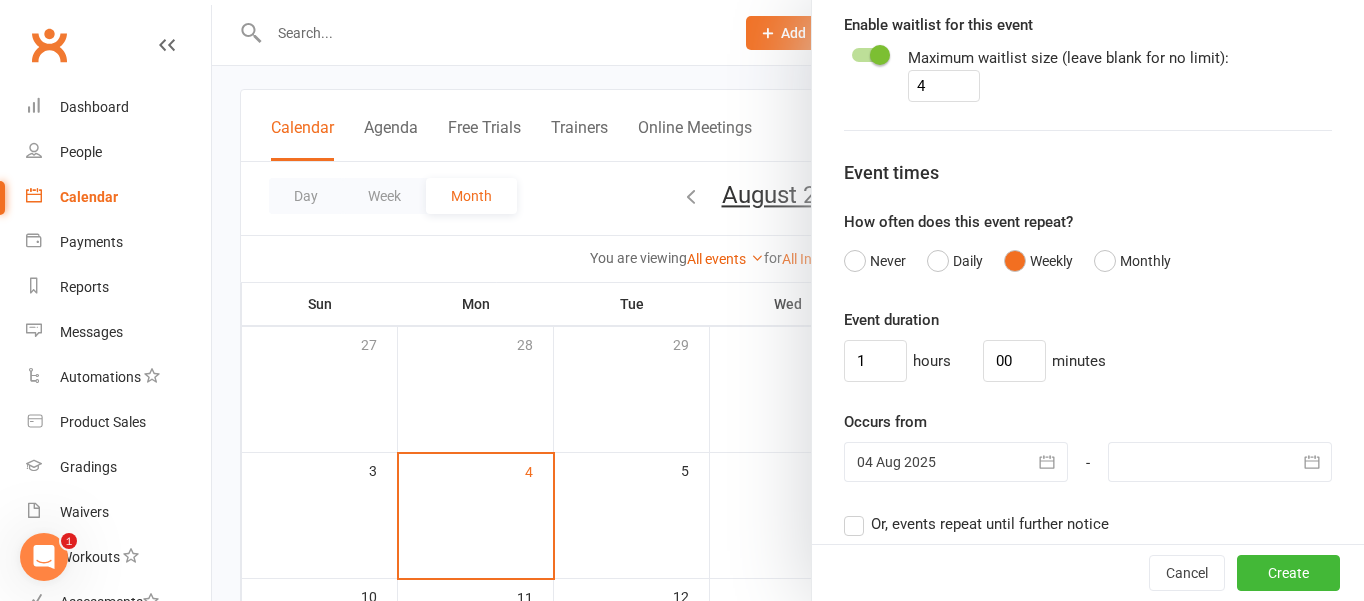 scroll, scrollTop: 1416, scrollLeft: 0, axis: vertical 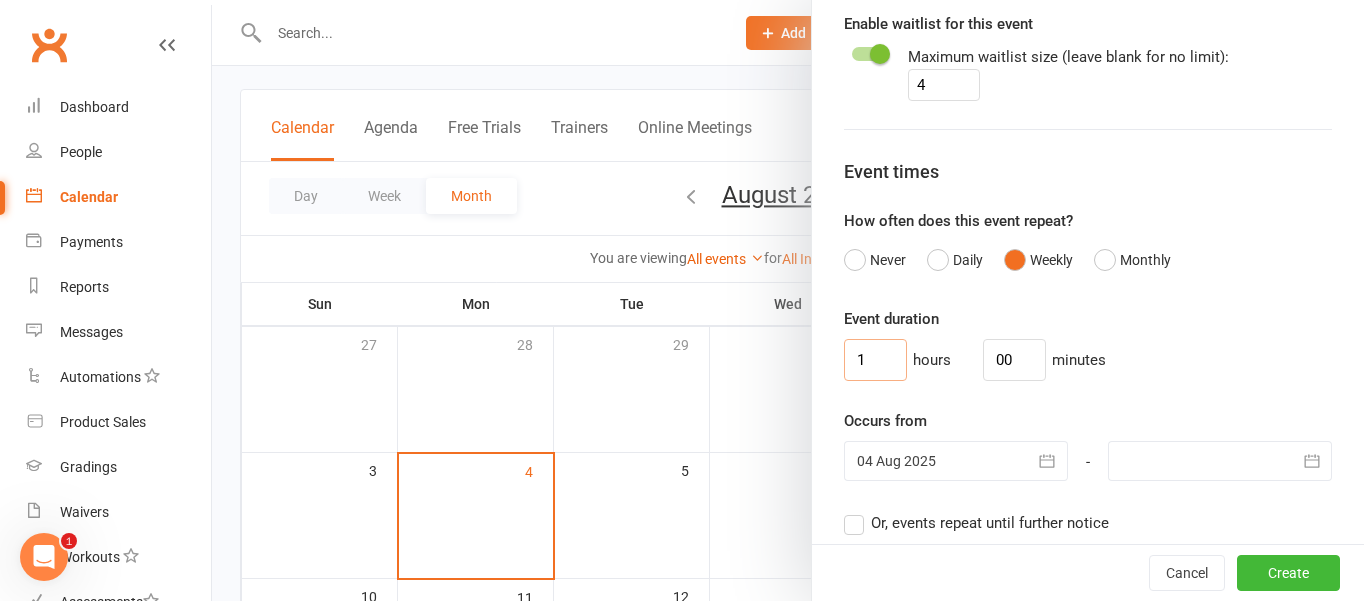 drag, startPoint x: 877, startPoint y: 331, endPoint x: 836, endPoint y: 333, distance: 41.04875 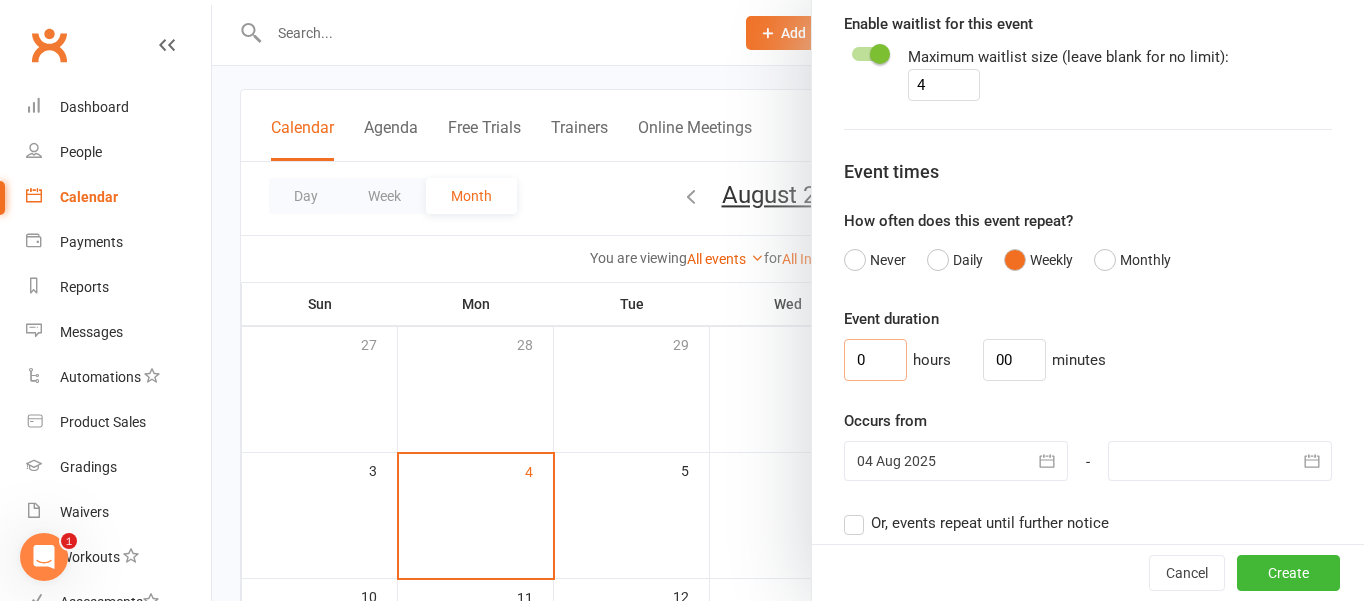 type on "0" 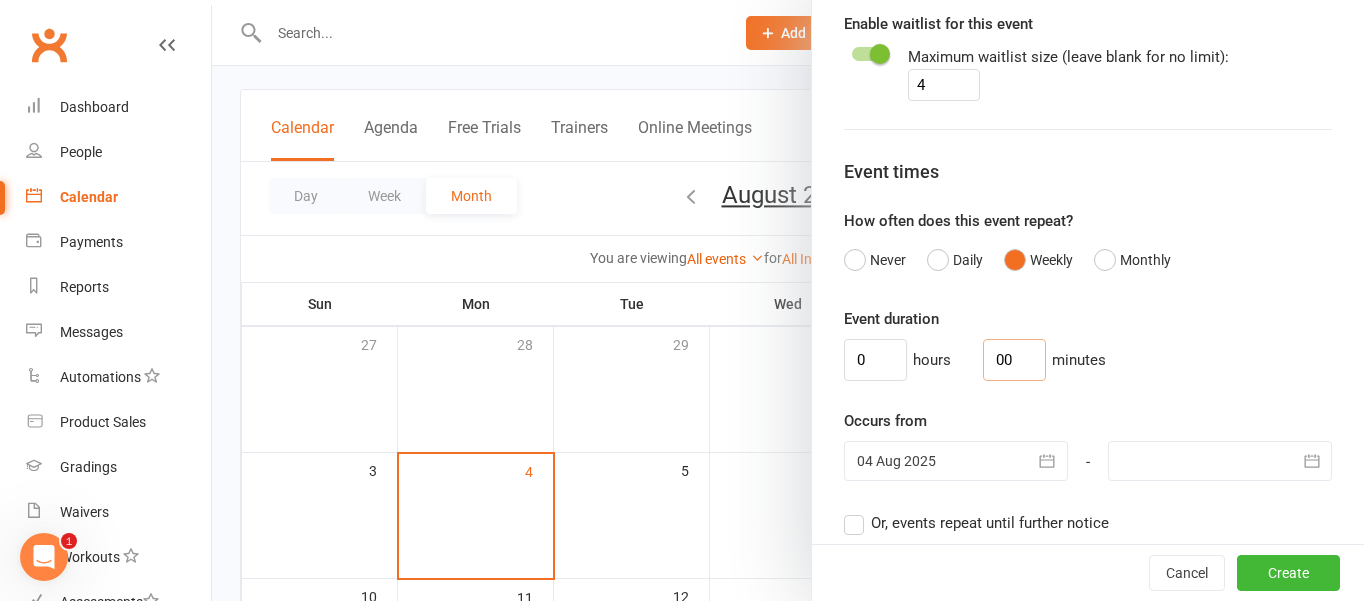 drag, startPoint x: 992, startPoint y: 342, endPoint x: 964, endPoint y: 333, distance: 29.410883 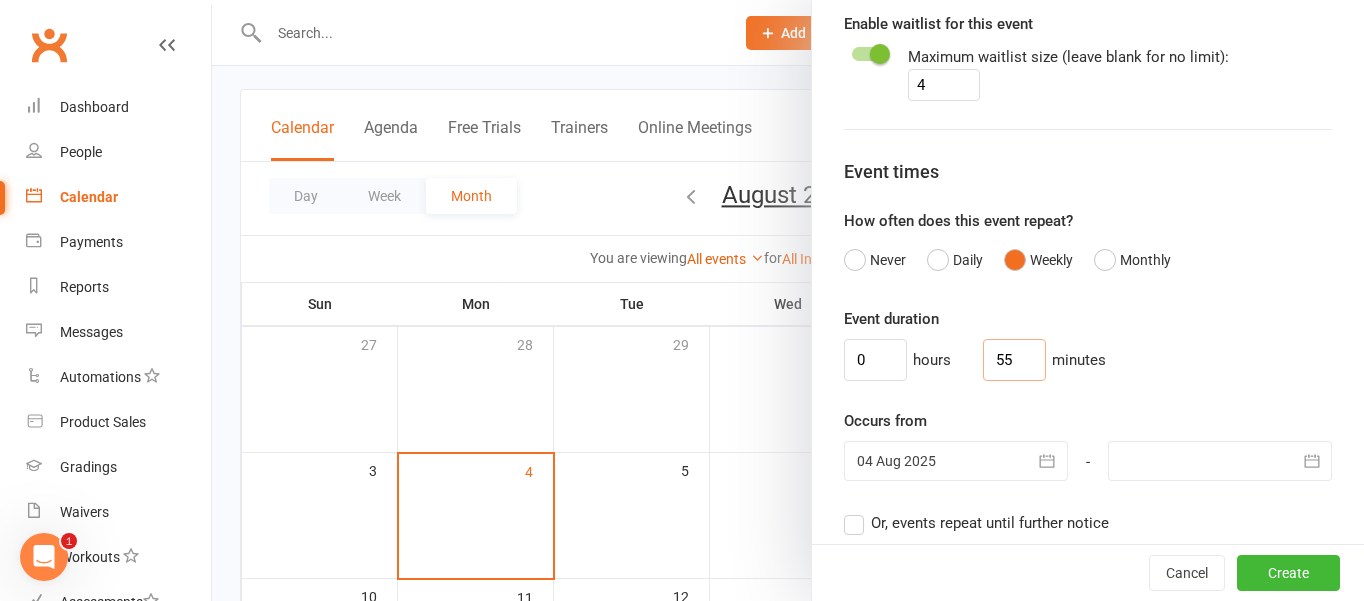 type on "55" 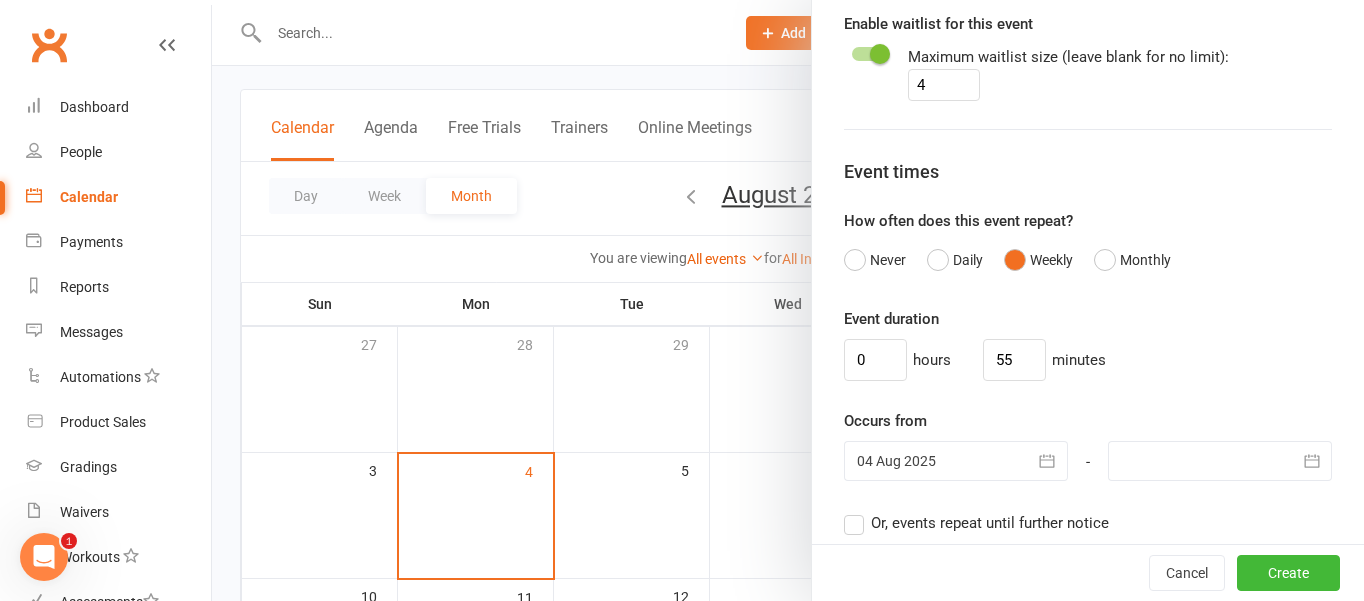 click on "Event duration 0 hours 55 minutes" at bounding box center [1088, 344] 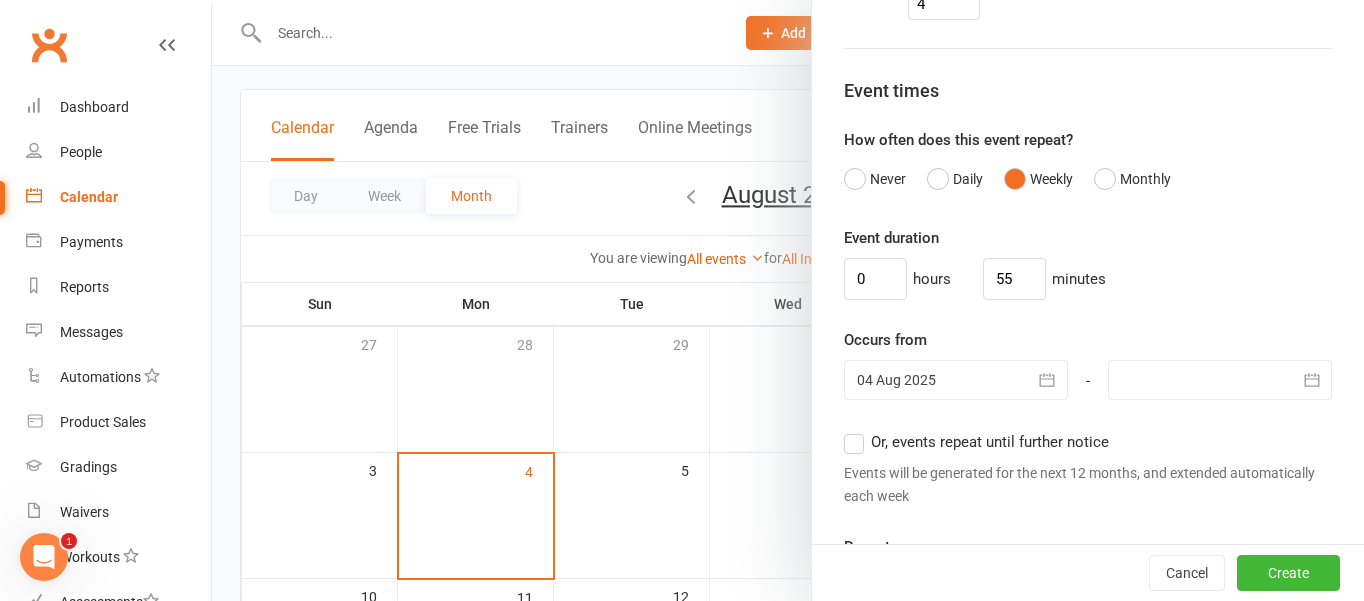 scroll, scrollTop: 1501, scrollLeft: 0, axis: vertical 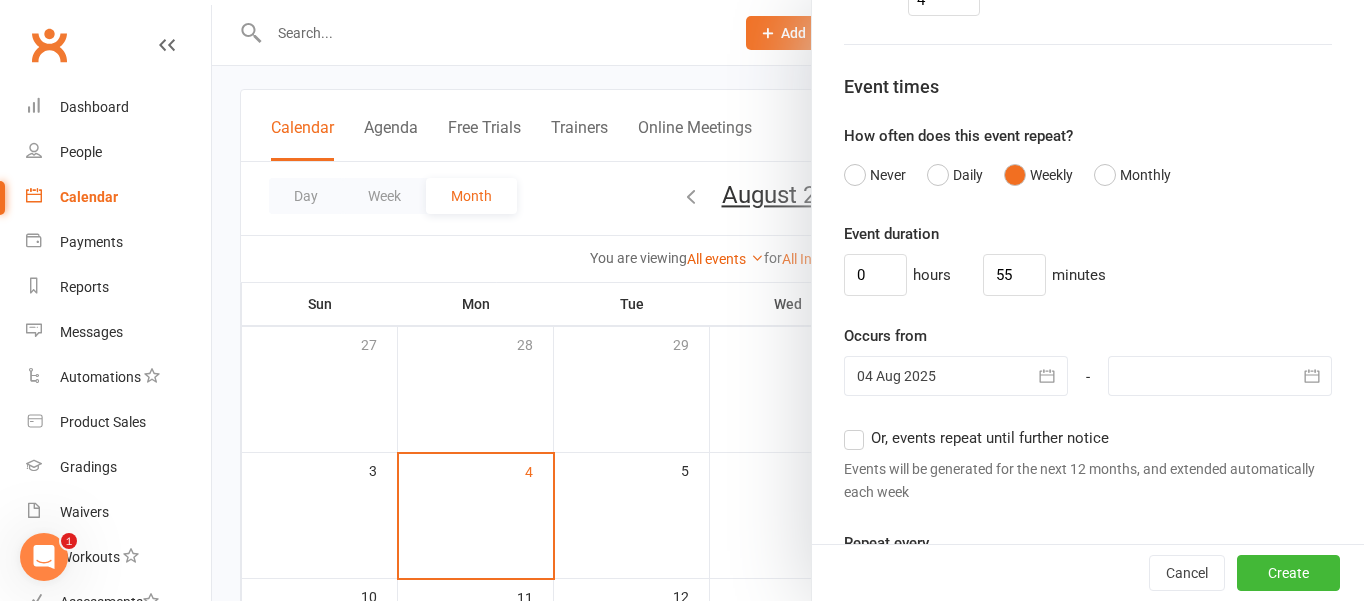 click on "Or, events repeat until further notice" at bounding box center (976, 438) 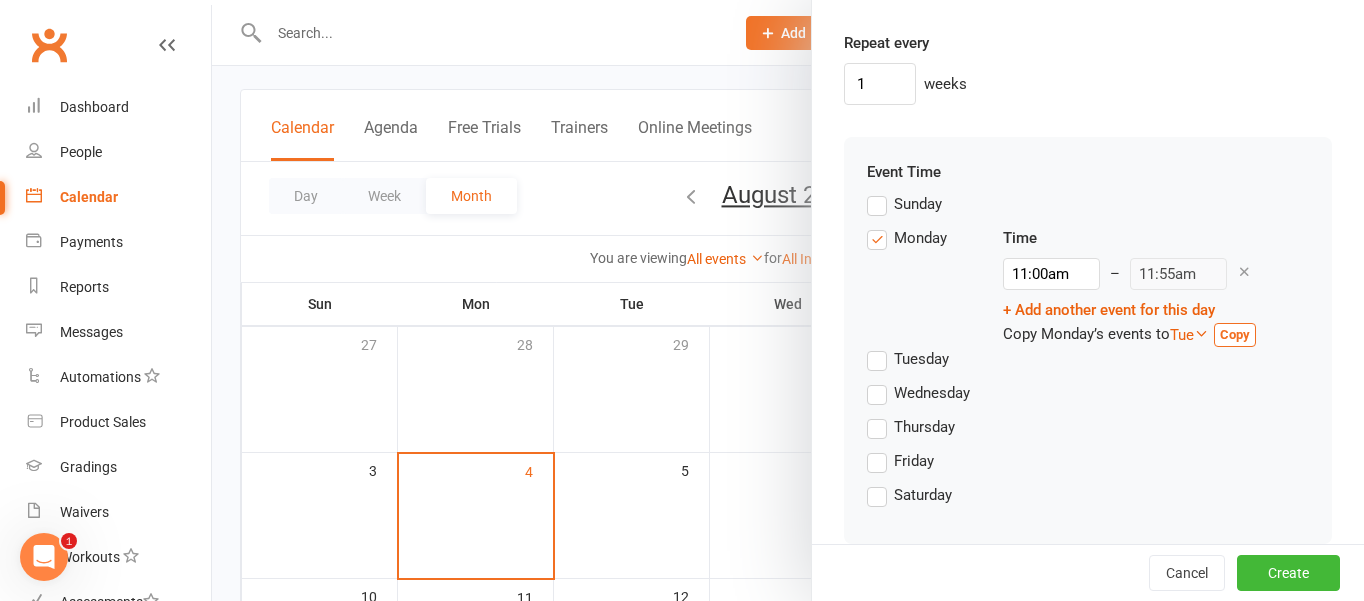 scroll, scrollTop: 2004, scrollLeft: 0, axis: vertical 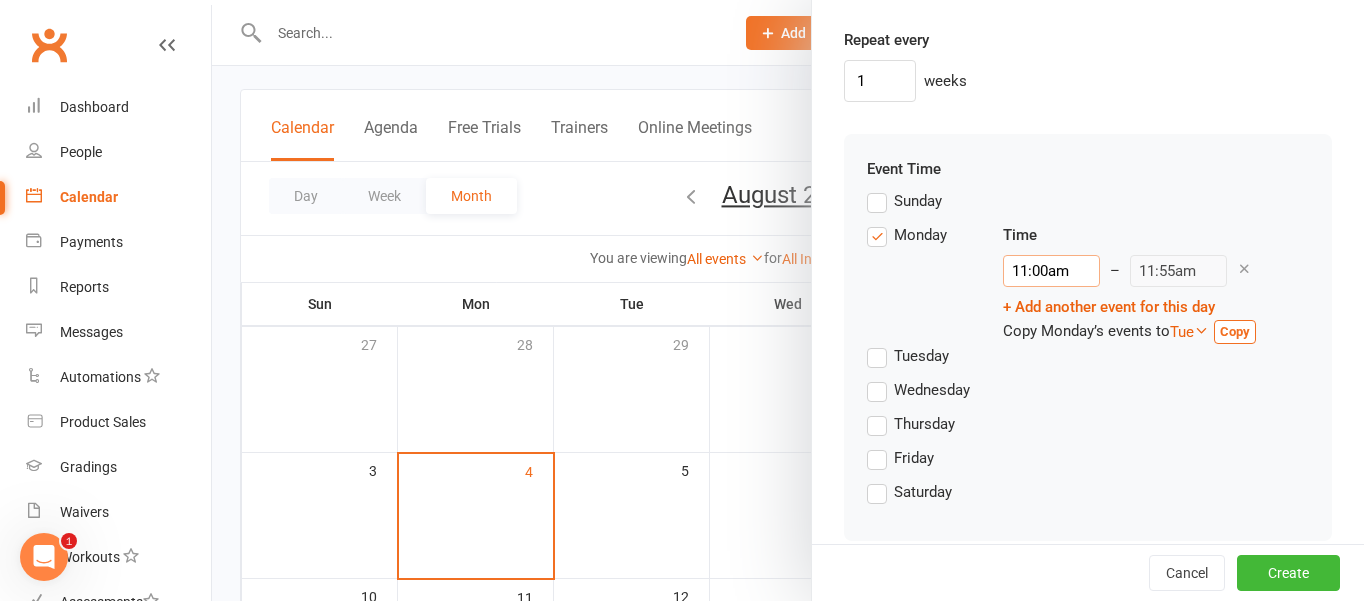 click on "11:00am" at bounding box center (1051, 271) 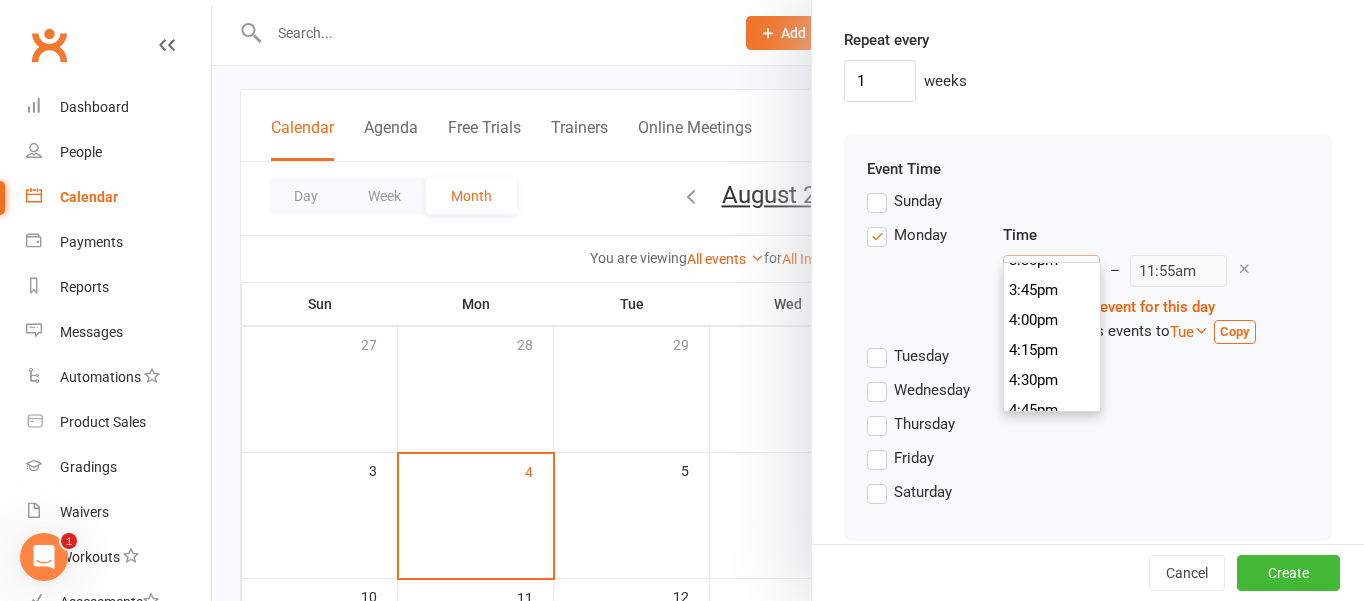 scroll, scrollTop: 1897, scrollLeft: 0, axis: vertical 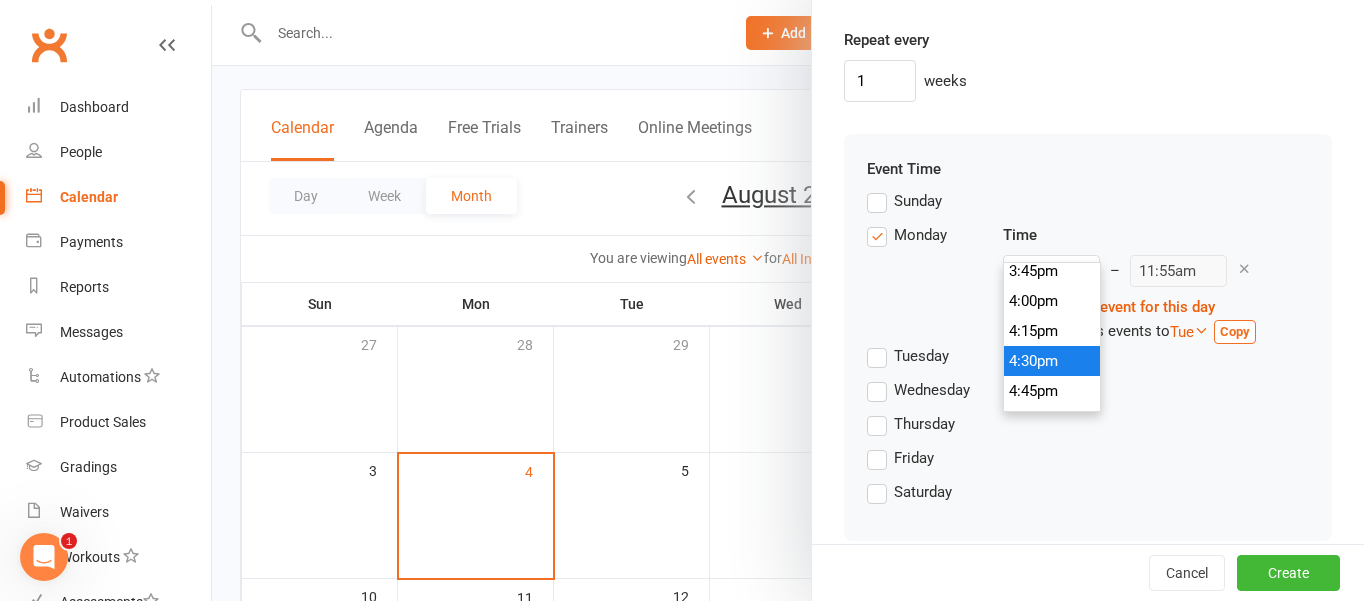 type on "4:30pm" 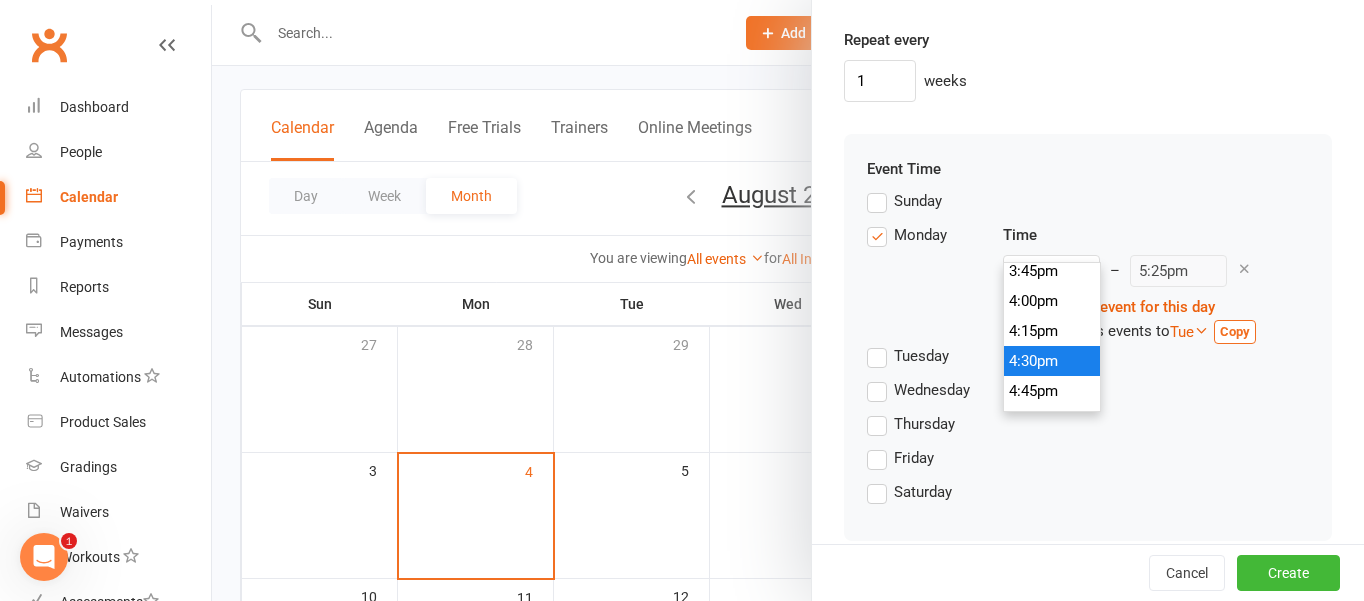 click on "4:30pm" at bounding box center (1052, 361) 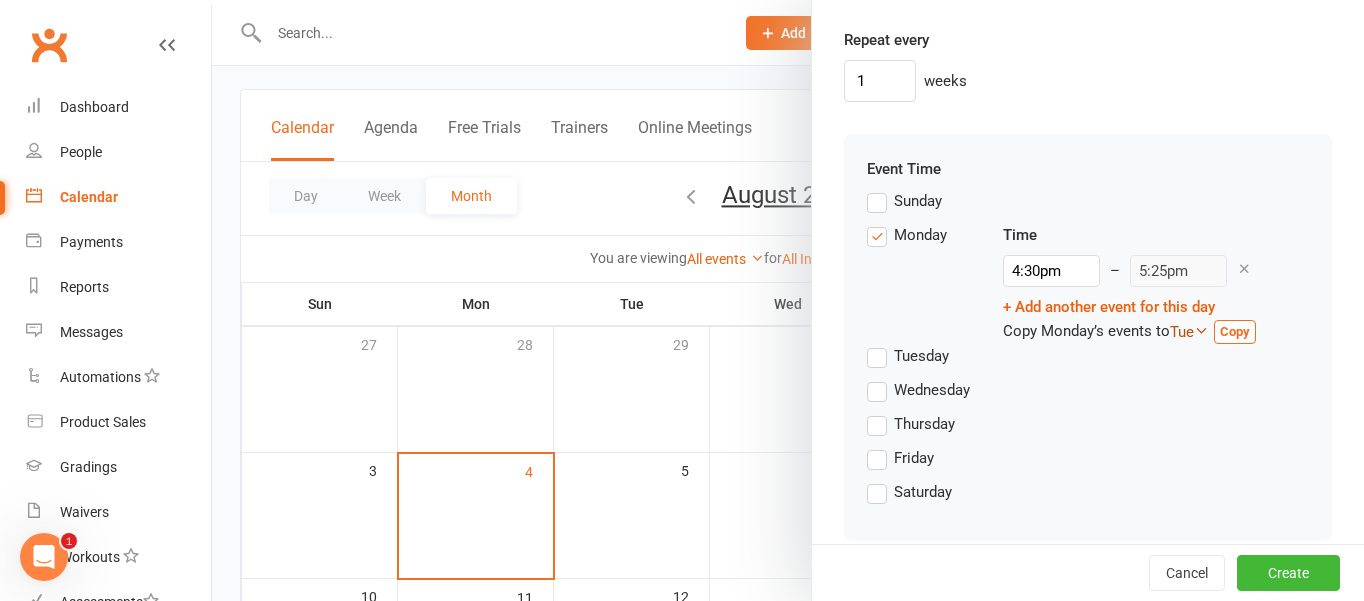 click at bounding box center [1201, 330] 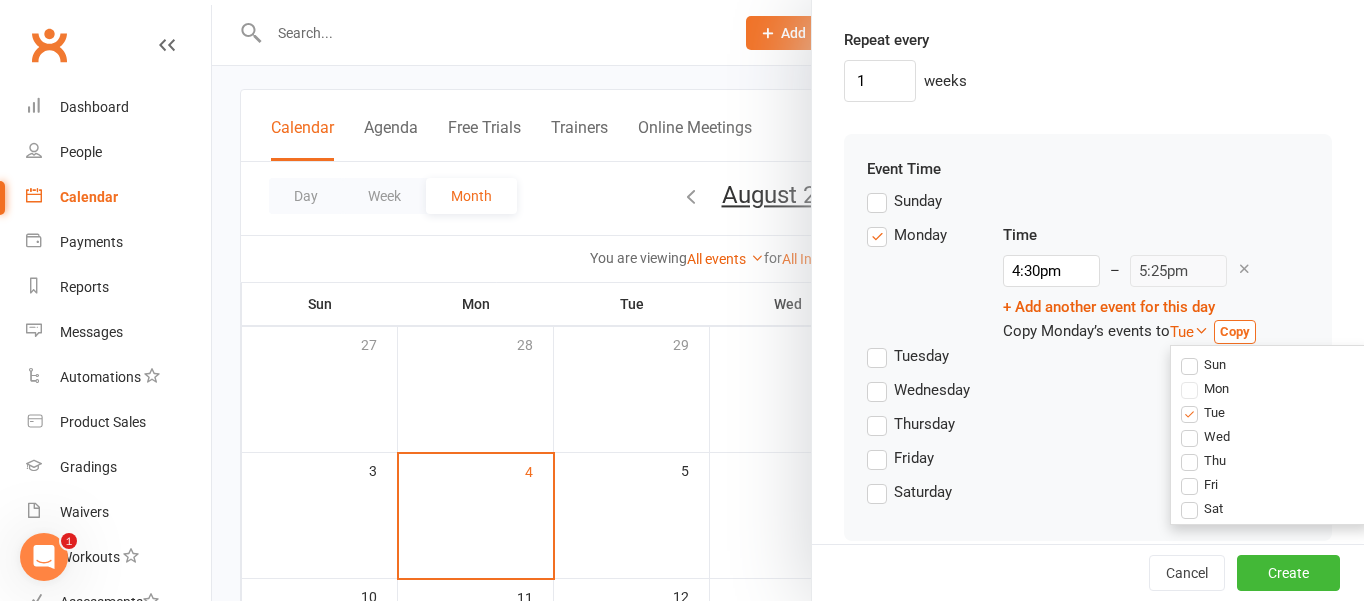 click on "Wed" at bounding box center (1217, 435) 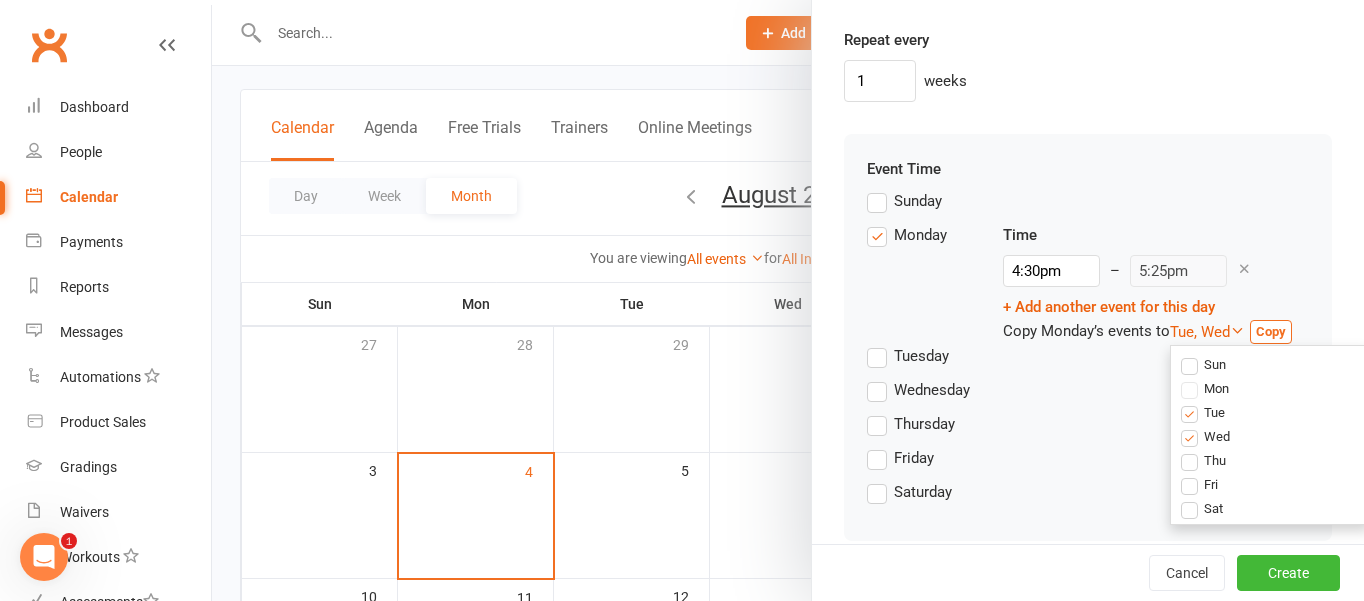 click on "Tue" at bounding box center (1203, 412) 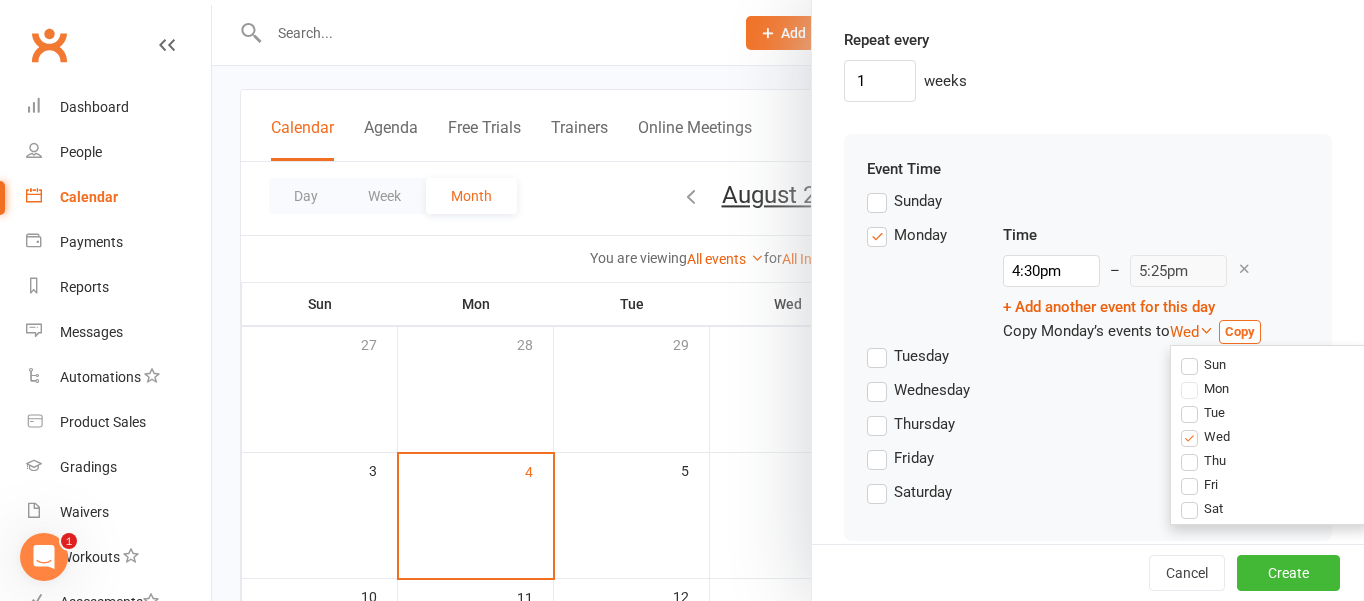 click on "Copy" at bounding box center (1240, 331) 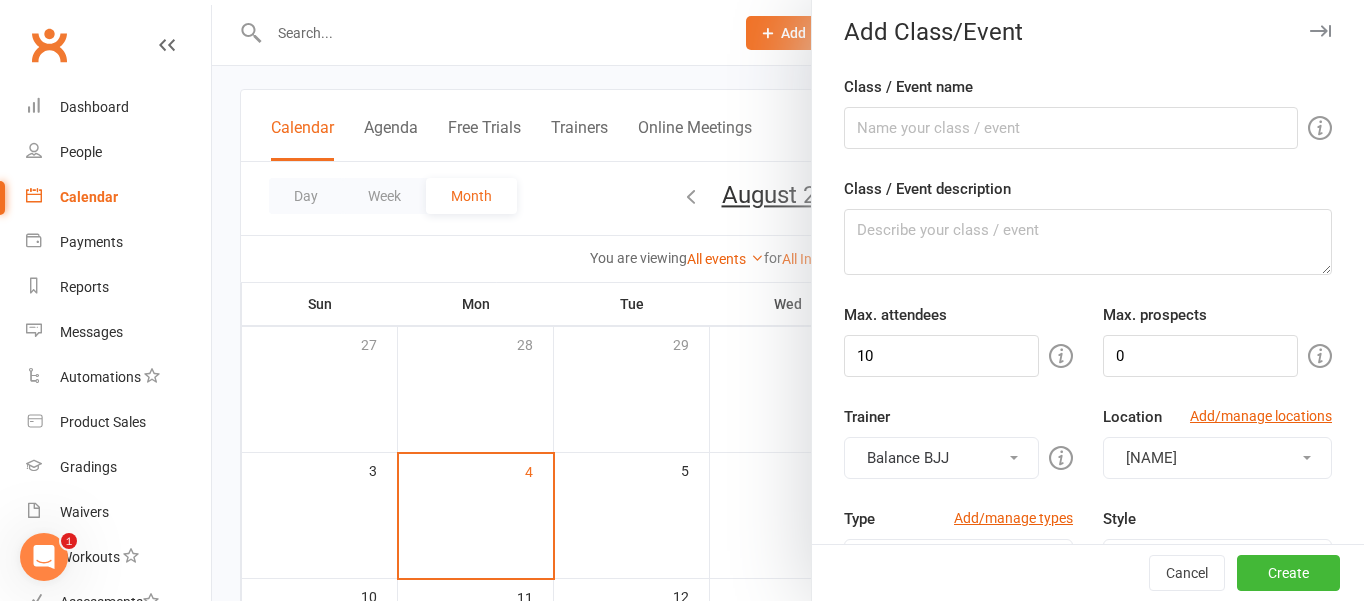 scroll, scrollTop: 0, scrollLeft: 0, axis: both 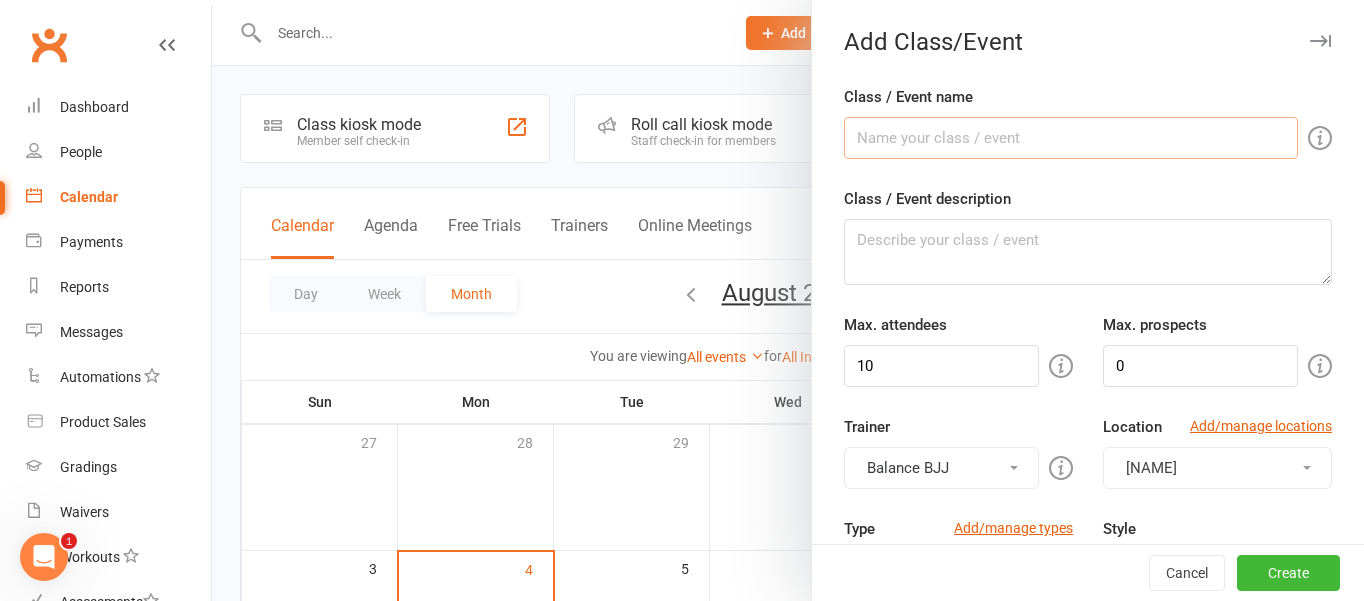 click on "Class / Event name" at bounding box center [1071, 138] 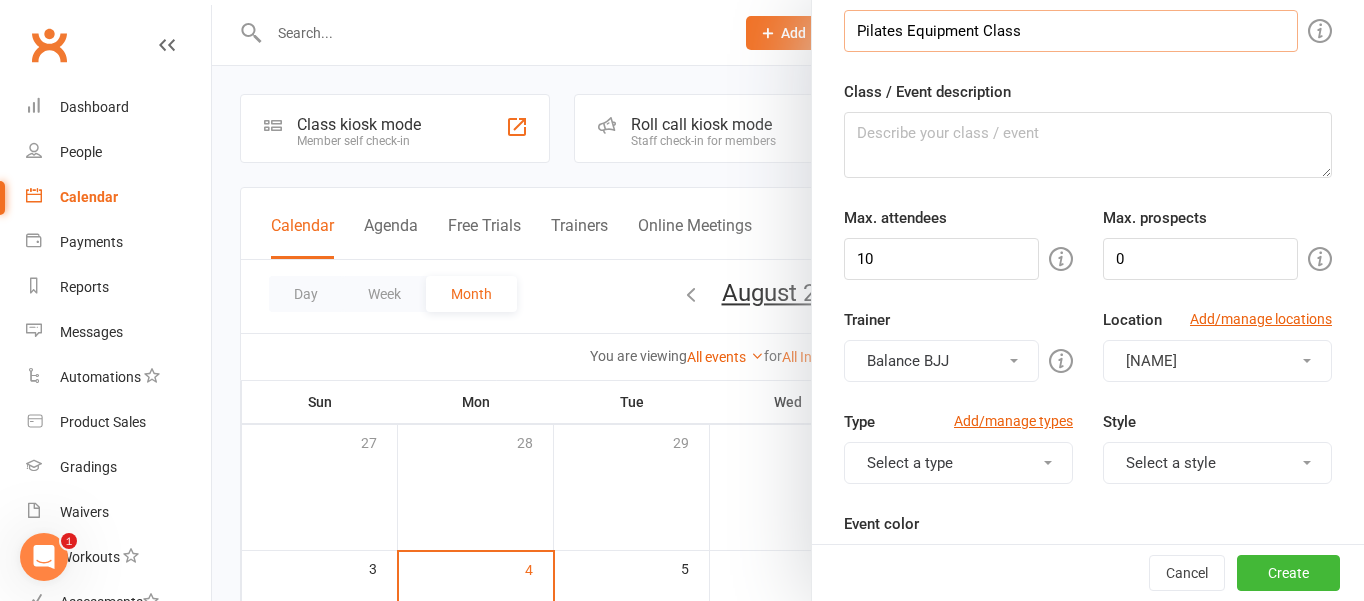 scroll, scrollTop: 120, scrollLeft: 0, axis: vertical 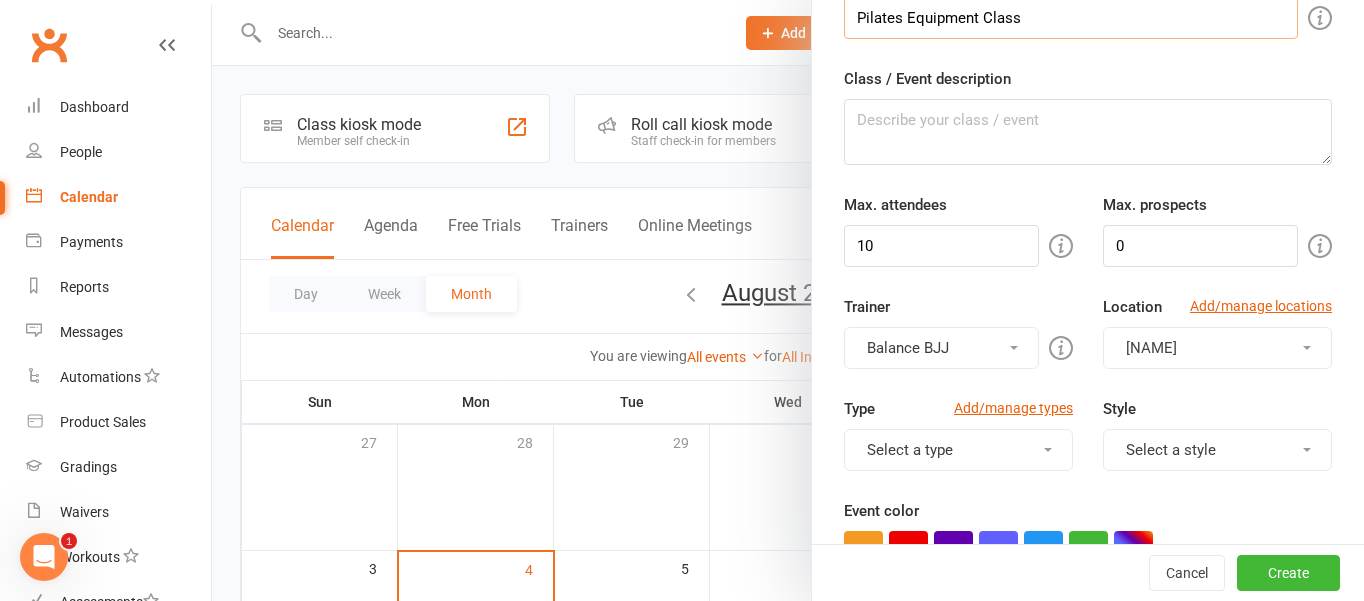 type on "Pilates Equipment Class" 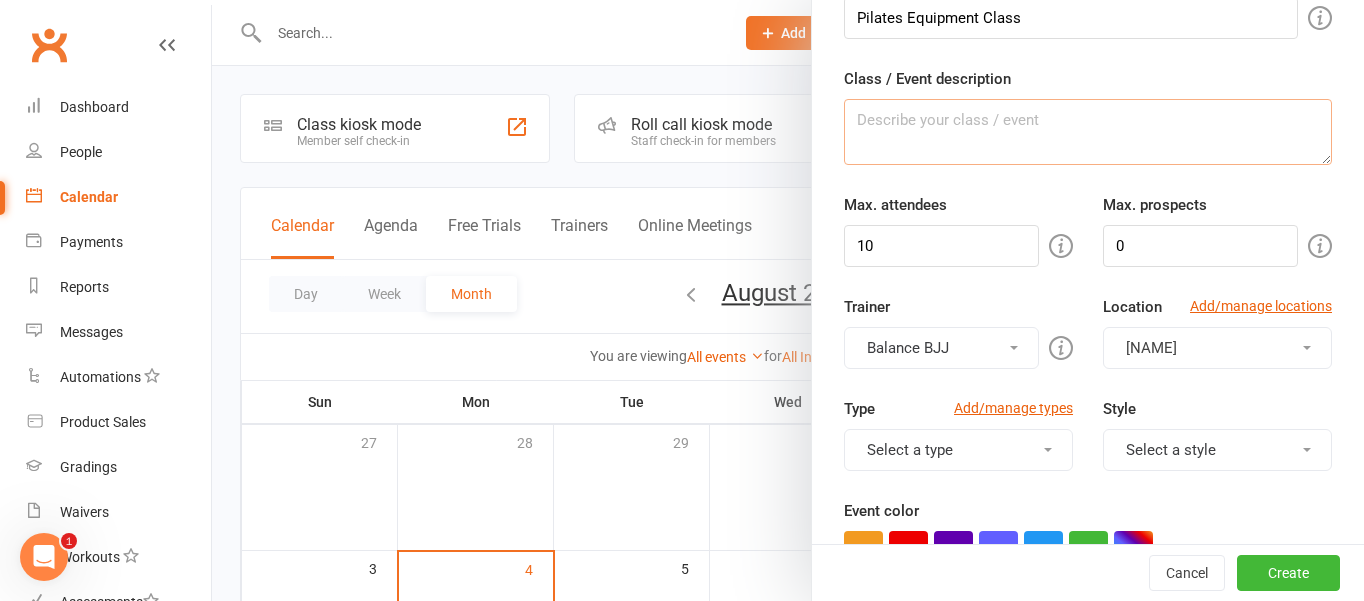 click on "Class / Event description" at bounding box center [1088, 132] 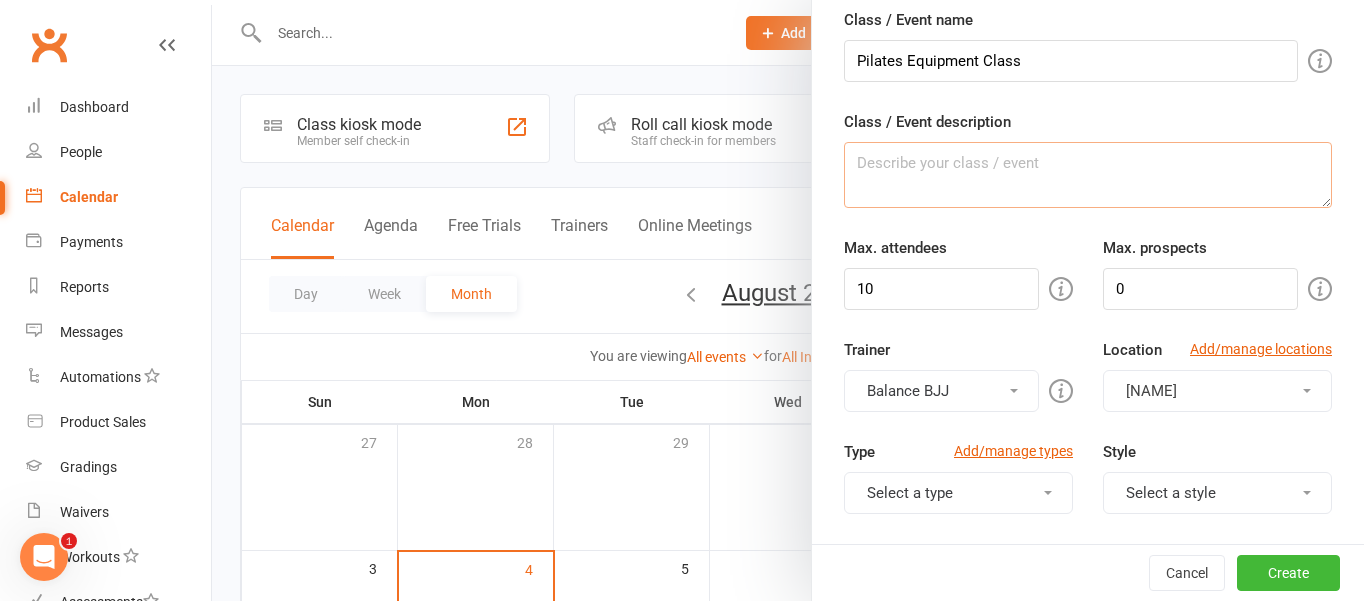 scroll, scrollTop: 79, scrollLeft: 0, axis: vertical 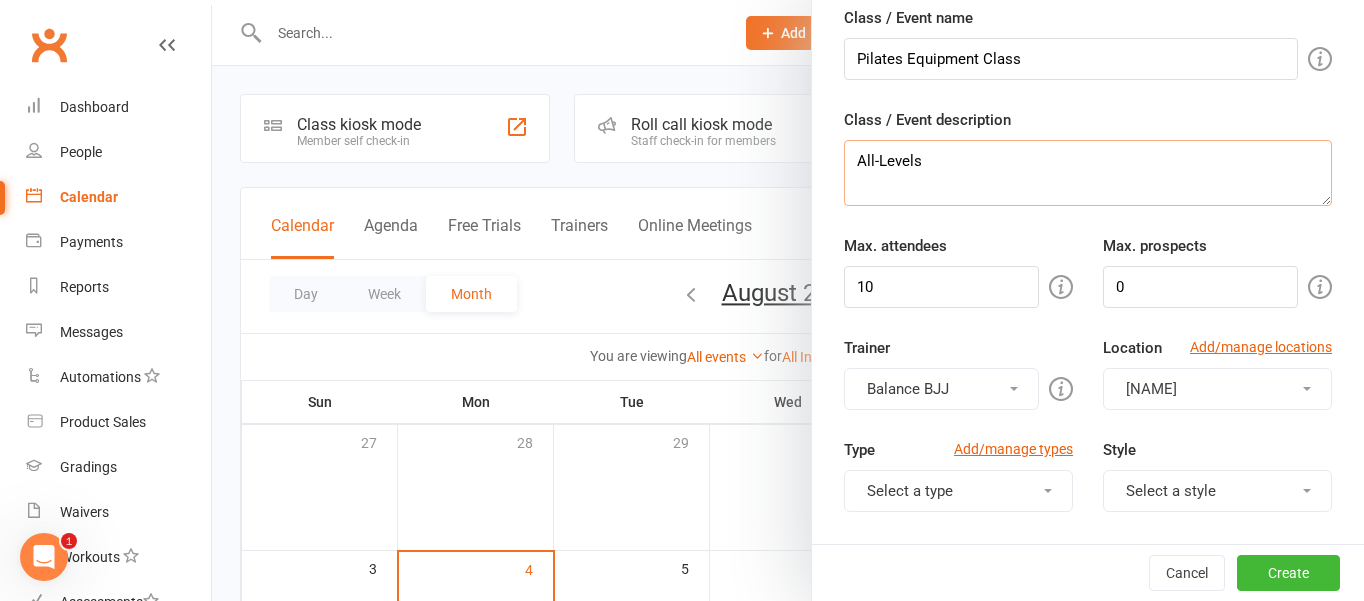 type on "All-Levels" 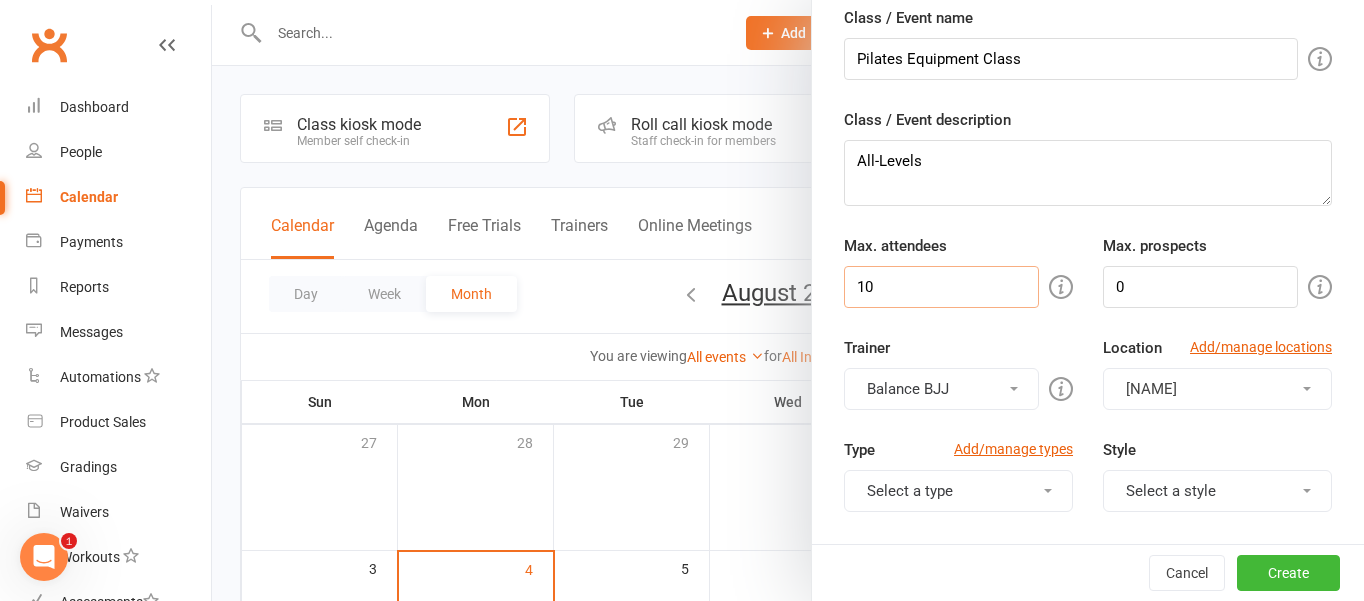 drag, startPoint x: 955, startPoint y: 282, endPoint x: 831, endPoint y: 282, distance: 124 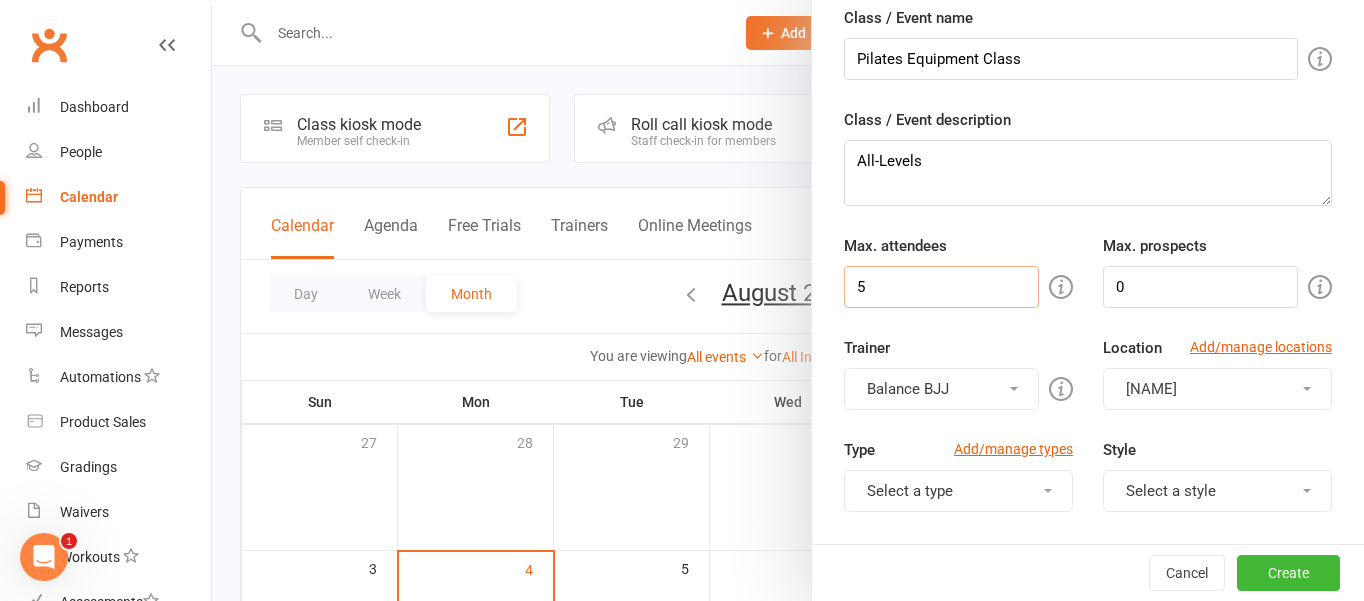 type on "5" 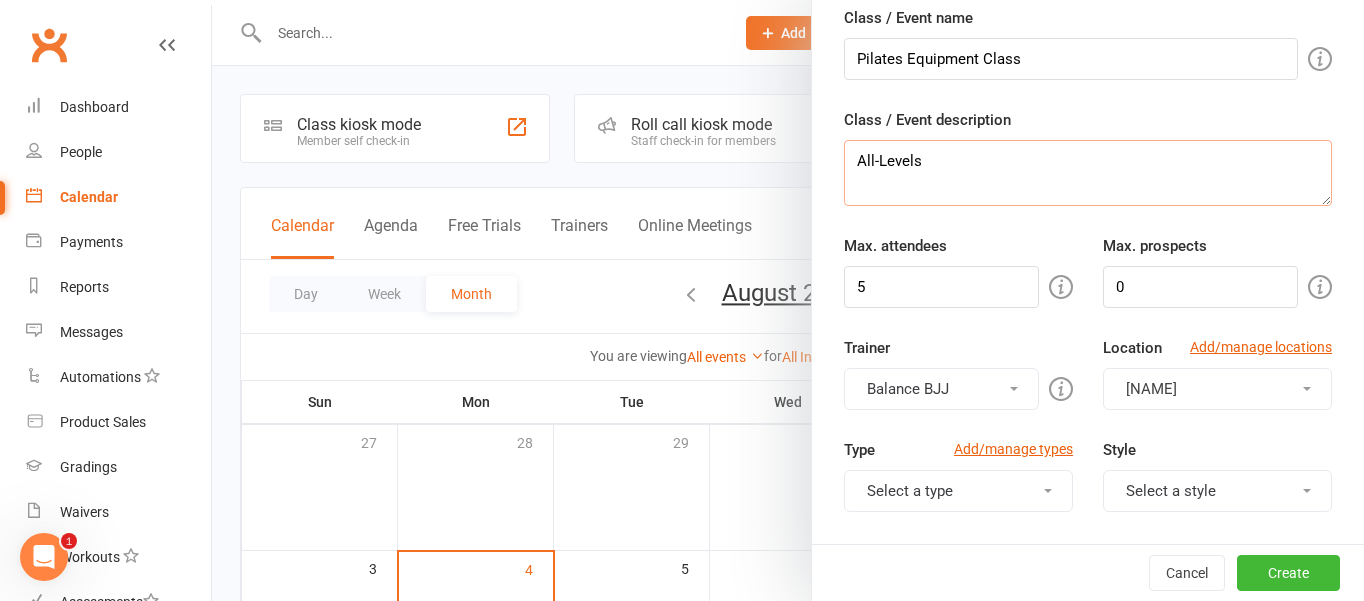 click on "All-Levels" at bounding box center [1088, 173] 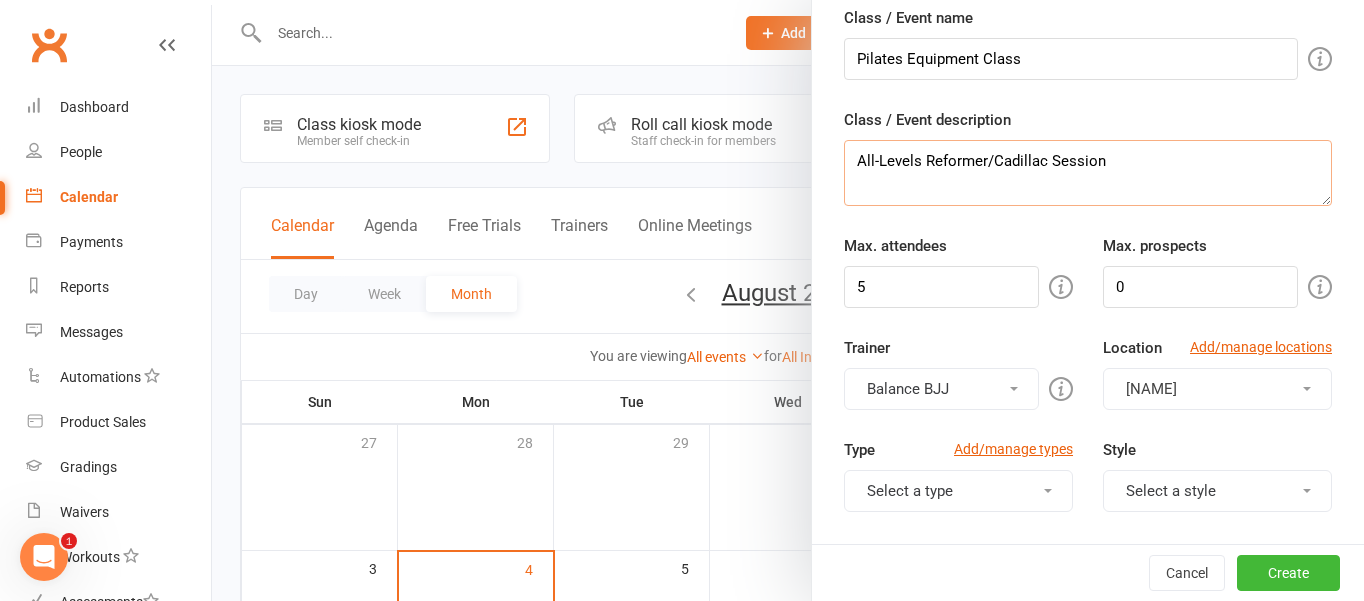 type on "All-Levels Reformer/Cadillac Session" 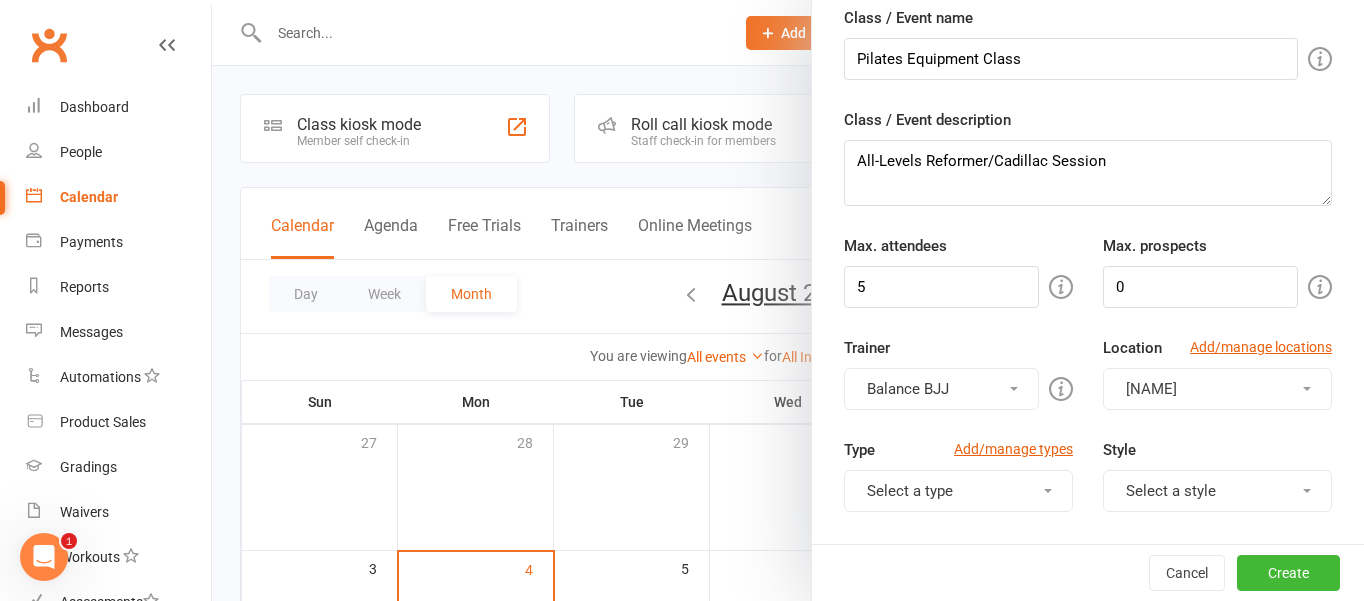 click on "Class / Event description All-Levels Reformer/Cadillac Session" at bounding box center (1088, 157) 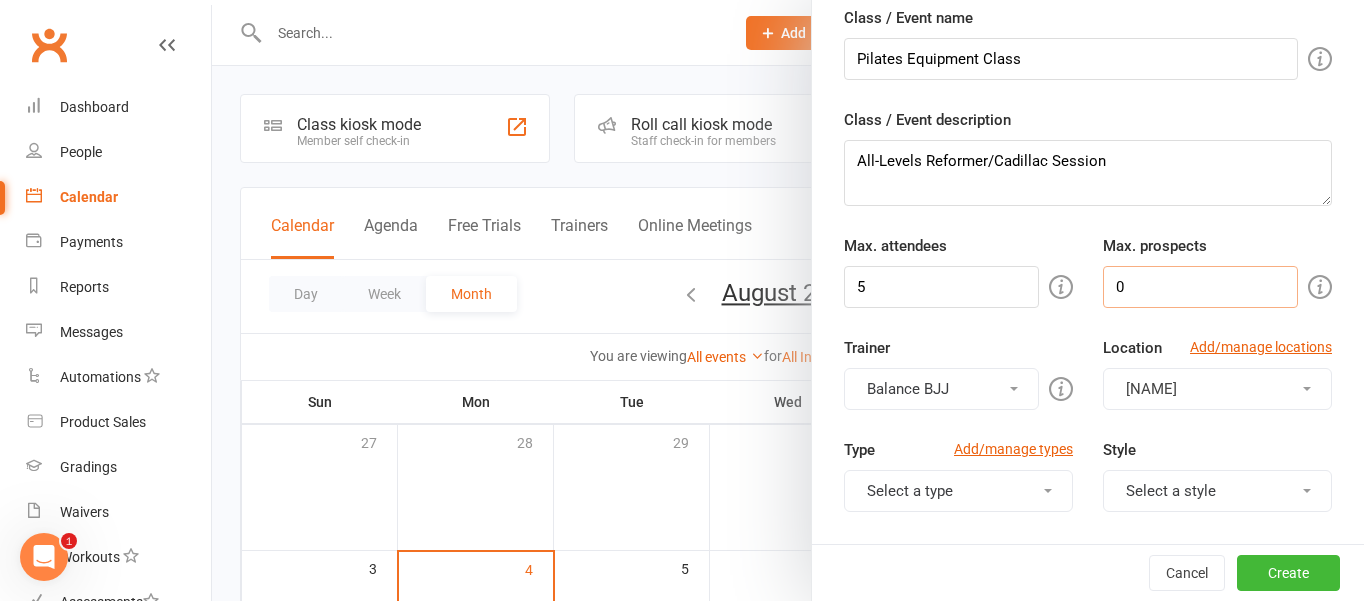 click on "0" at bounding box center (1200, 287) 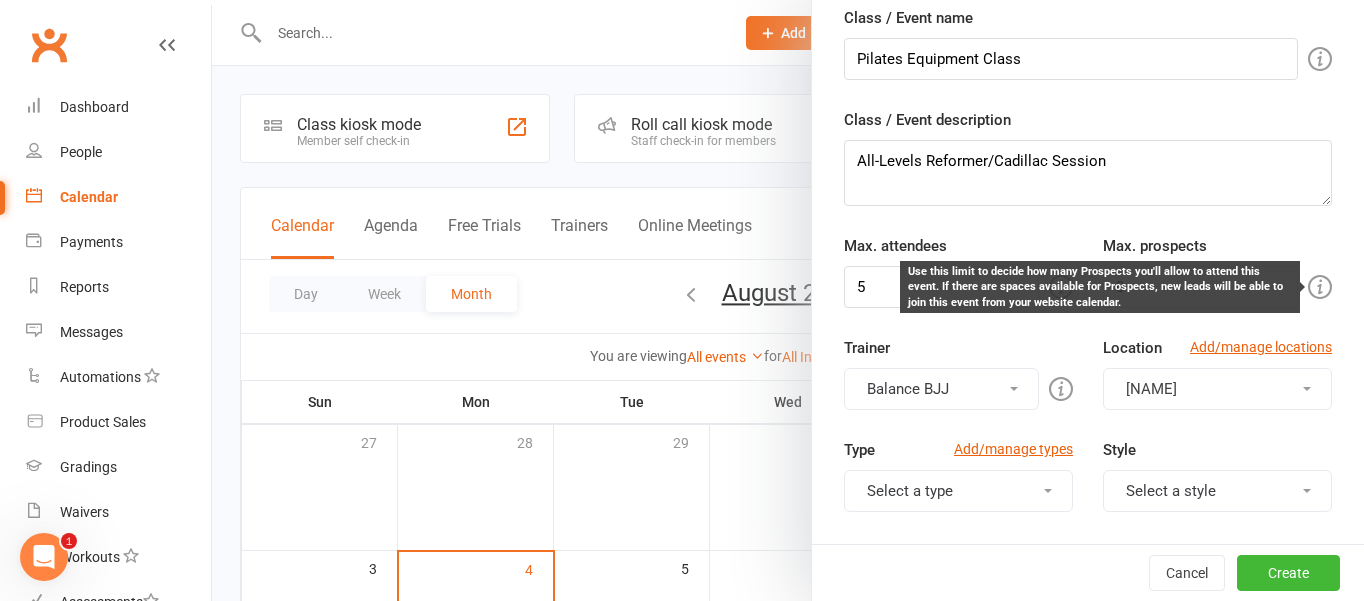 click at bounding box center [1320, 287] 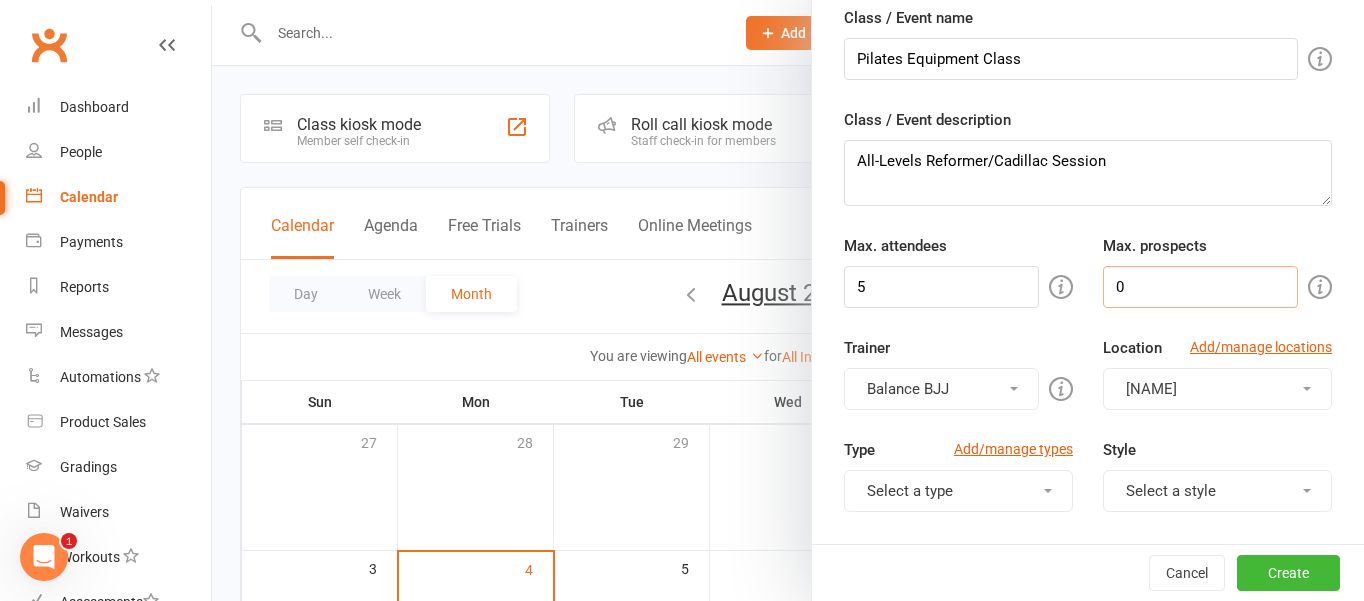 click on "0" at bounding box center [1200, 287] 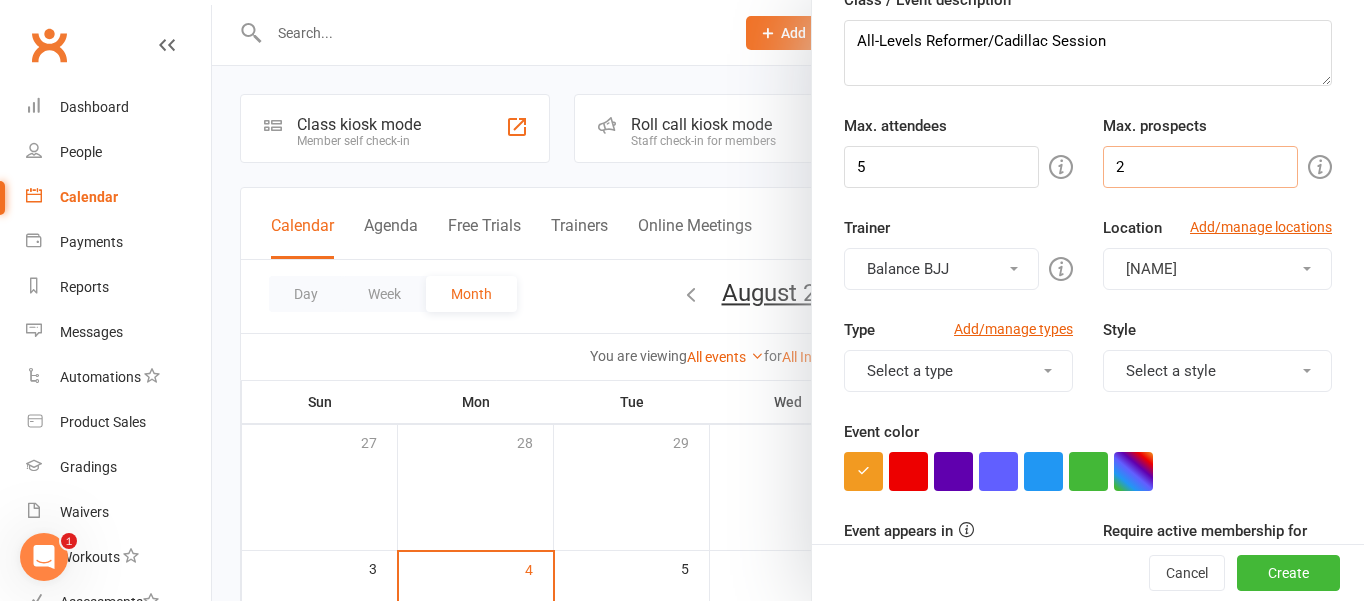 scroll, scrollTop: 201, scrollLeft: 0, axis: vertical 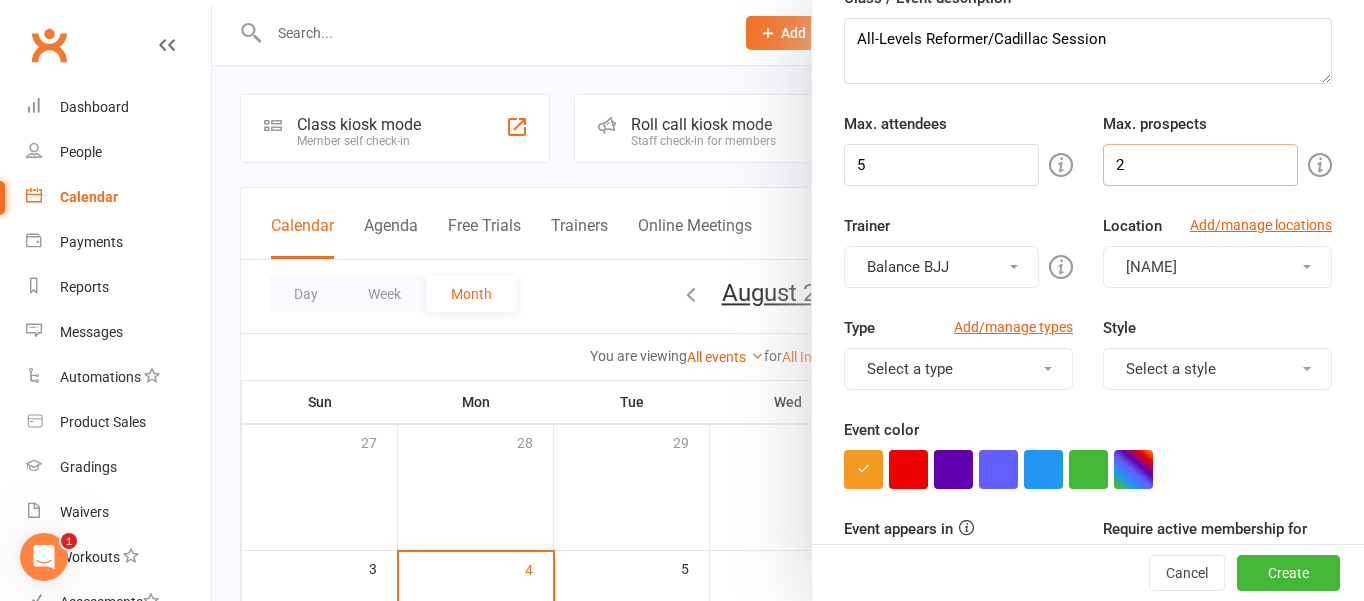 type on "2" 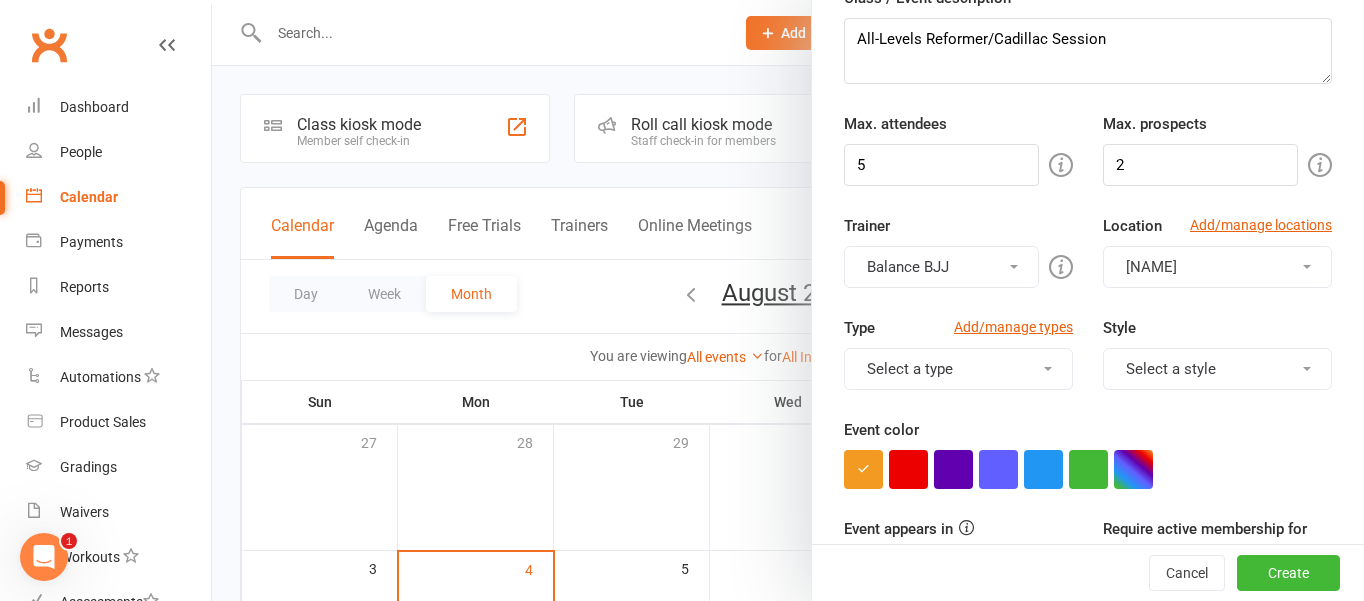 click on "Balance BJJ" at bounding box center (941, 267) 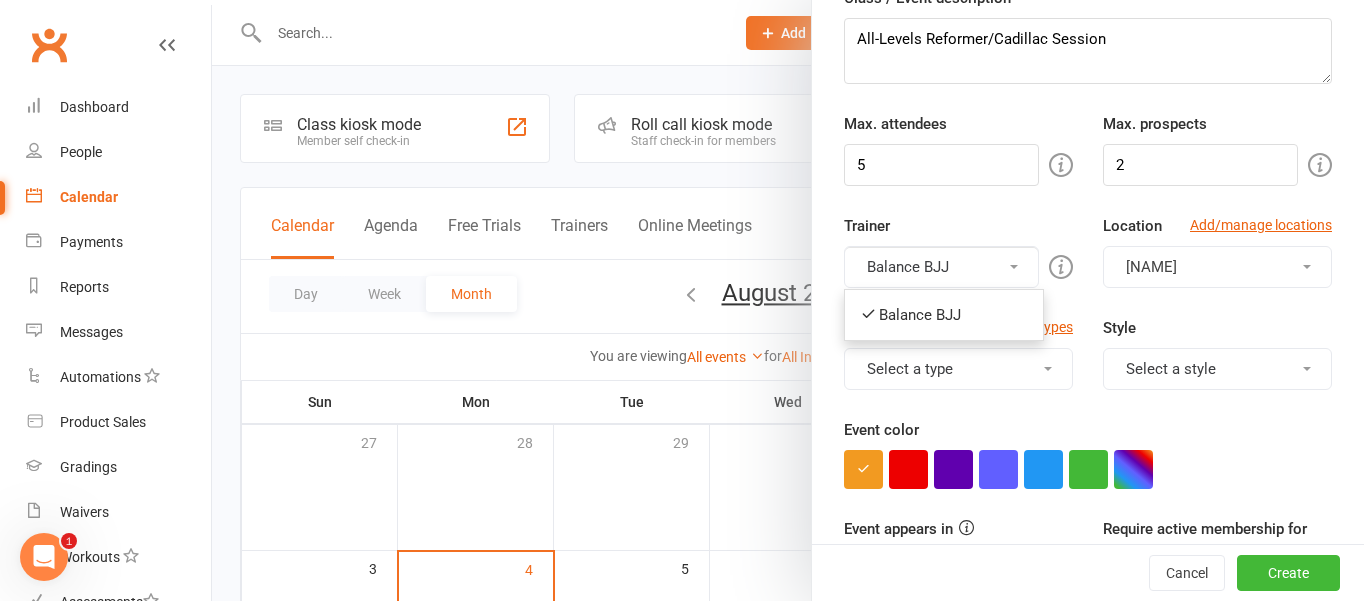 click on "Balance BJJ" at bounding box center (941, 267) 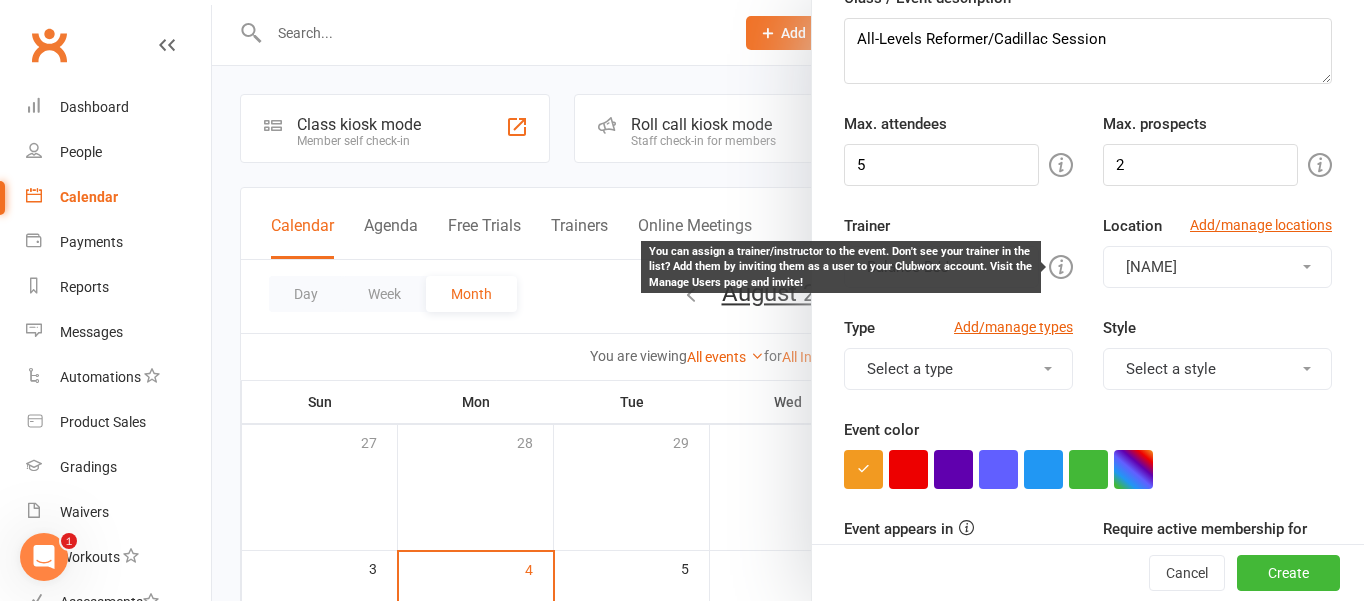 click at bounding box center (1061, 267) 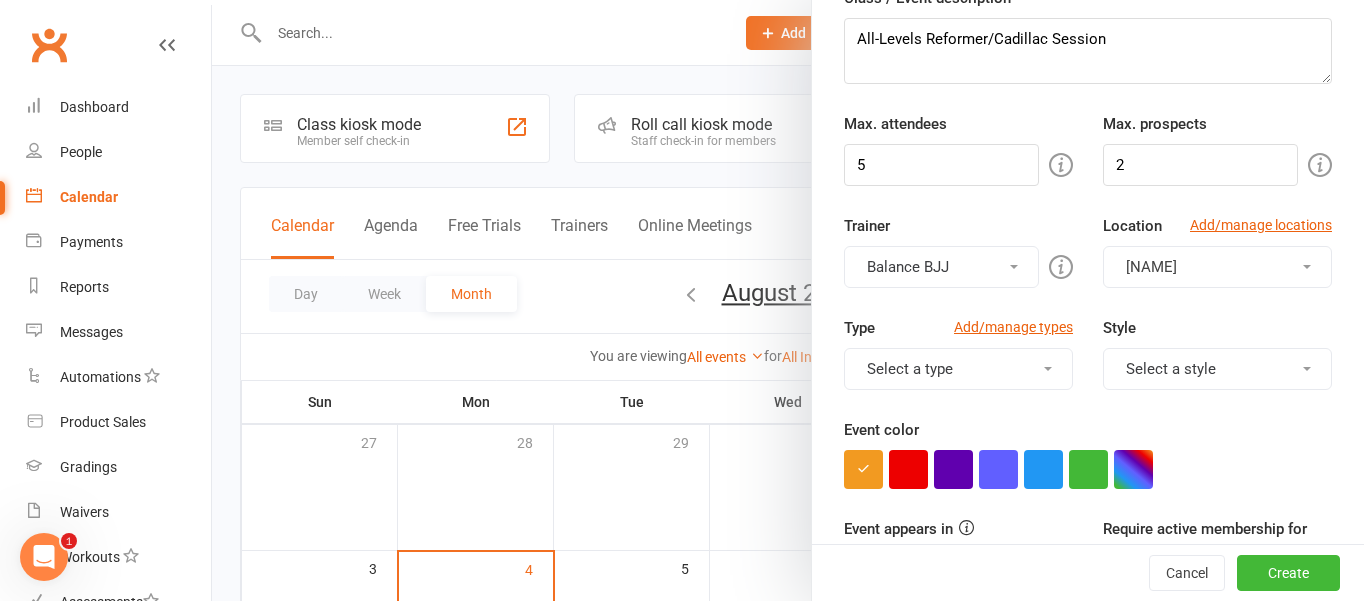 click on "Trainer [NAME]  [NAME]" at bounding box center (958, 251) 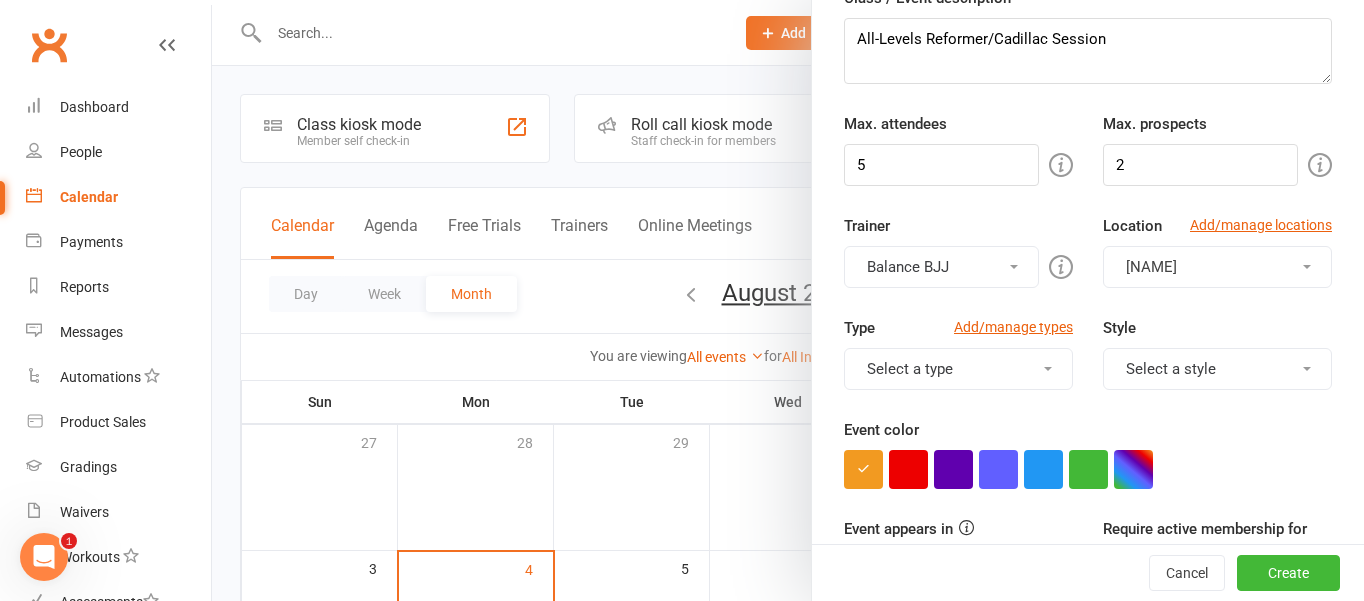 click on "Select a type" at bounding box center (958, 369) 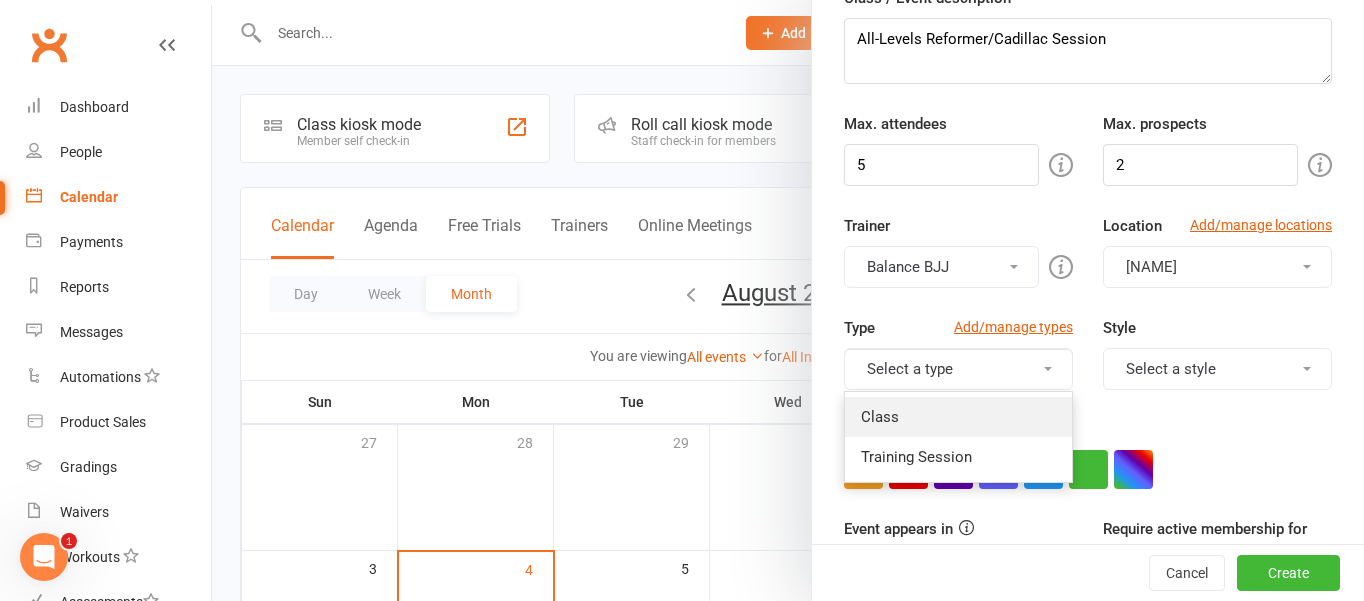 click on "Class" at bounding box center [958, 417] 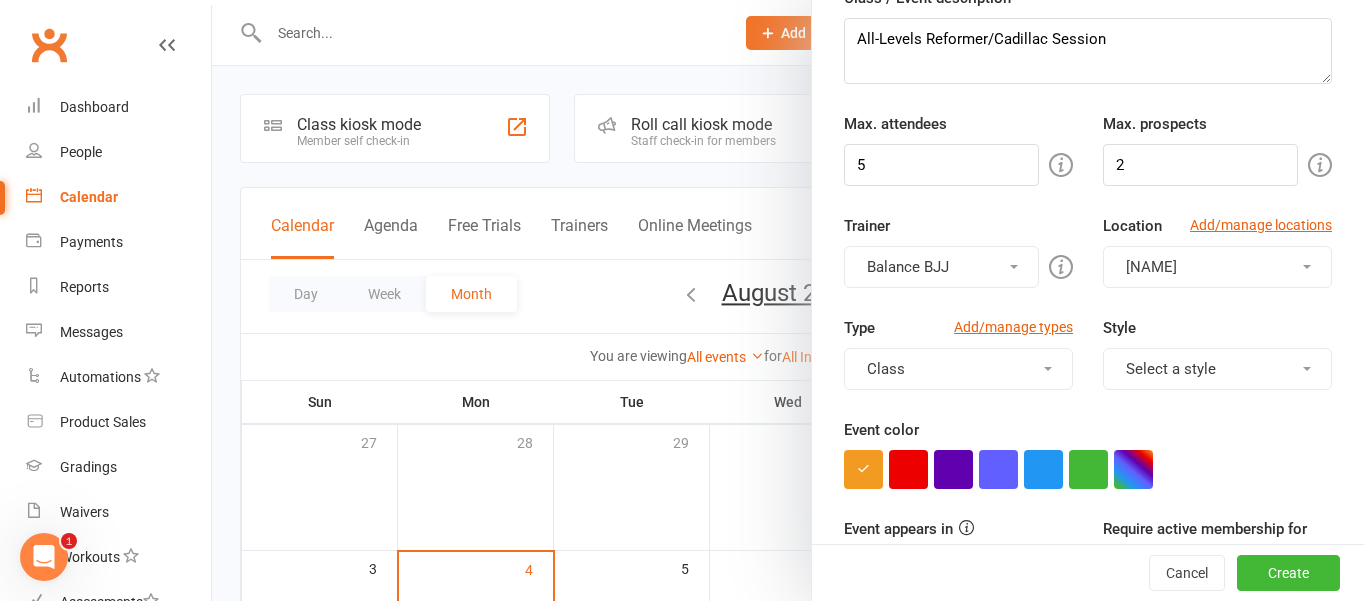 click on "Select a style" at bounding box center (1217, 369) 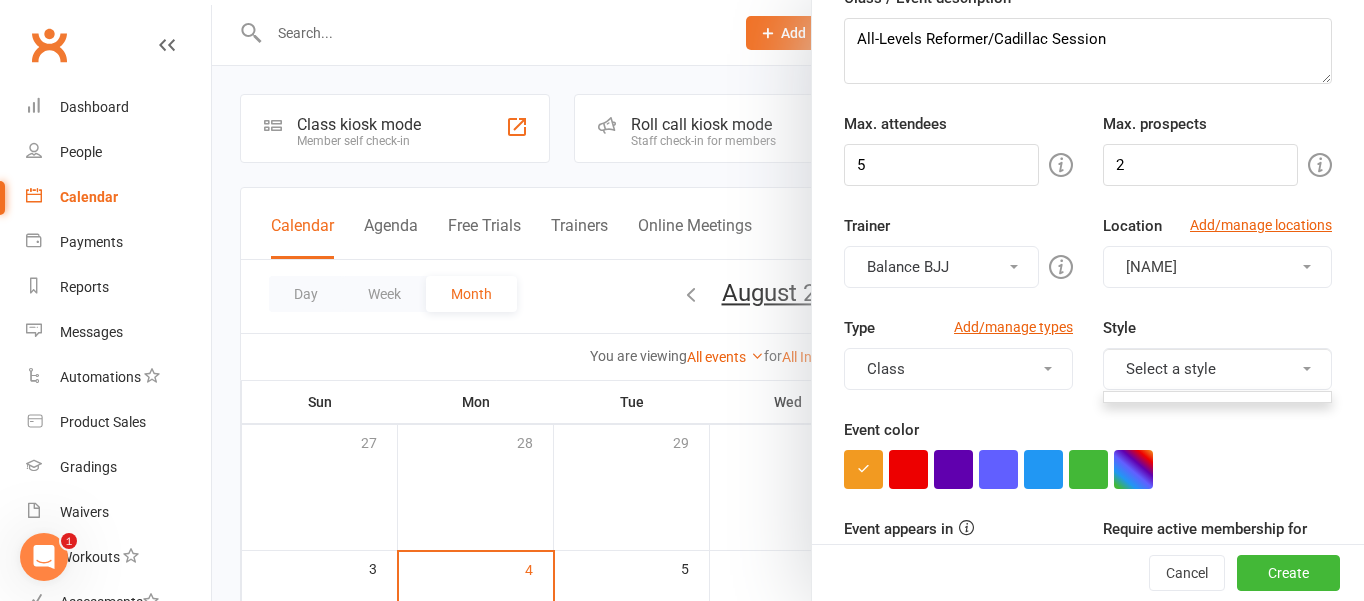 click on "Select a style" at bounding box center (1217, 369) 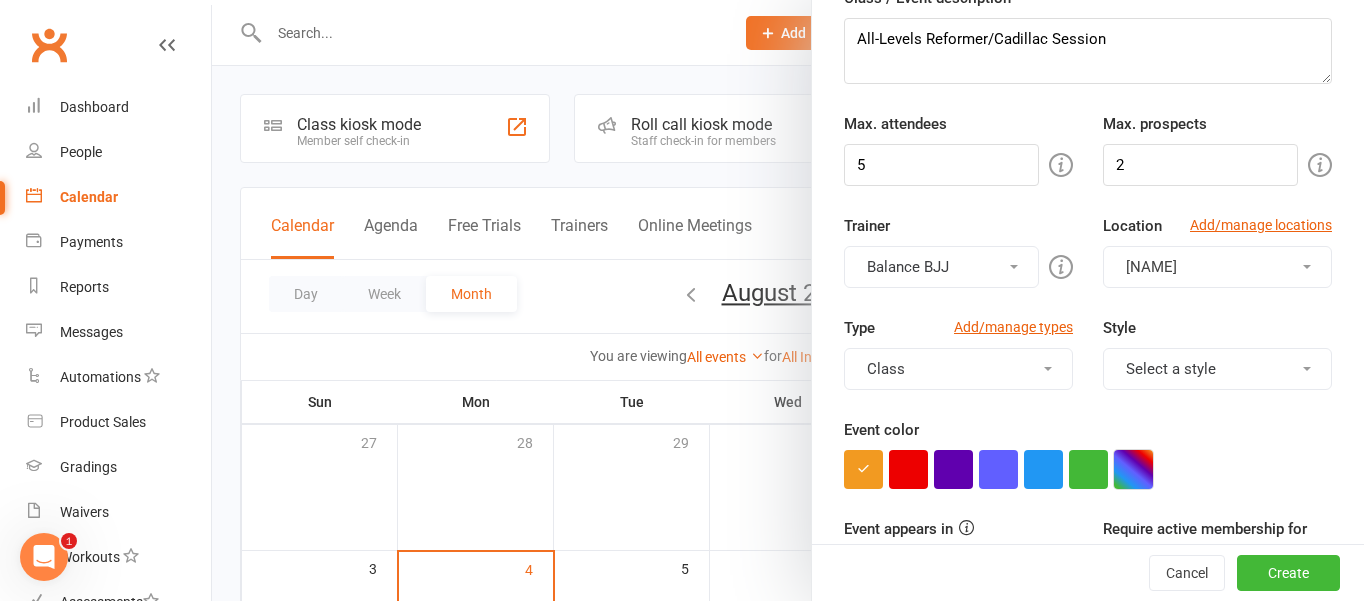 click at bounding box center [1133, 469] 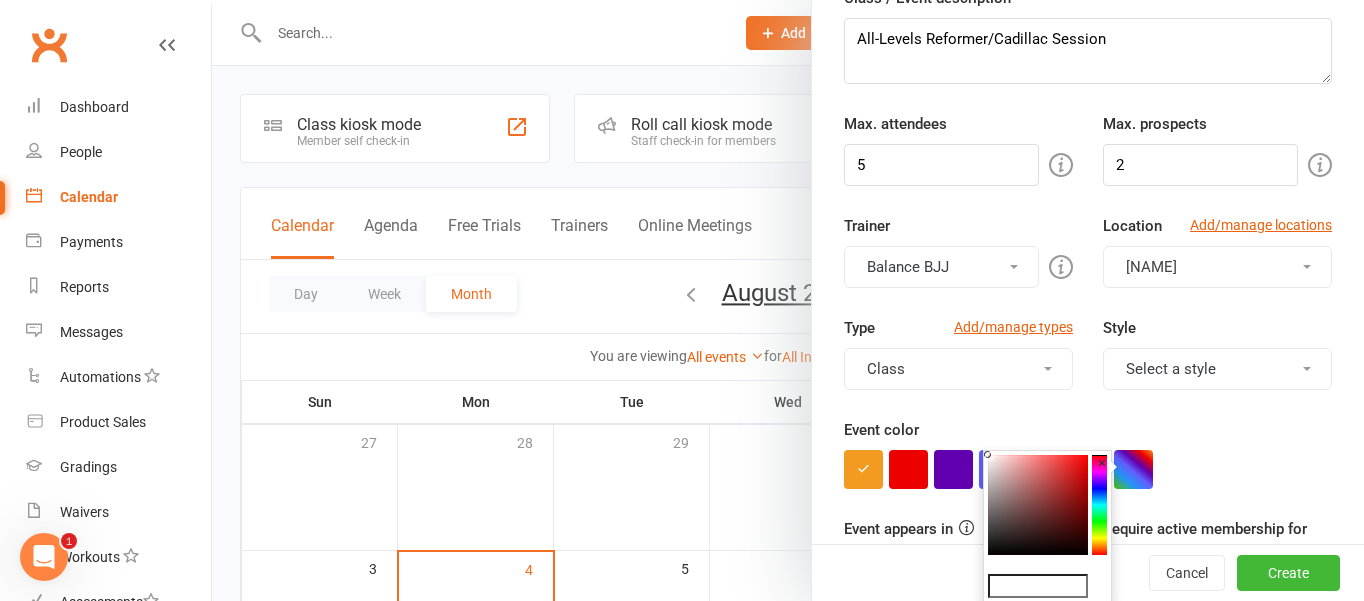 click 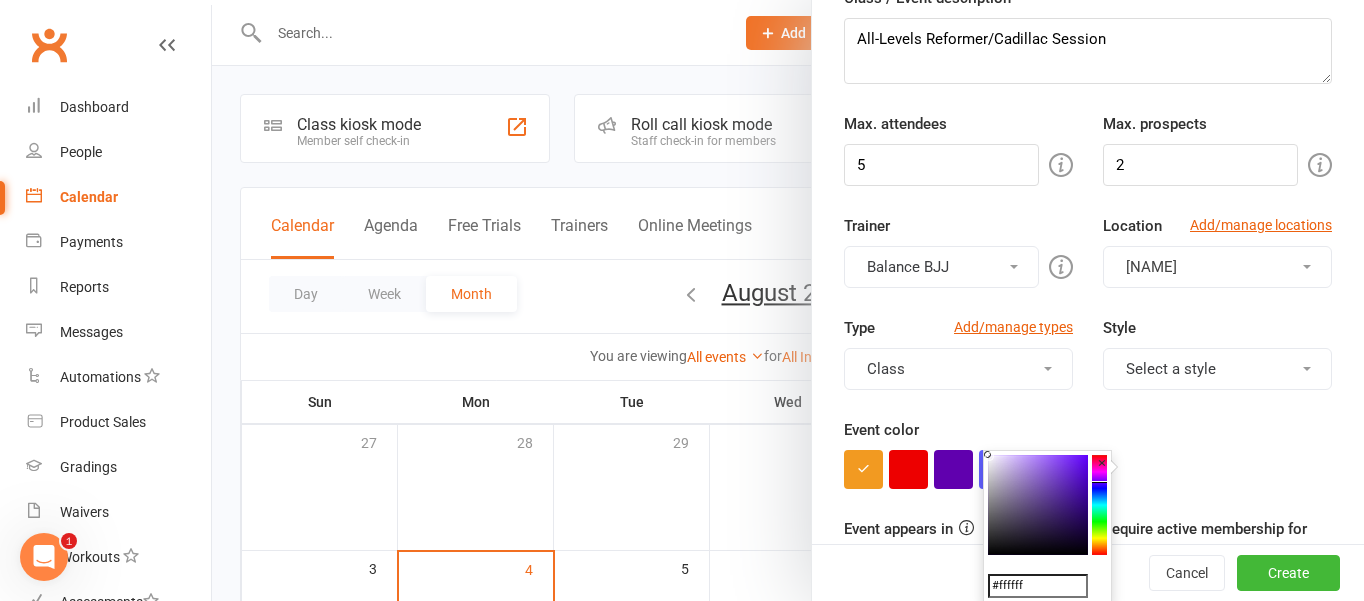 click 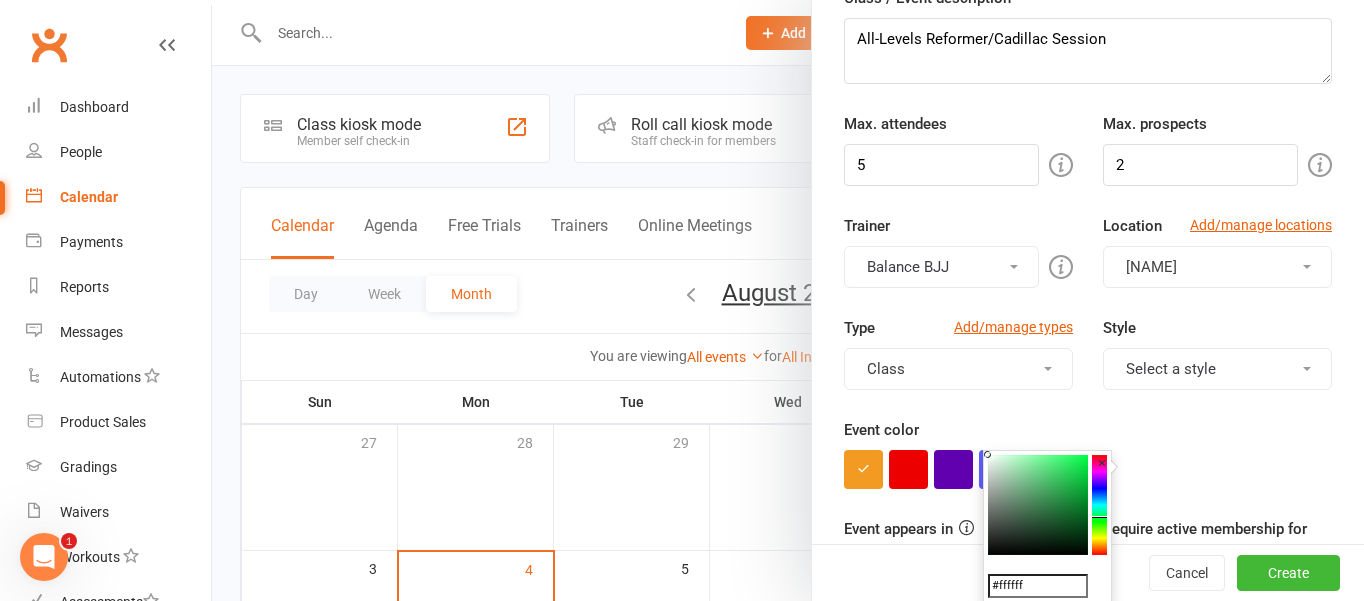 click at bounding box center (1038, 505) 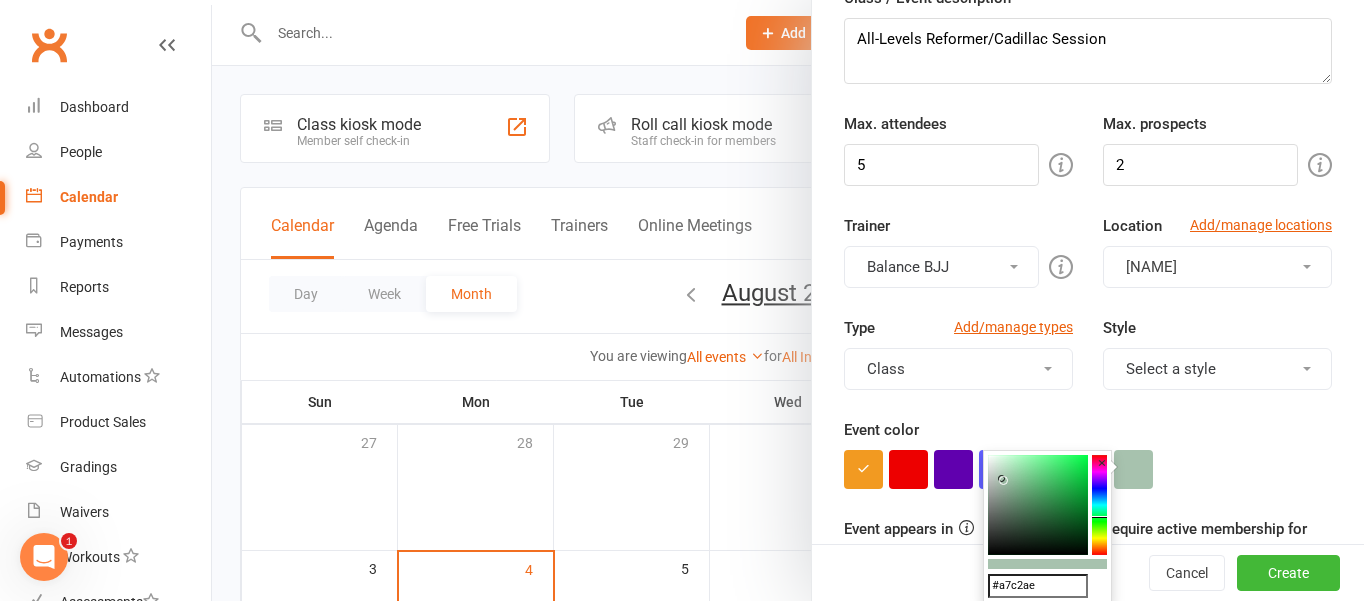 click at bounding box center (1001, 478) 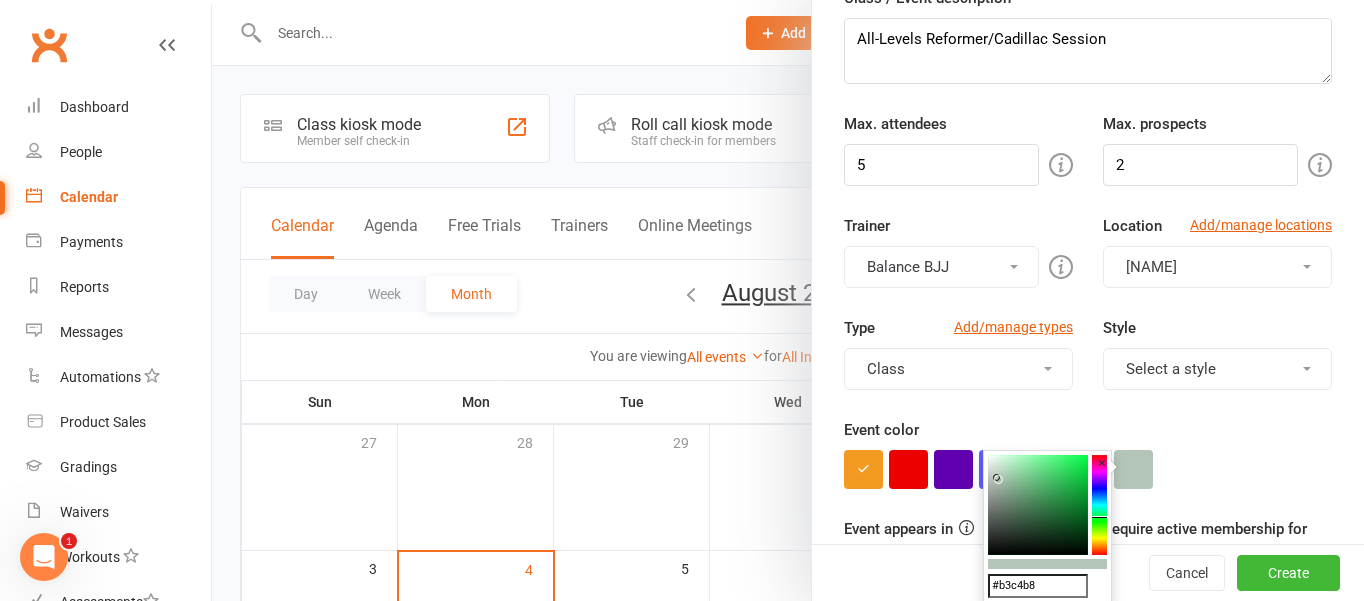 click at bounding box center [1038, 505] 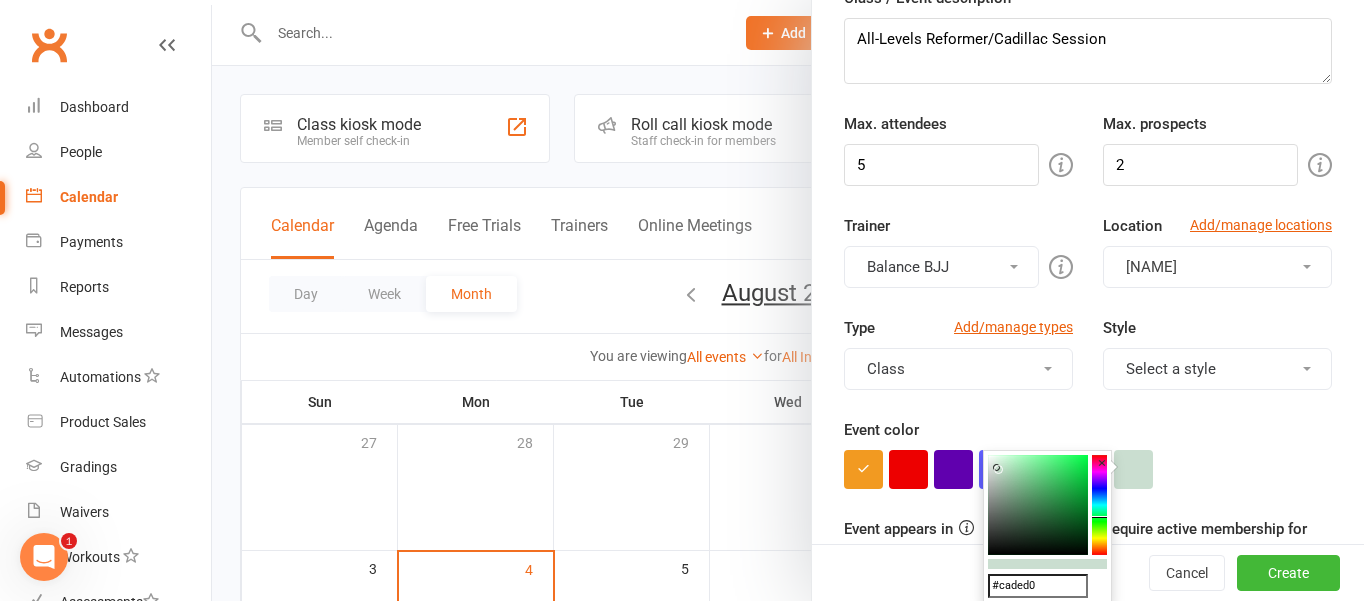 click at bounding box center [1038, 505] 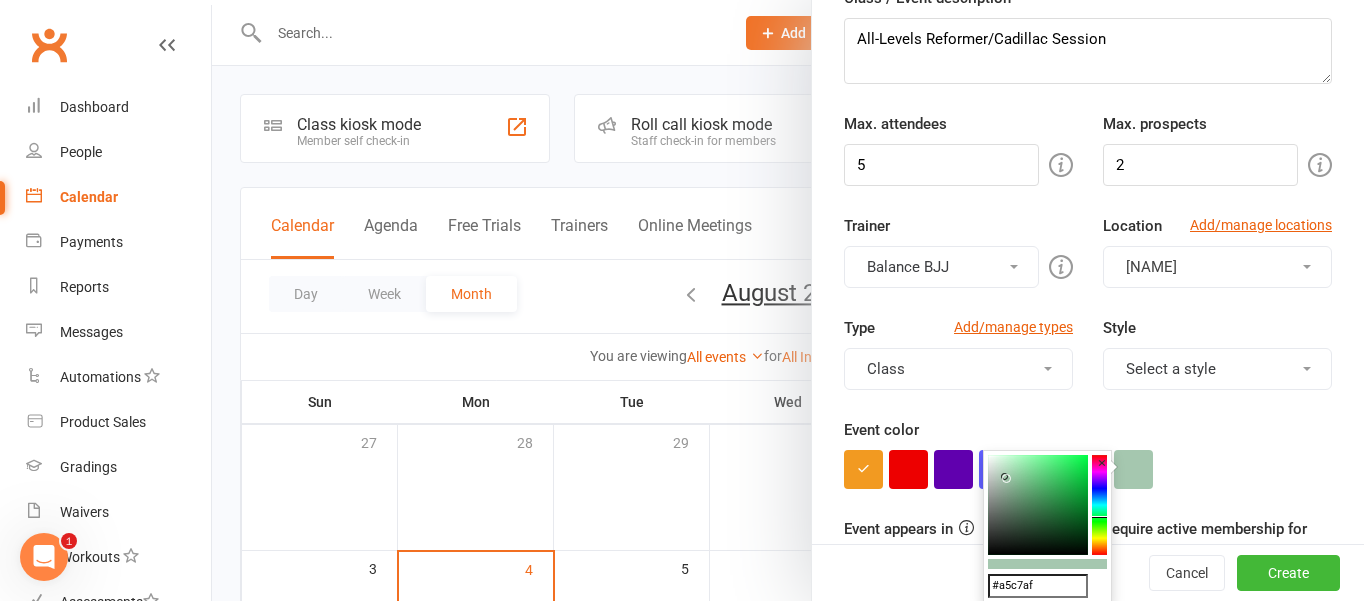 click at bounding box center [1004, 476] 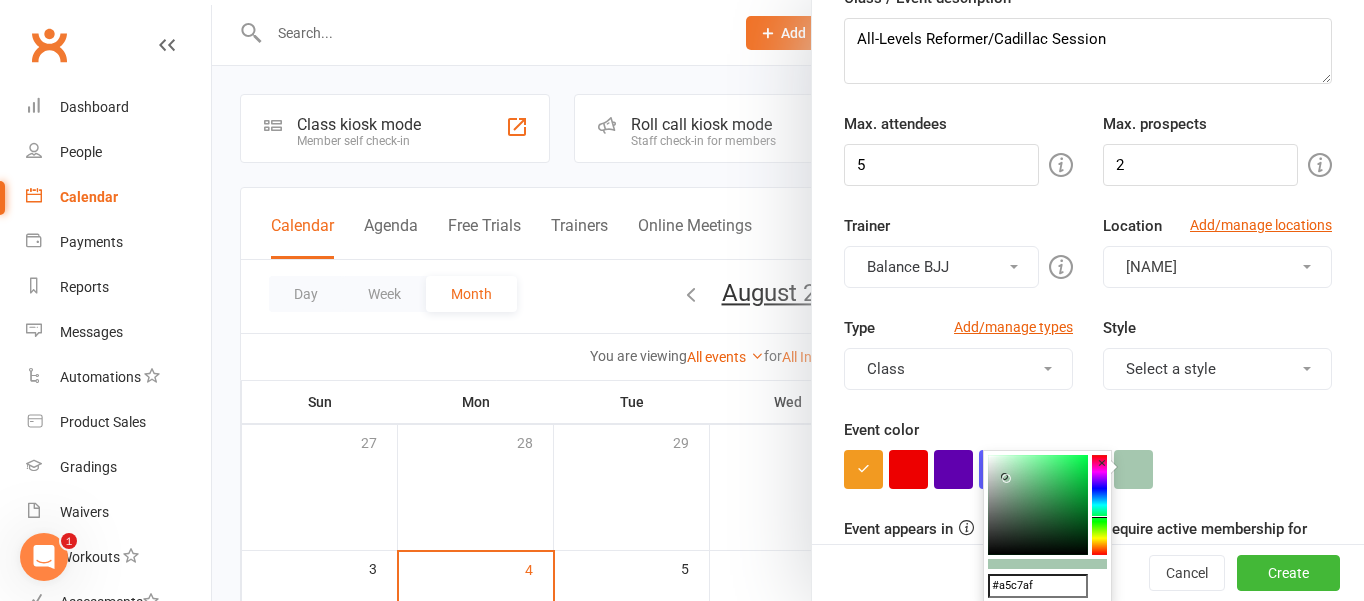 drag, startPoint x: 1046, startPoint y: 587, endPoint x: 997, endPoint y: 581, distance: 49.365982 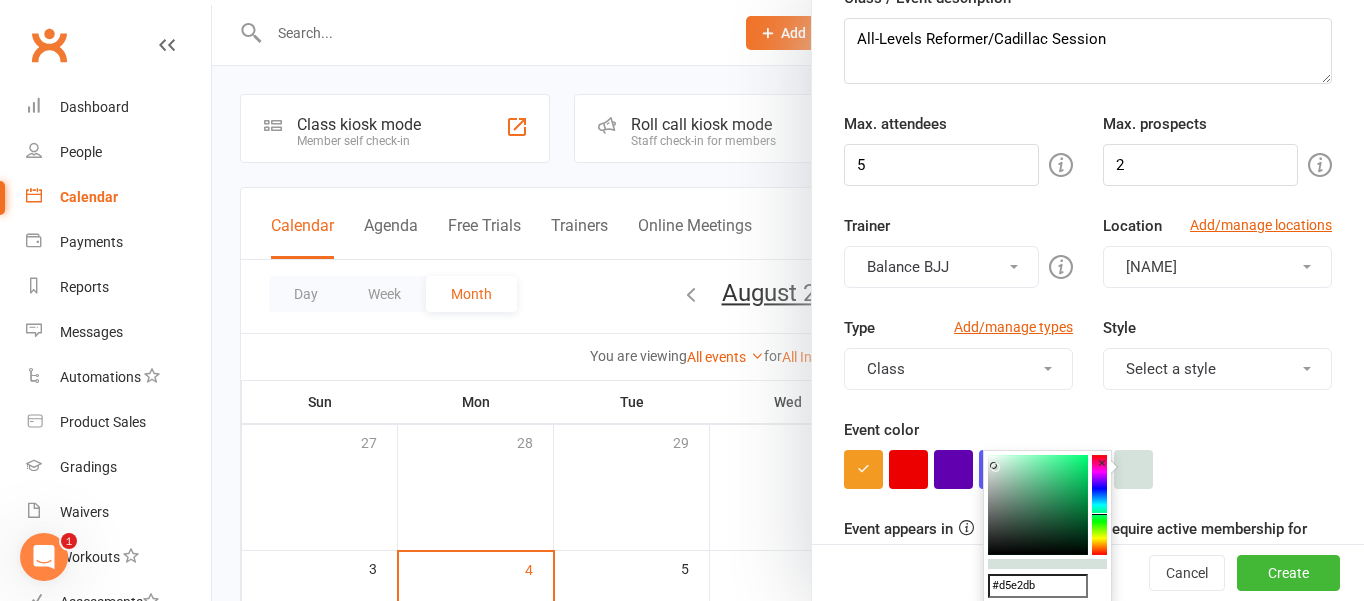 type on "#d5e2db" 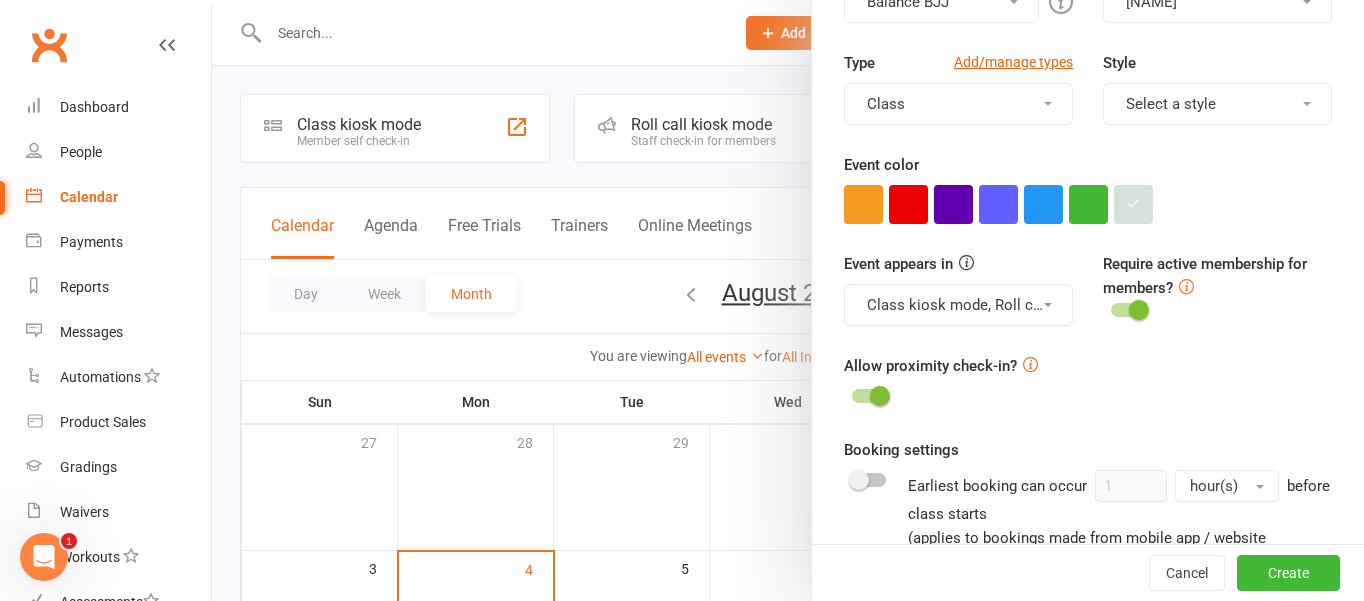 scroll, scrollTop: 534, scrollLeft: 0, axis: vertical 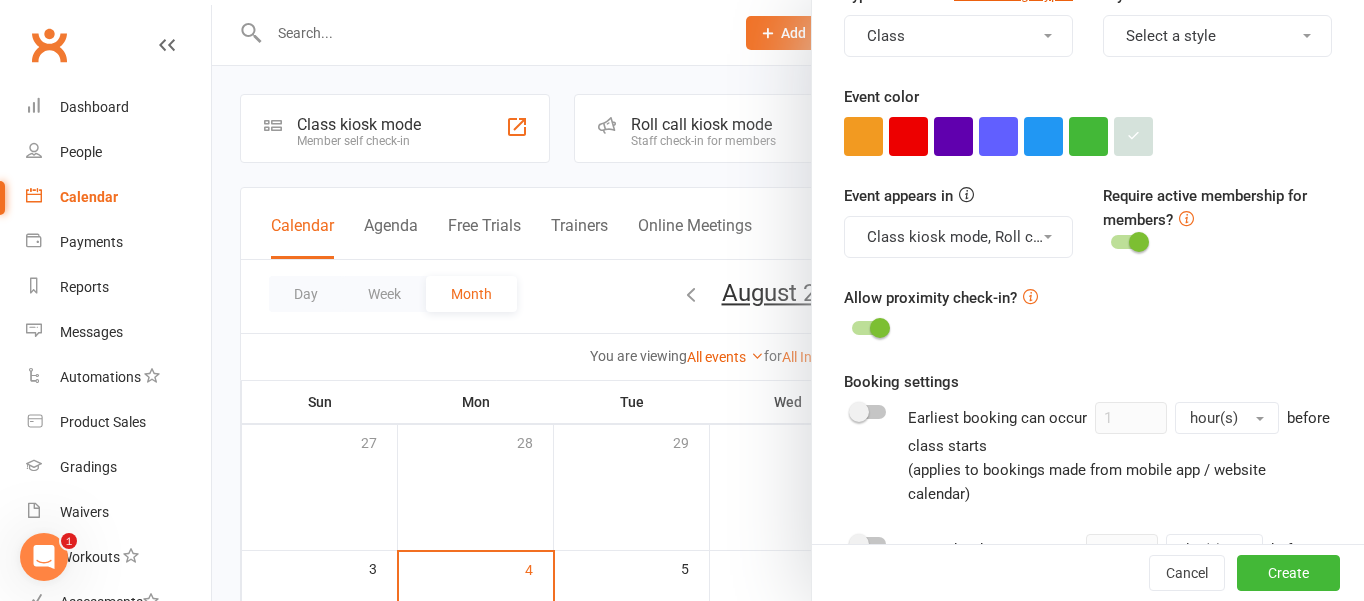 click on "Class kiosk mode, Roll call, Clubworx website calendar and Mobile app" at bounding box center (958, 237) 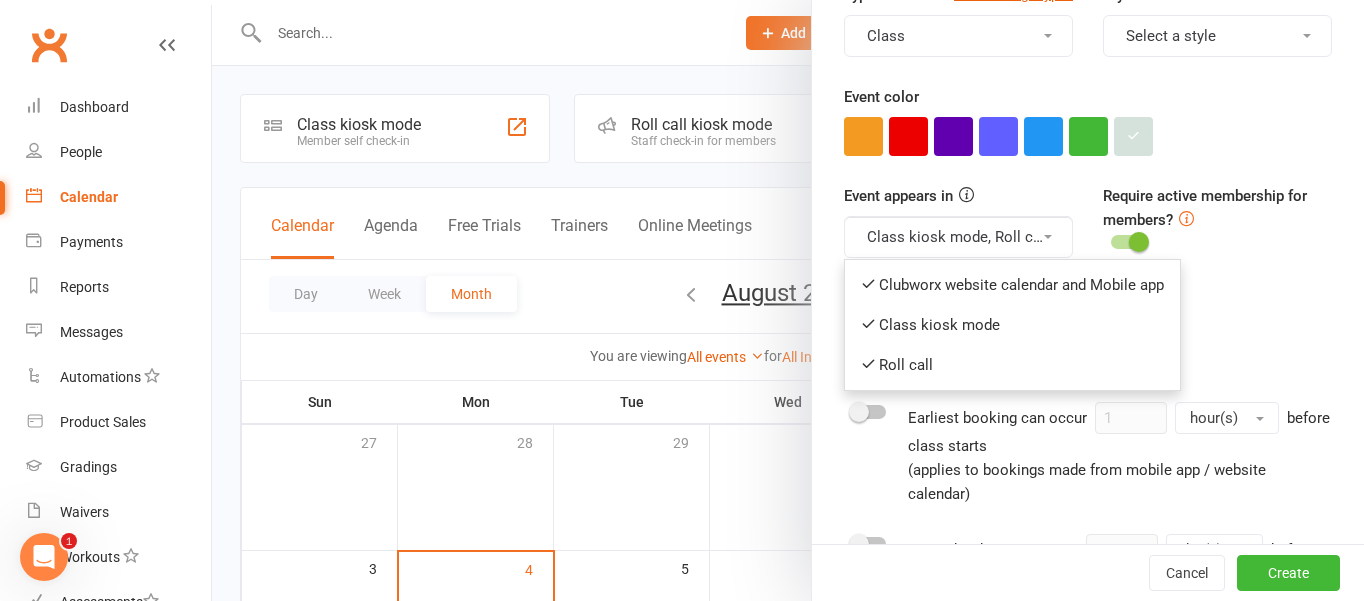 click on "Class kiosk mode, Roll call, Clubworx website calendar and Mobile app" at bounding box center [958, 237] 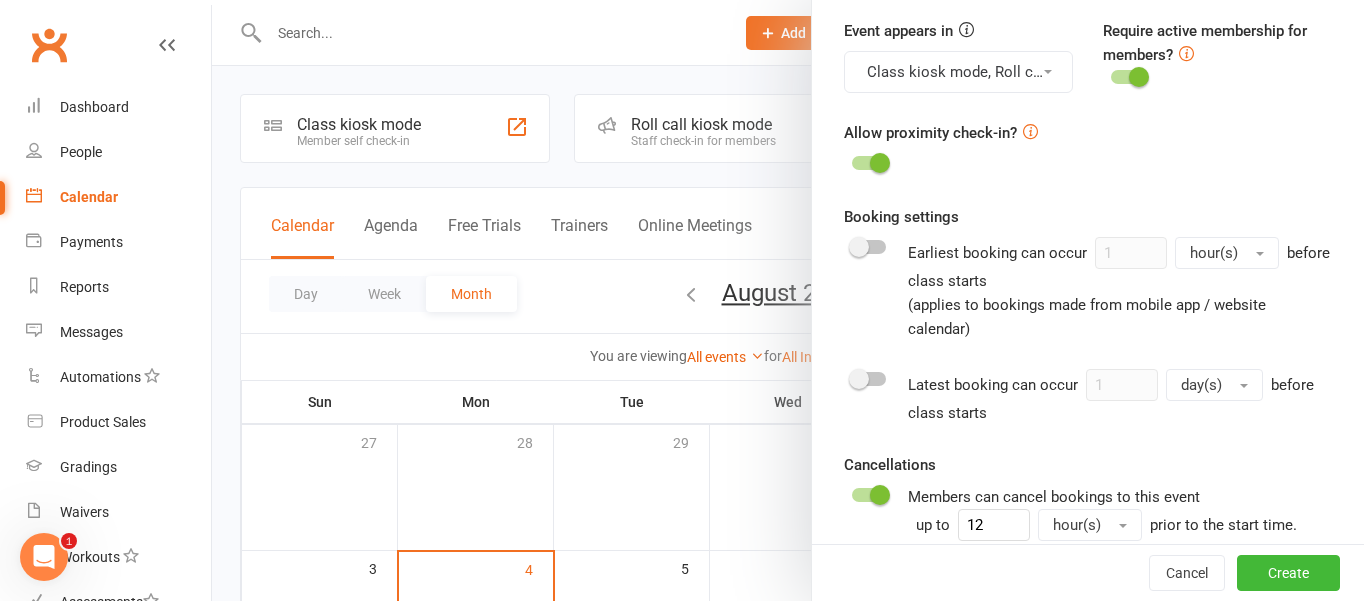 scroll, scrollTop: 701, scrollLeft: 0, axis: vertical 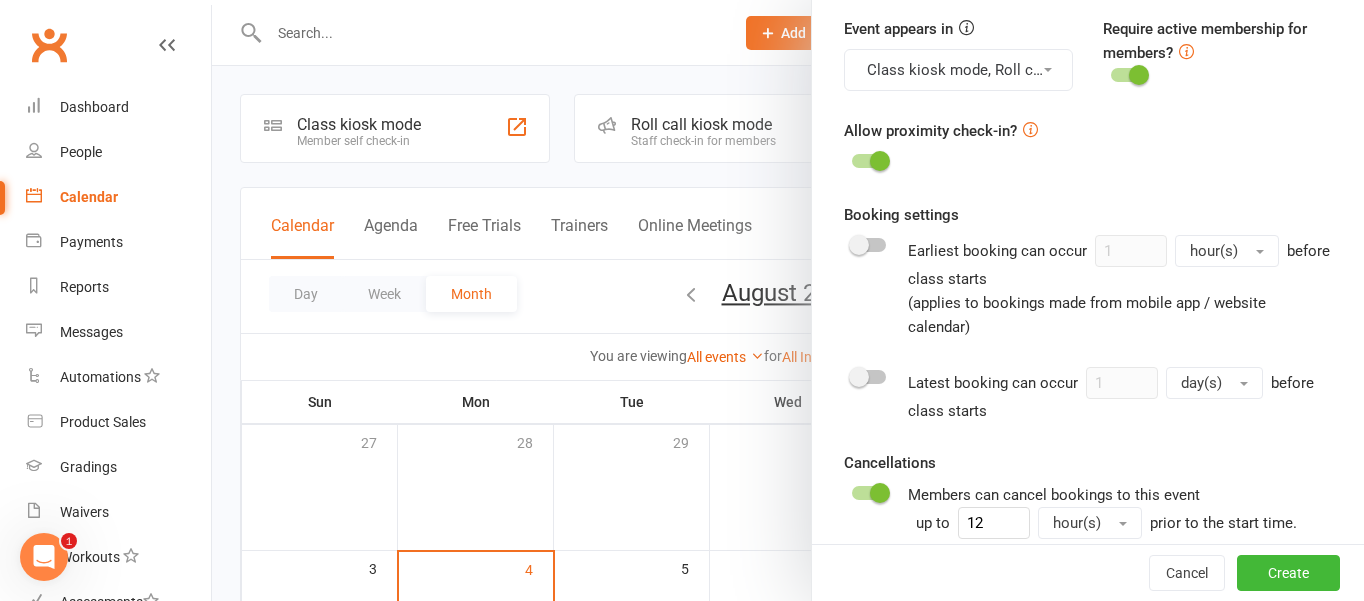 click at bounding box center [869, 245] 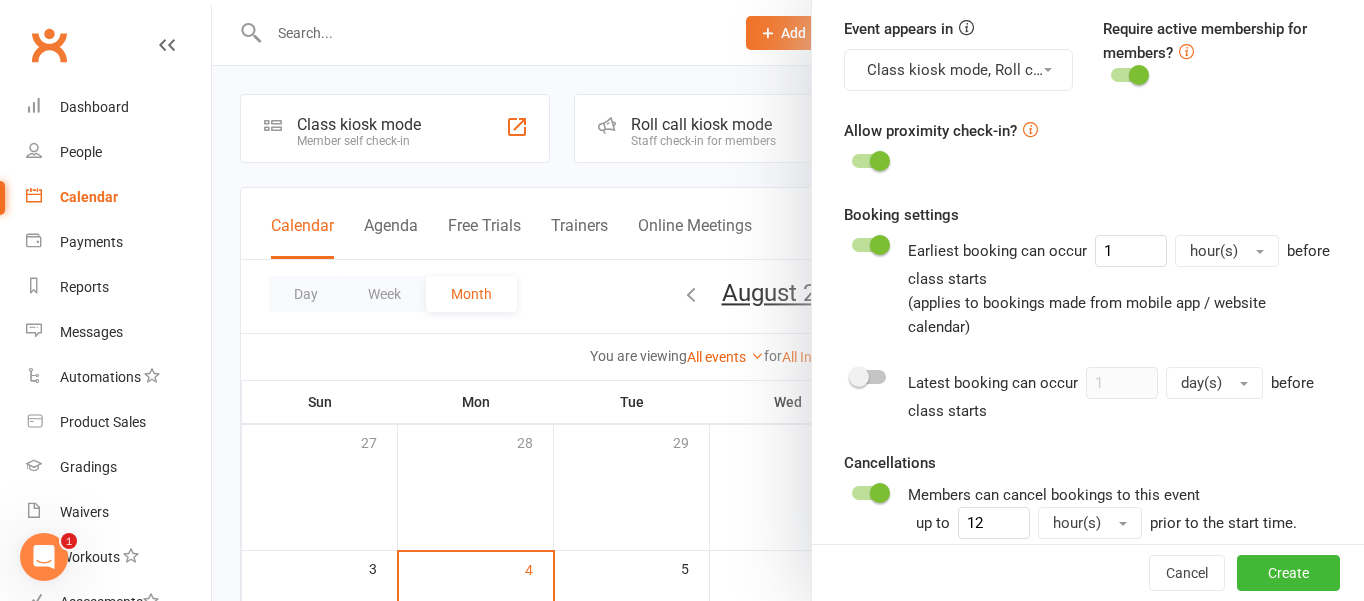 click at bounding box center [1260, 252] 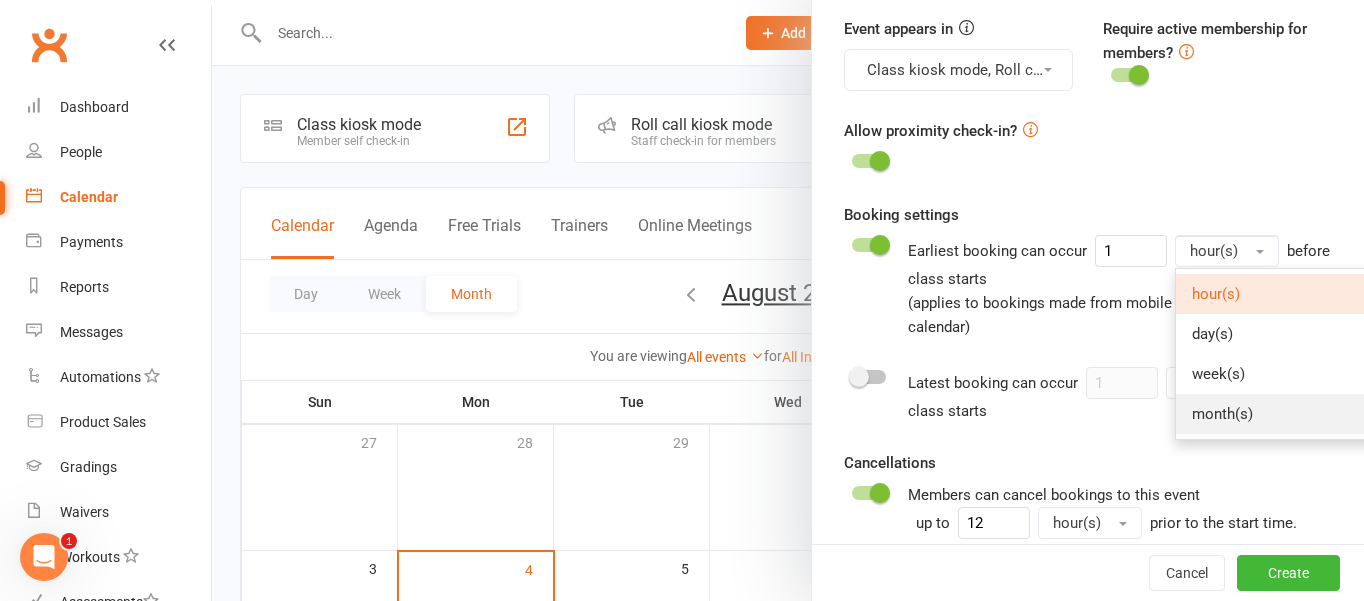click on "month(s)" at bounding box center [1275, 414] 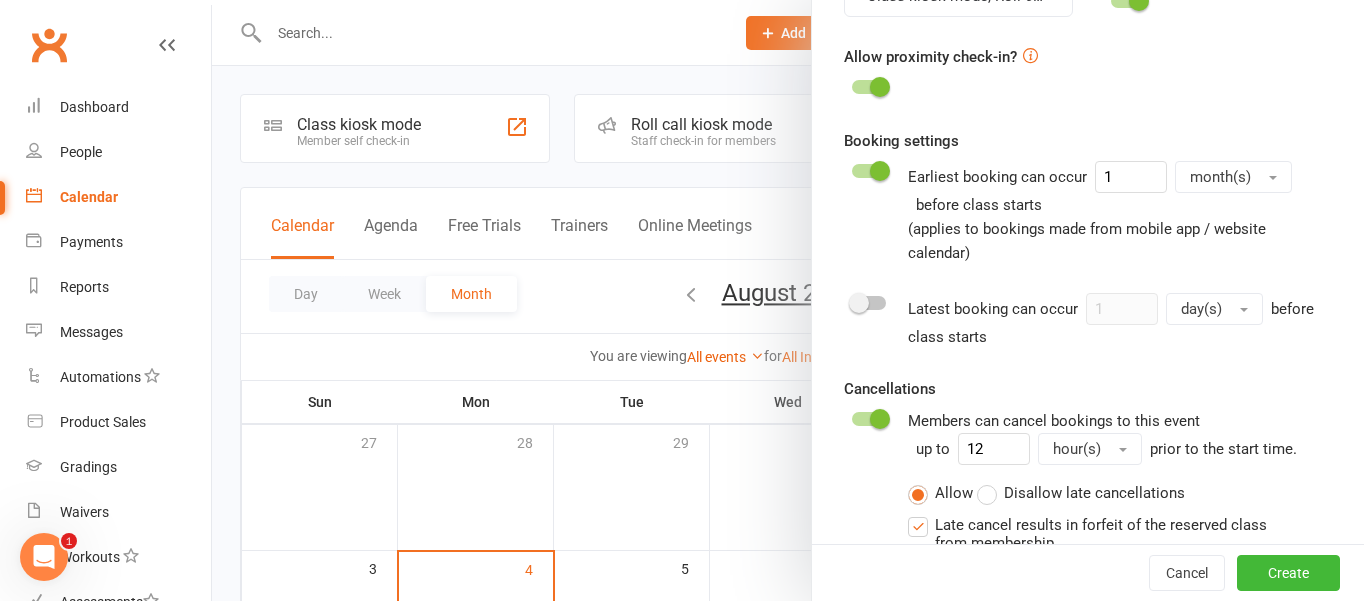 scroll, scrollTop: 782, scrollLeft: 0, axis: vertical 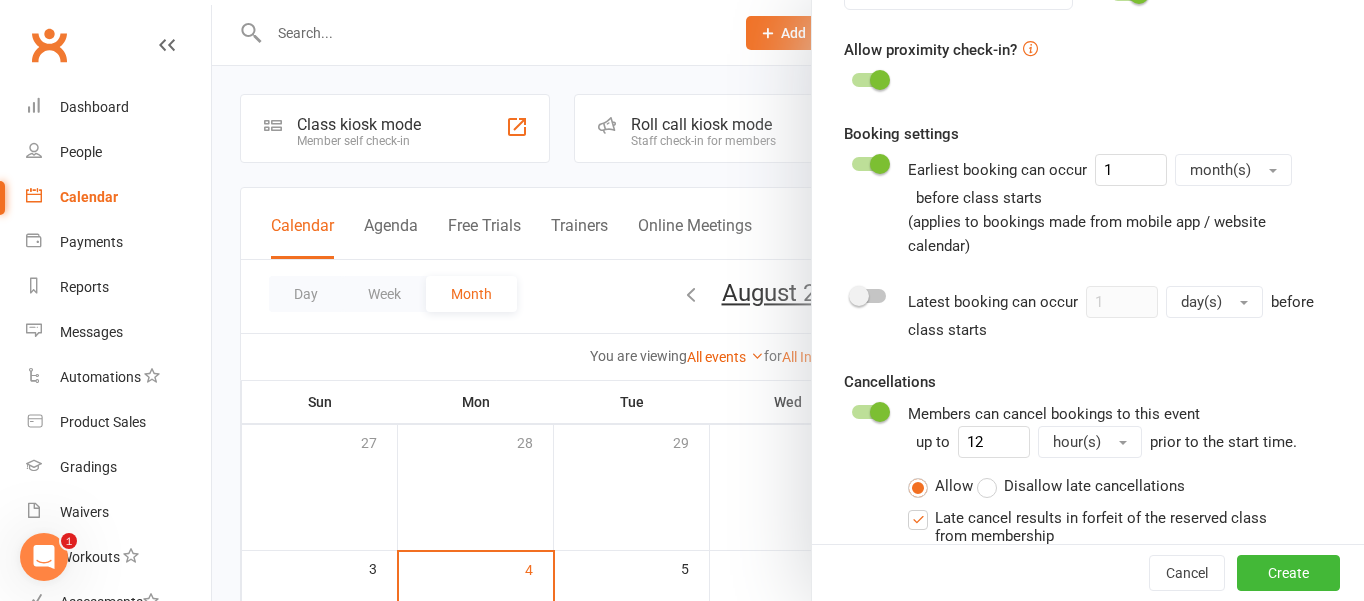 click at bounding box center (869, 296) 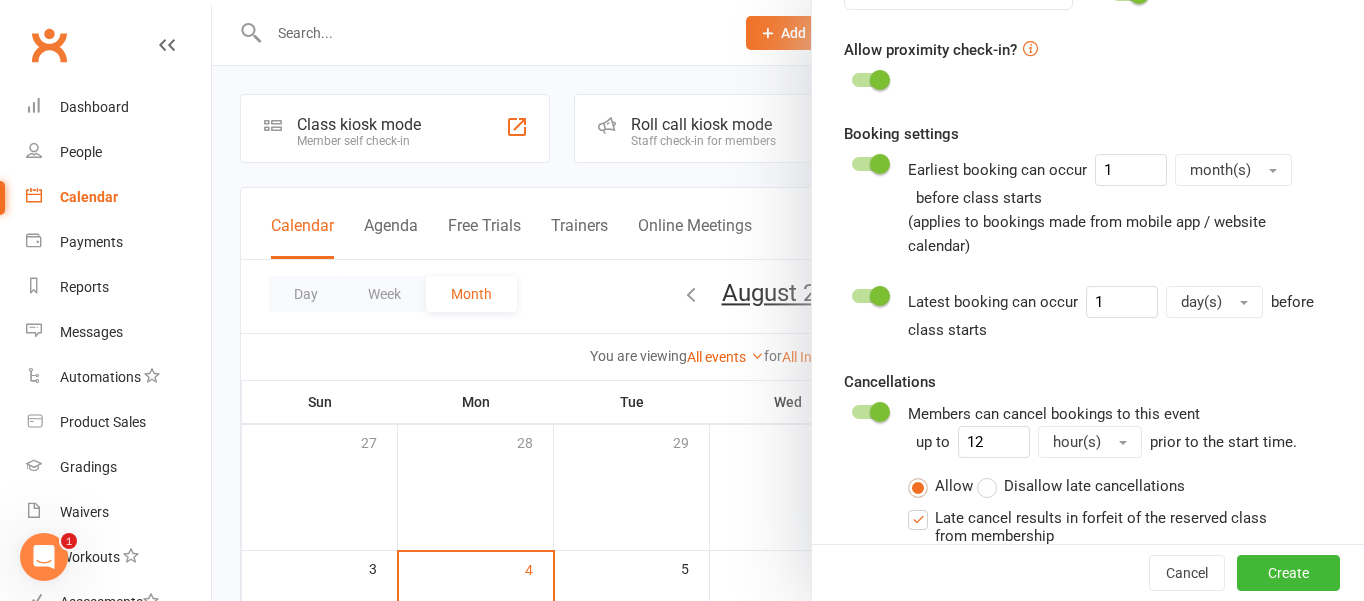 click on "day(s)" at bounding box center (1214, 302) 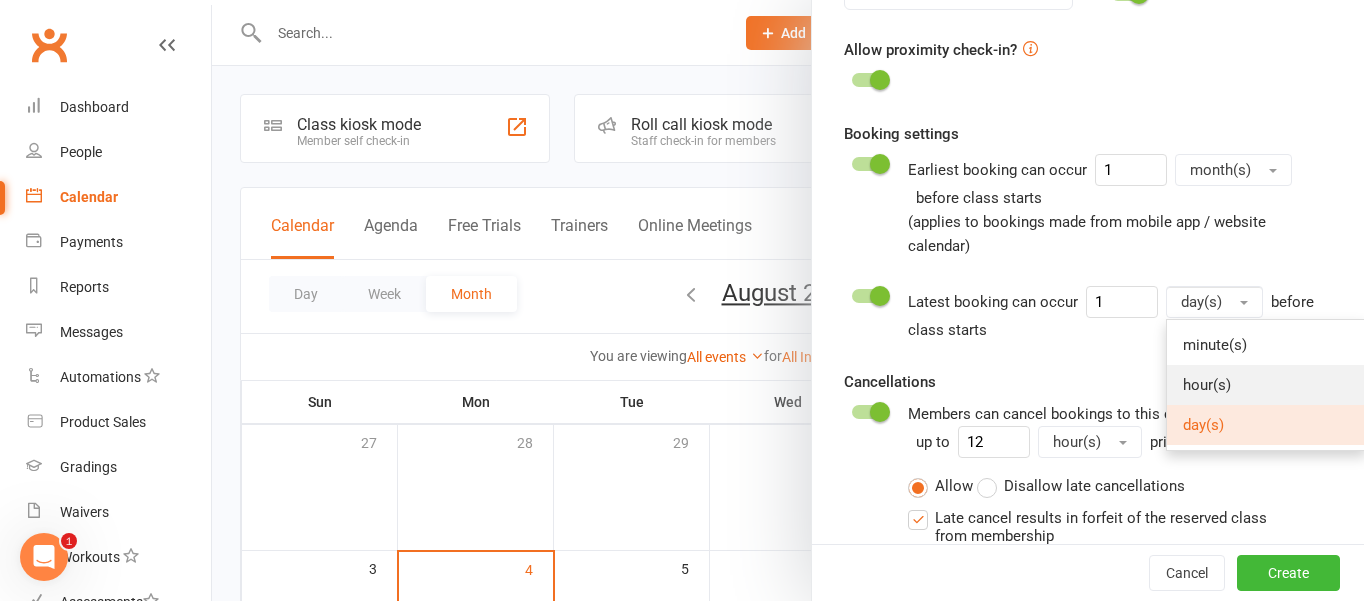 click on "hour(s)" at bounding box center [1266, 385] 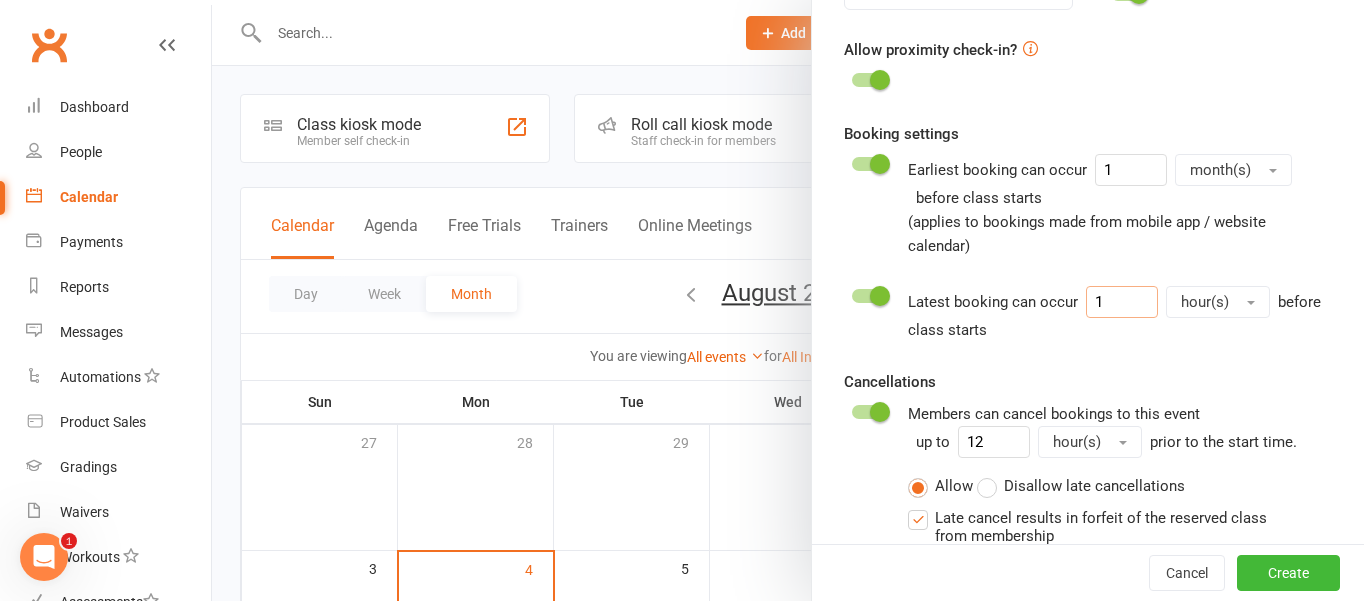 click on "1" at bounding box center [1122, 302] 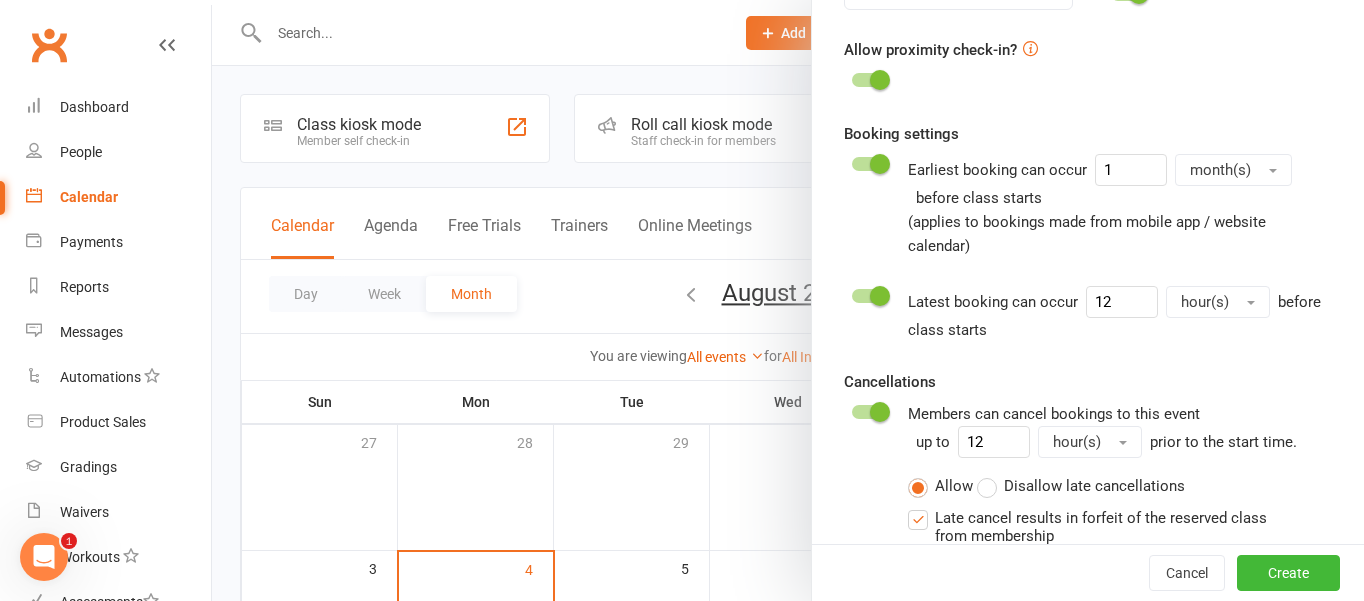 click on "Booking settings
Earliest booking can occur 1
month(s)
before class starts (applies to bookings made from mobile app / website calendar)
Latest booking can occur 12
hour(s)
before class starts Cancellations
Members can cancel bookings to this event up to 12
hour(s)
prior to the start time. Allow   Disallow late cancellations Late cancel results in forfeit of the reserved class from membership Fee for late cancellation: $ 20 Leave blank if no cancelation fee applies" at bounding box center [1088, 370] 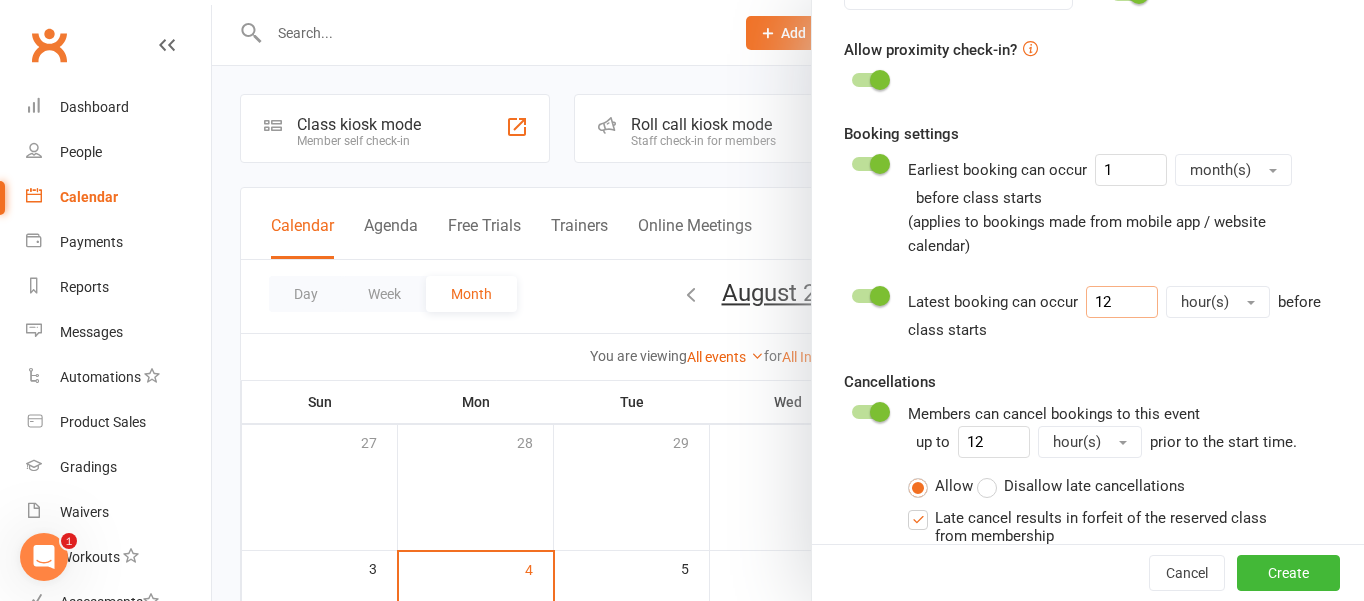 click on "12" at bounding box center (1122, 302) 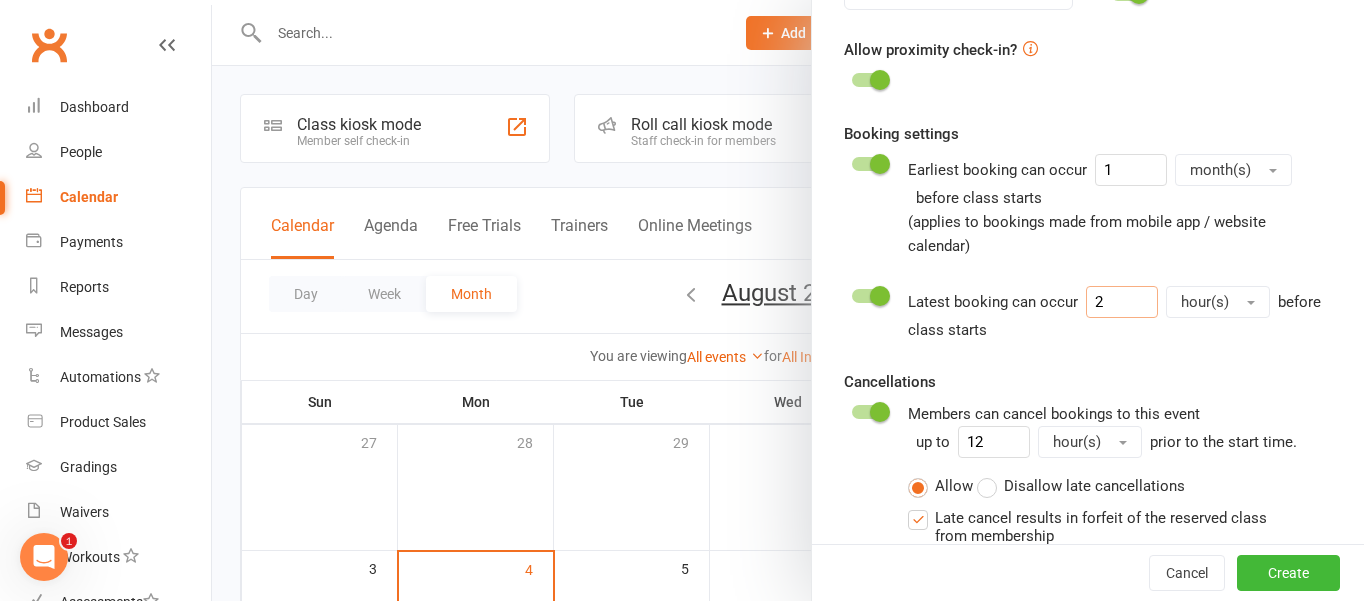 type on "2" 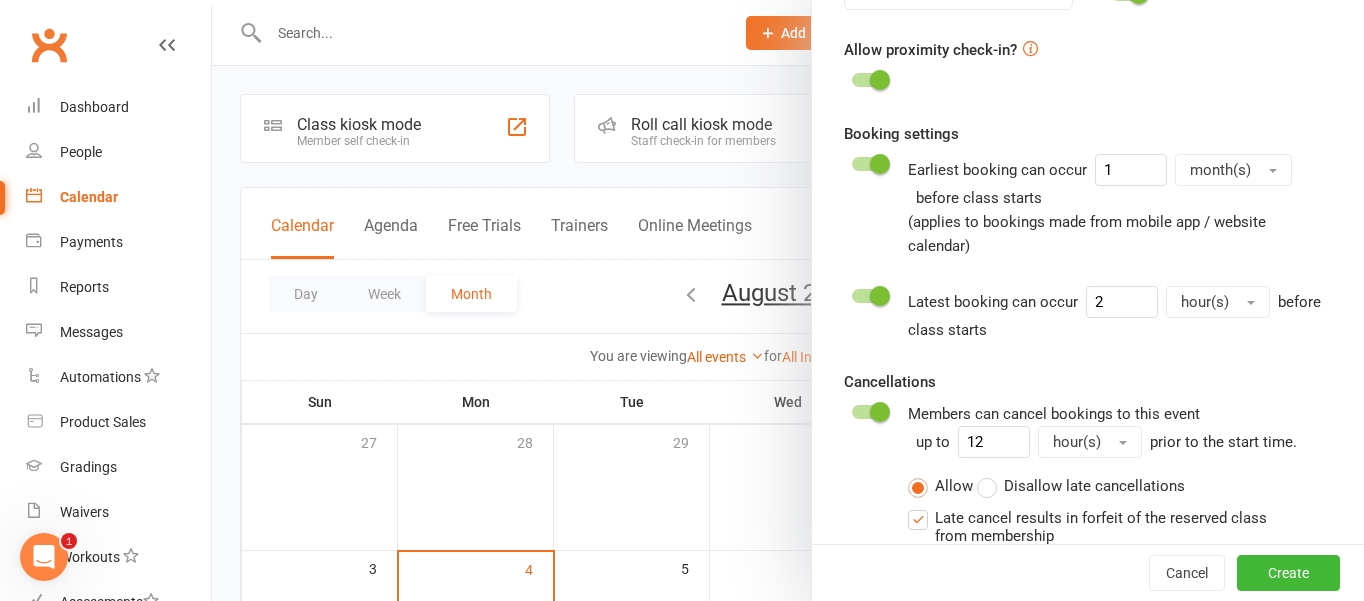 click on "Booking settings
Earliest booking can occur 1
month(s)
before class starts (applies to bookings made from mobile app / website calendar)
Latest booking can occur 2
hour(s)
before class starts Cancellations
Members can cancel bookings to this event up to 12
hour(s)
prior to the start time. Allow   Disallow late cancellations Late cancel results in forfeit of the reserved class from membership Fee for late cancellation: $ 20 Leave blank if no cancelation fee applies" at bounding box center [1088, 370] 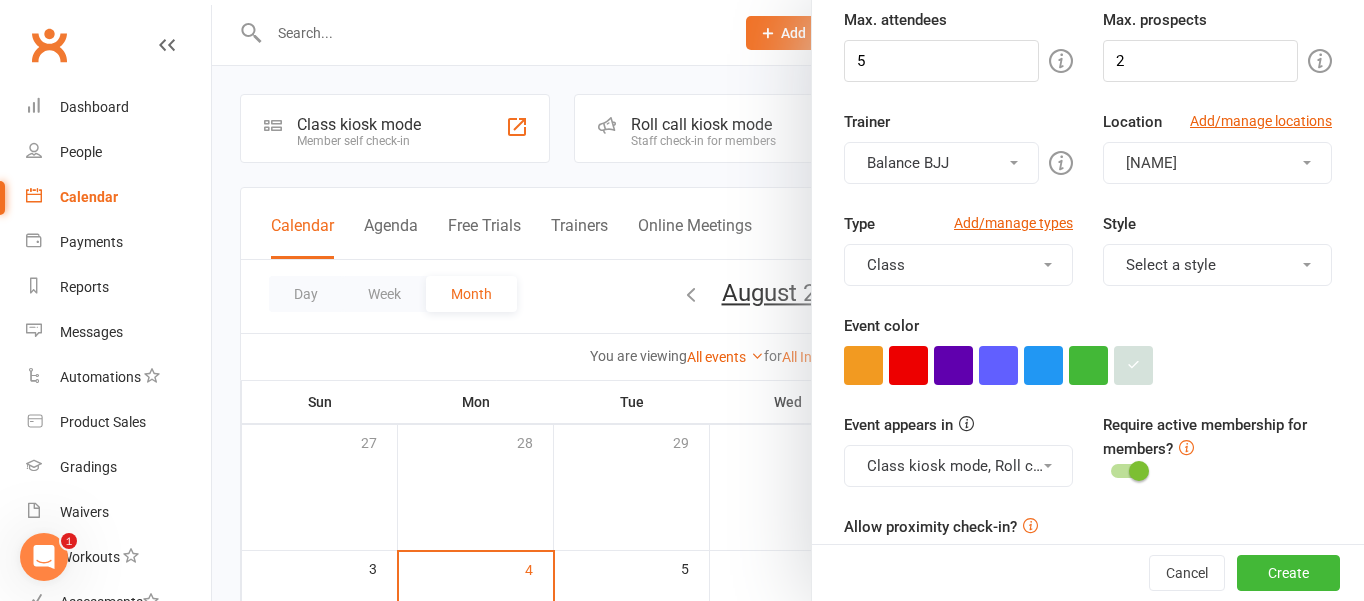 scroll, scrollTop: 311, scrollLeft: 0, axis: vertical 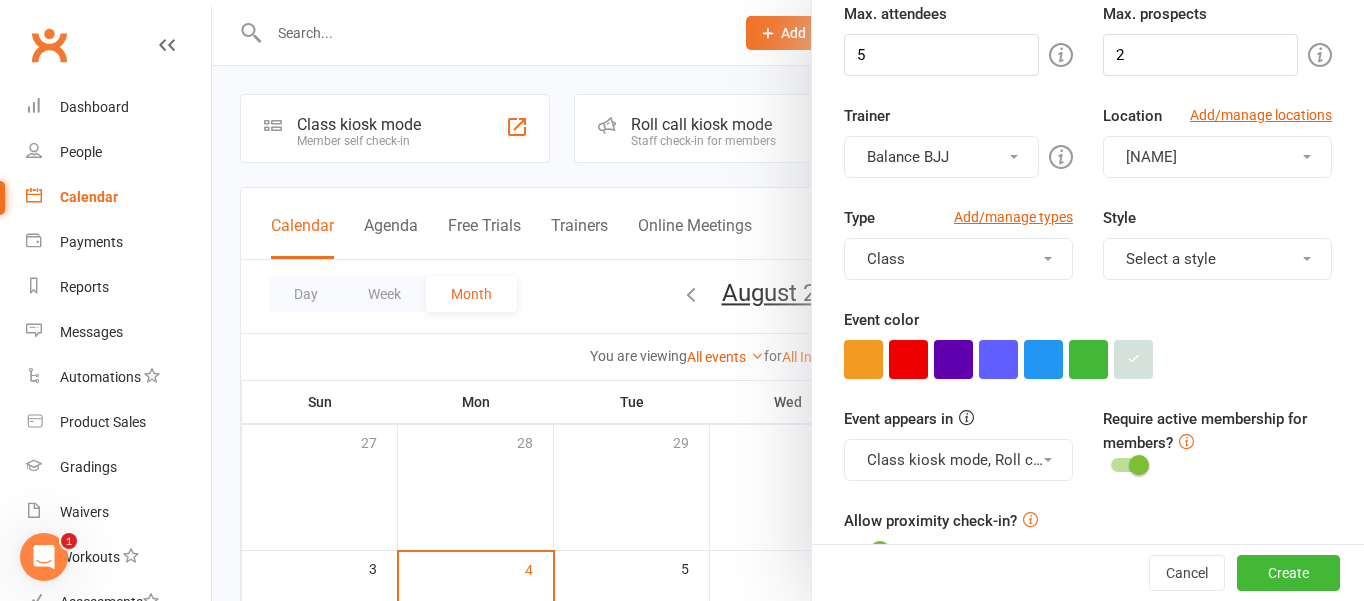 click on "Class" at bounding box center (958, 259) 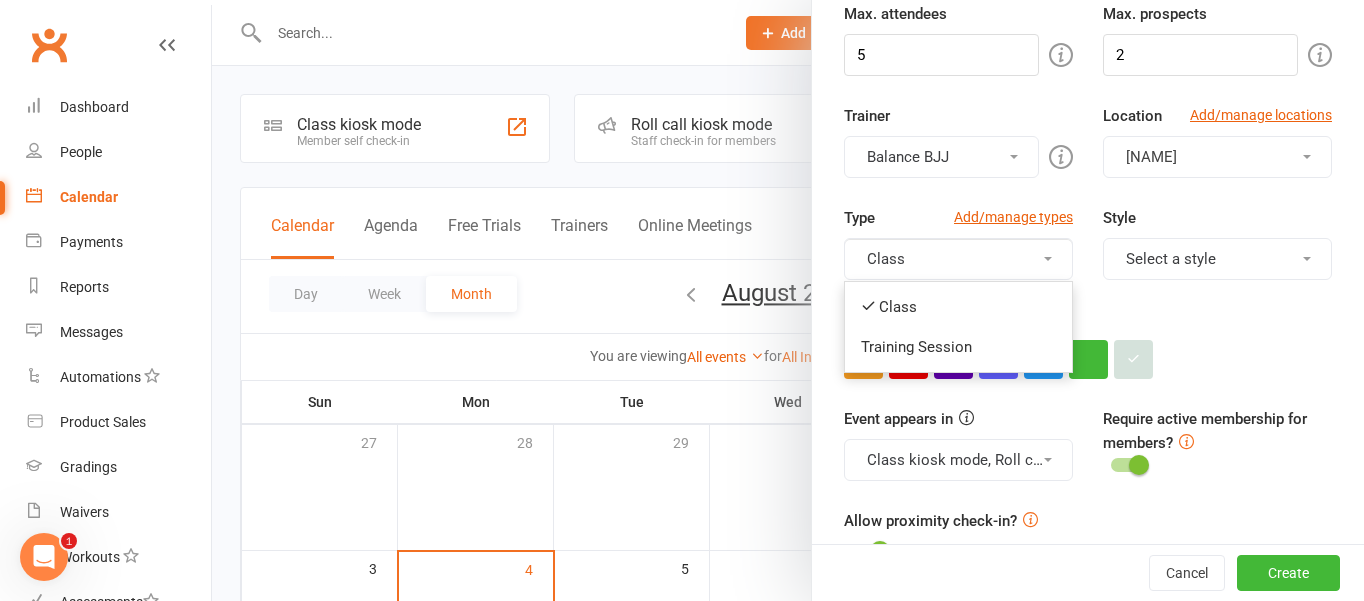 click on "Class" at bounding box center [958, 259] 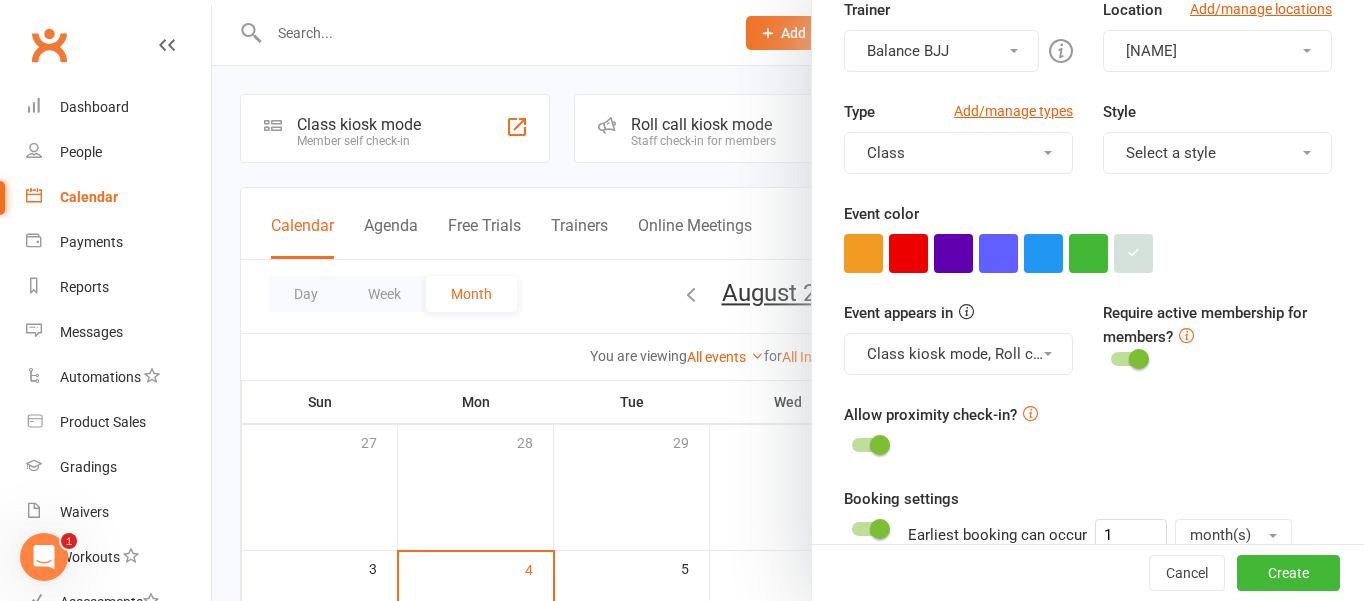 scroll, scrollTop: 419, scrollLeft: 0, axis: vertical 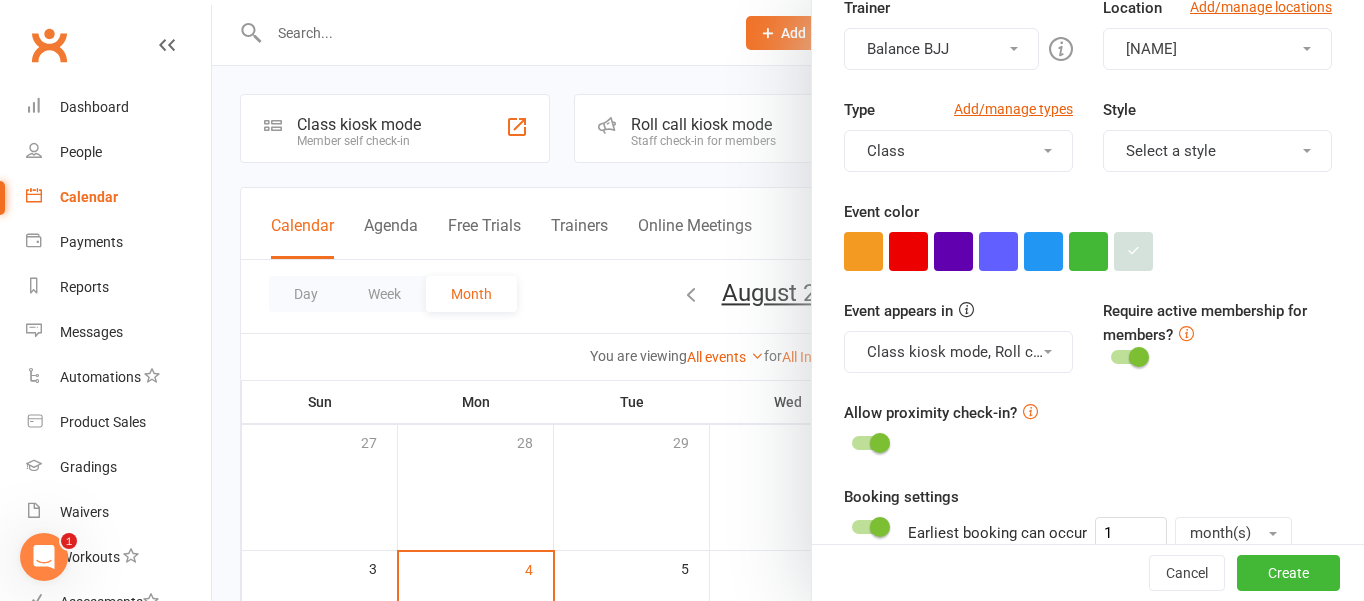 click on "Select a style" at bounding box center [1217, 151] 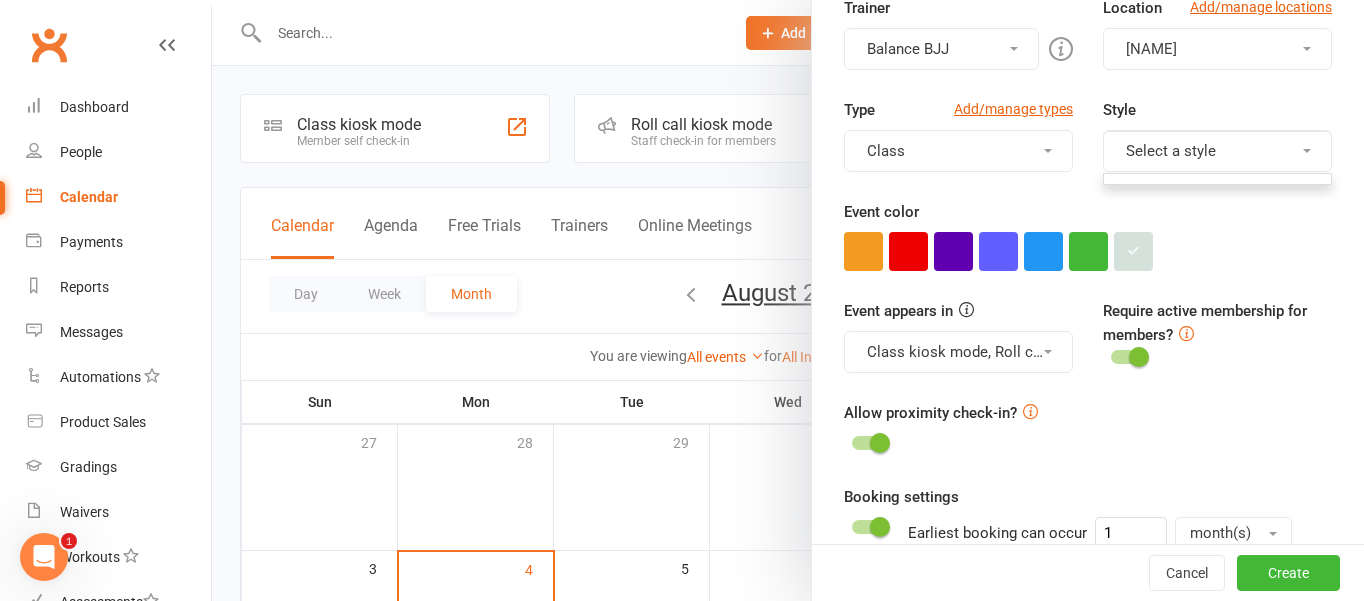 click on "Select a style" at bounding box center (1217, 151) 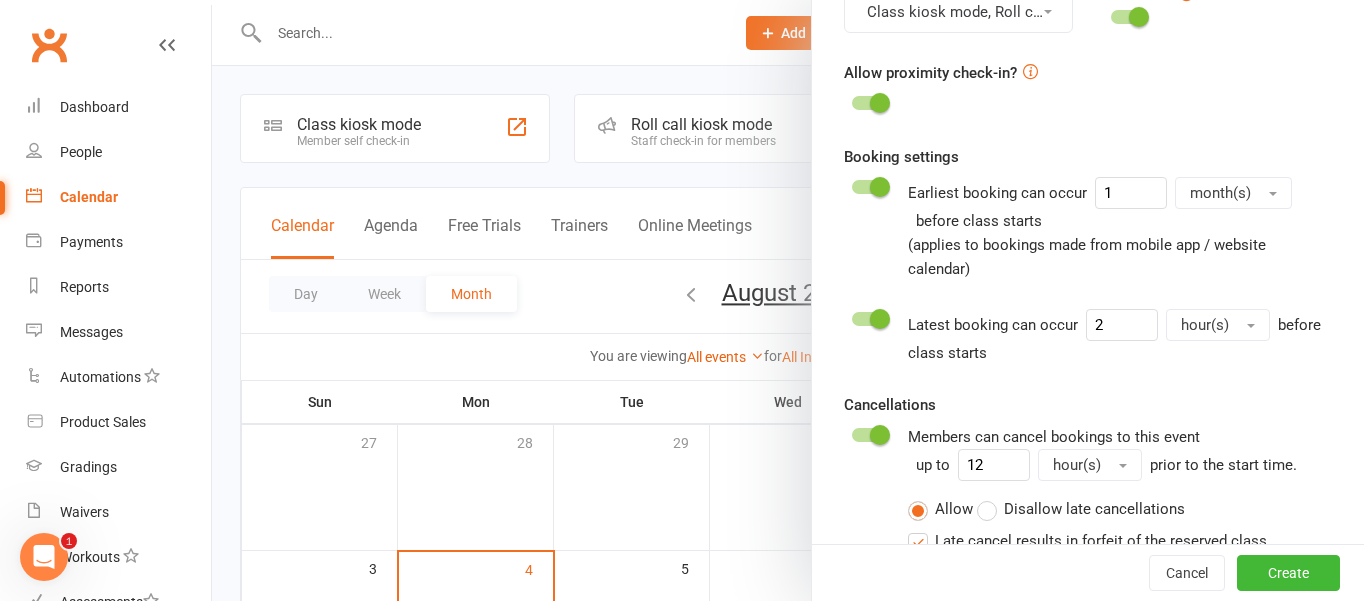 scroll, scrollTop: 760, scrollLeft: 0, axis: vertical 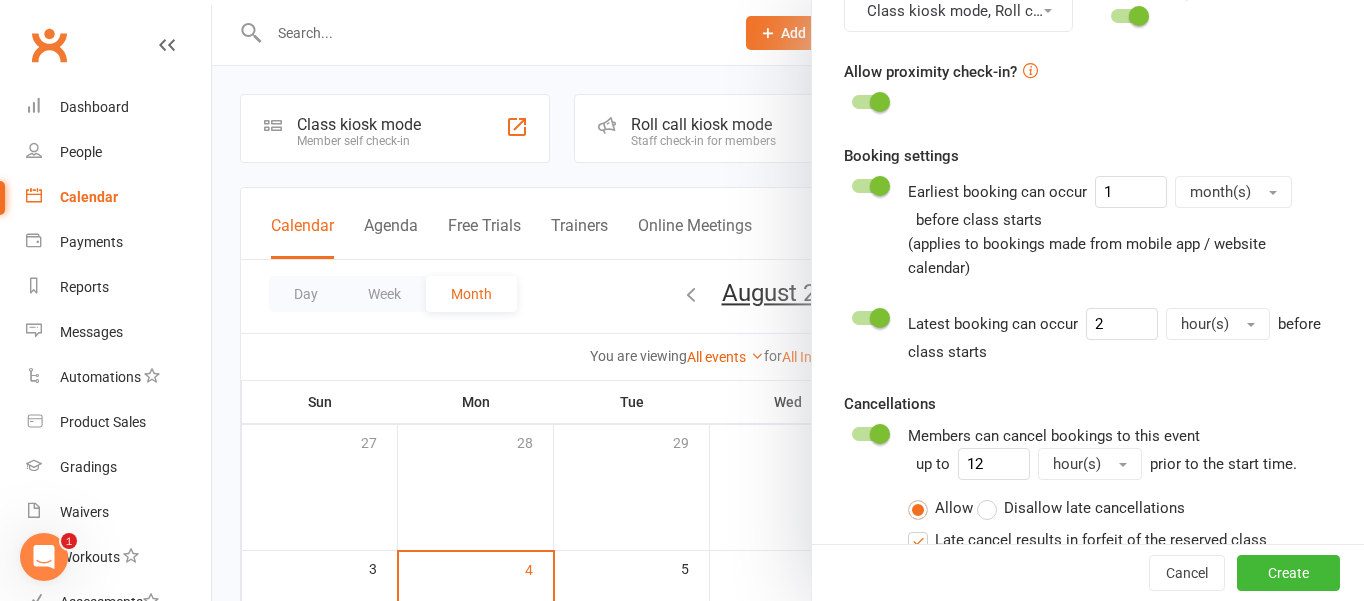 click at bounding box center (1030, 70) 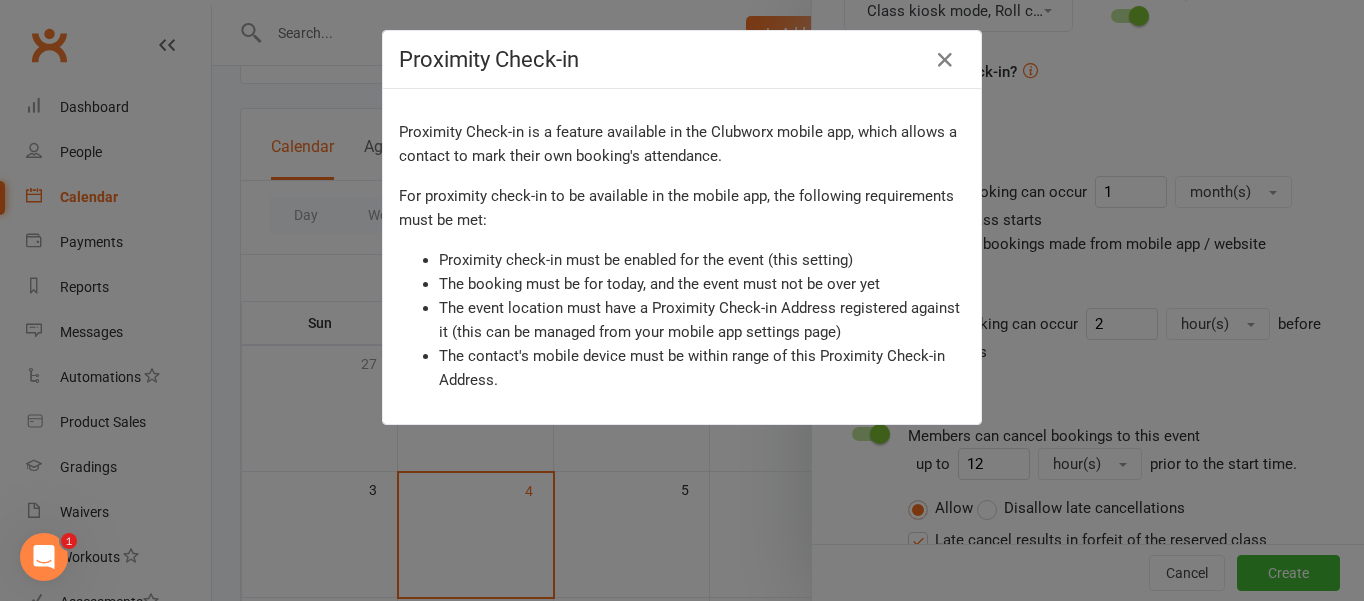 scroll, scrollTop: 82, scrollLeft: 0, axis: vertical 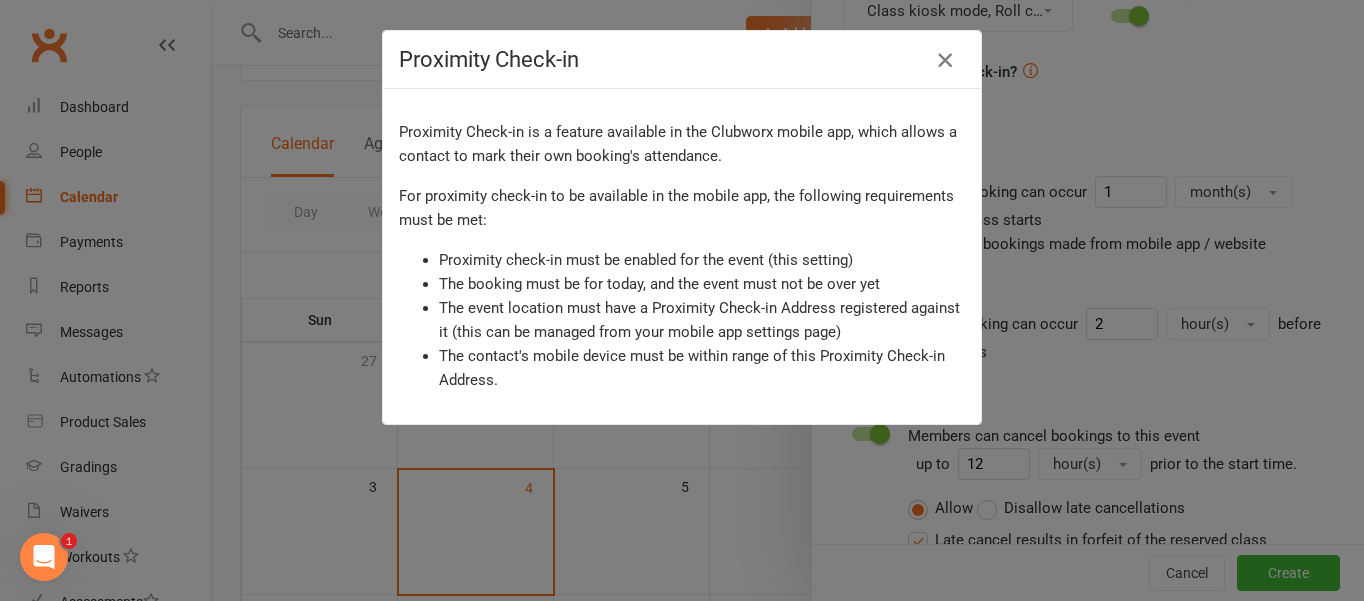 click at bounding box center [945, 60] 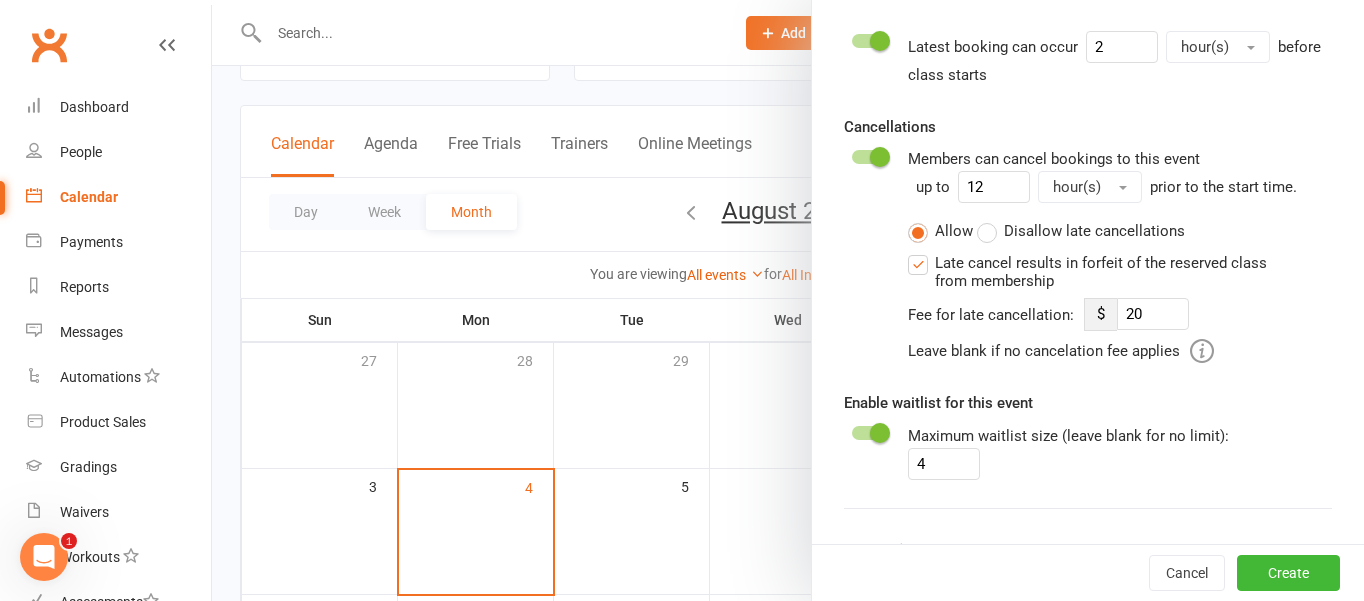 scroll, scrollTop: 1039, scrollLeft: 0, axis: vertical 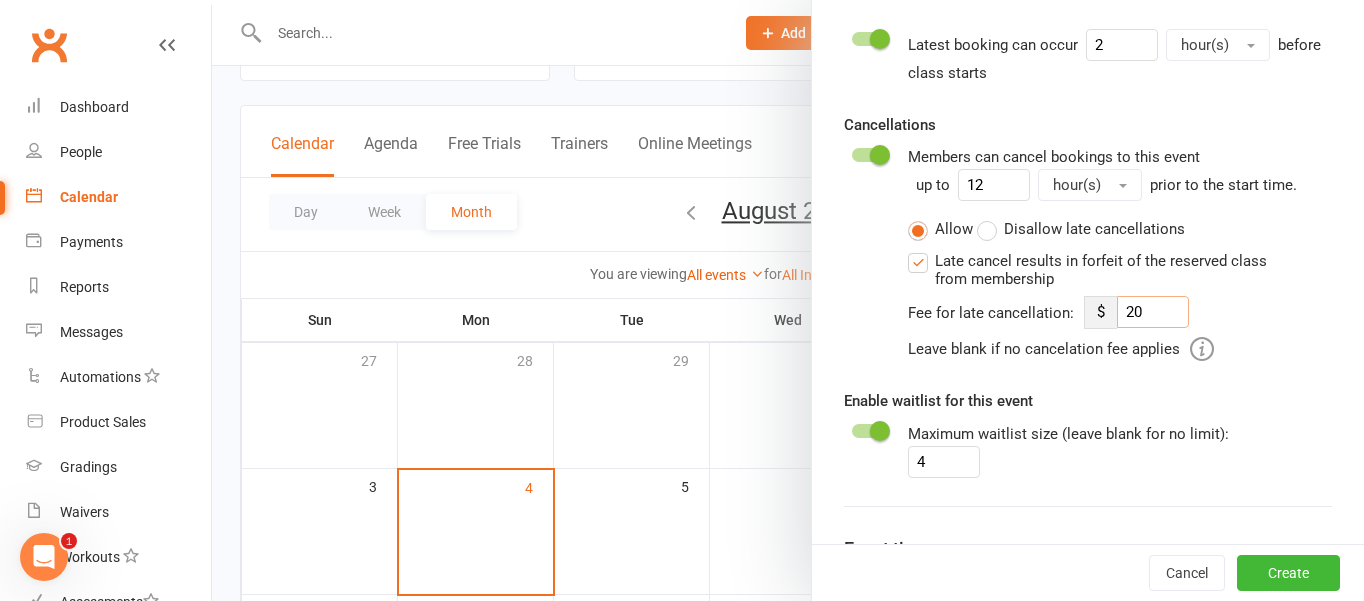 drag, startPoint x: 1148, startPoint y: 289, endPoint x: 1109, endPoint y: 286, distance: 39.115215 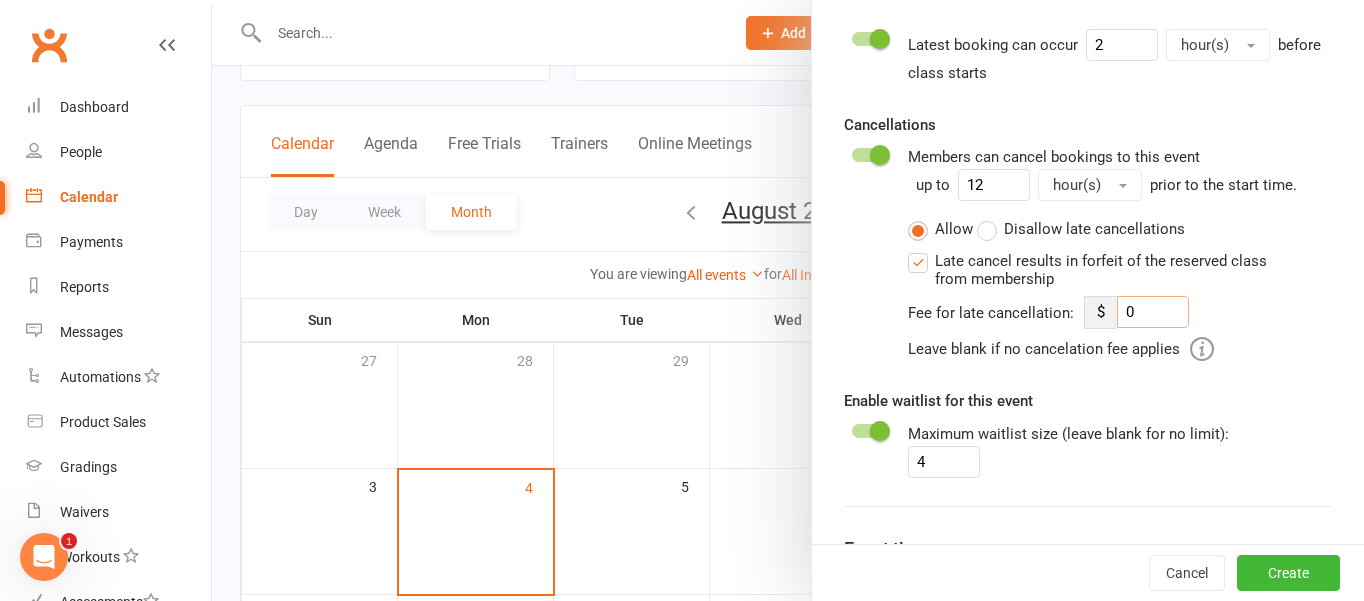 type on "0" 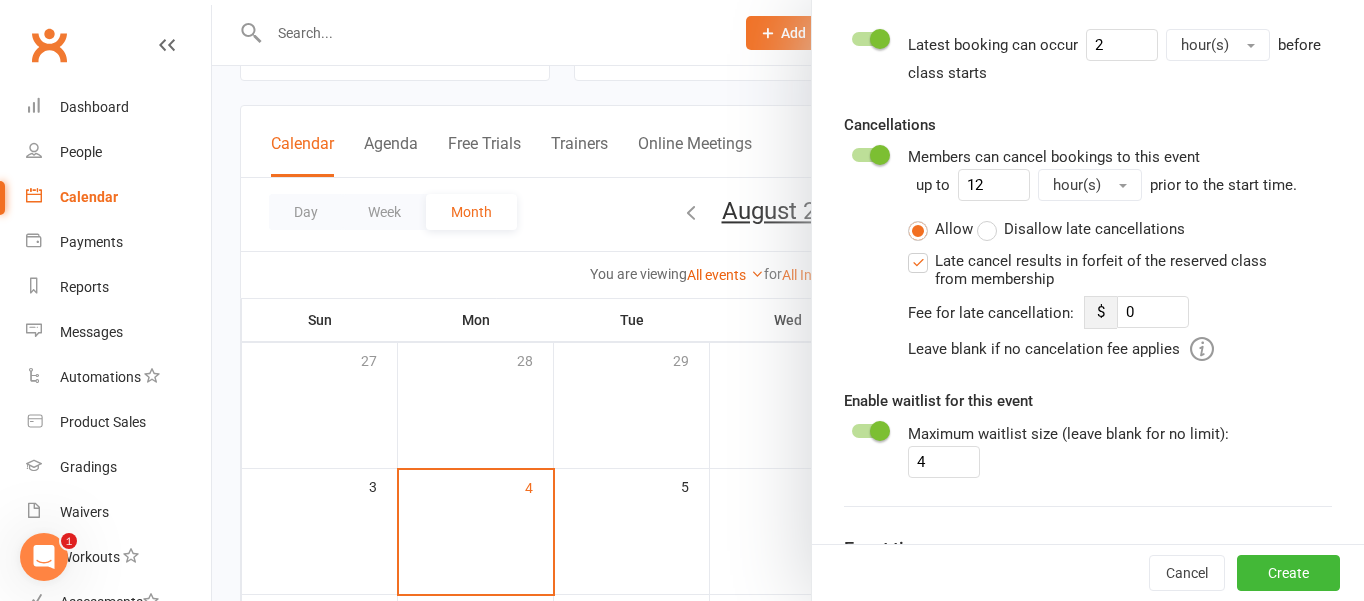click on "Fee for late cancellation: $ 0 Leave blank if no cancelation fee applies" at bounding box center (1120, 328) 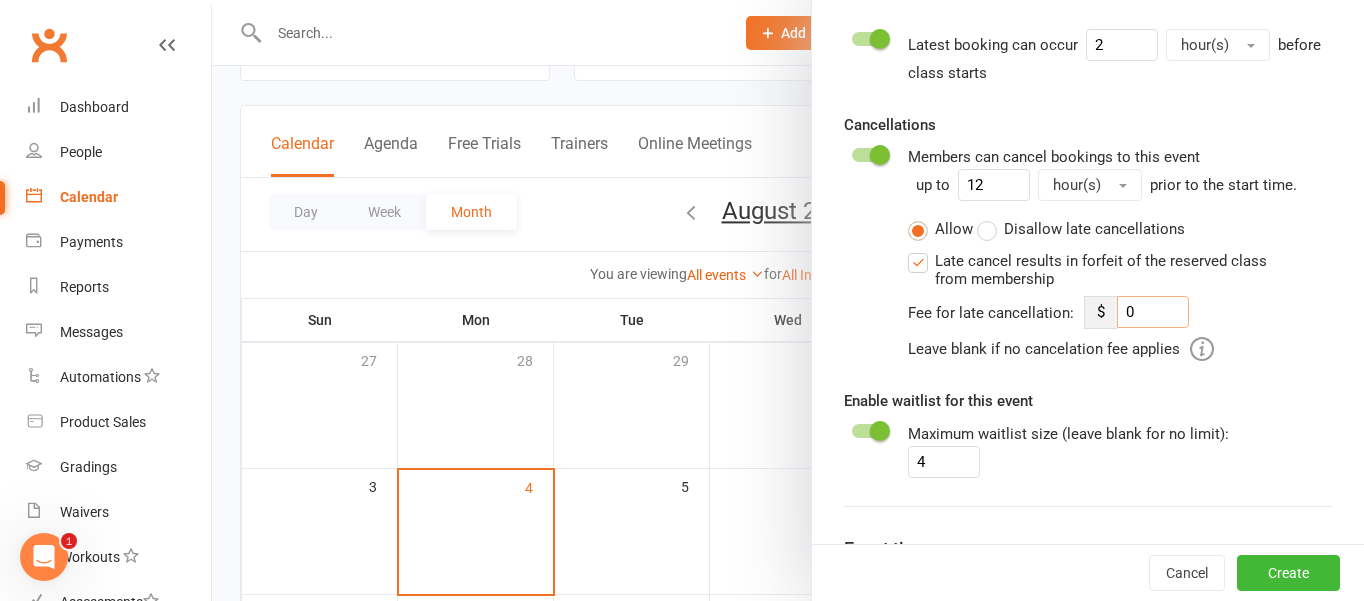 drag, startPoint x: 1135, startPoint y: 286, endPoint x: 1108, endPoint y: 286, distance: 27 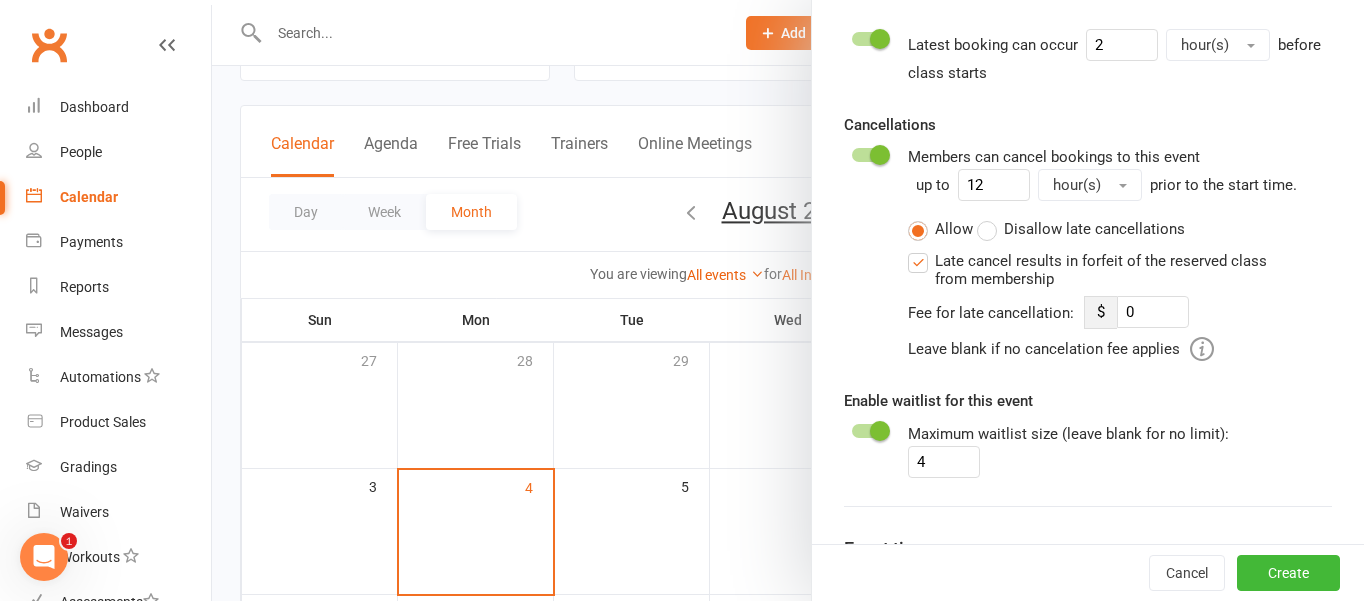 click on "Leave blank if no cancelation fee applies" at bounding box center (1120, 349) 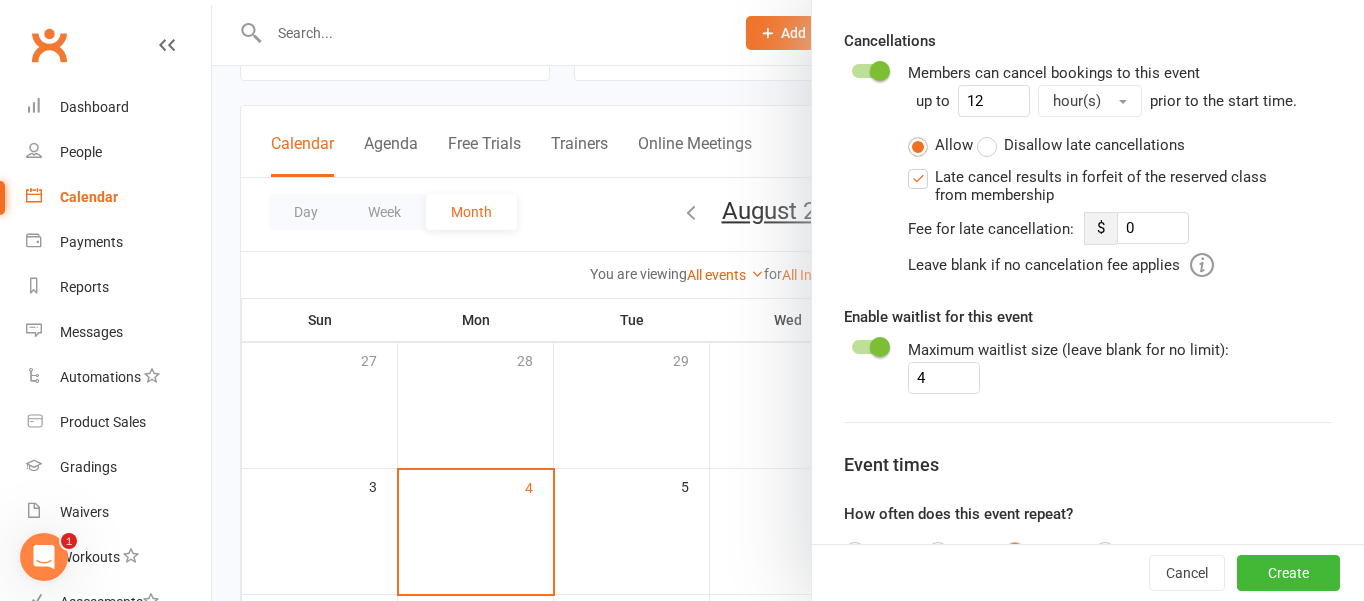 scroll, scrollTop: 1135, scrollLeft: 0, axis: vertical 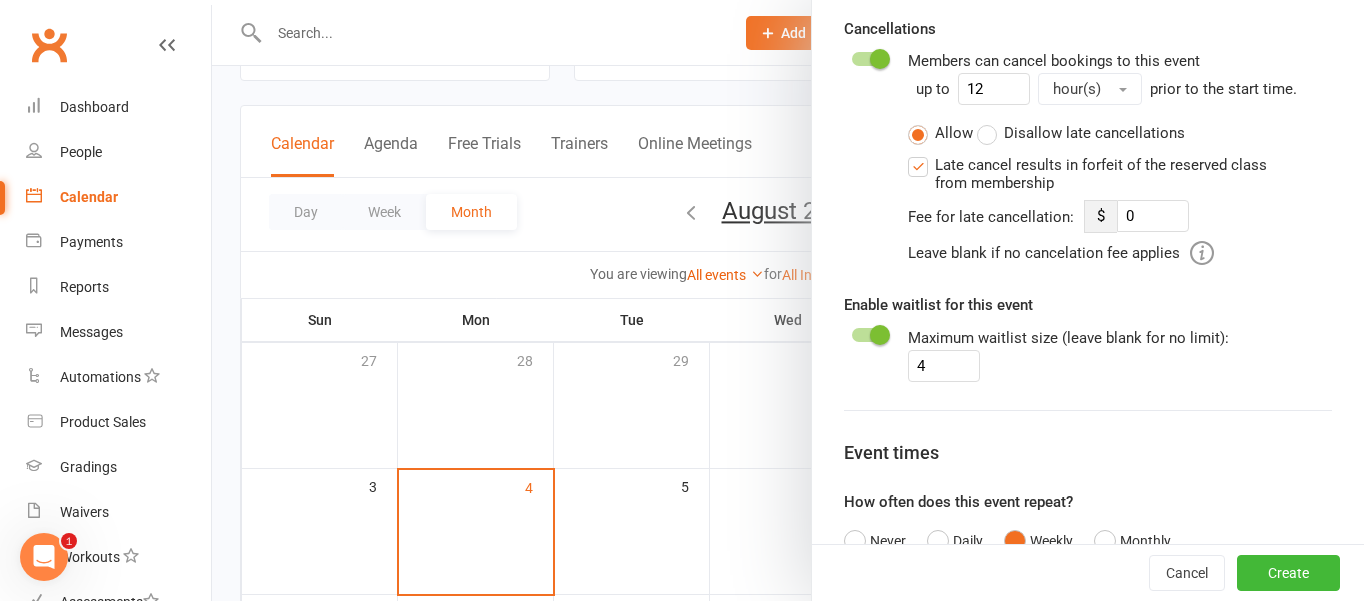 click on "Fee for late cancellation: $ 0 Leave blank if no cancelation fee applies" at bounding box center [1120, 232] 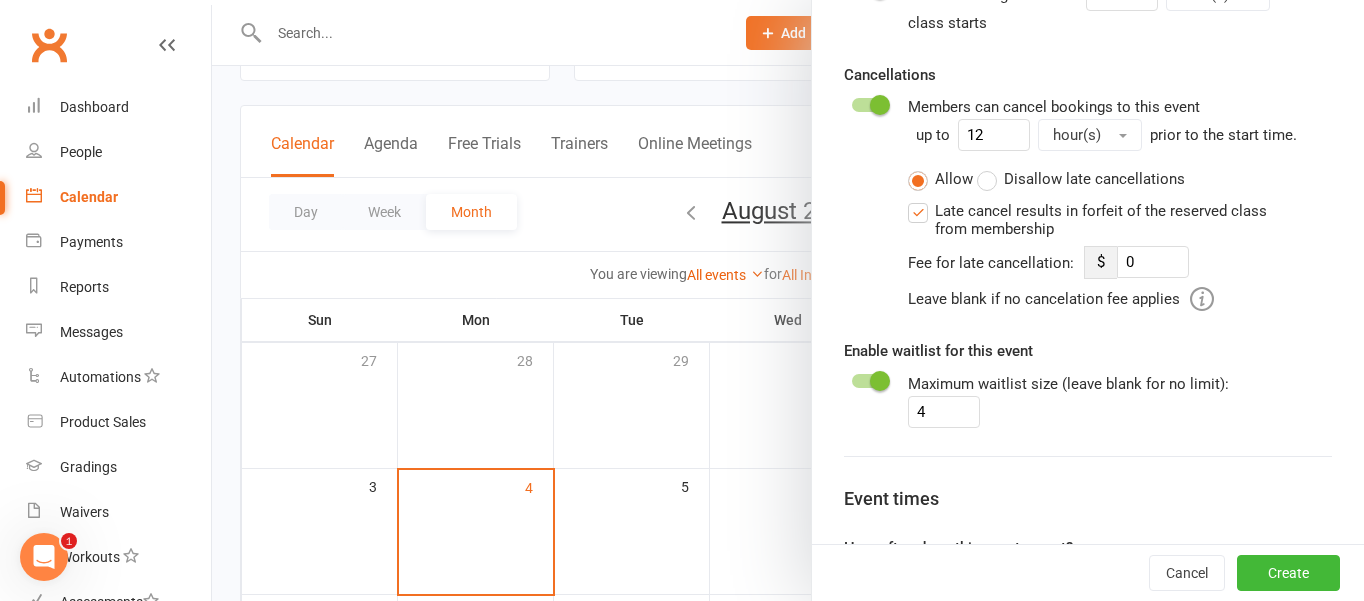 scroll, scrollTop: 1075, scrollLeft: 0, axis: vertical 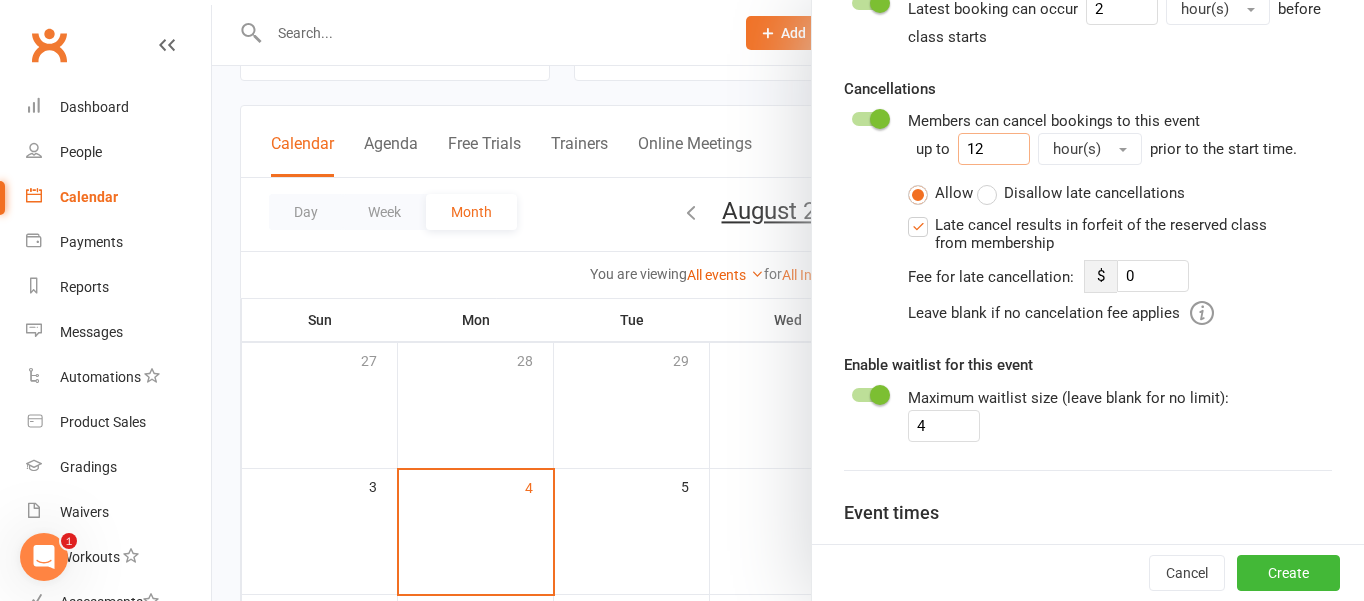 drag, startPoint x: 996, startPoint y: 127, endPoint x: 952, endPoint y: 116, distance: 45.35416 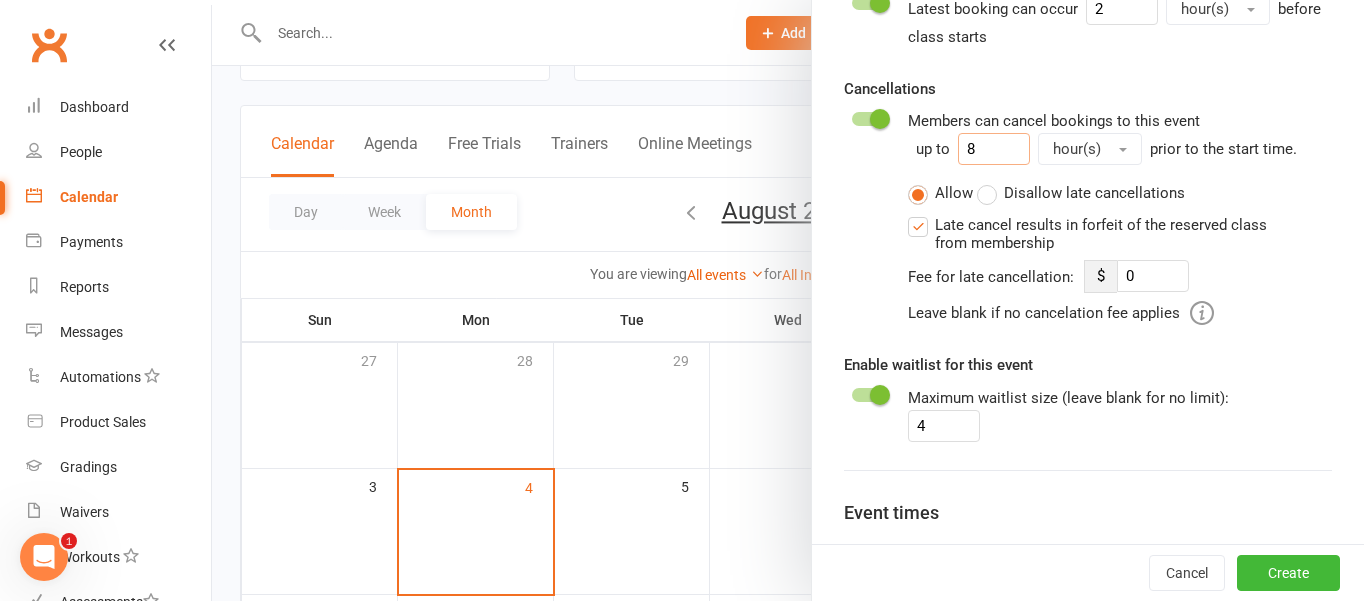 type on "8" 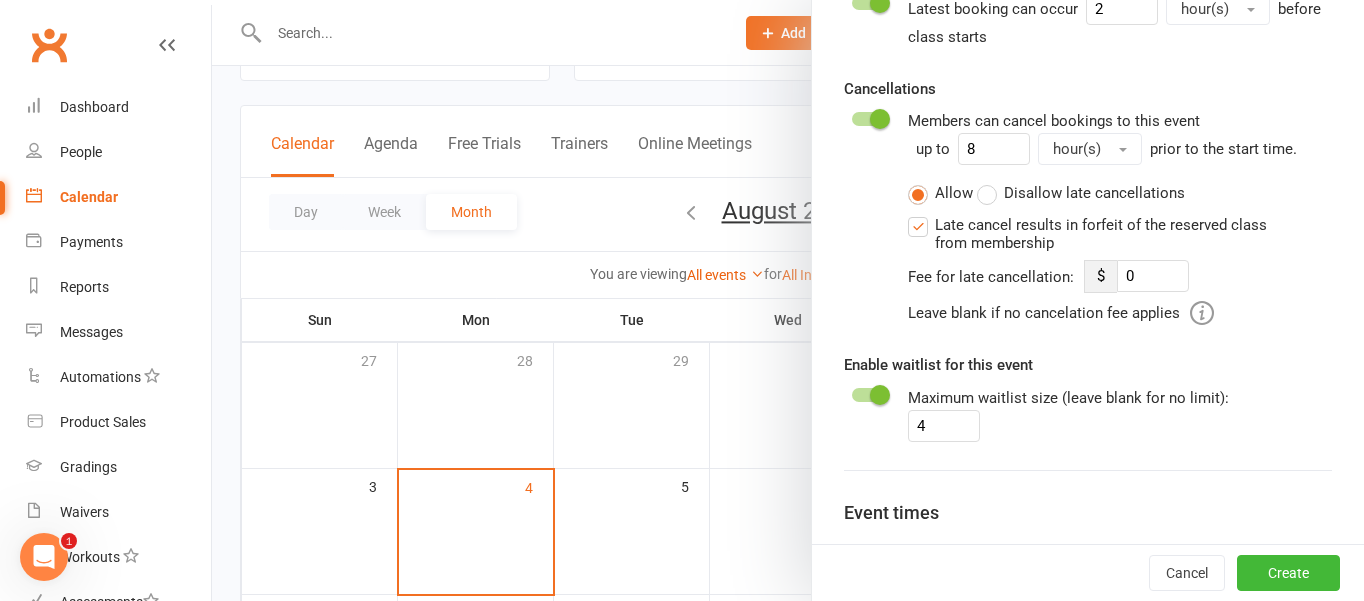 click on "Late cancel results in forfeit of the reserved class from membership" at bounding box center [1117, 232] 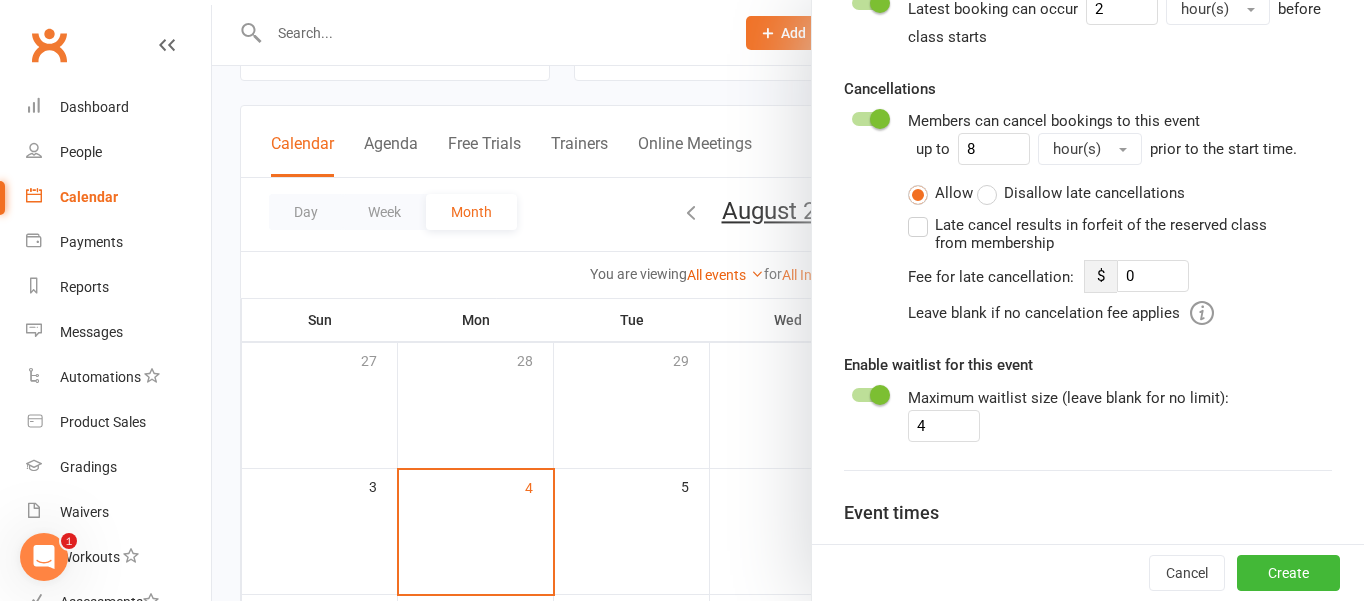 click on "Late cancel results in forfeit of the reserved class from membership" at bounding box center (1104, 232) 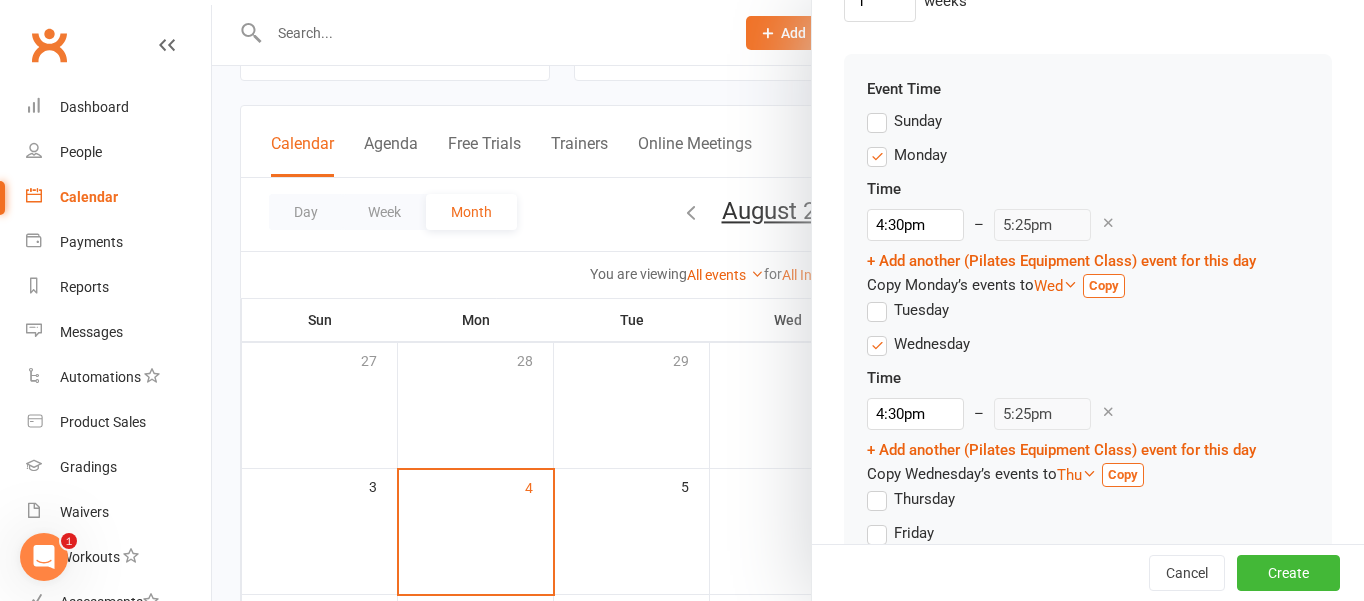 scroll, scrollTop: 2088, scrollLeft: 0, axis: vertical 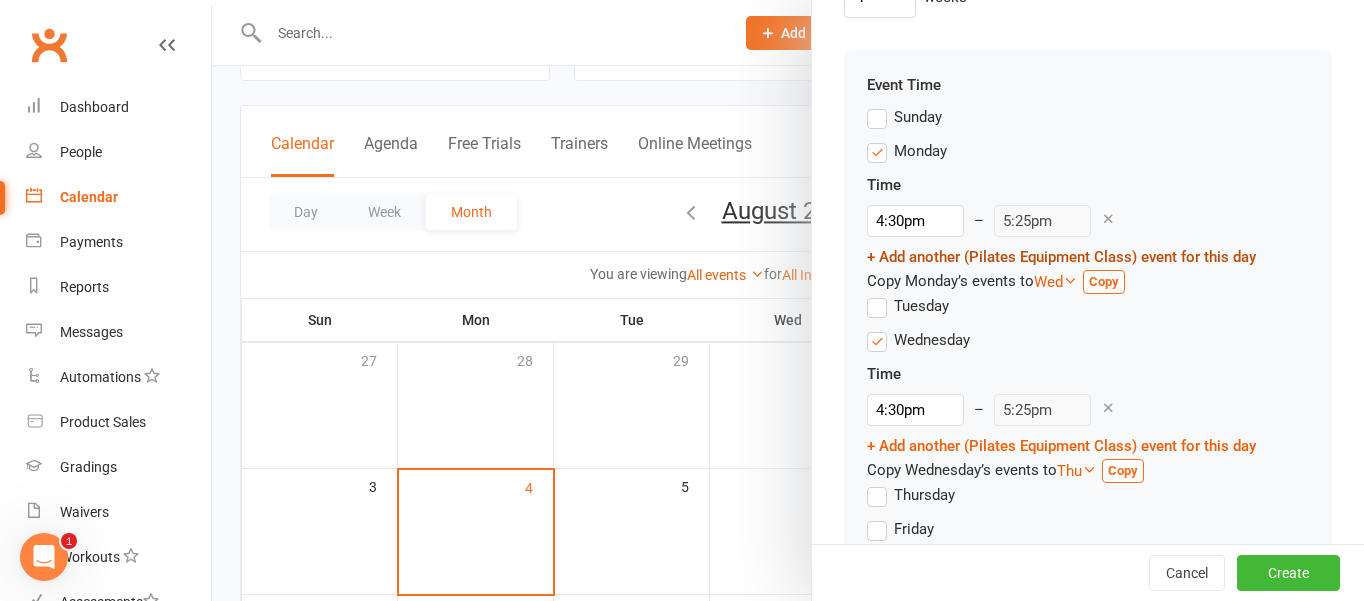 click on "+ Add another (Pilates Equipment Class) event for this day" at bounding box center [1061, 257] 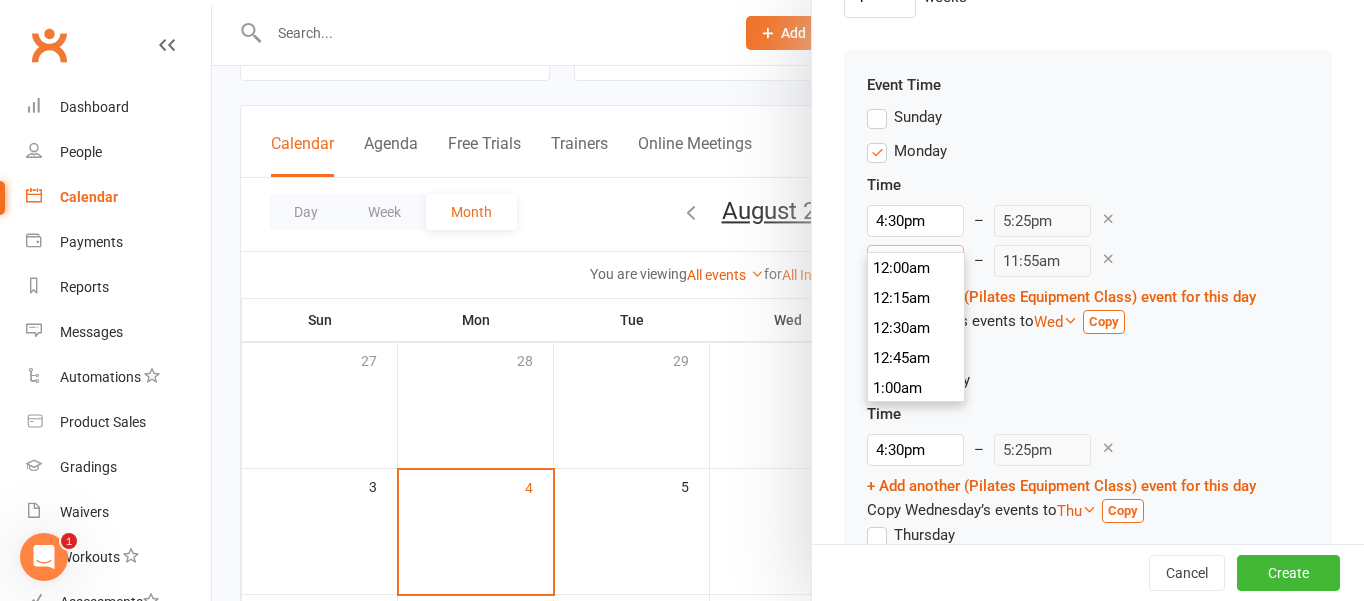 click on "11:00am" at bounding box center [915, 261] 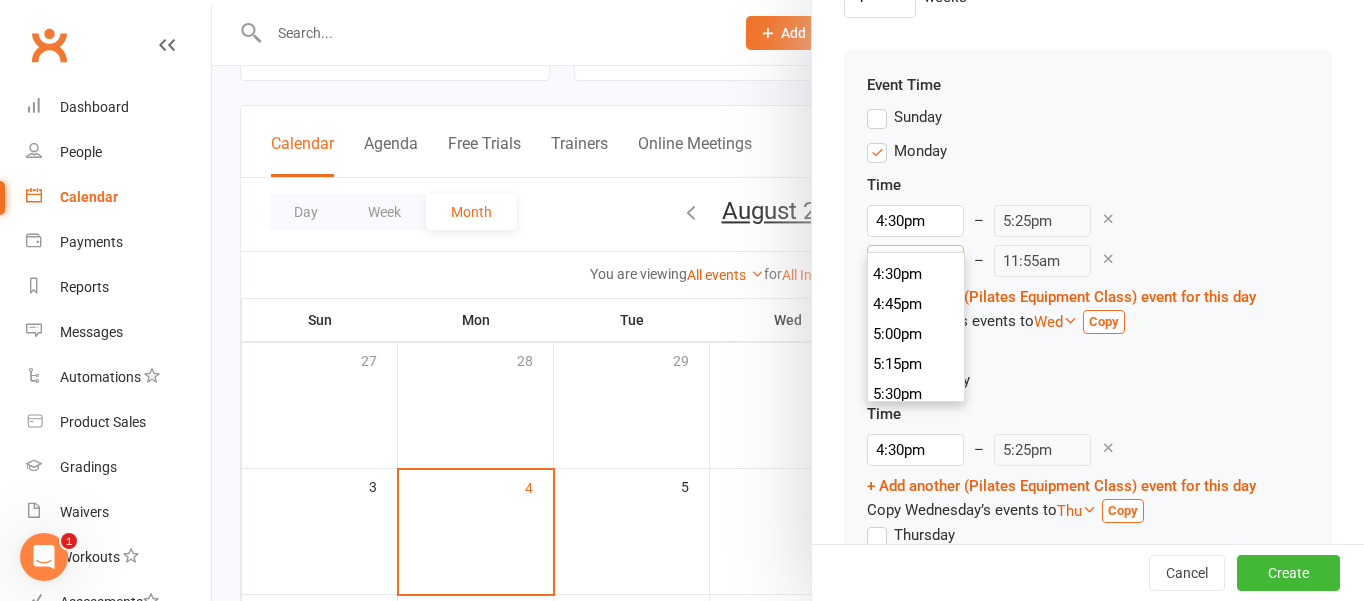 scroll, scrollTop: 1978, scrollLeft: 0, axis: vertical 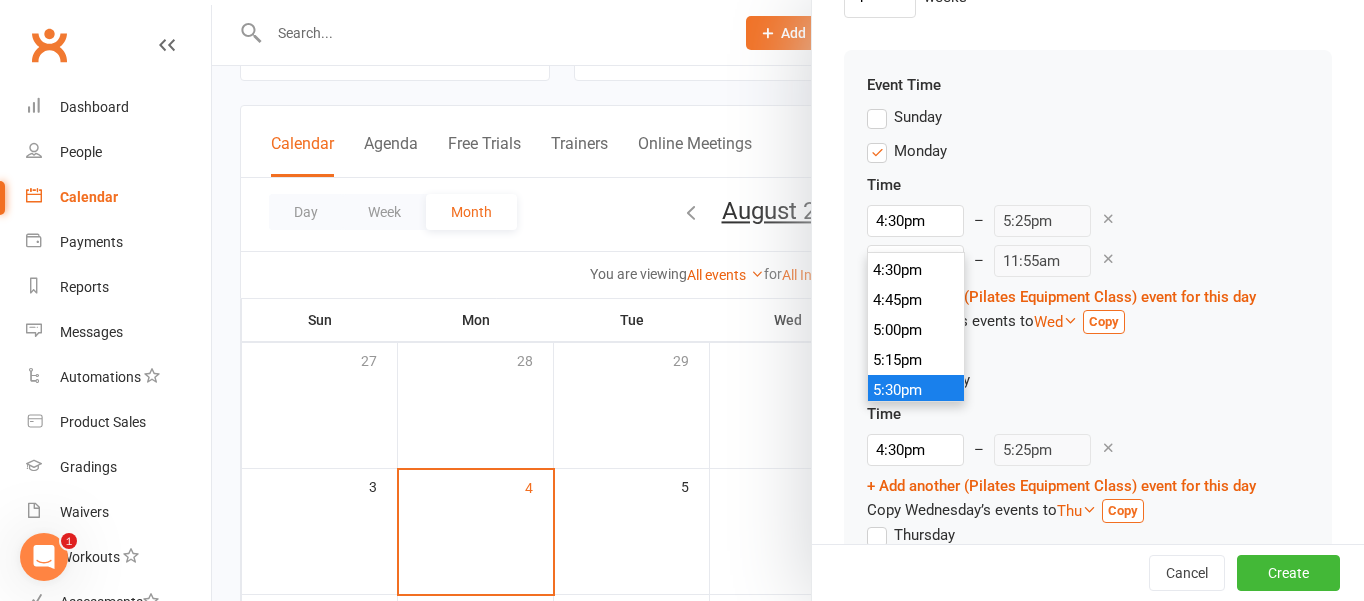type on "5:30pm" 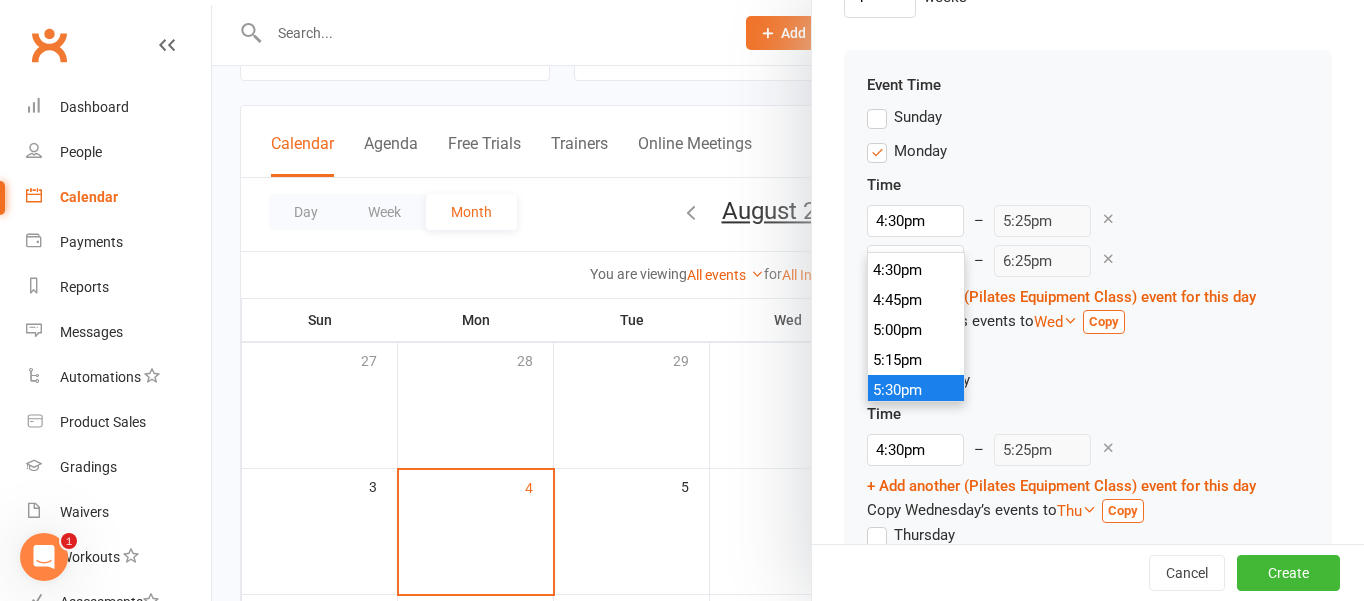 click on "5:30pm" at bounding box center [916, 390] 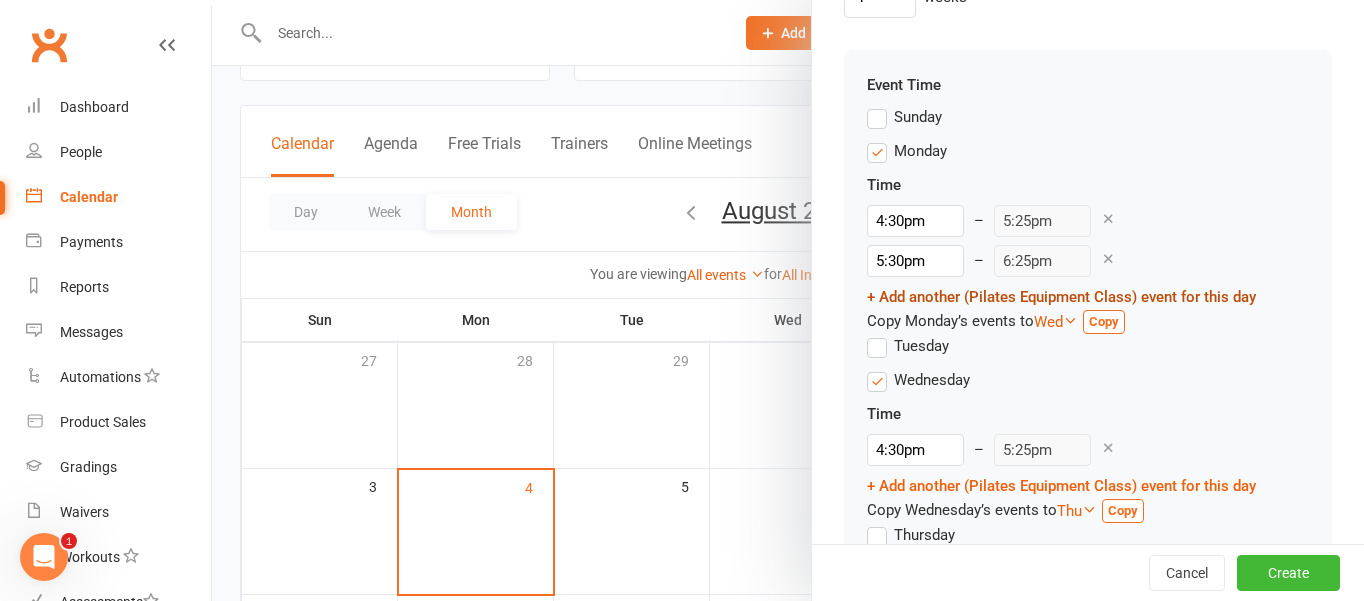 click on "+ Add another (Pilates Equipment Class) event for this day" at bounding box center (1061, 297) 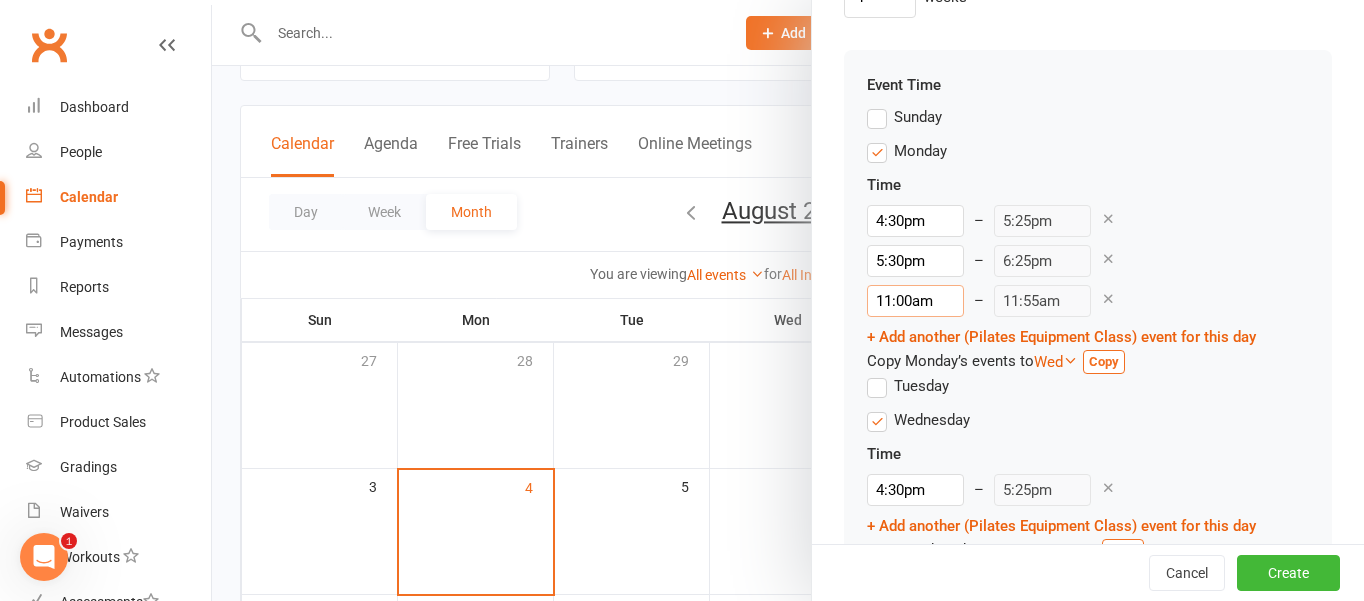 click on "11:00am" at bounding box center (915, 301) 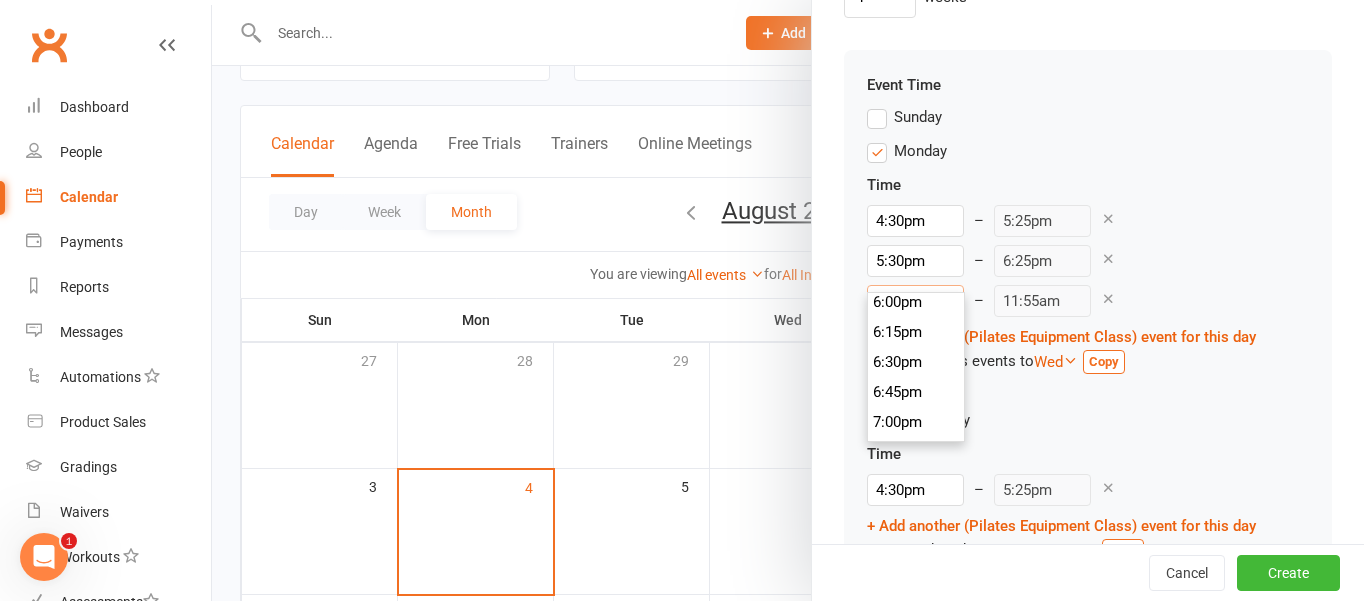scroll, scrollTop: 2164, scrollLeft: 0, axis: vertical 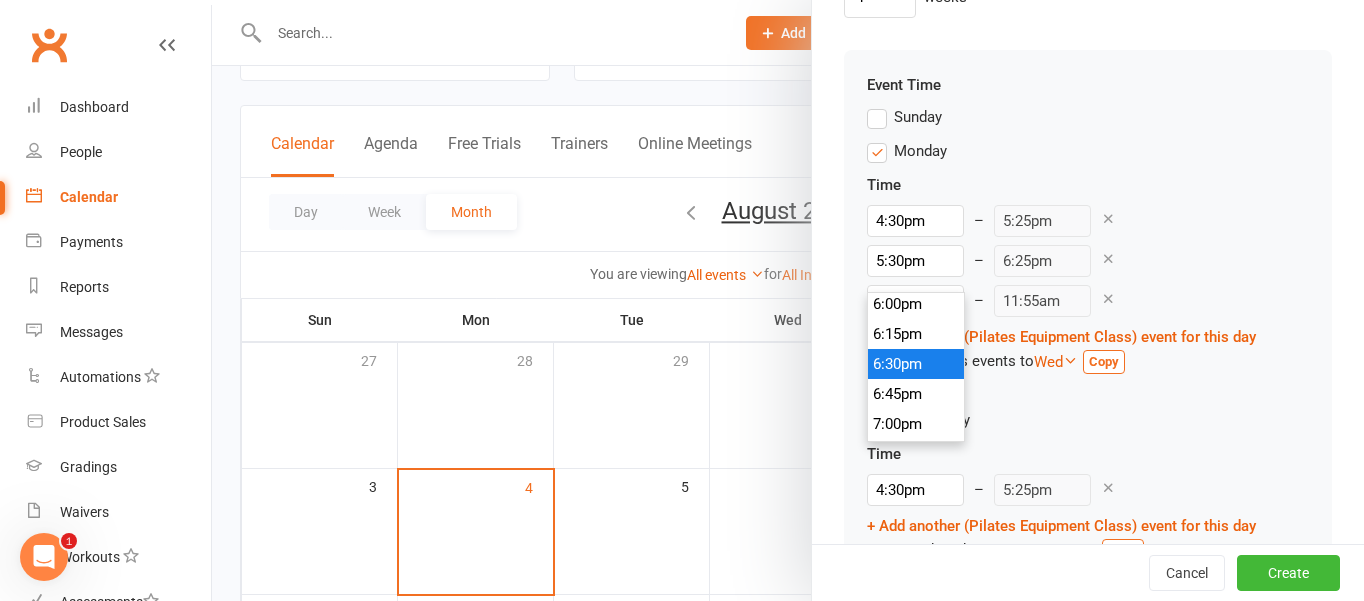 type on "6:30pm" 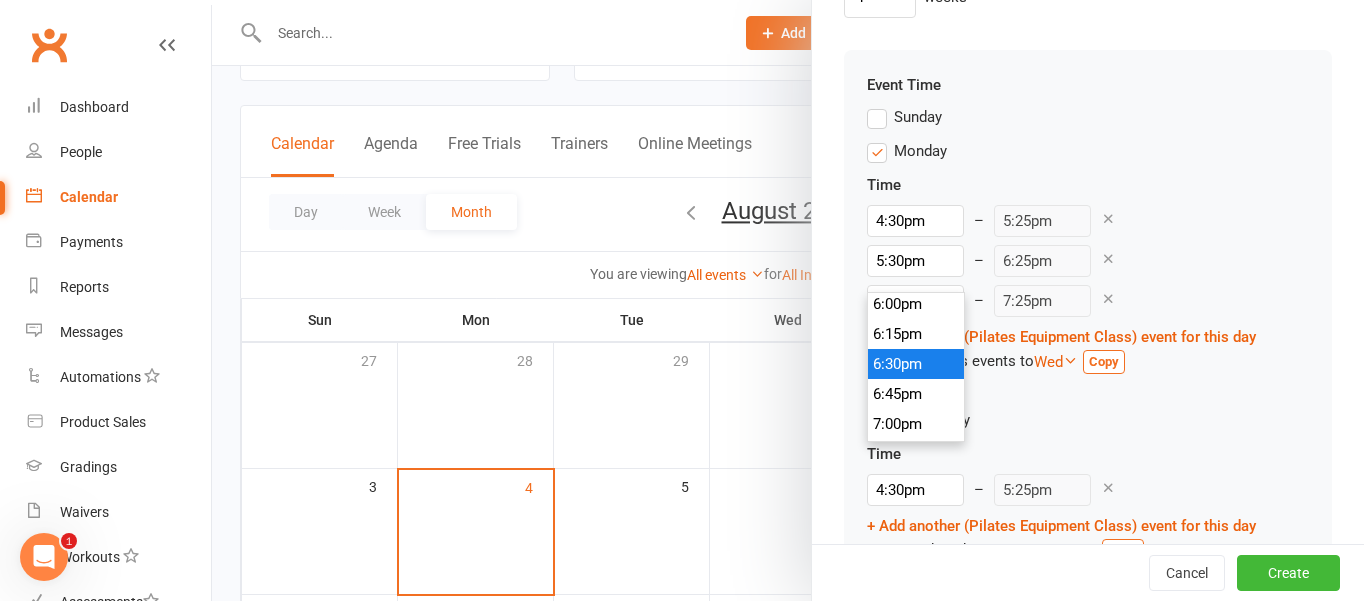 click on "6:30pm" at bounding box center [916, 364] 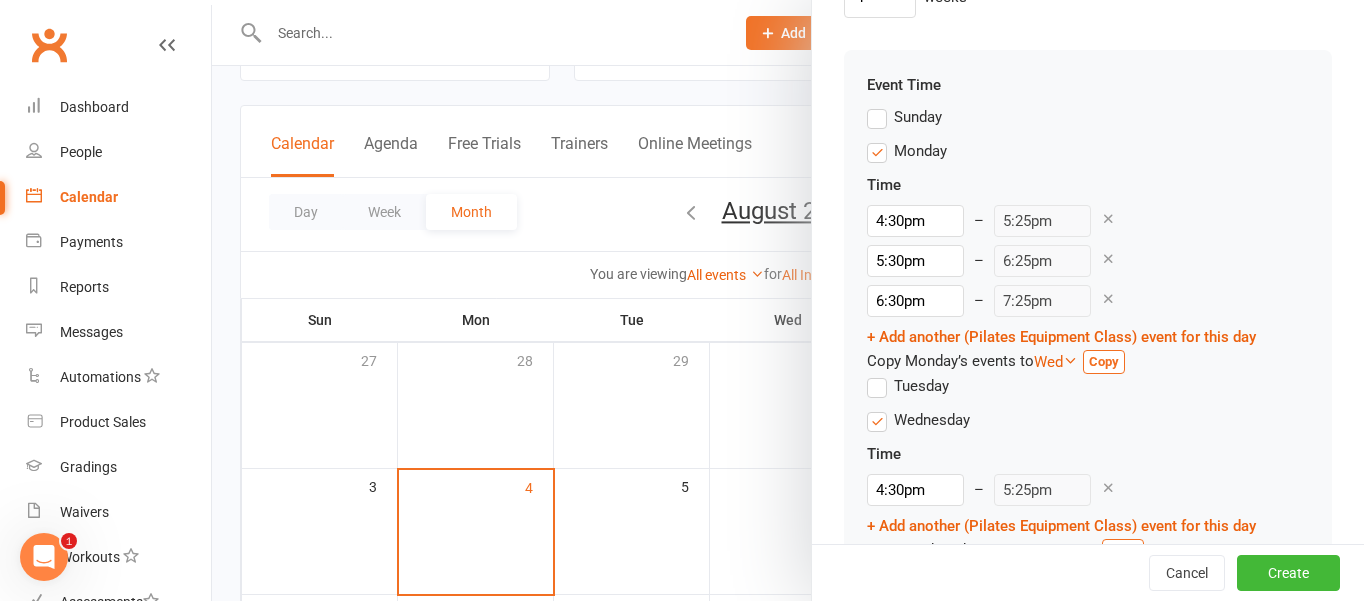 click on "Copy" at bounding box center [1104, 361] 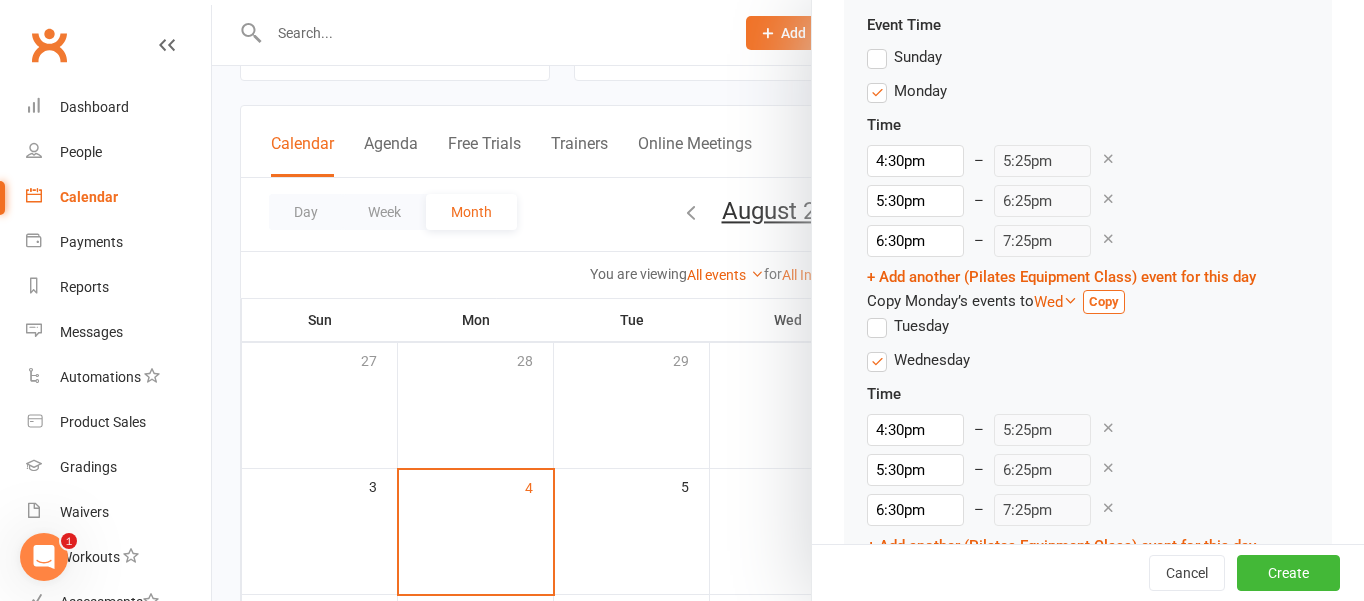 scroll, scrollTop: 2146, scrollLeft: 0, axis: vertical 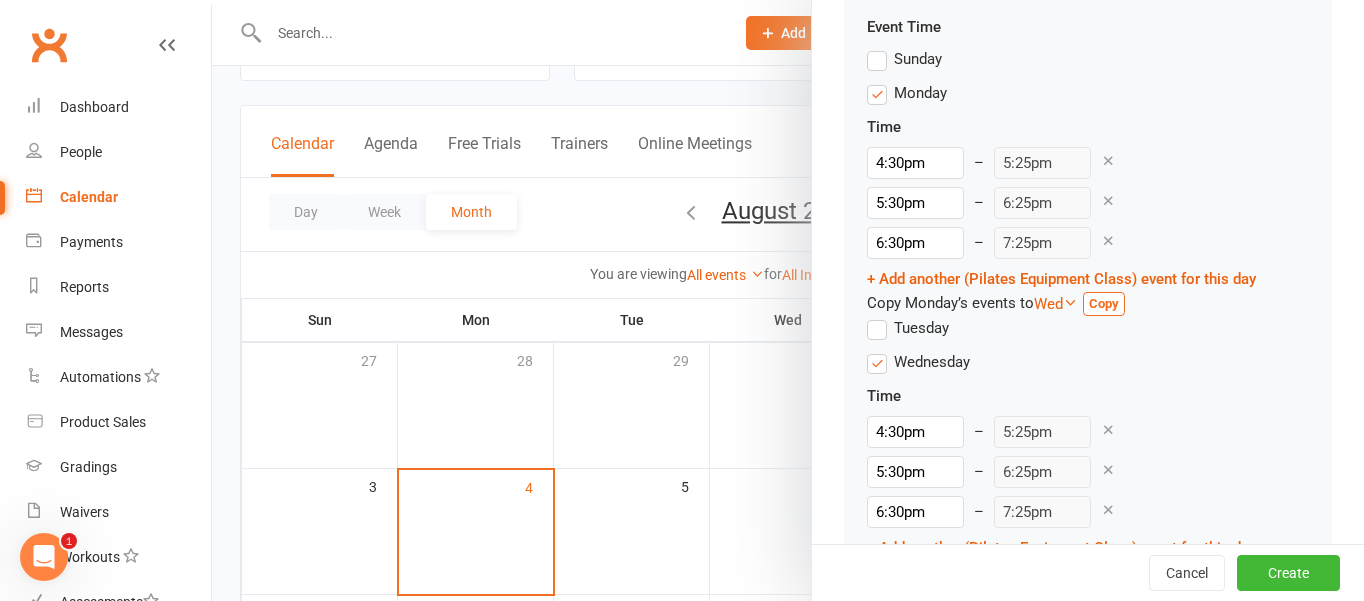 click on "Tuesday" at bounding box center (908, 328) 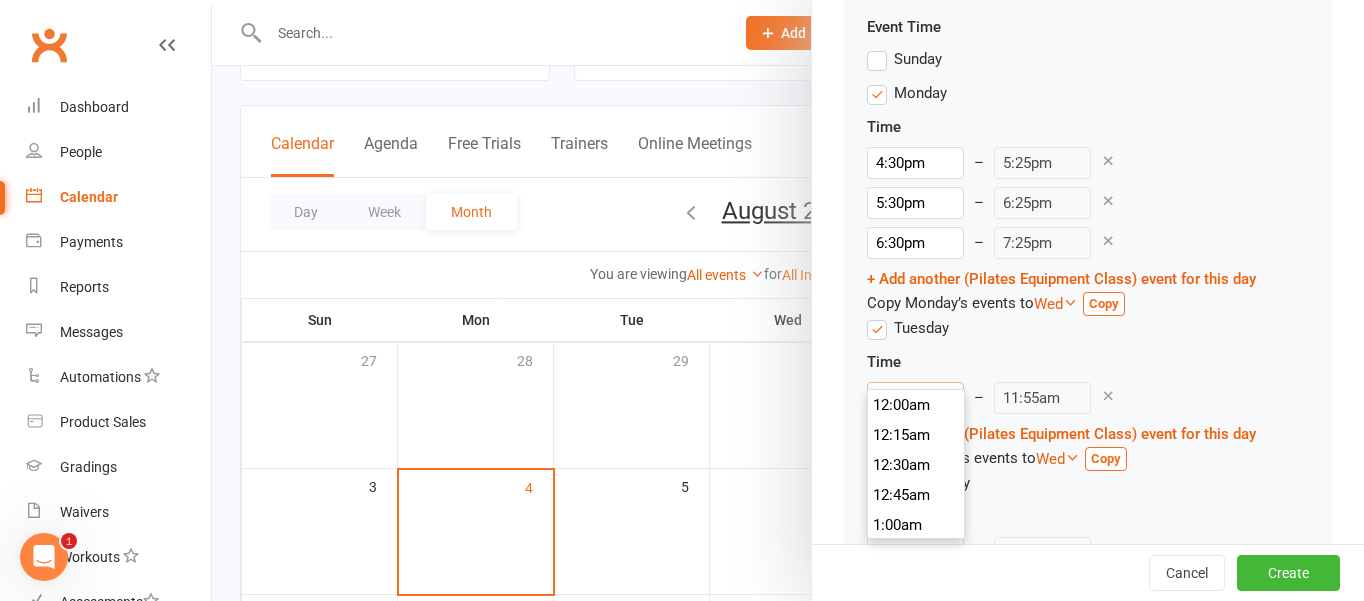 click on "11:00am" at bounding box center (915, 398) 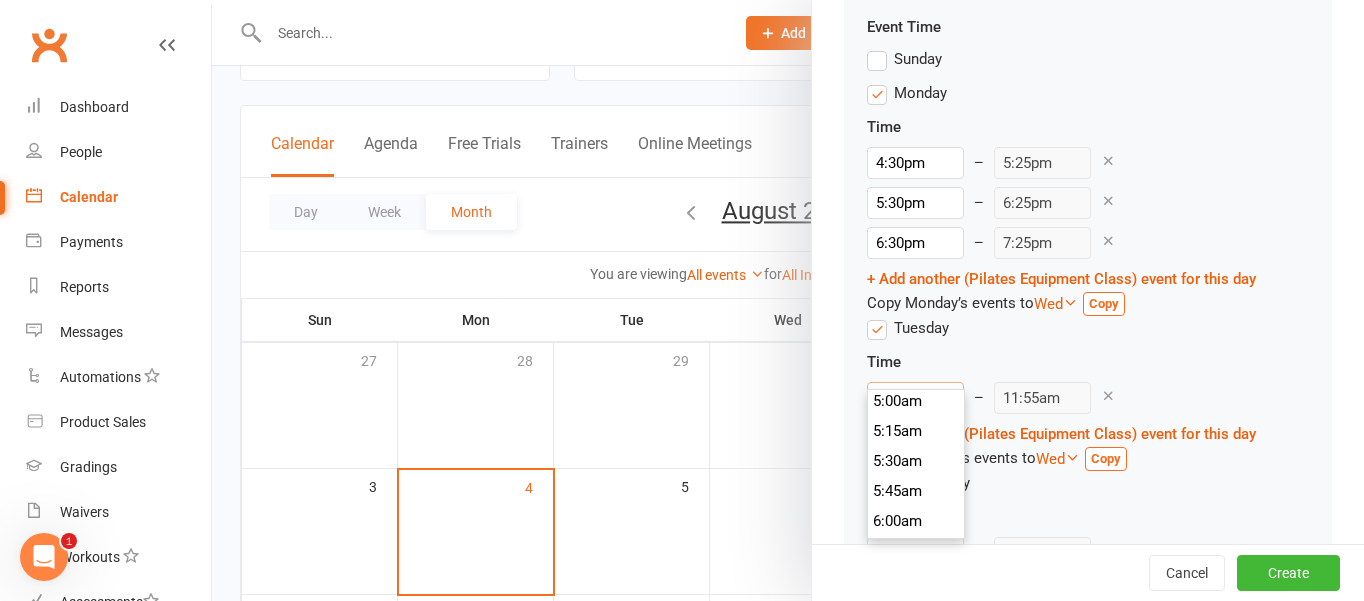 scroll, scrollTop: 601, scrollLeft: 0, axis: vertical 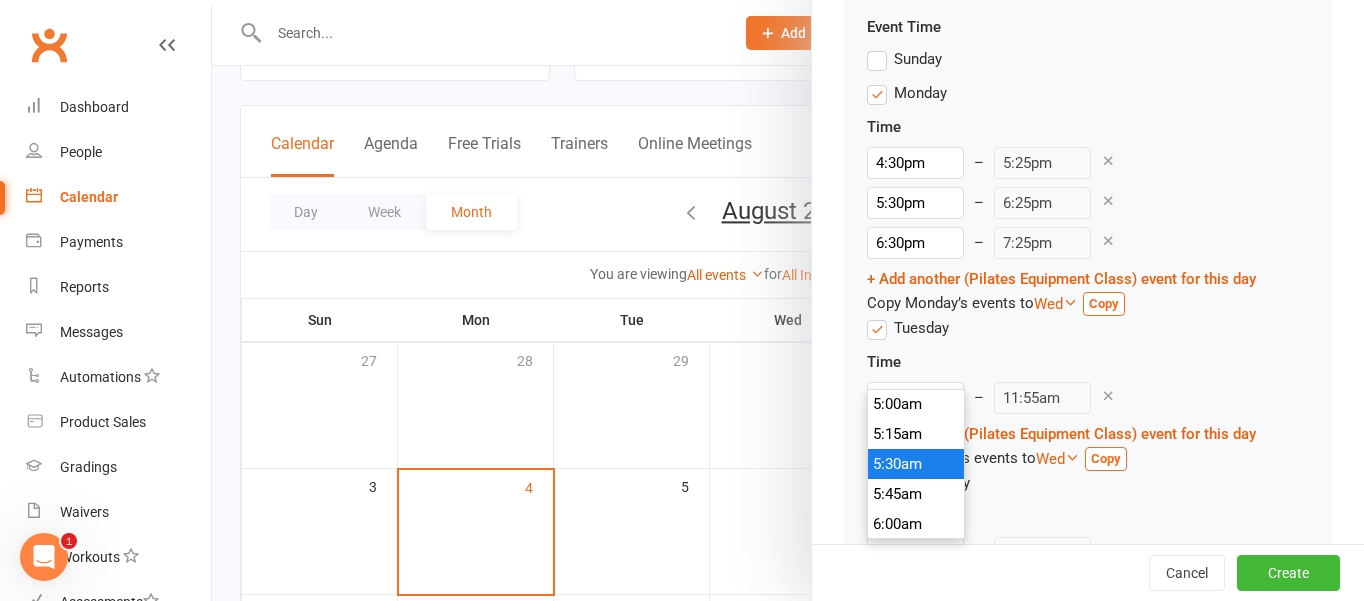 type on "5:30am" 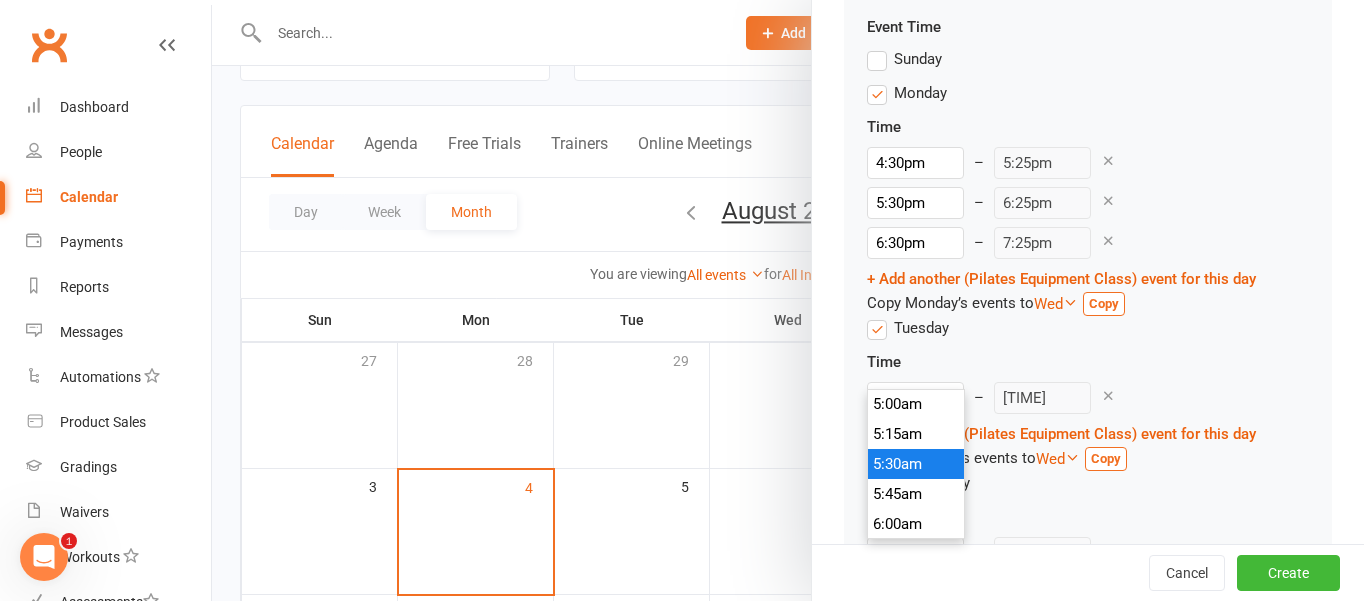 click on "5:30am" at bounding box center (916, 464) 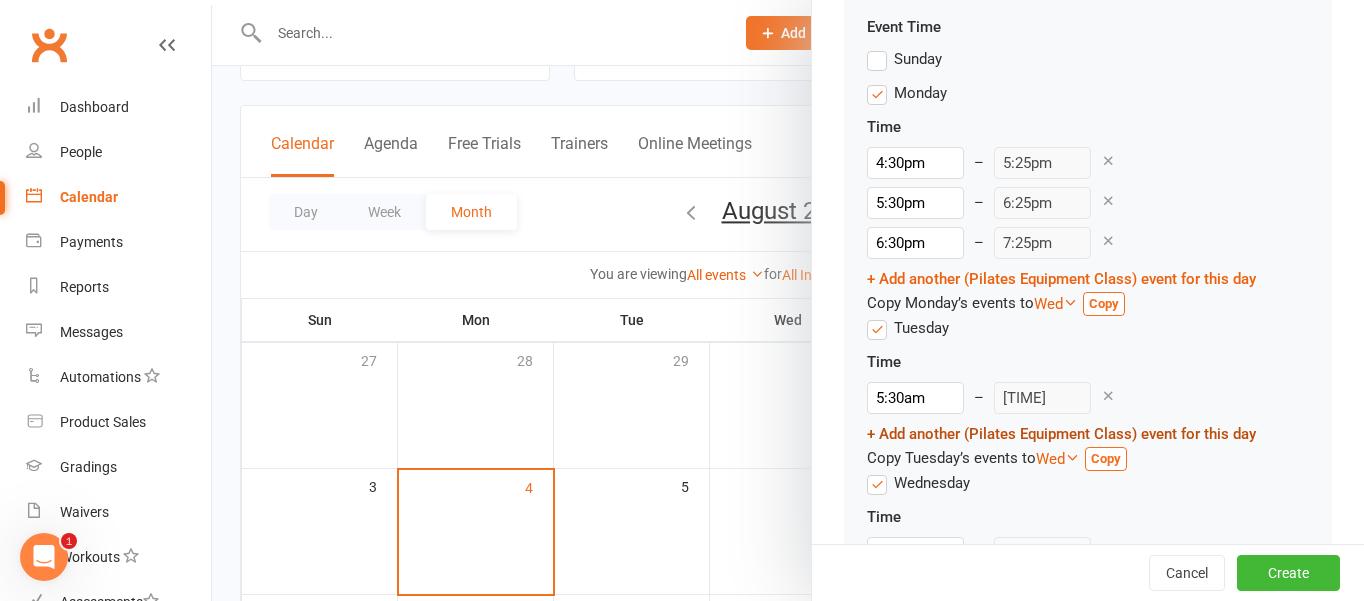 click on "+ Add another (Pilates Equipment Class) event for this day" at bounding box center [1061, 434] 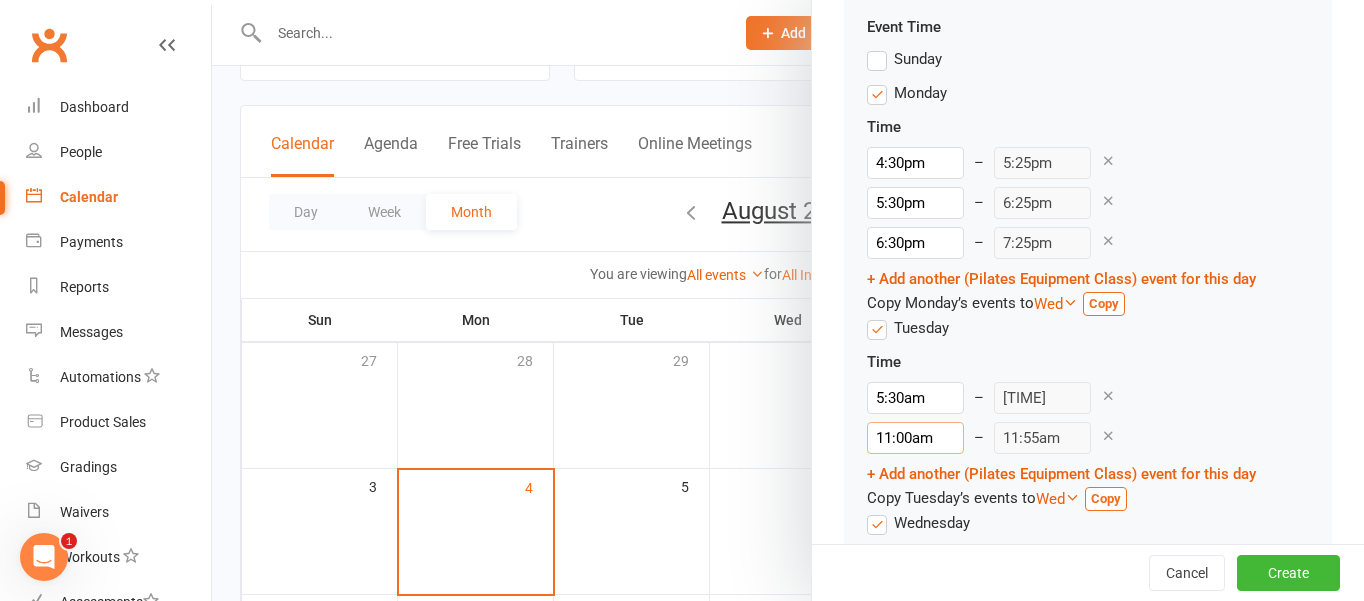 click on "11:00am" at bounding box center [915, 438] 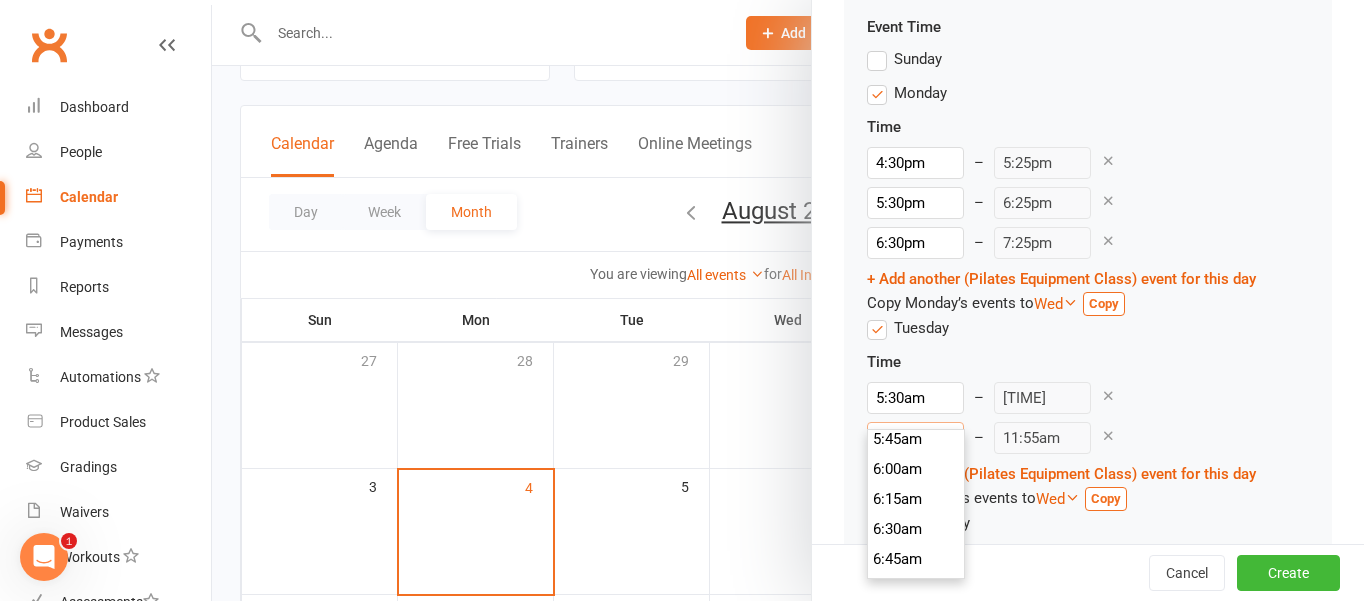 scroll, scrollTop: 701, scrollLeft: 0, axis: vertical 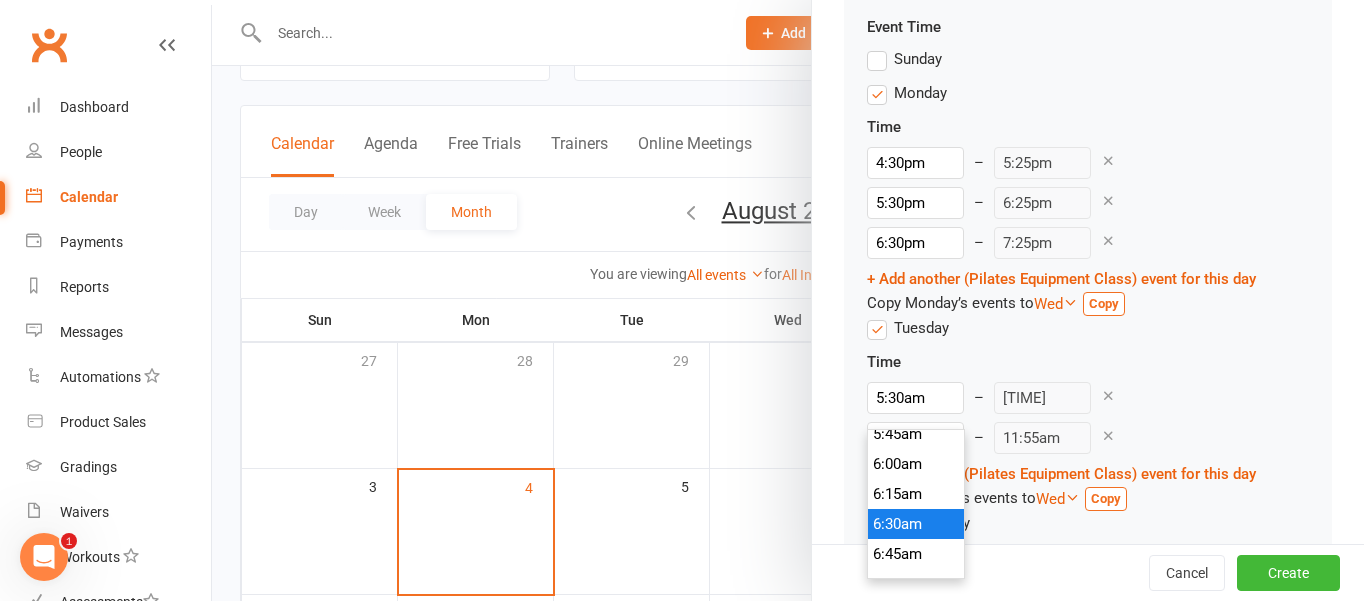 type on "6:30am" 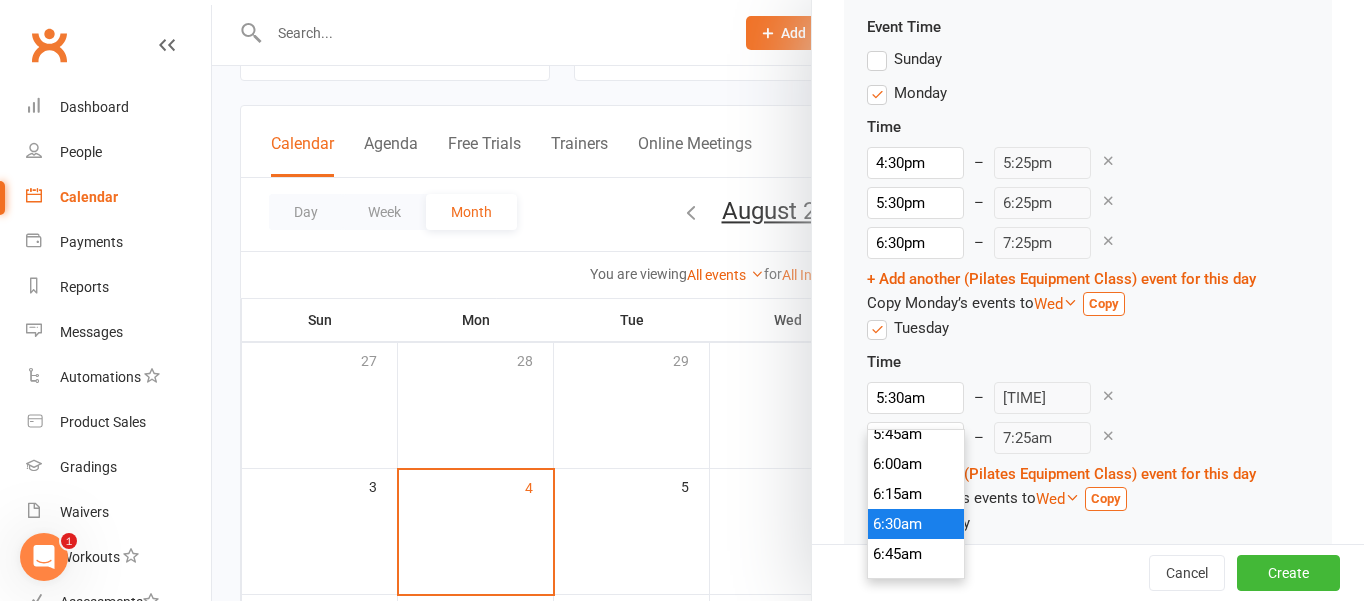 click on "6:30am" at bounding box center (916, 524) 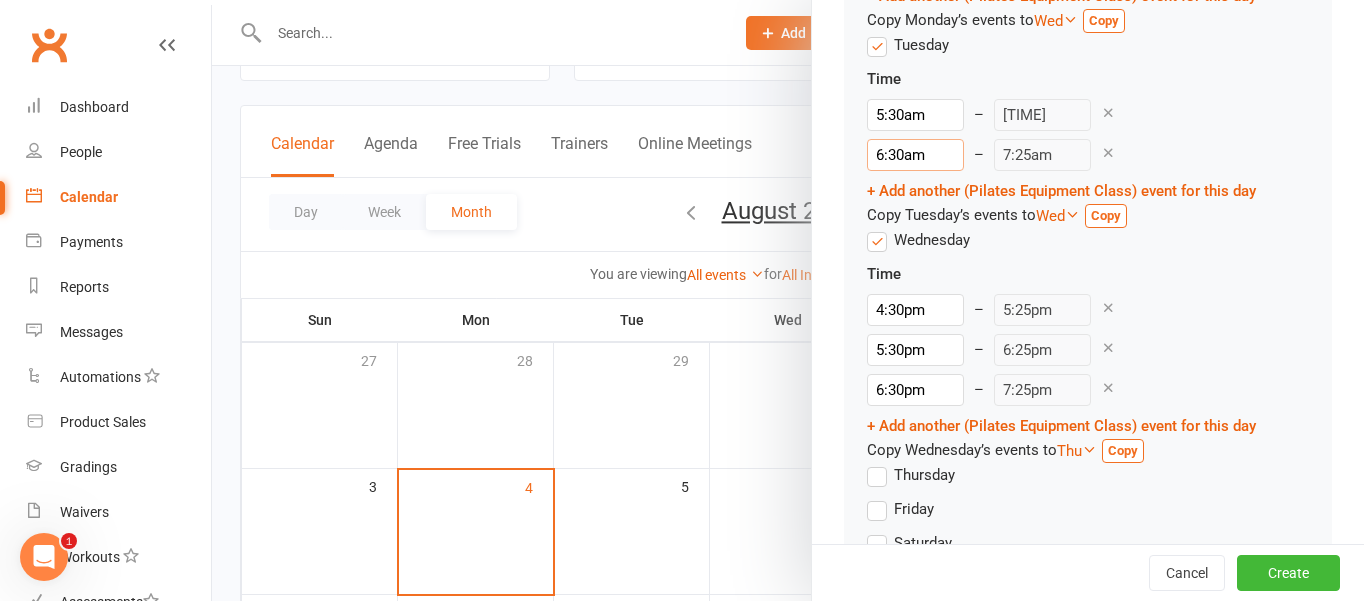 scroll, scrollTop: 2432, scrollLeft: 0, axis: vertical 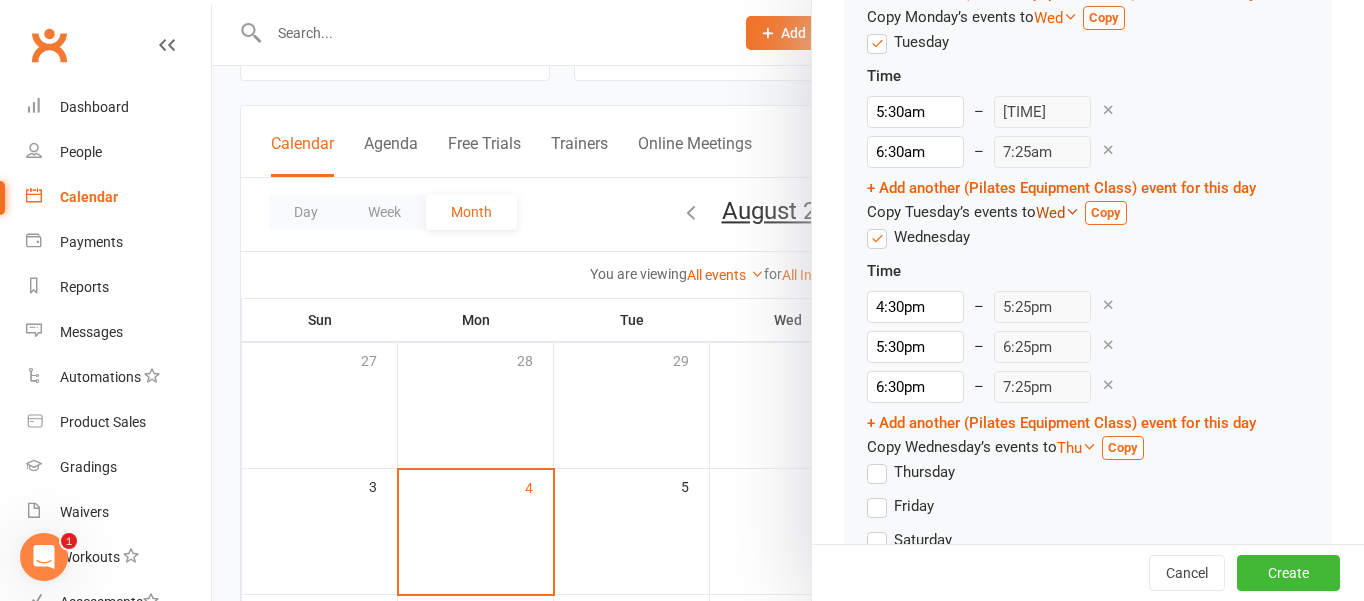 click on "Wed" at bounding box center [1058, 213] 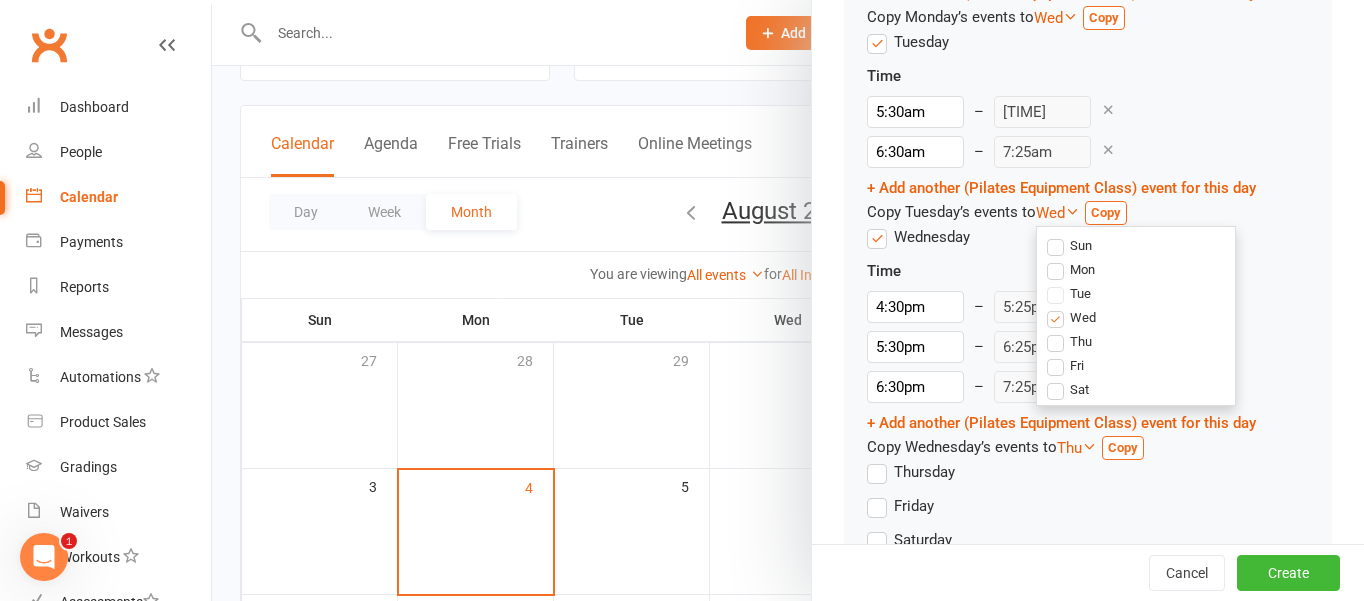 click on "Thu" at bounding box center [1081, 340] 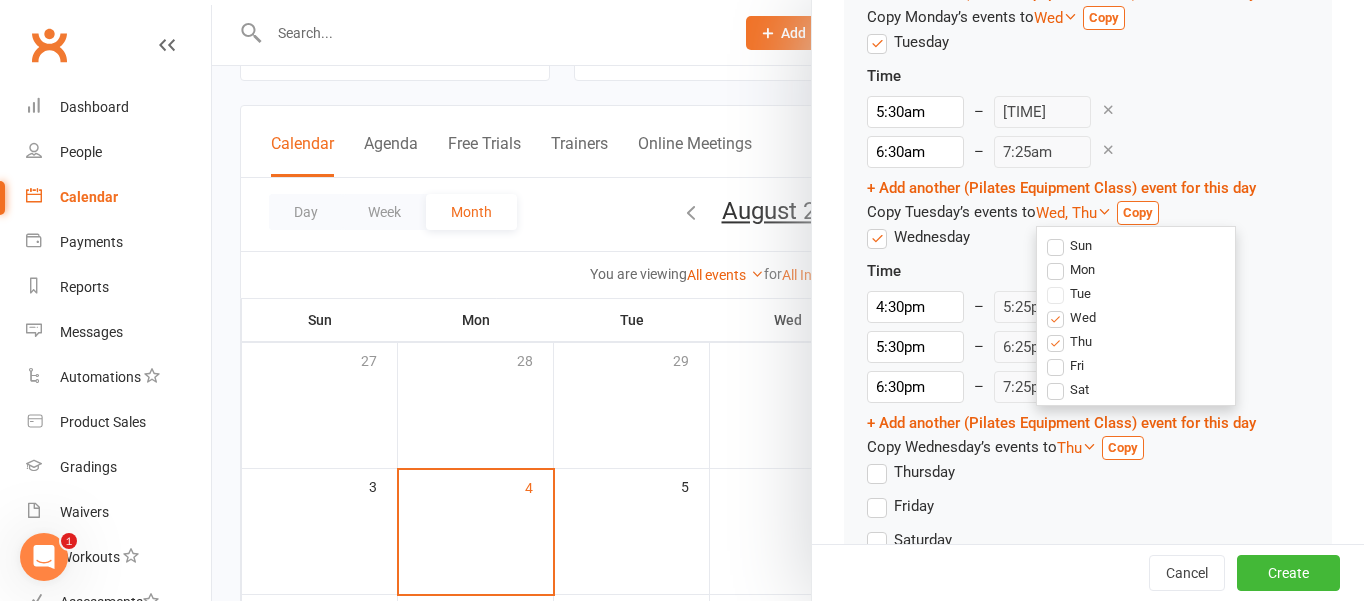 click on "Copy" at bounding box center (1138, 212) 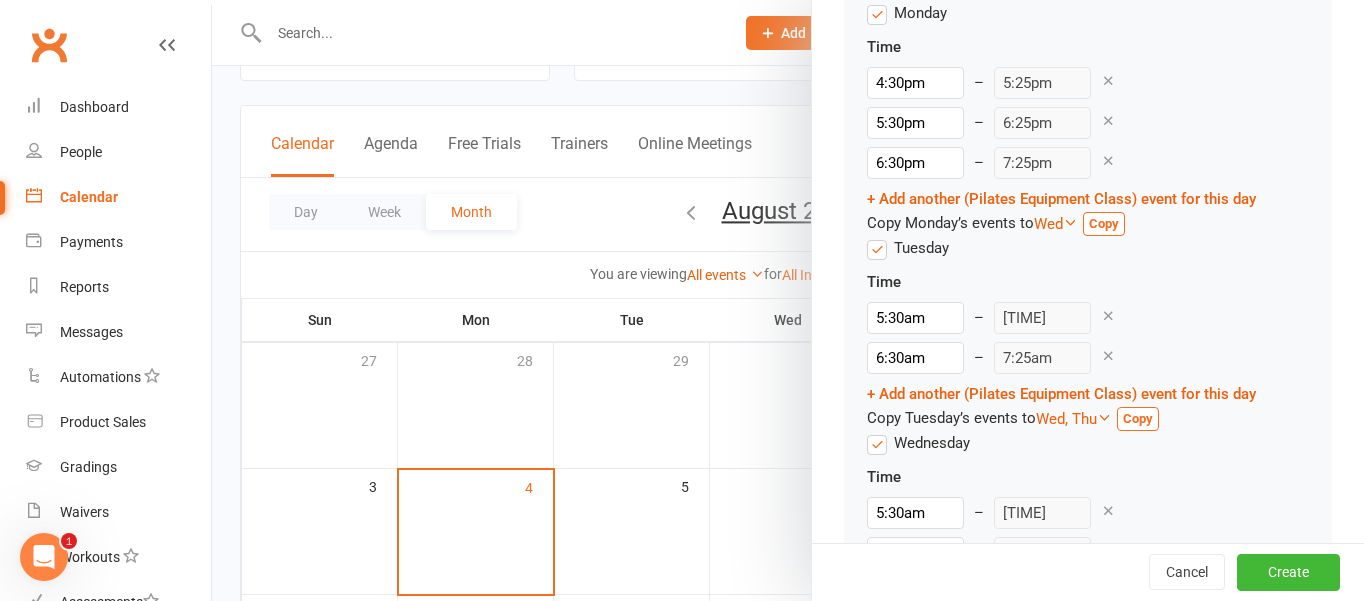 scroll, scrollTop: 2228, scrollLeft: 0, axis: vertical 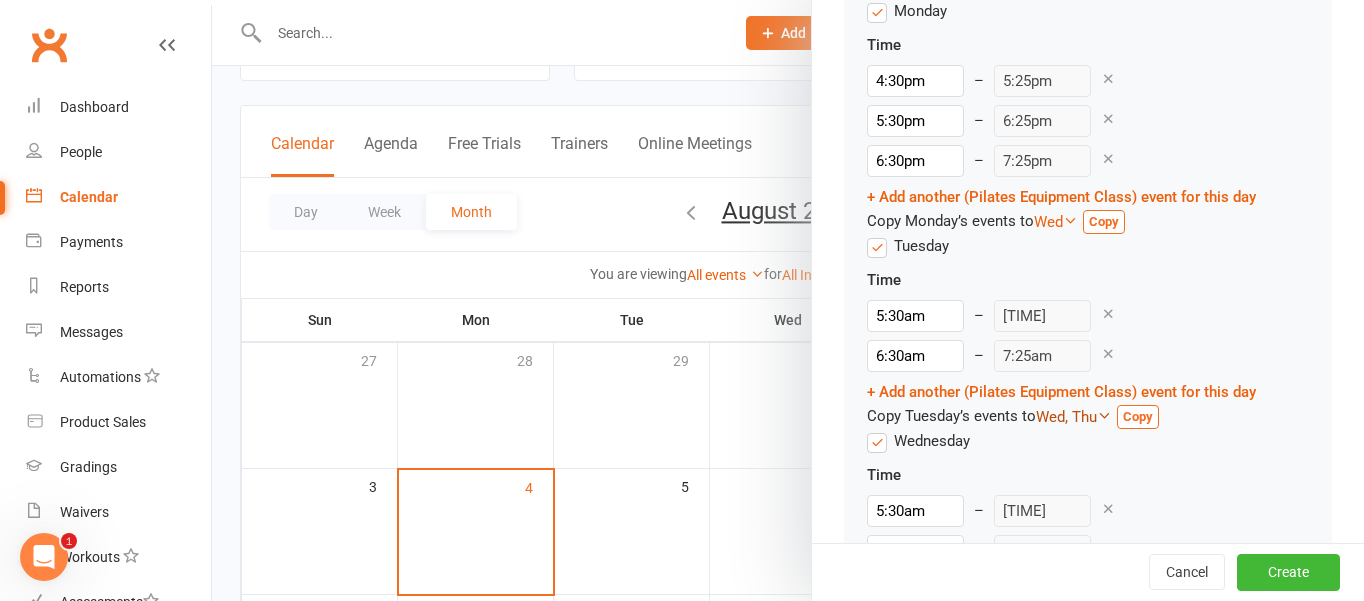 click at bounding box center (1104, 415) 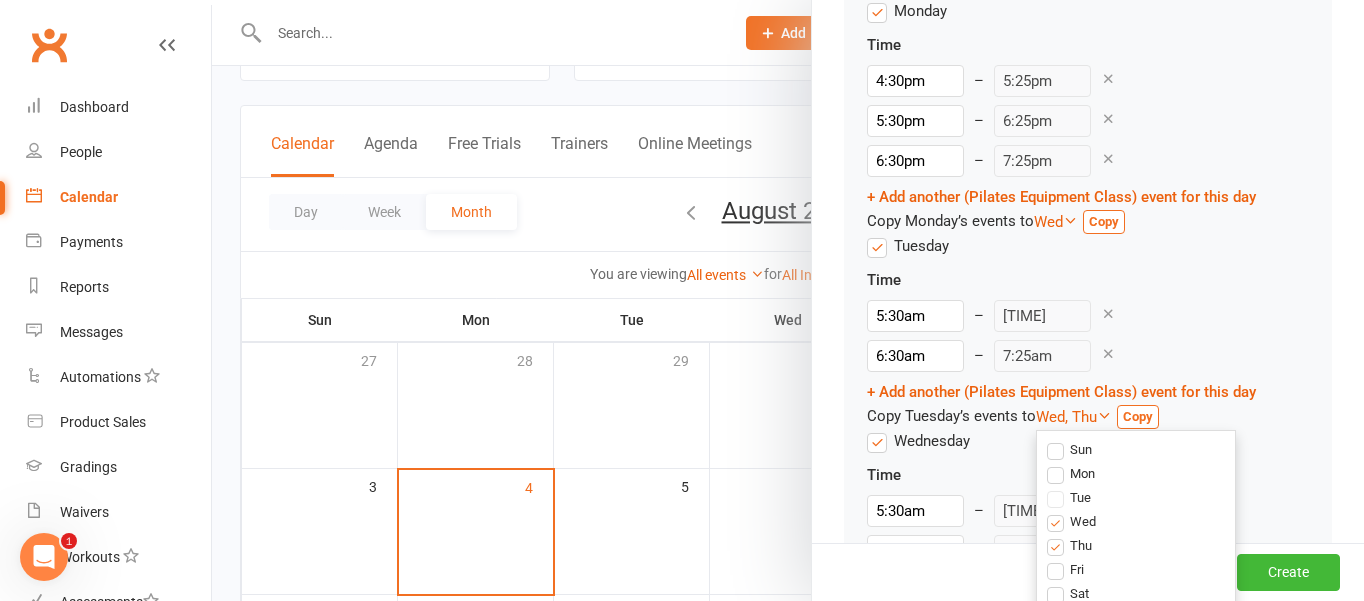 click on "Wed" at bounding box center (1071, 521) 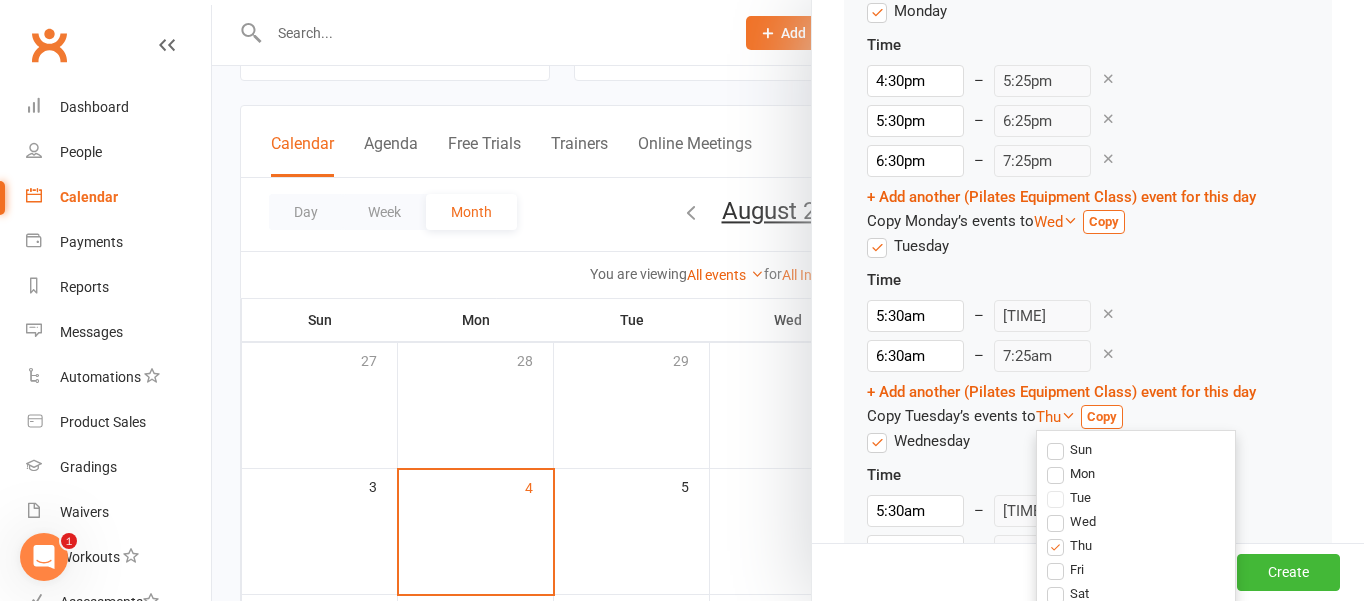 click on "Copy" at bounding box center [1102, 416] 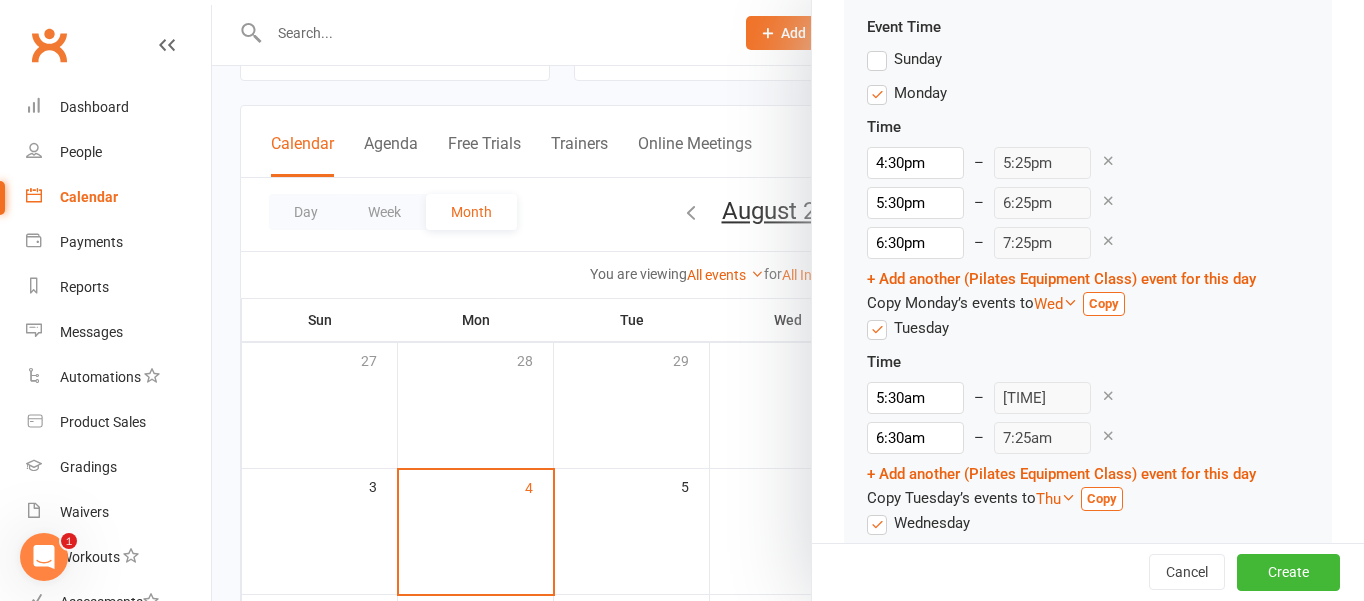 scroll, scrollTop: 2128, scrollLeft: 0, axis: vertical 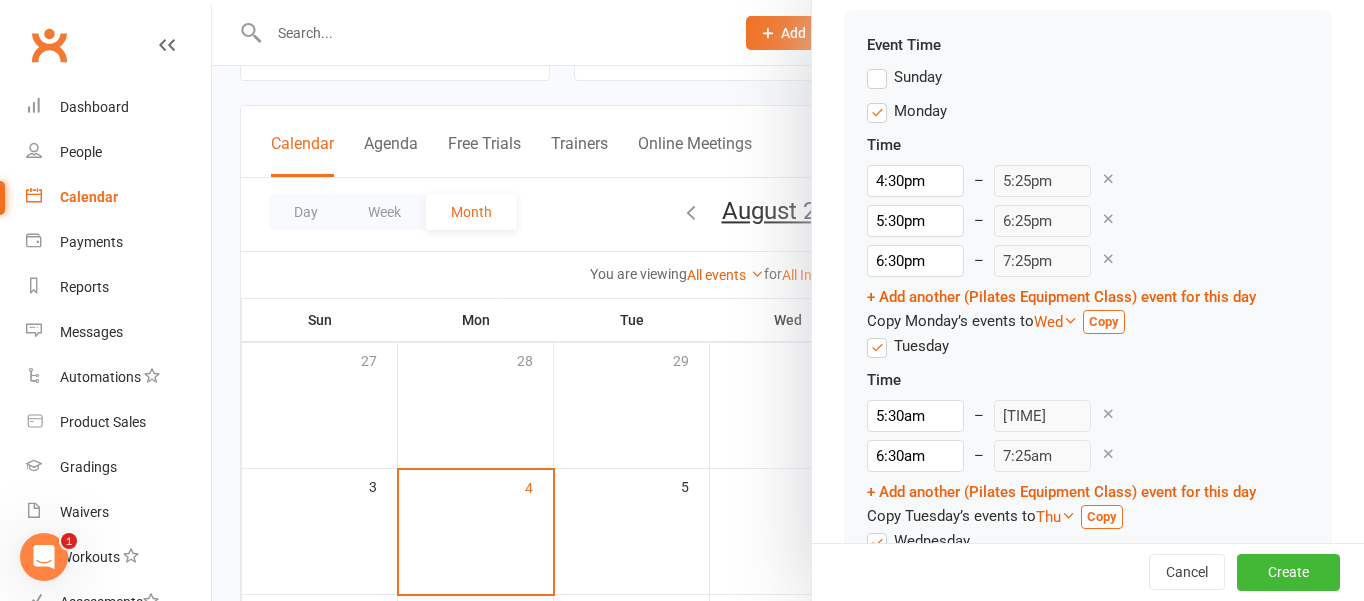 click on "Copy" at bounding box center (1104, 321) 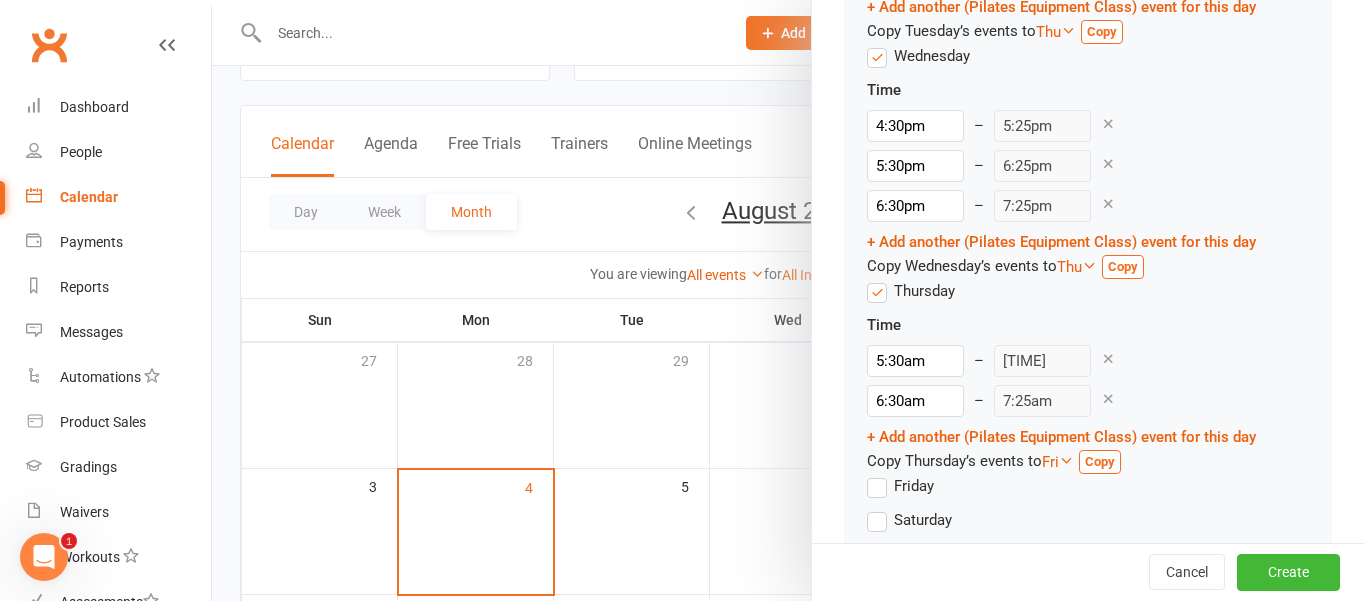scroll, scrollTop: 2641, scrollLeft: 0, axis: vertical 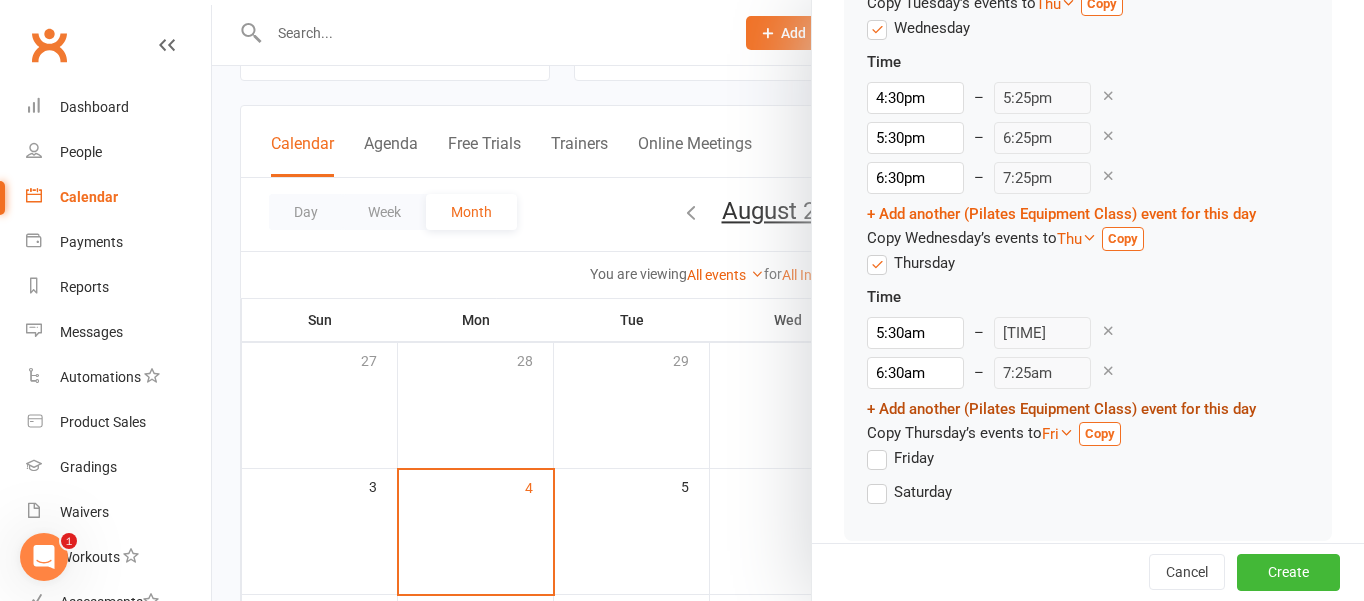 click on "+ Add another (Pilates Equipment Class) event for this day" at bounding box center (1061, 409) 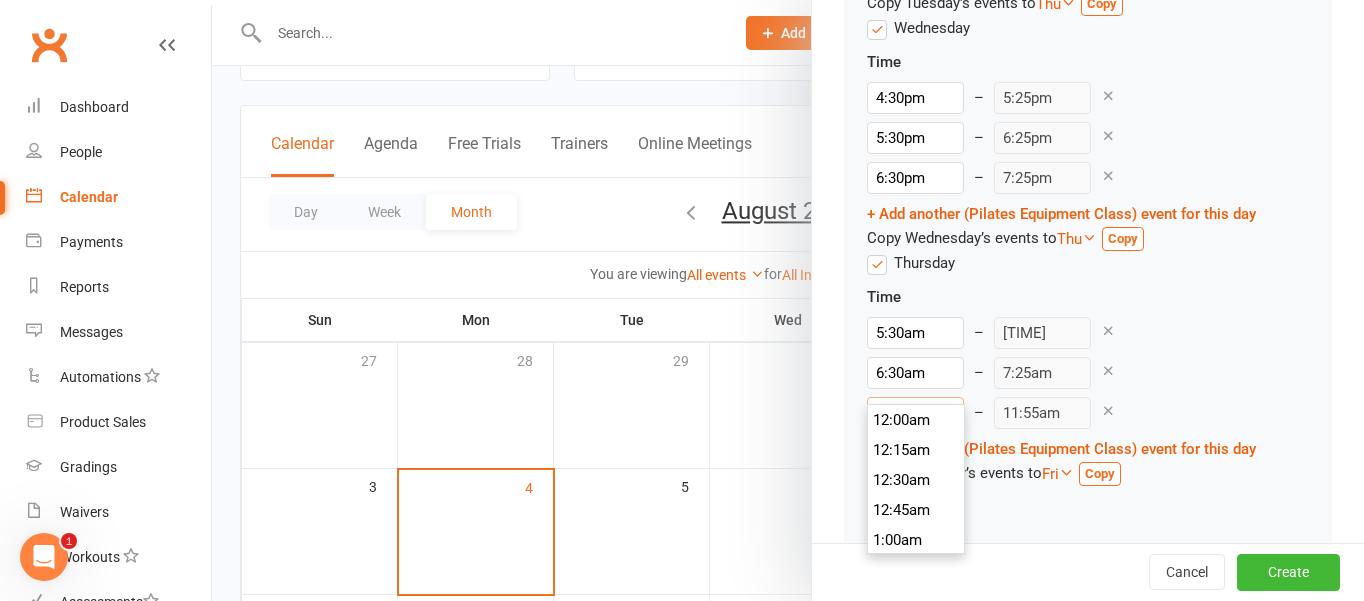 click on "11:00am" at bounding box center (915, 413) 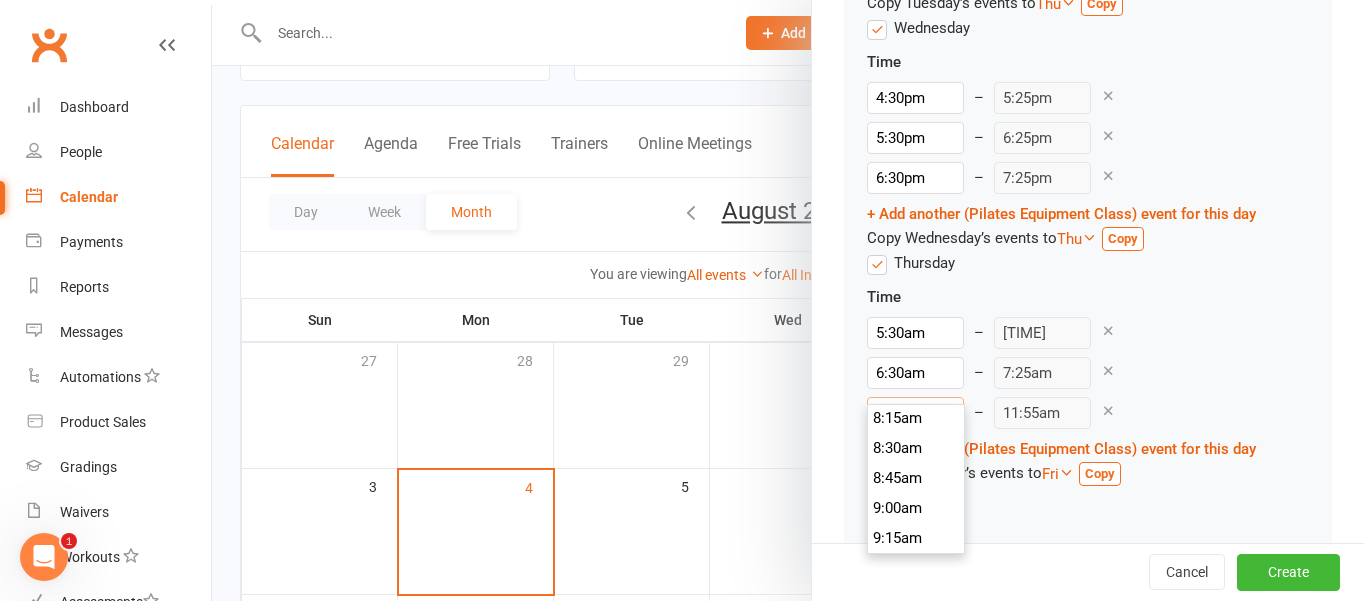 scroll, scrollTop: 986, scrollLeft: 0, axis: vertical 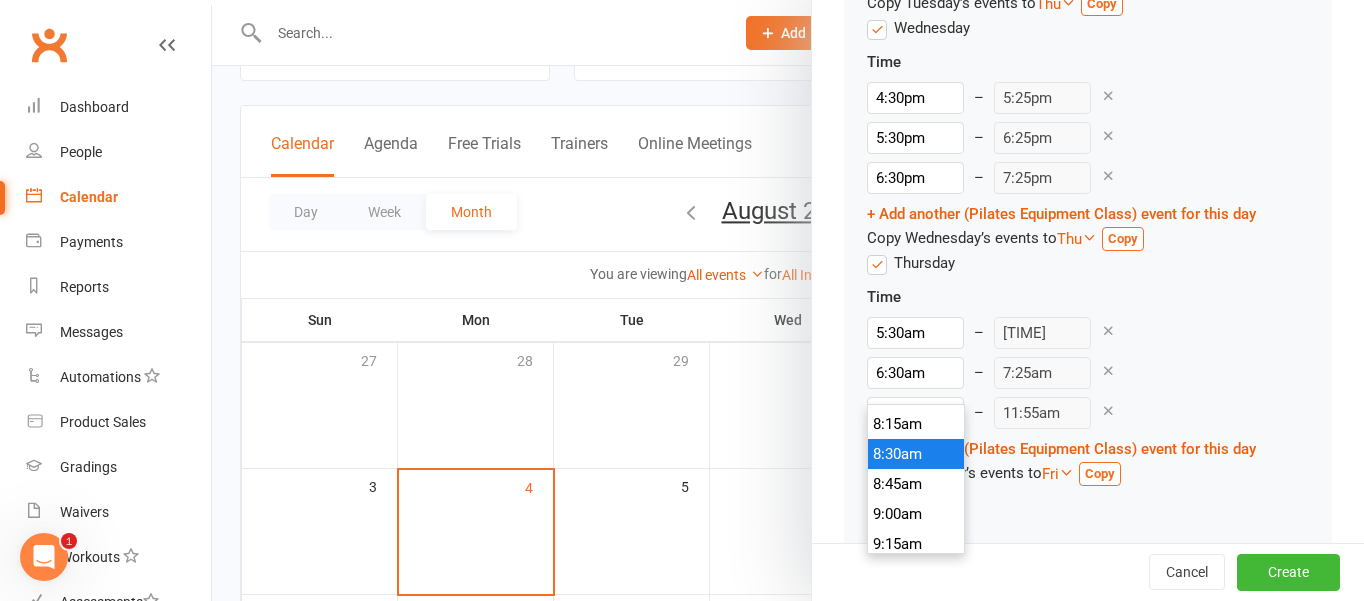 type on "8:30am" 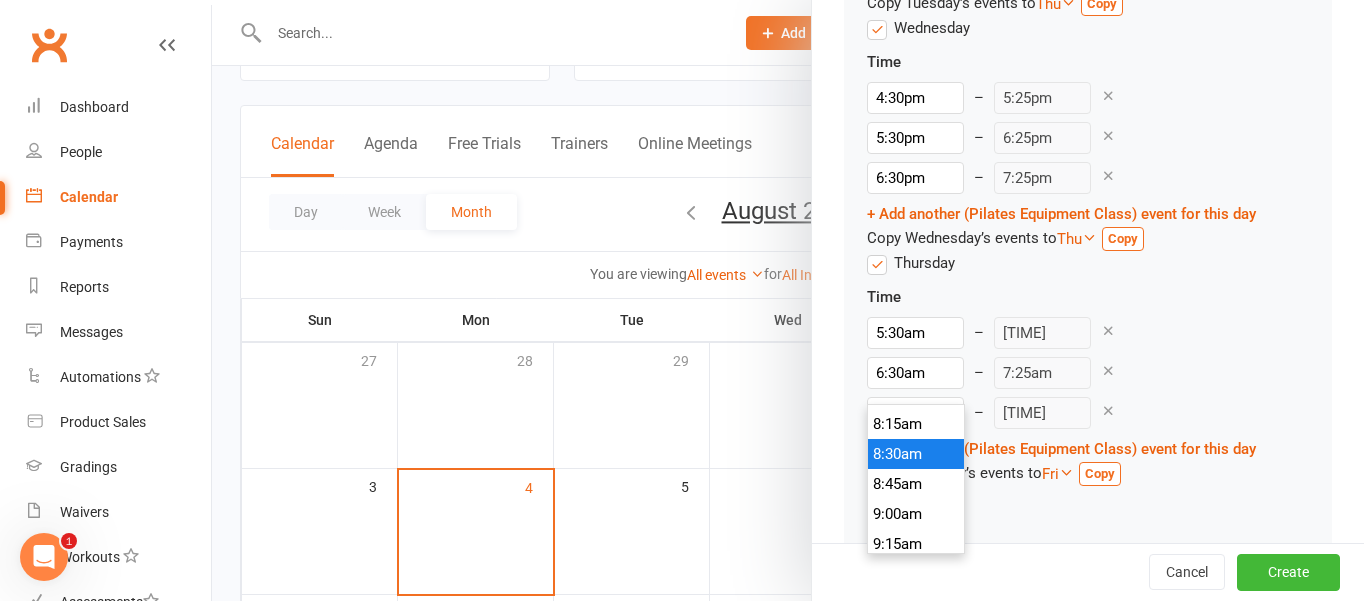 click on "8:30am" at bounding box center [916, 454] 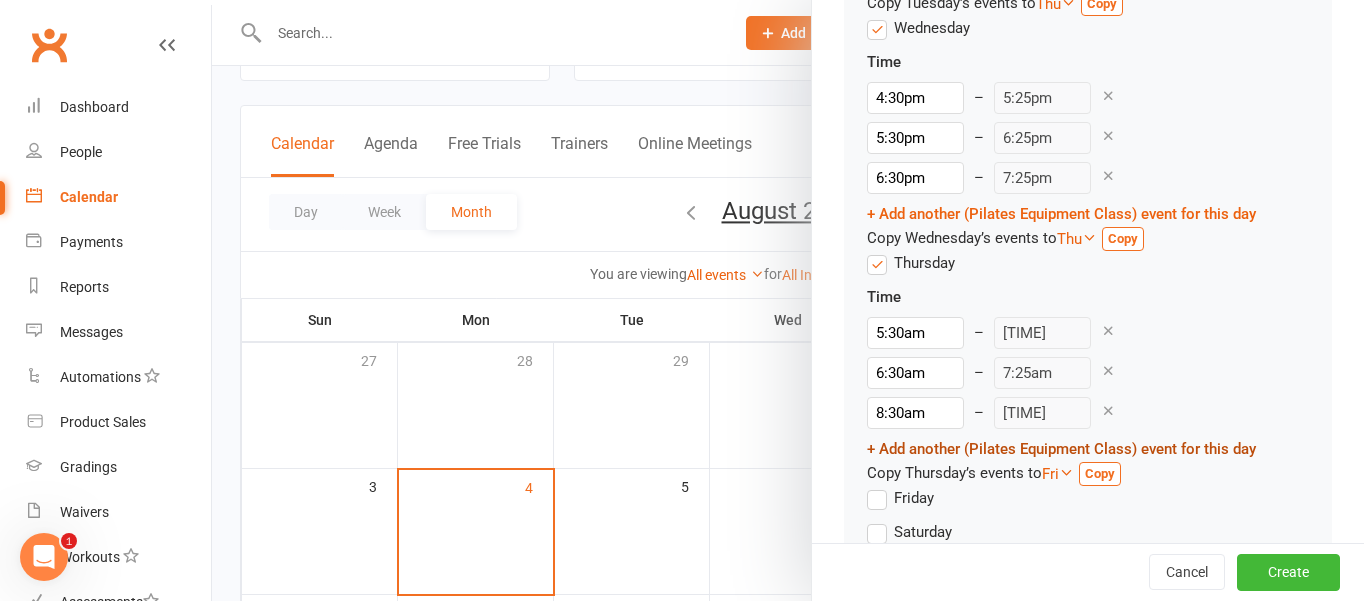 click on "+ Add another (Pilates Equipment Class) event for this day" at bounding box center [1061, 449] 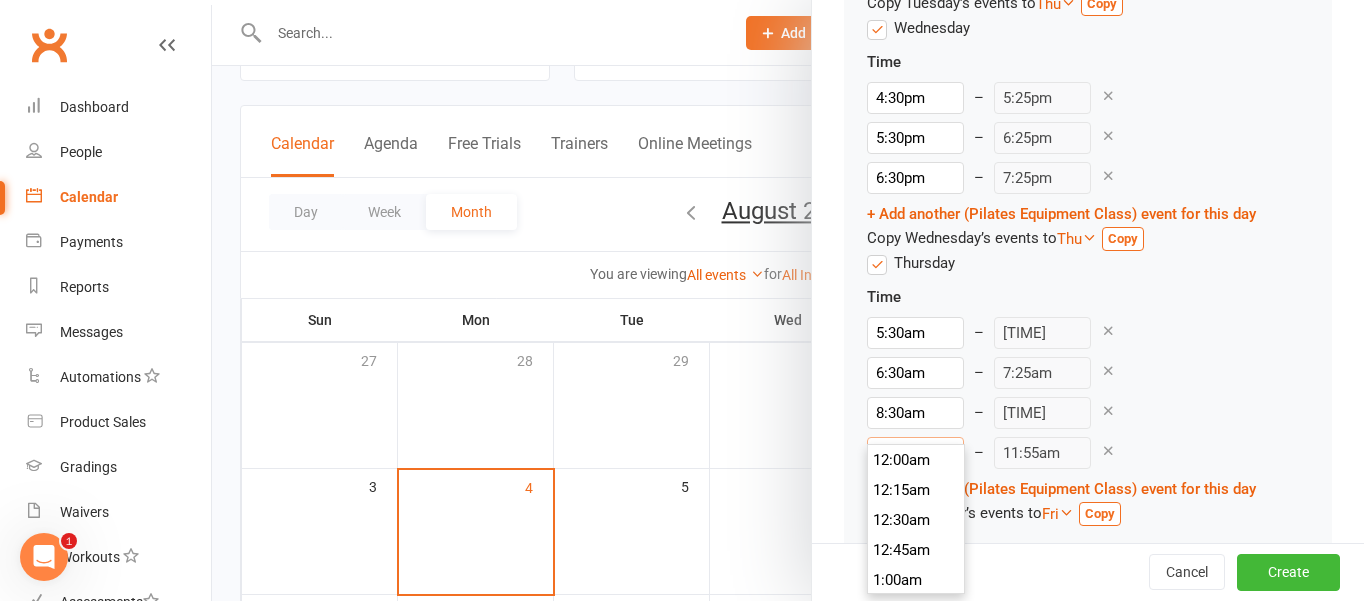 click on "11:00am" at bounding box center (915, 453) 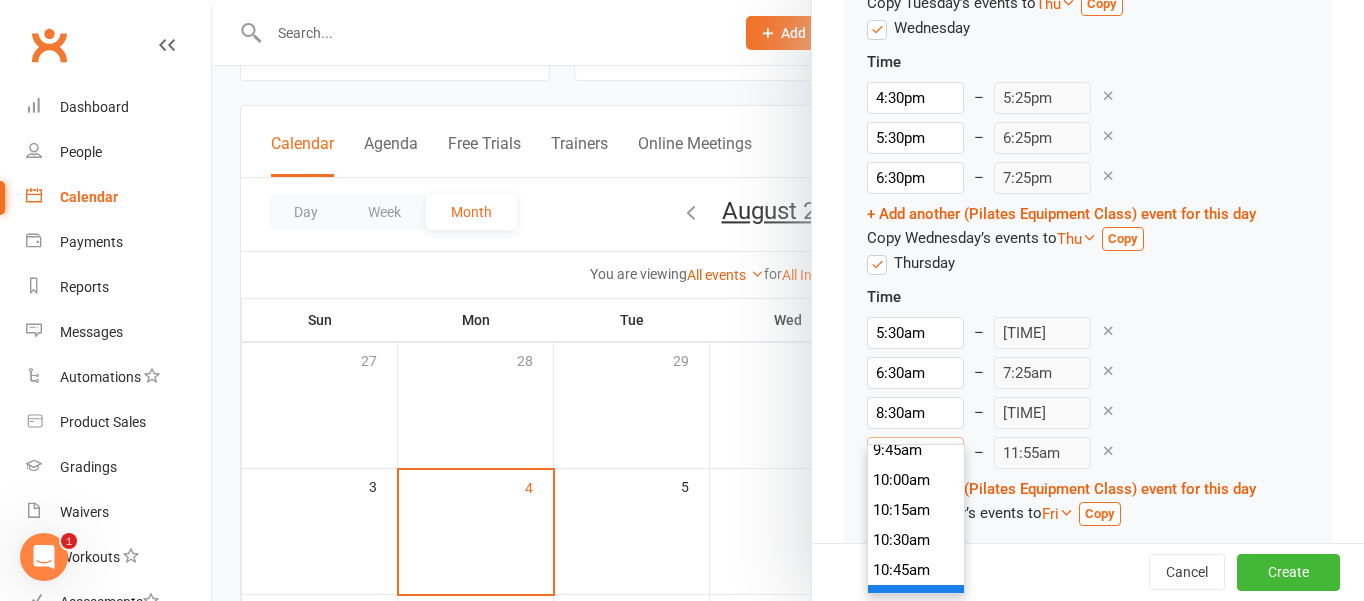 scroll, scrollTop: 1137, scrollLeft: 0, axis: vertical 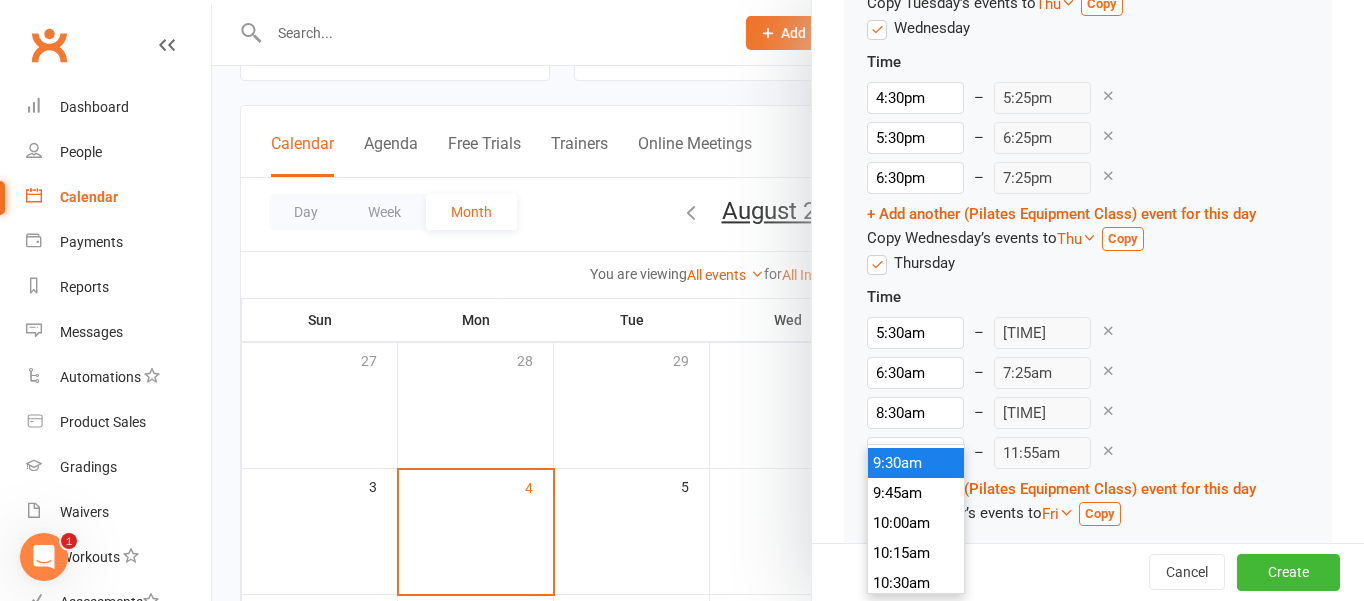 type on "9:30am" 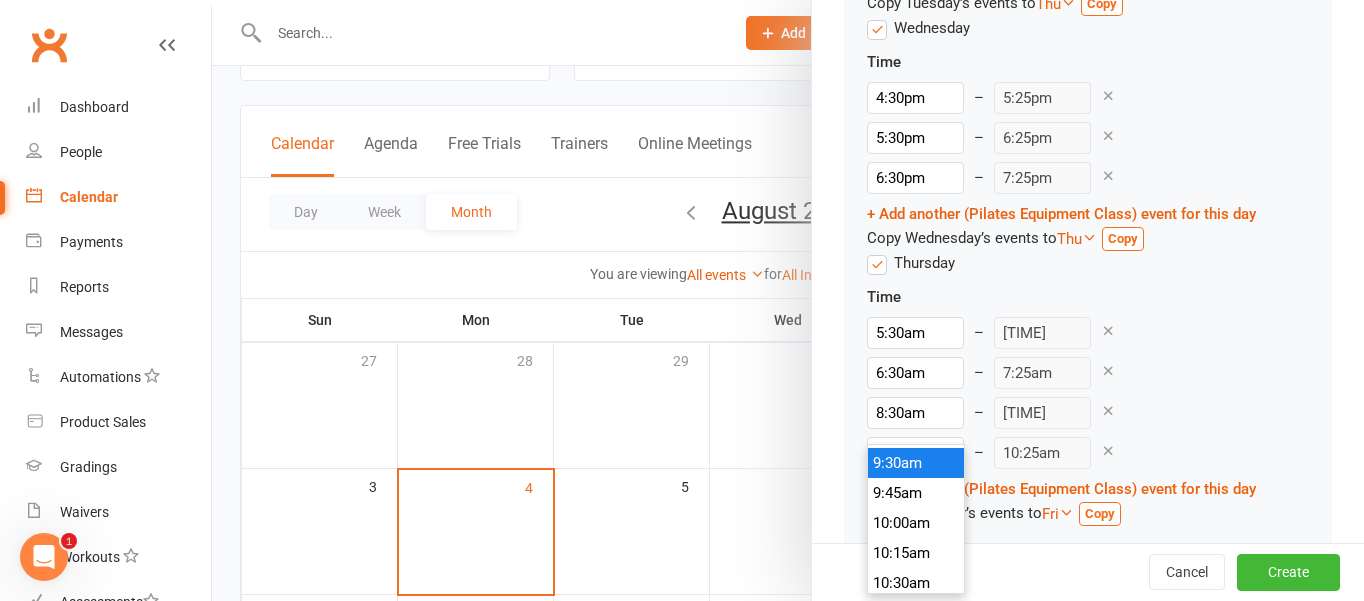 click on "9:30am" 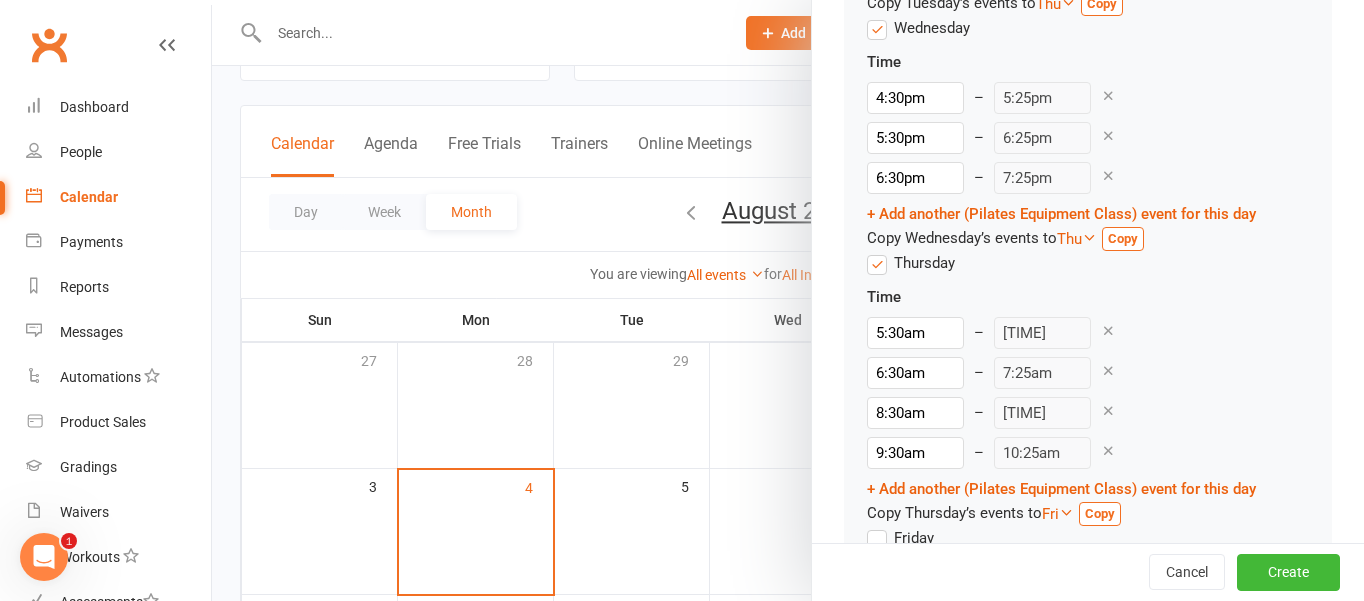 click at bounding box center [1108, 450] 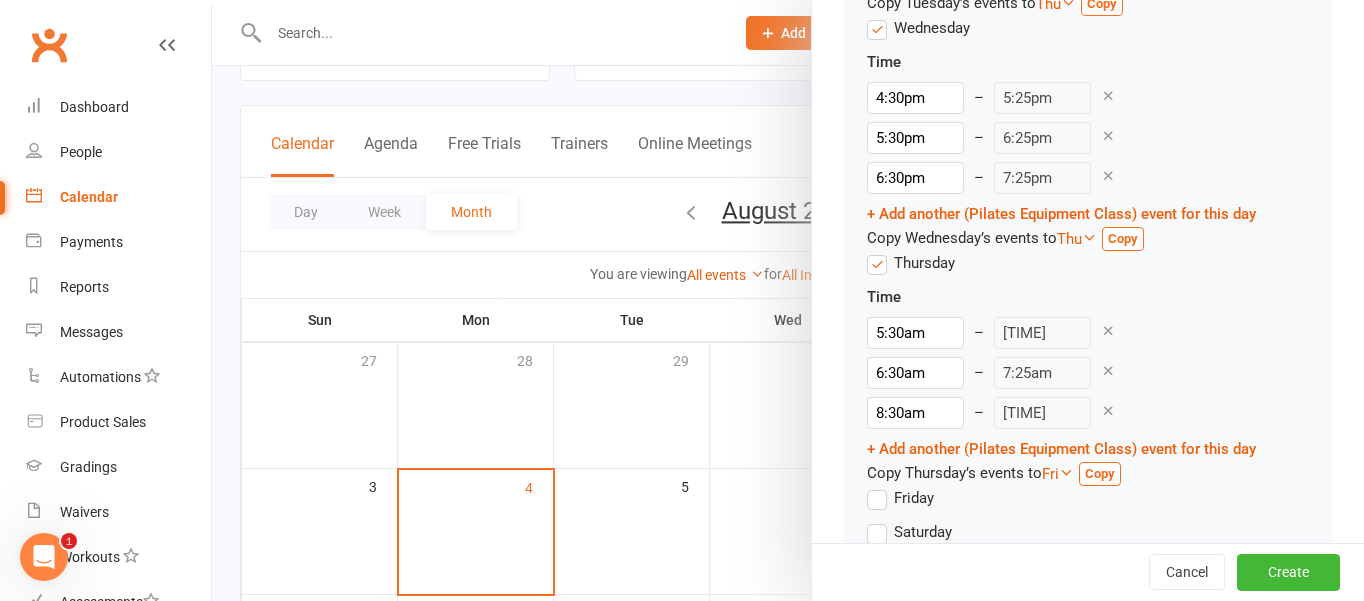 scroll, scrollTop: 2681, scrollLeft: 0, axis: vertical 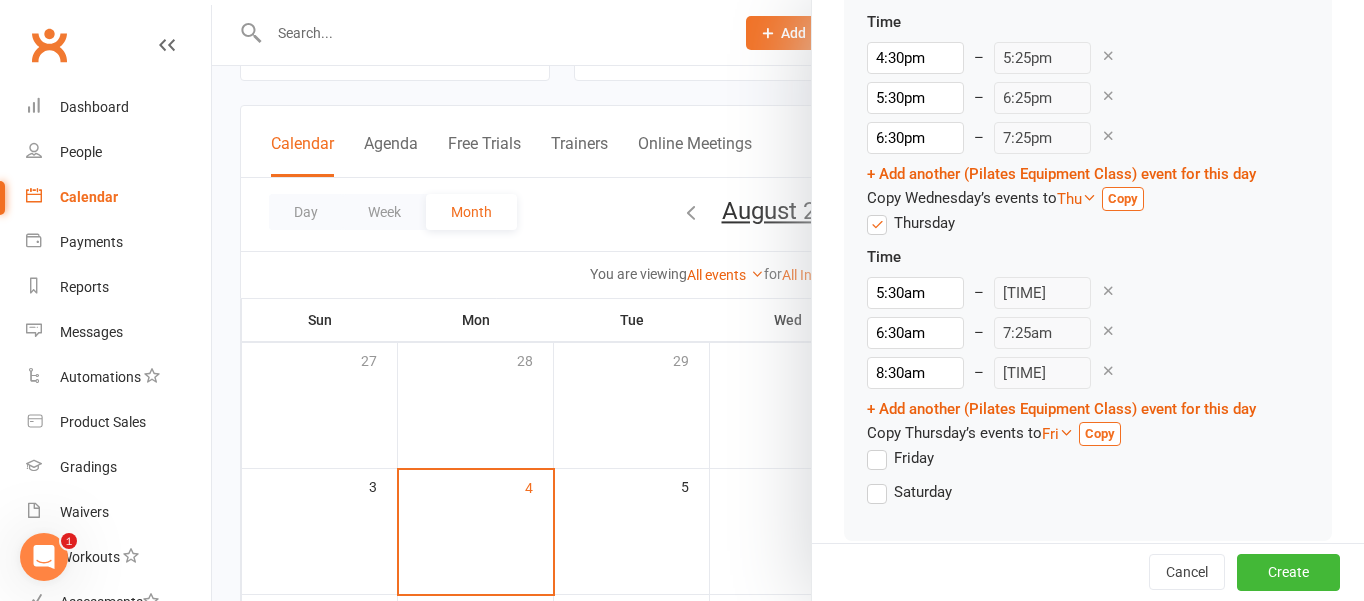click on "Saturday" at bounding box center (909, 492) 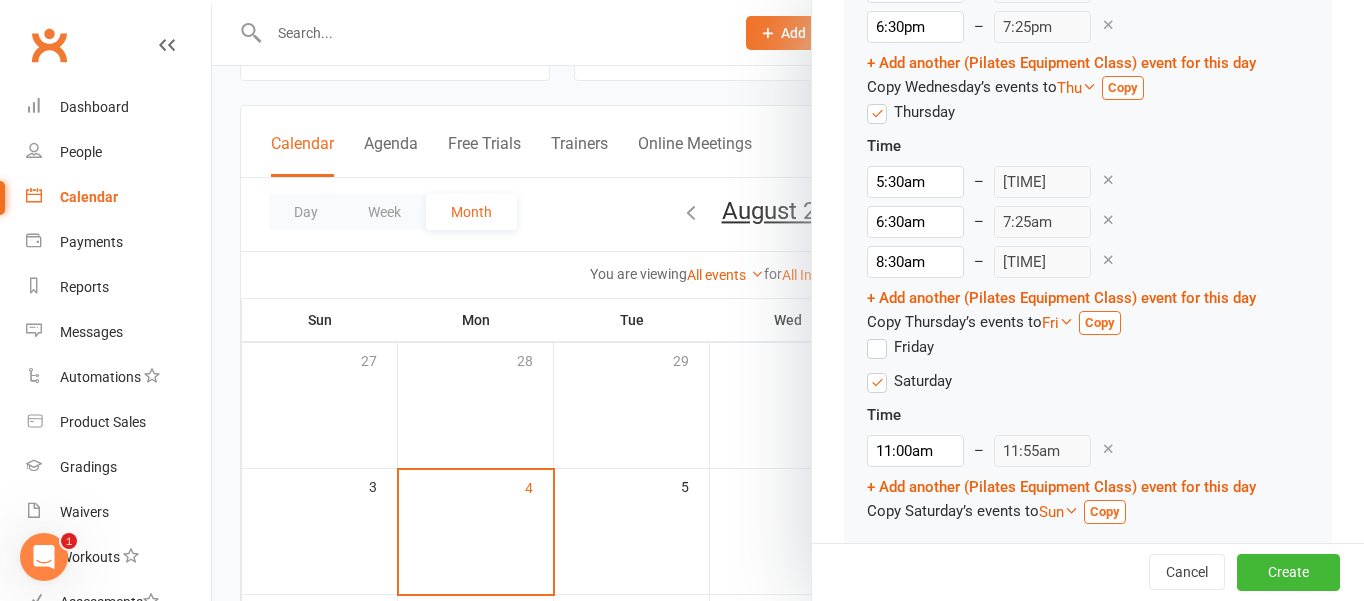 scroll, scrollTop: 2796, scrollLeft: 0, axis: vertical 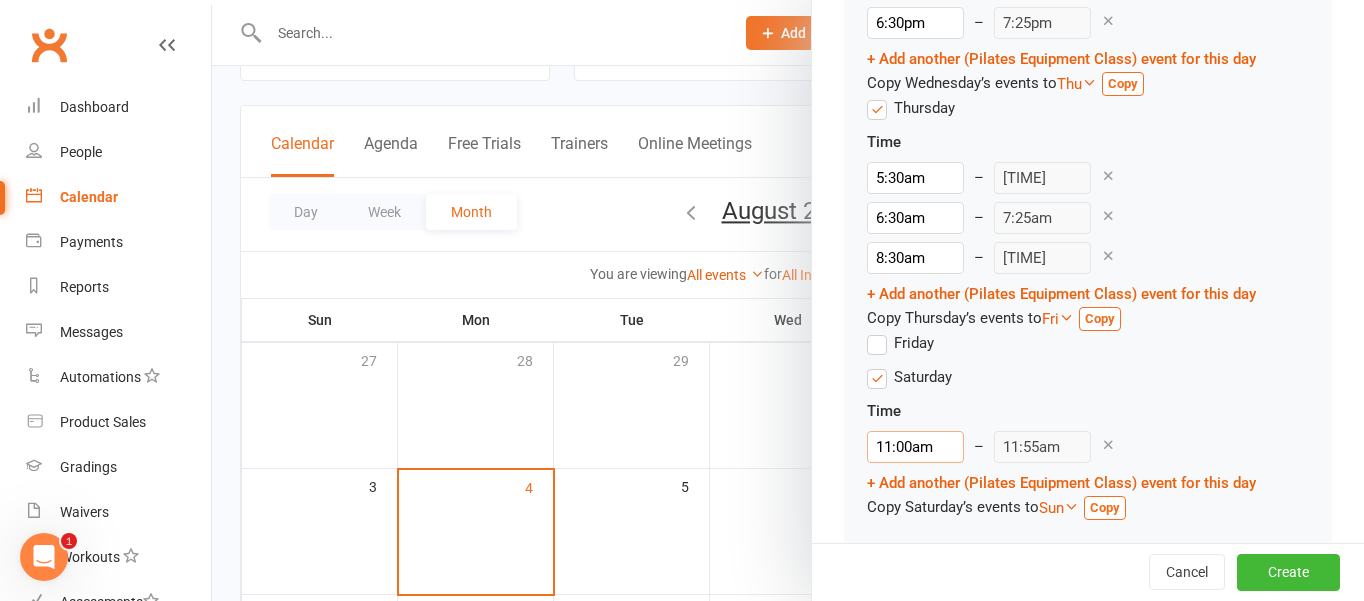 click on "11:00am" at bounding box center [915, 447] 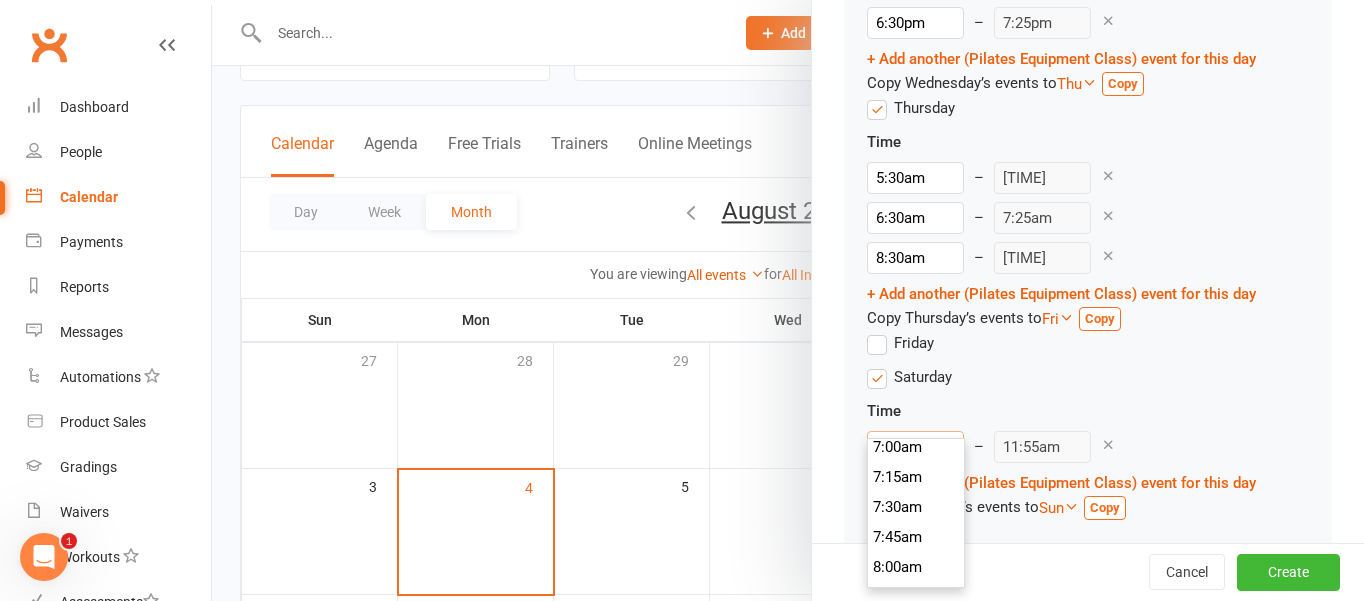 scroll, scrollTop: 840, scrollLeft: 0, axis: vertical 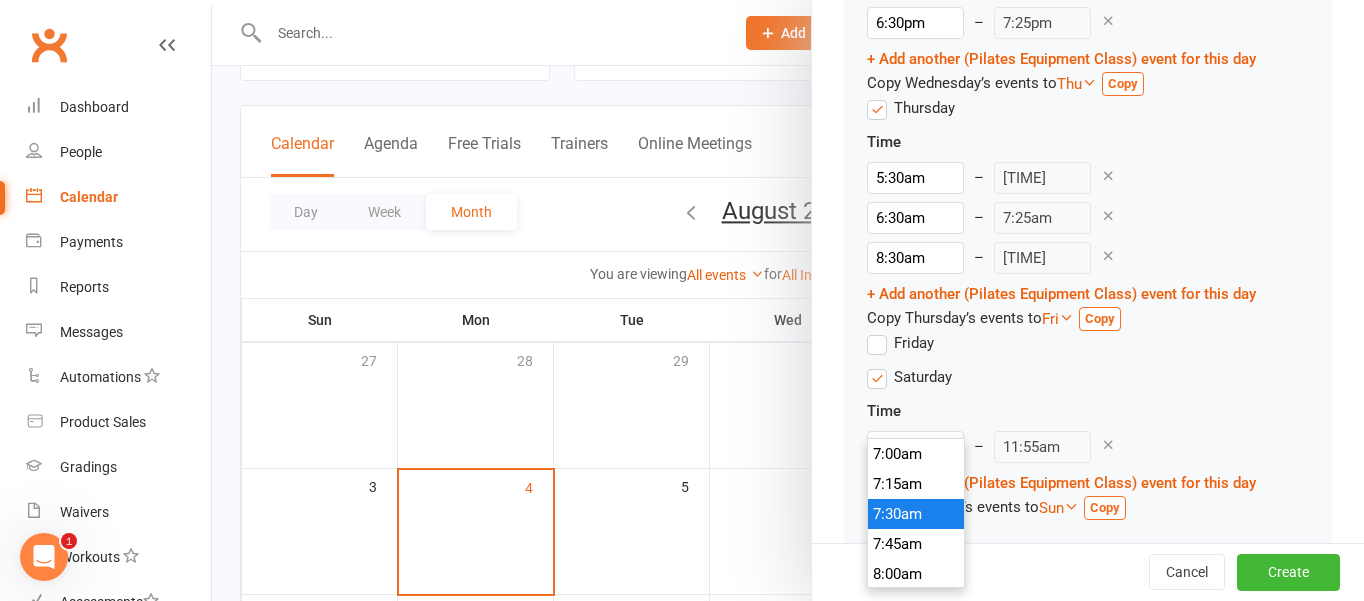 type on "7:30am" 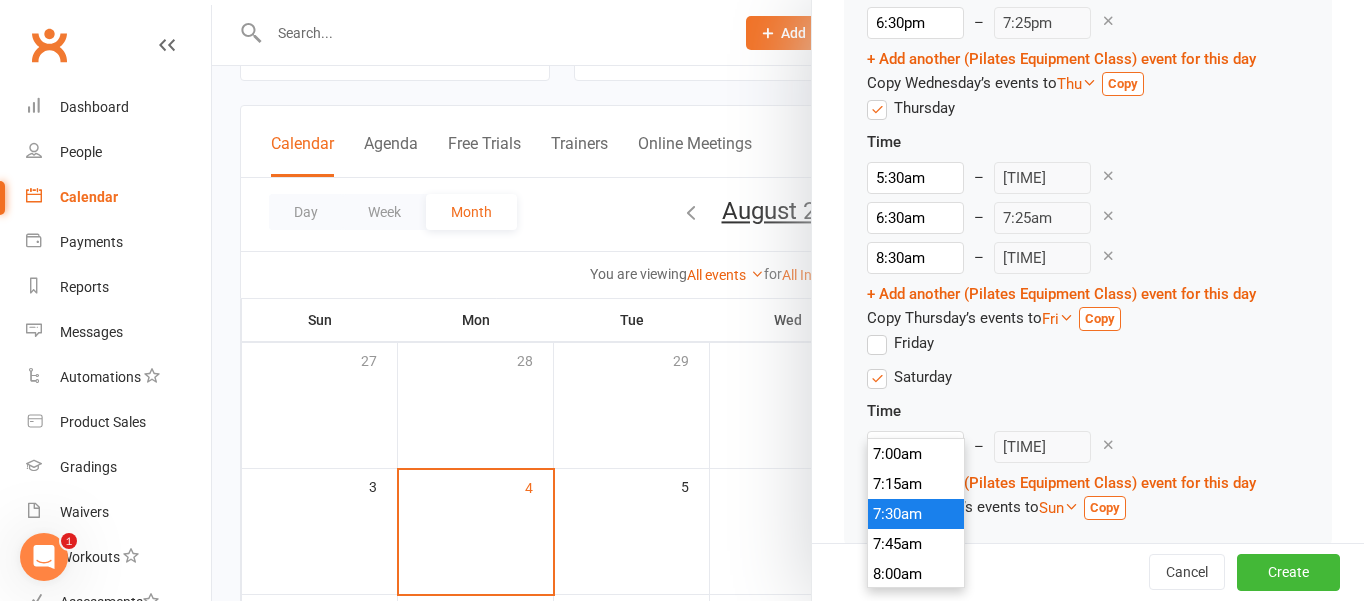 click on "7:30am" at bounding box center [916, 514] 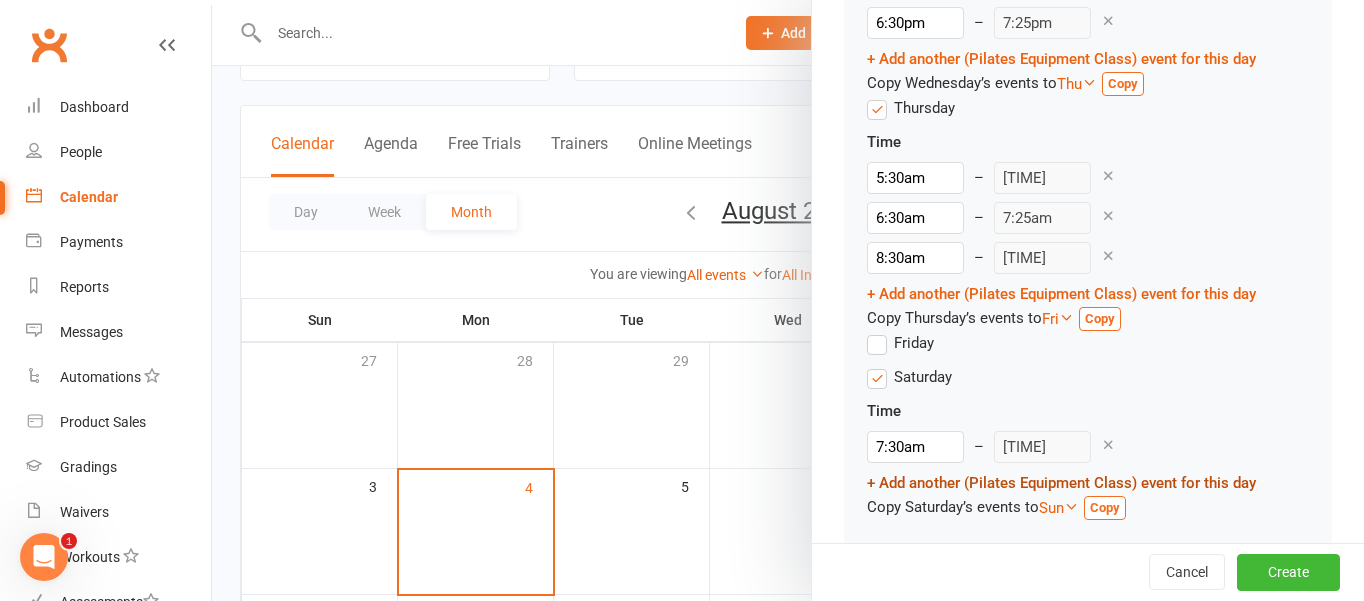 click on "+ Add another (Pilates Equipment Class) event for this day" at bounding box center [1061, 483] 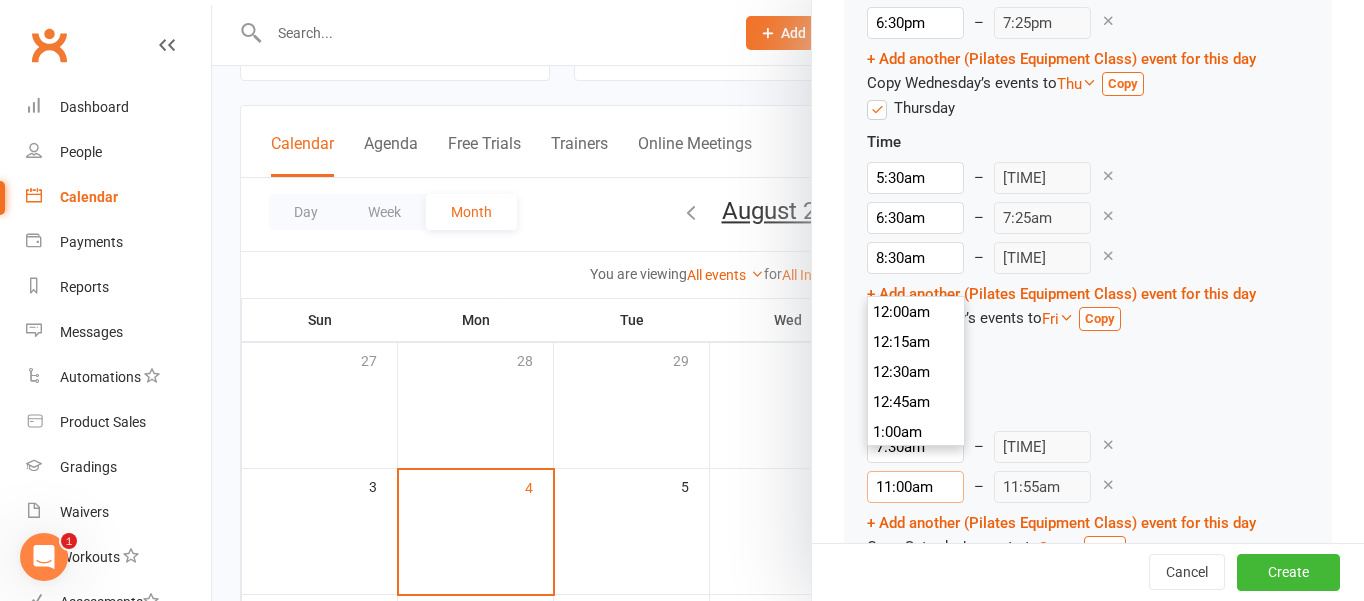 click on "11:00am" at bounding box center (915, 487) 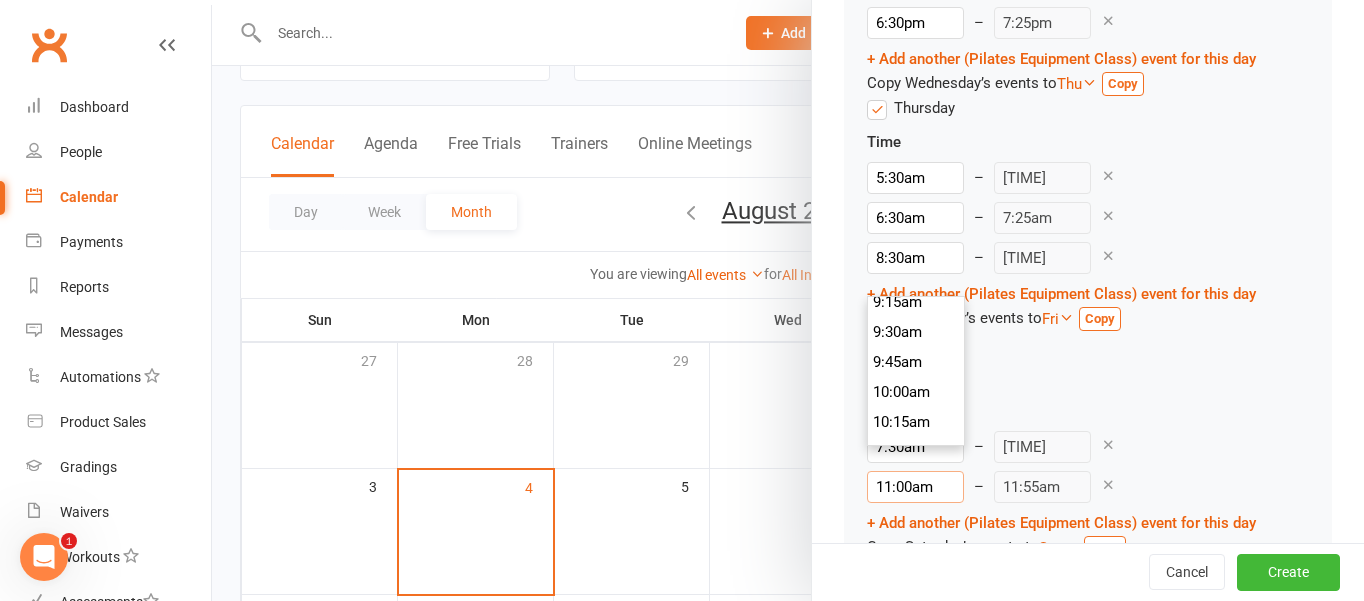 scroll, scrollTop: 1108, scrollLeft: 0, axis: vertical 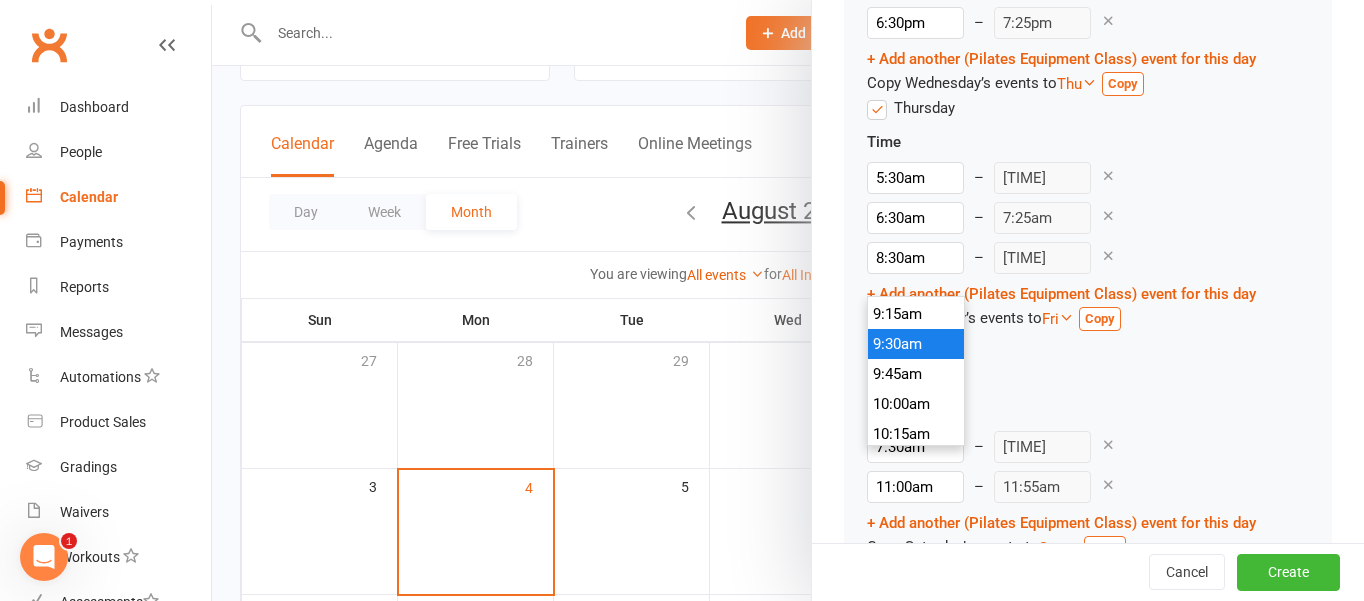 type on "9:30am" 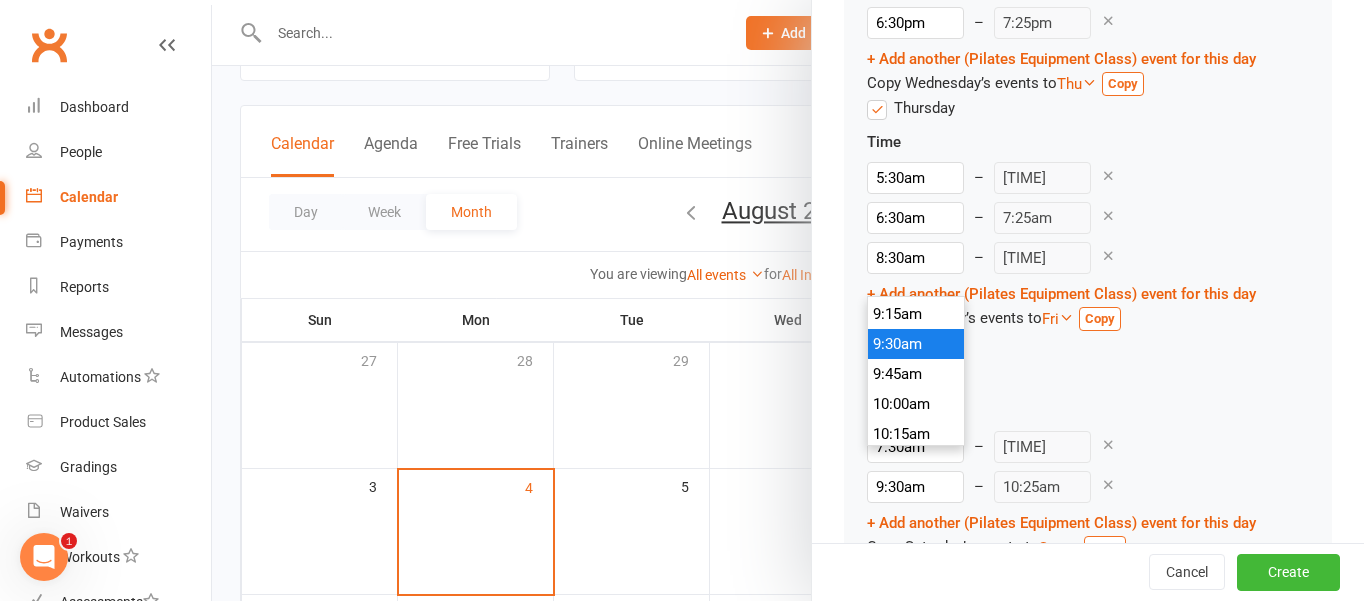 click on "9:30am" at bounding box center (916, 344) 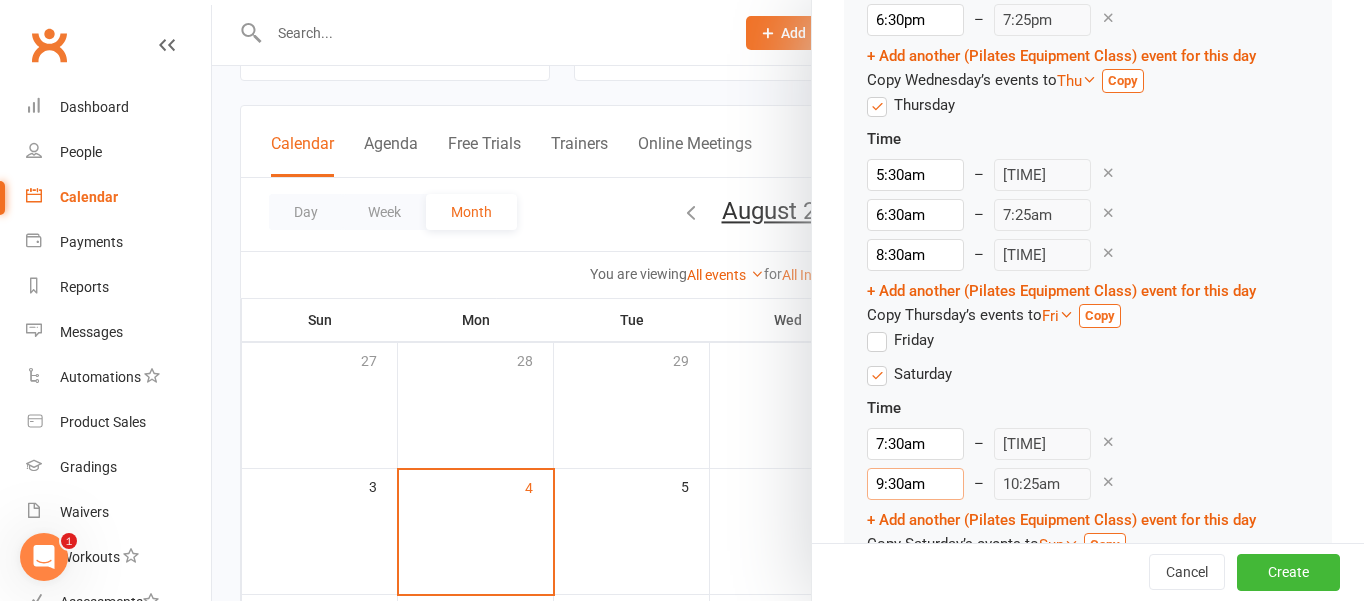 scroll, scrollTop: 2842, scrollLeft: 0, axis: vertical 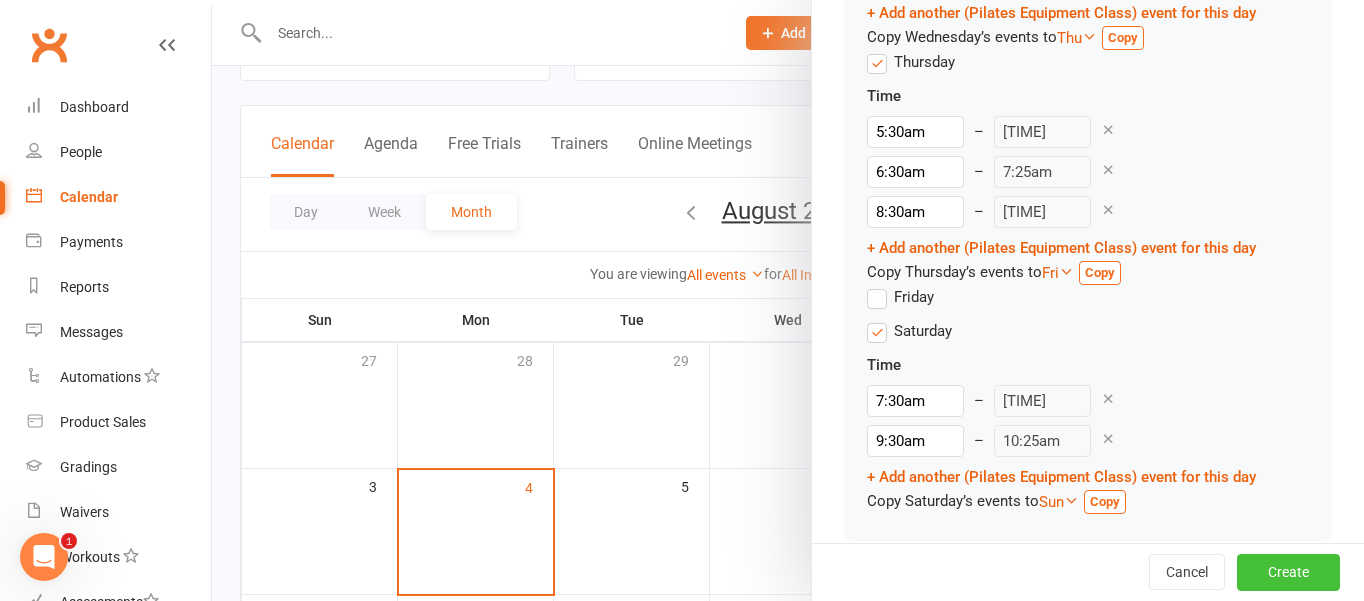 click on "Create" at bounding box center [1288, 573] 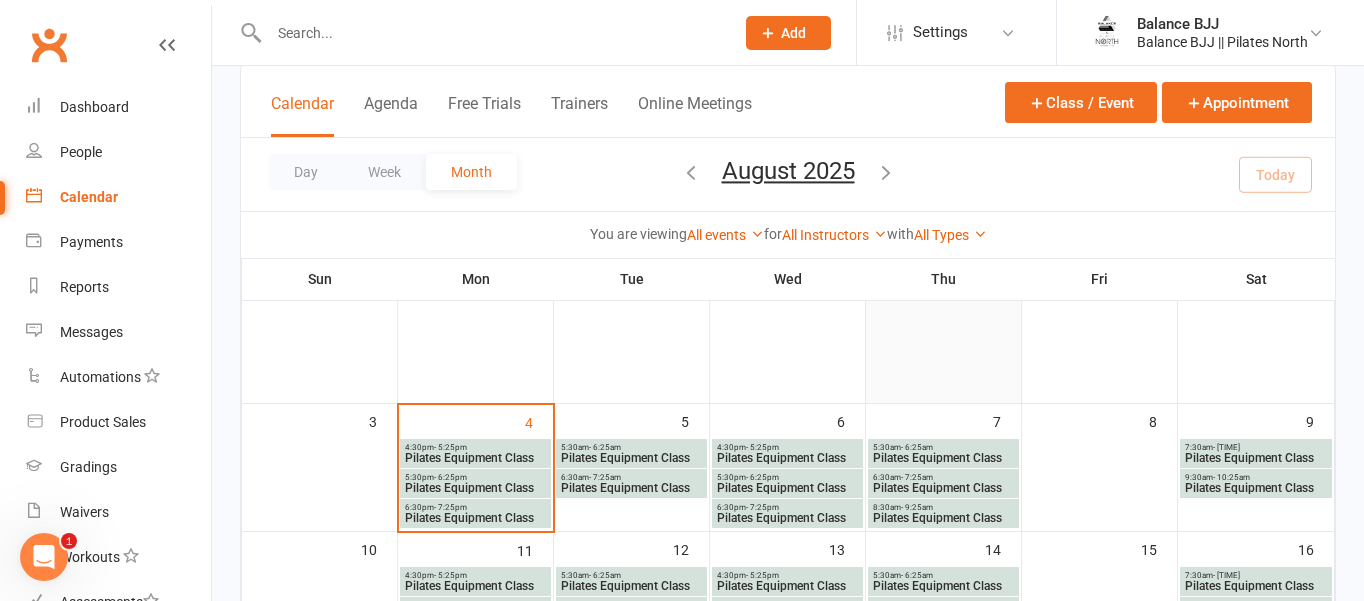 scroll, scrollTop: 145, scrollLeft: 0, axis: vertical 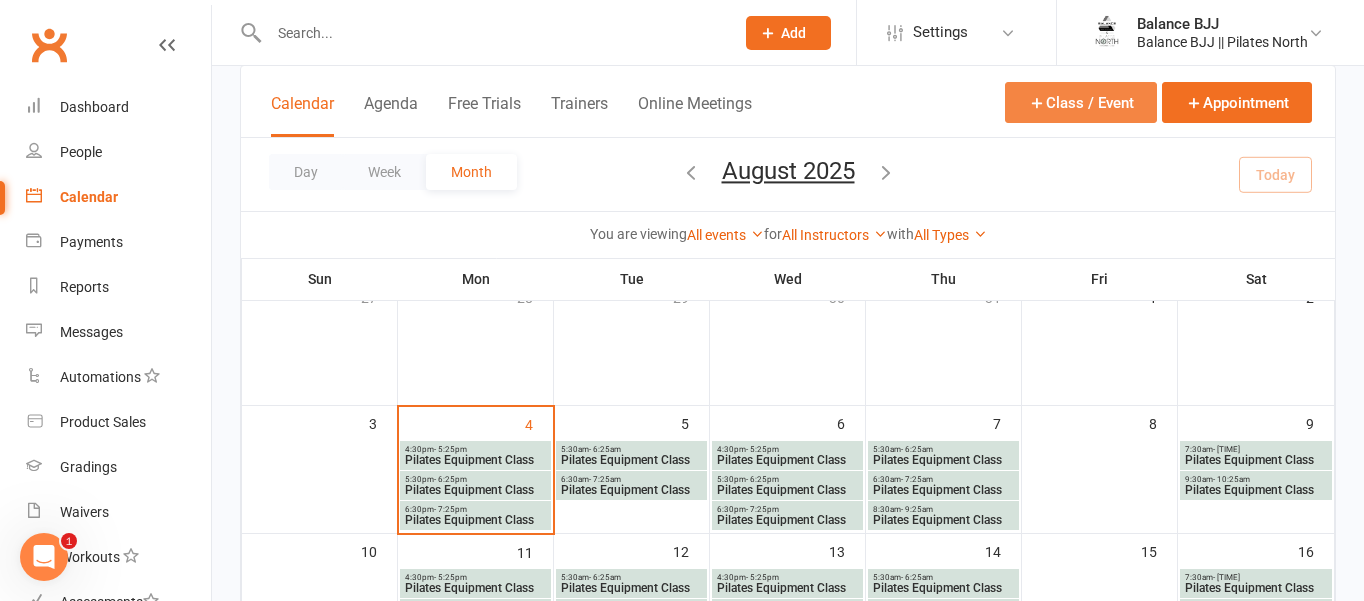 click on "Class / Event" at bounding box center [1081, 102] 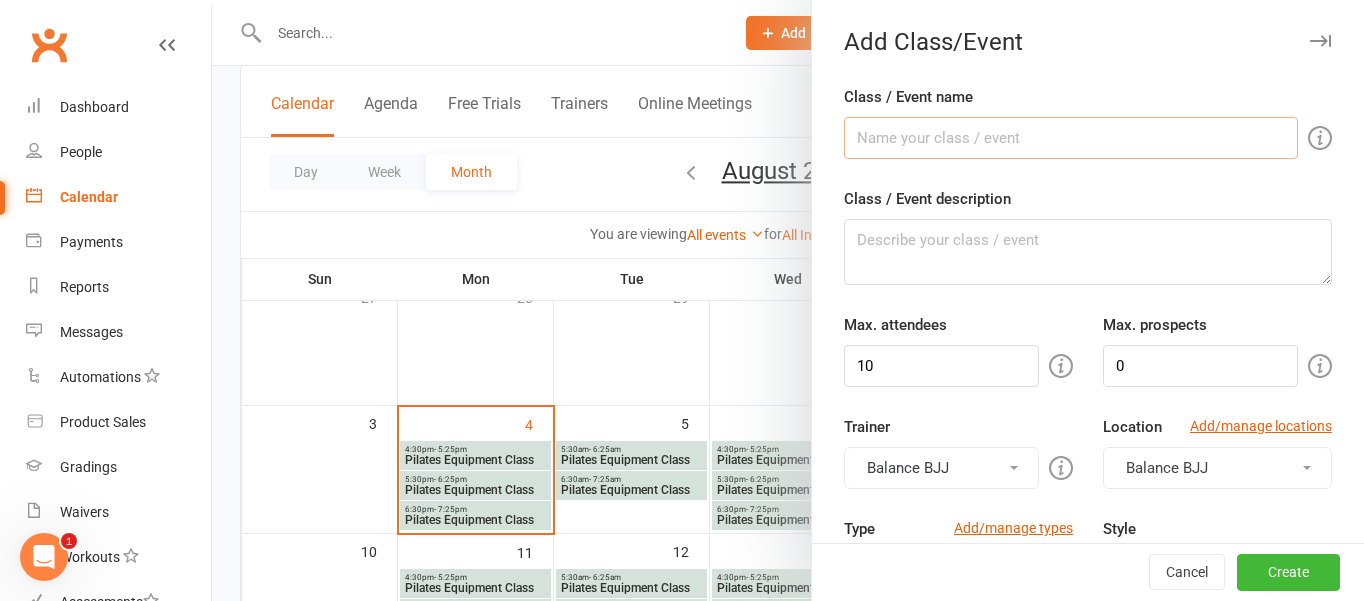 click on "Class / Event name" at bounding box center [1071, 138] 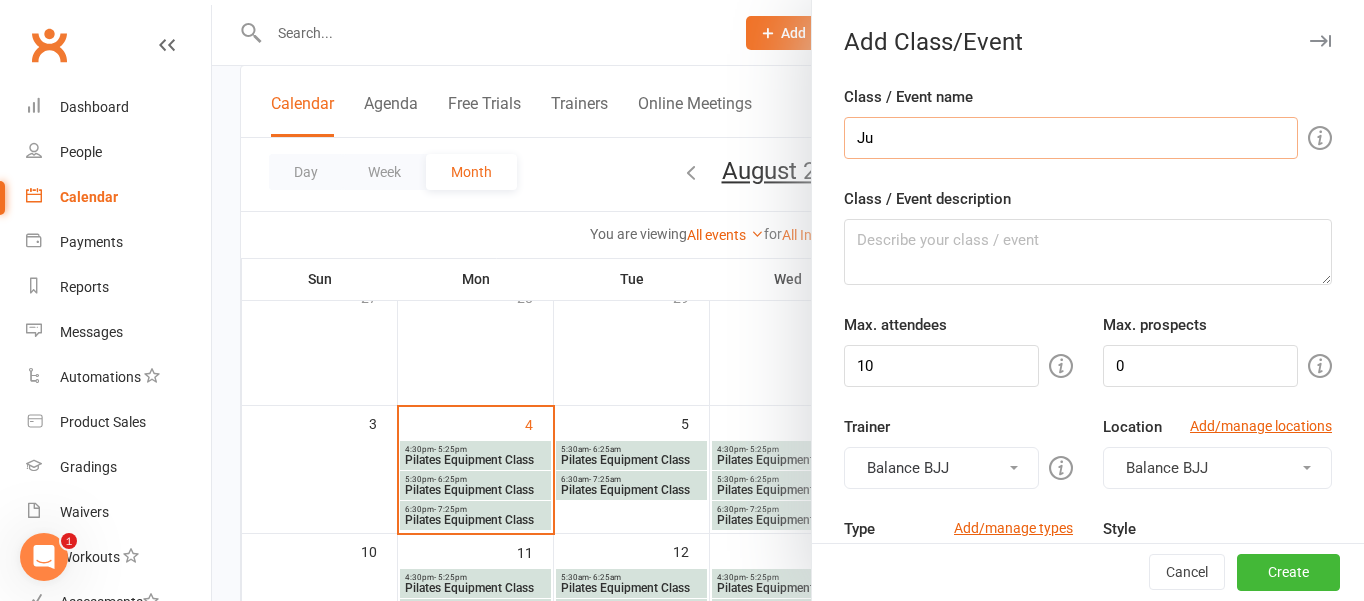 type on "J" 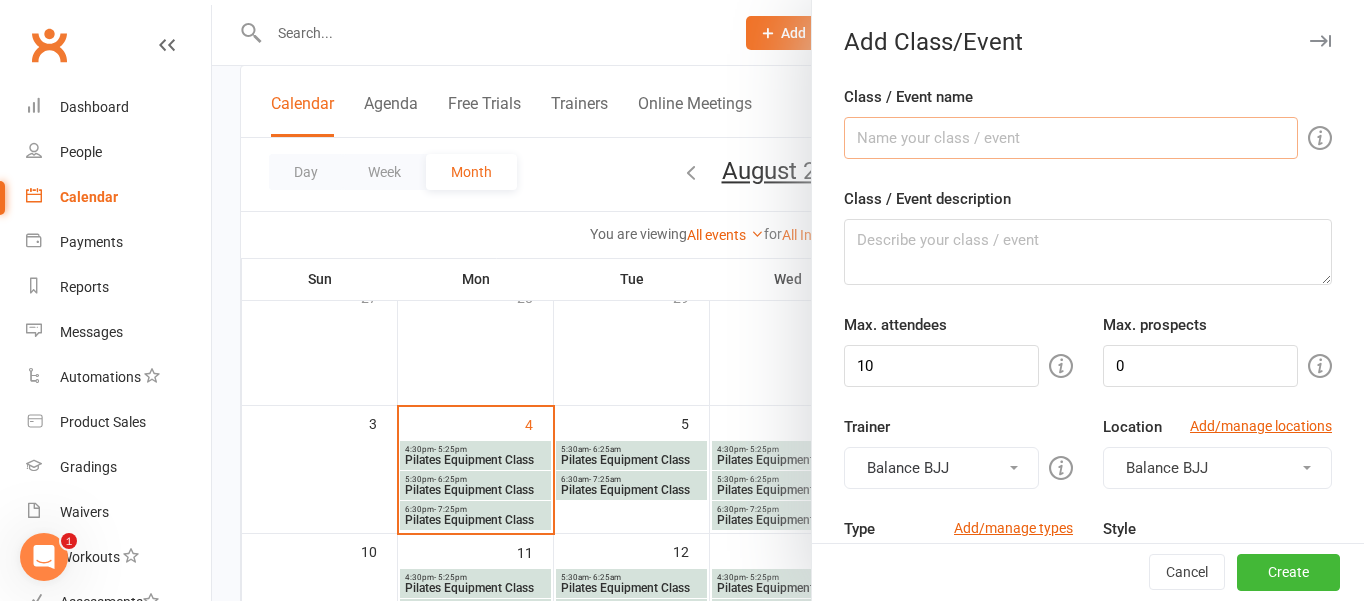 click on "Class / Event name" at bounding box center (1071, 138) 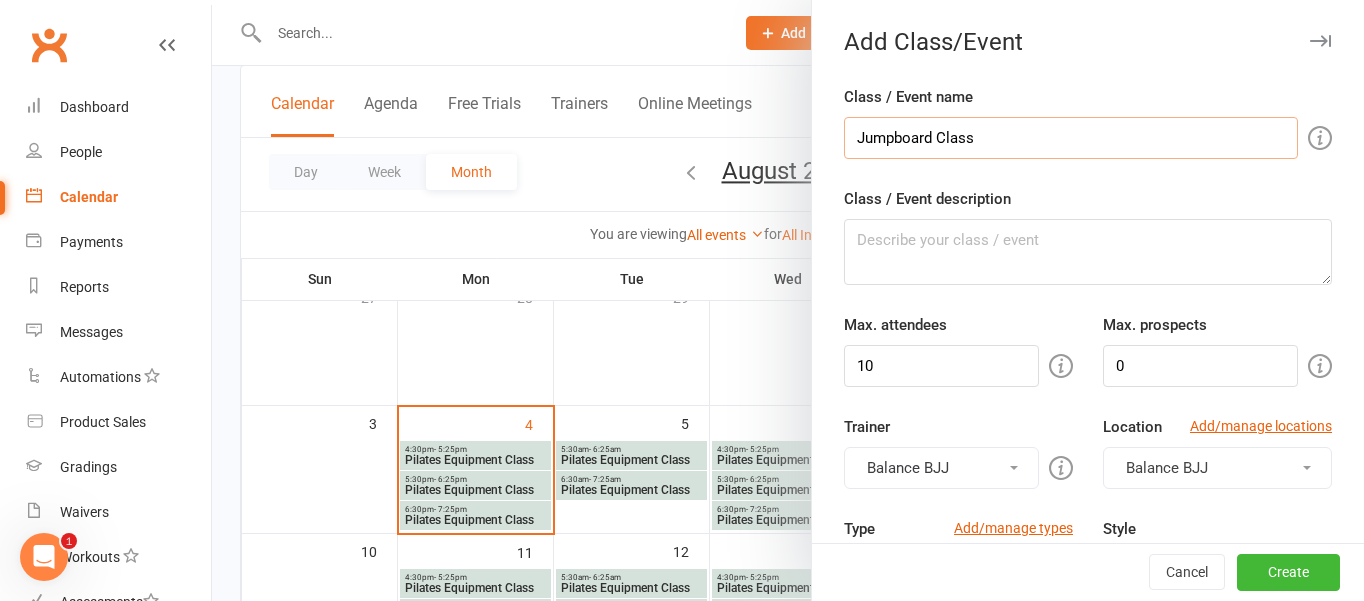 type on "Jumpboard Class" 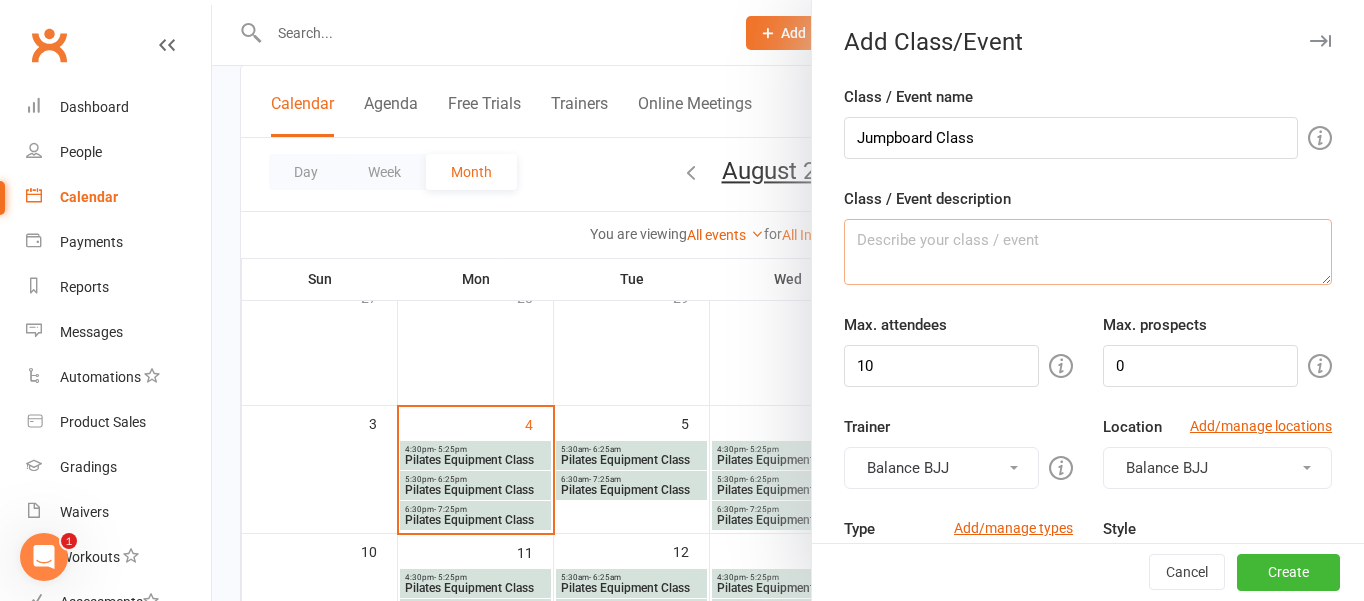 click on "Class / Event description" at bounding box center (1088, 252) 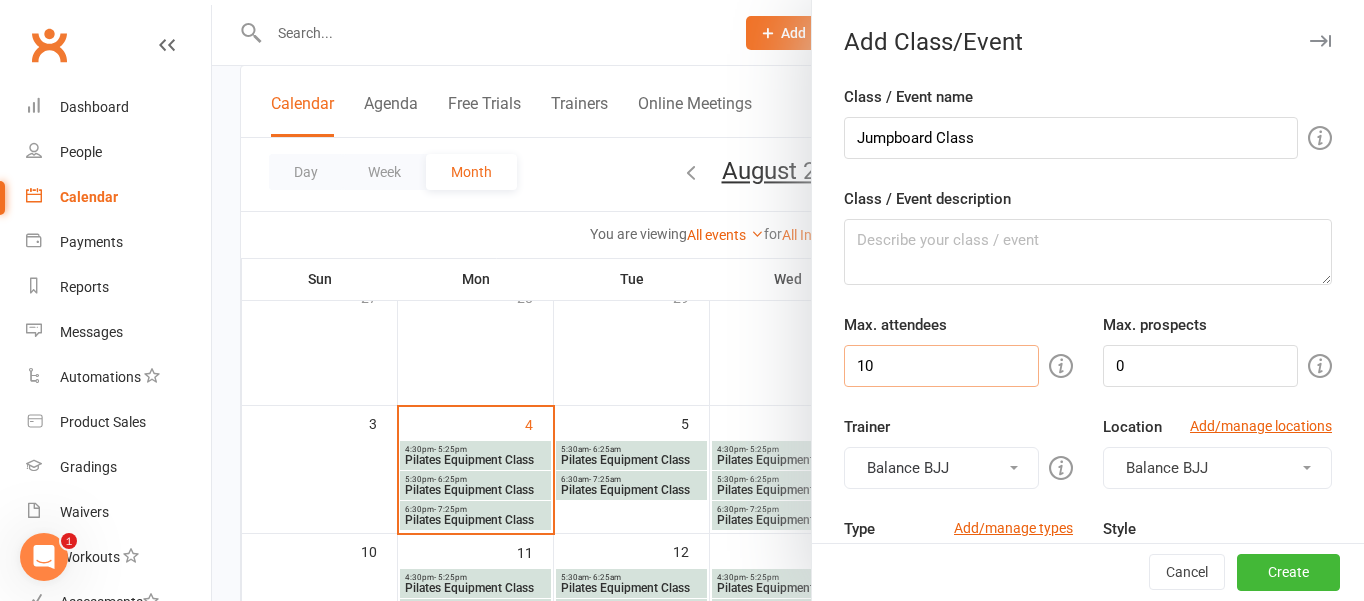 click on "10" at bounding box center (941, 366) 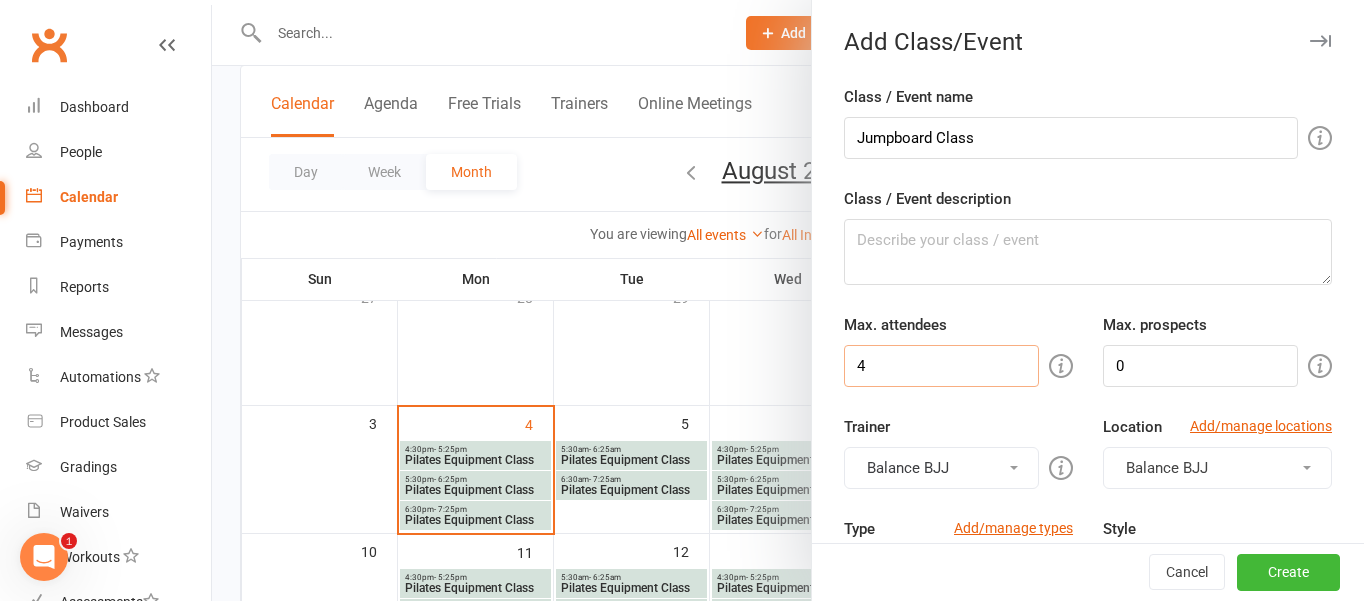type on "4" 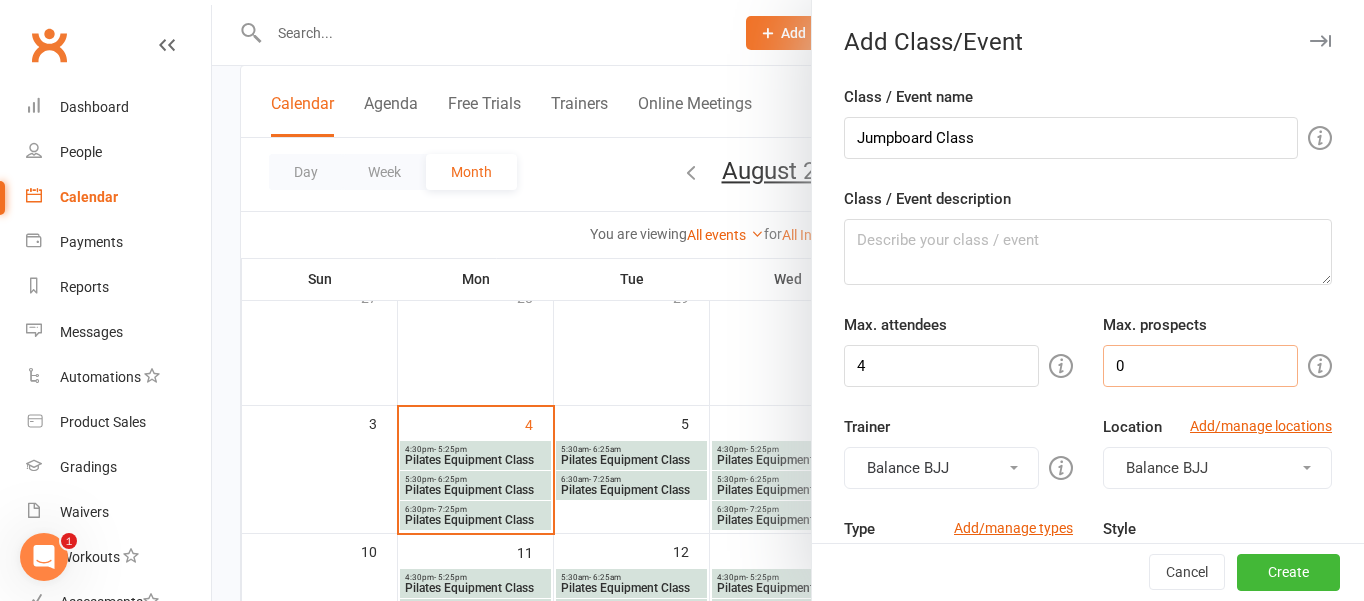 click on "0" at bounding box center [1200, 366] 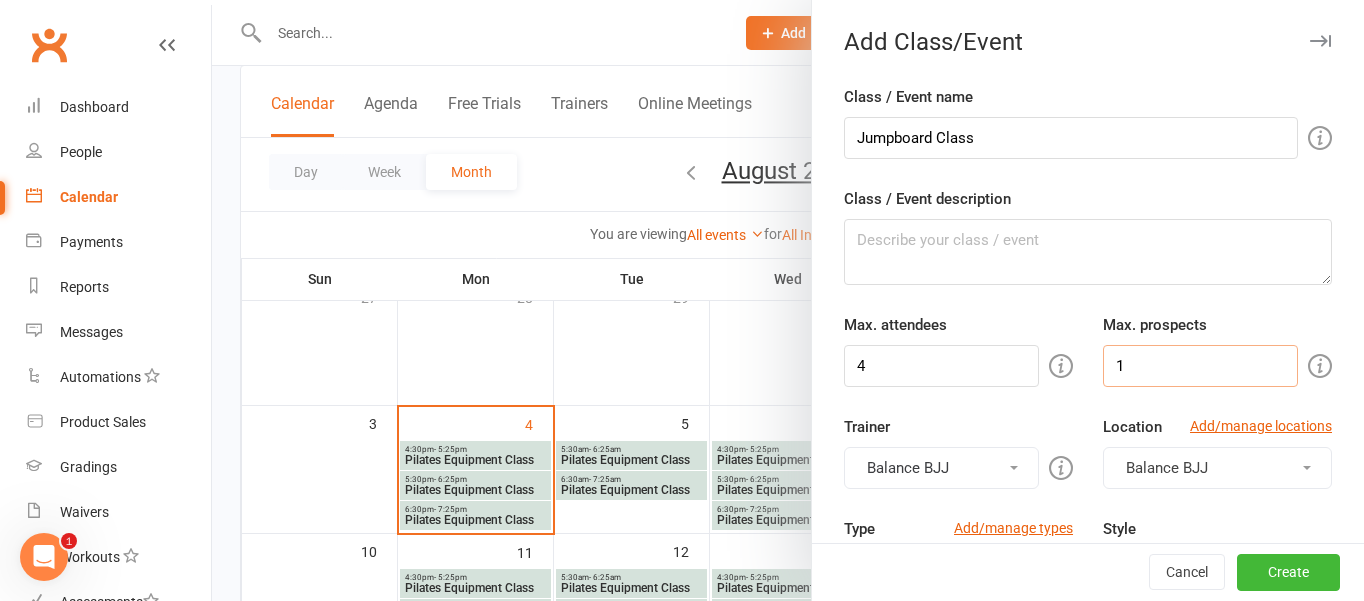 type on "1" 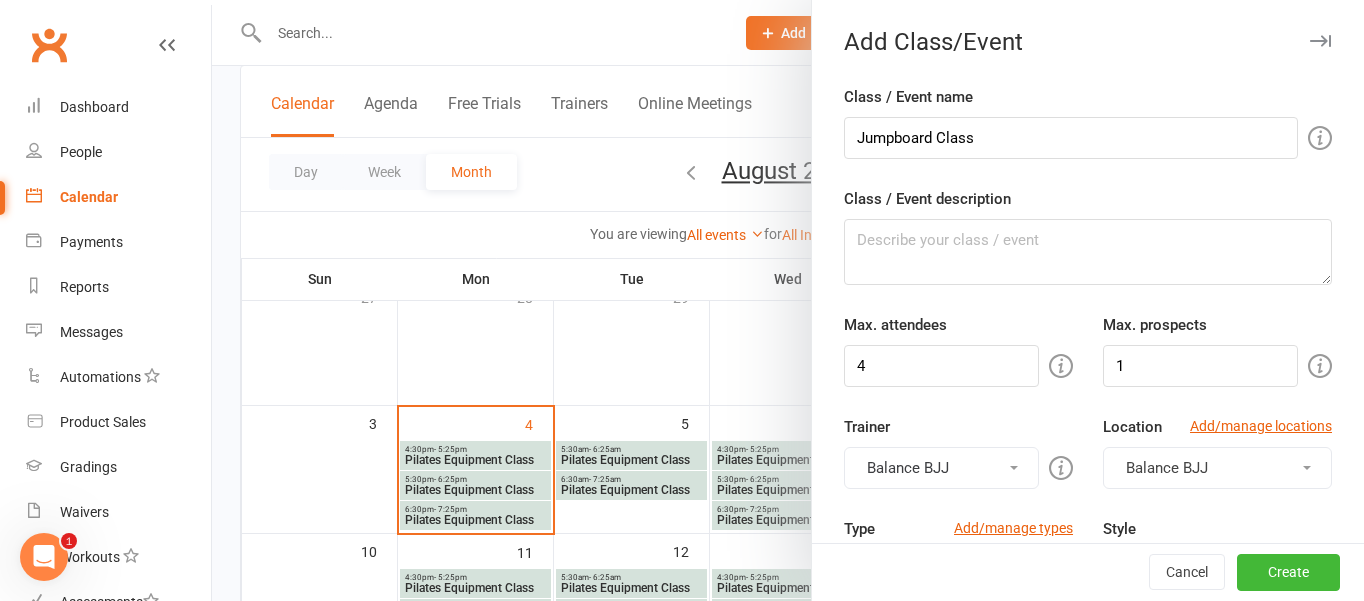 click on "Balance BJJ" at bounding box center (1217, 468) 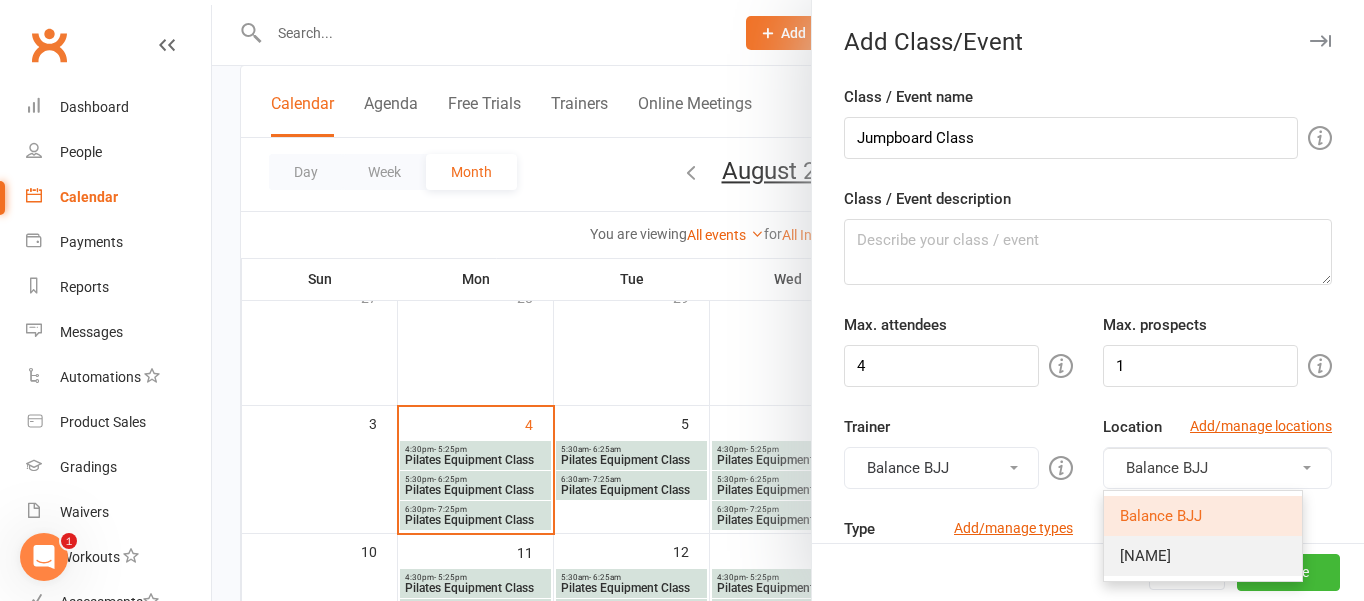 click on "[NAME]" at bounding box center [1145, 556] 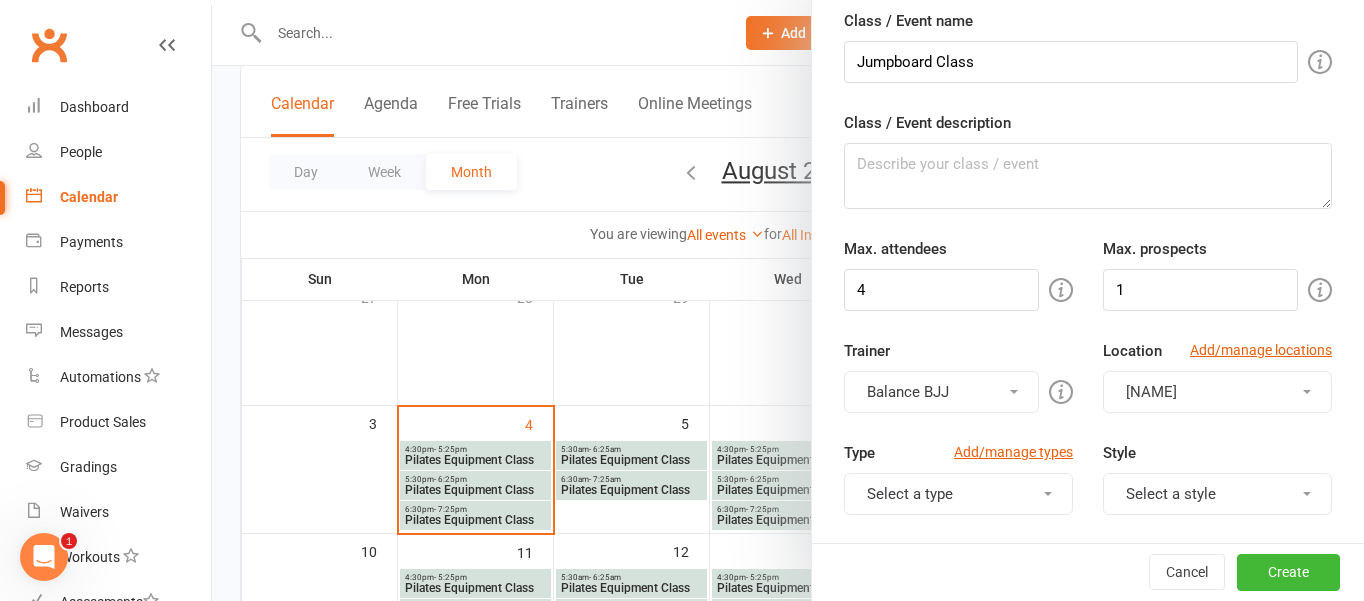 scroll, scrollTop: 112, scrollLeft: 0, axis: vertical 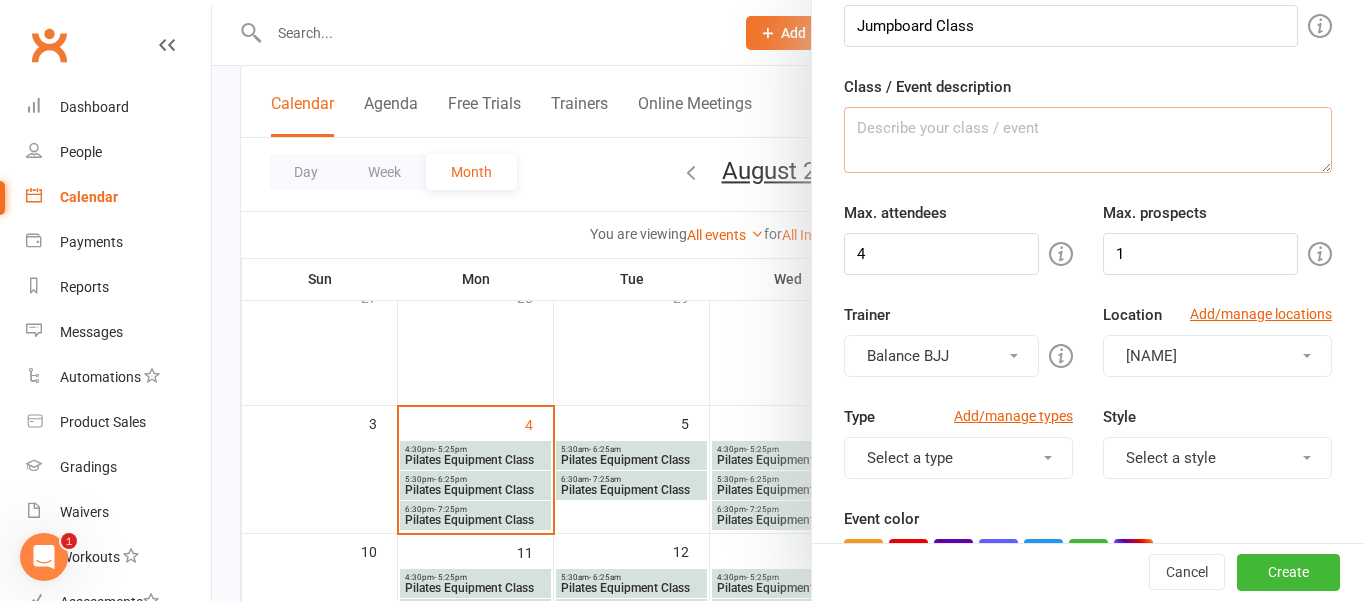click on "Class / Event description" at bounding box center (1088, 140) 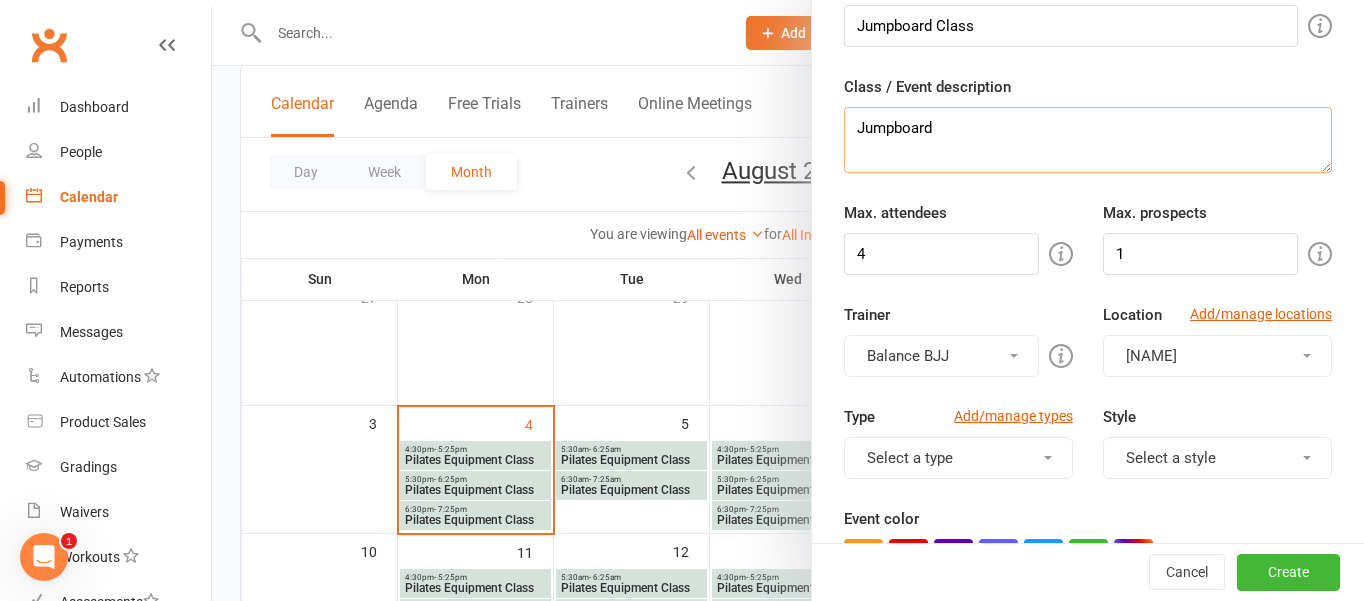type on "Jumpboard" 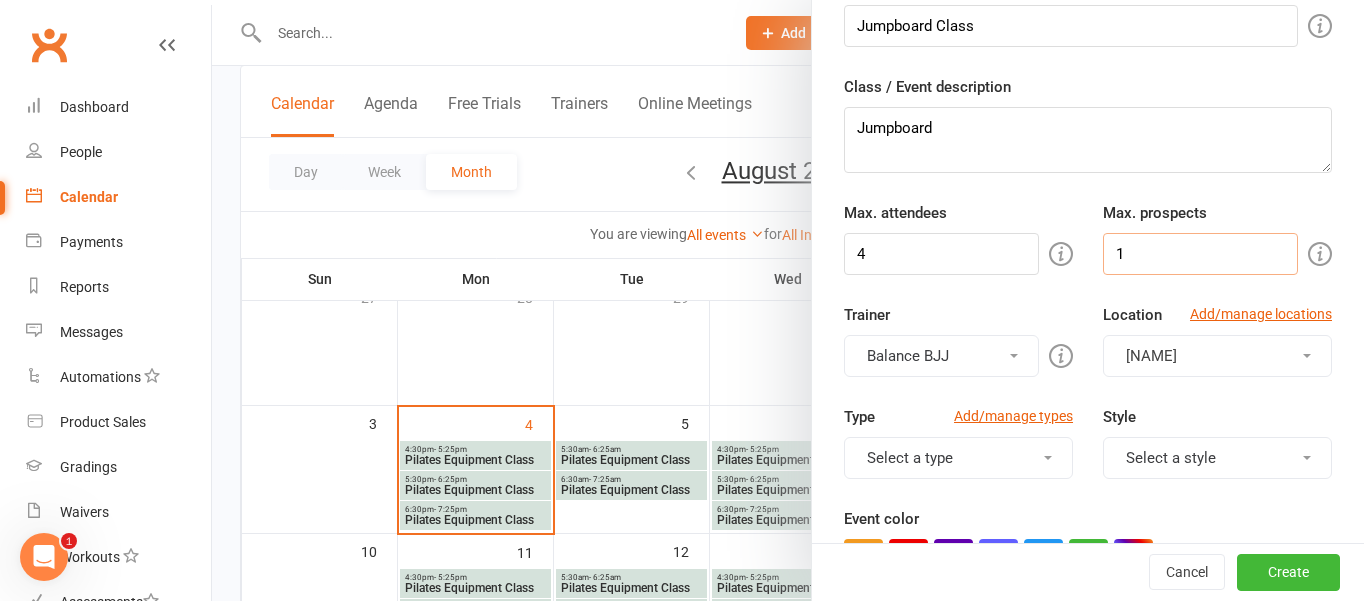 drag, startPoint x: 1178, startPoint y: 252, endPoint x: 1084, endPoint y: 248, distance: 94.08507 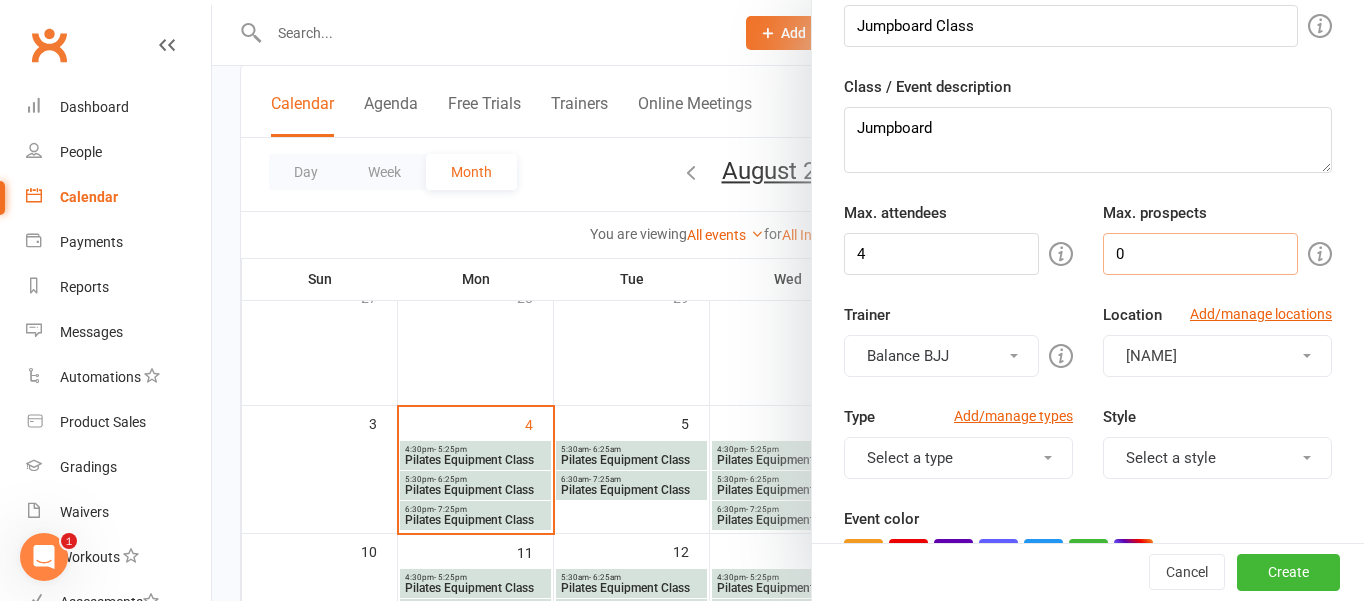 type on "0" 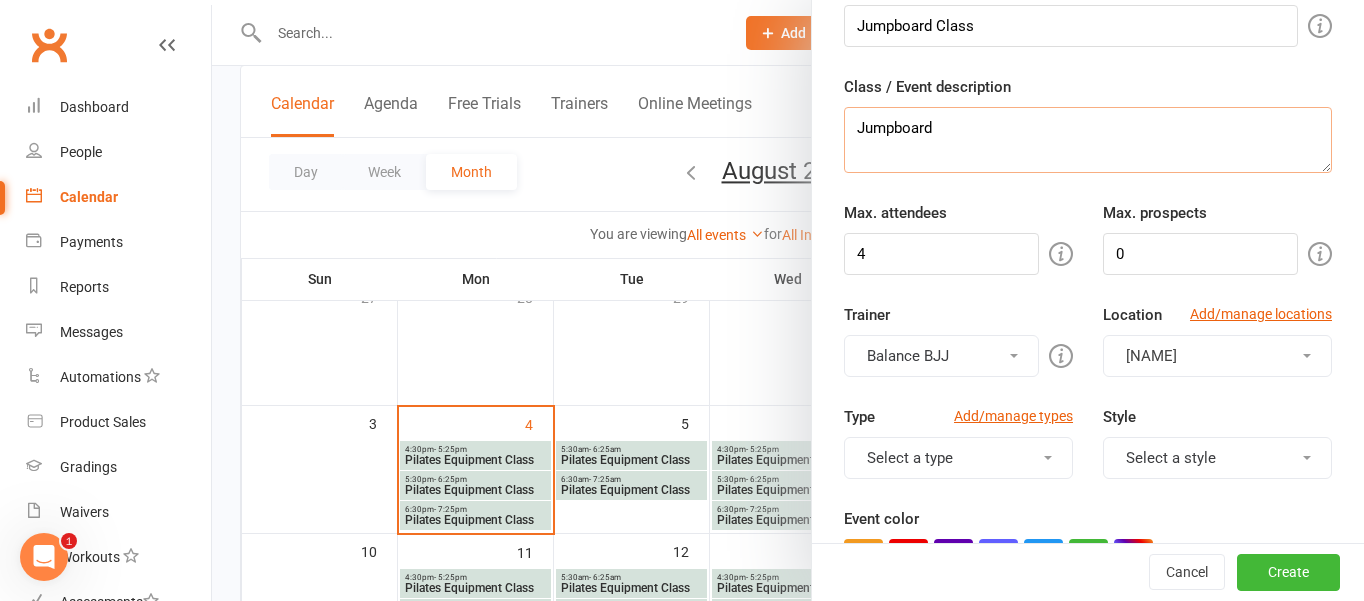 click on "Jumpboard" at bounding box center [1088, 140] 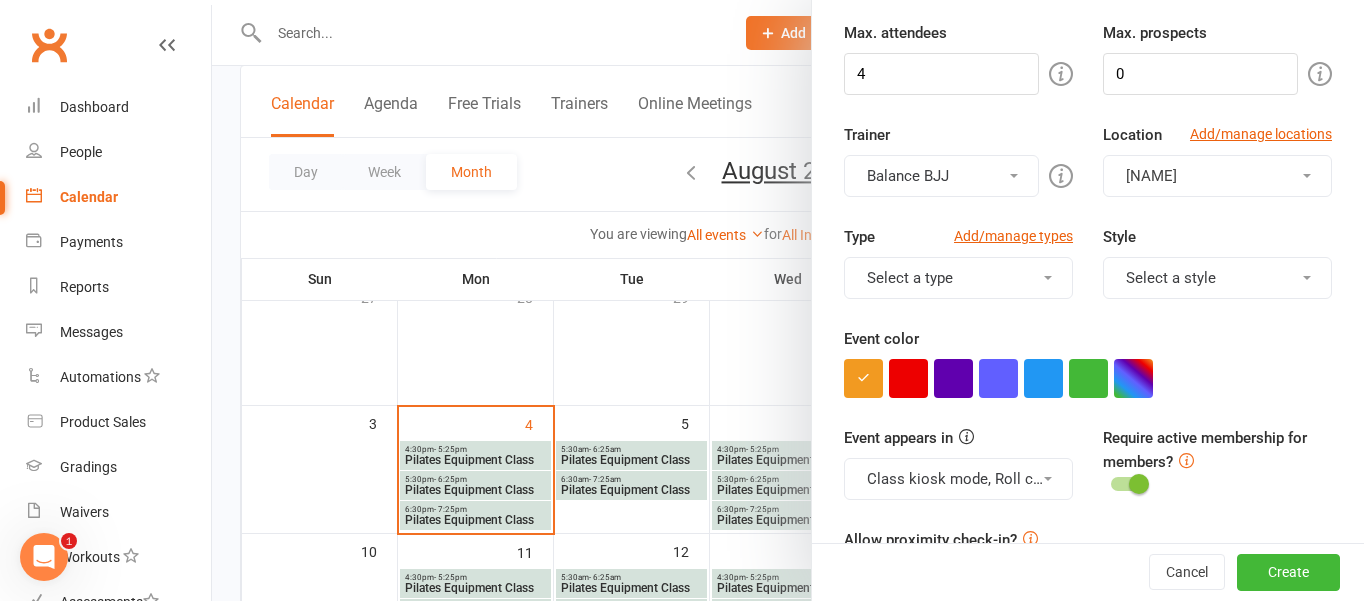 scroll, scrollTop: 294, scrollLeft: 0, axis: vertical 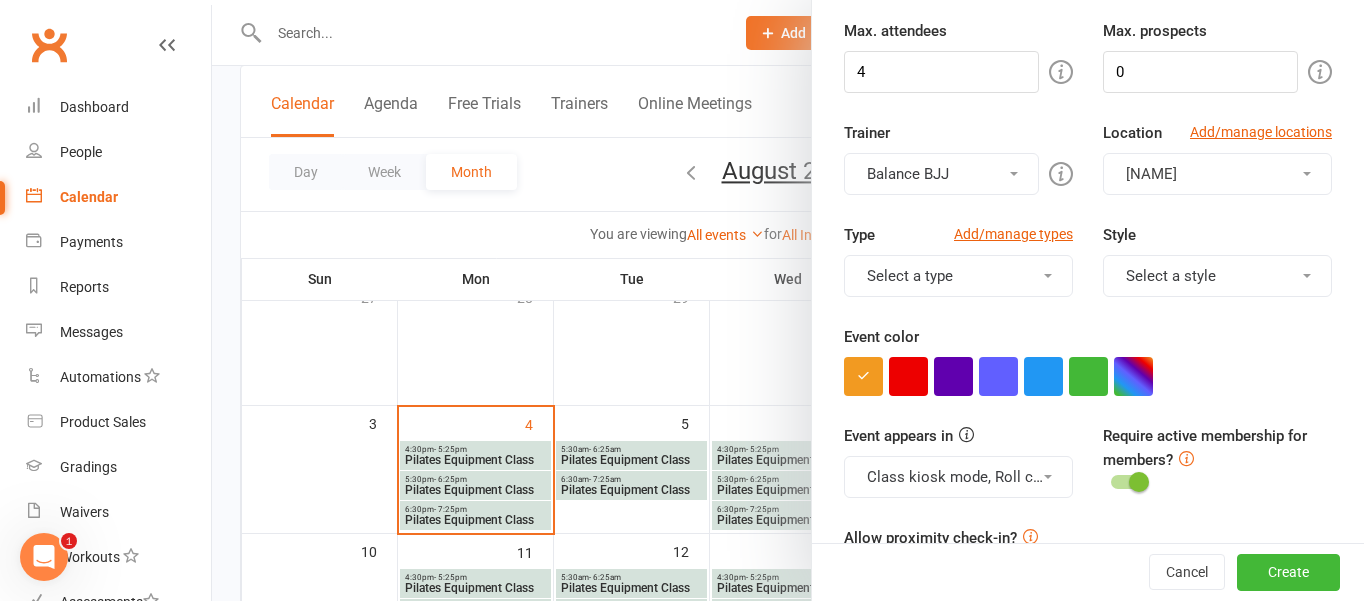 type on "Jumpboard is a high intensity class - teacher approval needed" 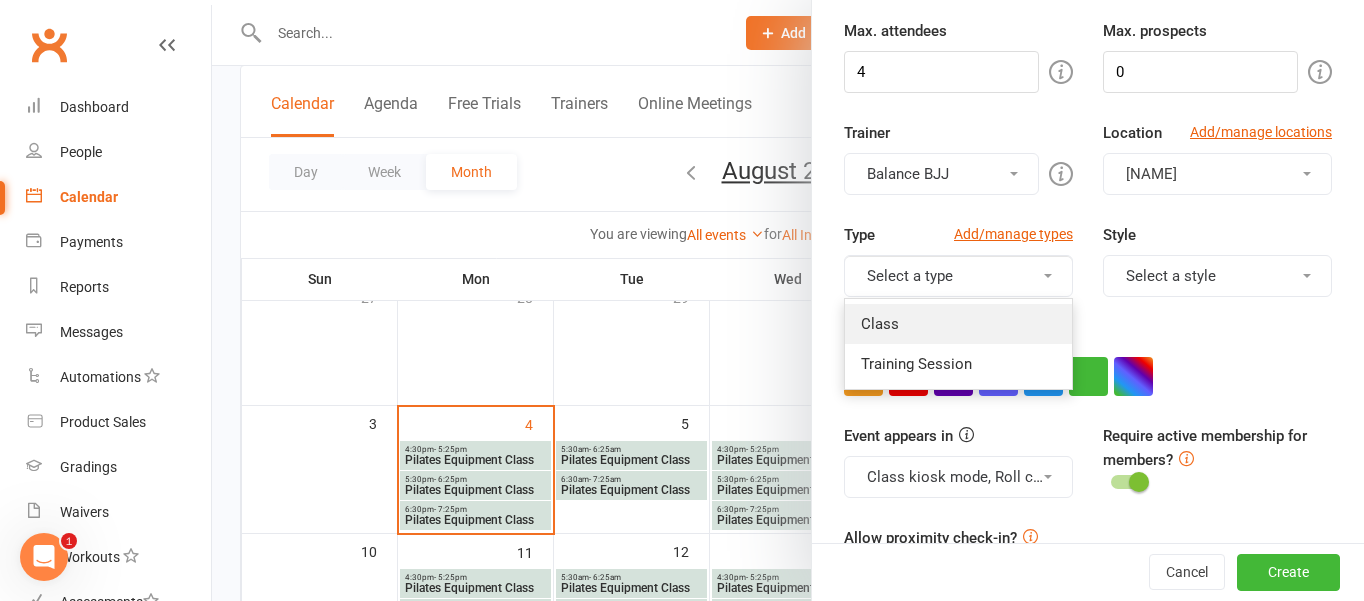 click on "Class" at bounding box center [958, 324] 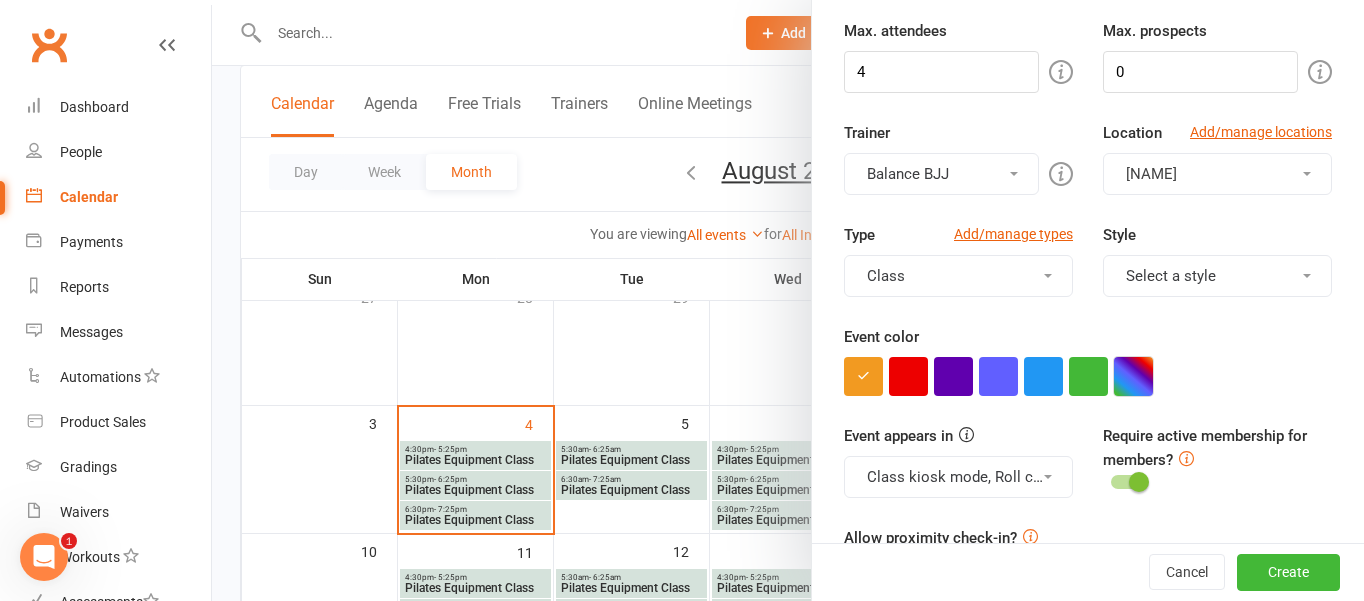 click at bounding box center (1133, 376) 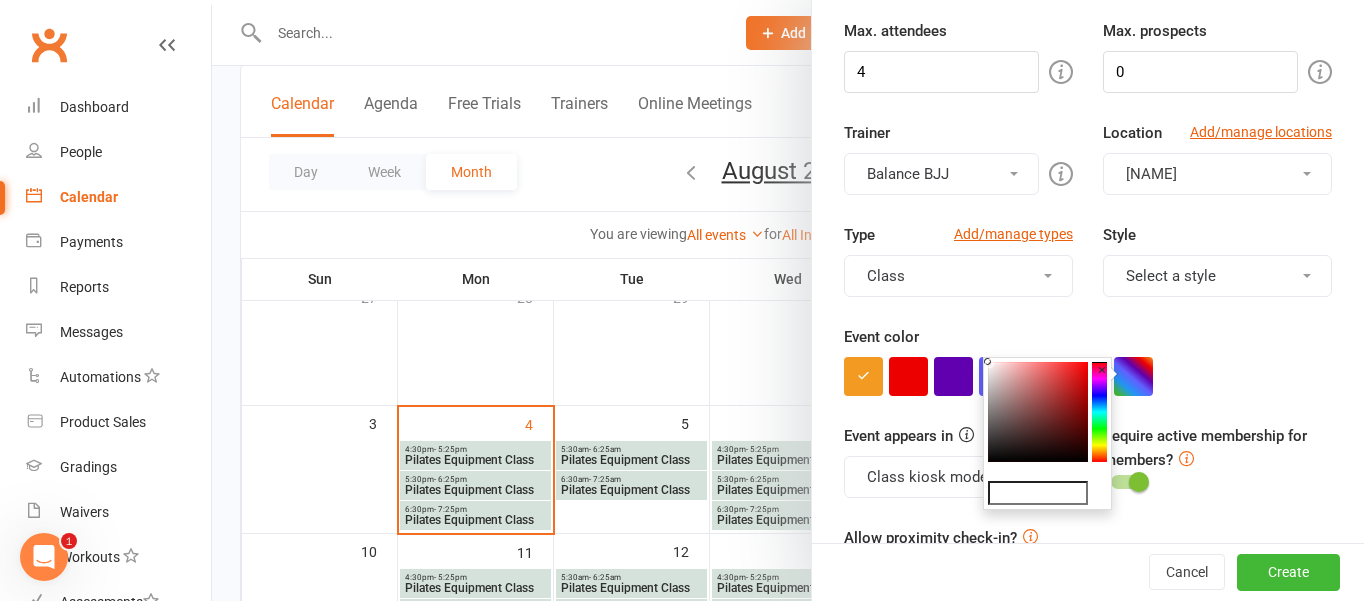 click 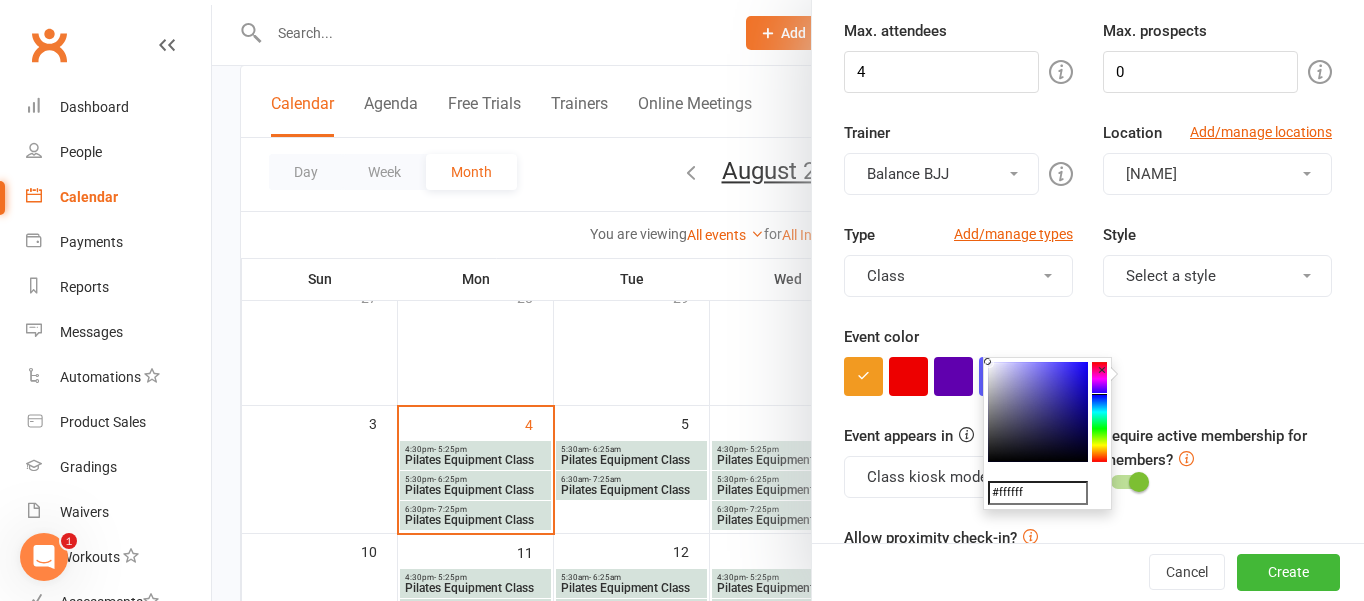 click at bounding box center (1038, 412) 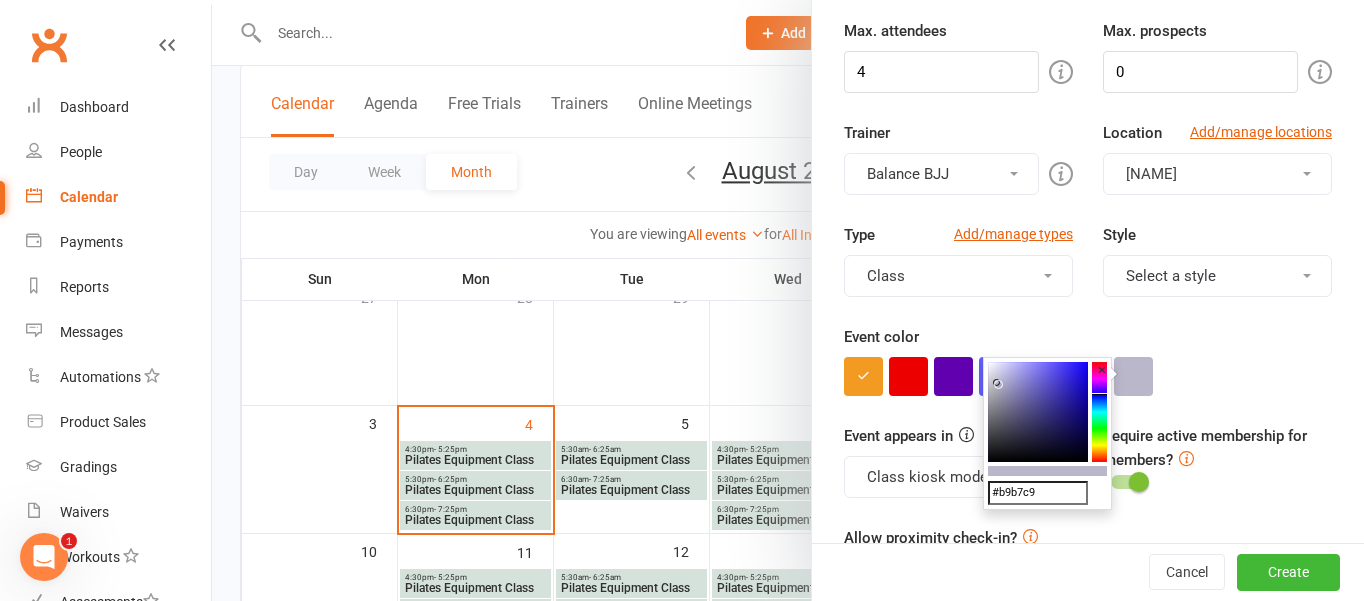 click on "Event appears in Class kiosk mode, Roll call, Clubworx website calendar and Mobile app  Clubworx website calendar and Mobile app Class kiosk mode Roll call
Require active membership for members?" at bounding box center (1088, 475) 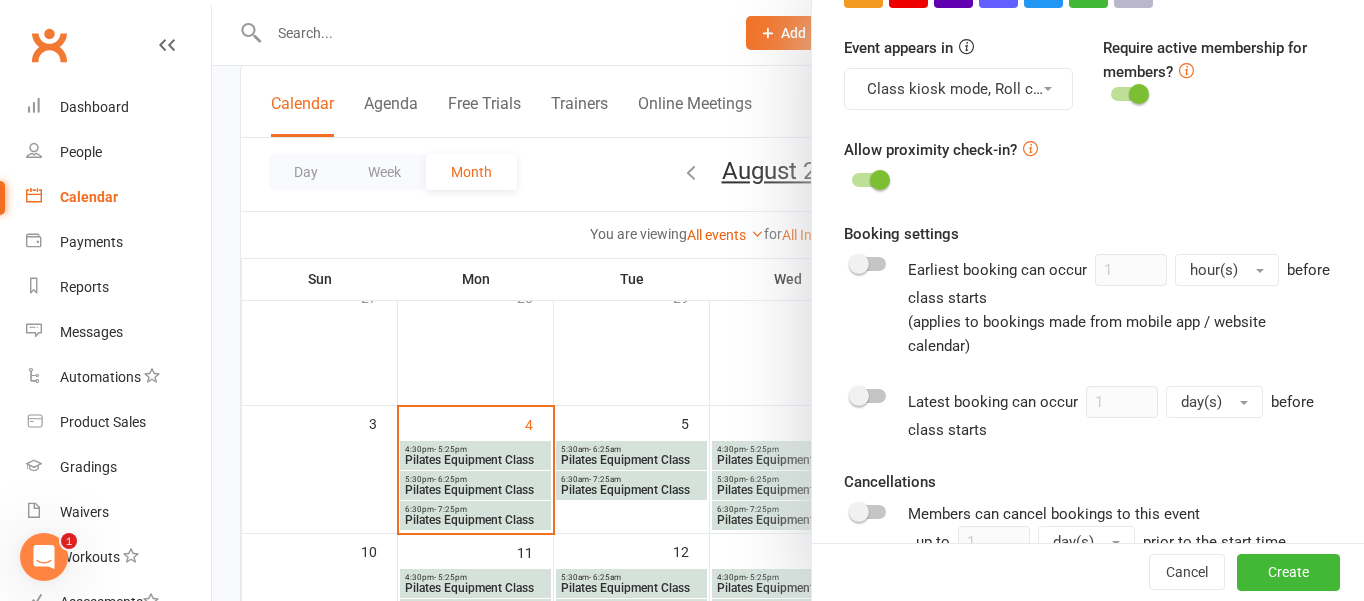 scroll, scrollTop: 688, scrollLeft: 0, axis: vertical 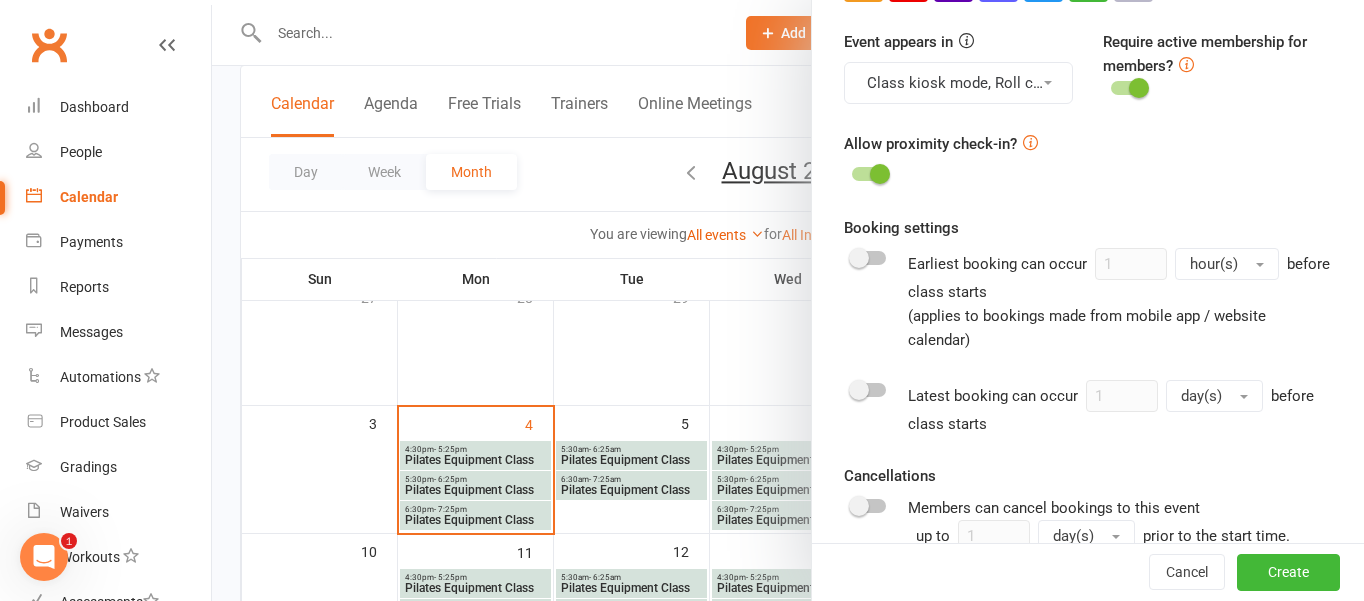 click at bounding box center [869, 258] 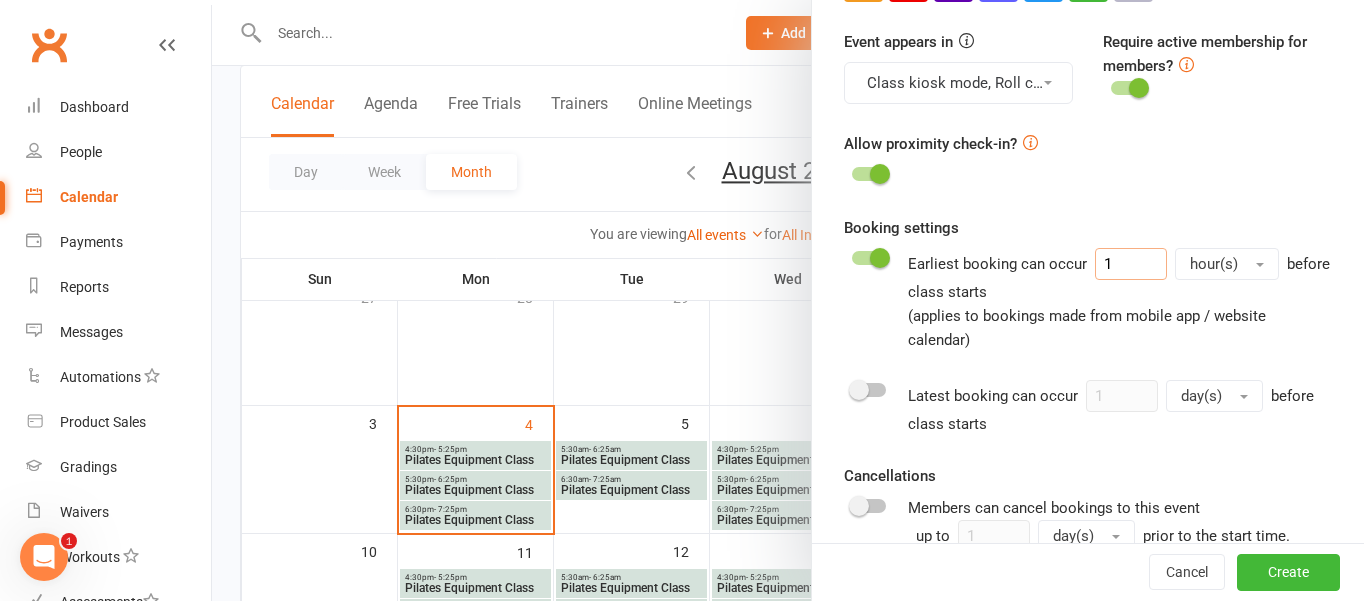 click on "1" at bounding box center (1131, 264) 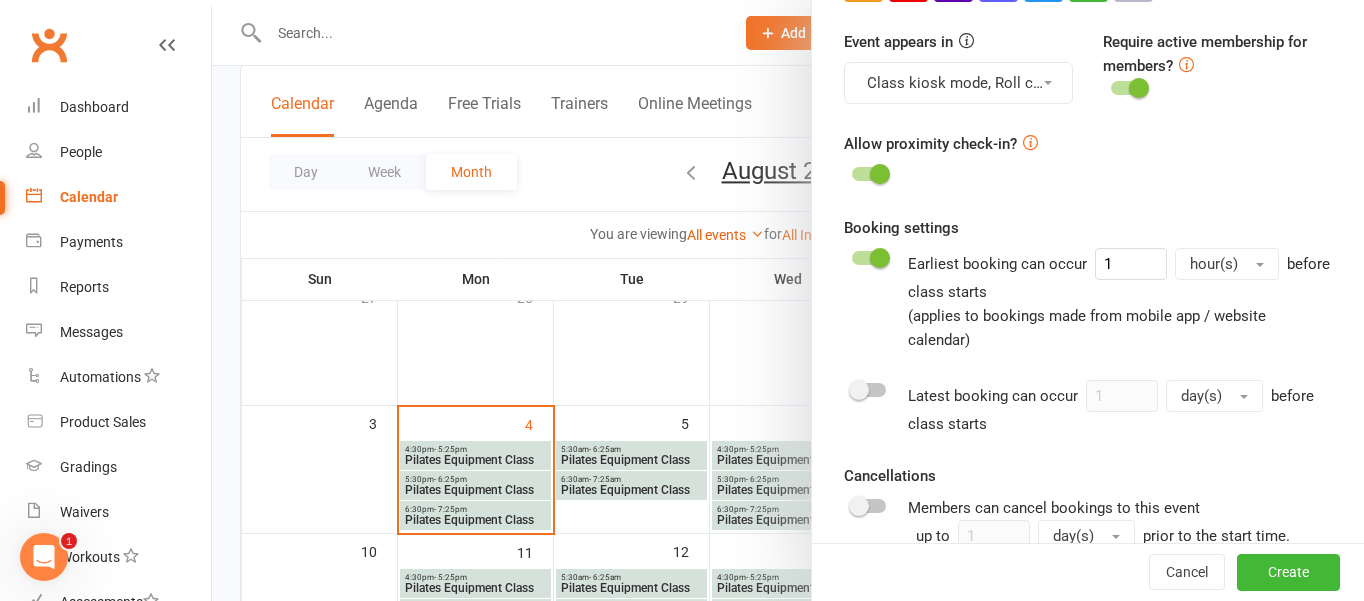 click on "hour(s)" at bounding box center (1214, 264) 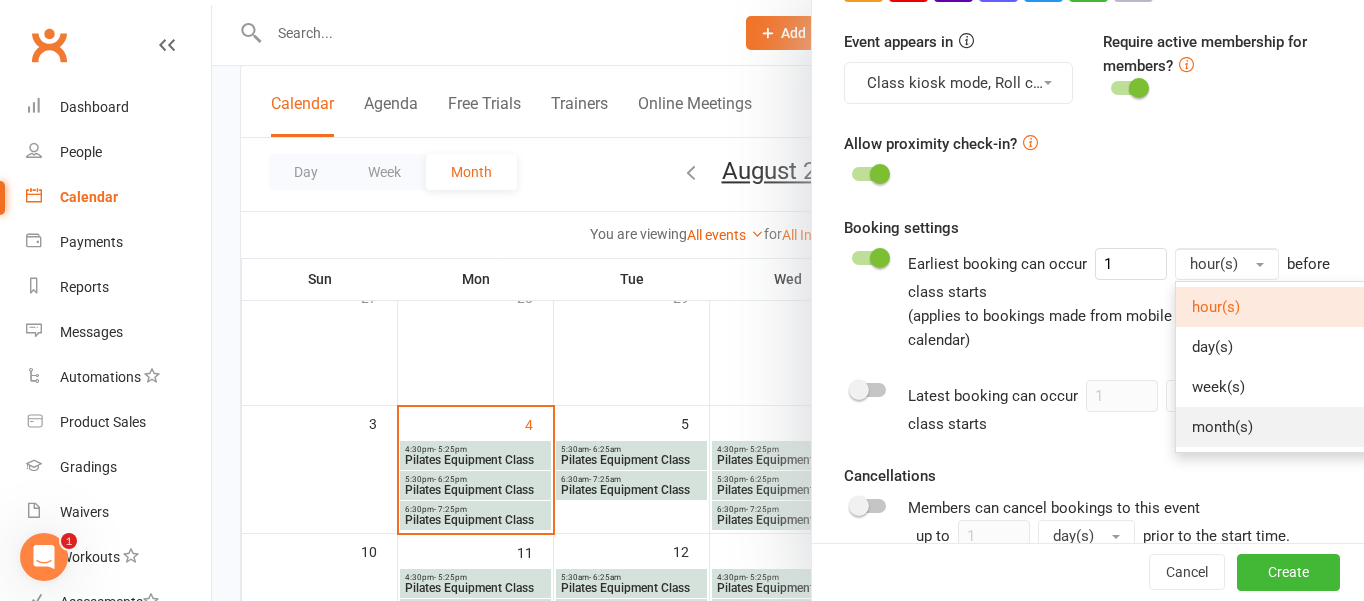 click on "month(s)" at bounding box center [1222, 427] 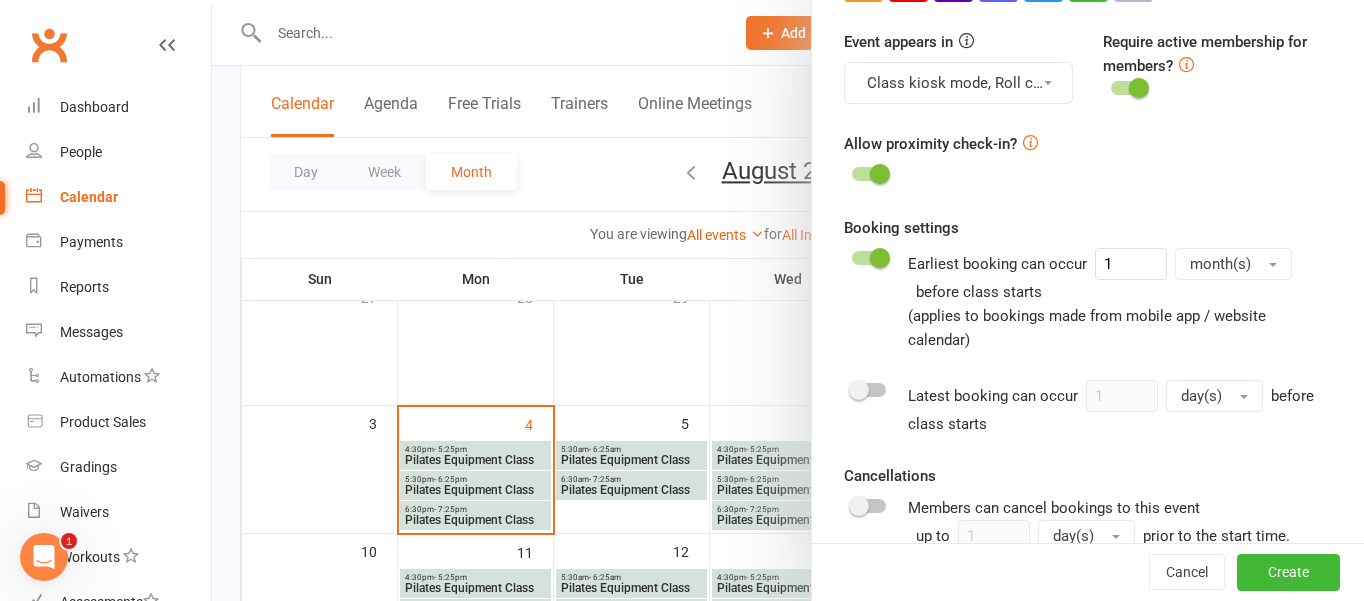 click at bounding box center [869, 408] 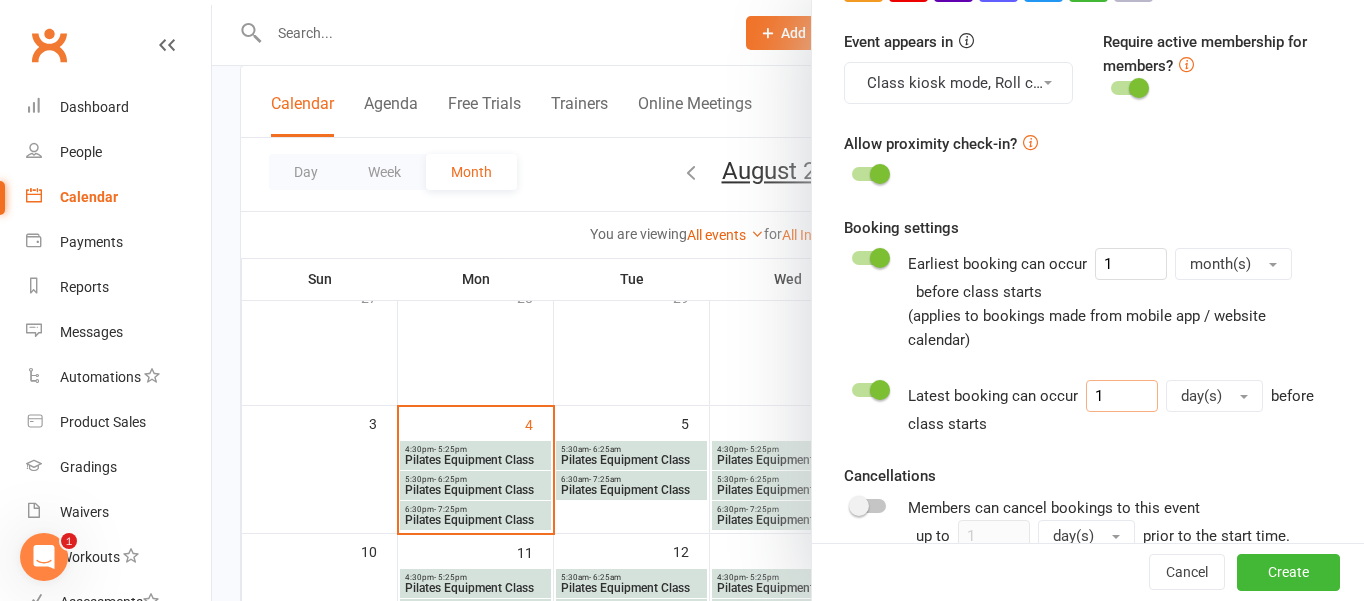 drag, startPoint x: 1134, startPoint y: 375, endPoint x: 1049, endPoint y: 374, distance: 85.00588 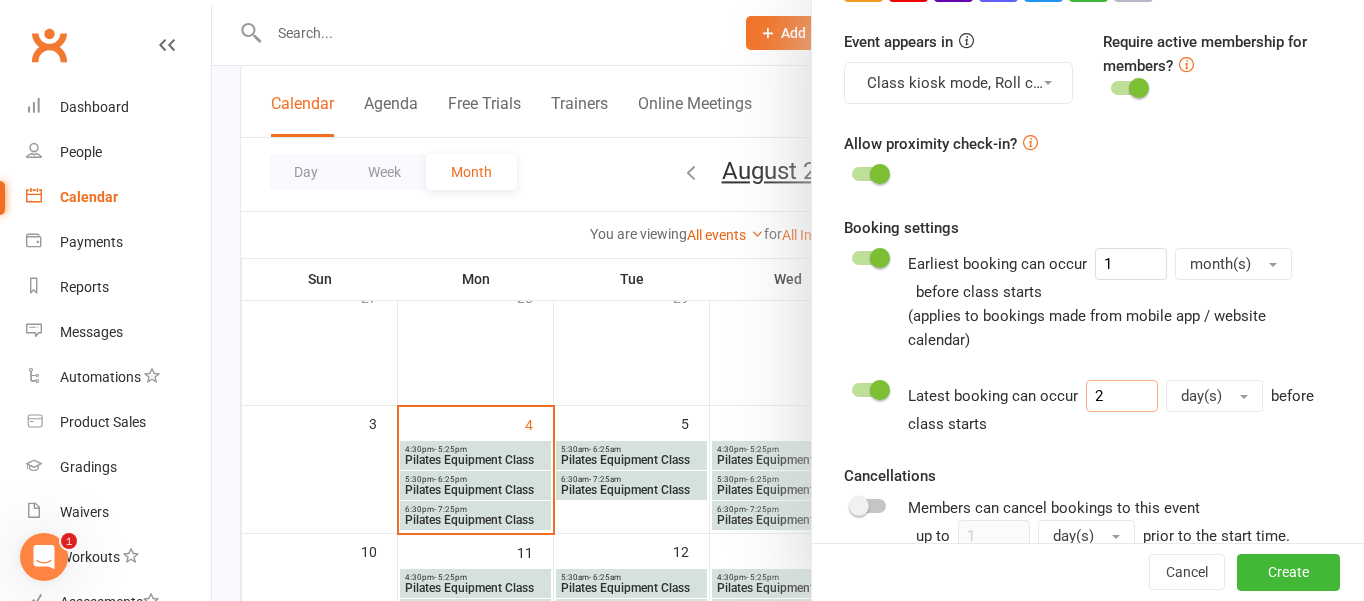type on "2" 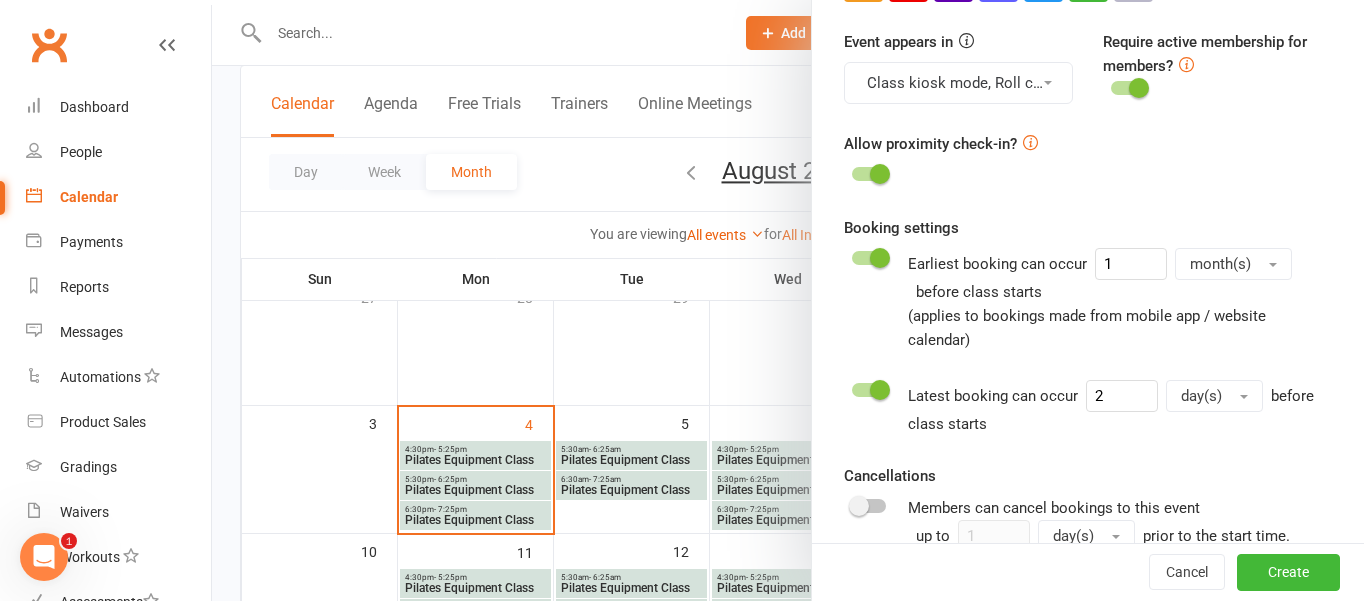 click on "day(s)" at bounding box center (1214, 396) 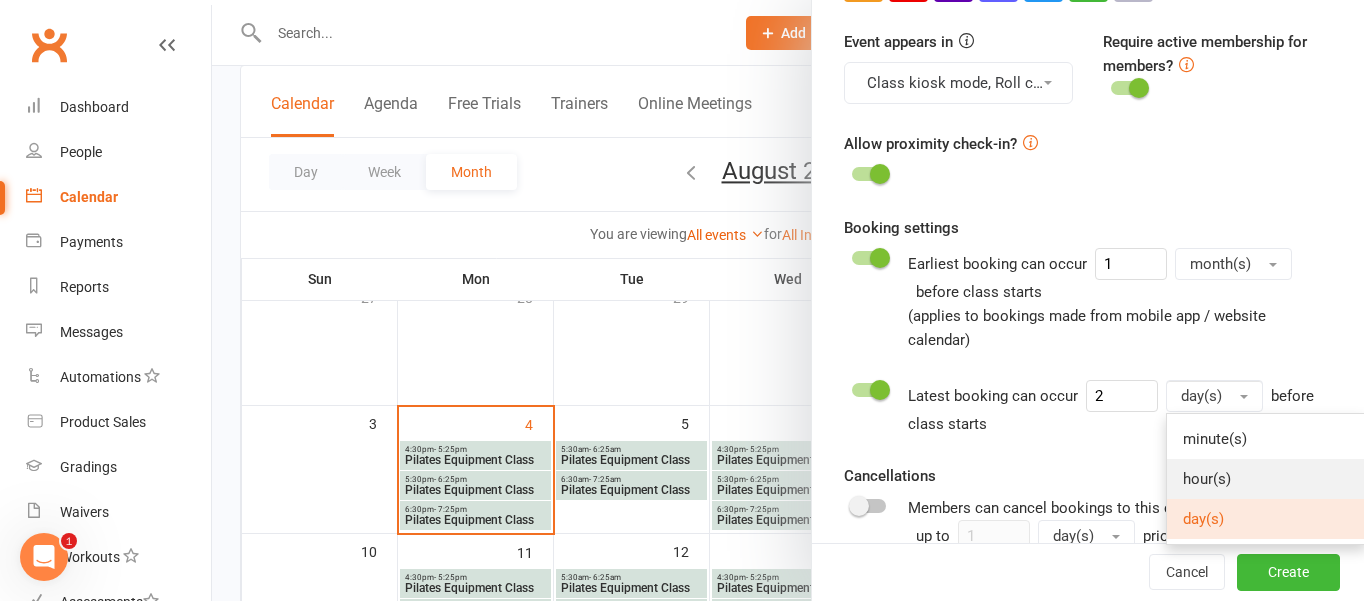 click on "hour(s)" at bounding box center [1207, 479] 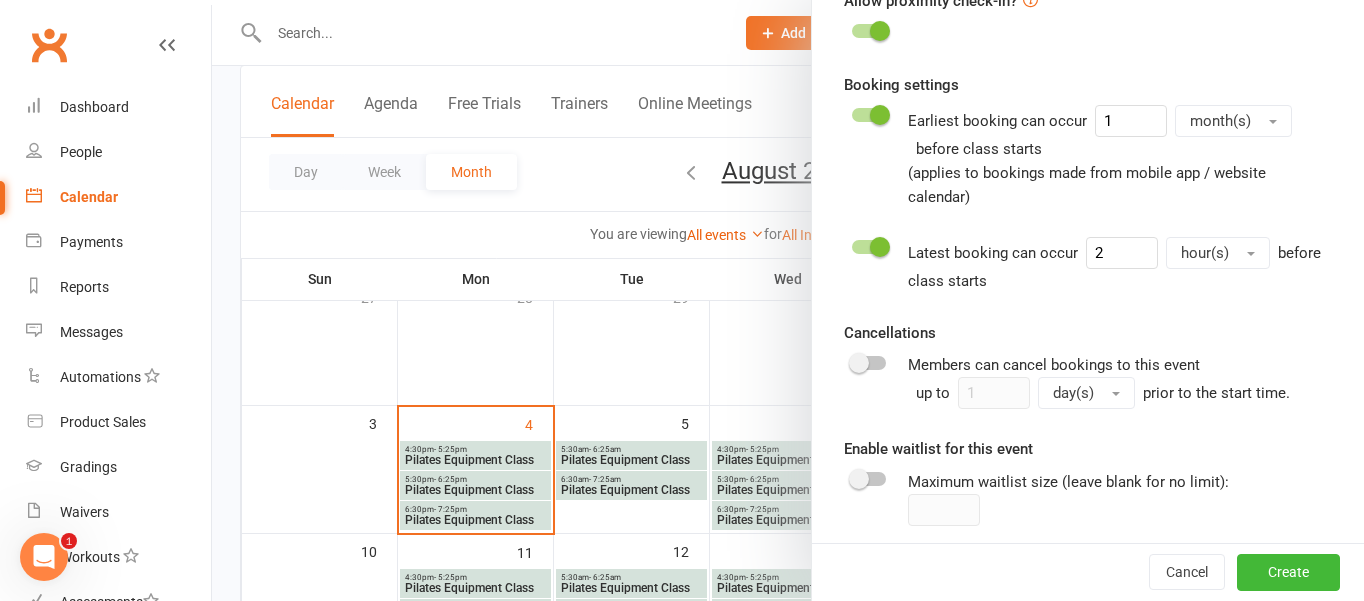 scroll, scrollTop: 921, scrollLeft: 0, axis: vertical 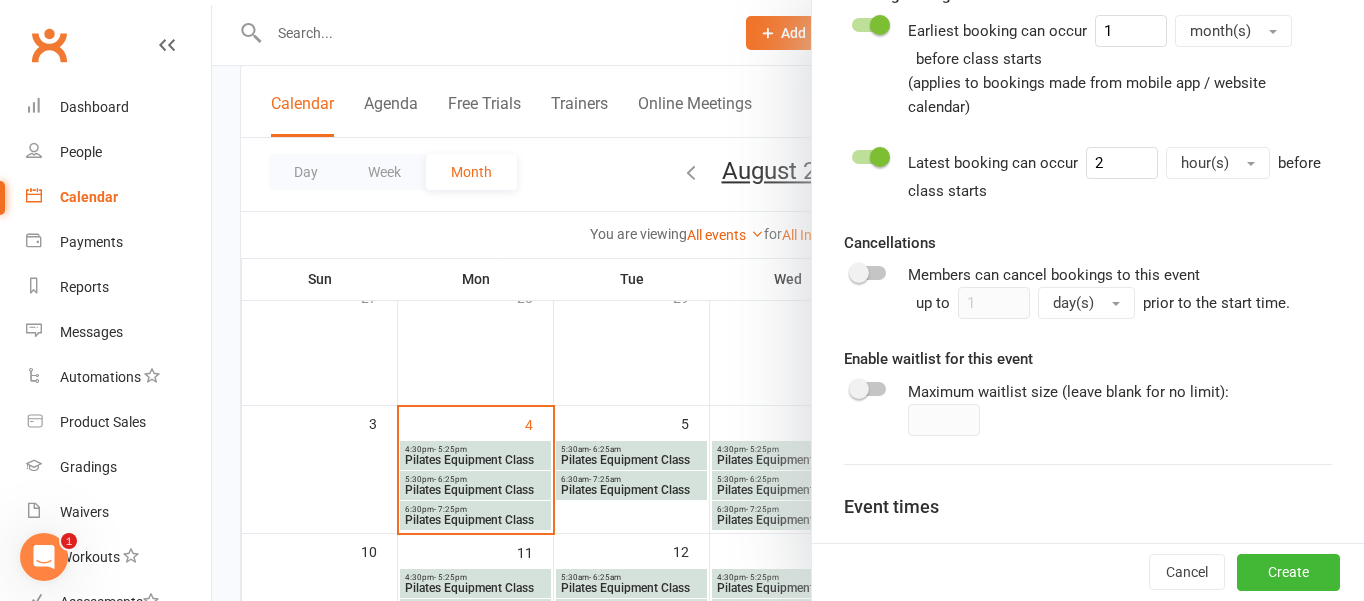 click at bounding box center [869, 273] 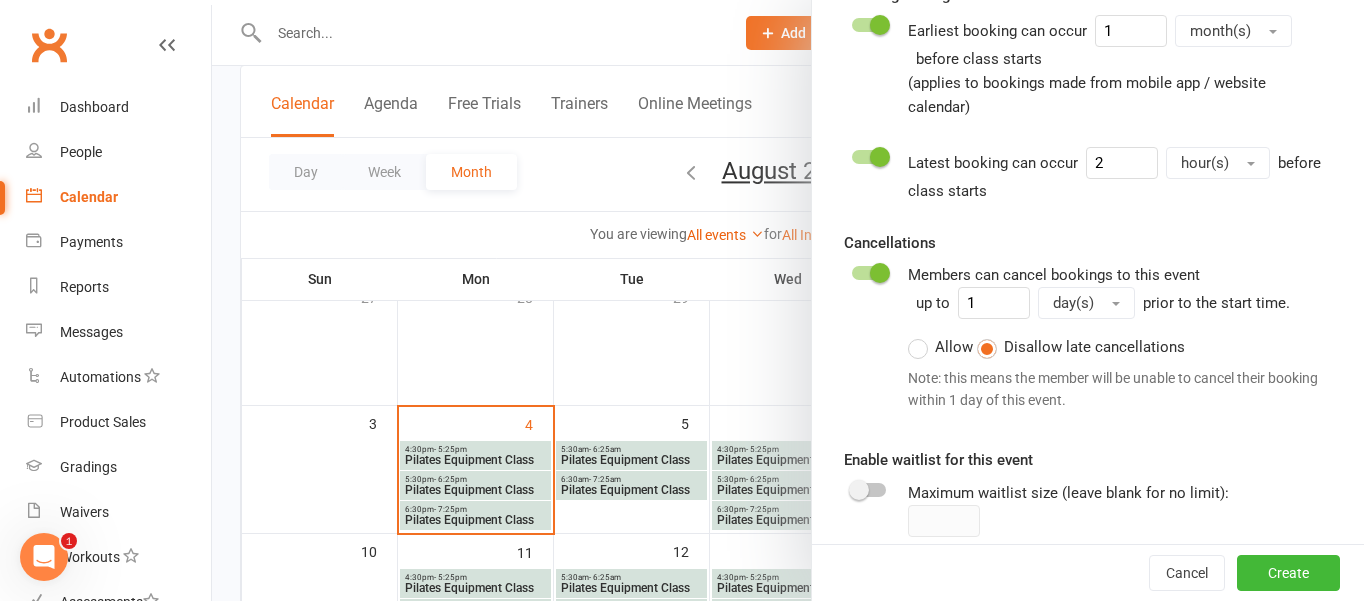 click on "day(s)" at bounding box center [1086, 303] 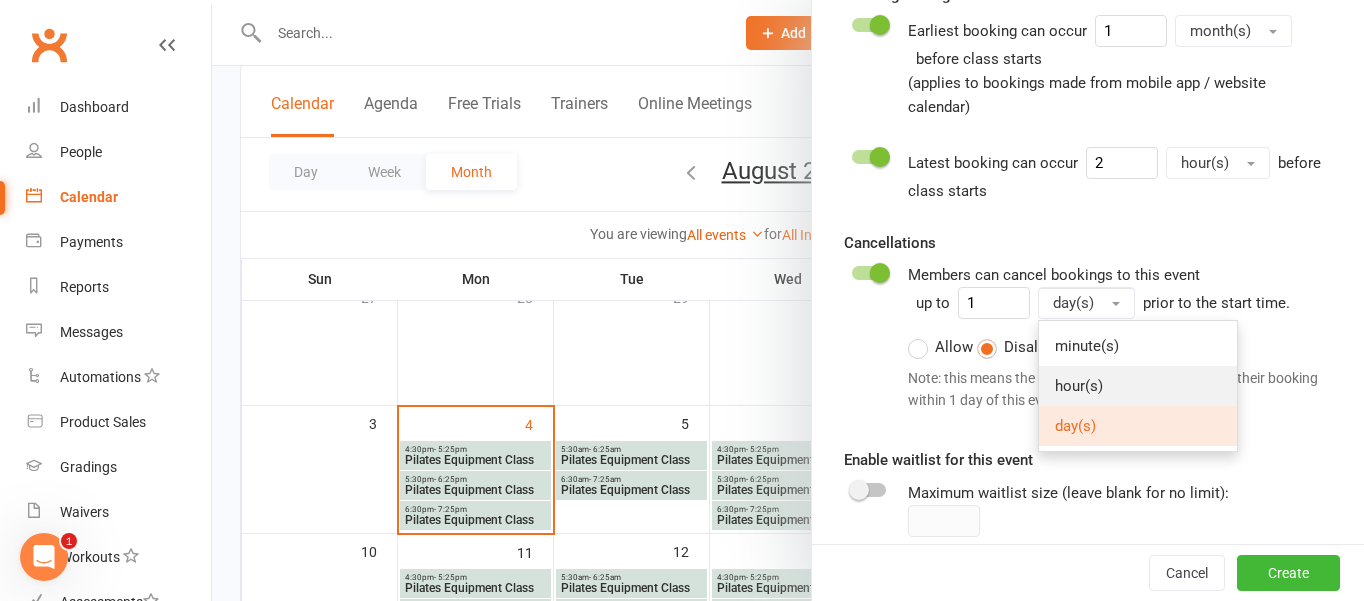 click on "hour(s)" at bounding box center [1138, 386] 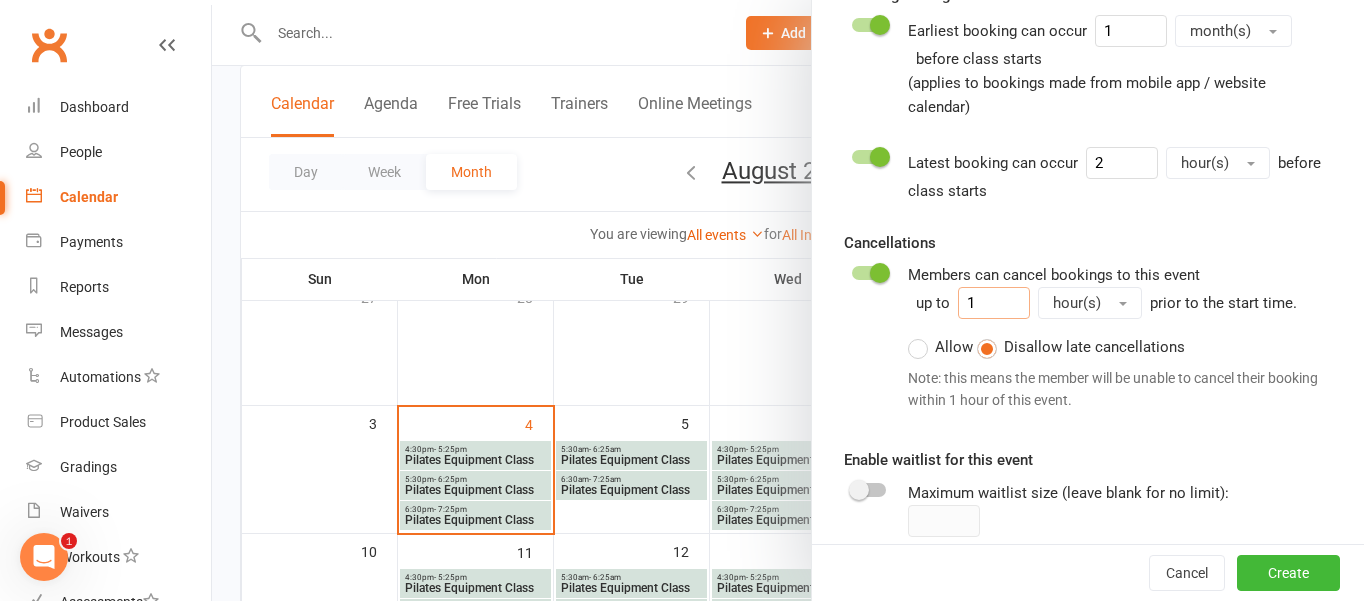 drag, startPoint x: 1002, startPoint y: 284, endPoint x: 899, endPoint y: 283, distance: 103.00485 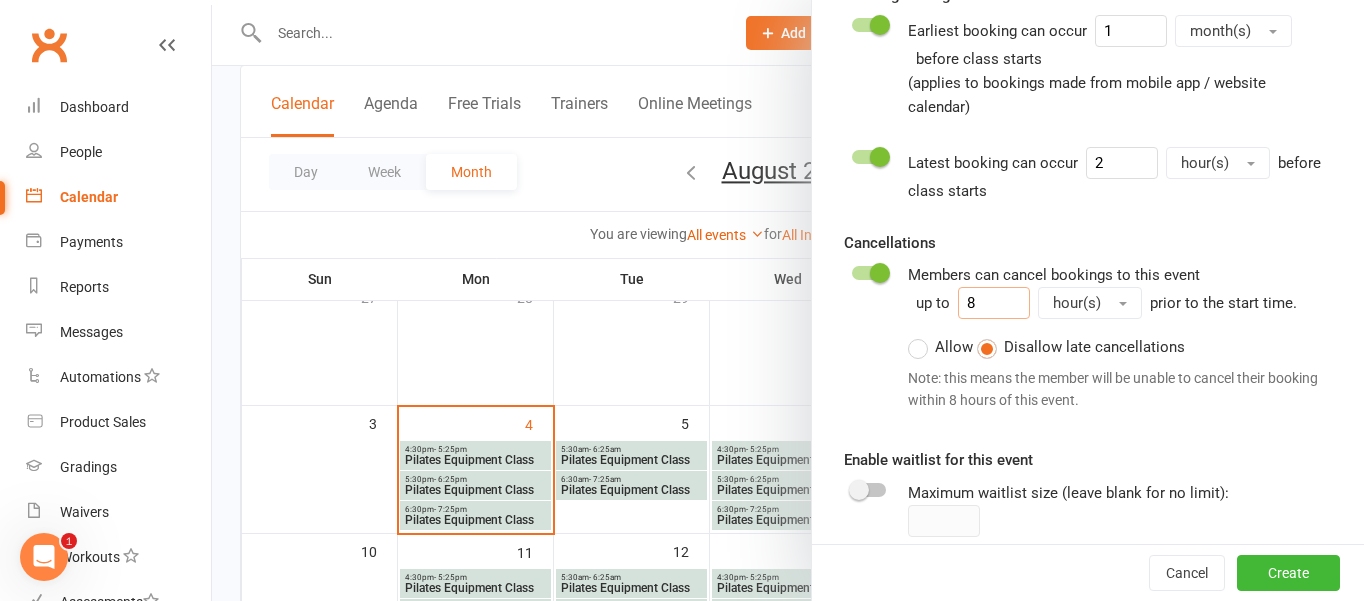 type on "8" 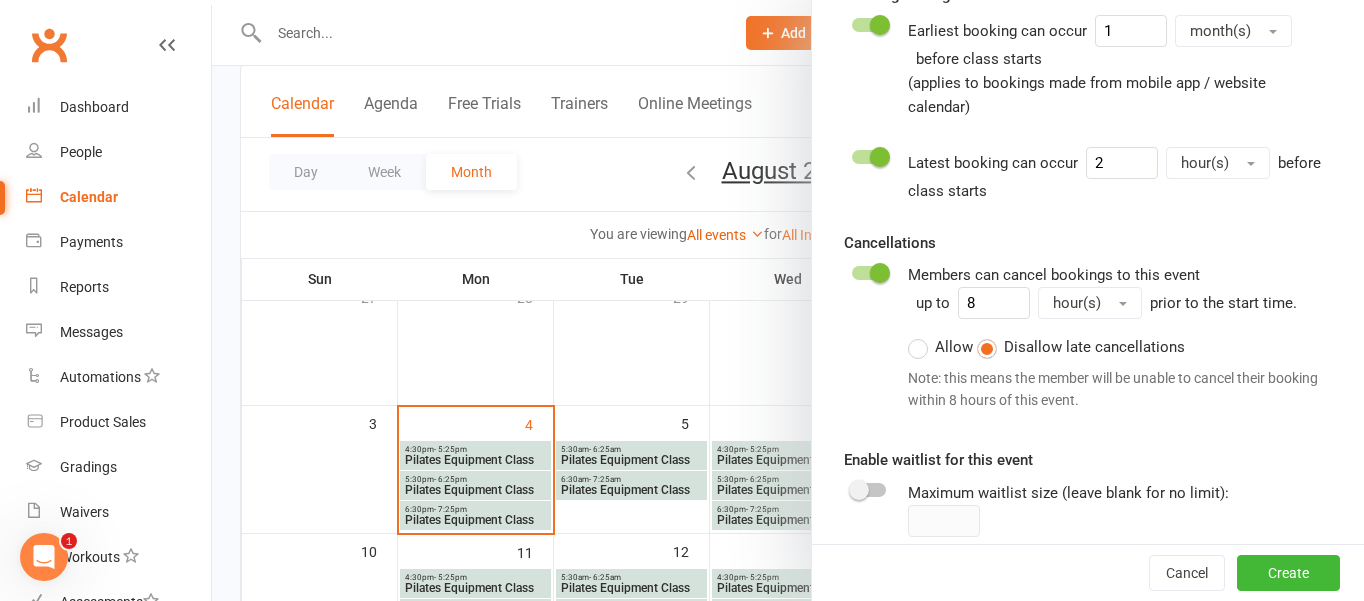 click on "Allow" at bounding box center (940, 347) 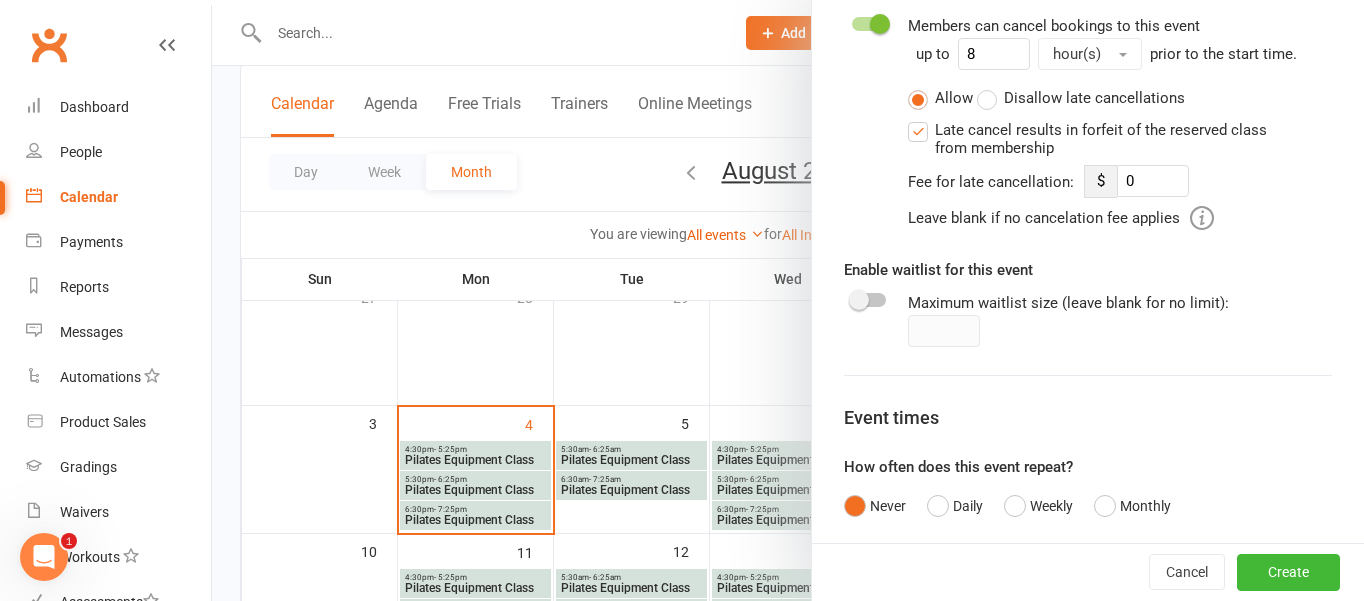 scroll, scrollTop: 1181, scrollLeft: 0, axis: vertical 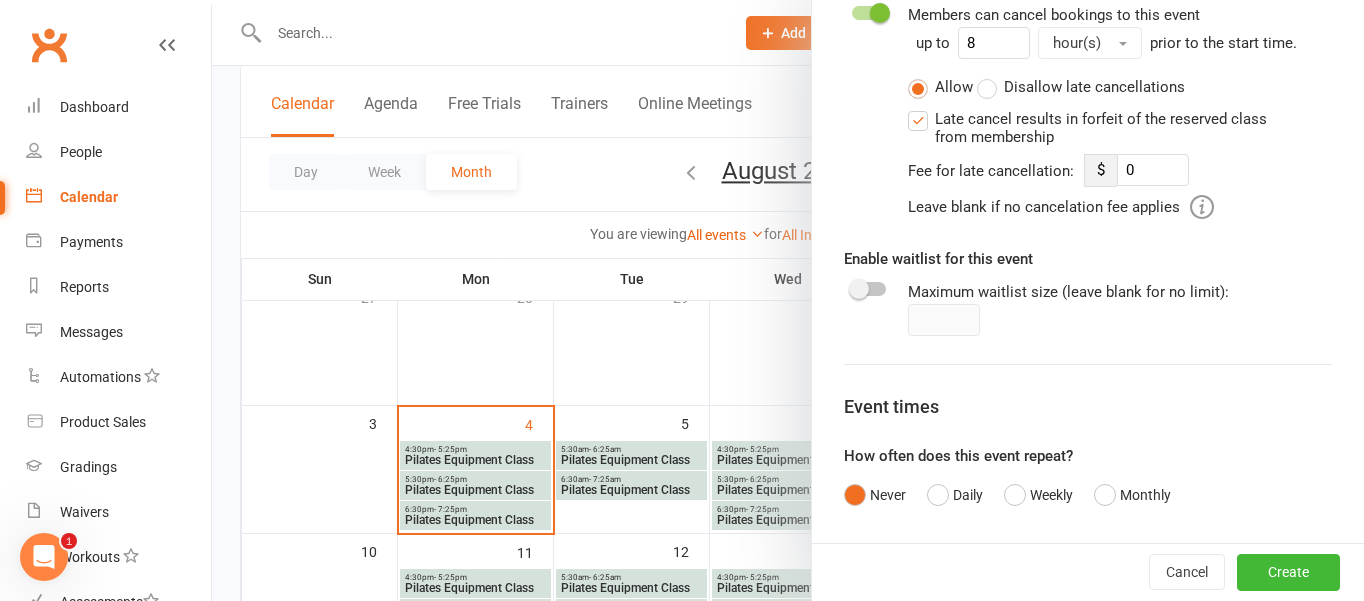 click at bounding box center (859, 289) 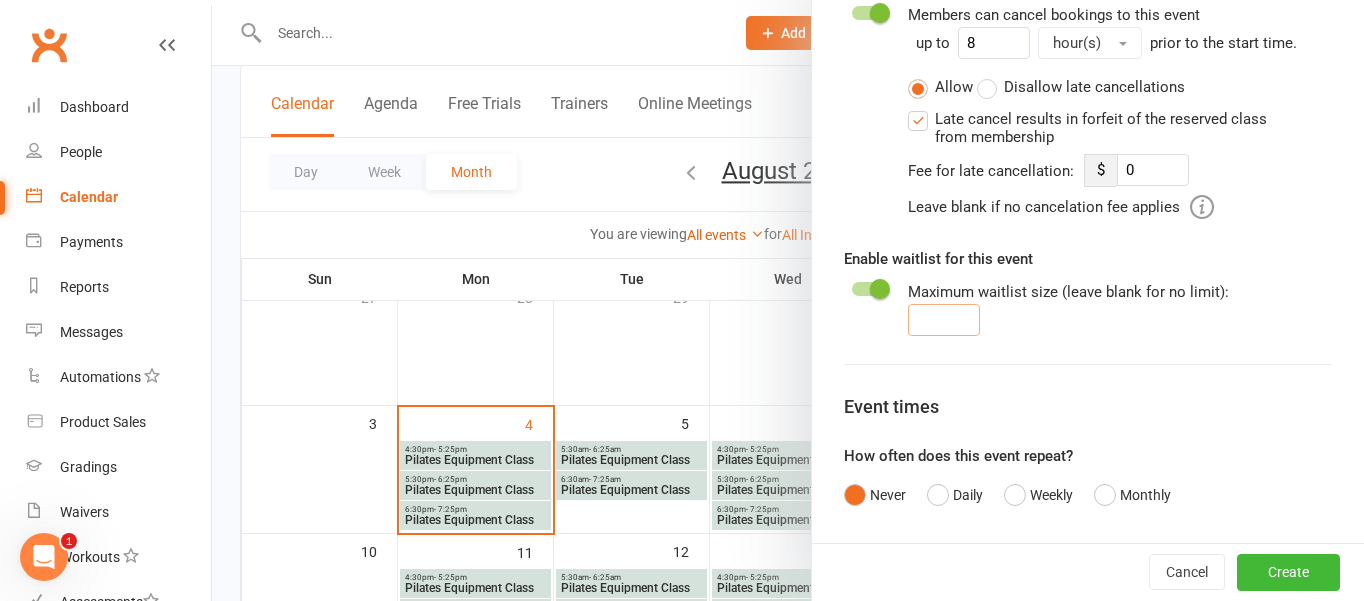 click at bounding box center (944, 320) 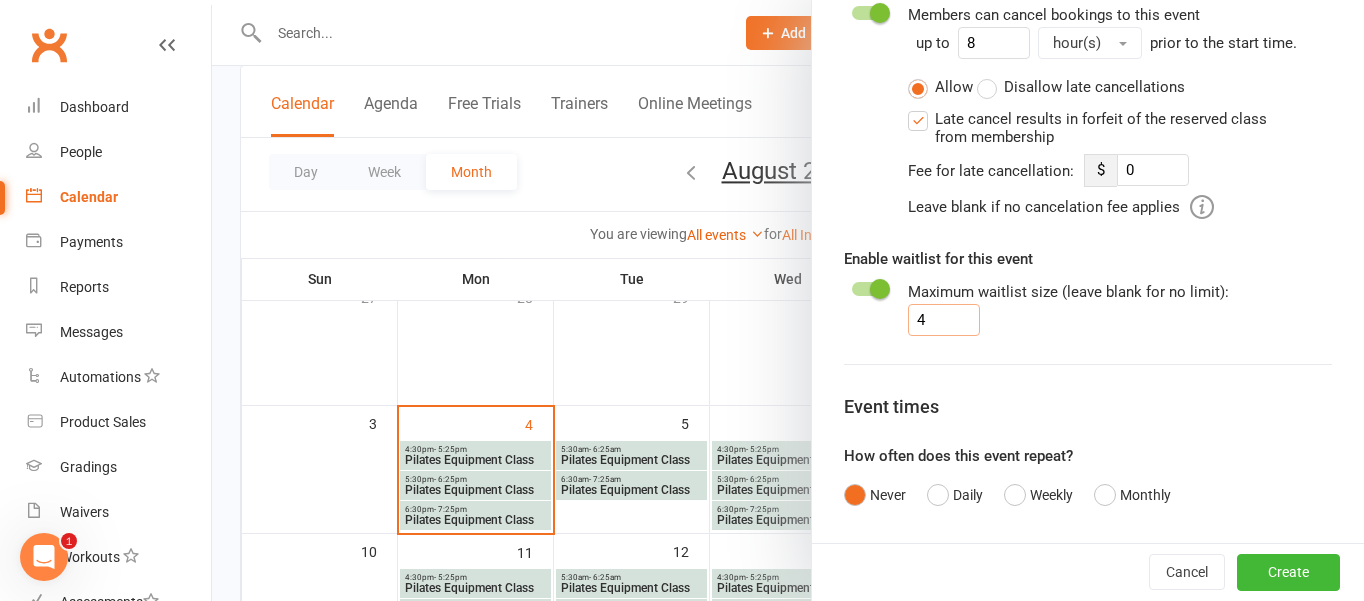 scroll, scrollTop: 1260, scrollLeft: 0, axis: vertical 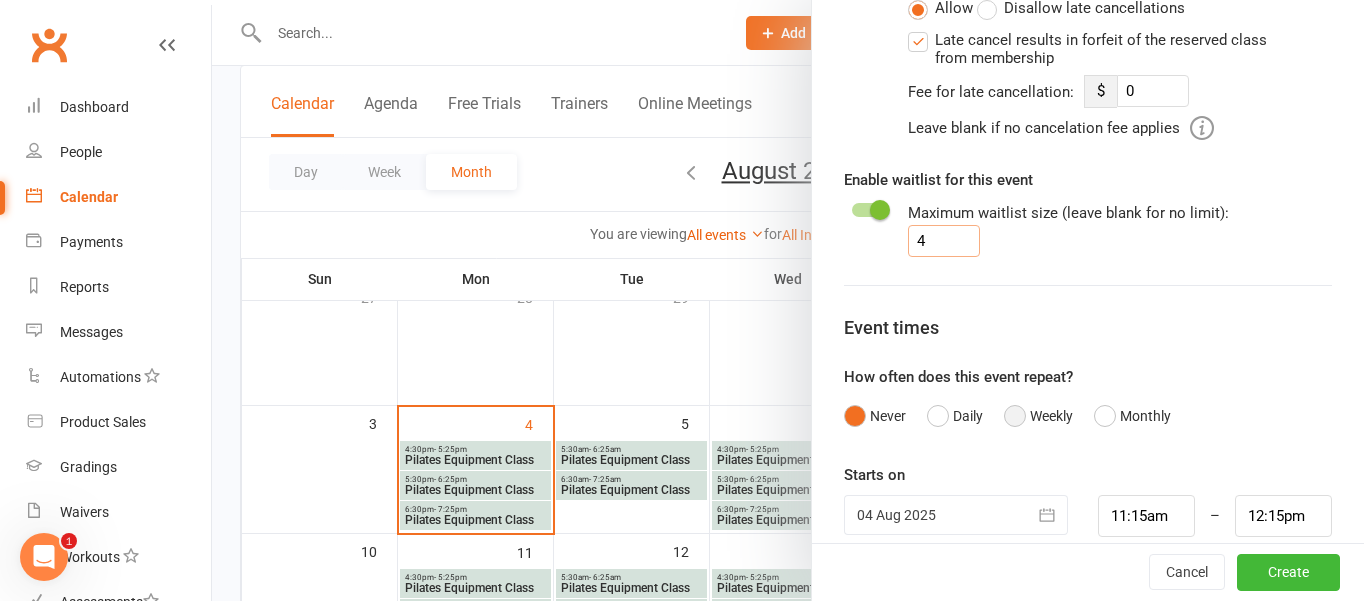 type on "4" 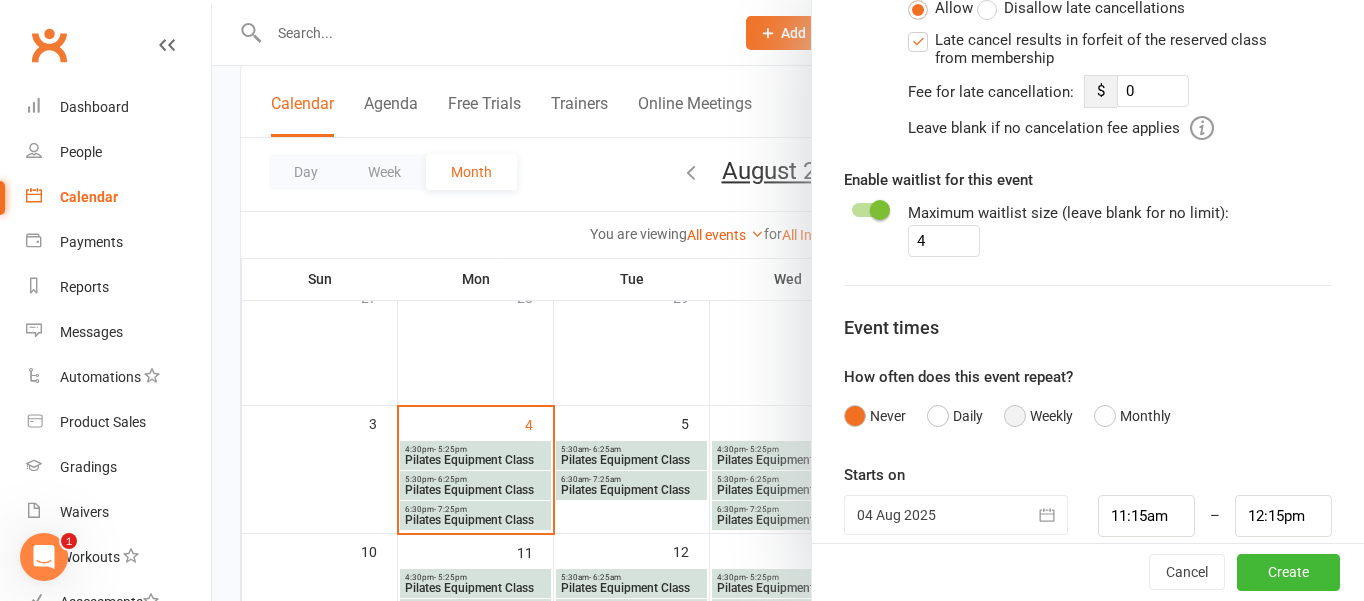 click on "Weekly" at bounding box center [1038, 416] 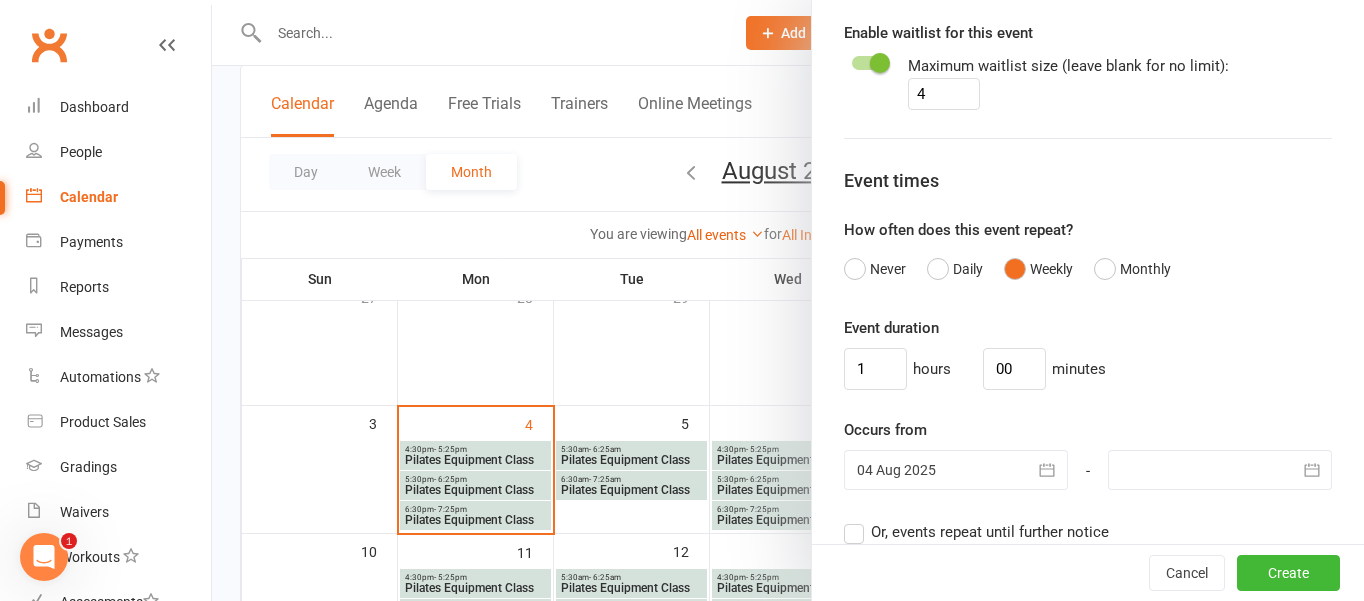 scroll, scrollTop: 1409, scrollLeft: 0, axis: vertical 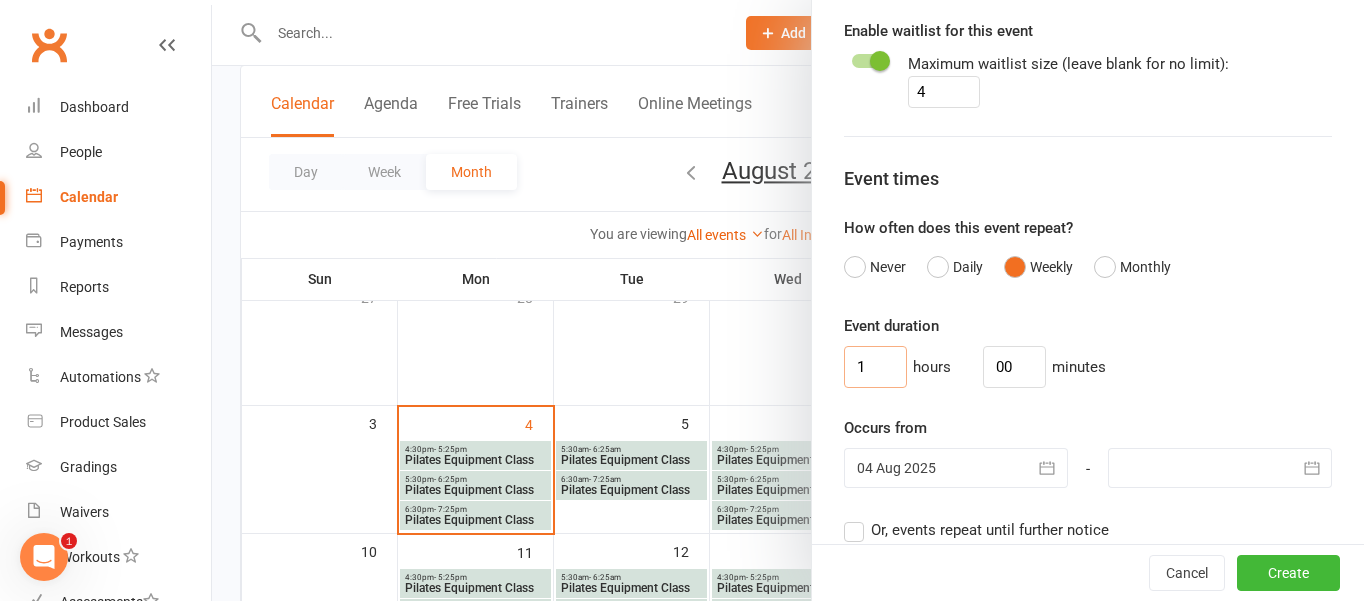drag, startPoint x: 874, startPoint y: 343, endPoint x: 798, endPoint y: 343, distance: 76 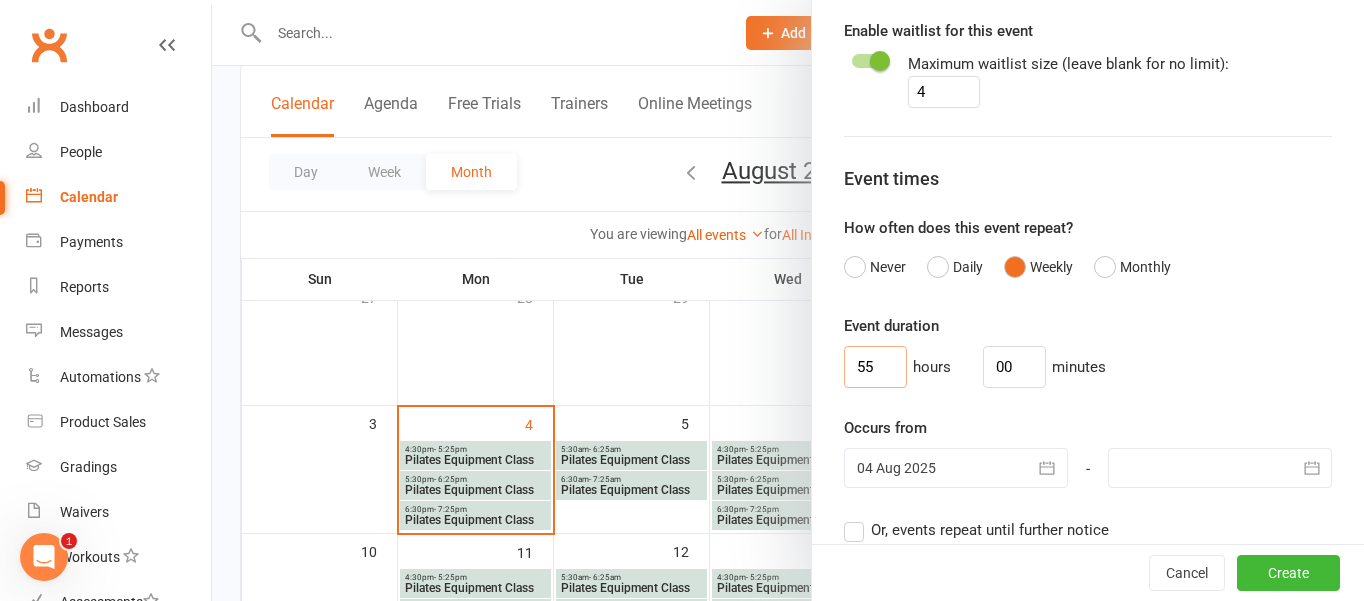 type on "5" 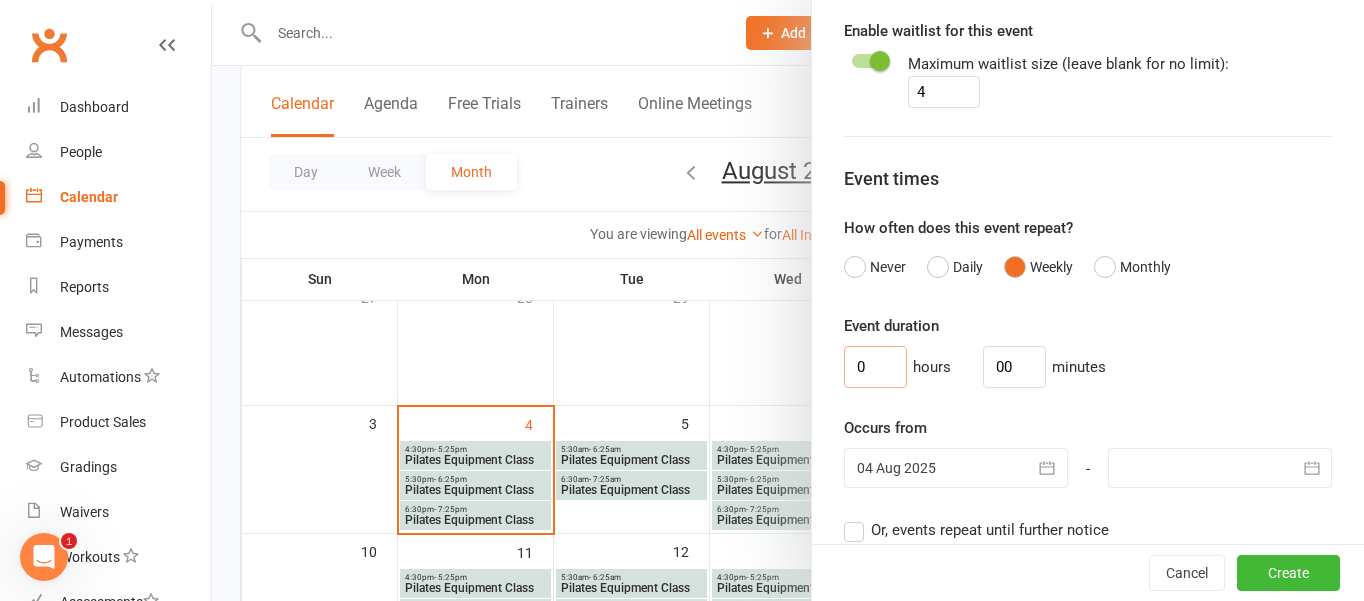 type on "0" 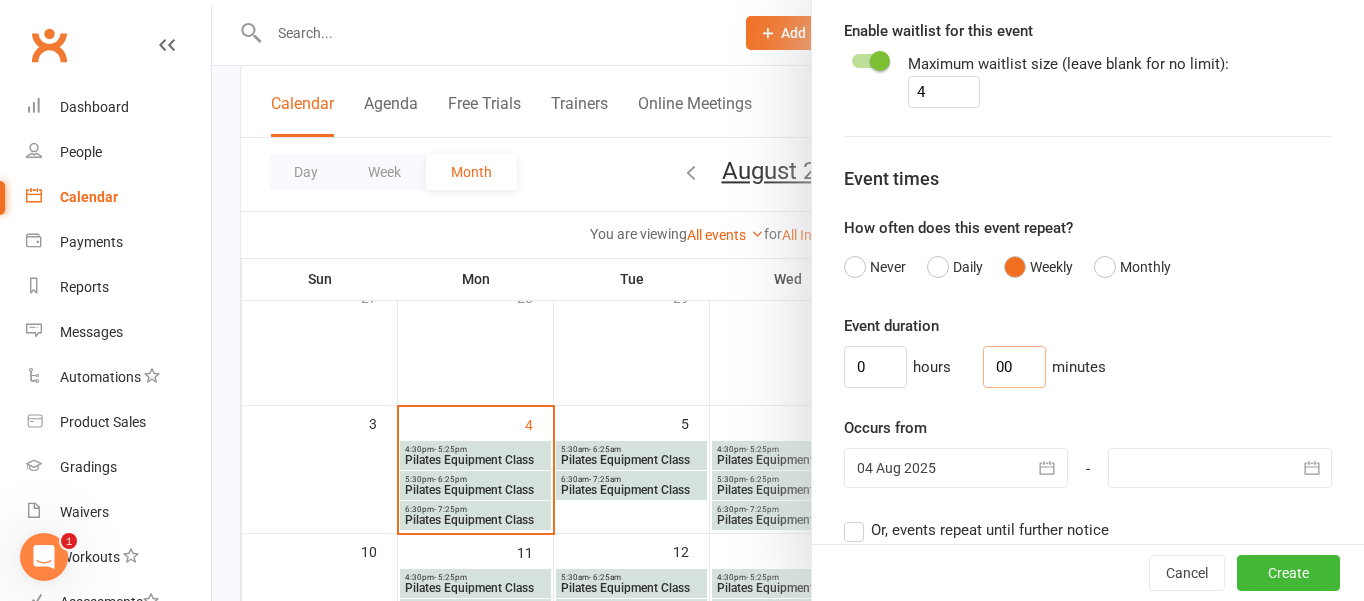 click on "00" at bounding box center [1014, 367] 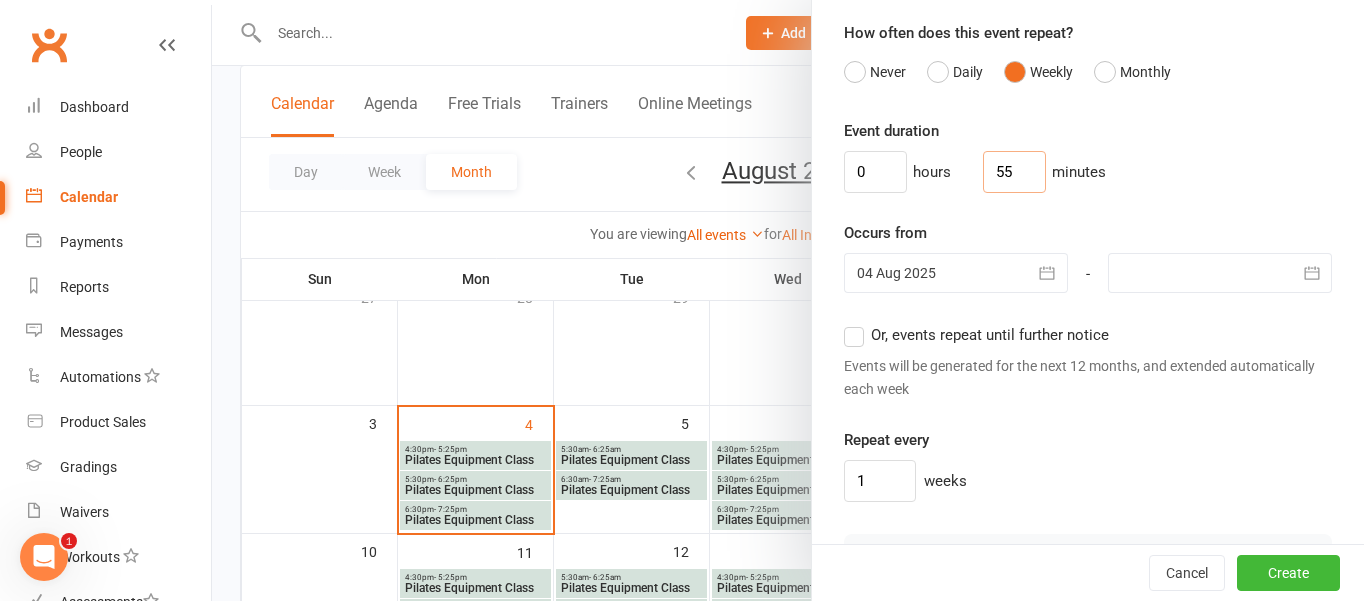 scroll, scrollTop: 1608, scrollLeft: 0, axis: vertical 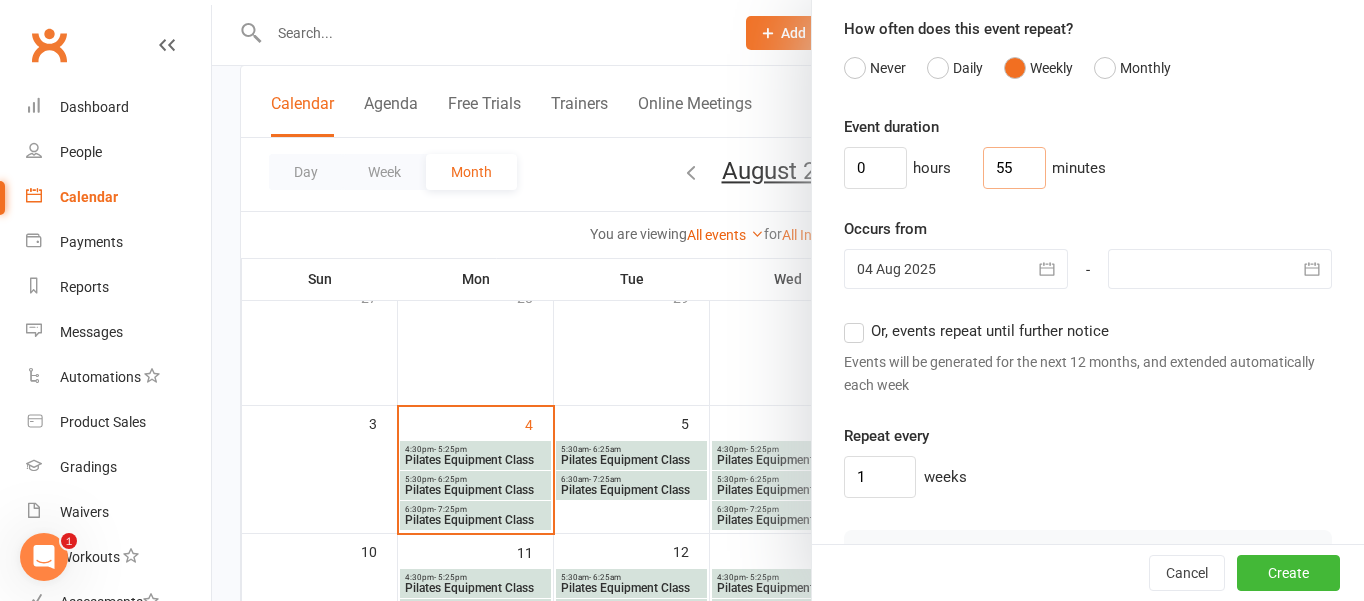 type on "55" 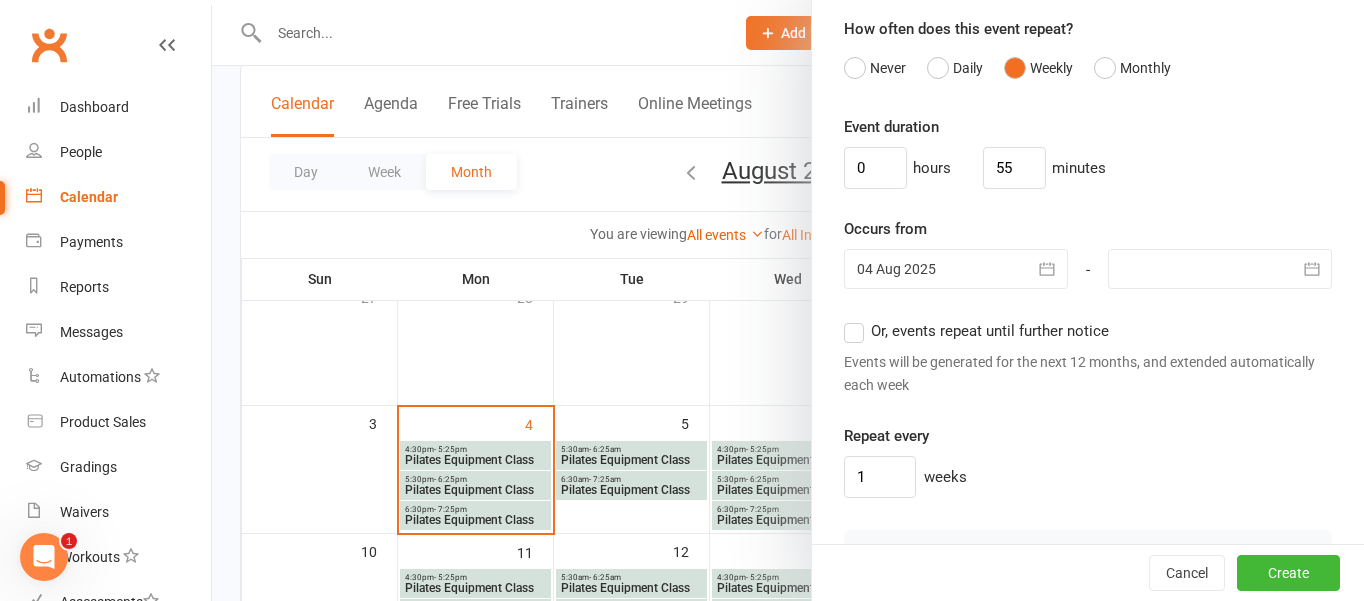 click on "Or, events repeat until further notice" at bounding box center [976, 331] 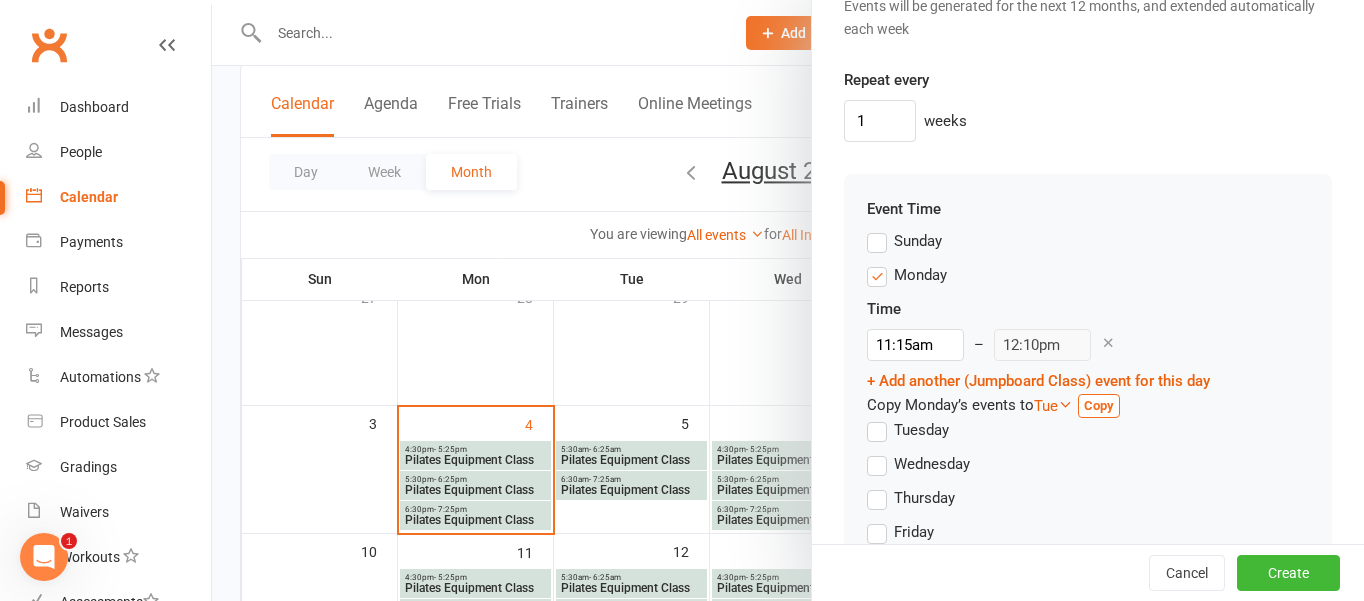 scroll, scrollTop: 1993, scrollLeft: 0, axis: vertical 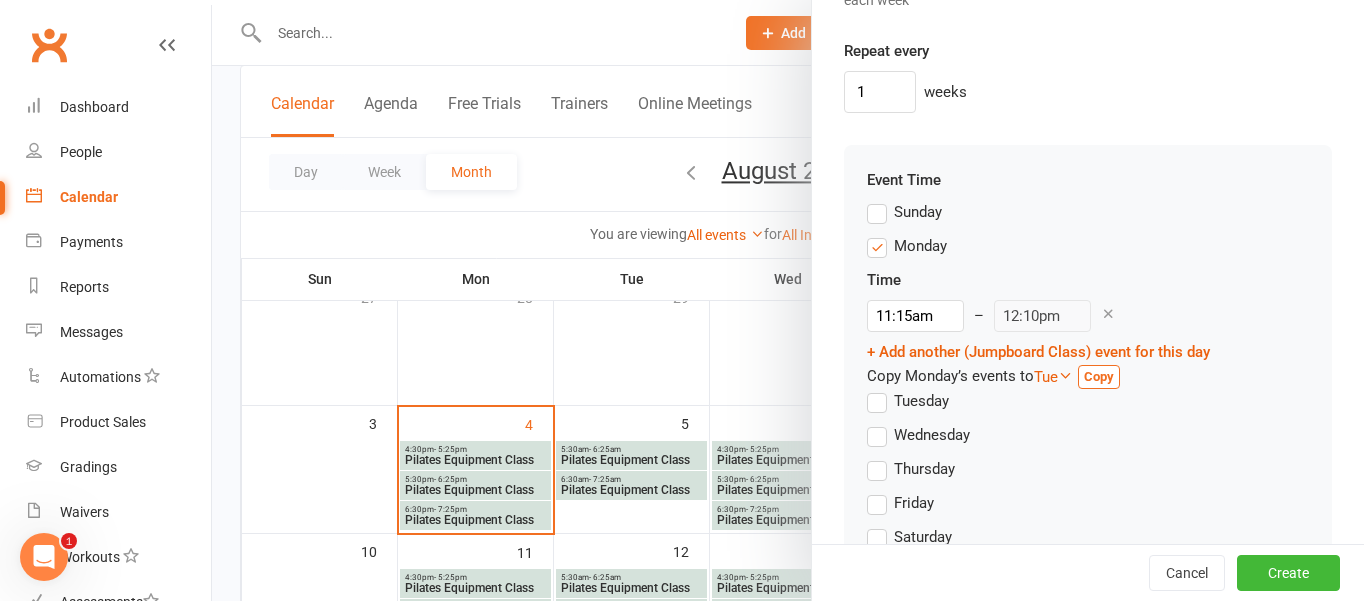 click at bounding box center [1108, 313] 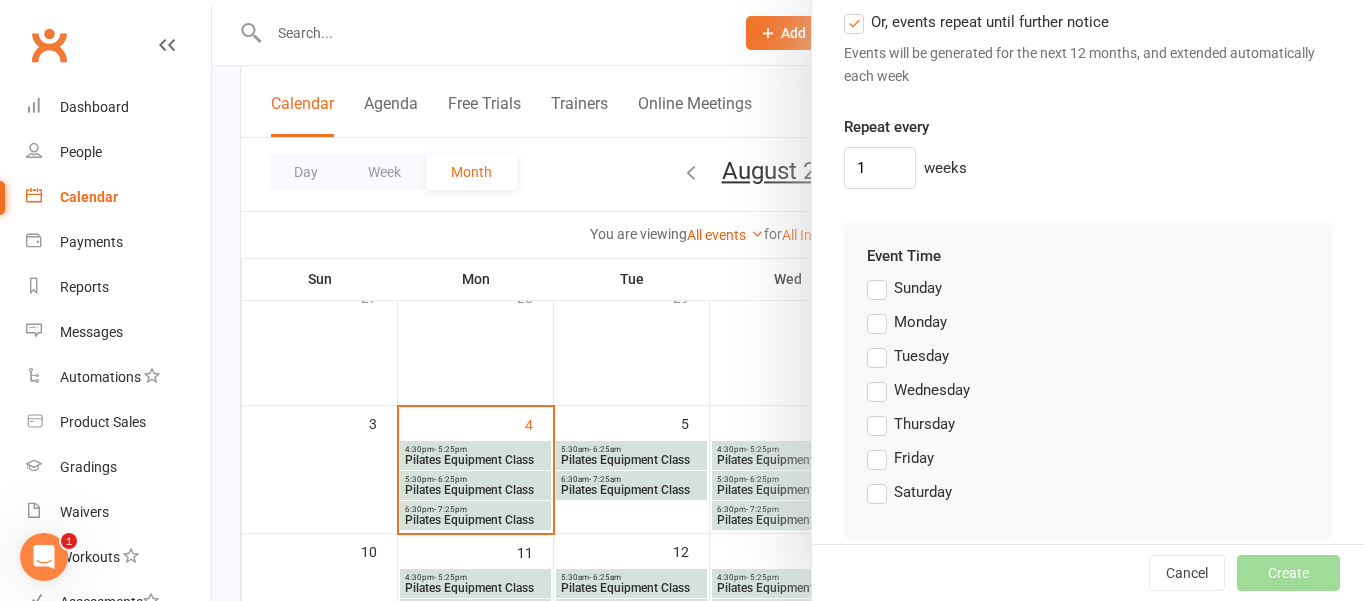scroll, scrollTop: 1917, scrollLeft: 0, axis: vertical 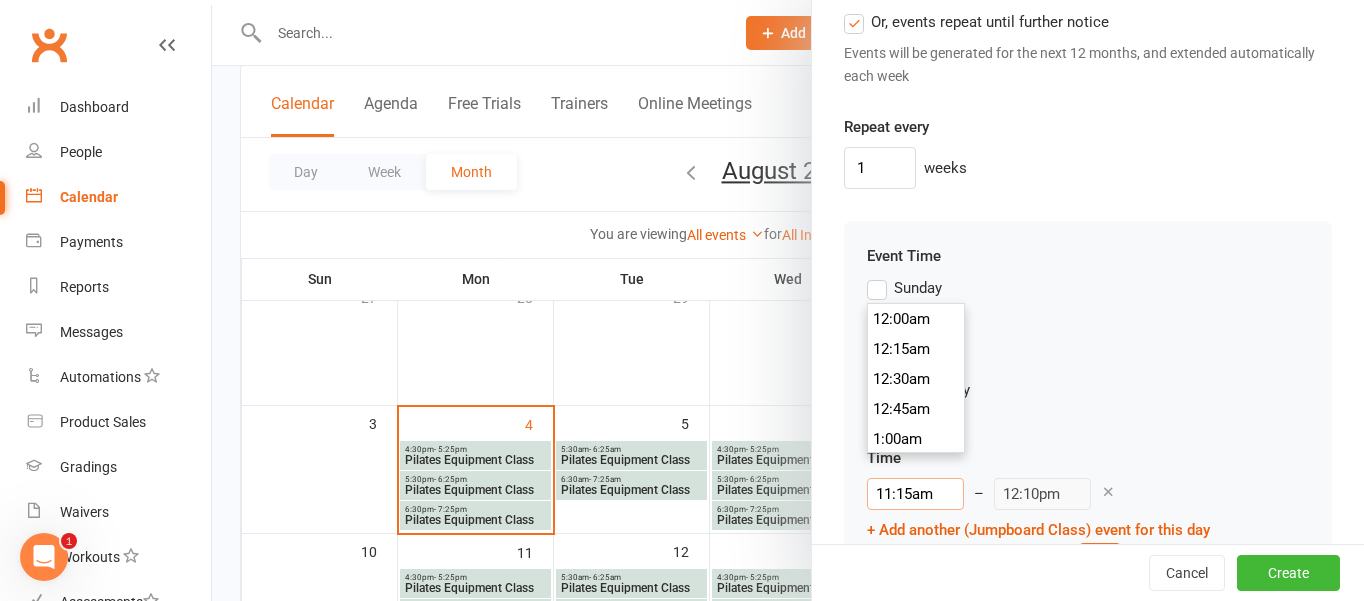 click on "11:15am" at bounding box center (915, 494) 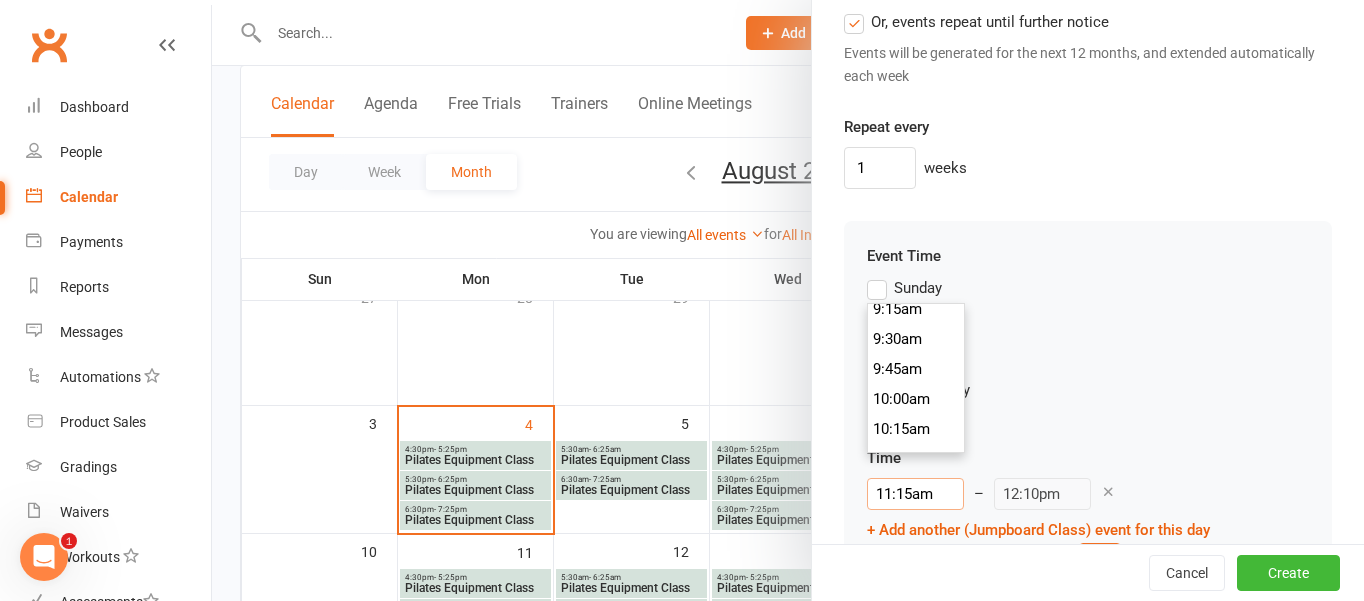 scroll, scrollTop: 1112, scrollLeft: 0, axis: vertical 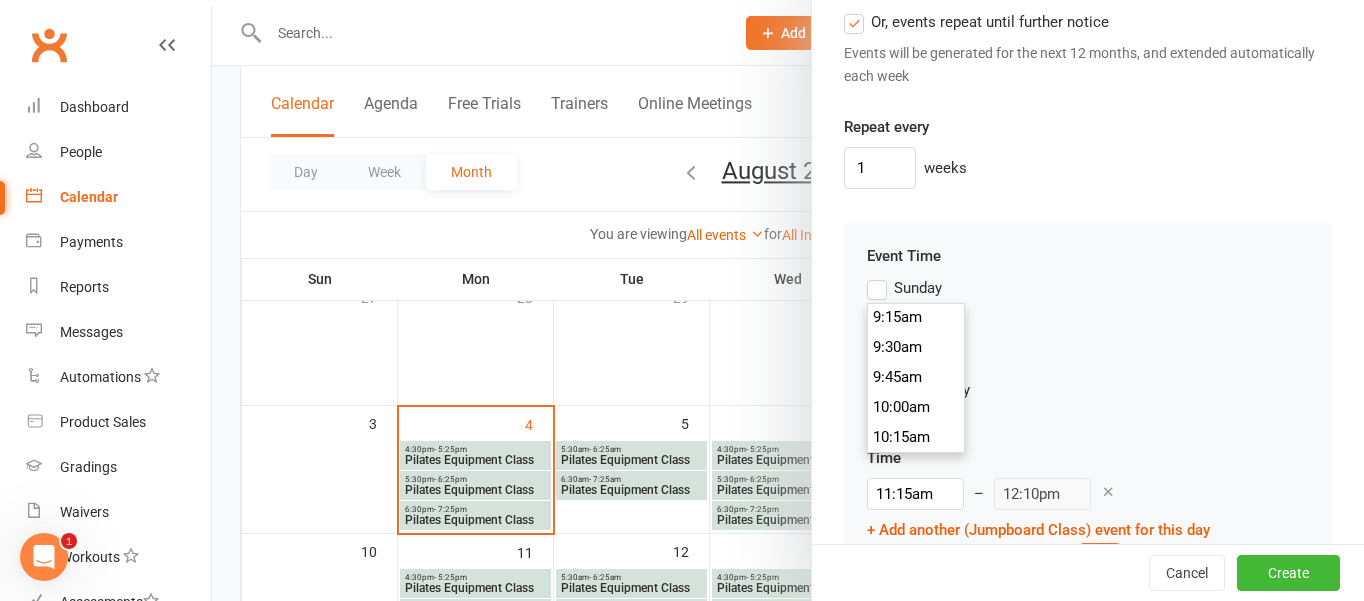 type on "9:30am" 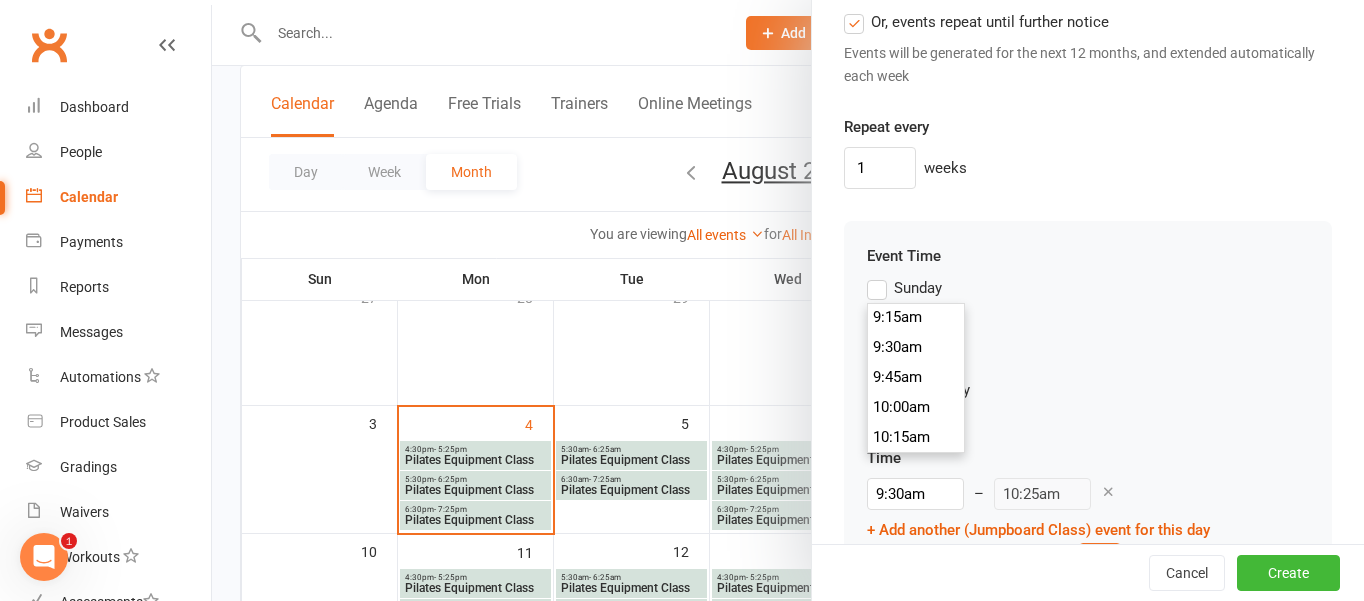 click on "9:30am" at bounding box center (916, 347) 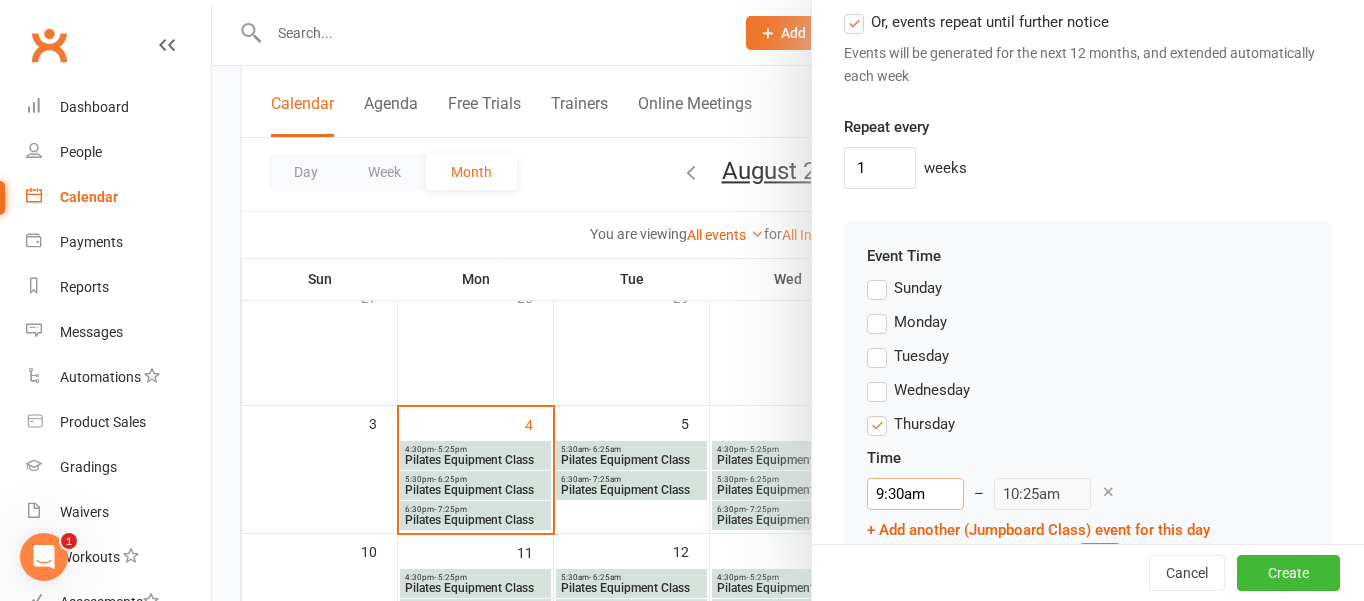 scroll, scrollTop: 2038, scrollLeft: 0, axis: vertical 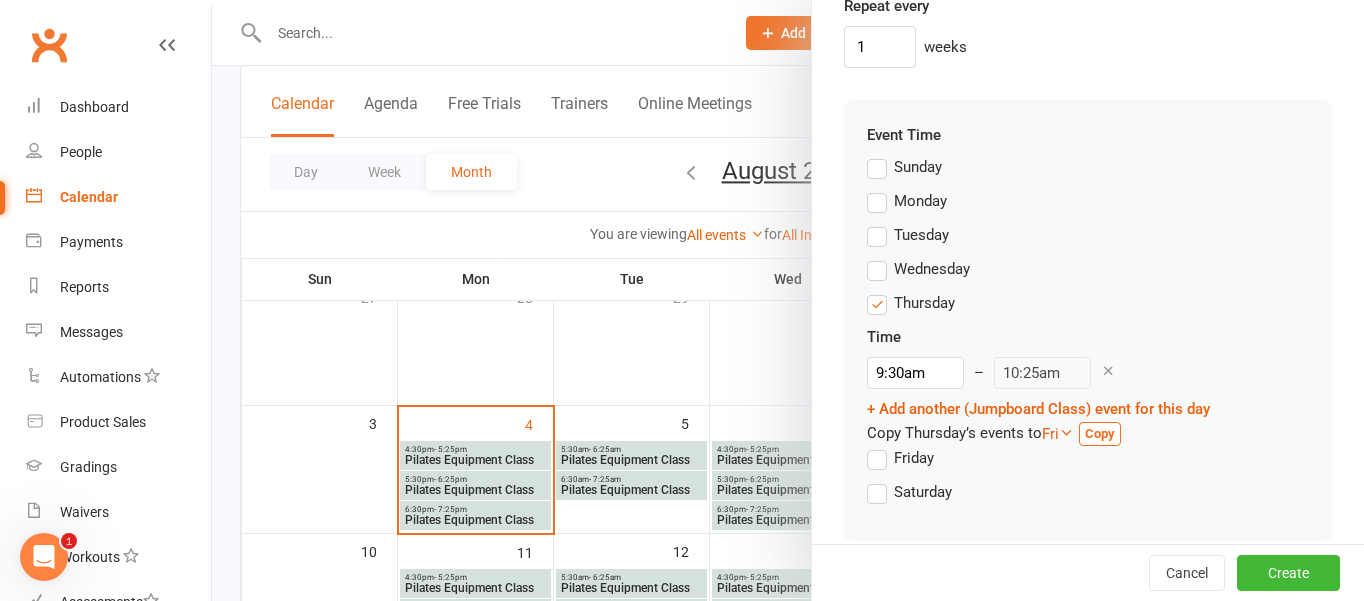 click on "Saturday" at bounding box center (909, 492) 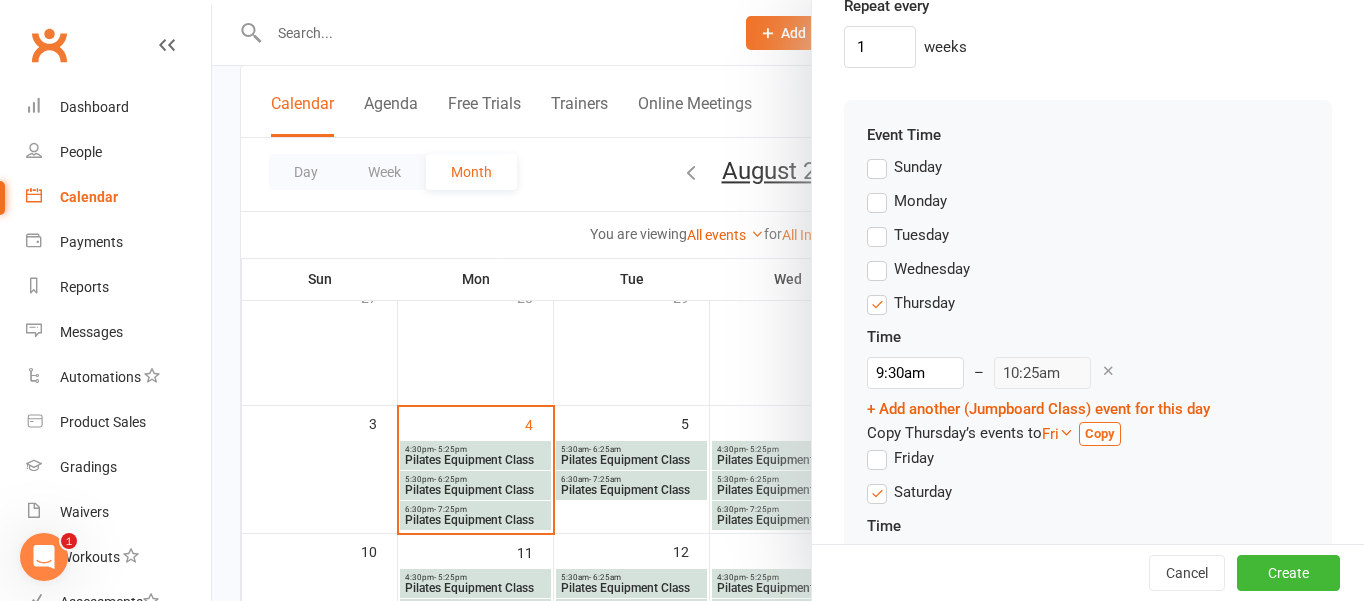 scroll, scrollTop: 2159, scrollLeft: 0, axis: vertical 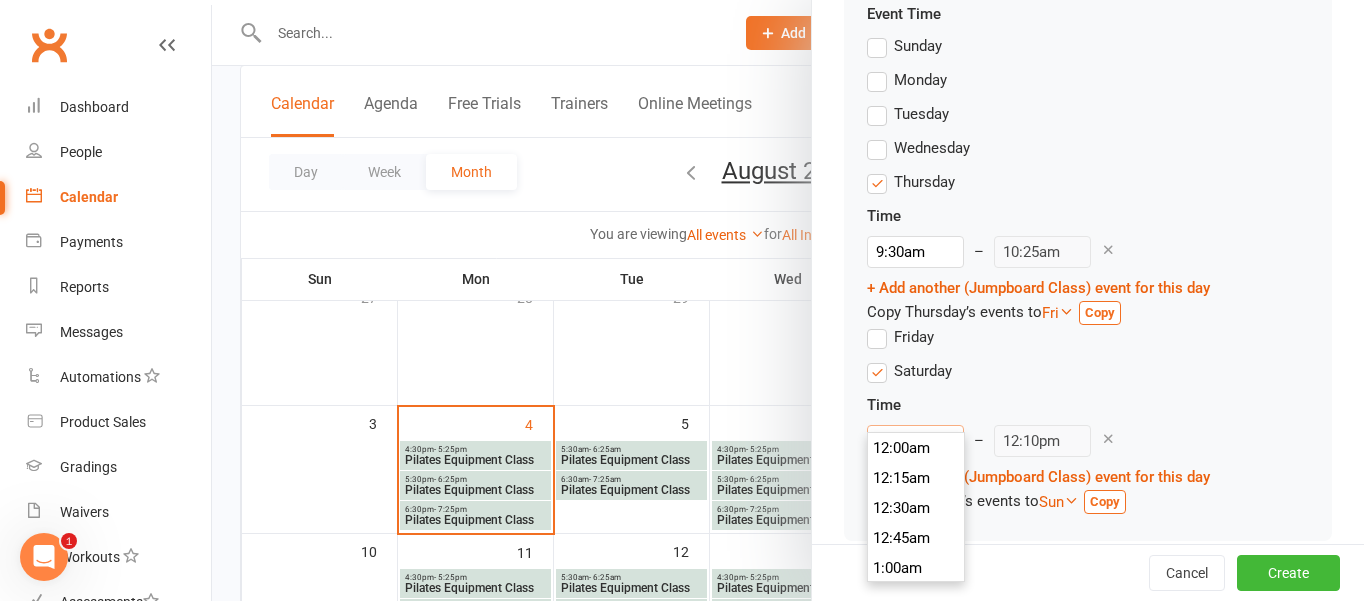 click on "11:15am" at bounding box center [915, 441] 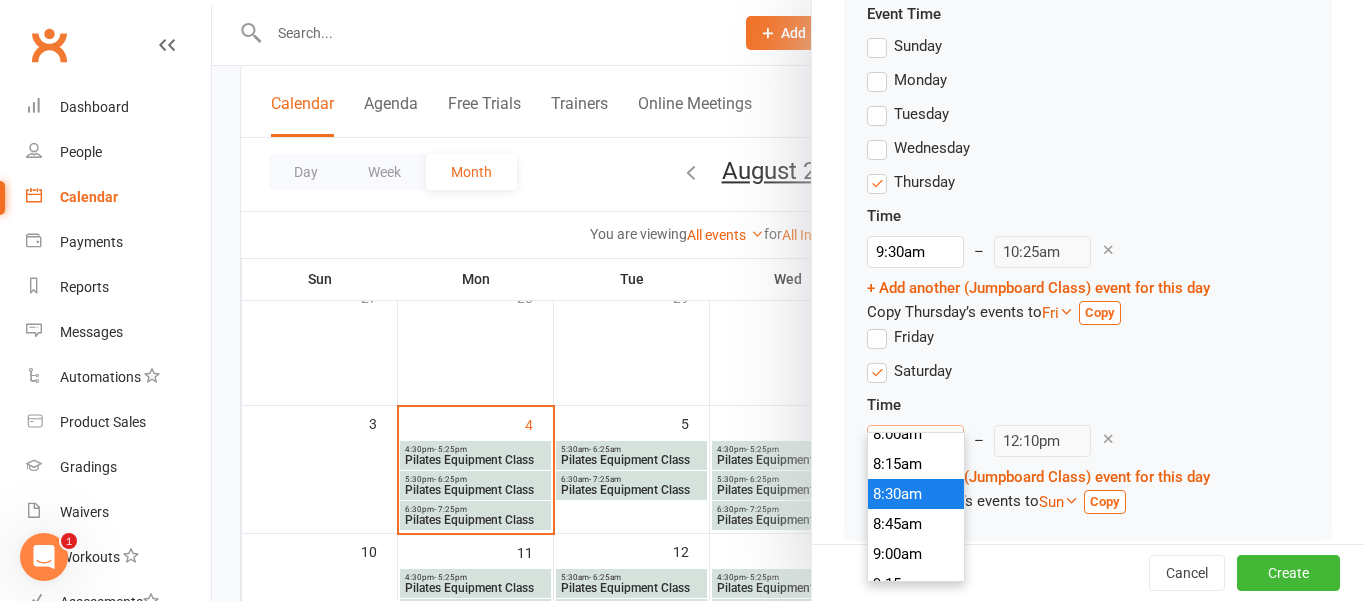 scroll, scrollTop: 975, scrollLeft: 0, axis: vertical 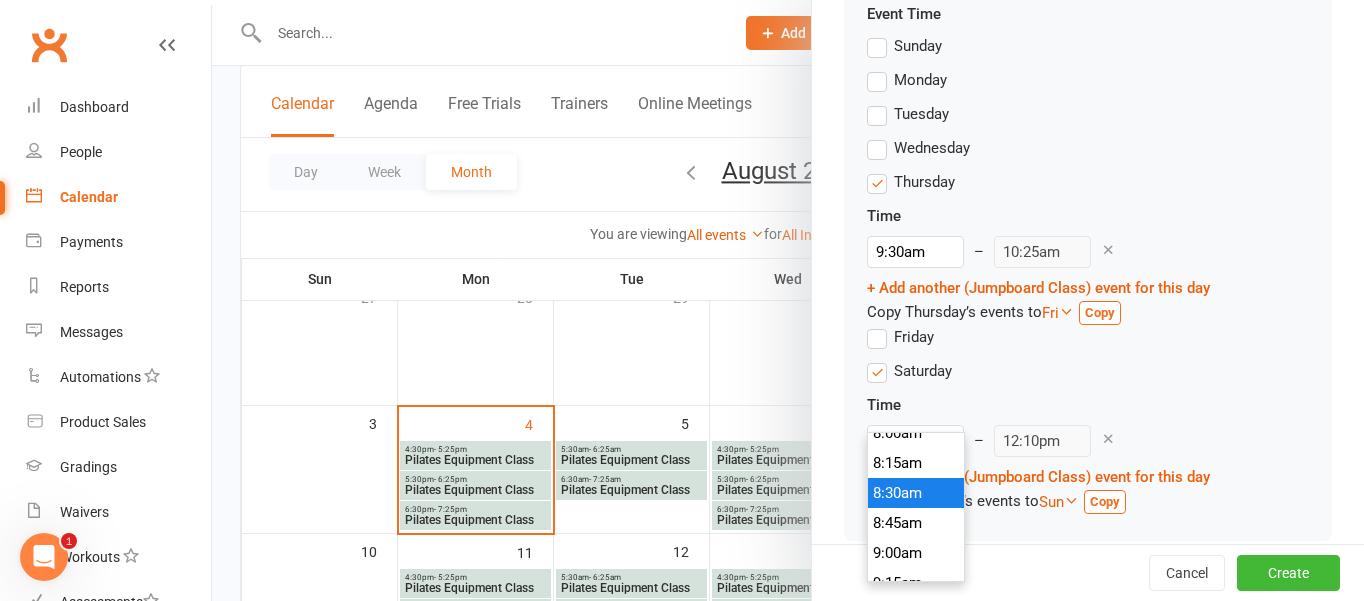 type on "8:30am" 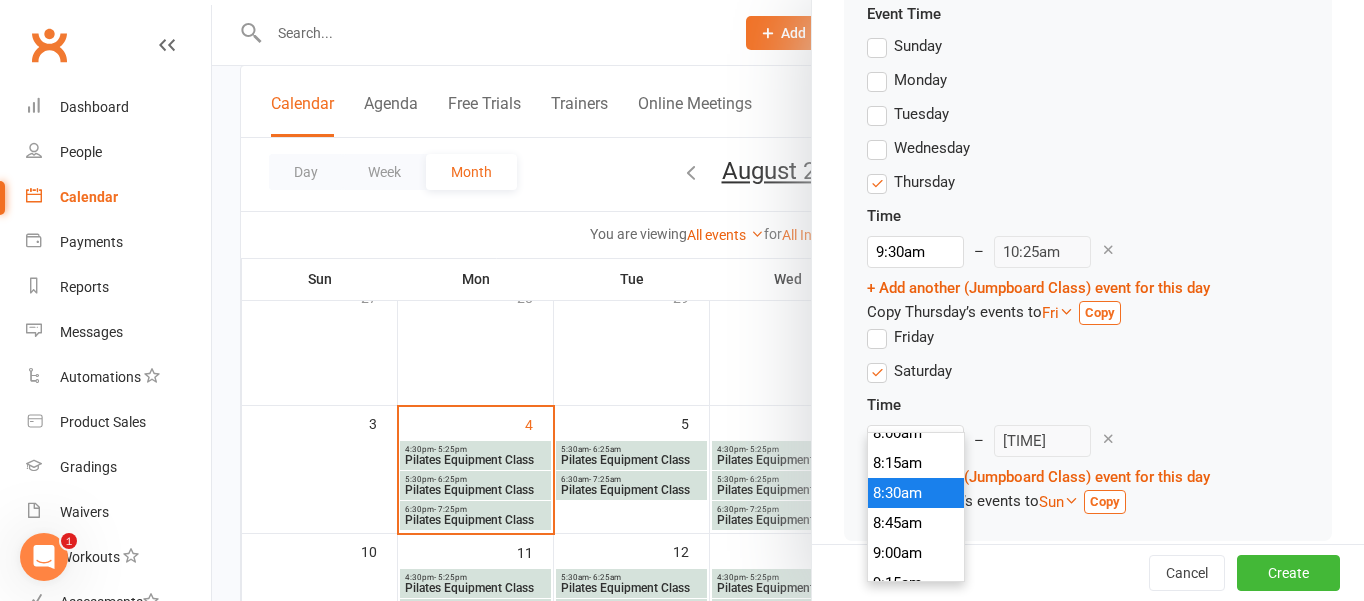 click on "8:30am" at bounding box center [916, 493] 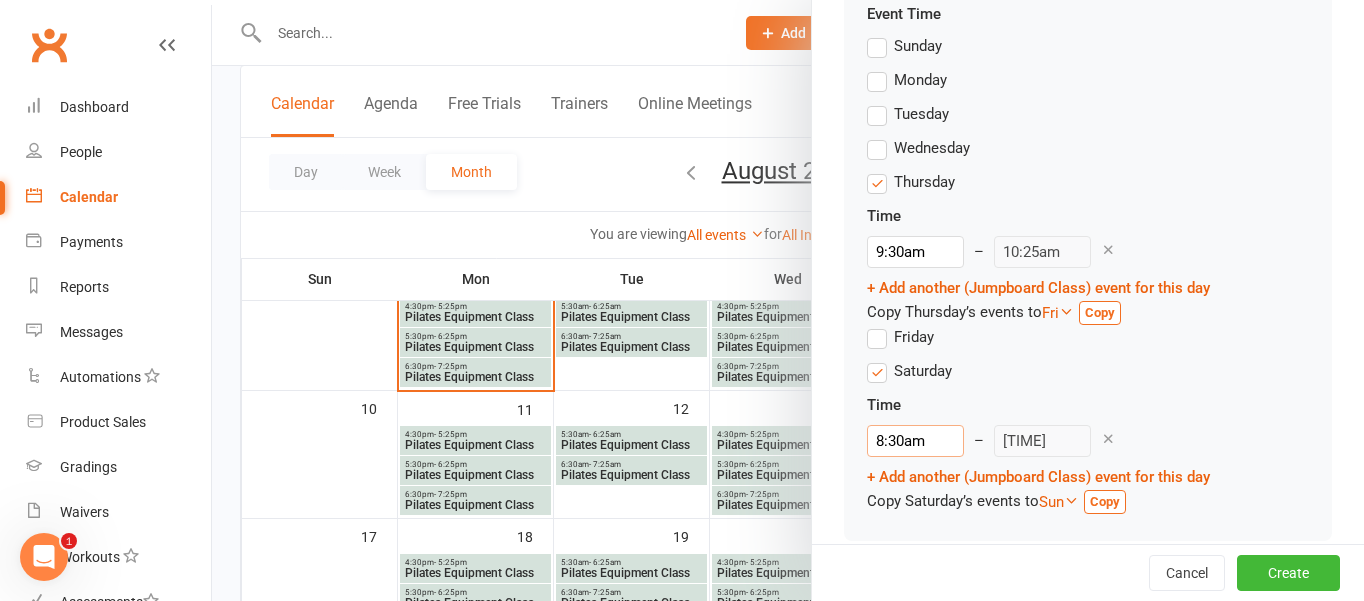 scroll, scrollTop: 286, scrollLeft: 0, axis: vertical 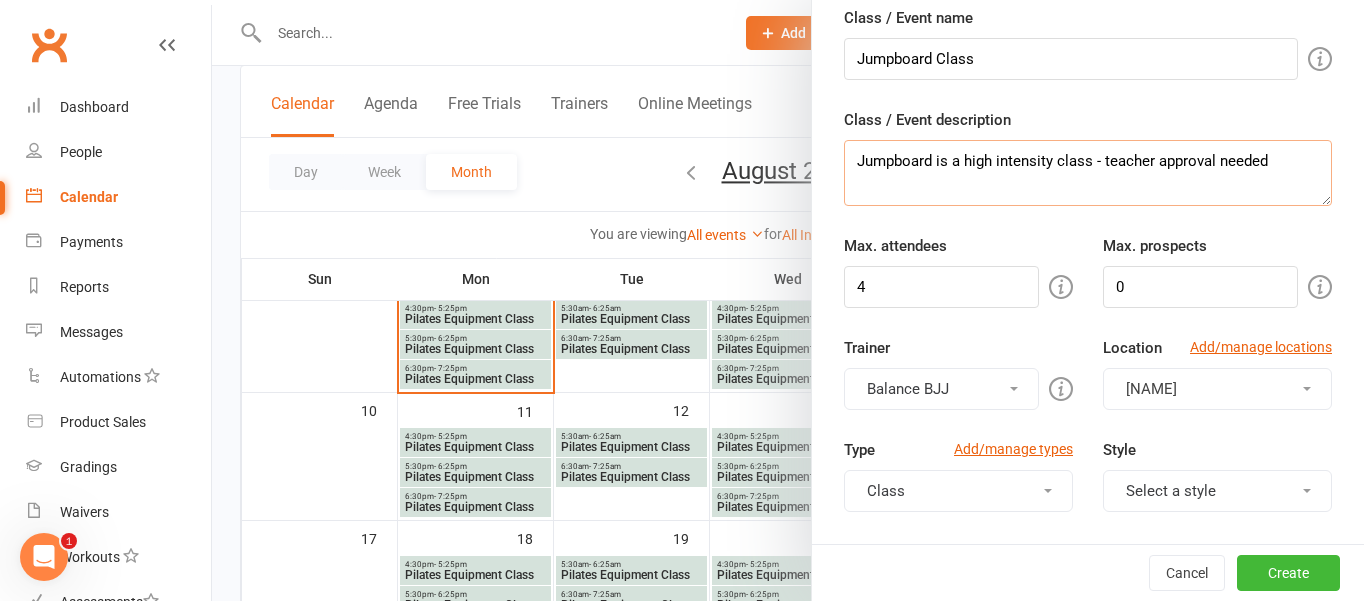 click on "Jumpboard is a high intensity class - teacher approval needed" at bounding box center (1088, 173) 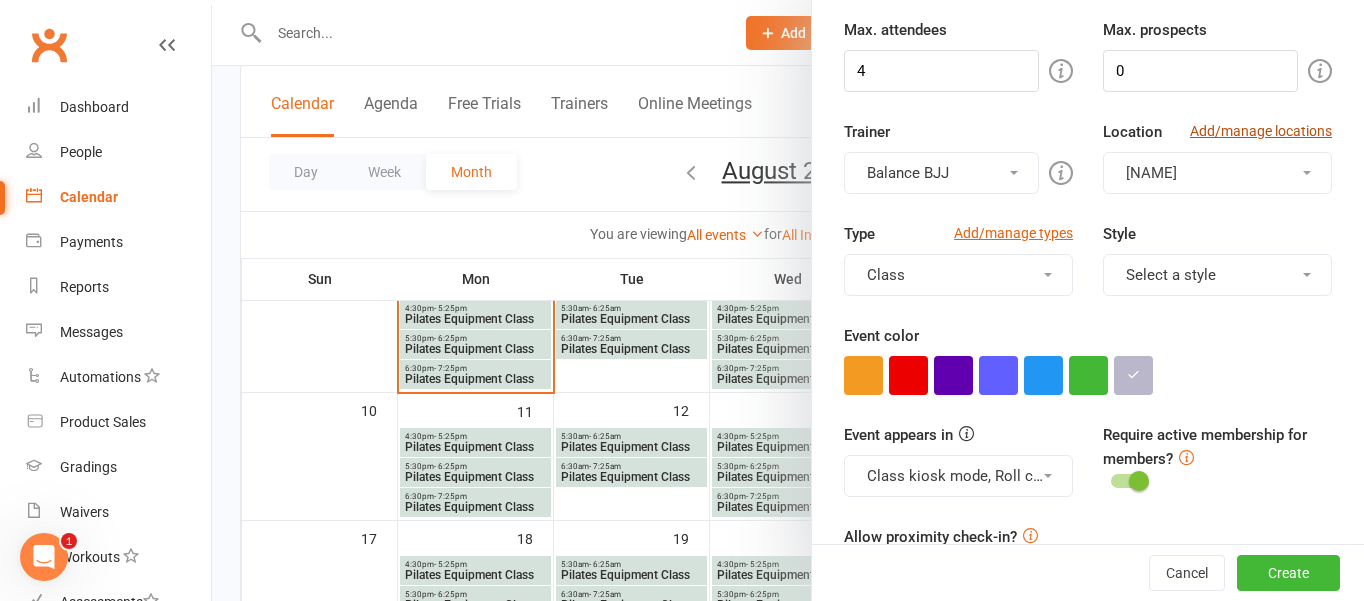 scroll, scrollTop: 294, scrollLeft: 0, axis: vertical 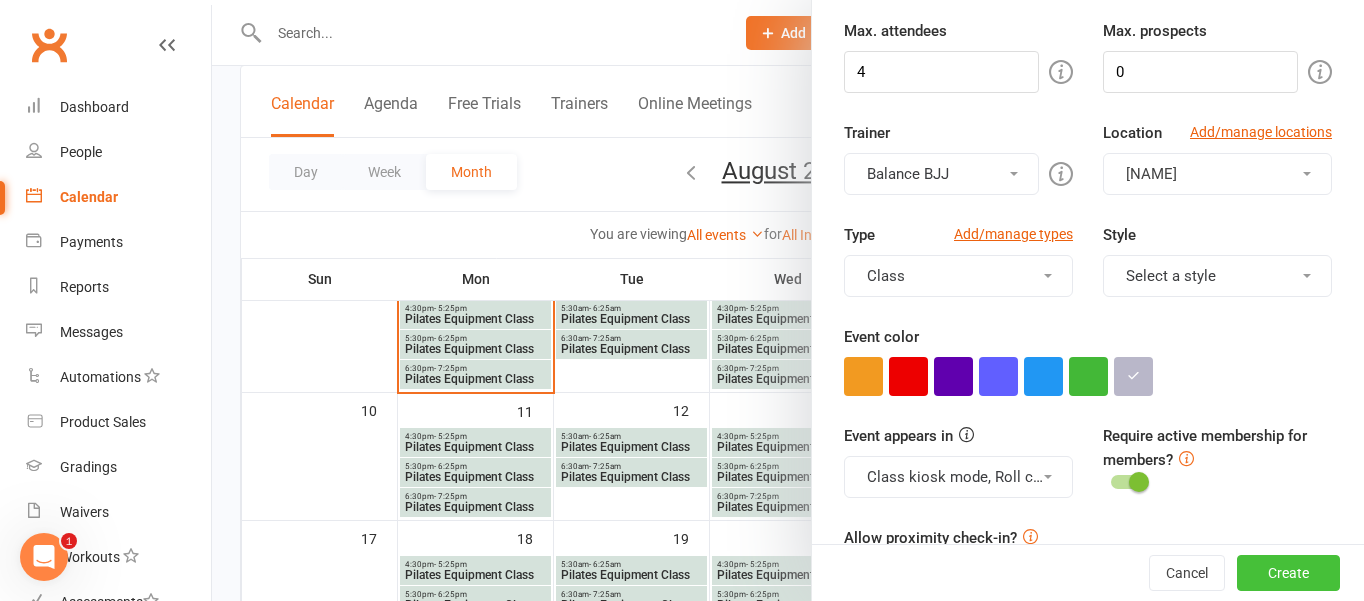 type on "Jumpboard is a high intensity class - teacher approval needed" 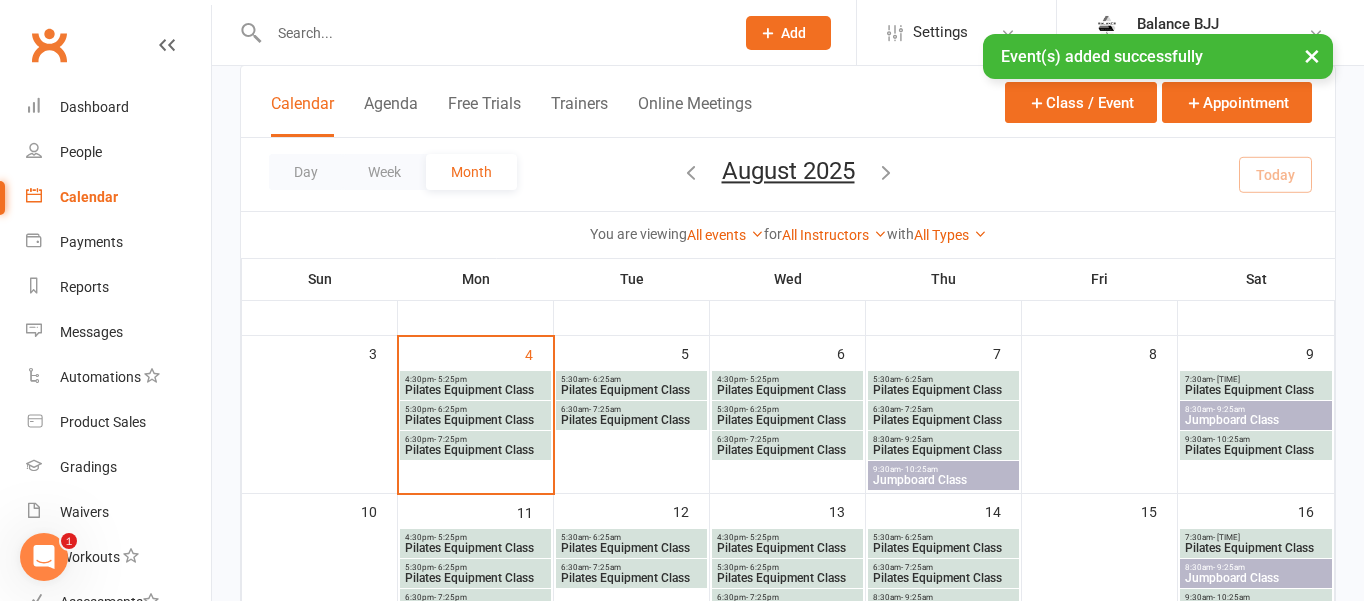 scroll, scrollTop: 218, scrollLeft: 0, axis: vertical 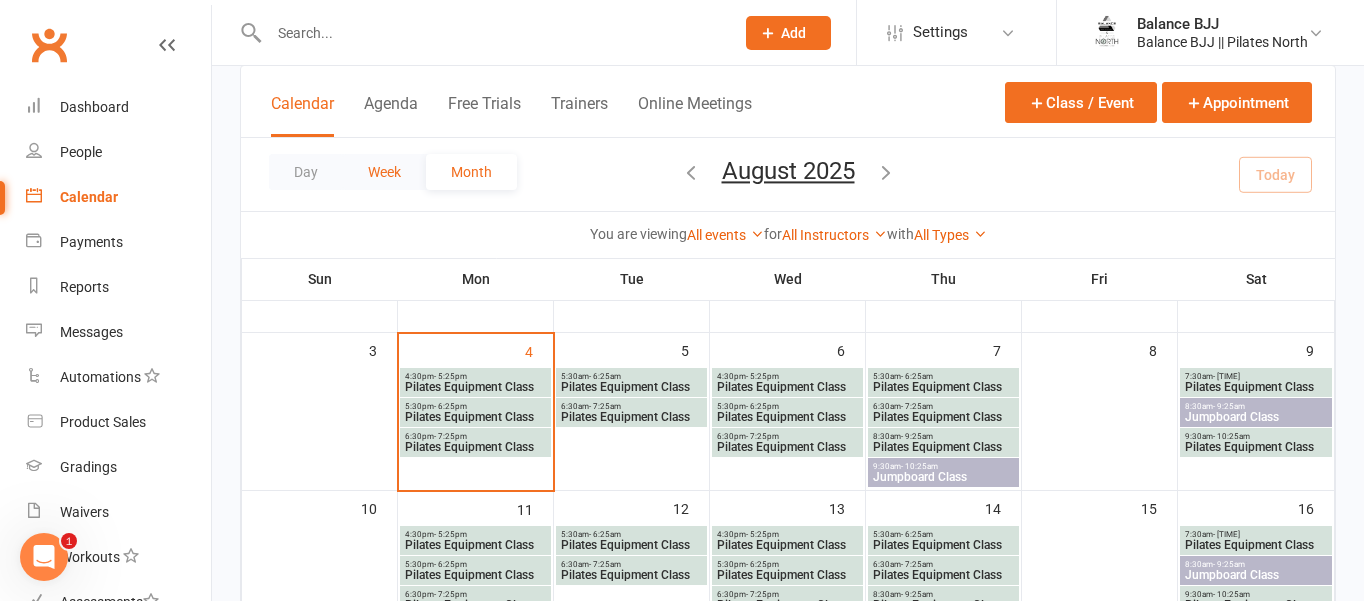 click on "Week" at bounding box center (384, 172) 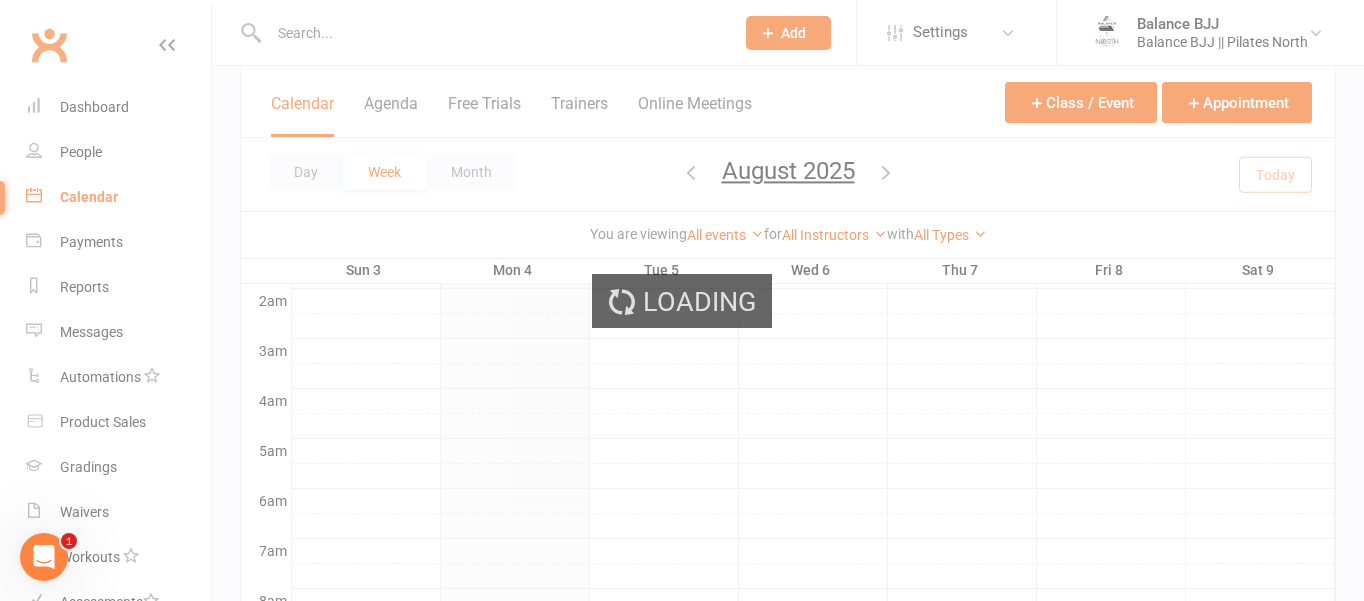 scroll, scrollTop: 0, scrollLeft: 0, axis: both 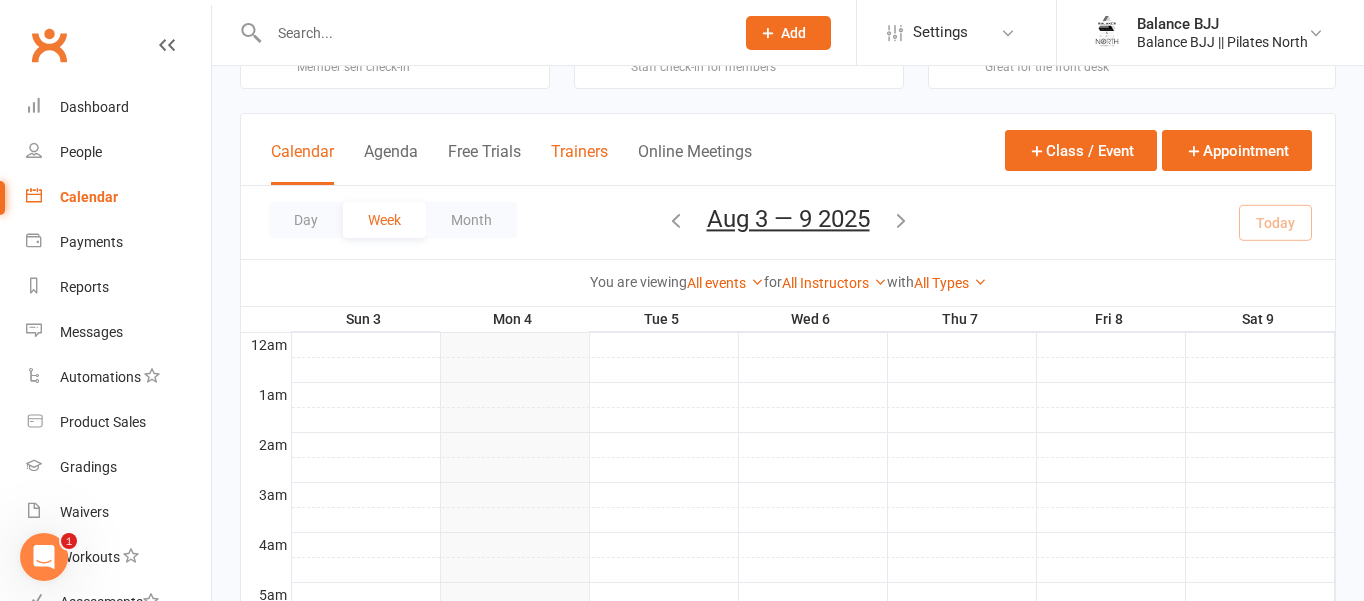click on "Trainers" at bounding box center [579, 163] 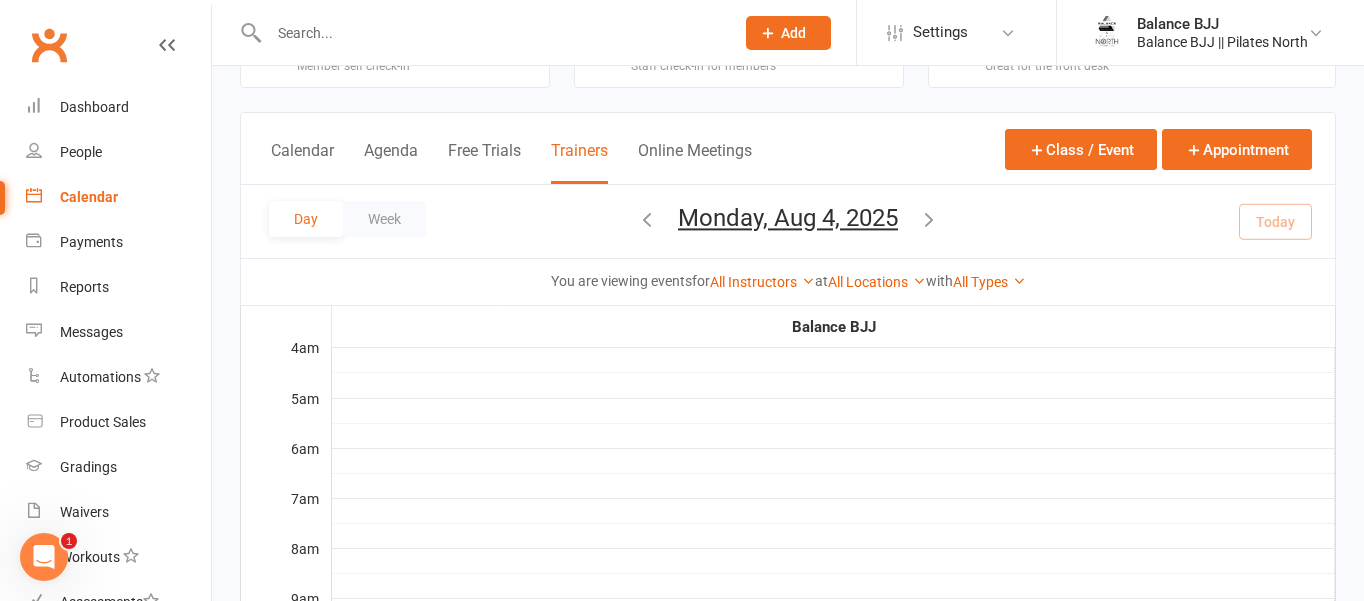 scroll, scrollTop: 0, scrollLeft: 0, axis: both 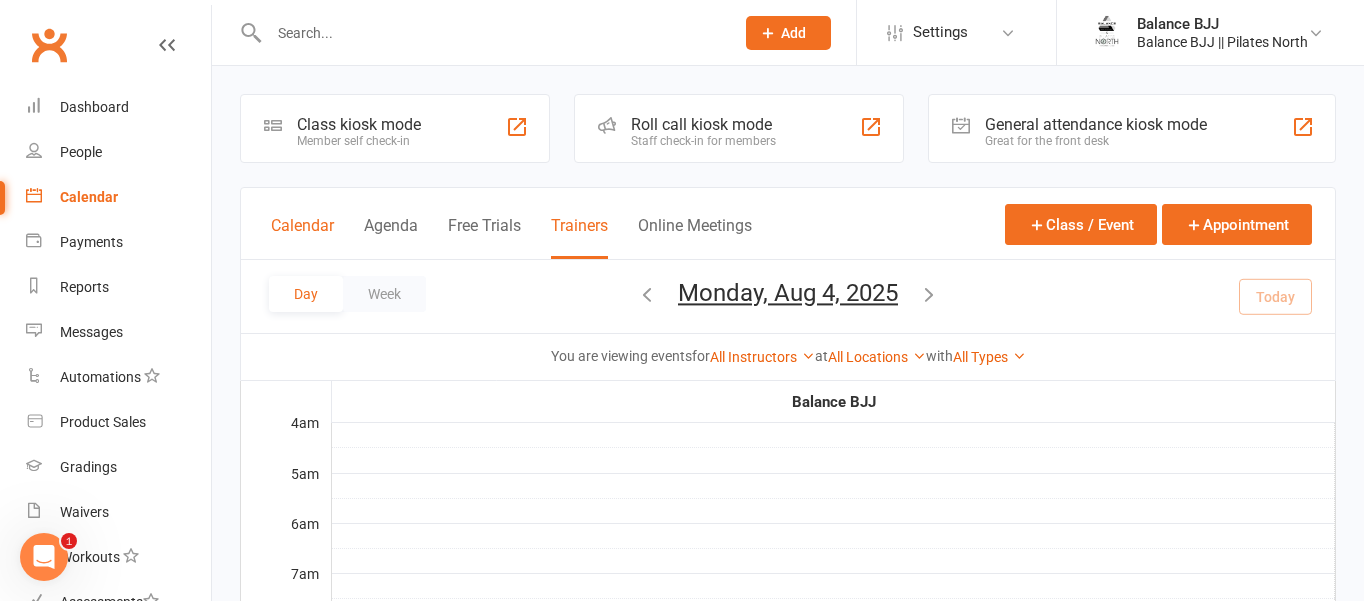 click on "Calendar" at bounding box center (302, 237) 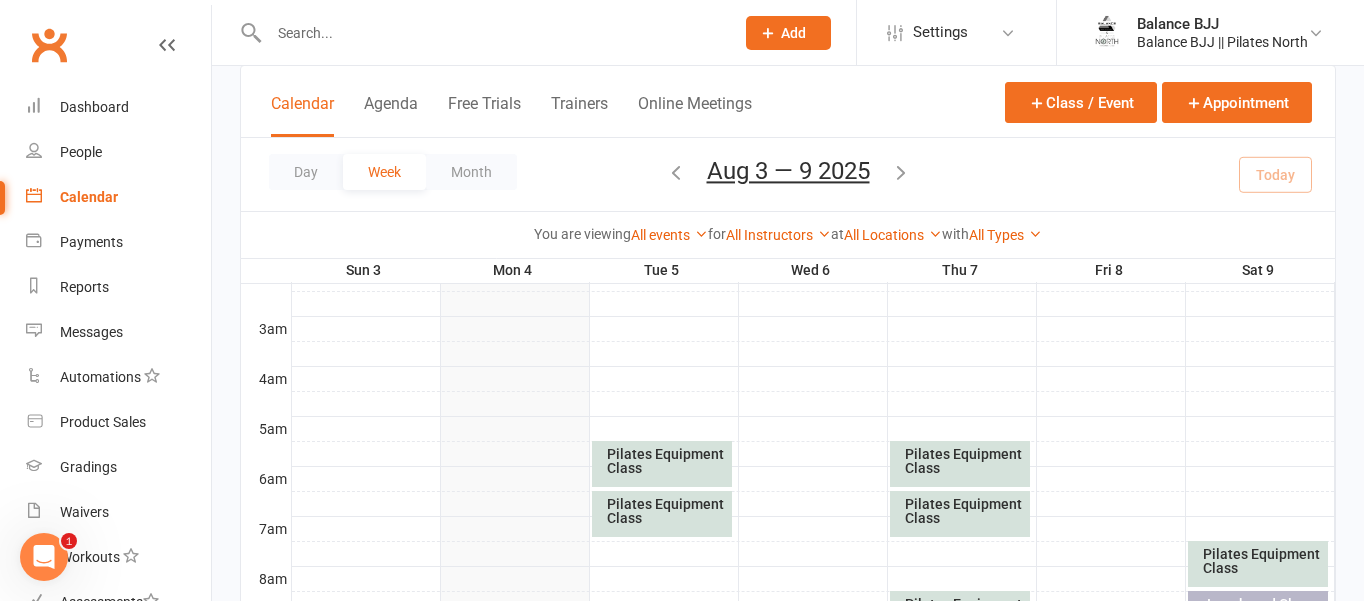 scroll, scrollTop: 241, scrollLeft: 0, axis: vertical 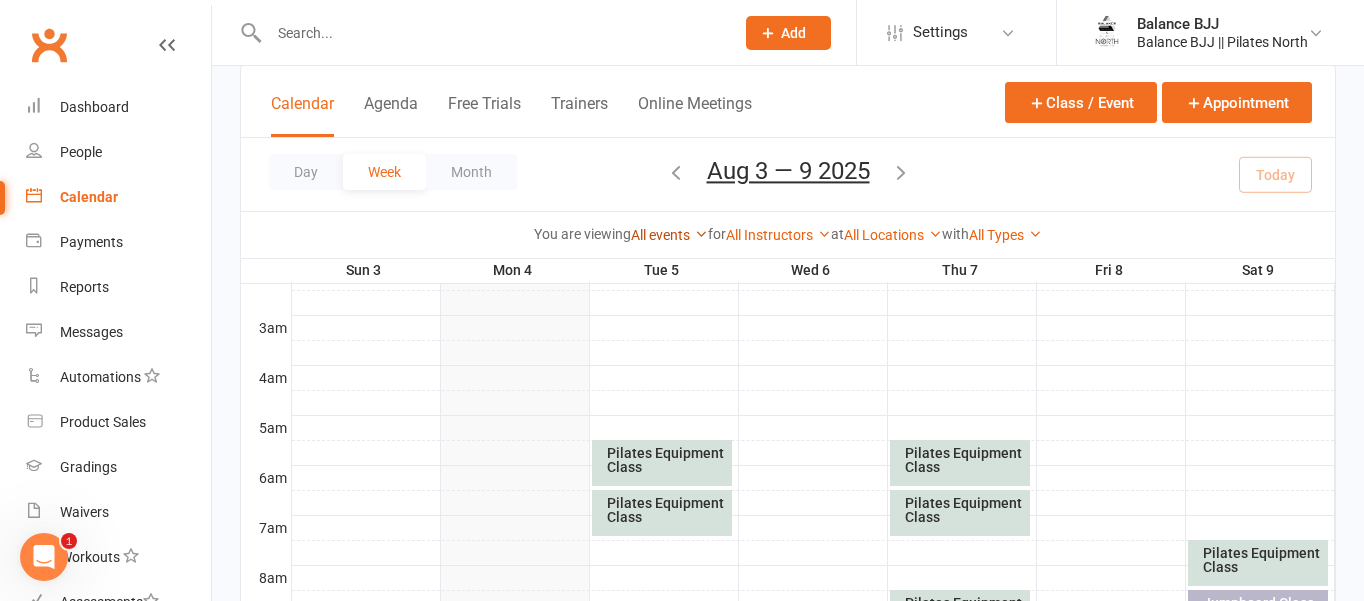 click at bounding box center [701, 234] 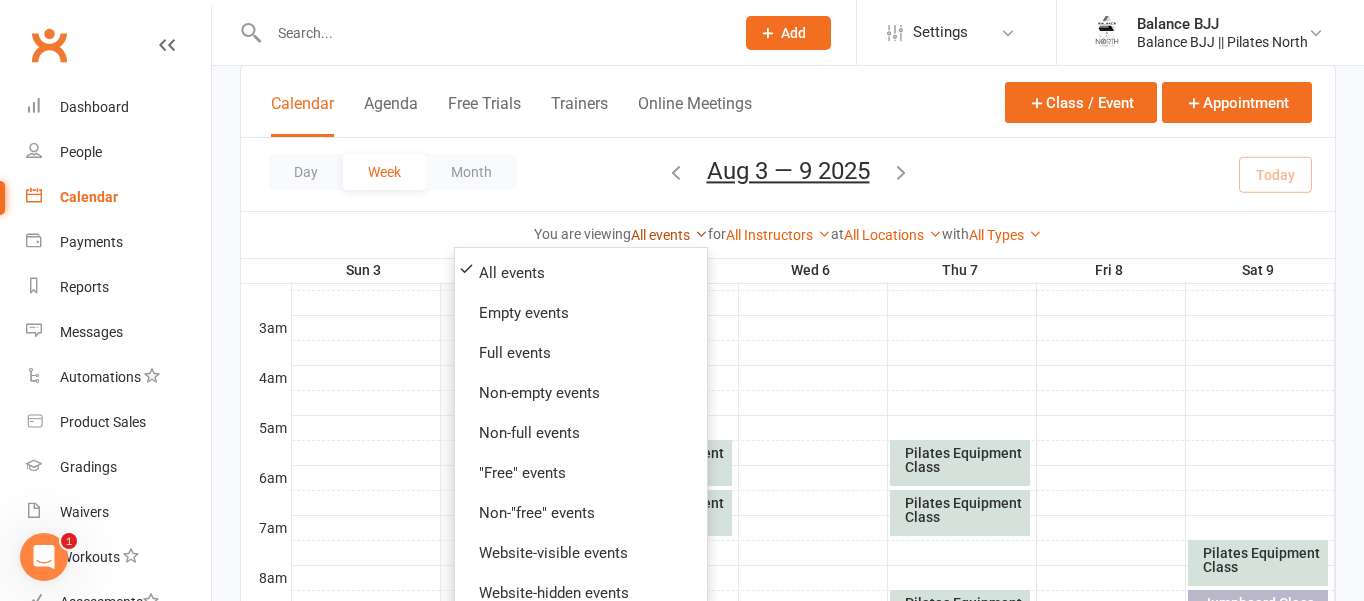 click at bounding box center (701, 234) 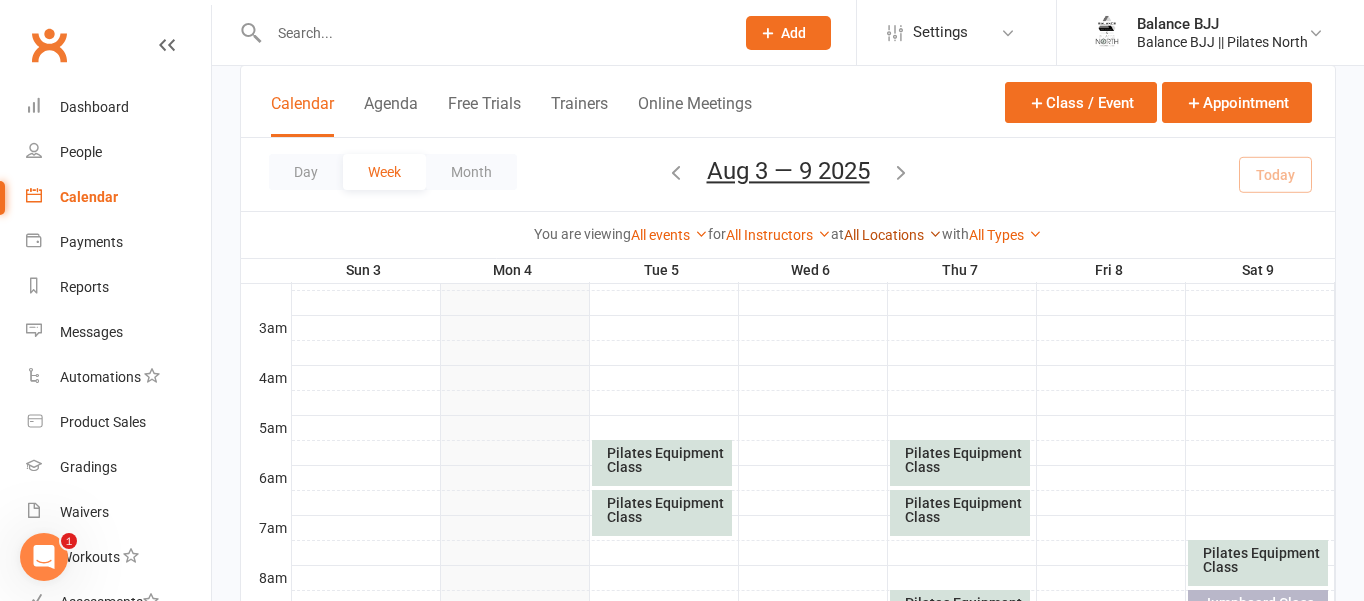click at bounding box center [935, 234] 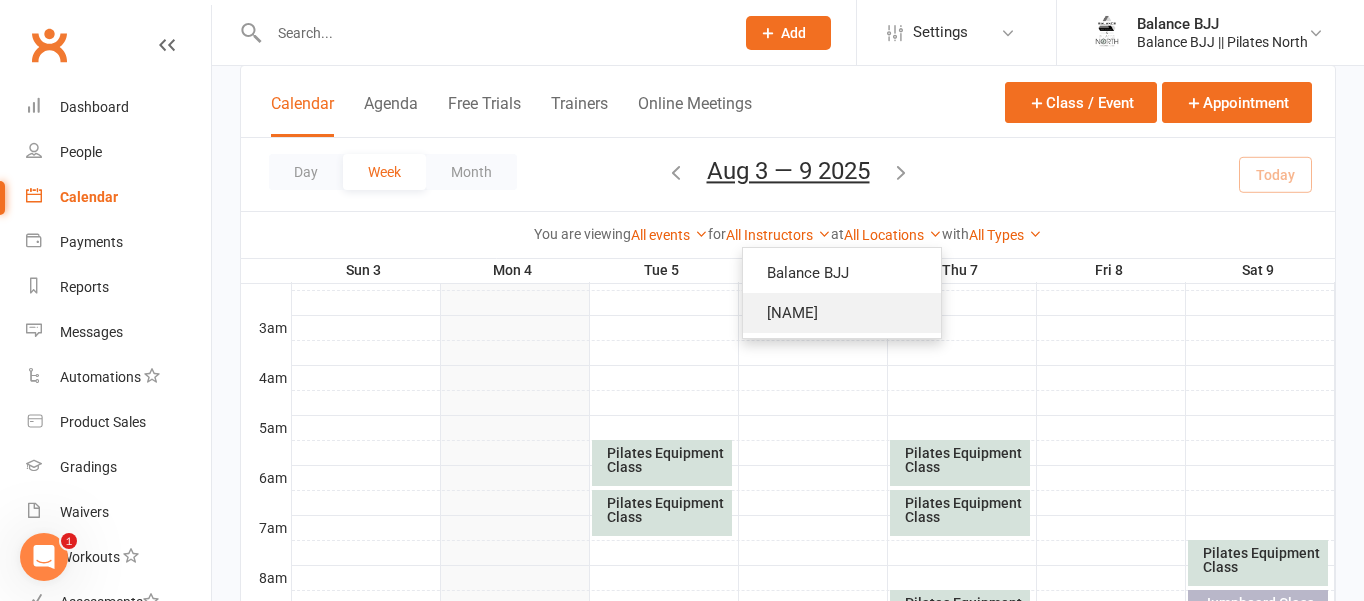 click on "[NAME]" at bounding box center (842, 313) 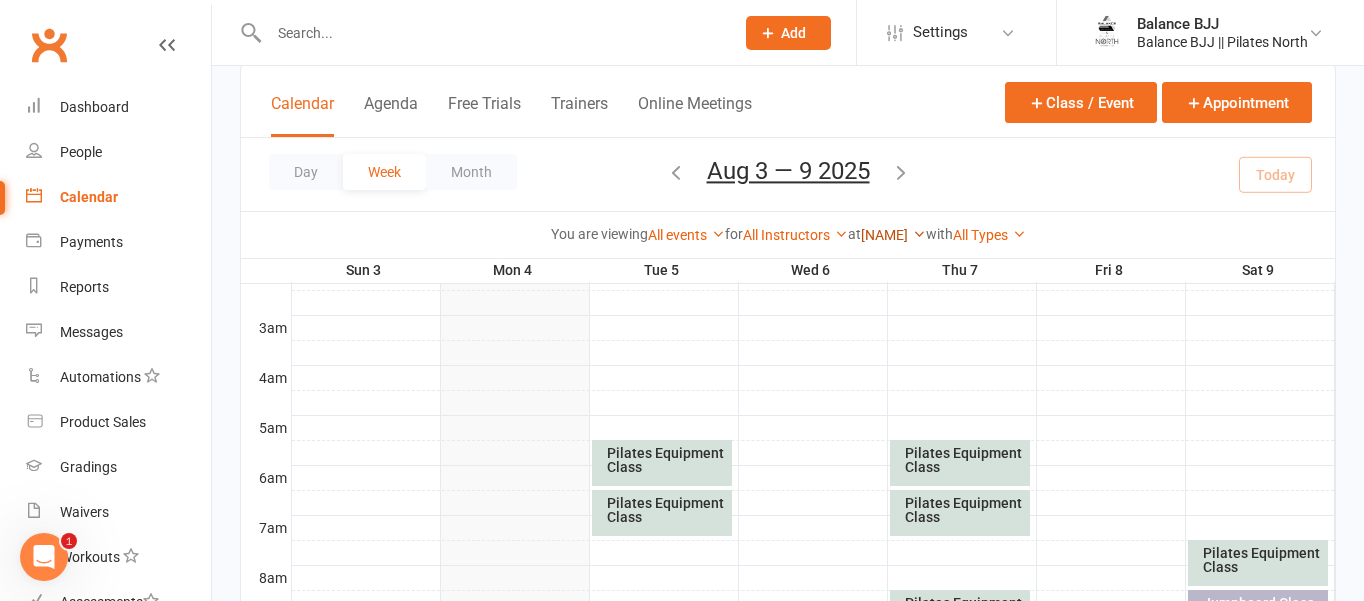 click at bounding box center [919, 234] 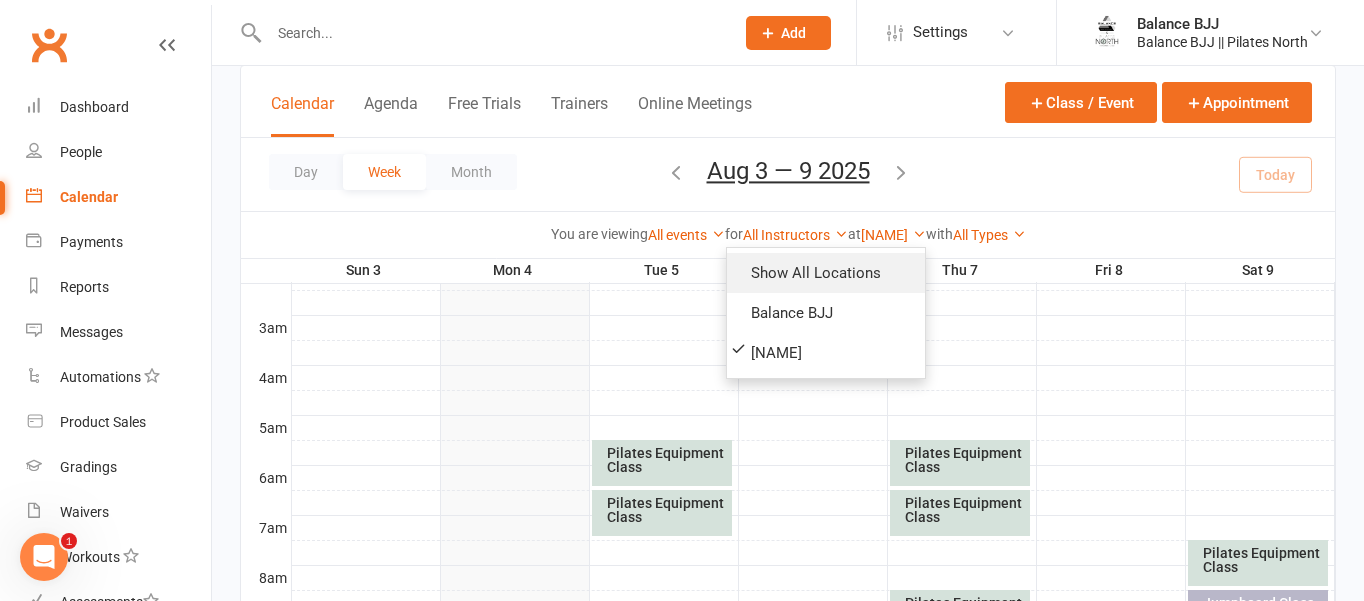 click on "Show All Locations" at bounding box center [826, 273] 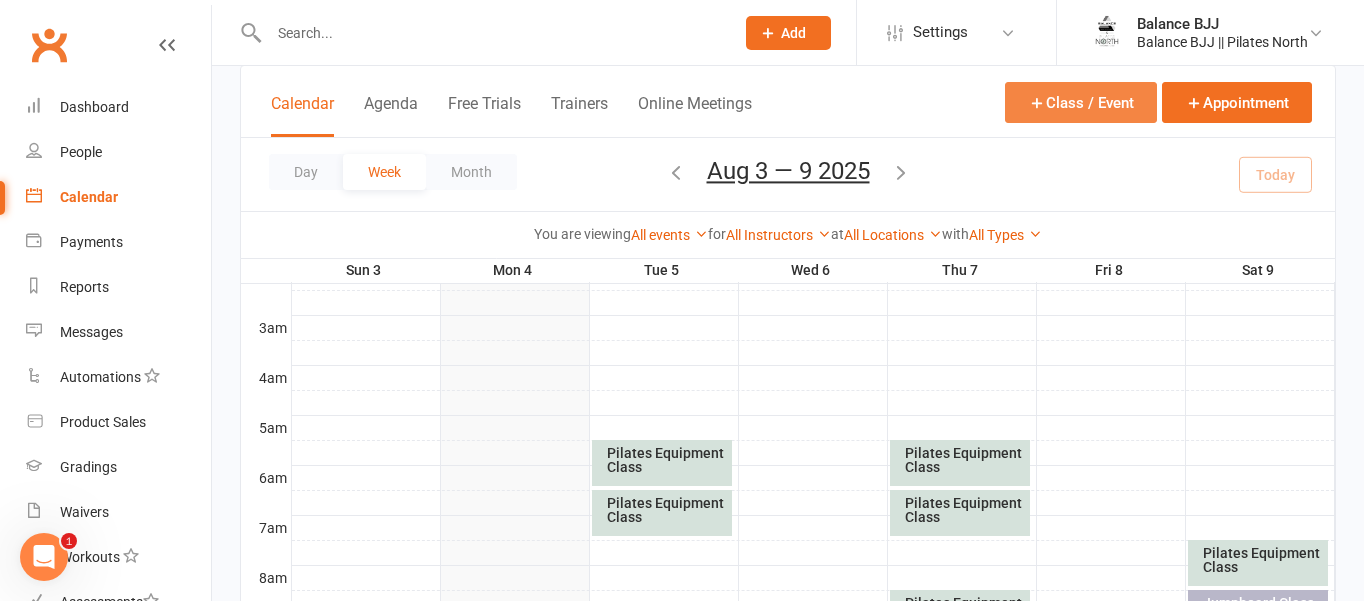 click on "Class / Event" at bounding box center (1081, 102) 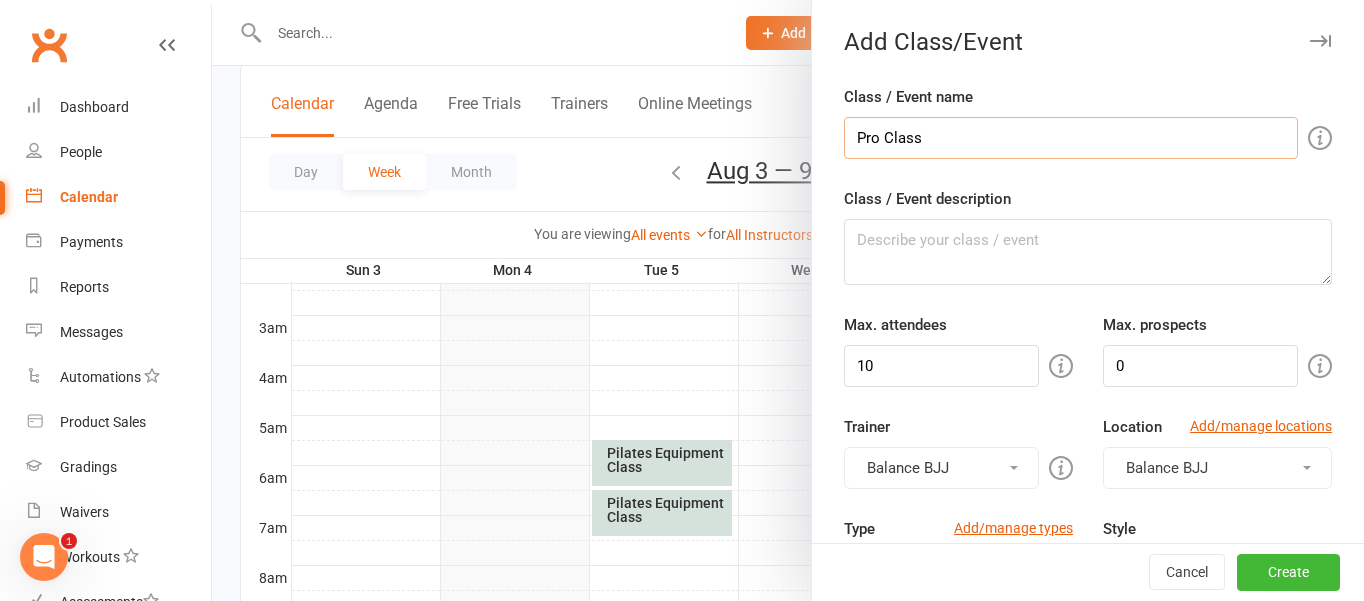type on "Pro Class" 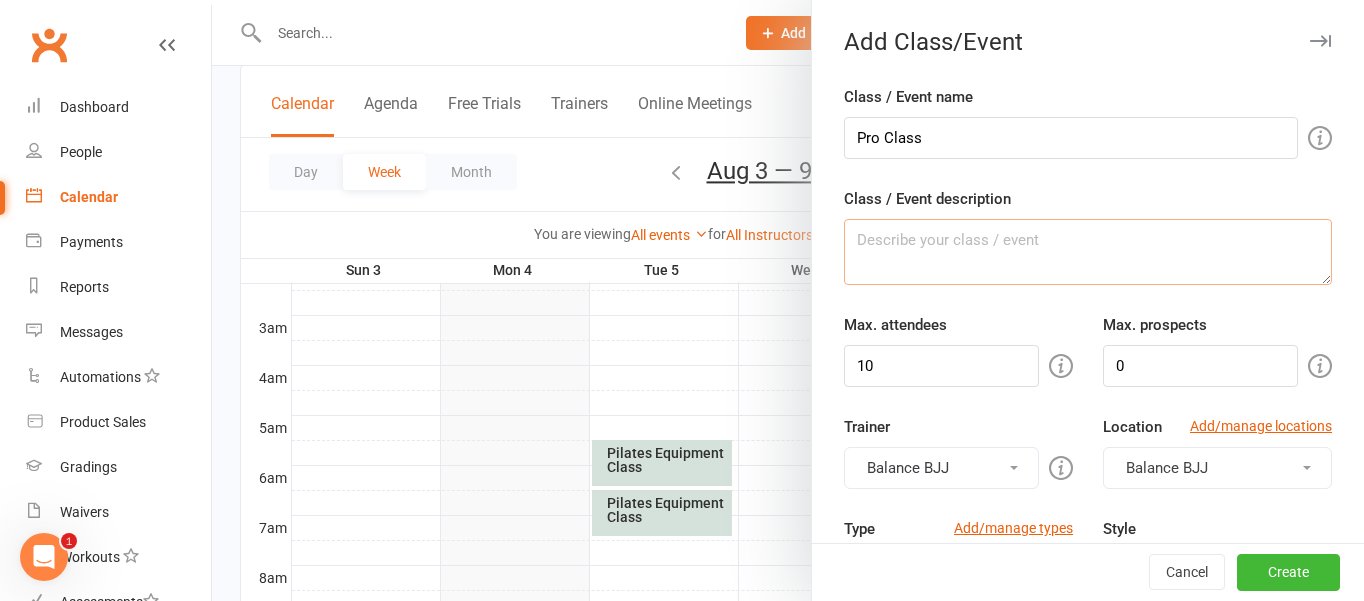 click on "Class / Event description" at bounding box center [1088, 252] 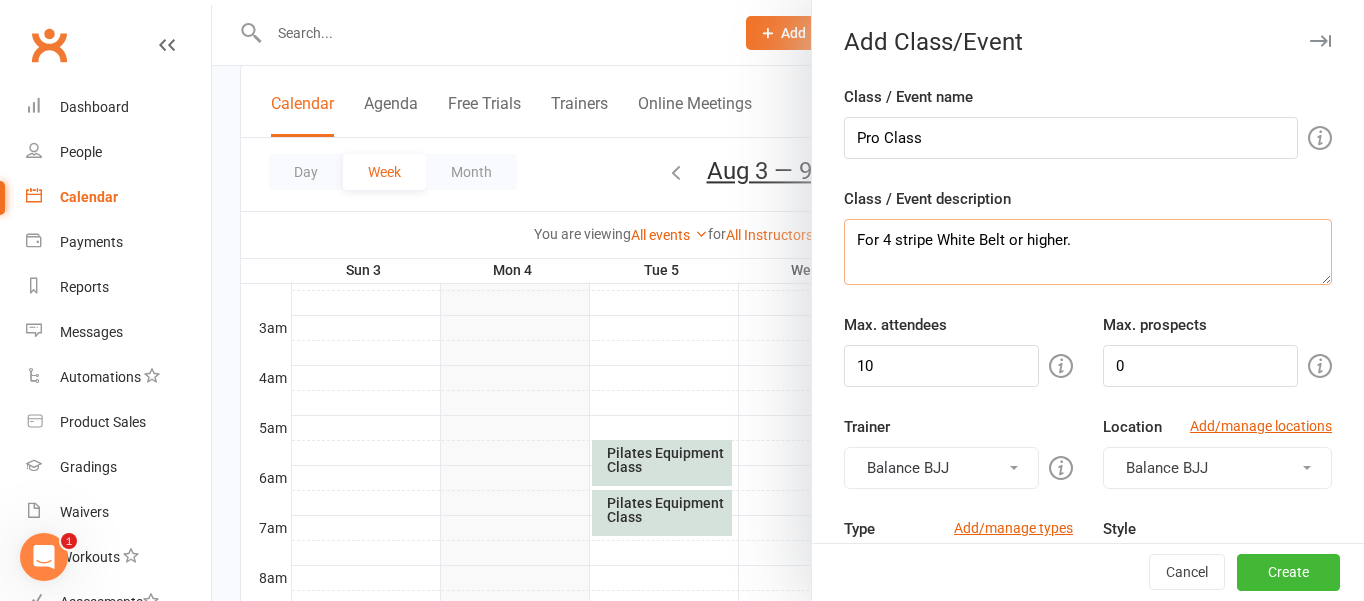 type on "For 4 stripe White Belt or higher." 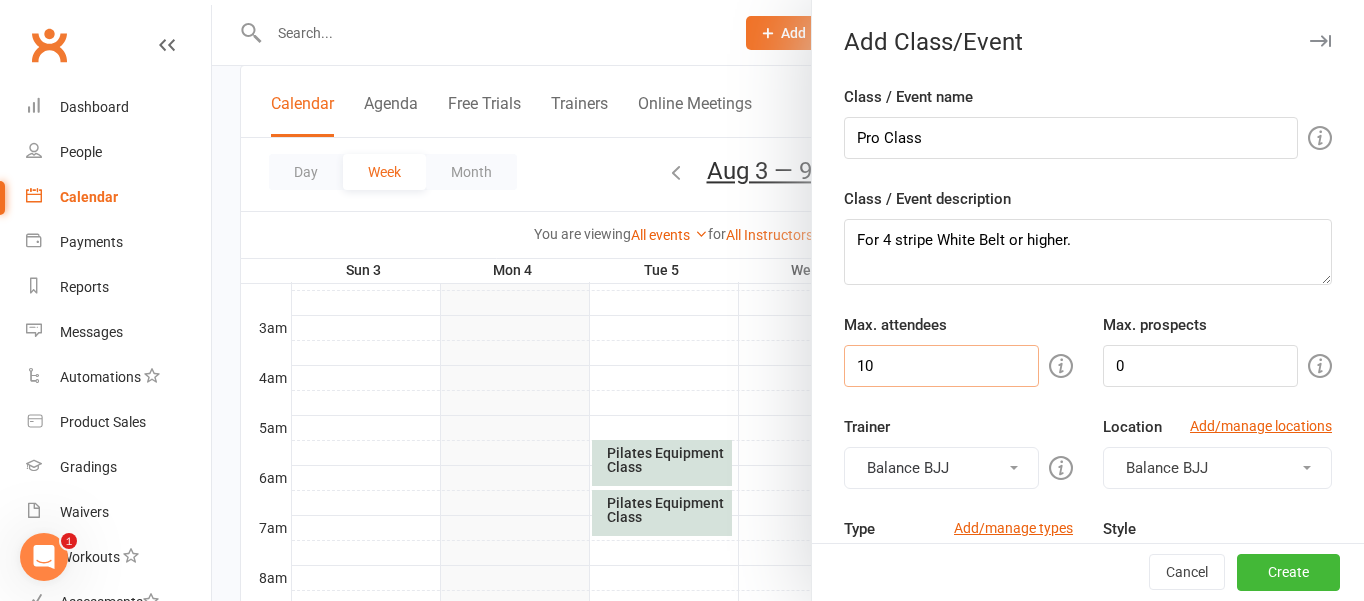 drag, startPoint x: 912, startPoint y: 367, endPoint x: 822, endPoint y: 361, distance: 90.199776 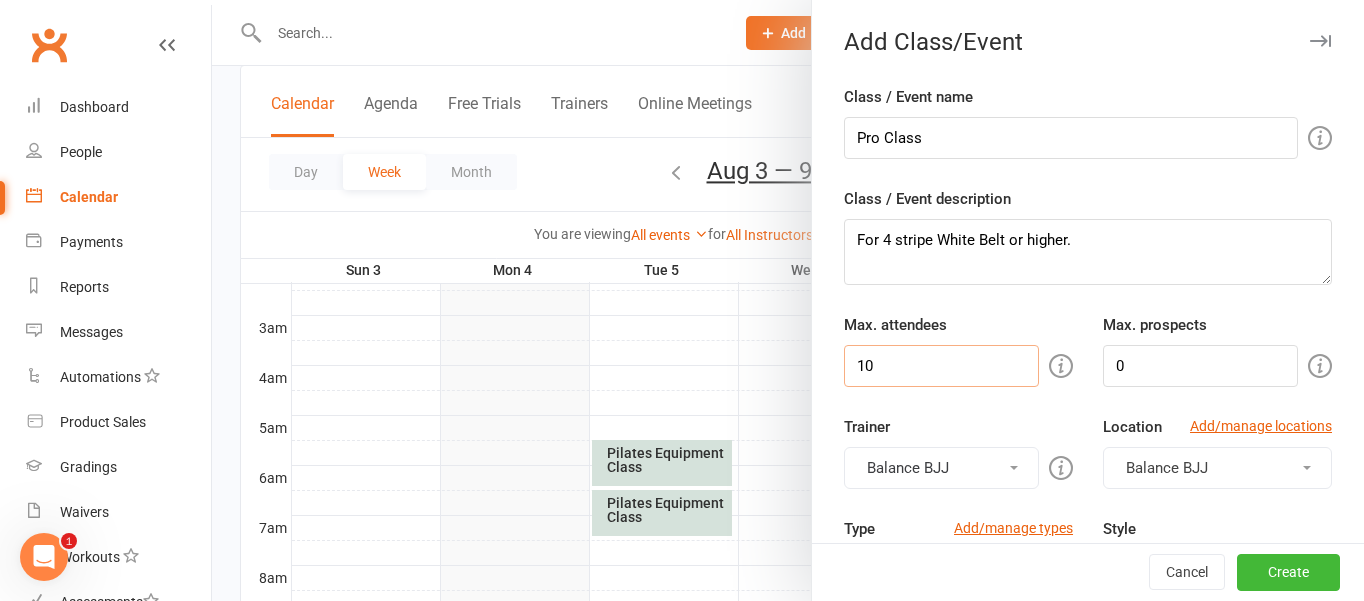 type on "1" 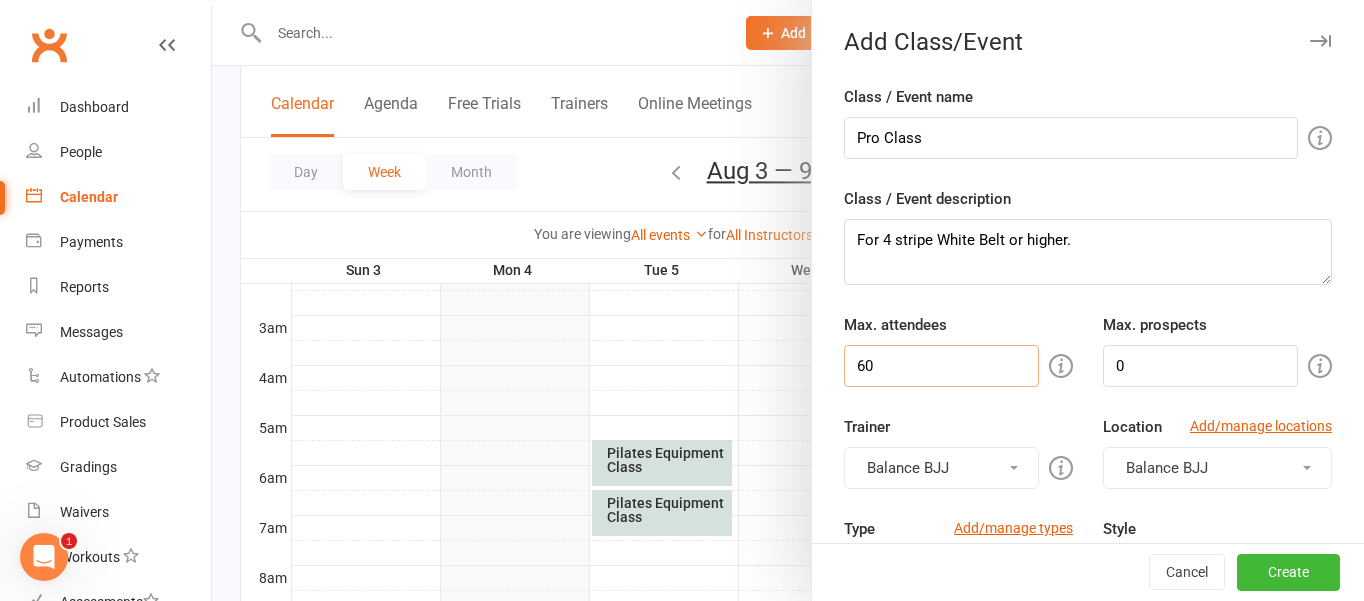 type on "60" 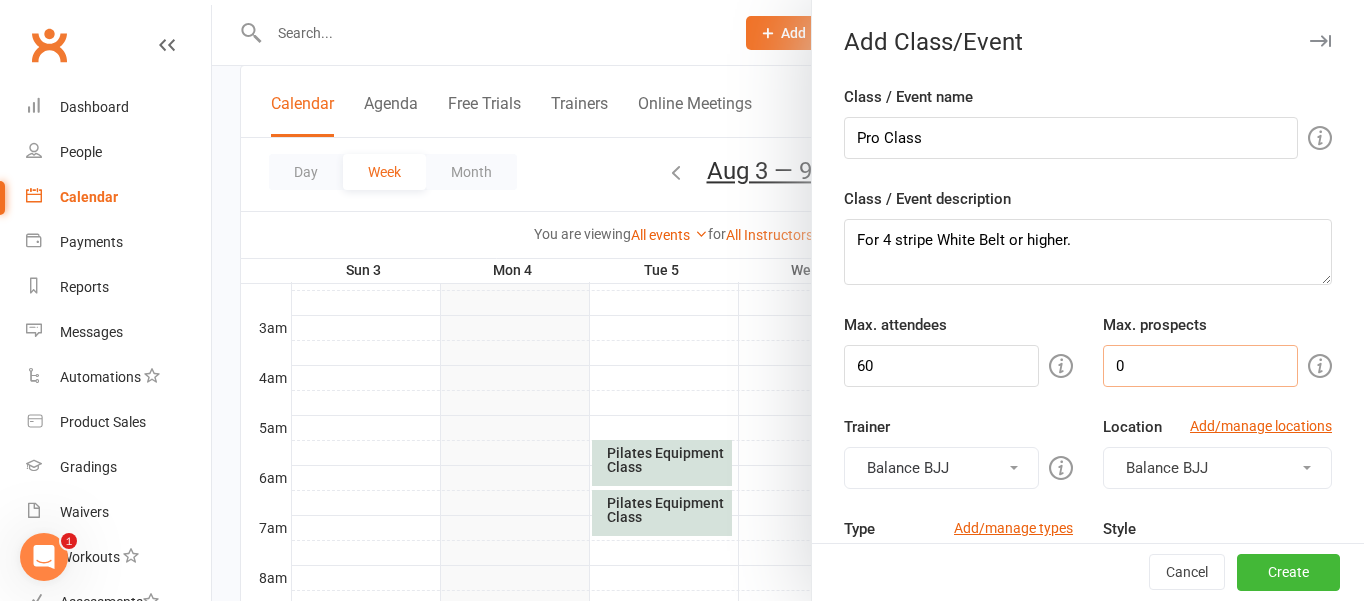 click on "0" at bounding box center (1200, 366) 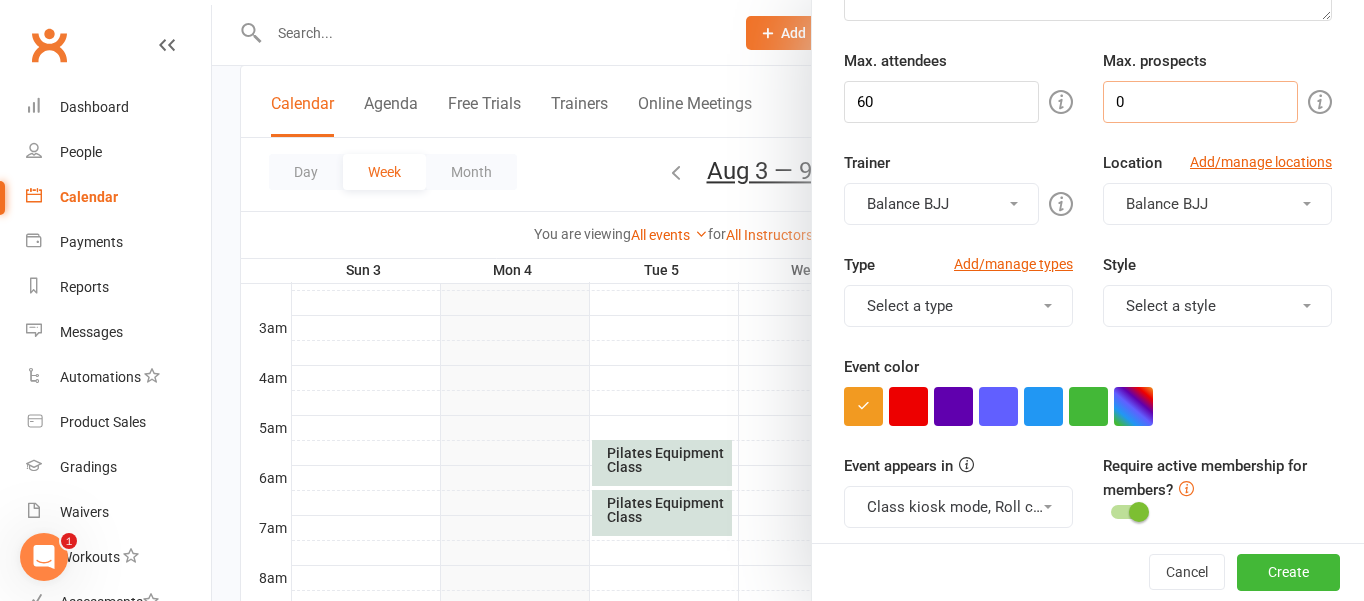 scroll, scrollTop: 255, scrollLeft: 0, axis: vertical 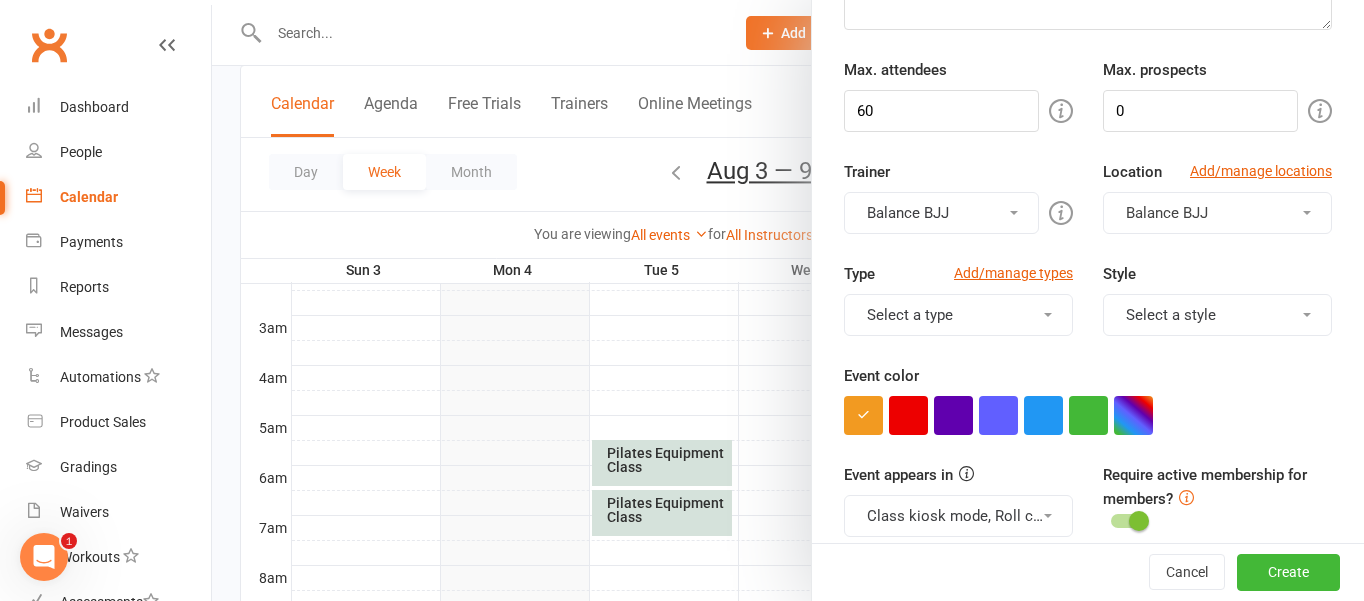 click on "Select a type" at bounding box center [958, 315] 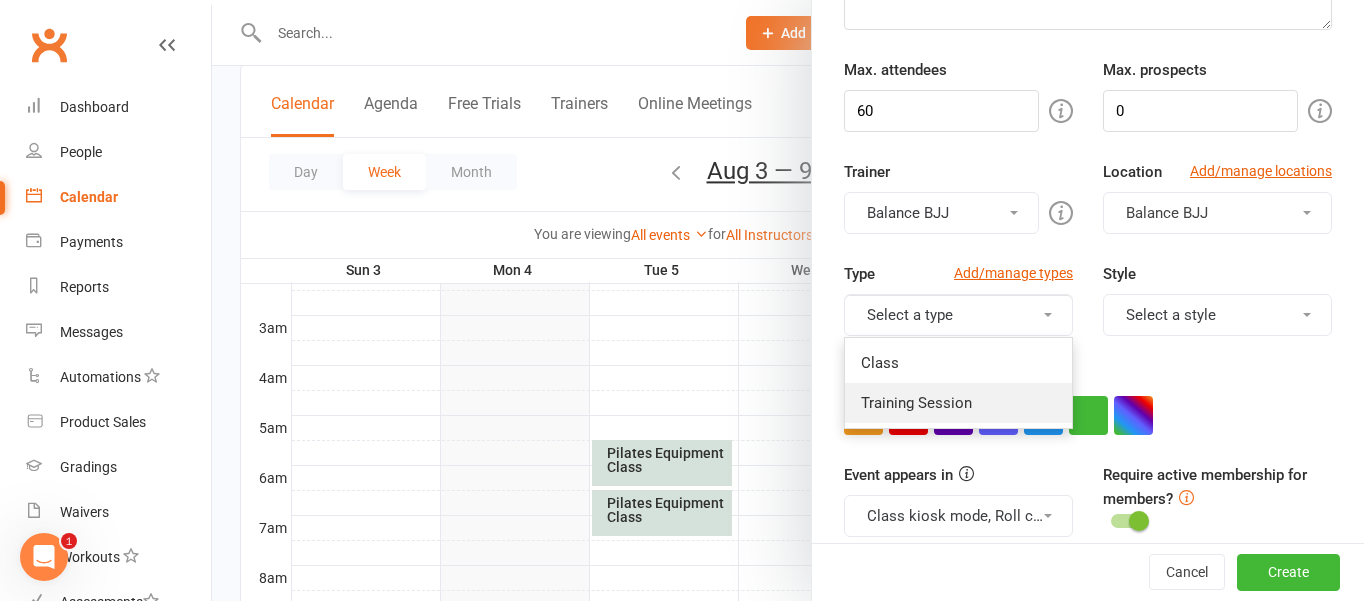 click on "Training Session" at bounding box center (958, 403) 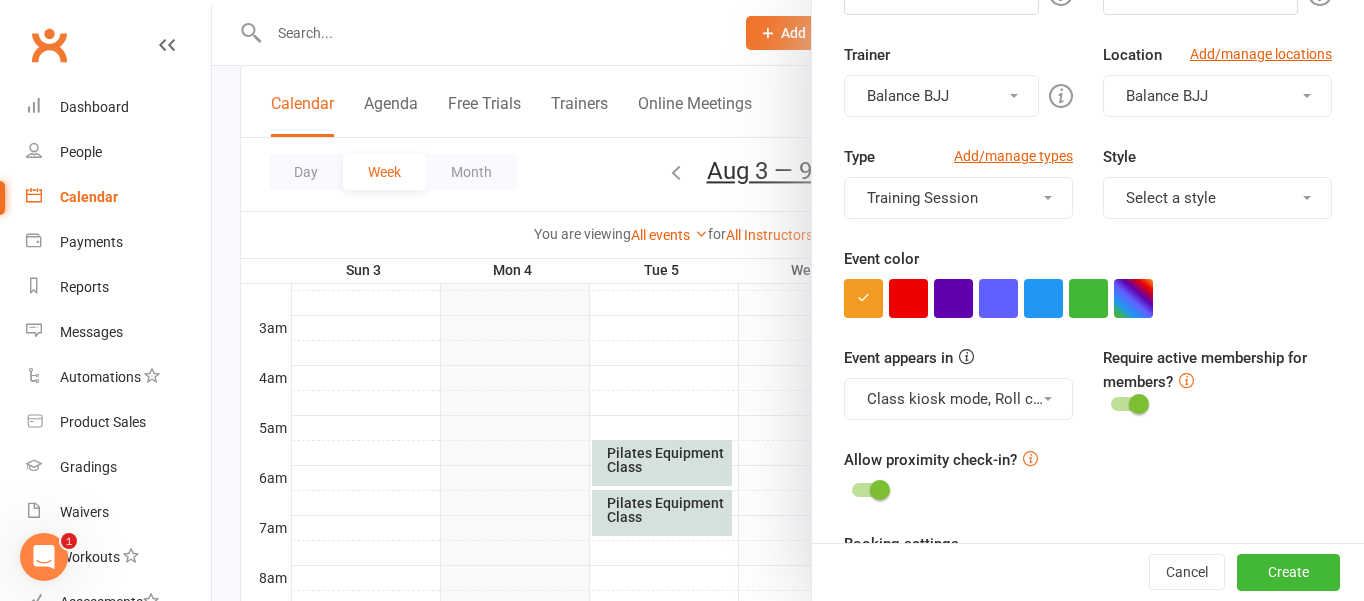 scroll, scrollTop: 374, scrollLeft: 0, axis: vertical 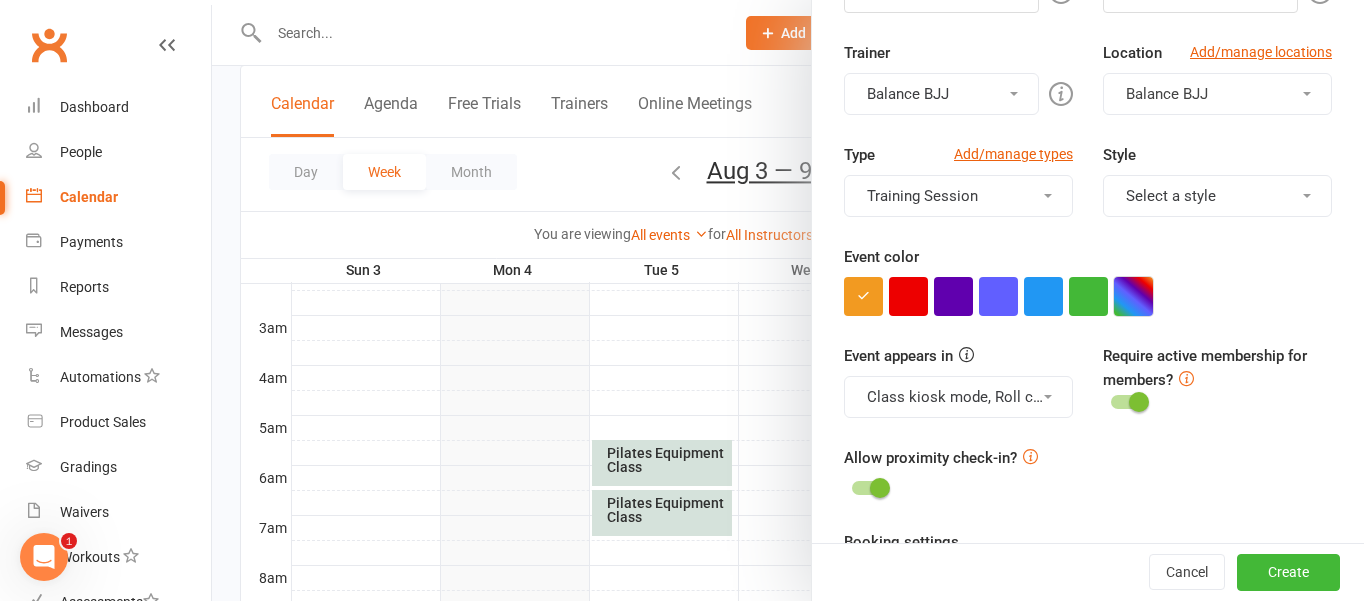 click at bounding box center (1133, 296) 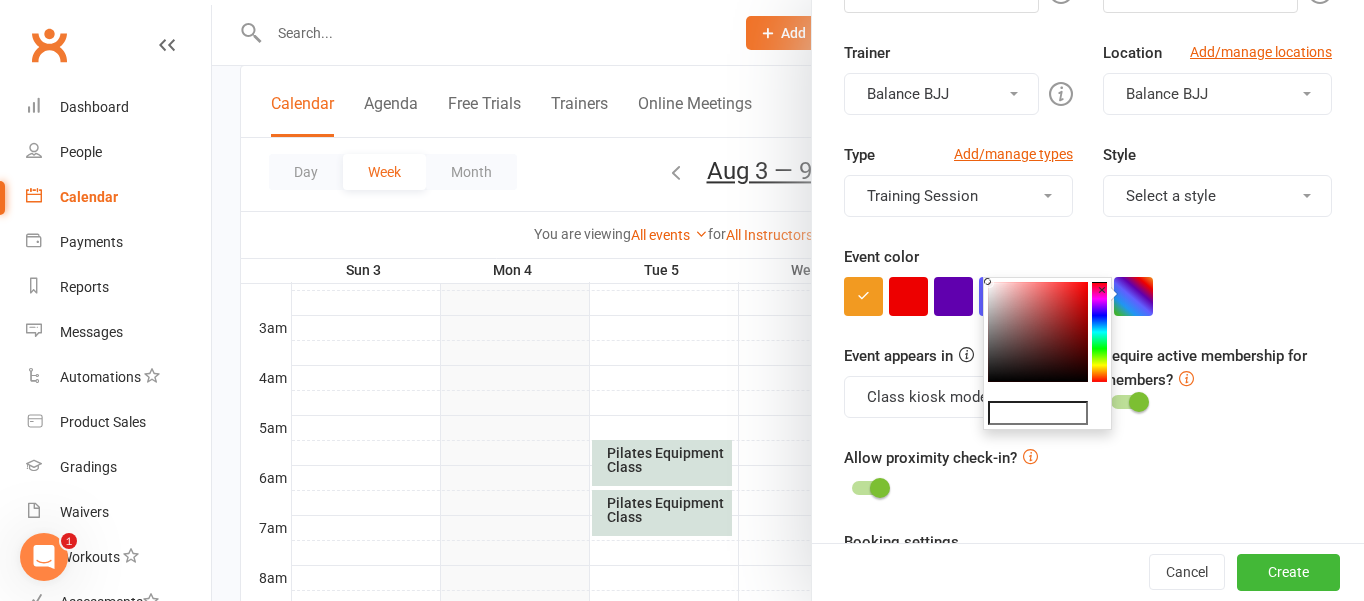 click at bounding box center [1038, 332] 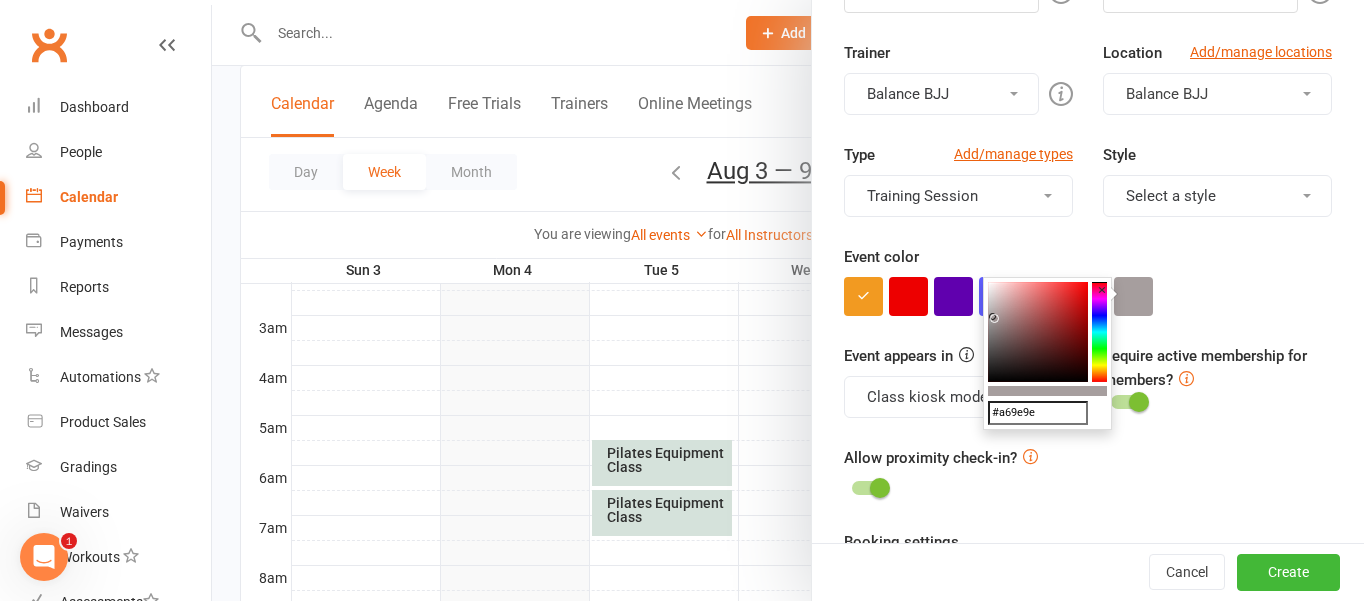 click at bounding box center (1038, 332) 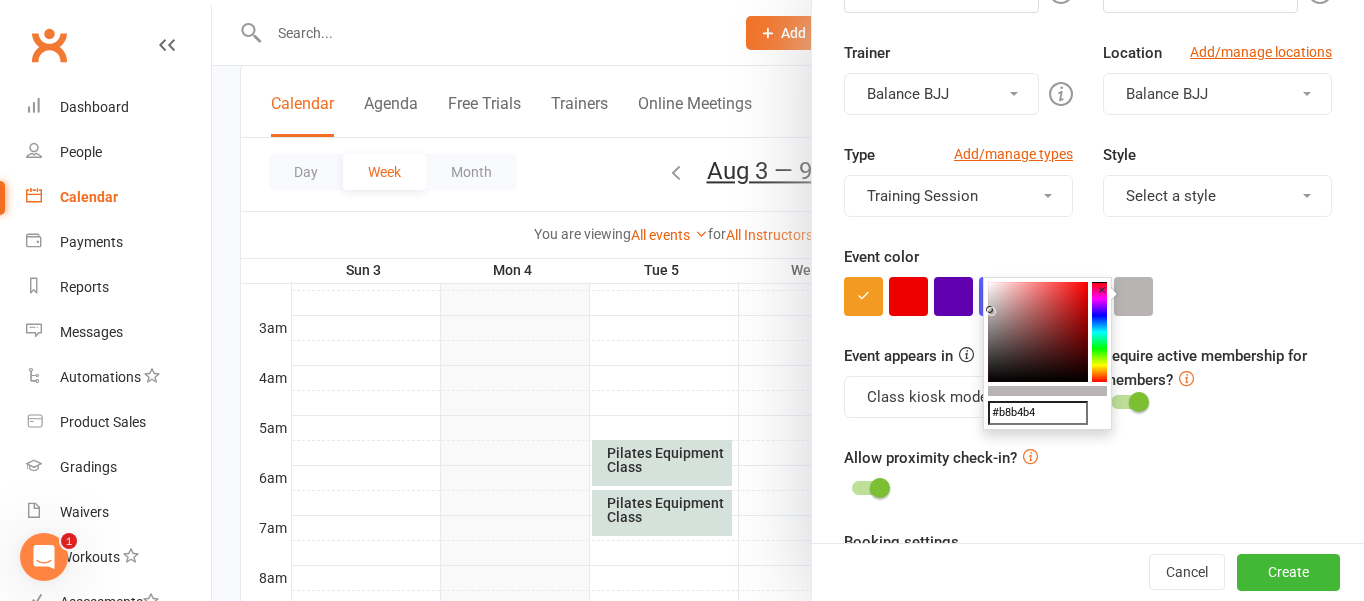 click at bounding box center (1038, 332) 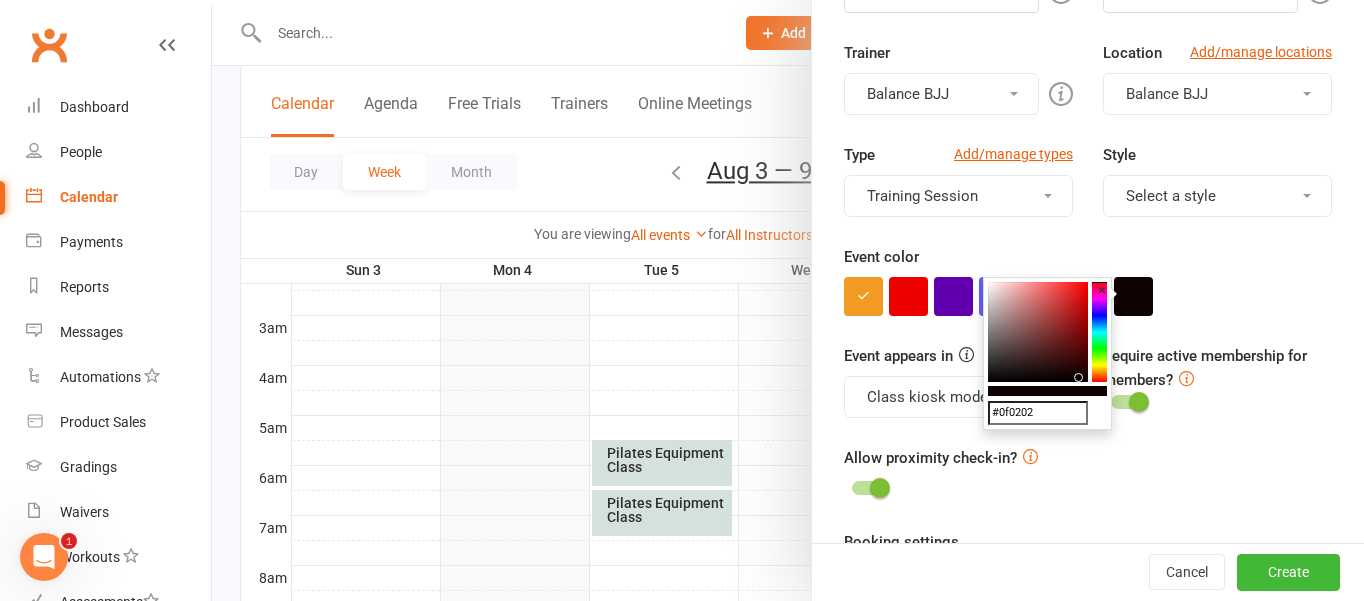 click at bounding box center (1038, 332) 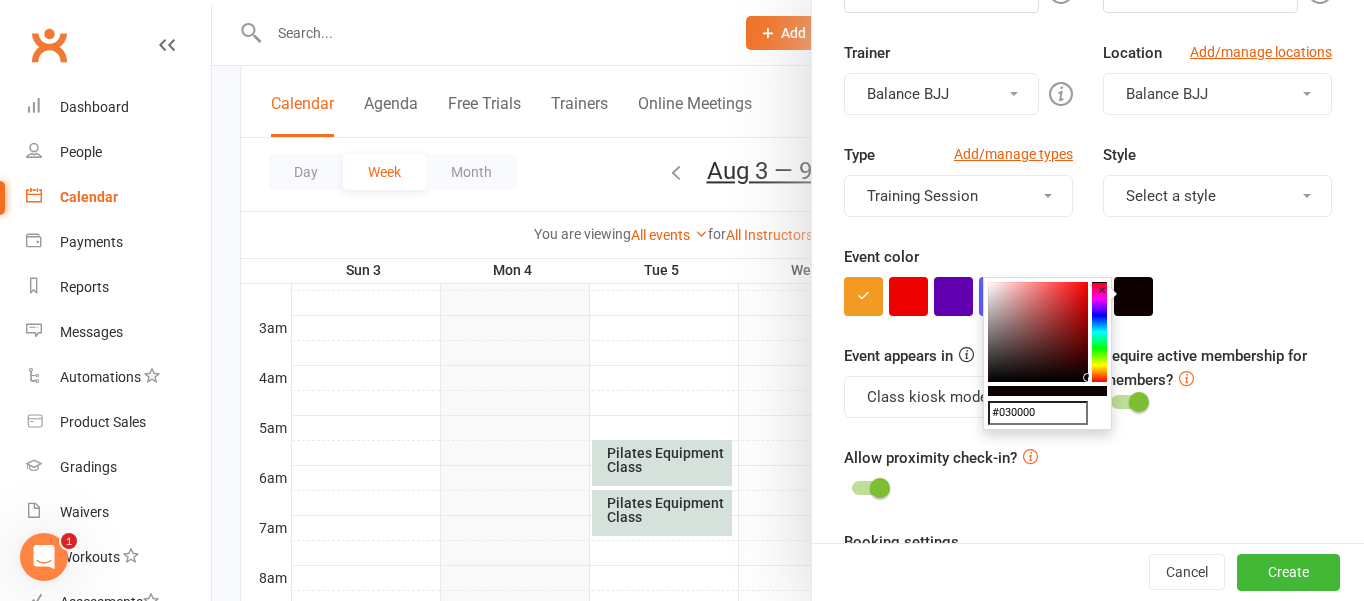 type on "#000000" 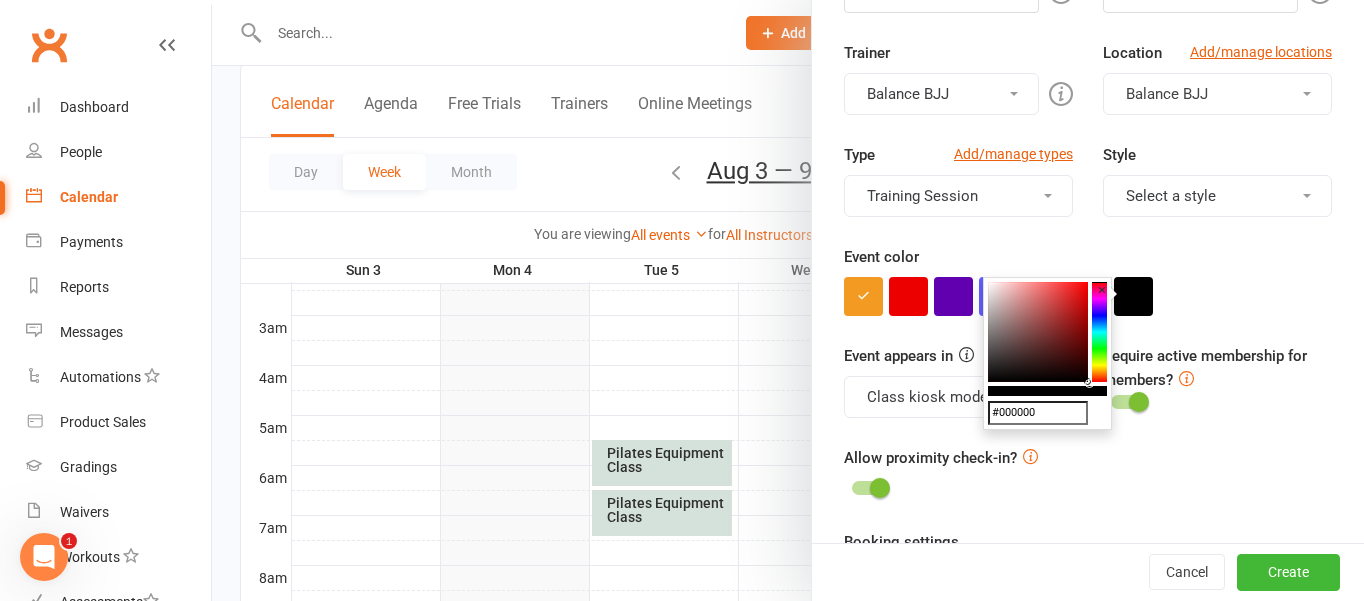 drag, startPoint x: 1085, startPoint y: 376, endPoint x: 1094, endPoint y: 389, distance: 15.811388 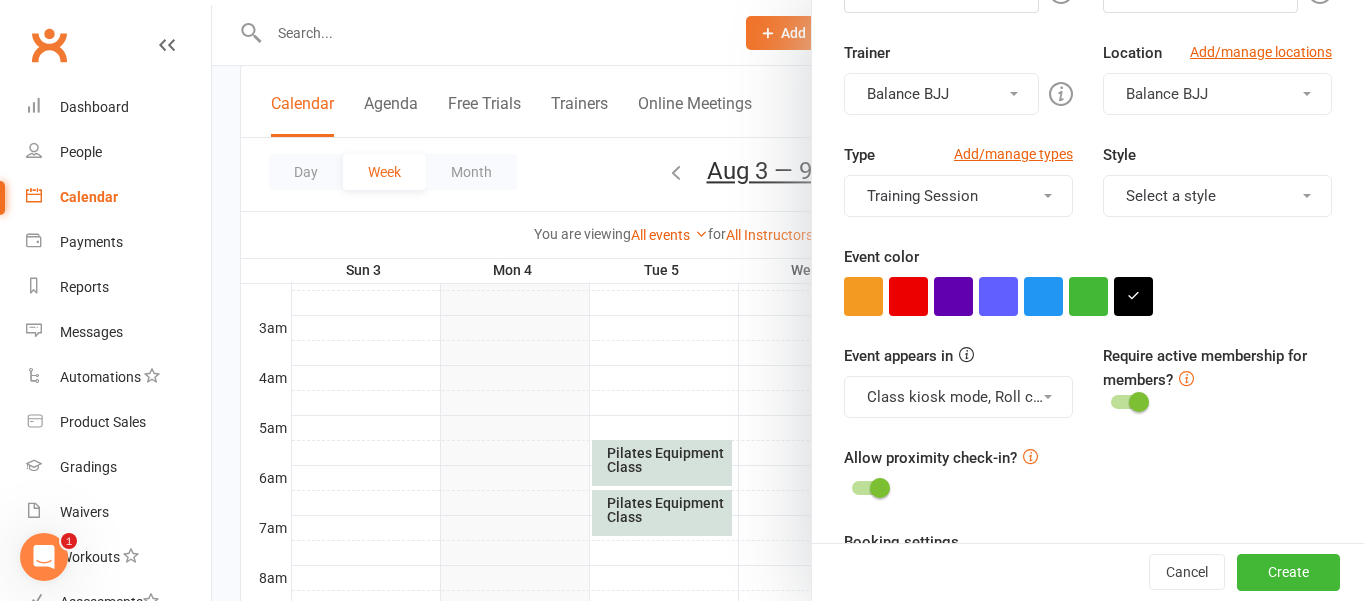 click on "Allow proximity check-in?" at bounding box center [1088, 474] 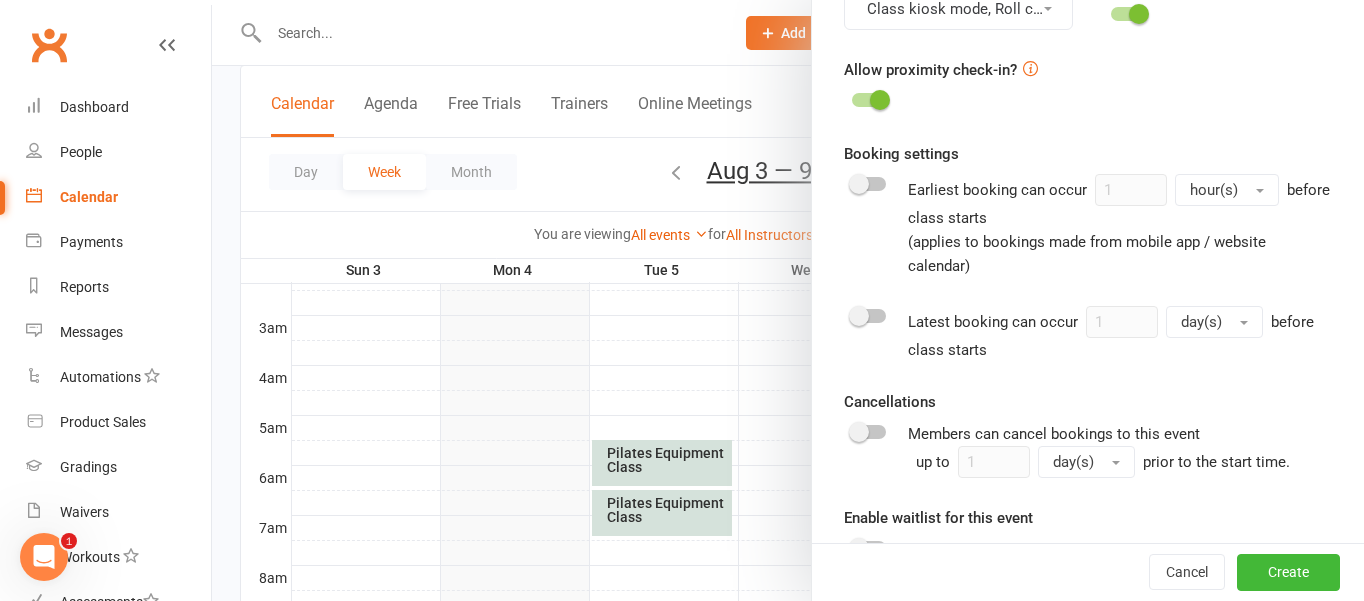scroll, scrollTop: 784, scrollLeft: 0, axis: vertical 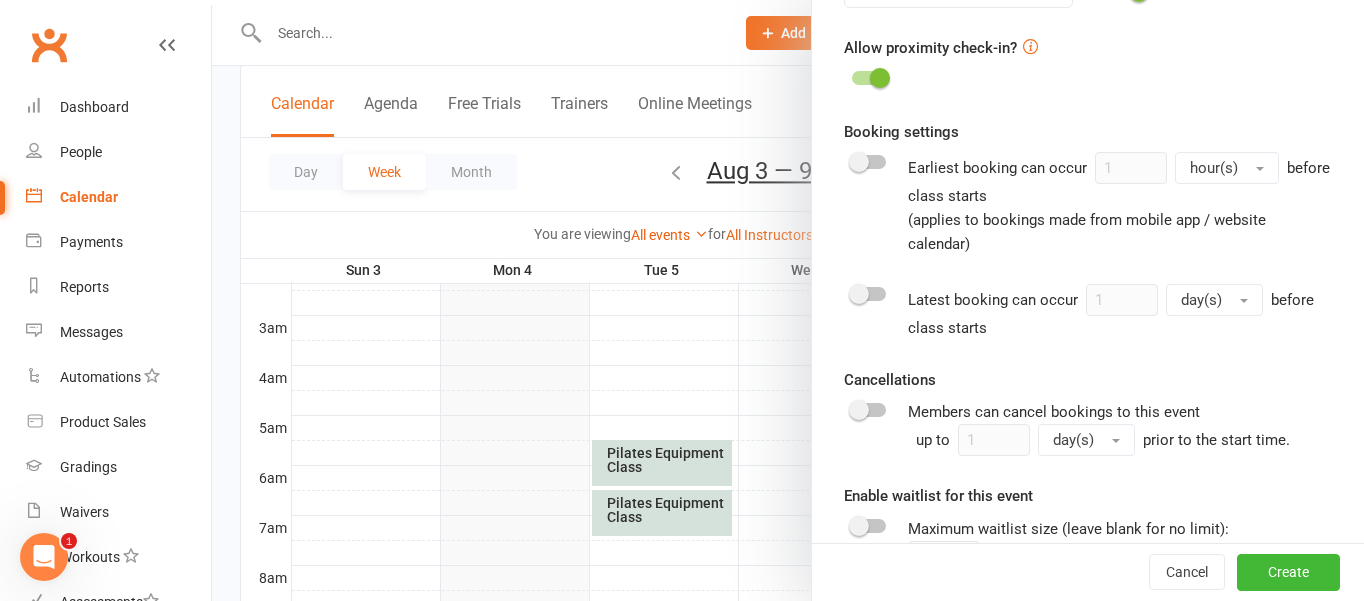 click at bounding box center [869, 162] 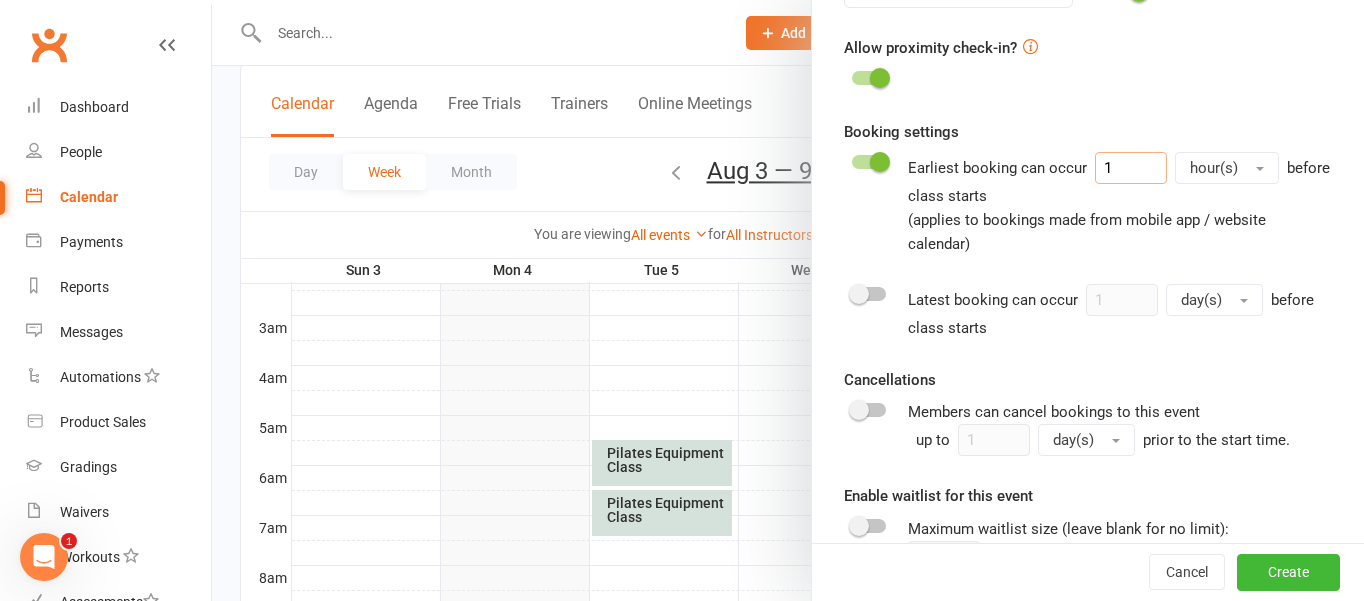 drag, startPoint x: 1131, startPoint y: 170, endPoint x: 1090, endPoint y: 169, distance: 41.01219 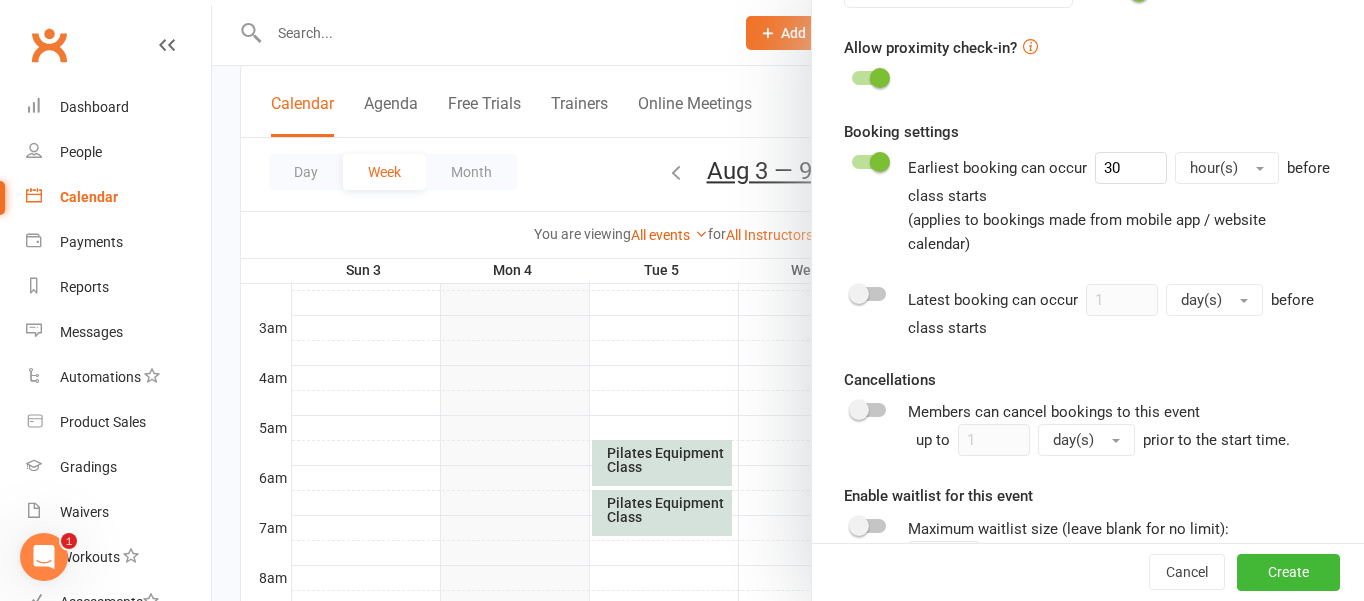click on "hour(s)" at bounding box center (1227, 168) 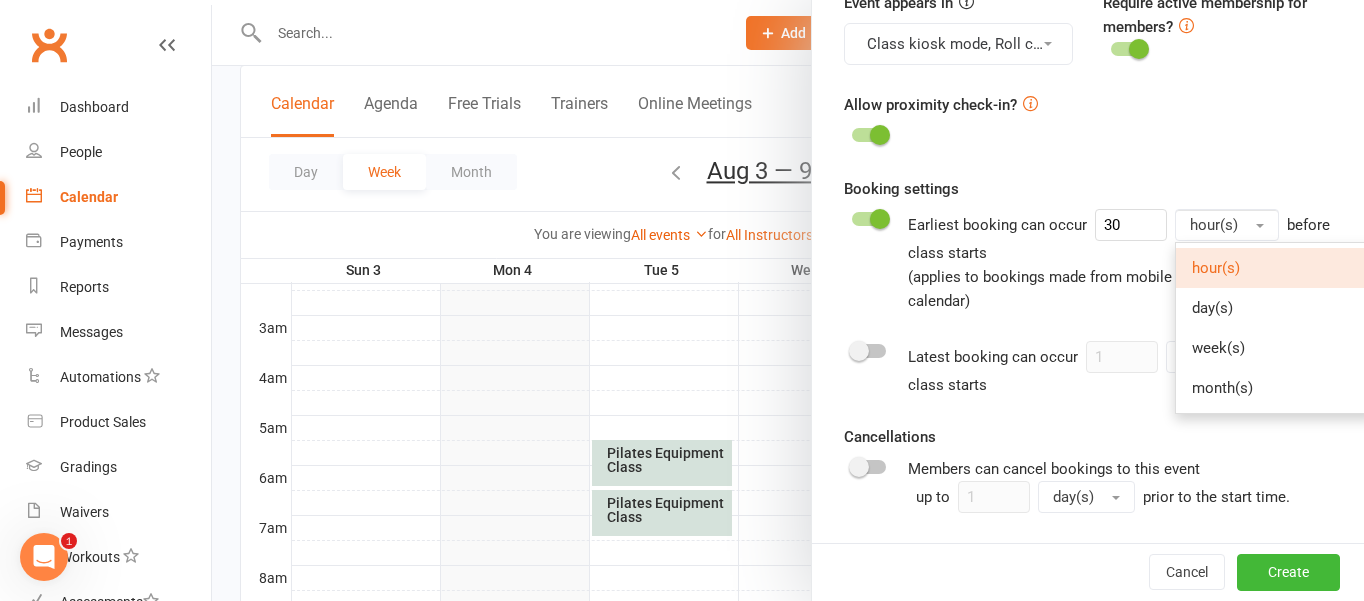 scroll, scrollTop: 725, scrollLeft: 0, axis: vertical 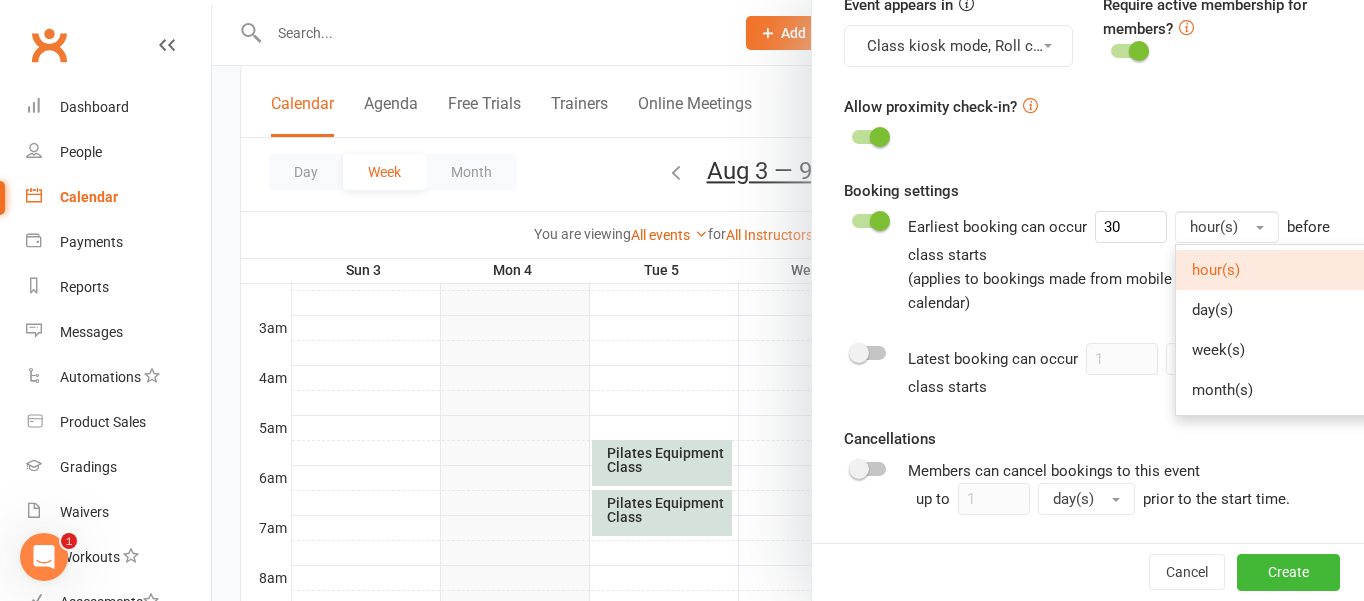 click on "hour(s)" at bounding box center [1227, 227] 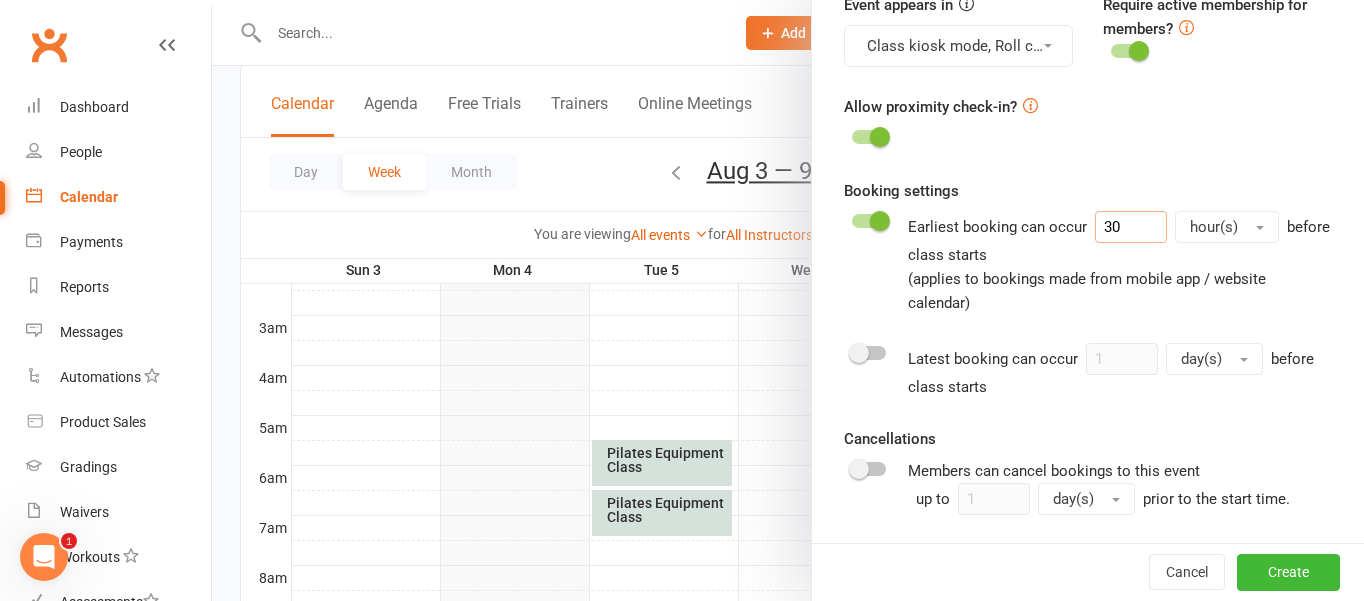 drag, startPoint x: 1149, startPoint y: 227, endPoint x: 1083, endPoint y: 227, distance: 66 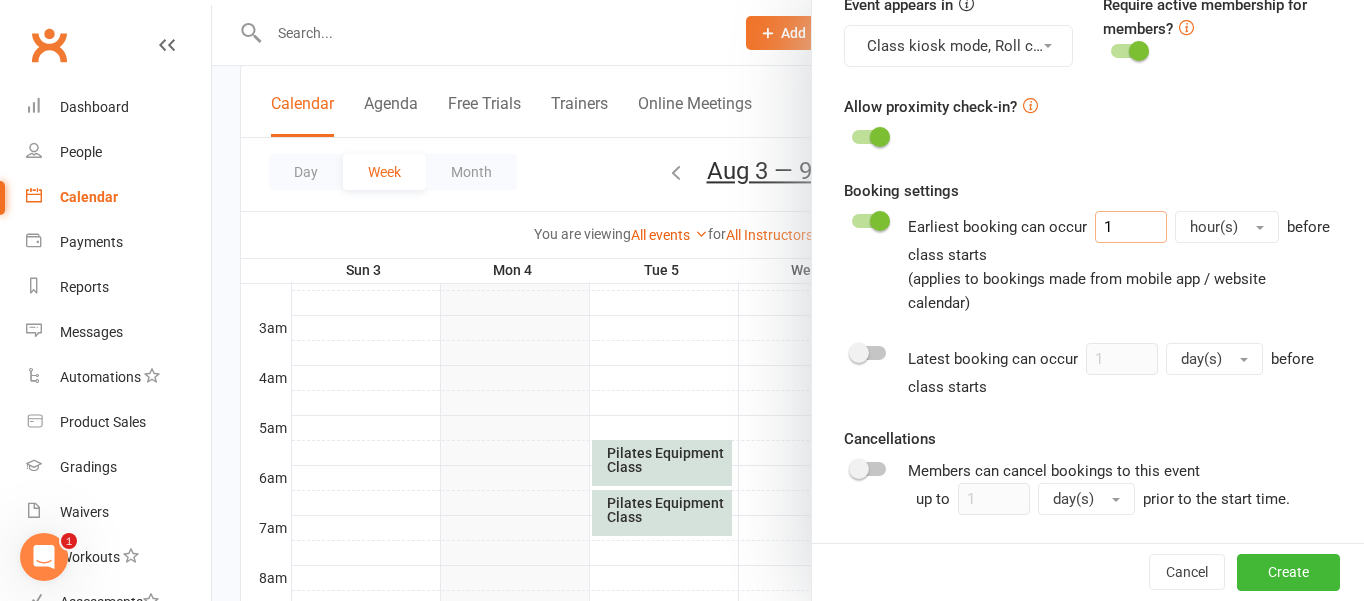 type on "1" 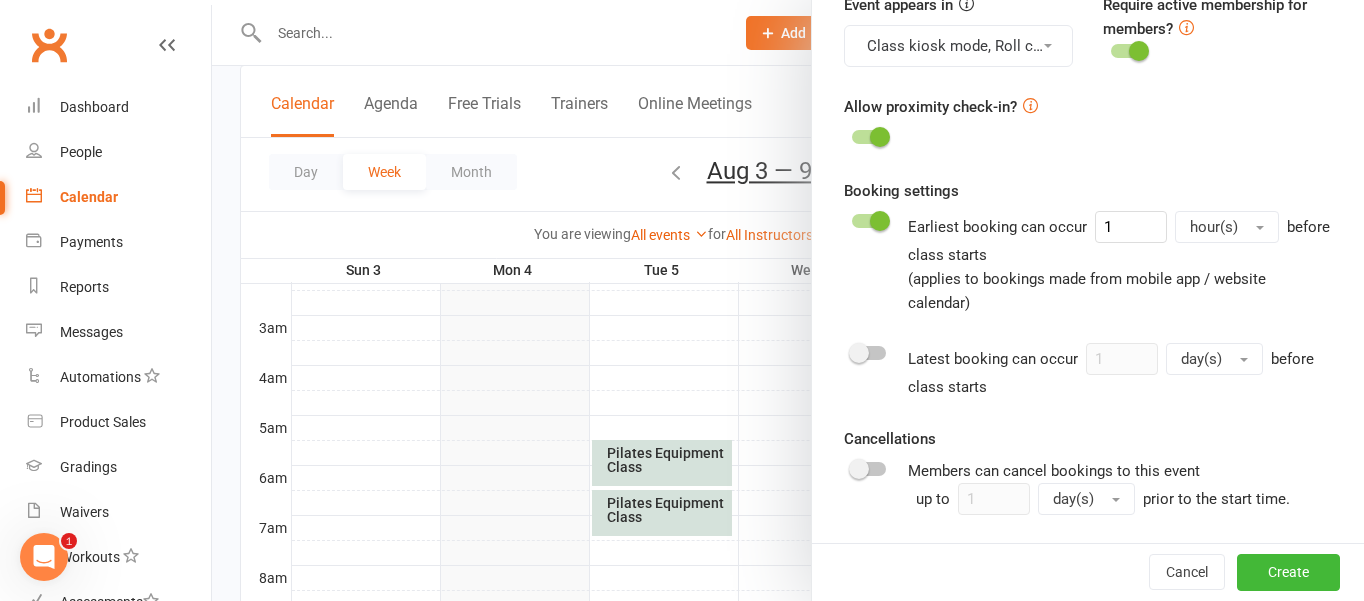 click on "Allow proximity check-in?" at bounding box center (1088, 123) 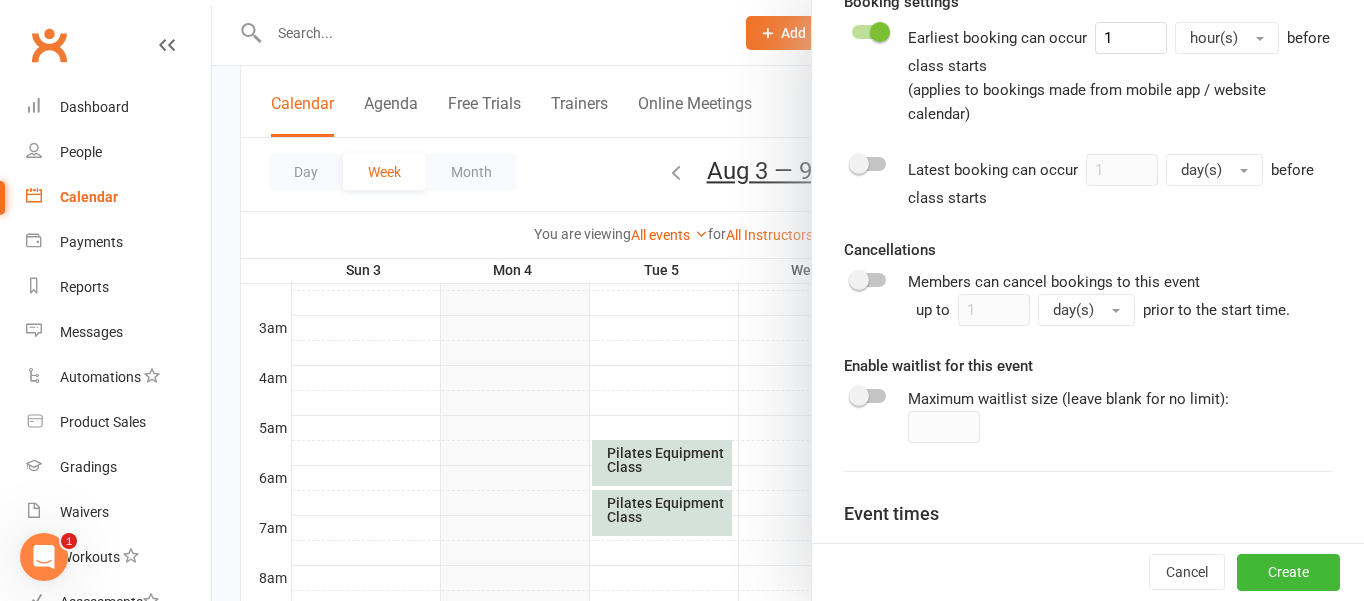 scroll, scrollTop: 917, scrollLeft: 0, axis: vertical 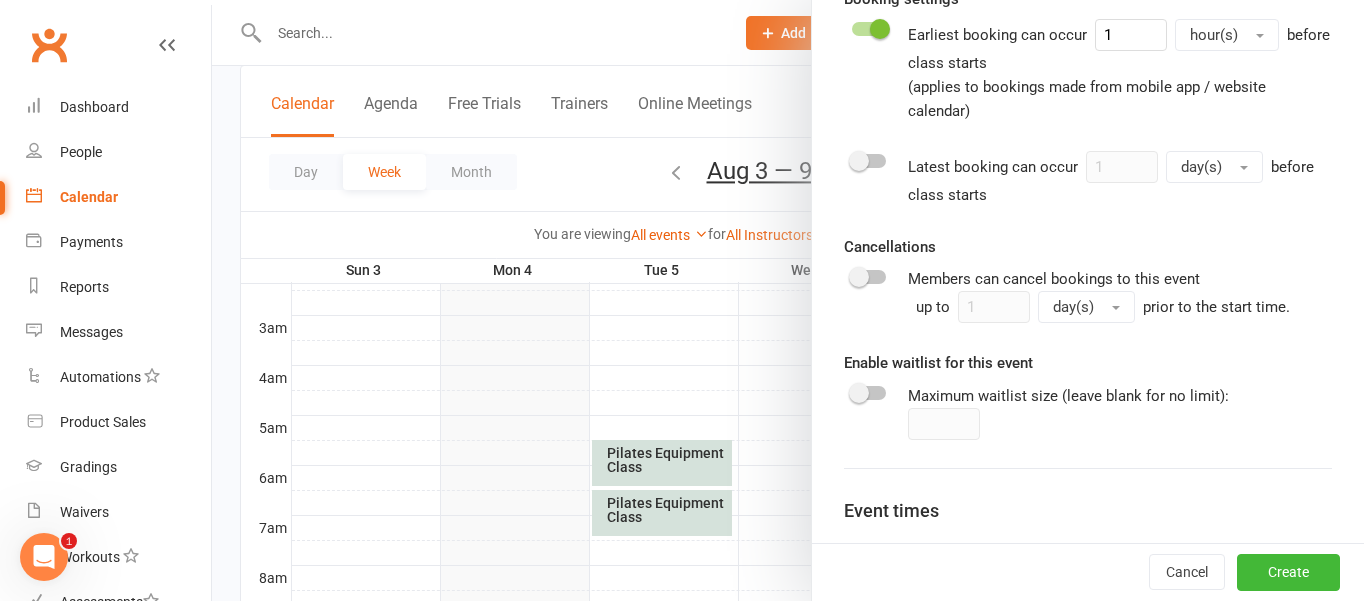 click at bounding box center (859, 161) 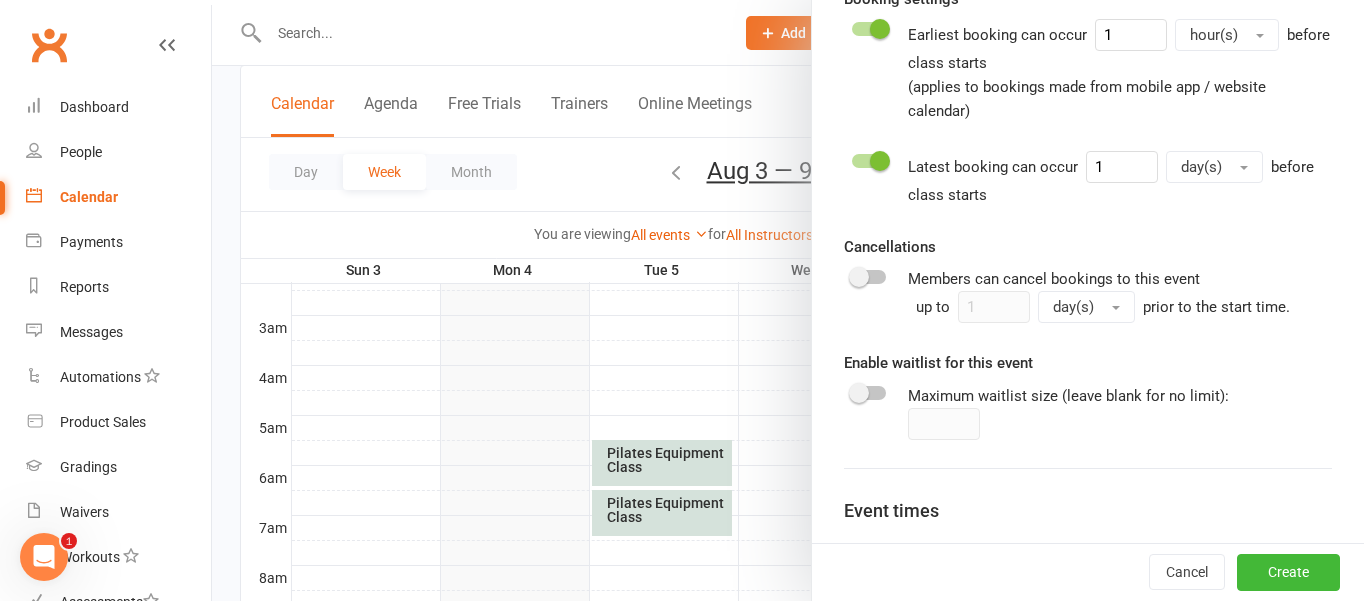 click on "day(s)" at bounding box center [1214, 167] 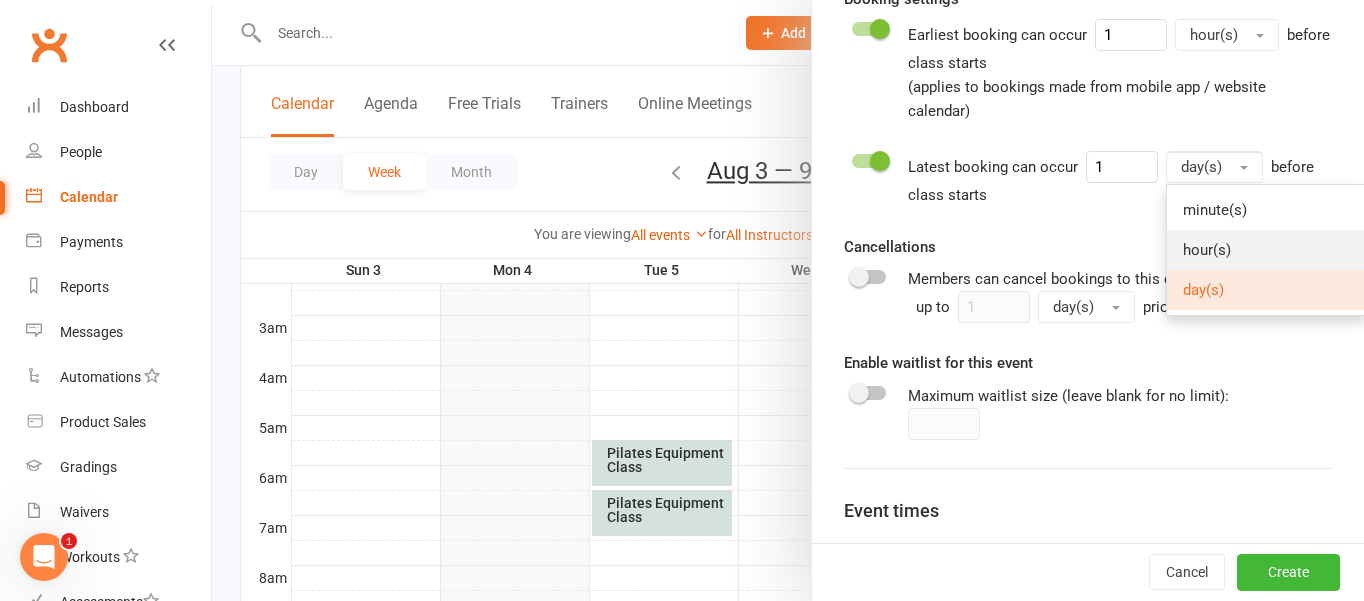 click on "hour(s)" at bounding box center [1207, 250] 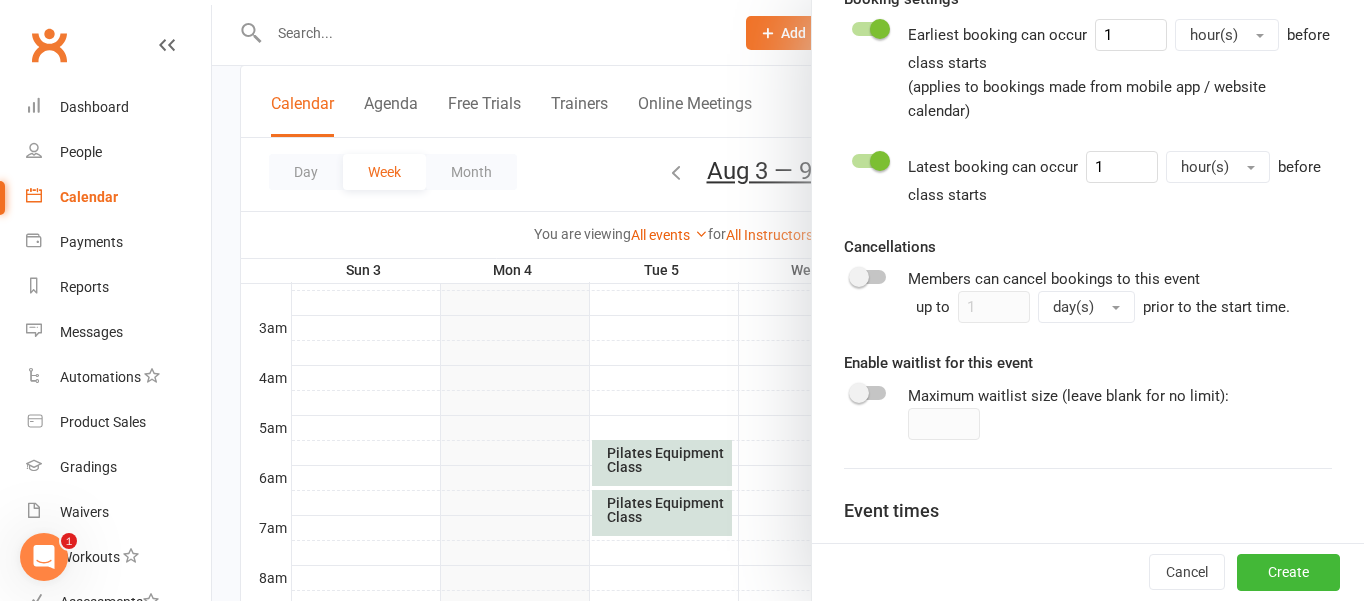 click on "hour(s)" at bounding box center (1218, 167) 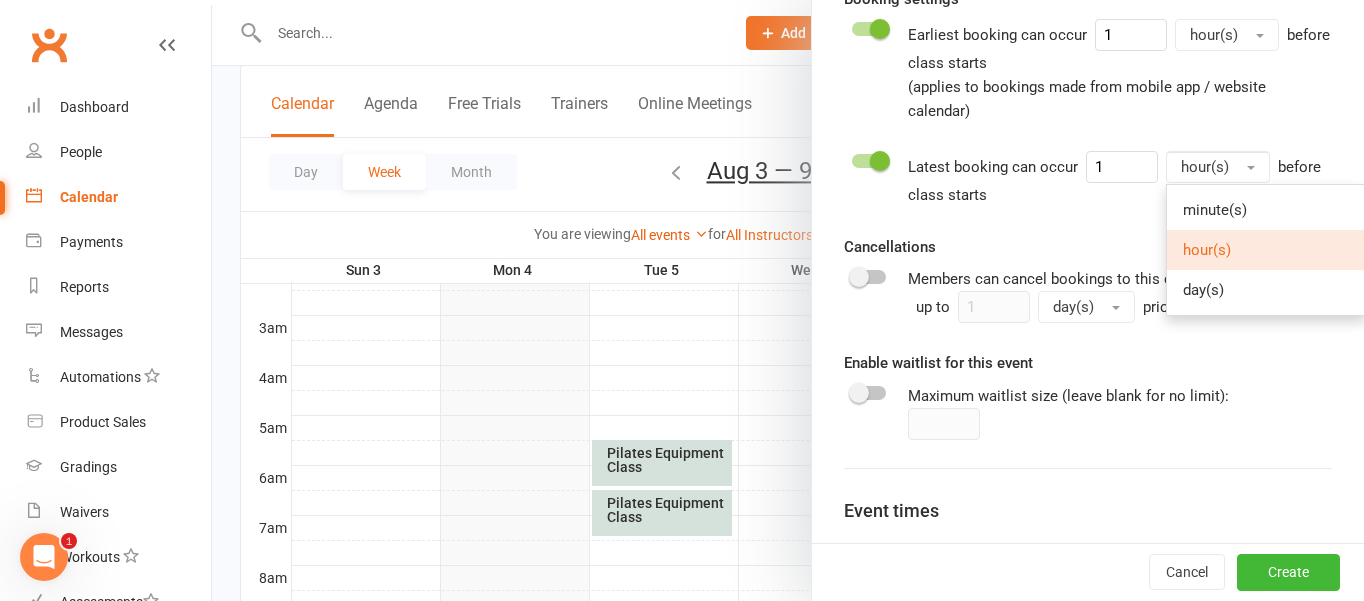 click on "before class starts" at bounding box center [1114, 181] 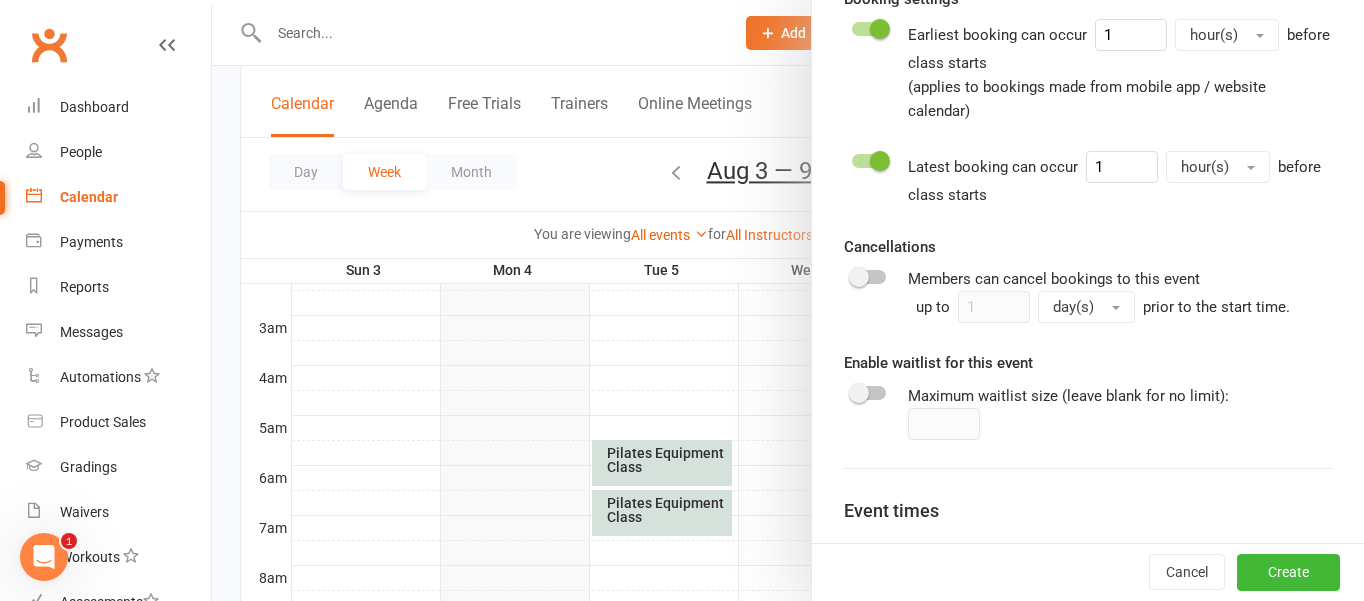 click on "hour(s)" at bounding box center [1218, 167] 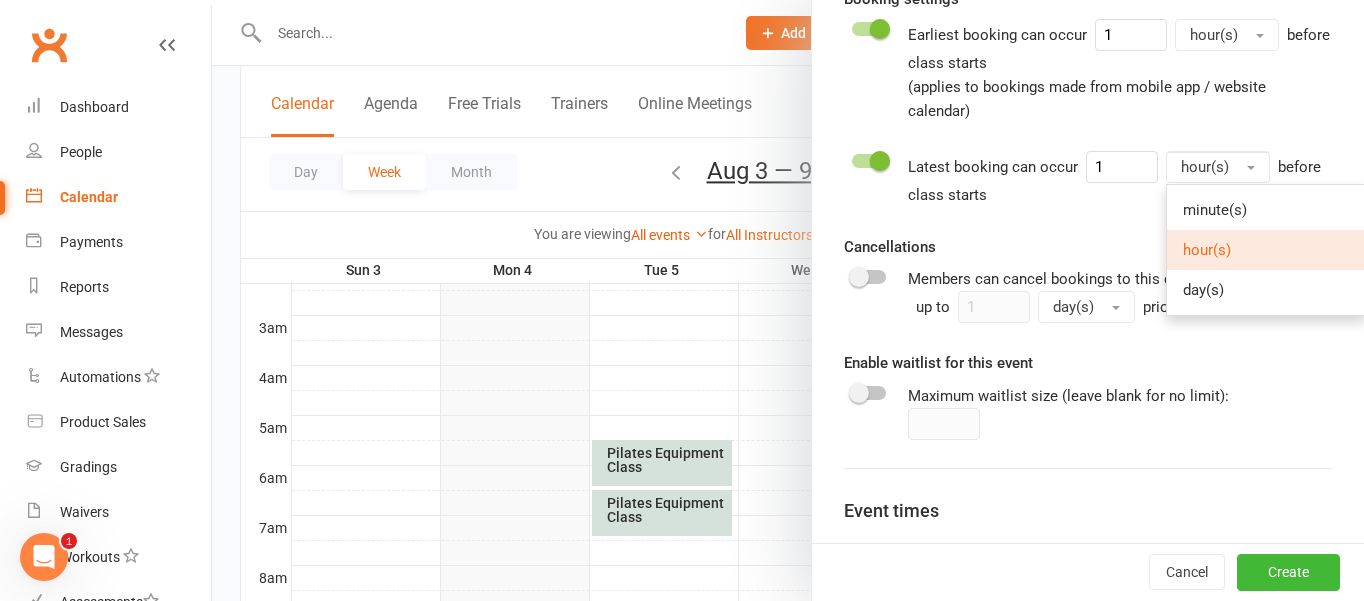 click at bounding box center [880, 161] 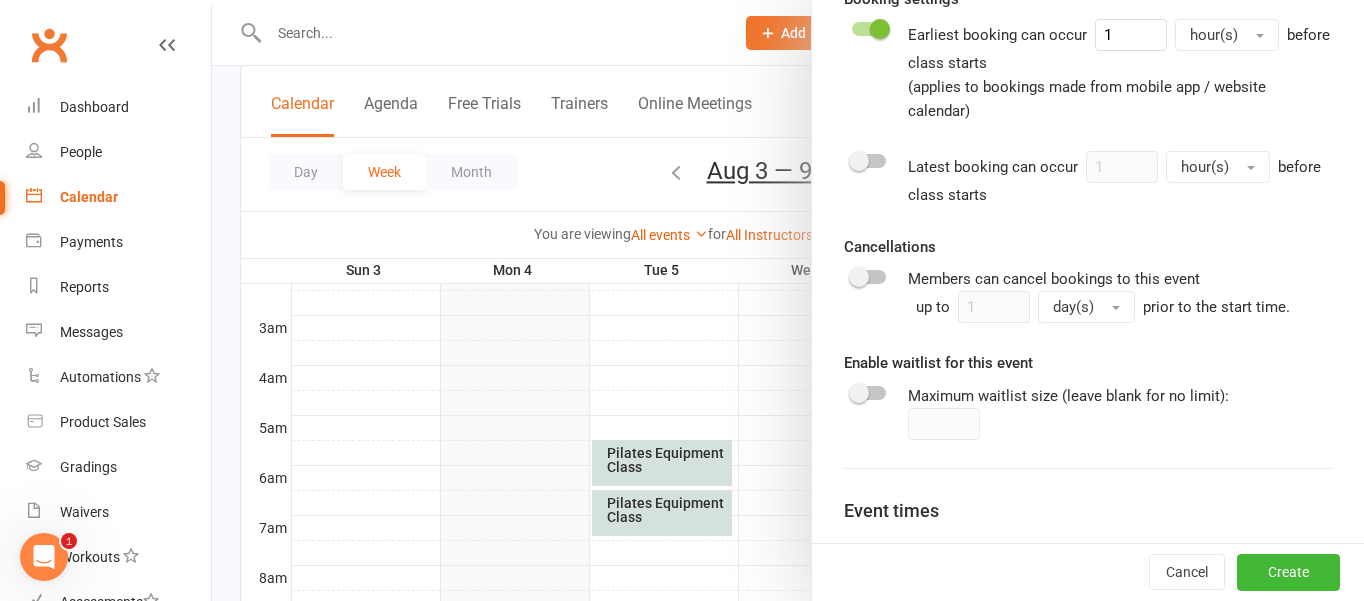 click at bounding box center (869, 161) 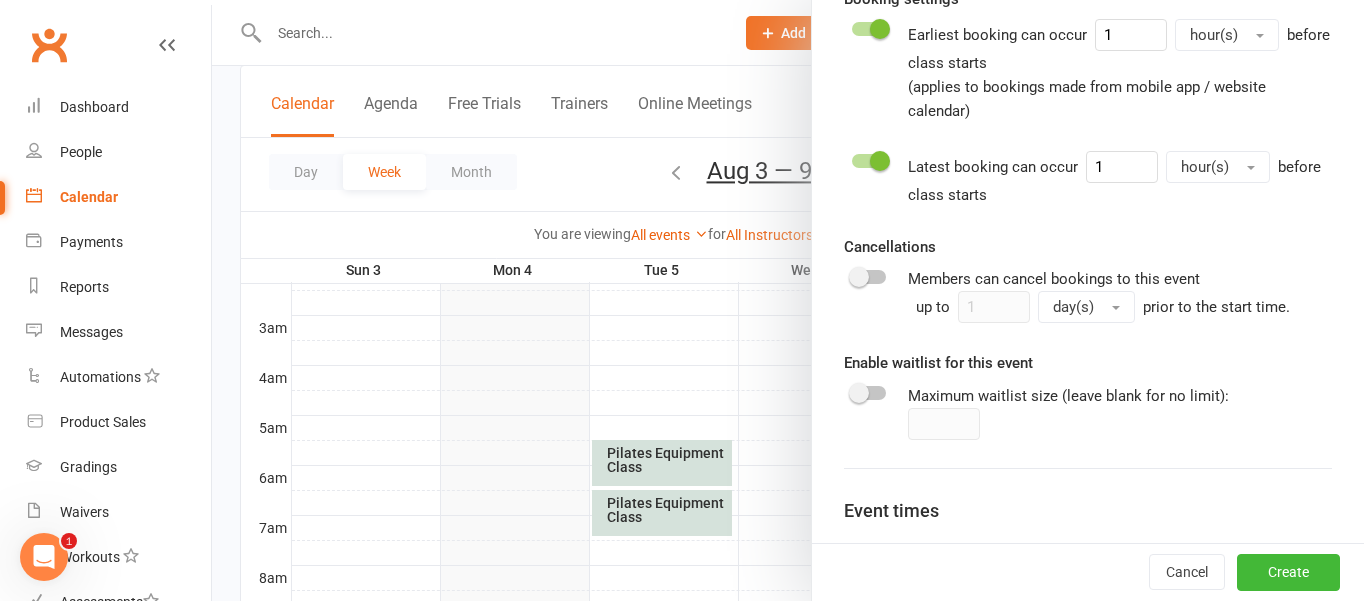 click on "hour(s)" at bounding box center [1205, 167] 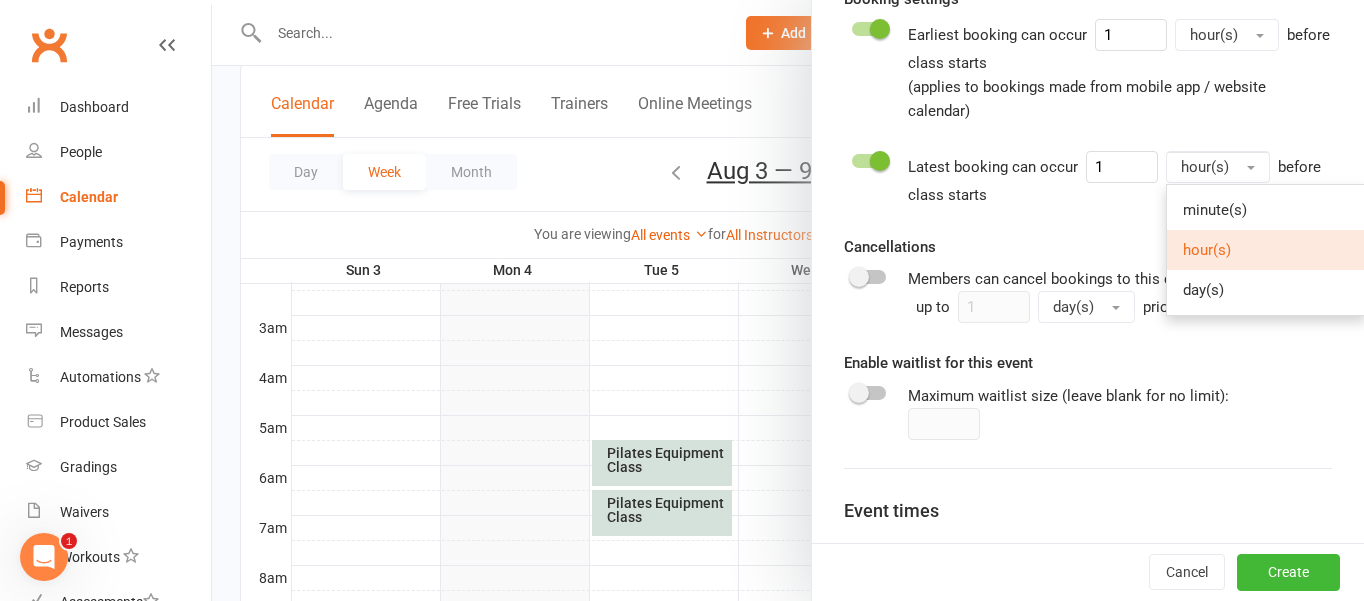 click on "Latest booking can occur 1
hour(s)
minute(s)
hour(s)
day(s)
before class starts" at bounding box center (1120, 179) 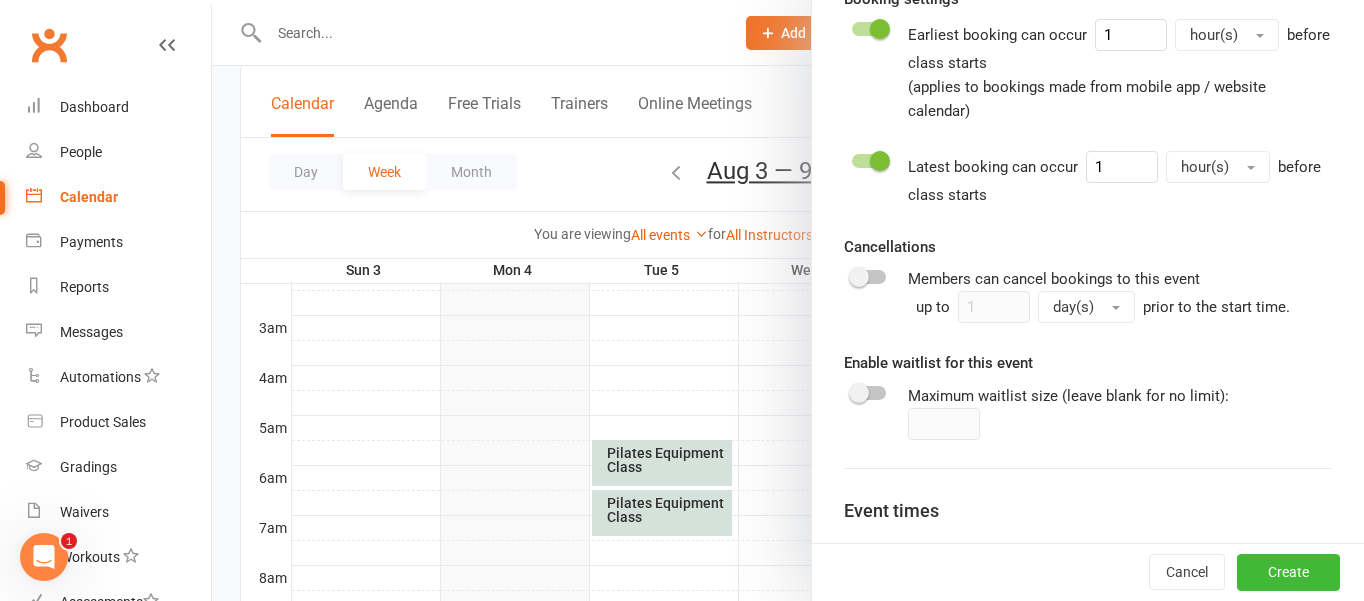 click at bounding box center [880, 161] 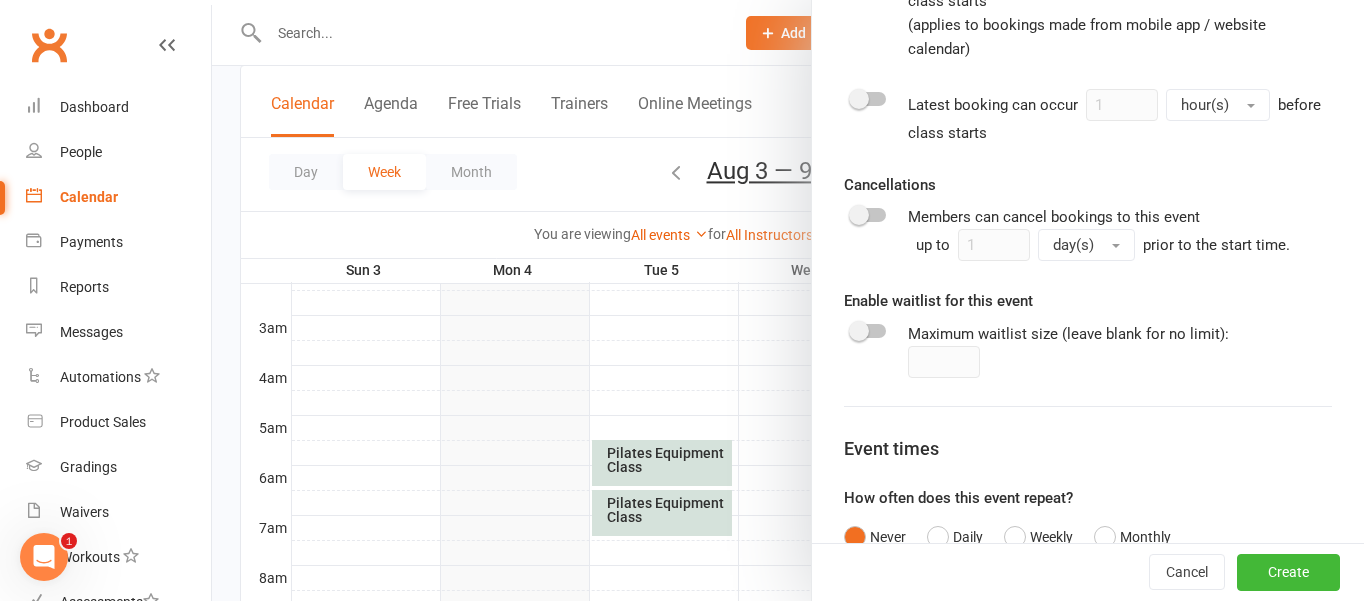 scroll, scrollTop: 982, scrollLeft: 0, axis: vertical 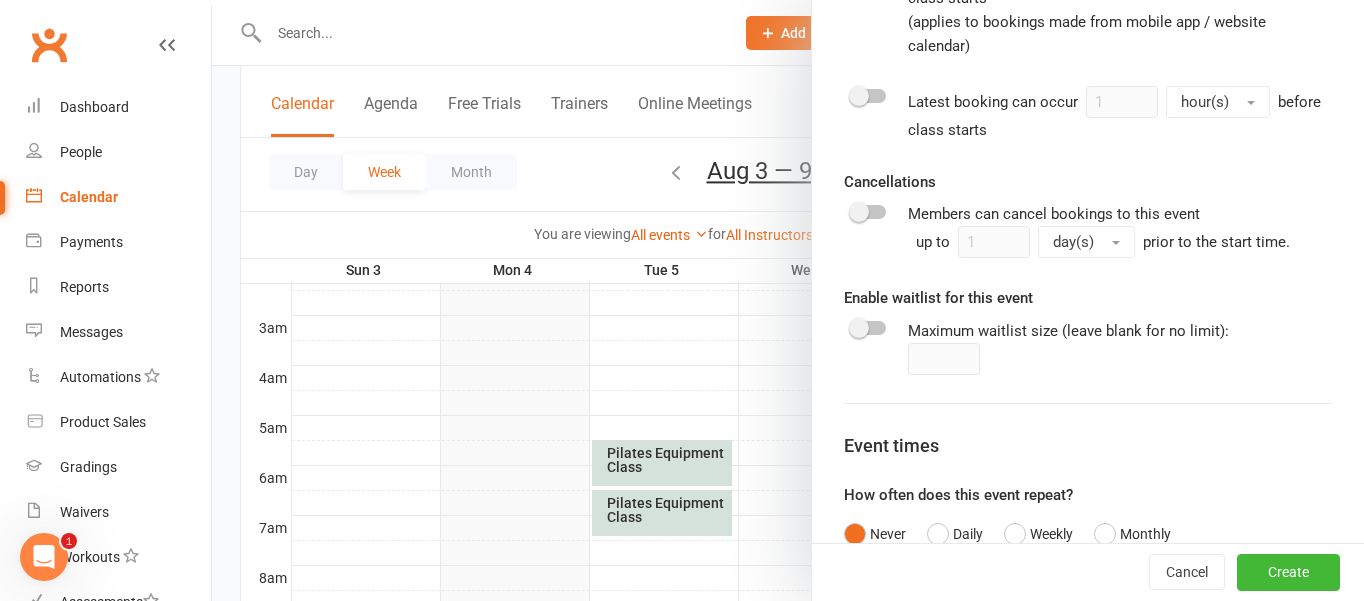 click at bounding box center [859, 212] 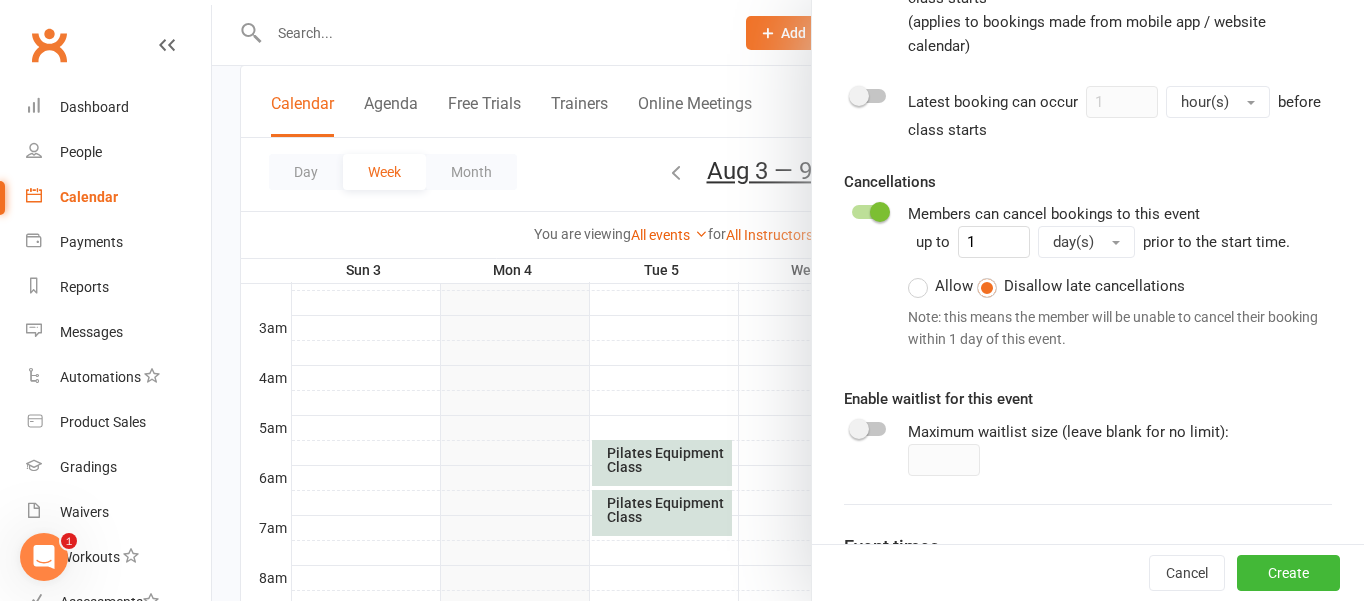 click at bounding box center [880, 212] 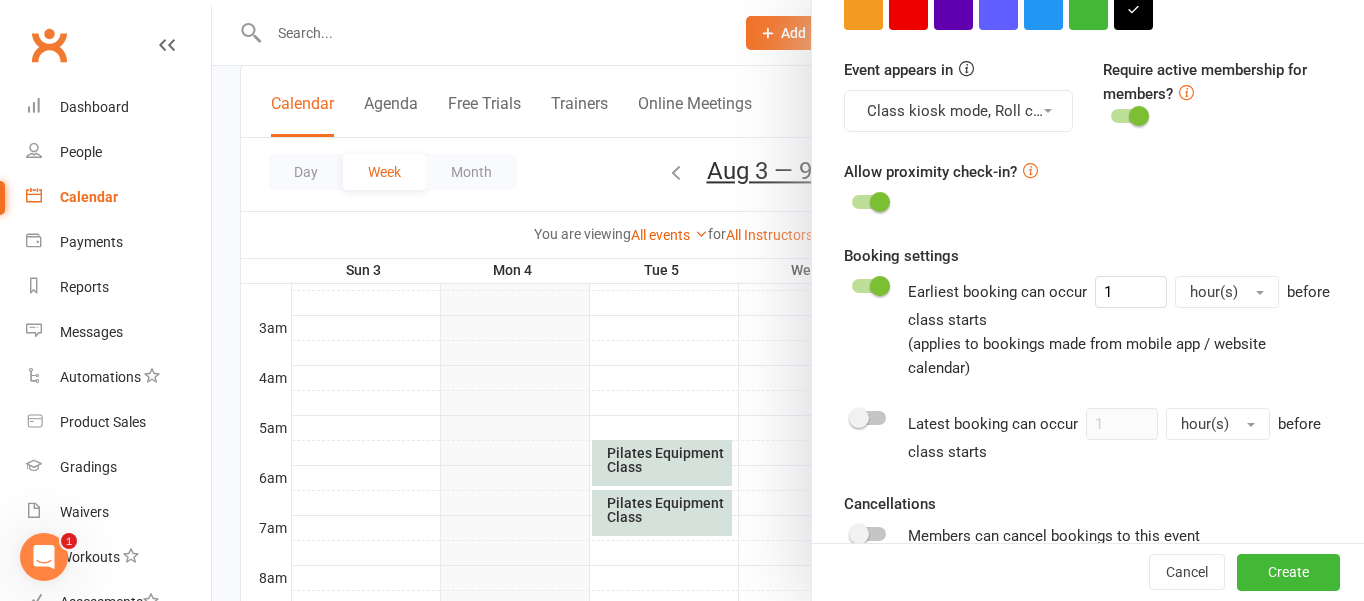 scroll, scrollTop: 664, scrollLeft: 0, axis: vertical 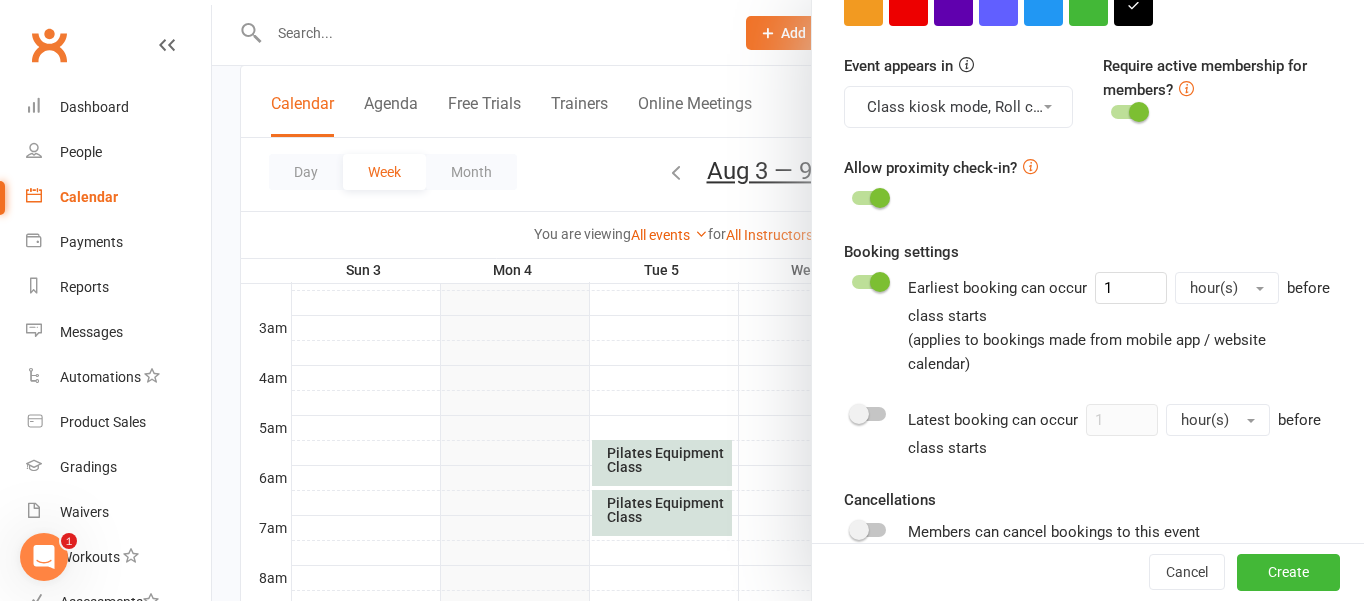 click at bounding box center (1030, 166) 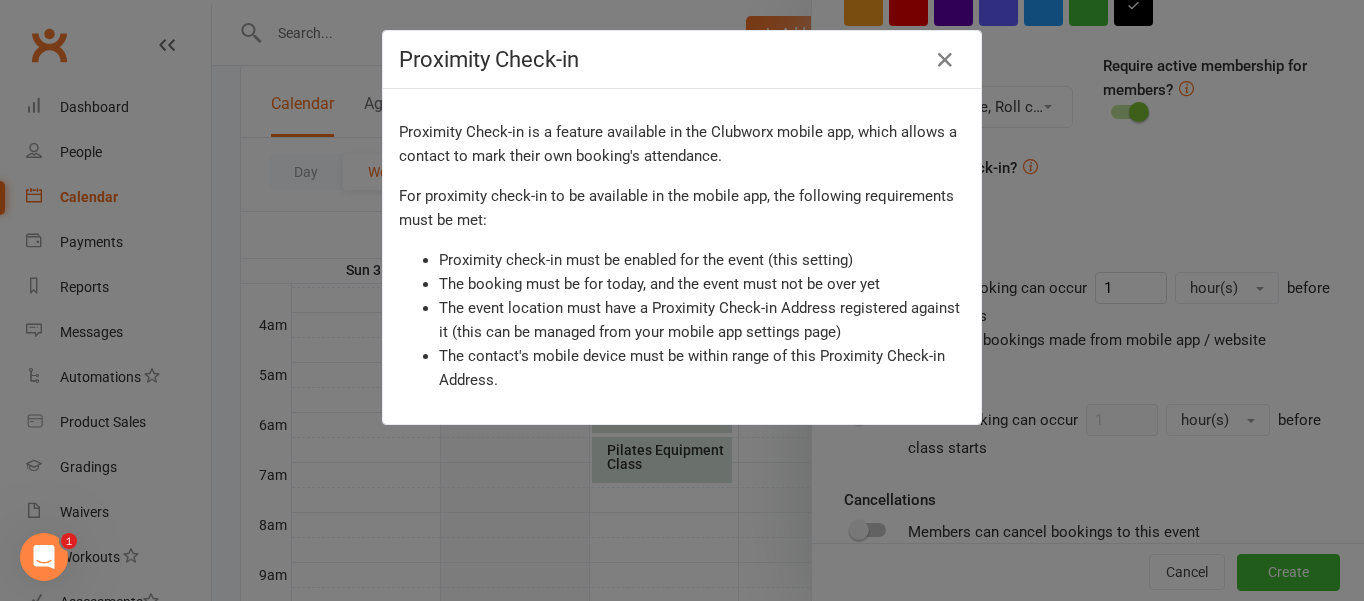 scroll, scrollTop: 296, scrollLeft: 0, axis: vertical 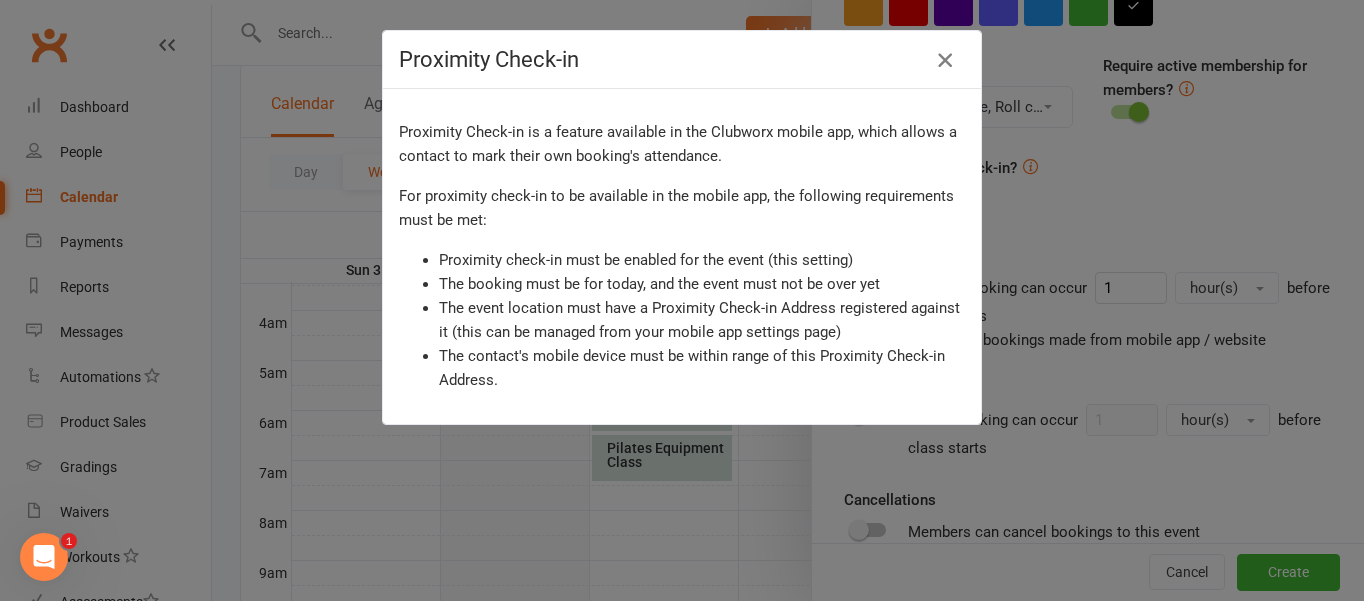 click at bounding box center (945, 60) 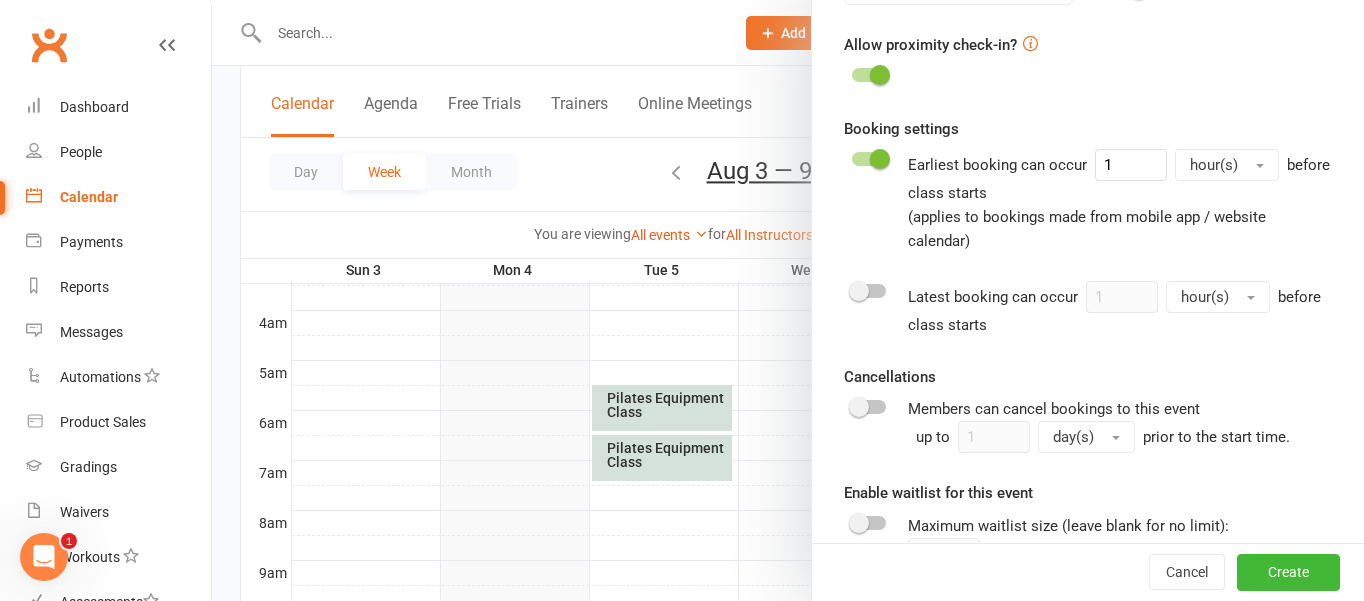 scroll, scrollTop: 797, scrollLeft: 0, axis: vertical 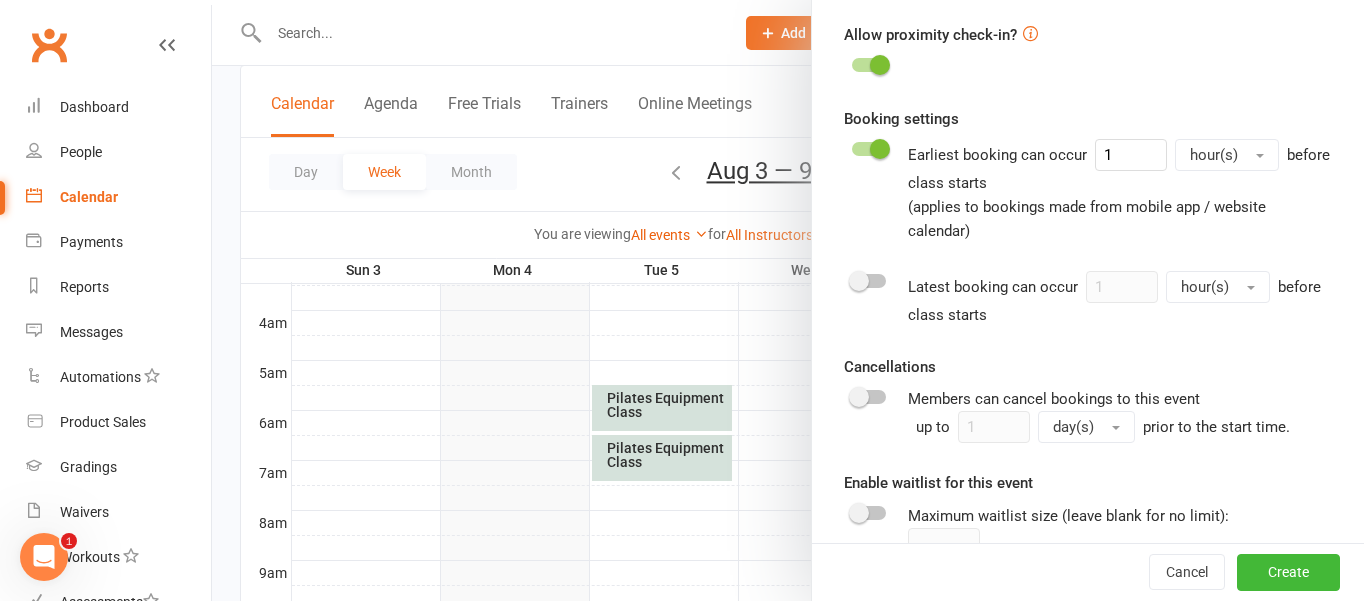 click on "hour(s)" at bounding box center (1214, 155) 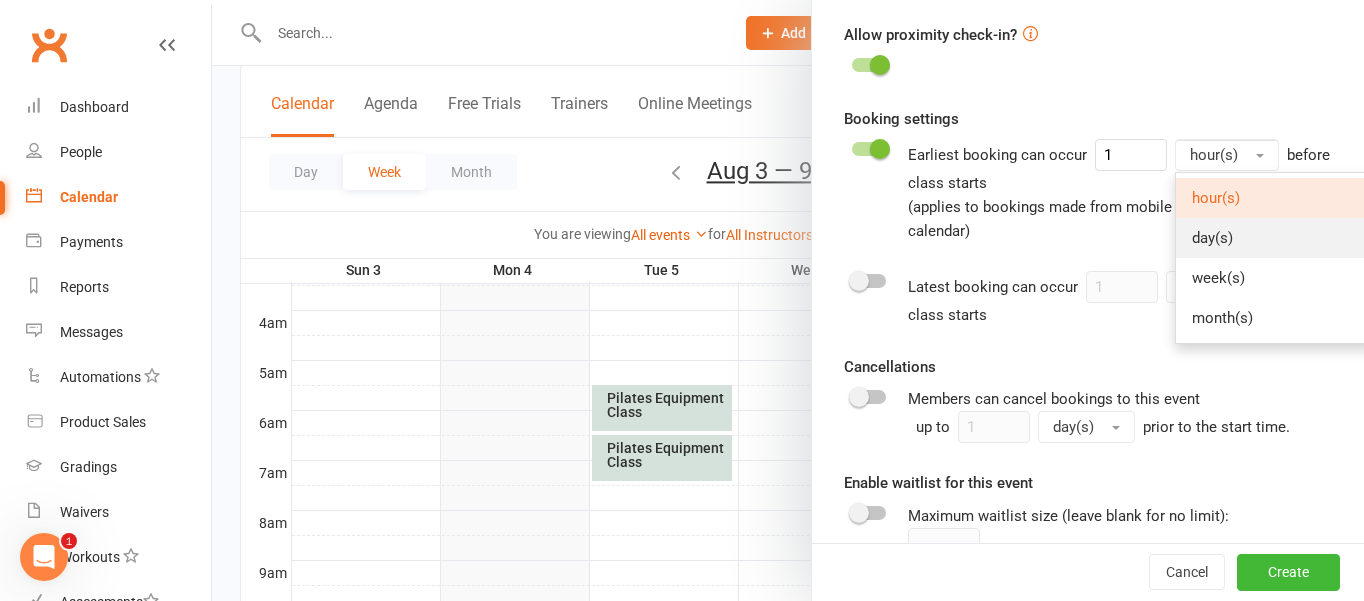 click on "day(s)" at bounding box center [1212, 238] 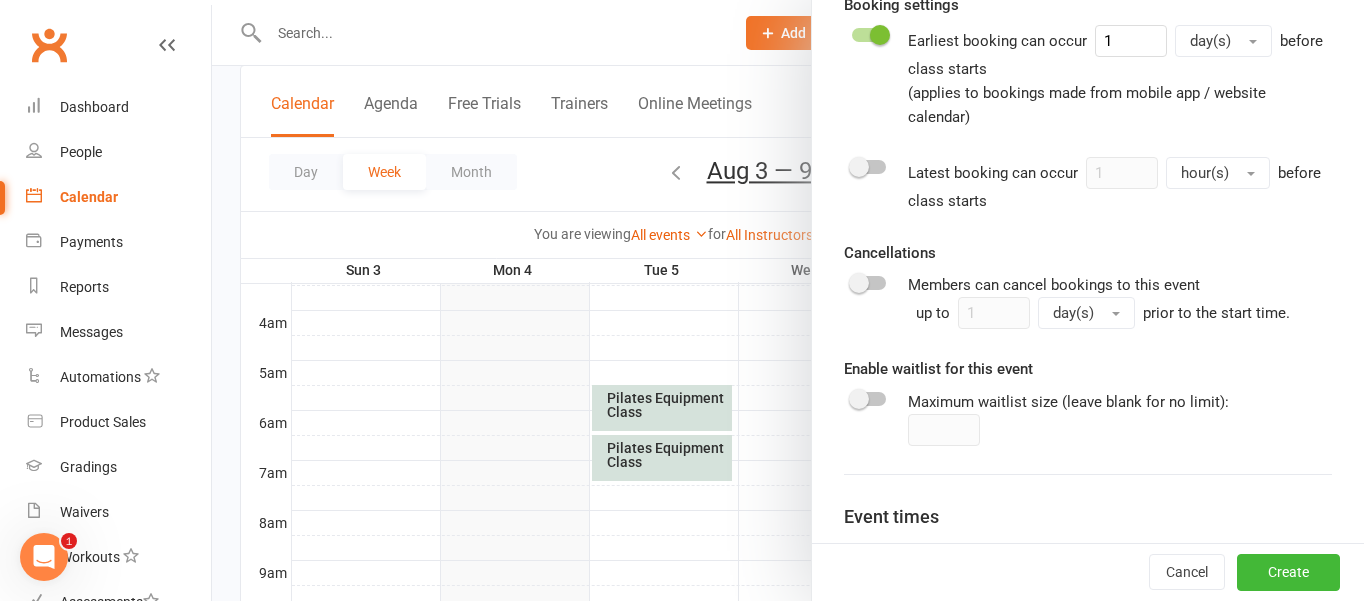 scroll, scrollTop: 915, scrollLeft: 0, axis: vertical 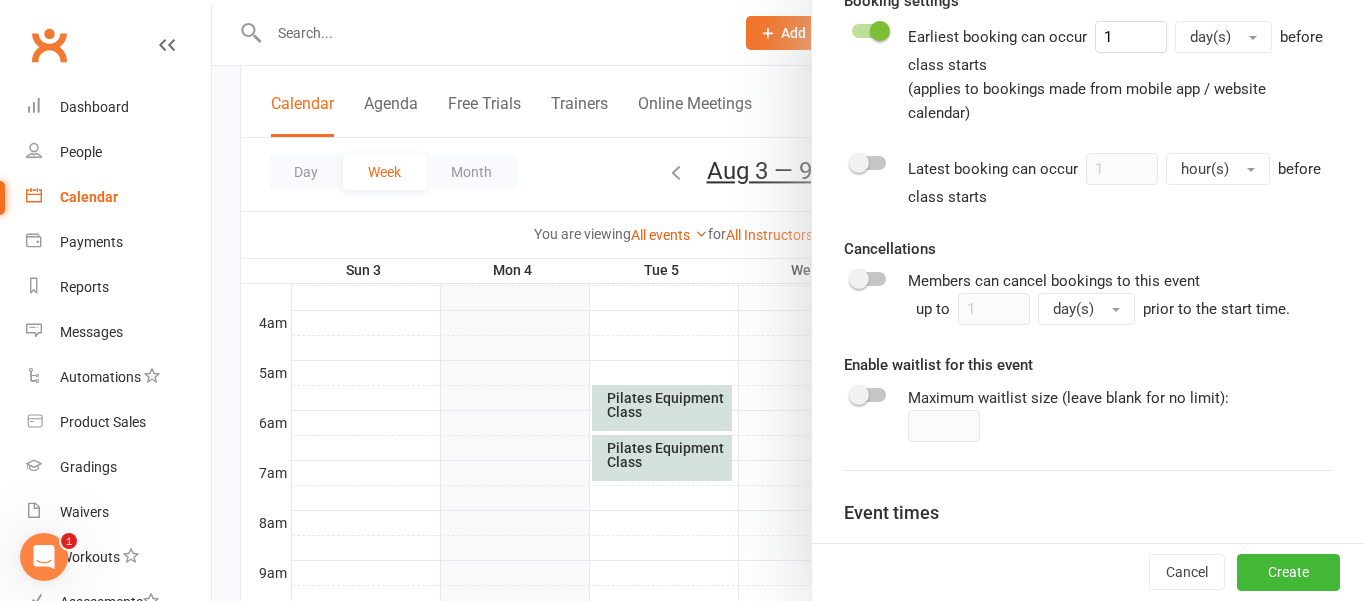 click at bounding box center [869, 279] 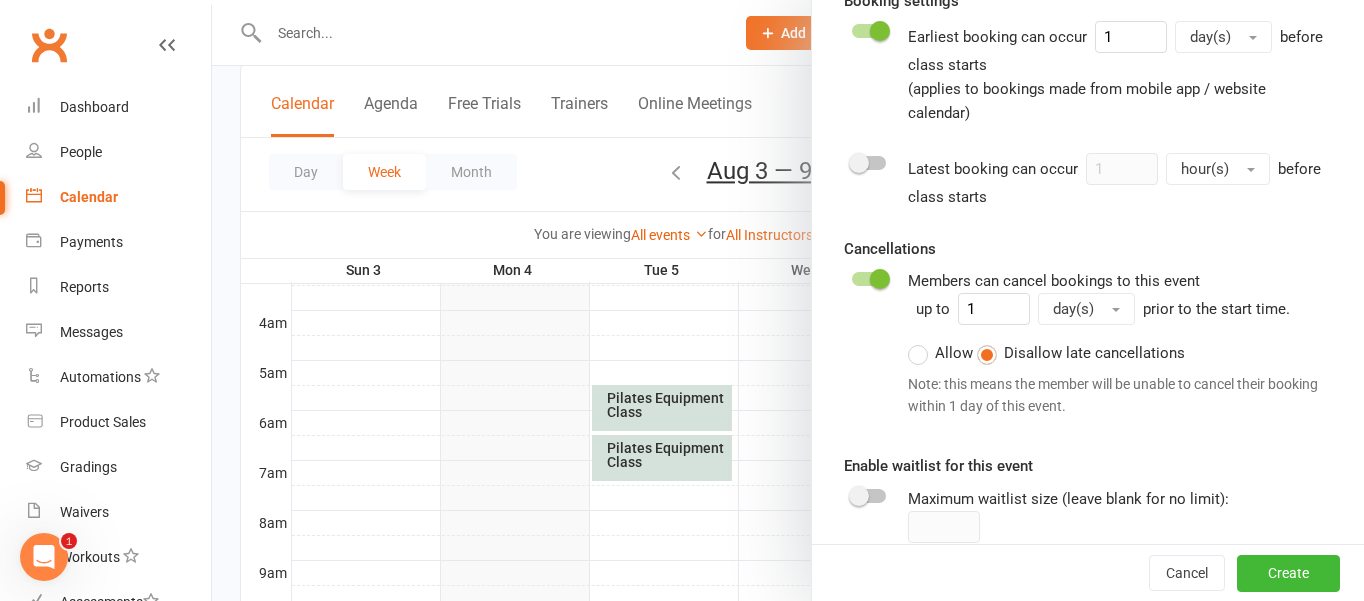 click on "day(s)" at bounding box center (1086, 309) 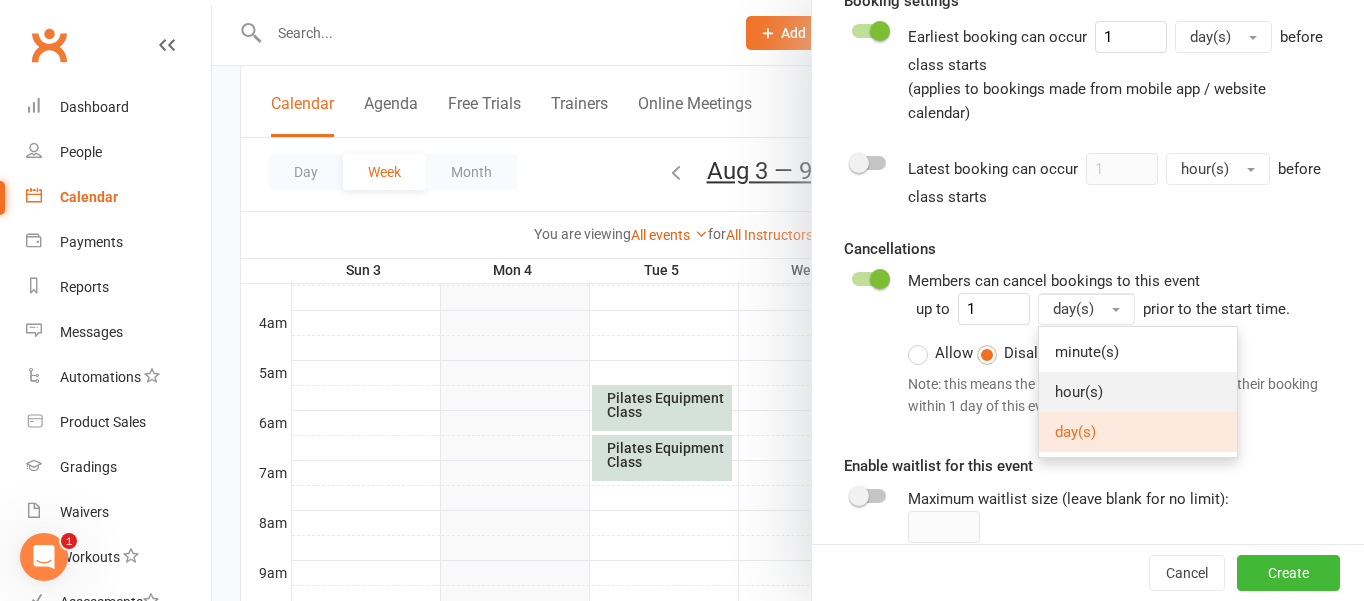 click on "hour(s)" at bounding box center (1079, 392) 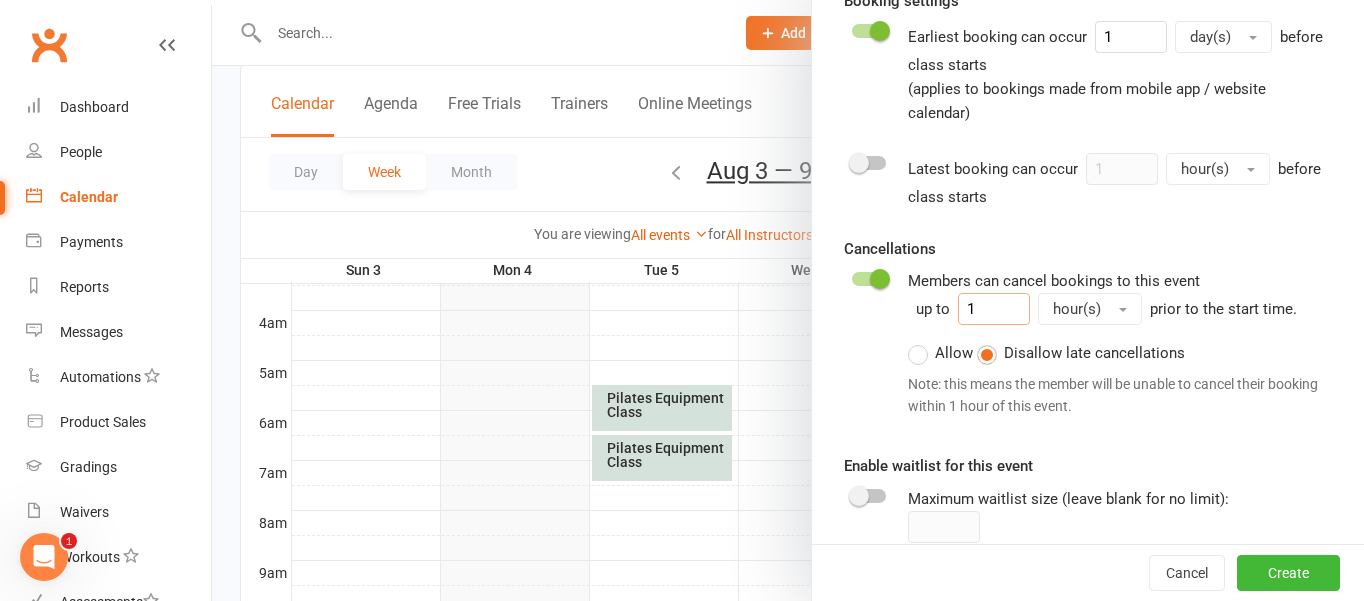 click on "1" at bounding box center (994, 309) 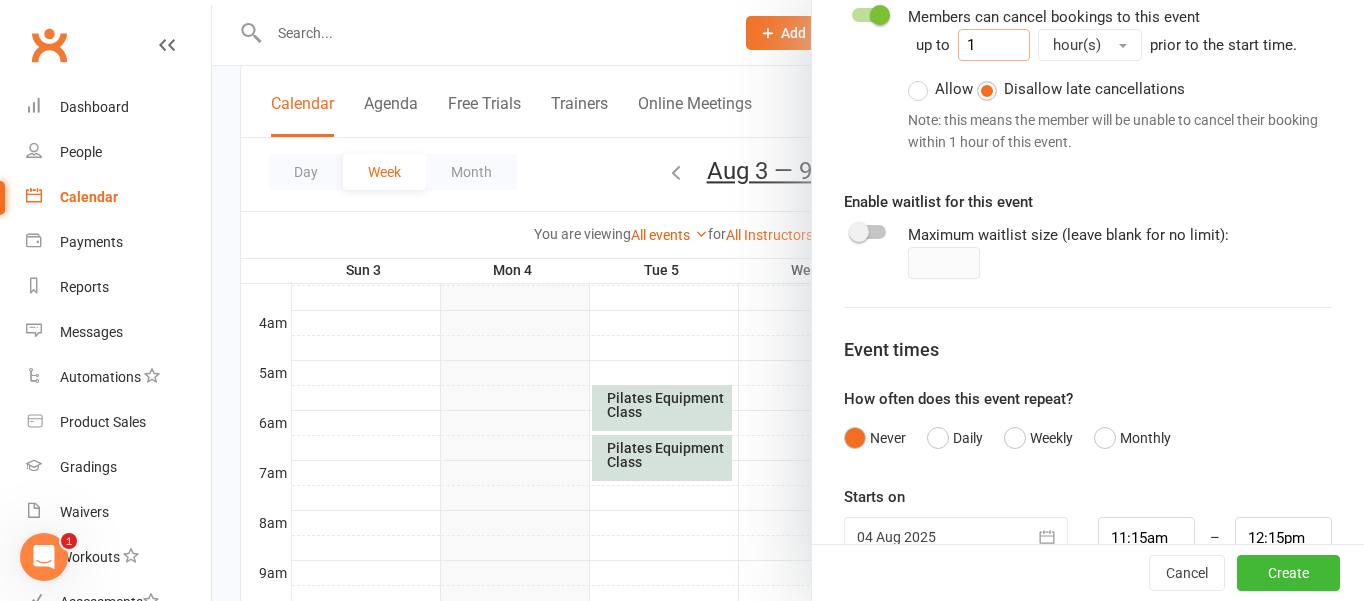 scroll, scrollTop: 1202, scrollLeft: 0, axis: vertical 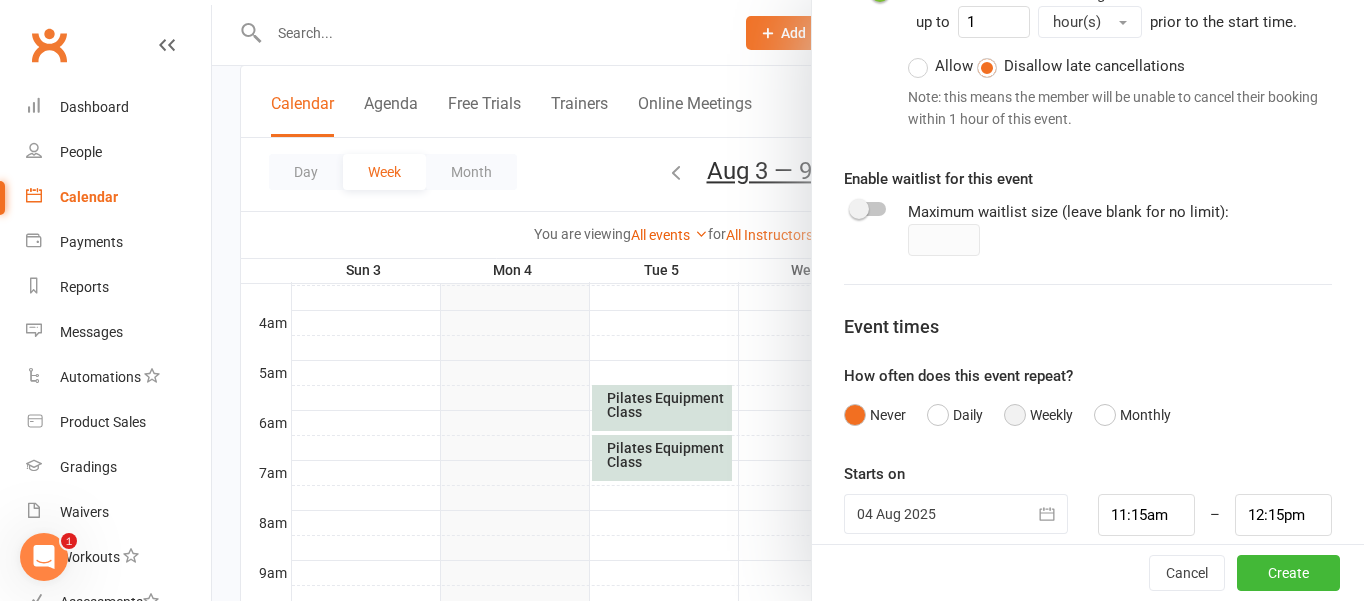 click on "Weekly" at bounding box center (1038, 415) 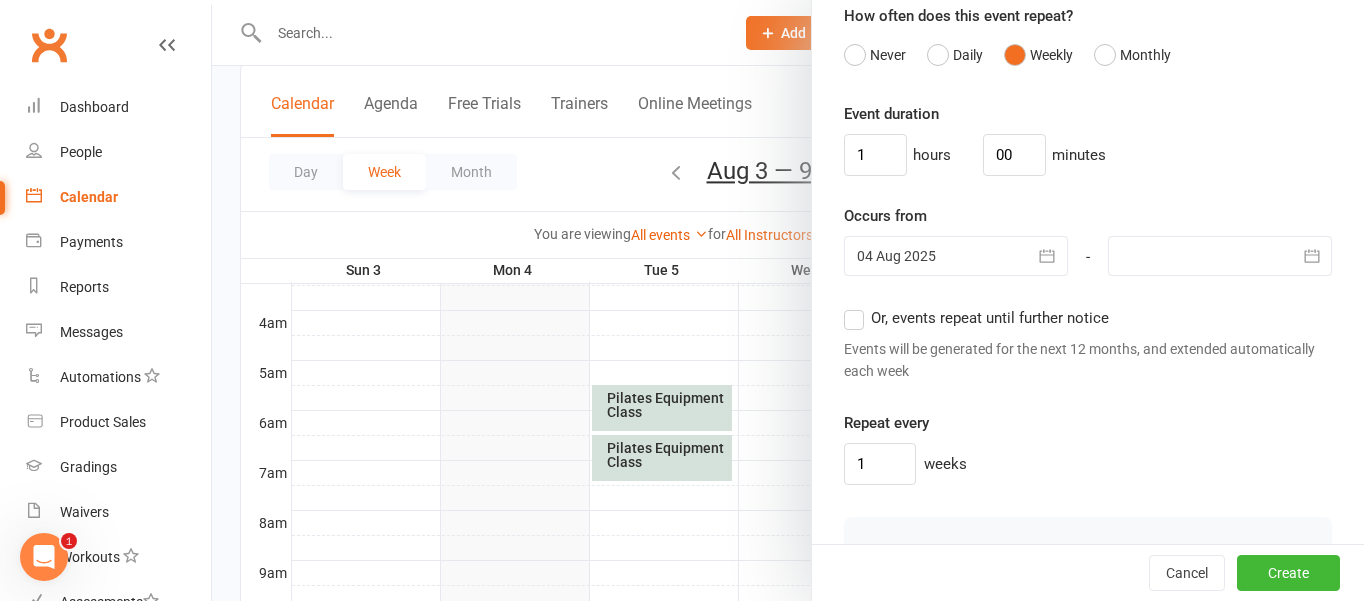 scroll, scrollTop: 1568, scrollLeft: 0, axis: vertical 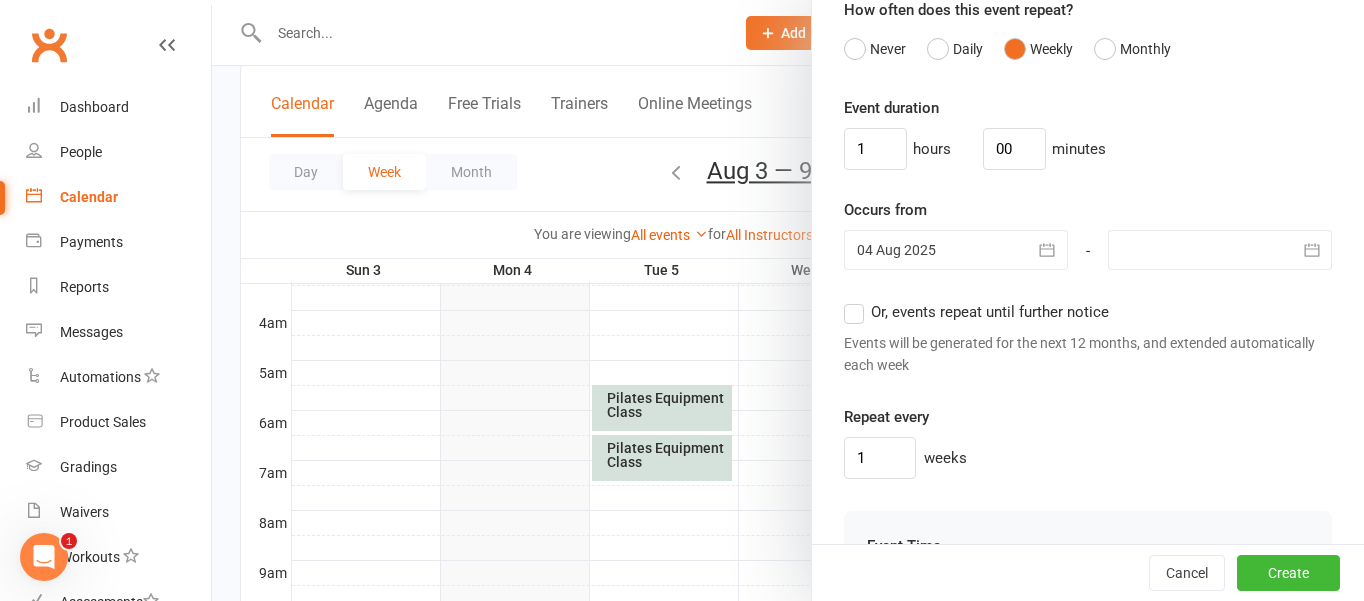 click on "Or, events repeat until further notice" at bounding box center (976, 312) 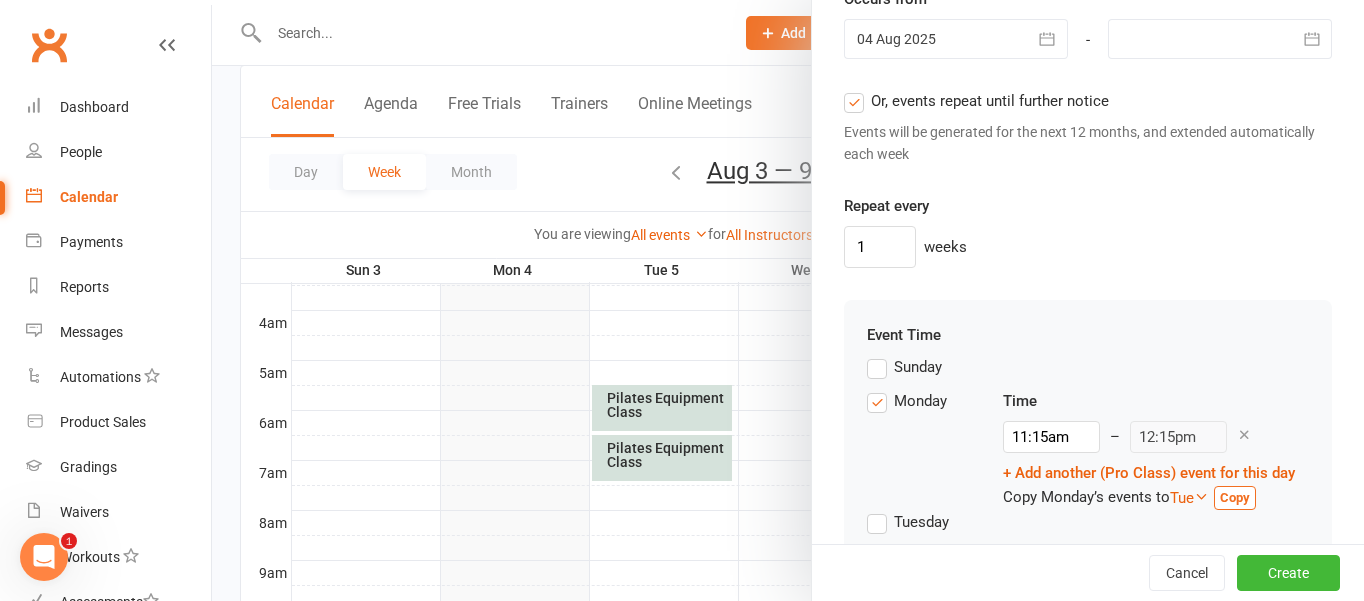 scroll, scrollTop: 1783, scrollLeft: 0, axis: vertical 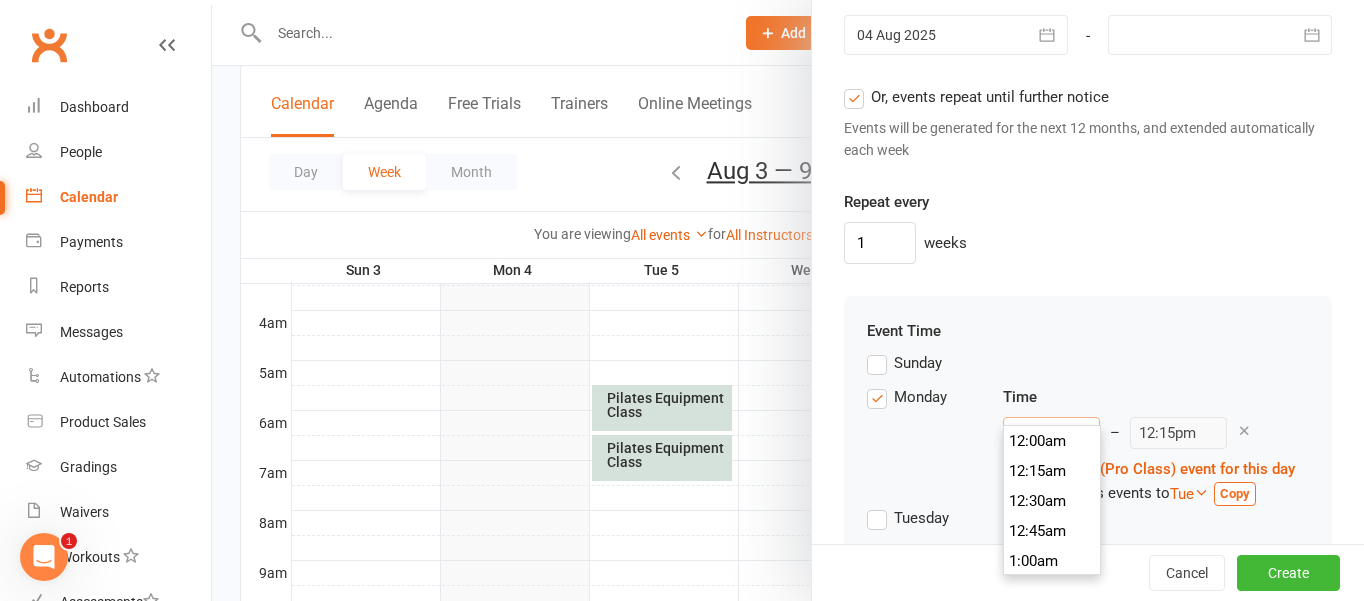 click on "11:15am" at bounding box center (1051, 433) 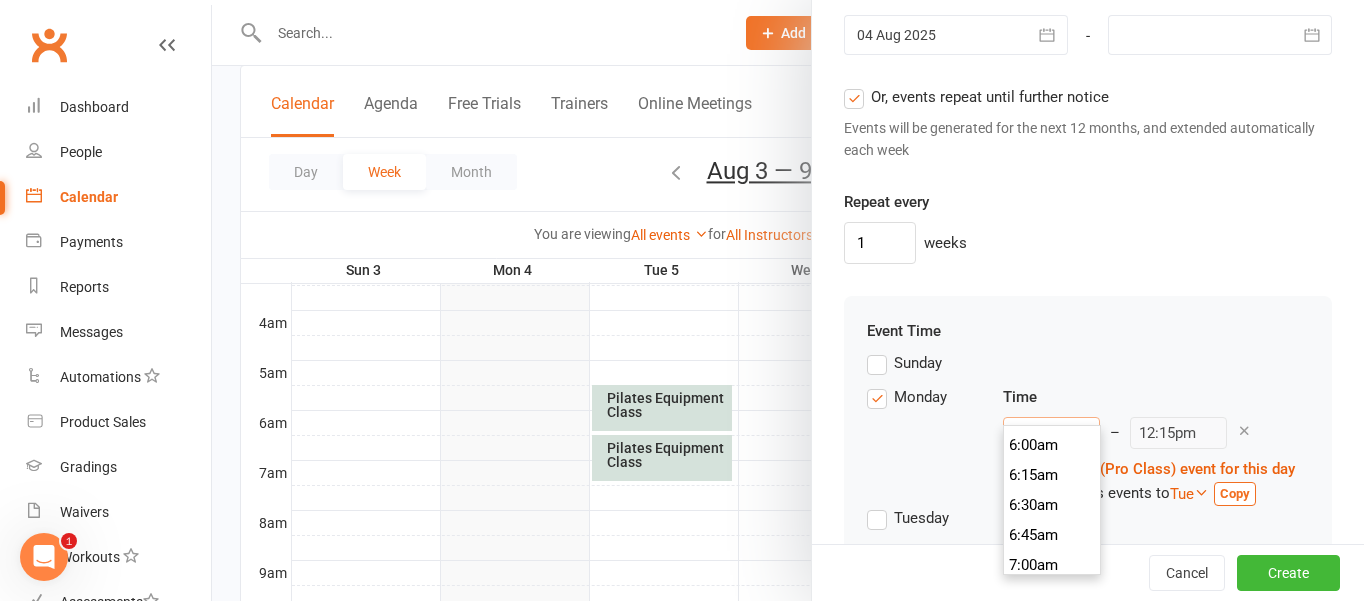 scroll, scrollTop: 563, scrollLeft: 0, axis: vertical 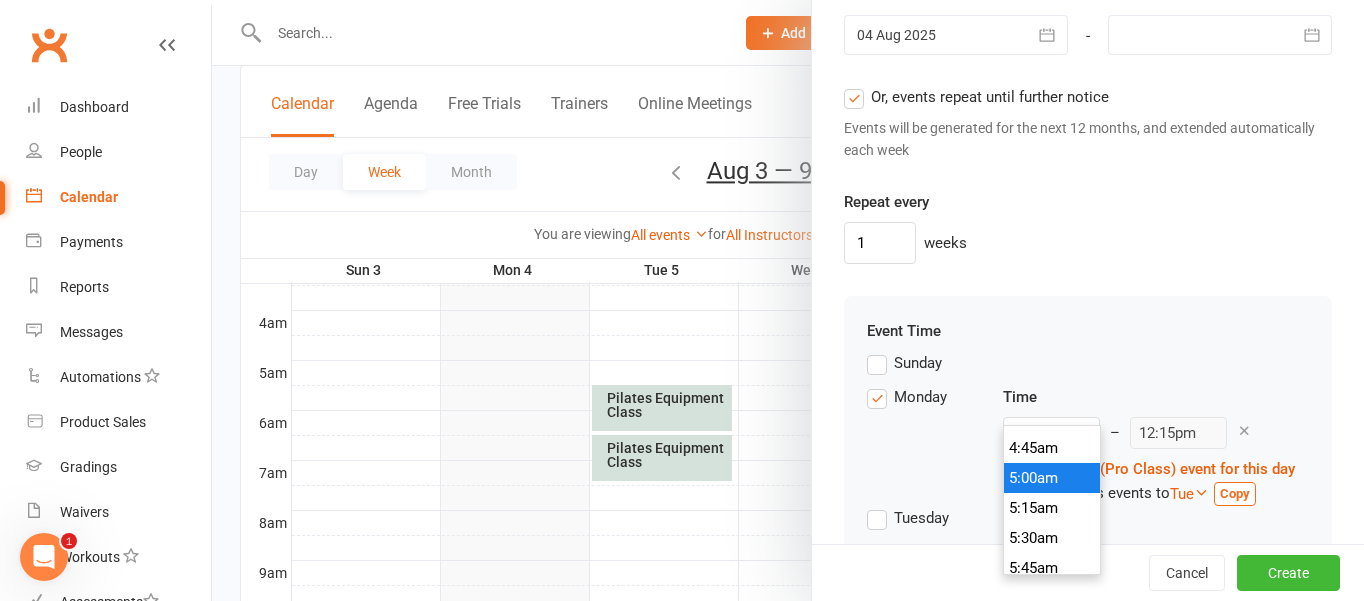 type on "5:00am" 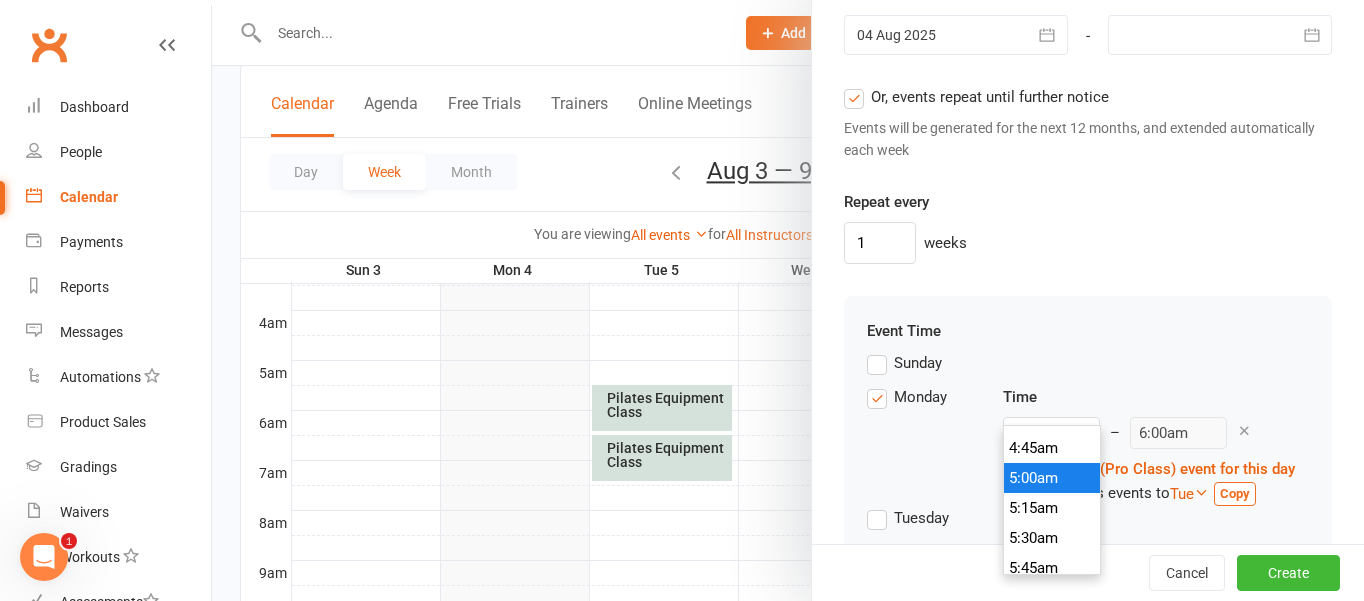 click on "5:00am" at bounding box center [1052, 478] 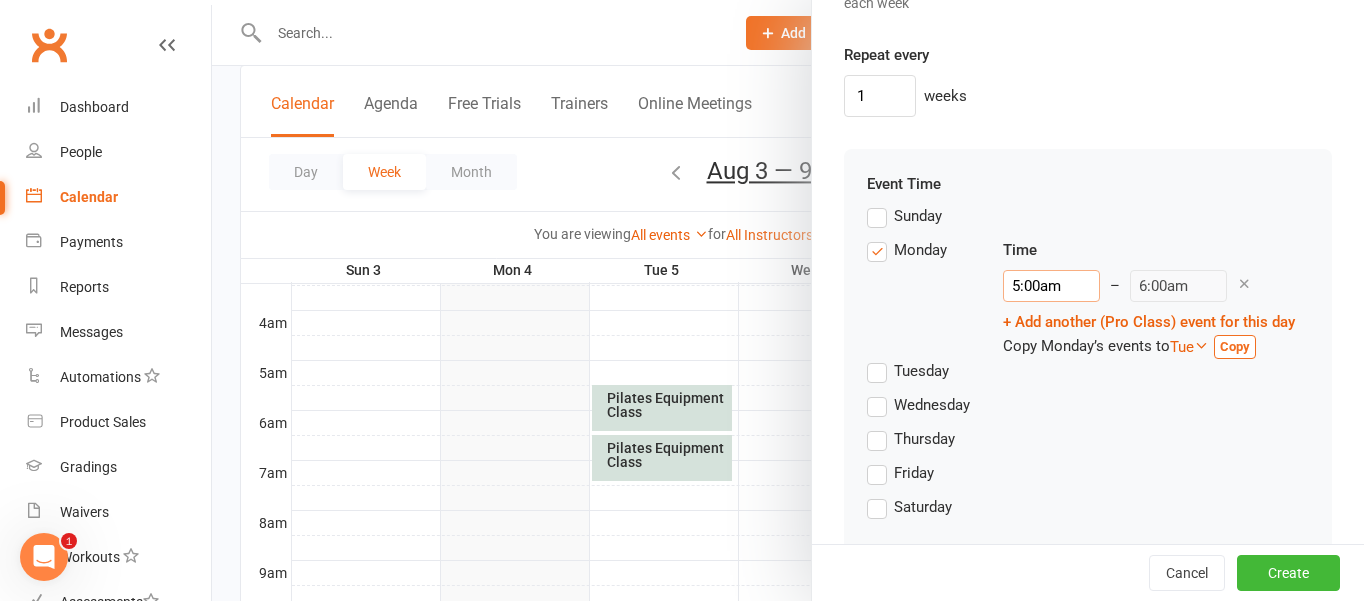 scroll, scrollTop: 1946, scrollLeft: 0, axis: vertical 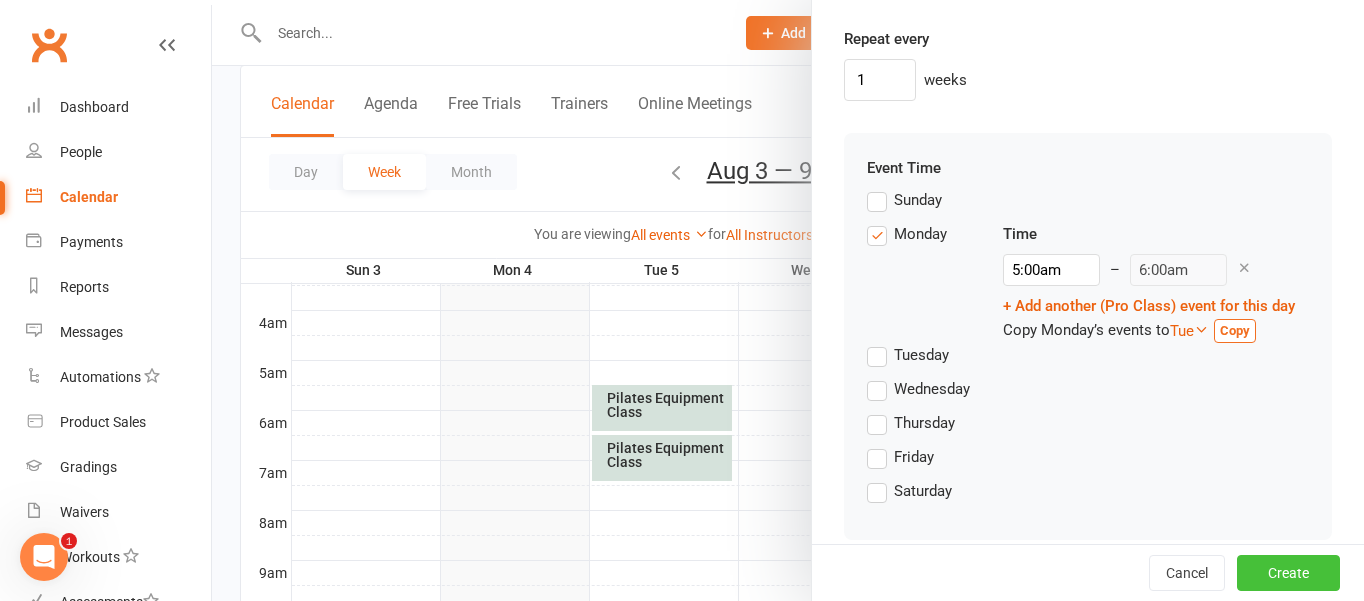 click on "Create" at bounding box center [1288, 573] 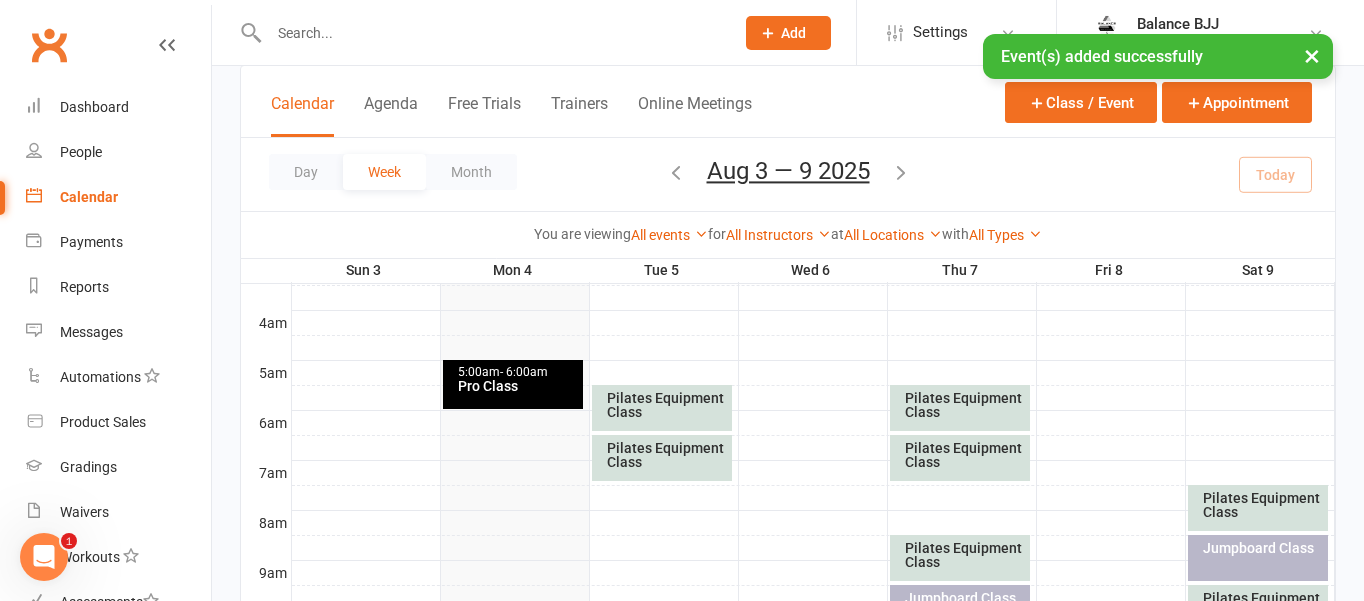 scroll, scrollTop: 295, scrollLeft: 0, axis: vertical 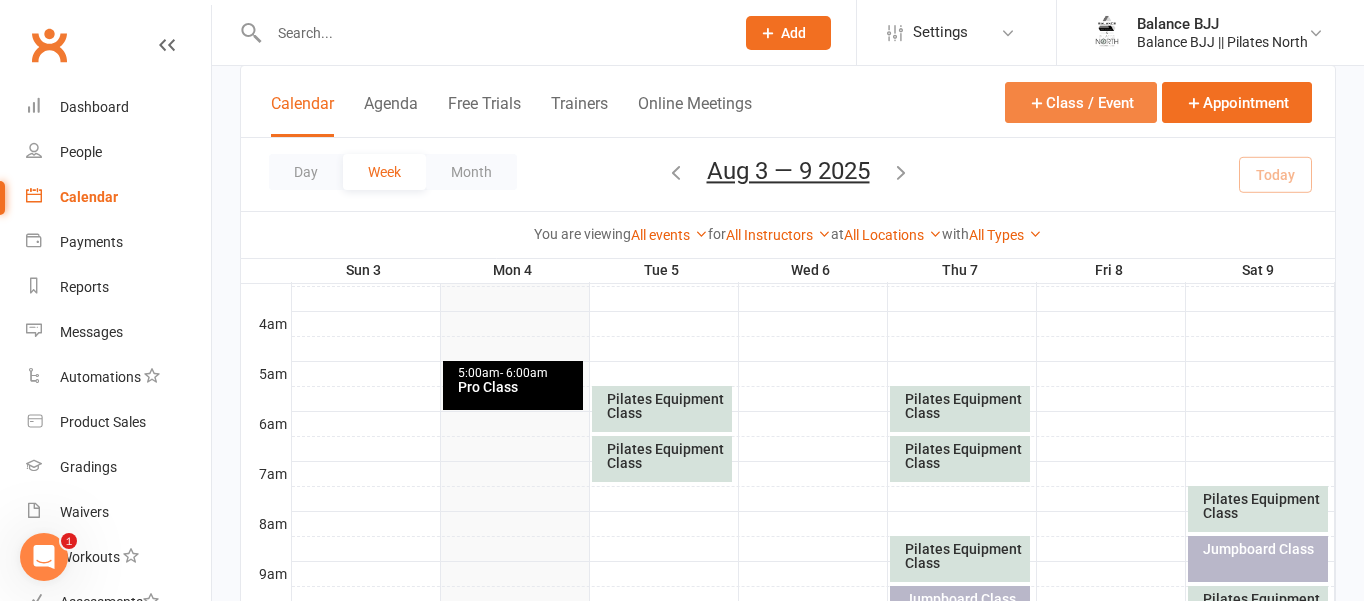 click on "Class / Event" at bounding box center (1081, 102) 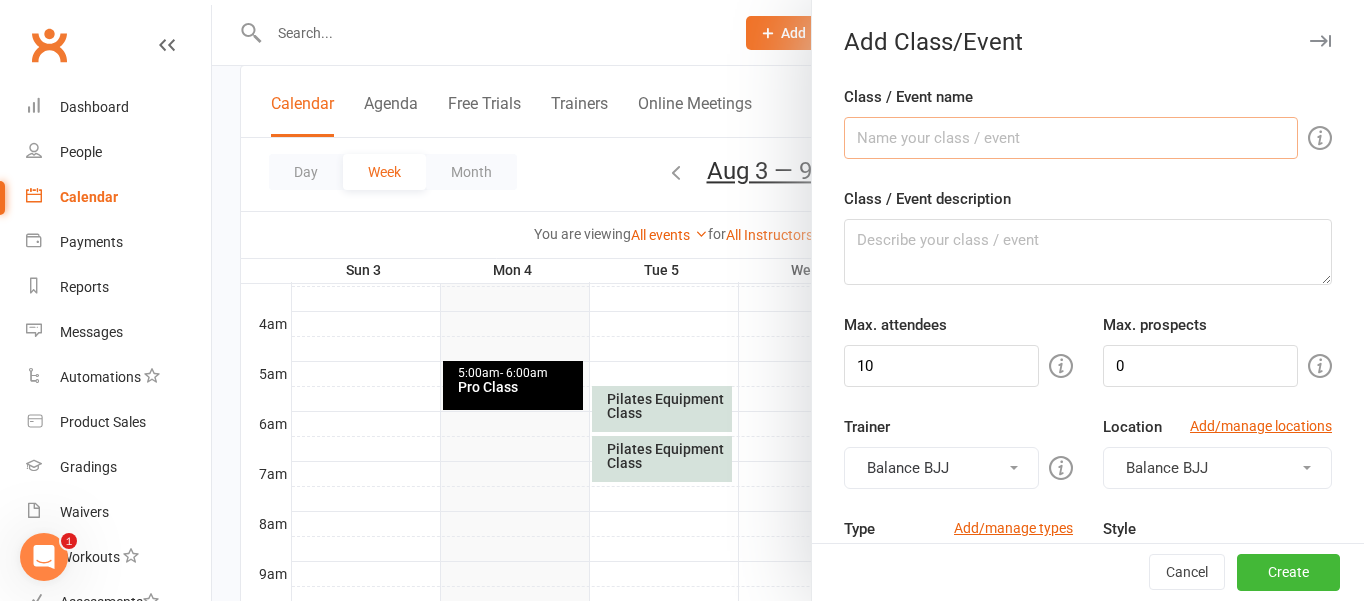click on "Class / Event name" at bounding box center [1071, 138] 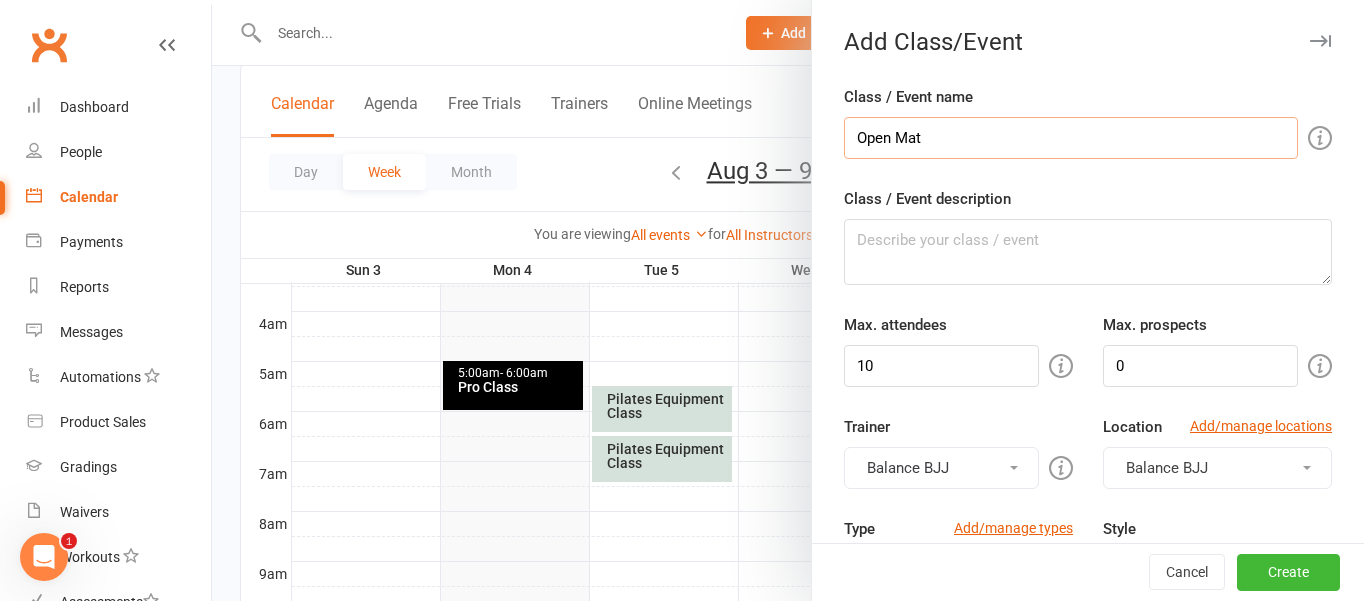 type on "Open Mat" 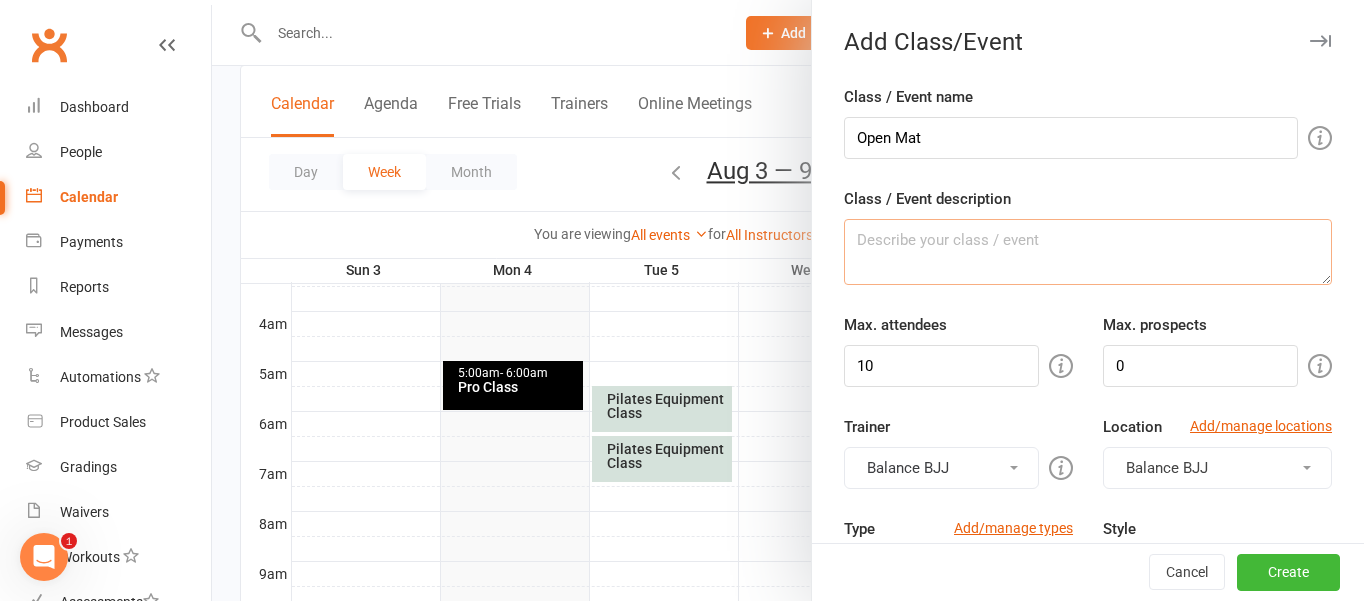 click on "Class / Event description" at bounding box center (1088, 252) 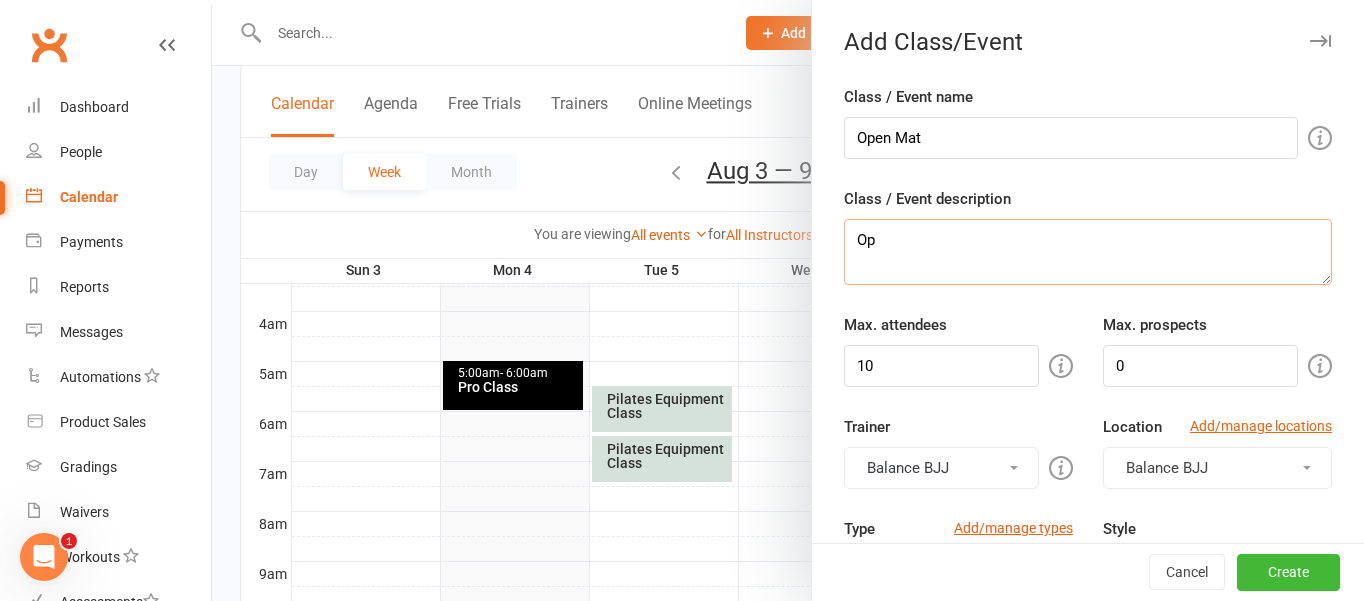 type on "O" 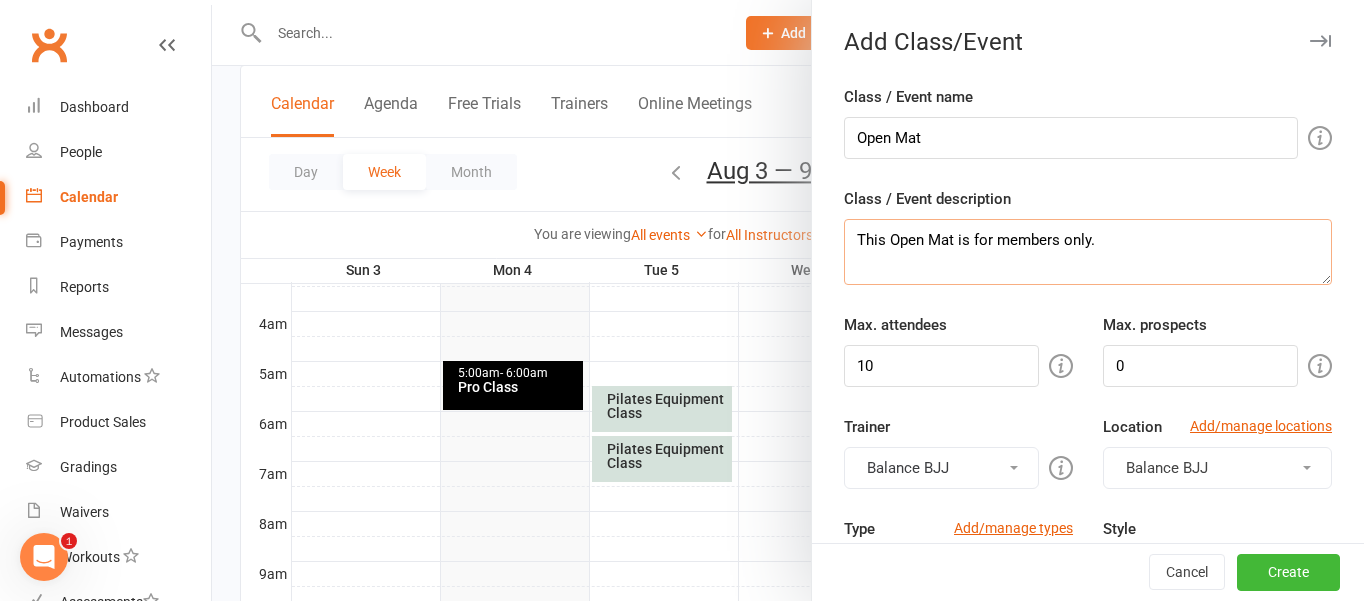type on "This Open Mat is for members only." 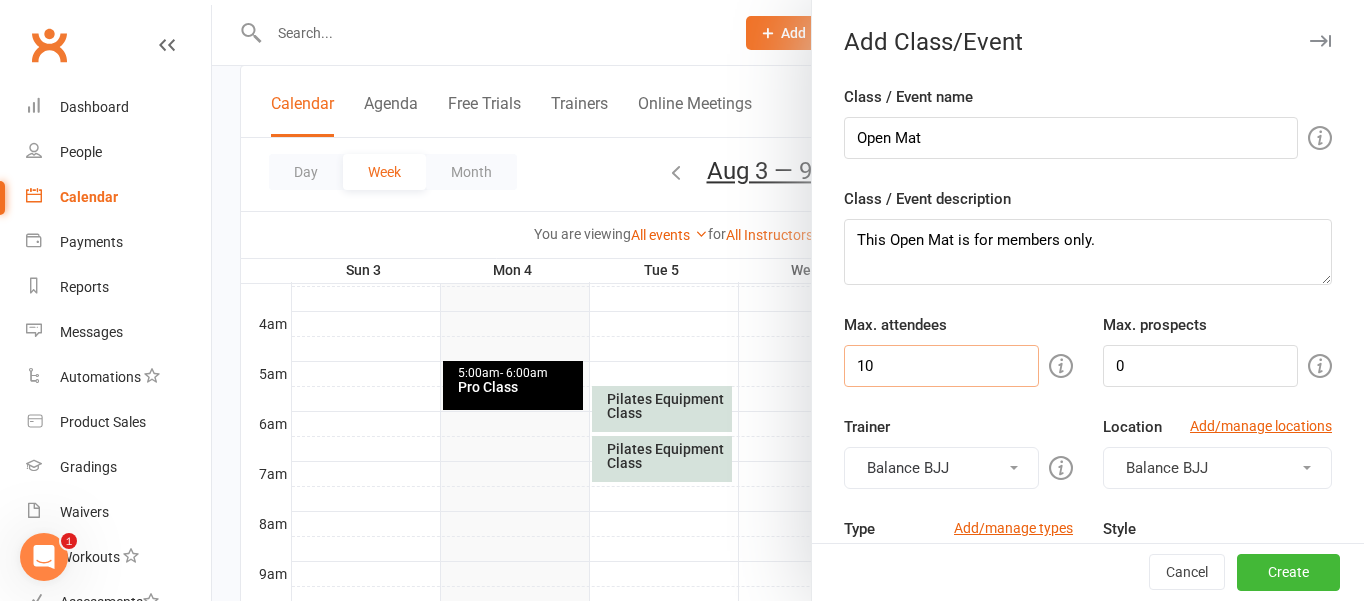 click on "10" at bounding box center [941, 366] 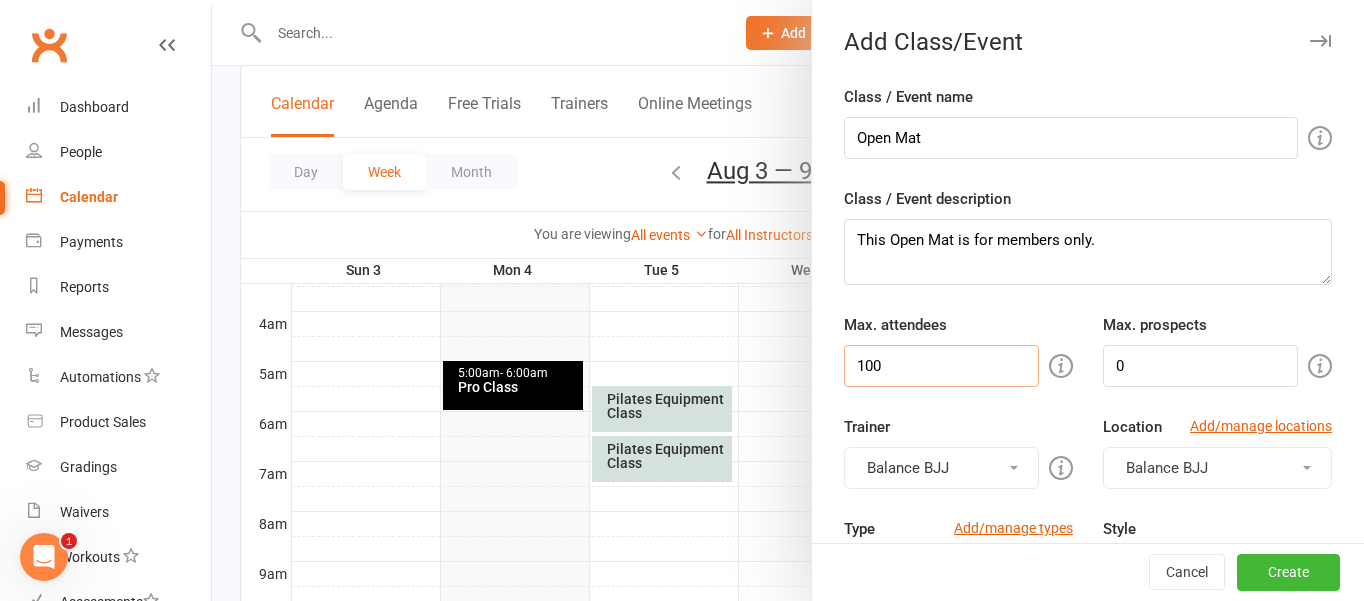 type on "100" 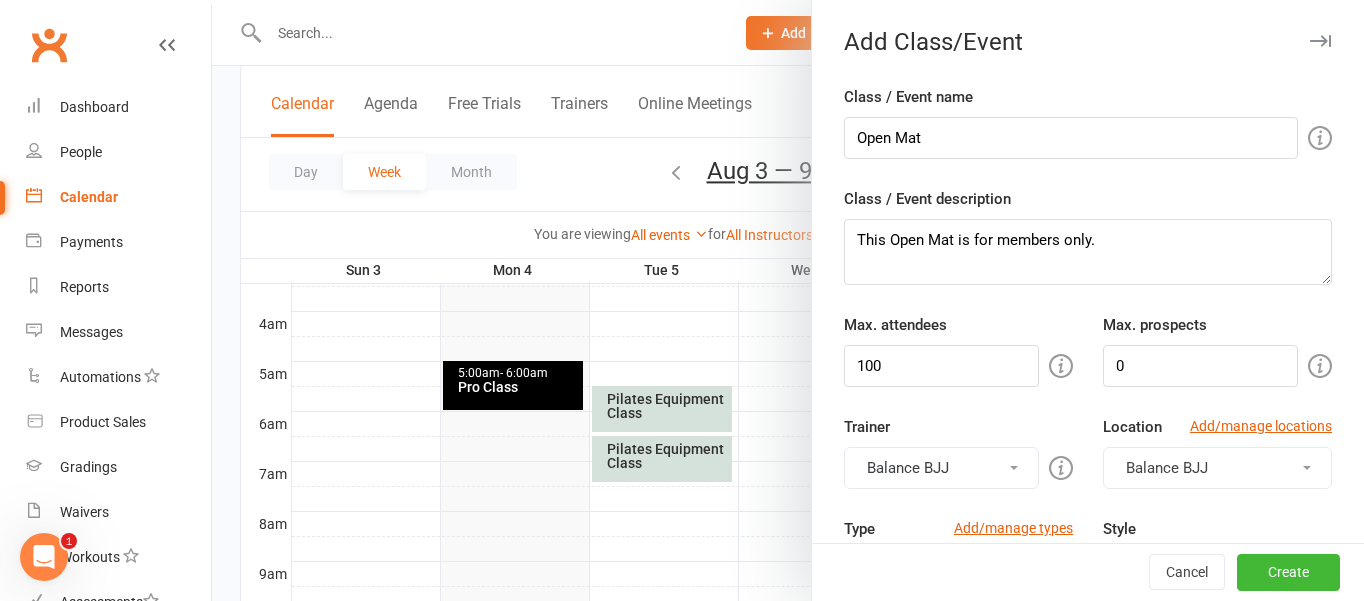 click on "Trainer [NAME]  [NAME]" at bounding box center (958, 452) 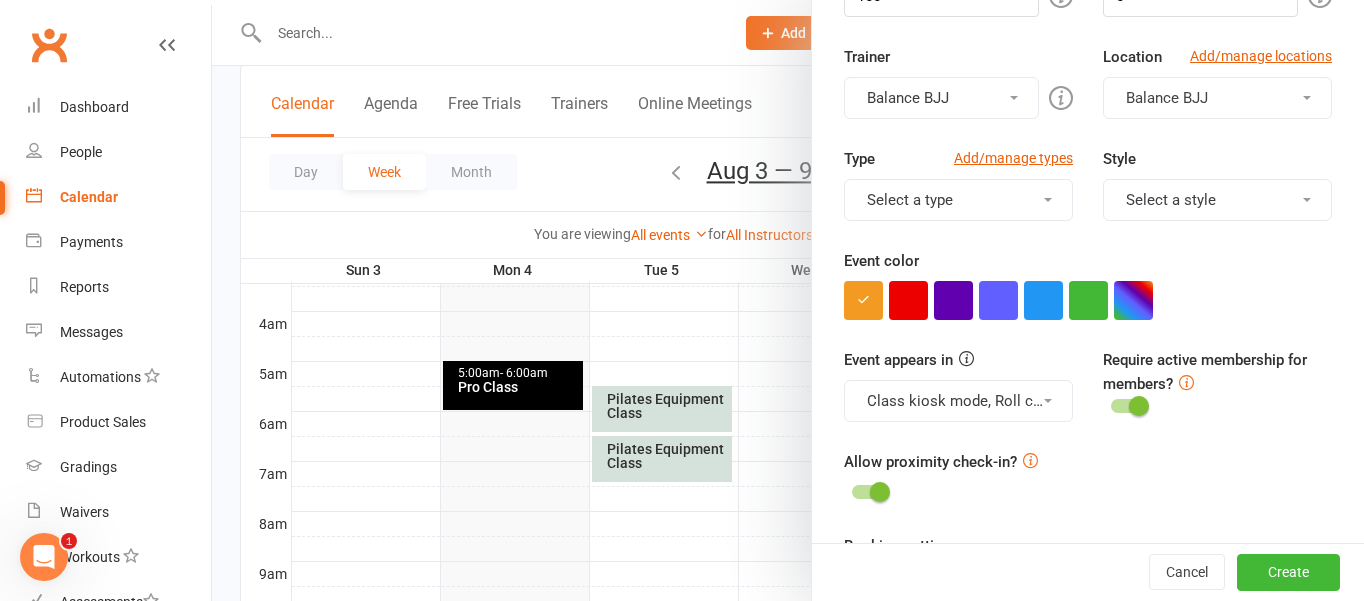 scroll, scrollTop: 373, scrollLeft: 0, axis: vertical 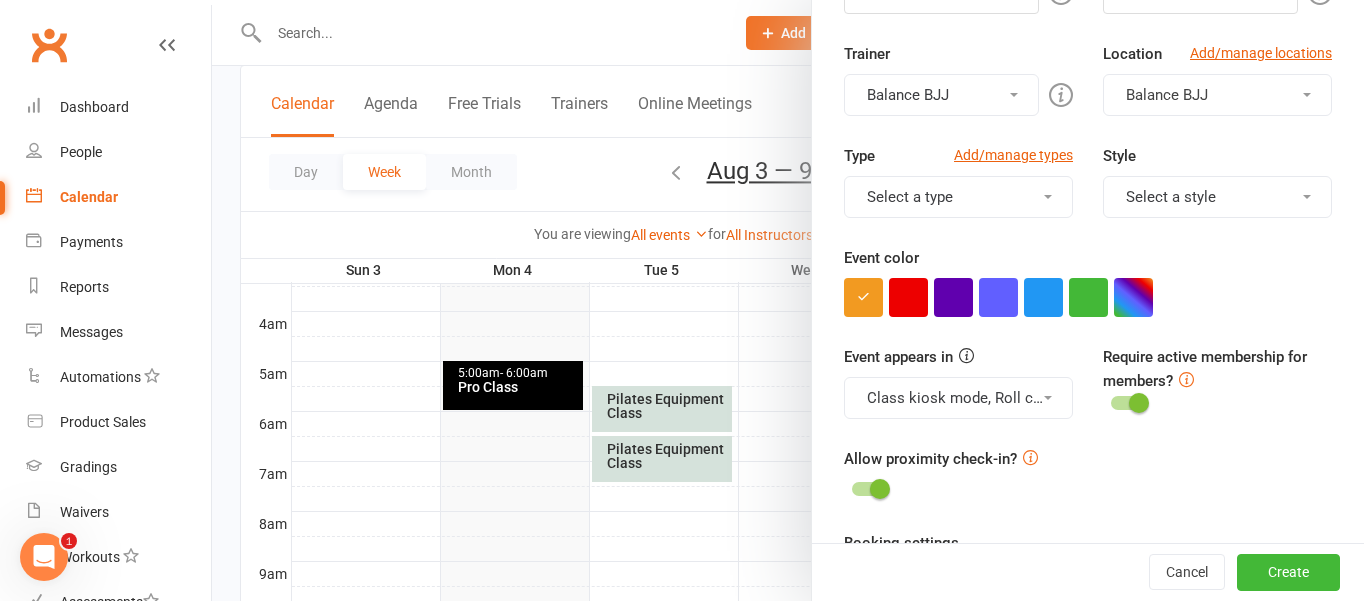 click on "Select a type" at bounding box center [958, 197] 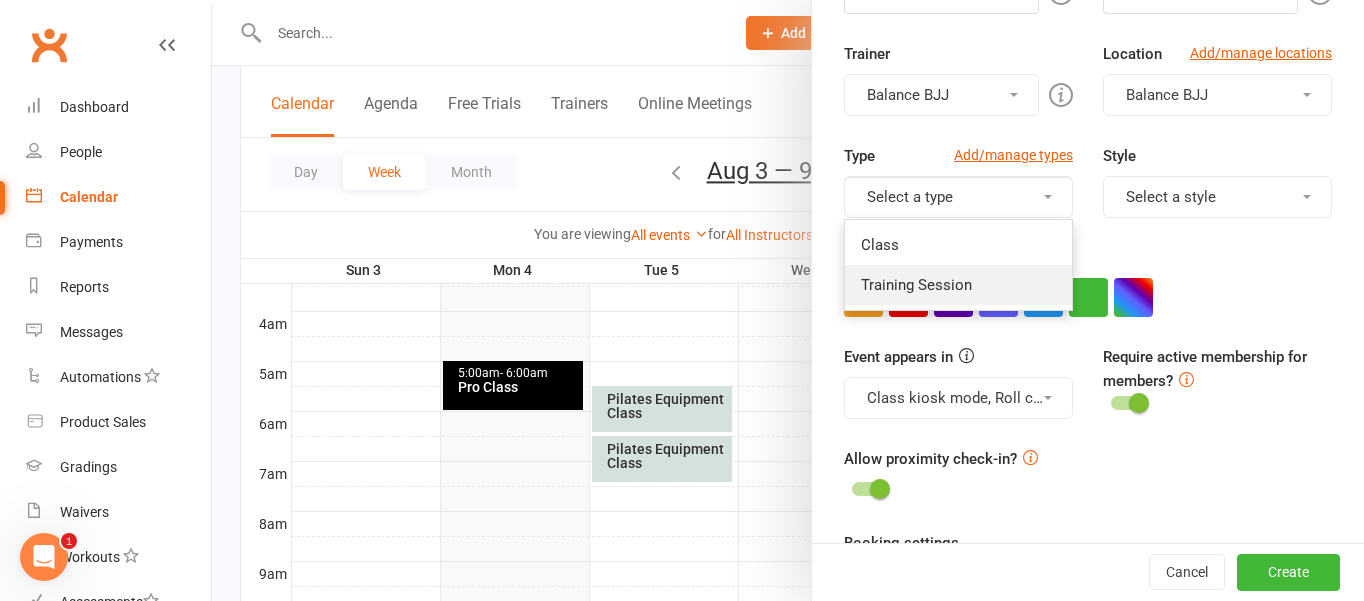 click on "Training Session" at bounding box center (958, 285) 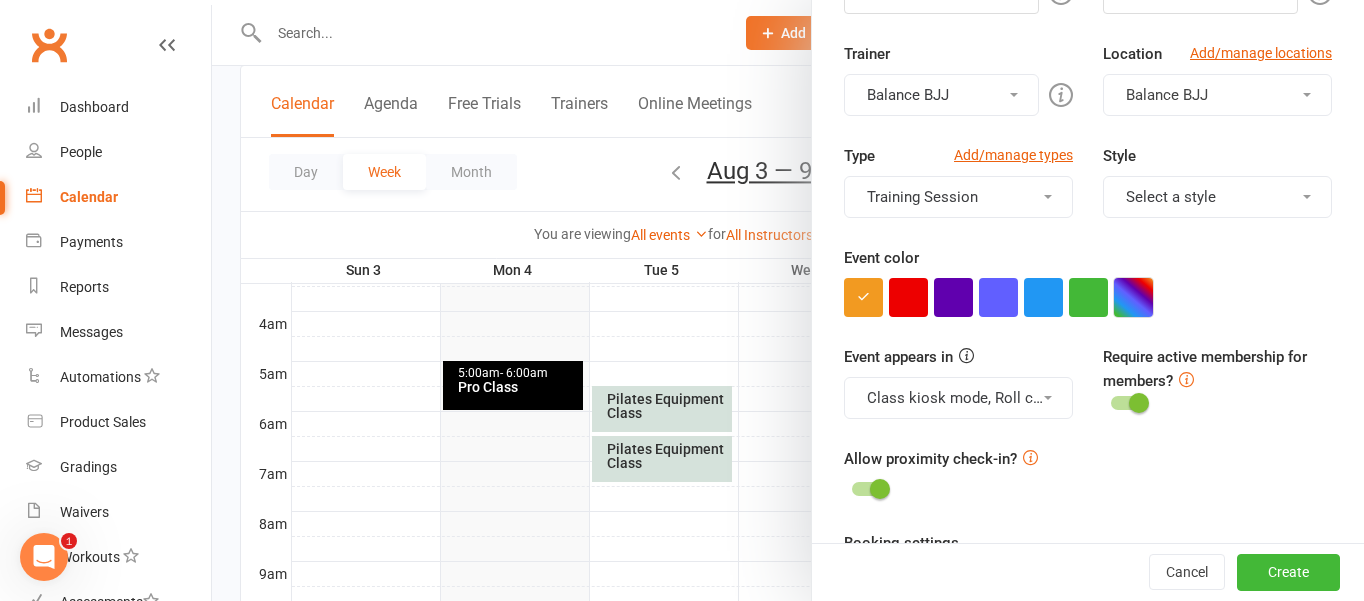 click at bounding box center [1133, 297] 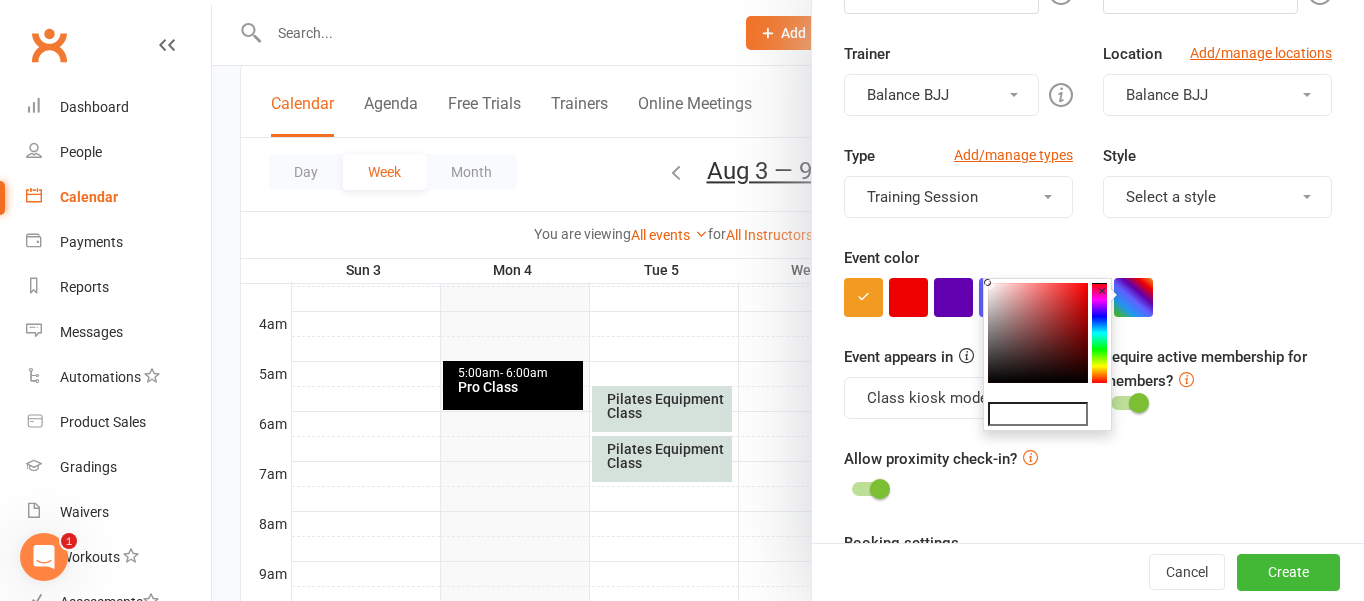click 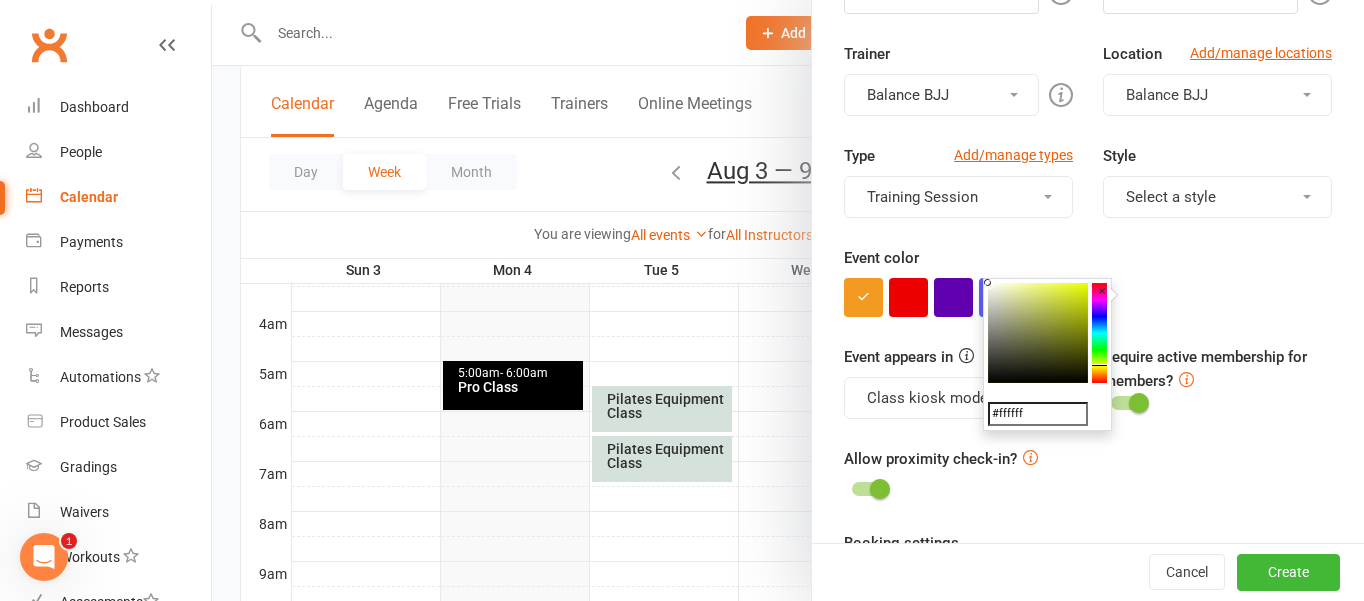 click 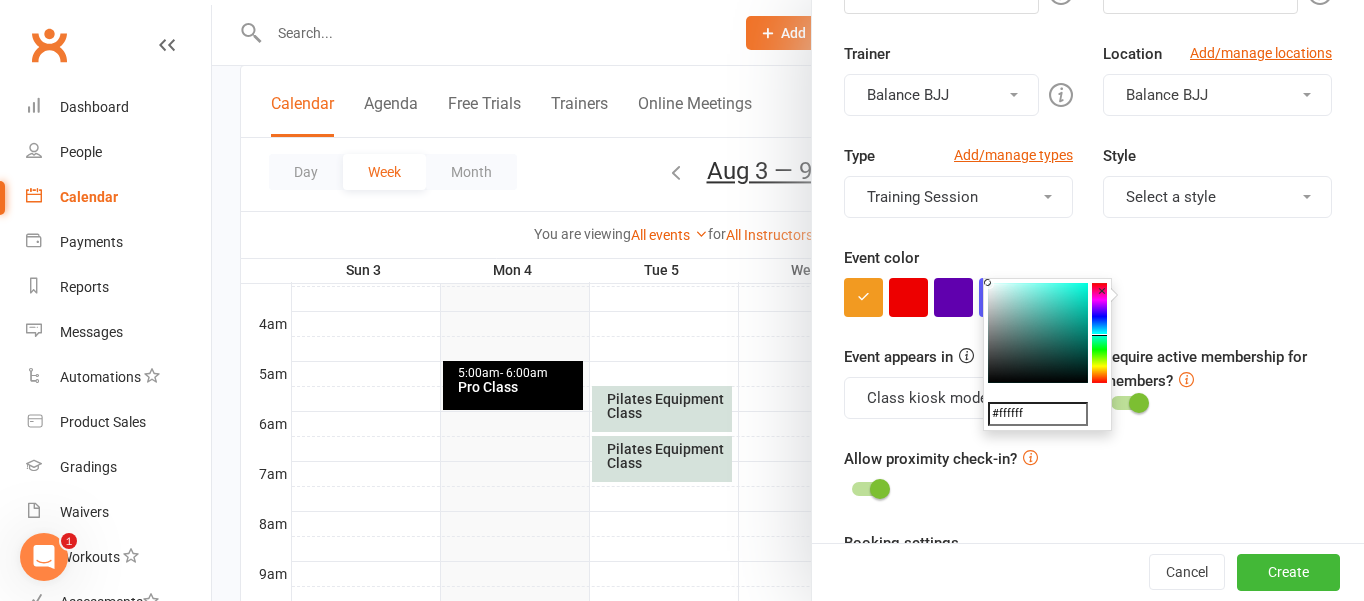 click at bounding box center (1038, 333) 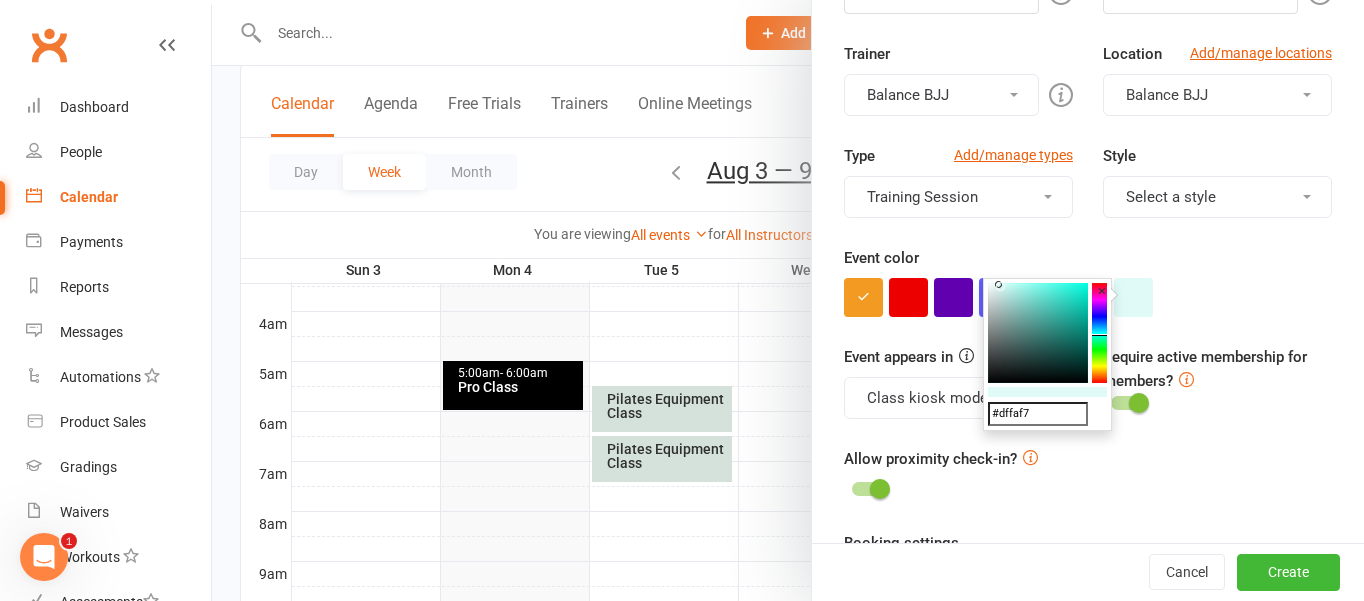 click at bounding box center (1038, 333) 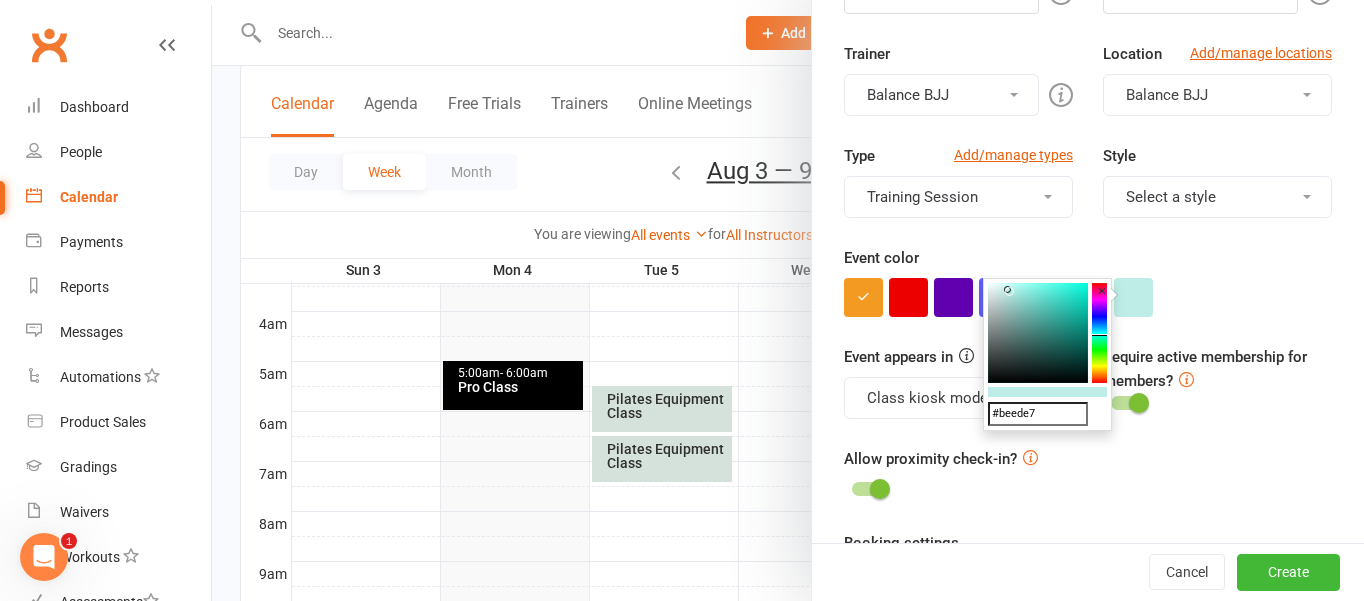 click at bounding box center [1038, 333] 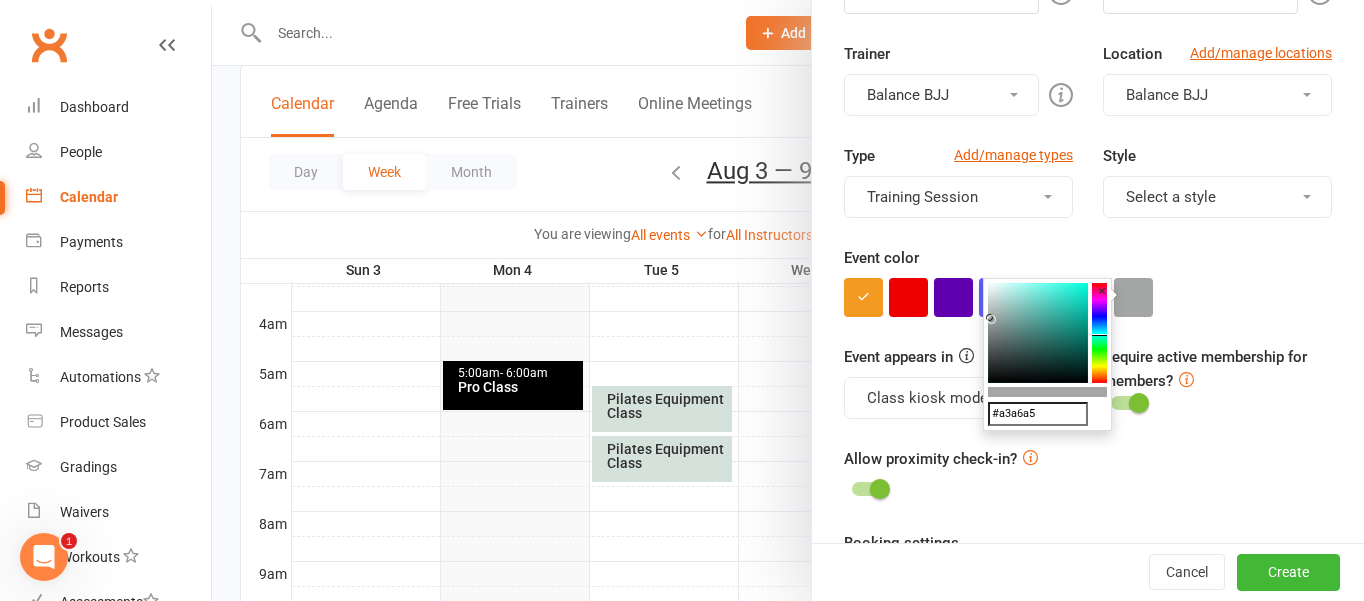 click at bounding box center (1038, 333) 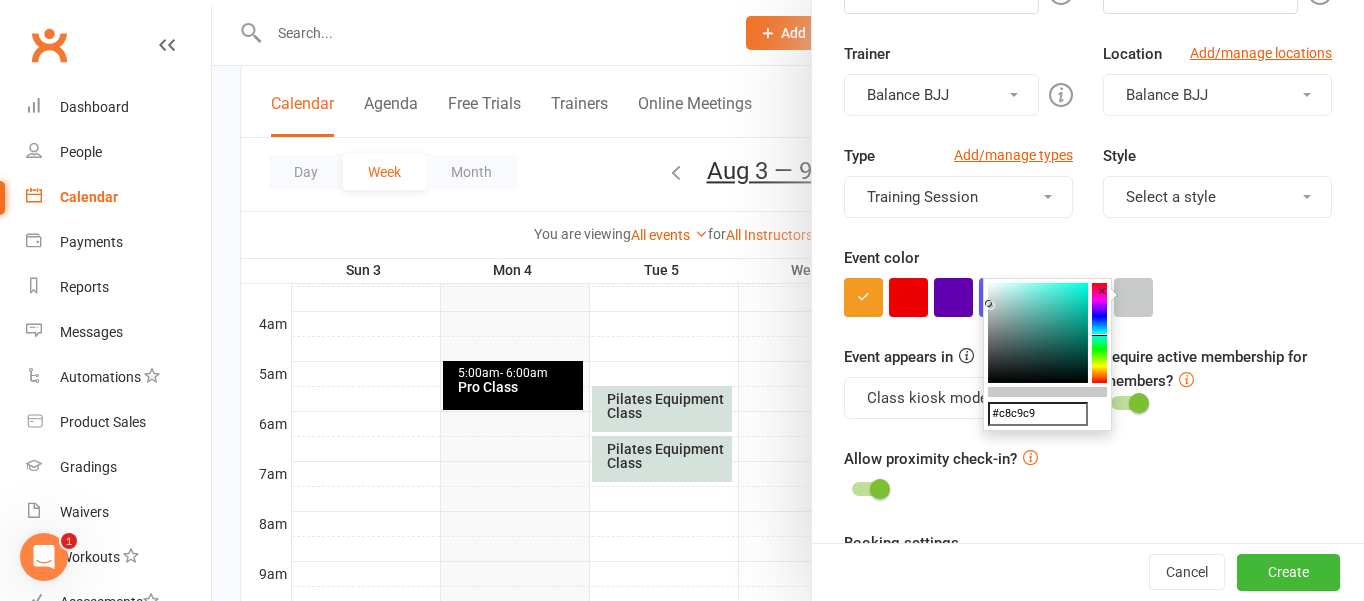 click on "Allow proximity check-in?" at bounding box center (1088, 475) 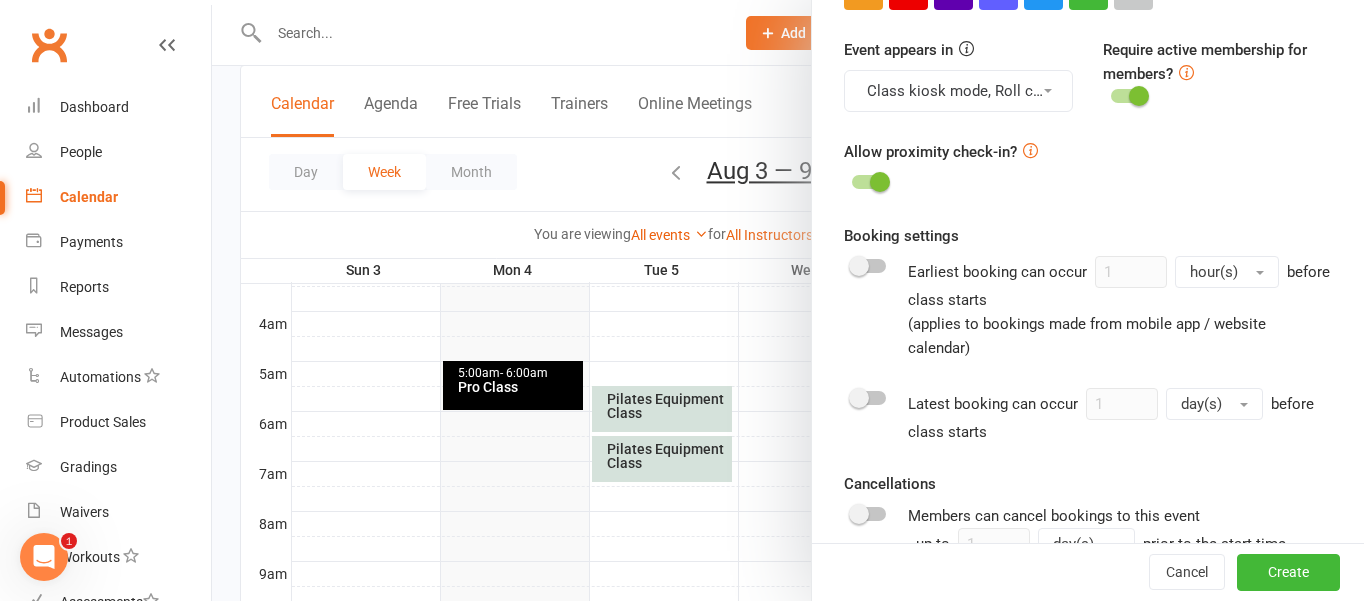 scroll, scrollTop: 687, scrollLeft: 0, axis: vertical 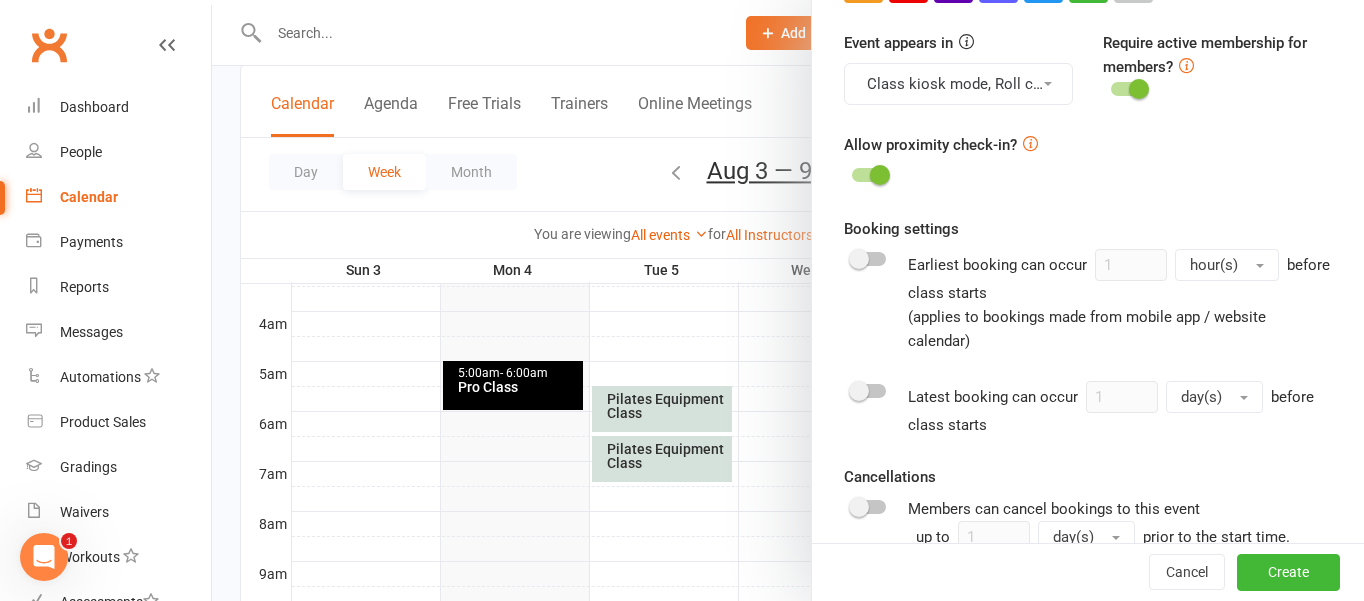 click at bounding box center (869, 259) 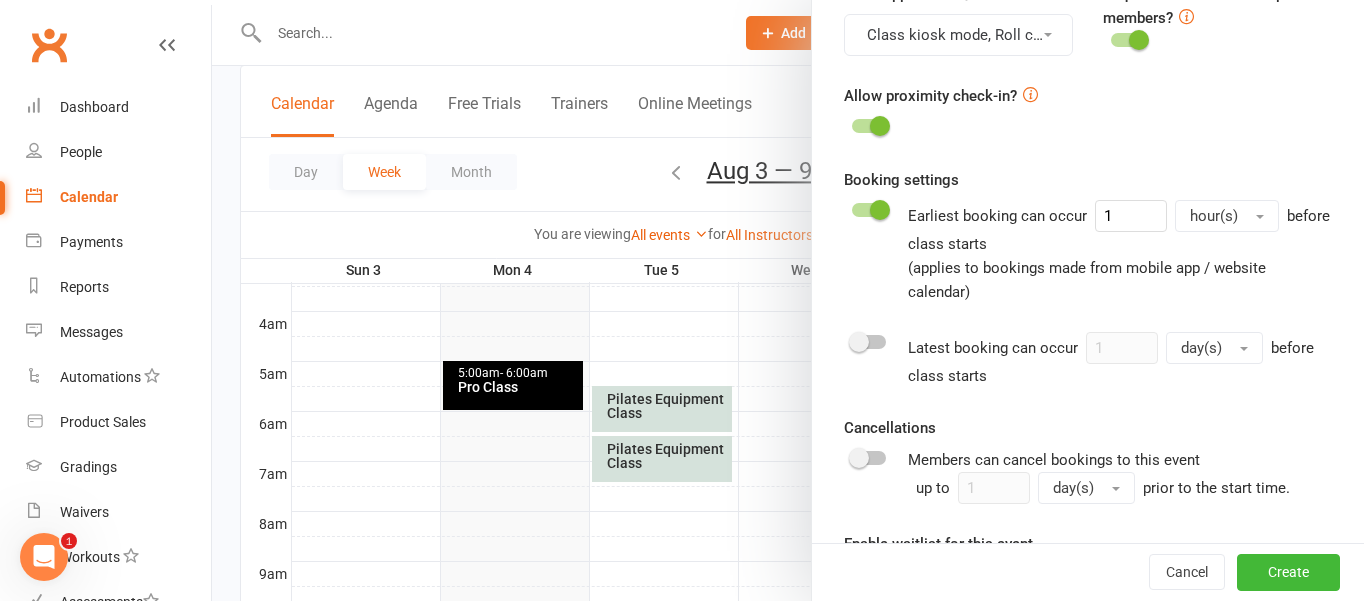 scroll, scrollTop: 745, scrollLeft: 0, axis: vertical 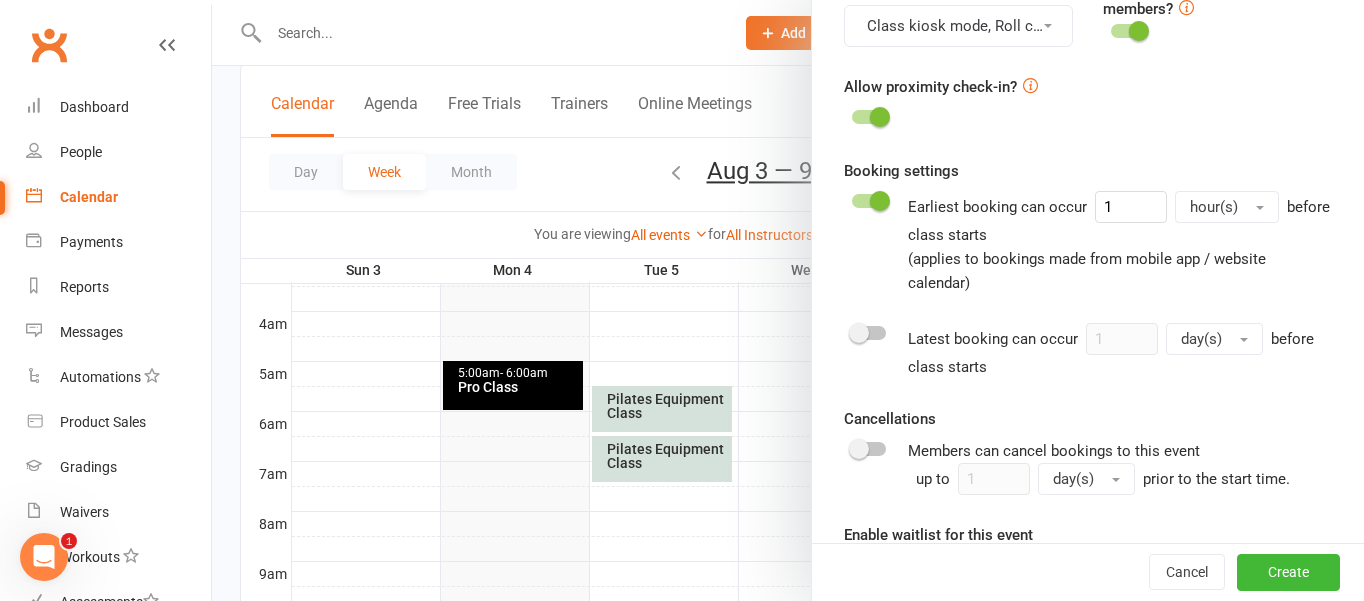 click on "hour(s)" at bounding box center (1227, 207) 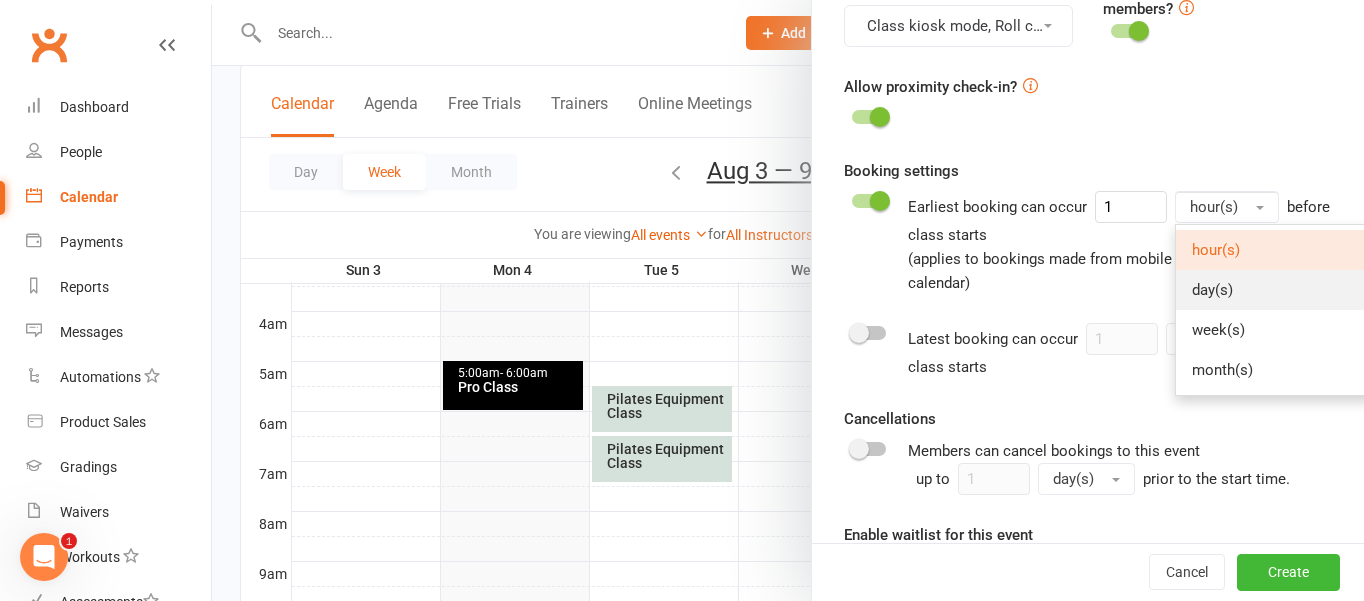 click on "day(s)" at bounding box center [1275, 290] 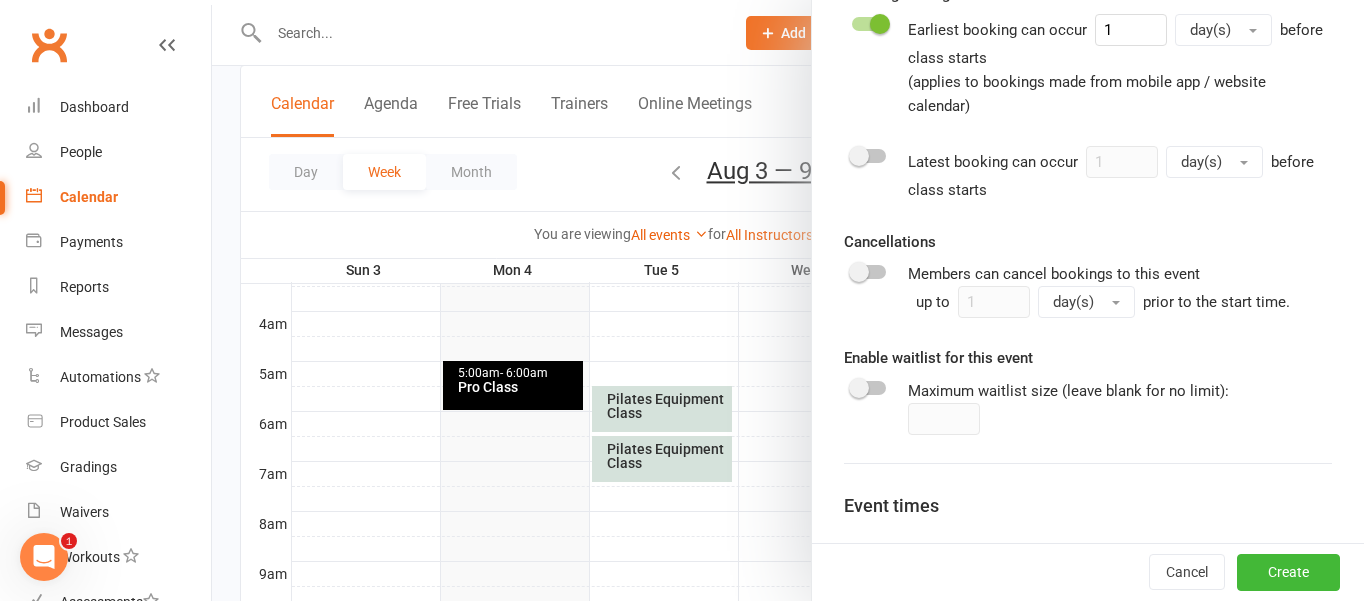scroll, scrollTop: 949, scrollLeft: 0, axis: vertical 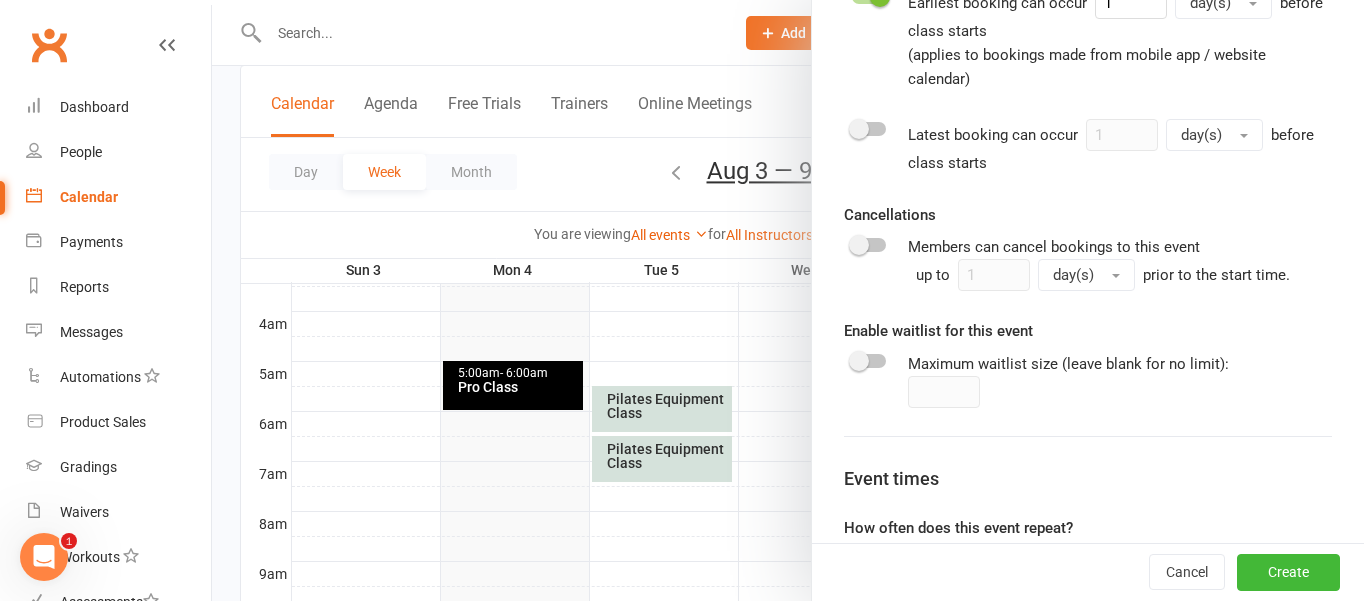 click at bounding box center (859, 245) 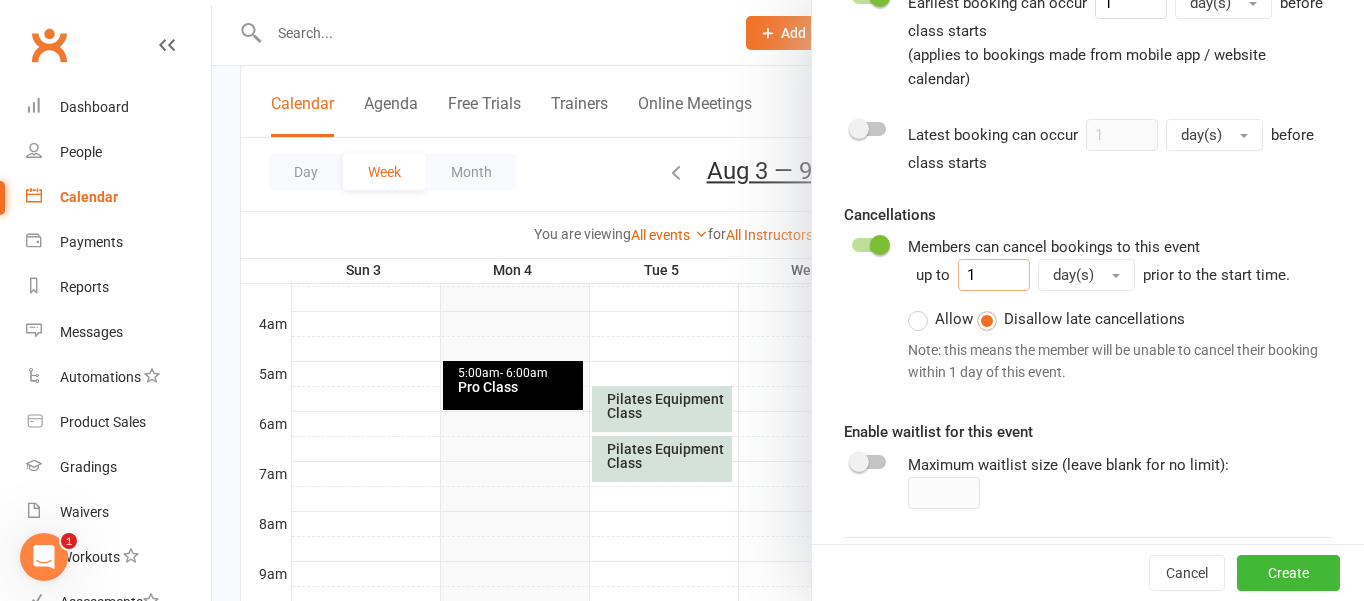 click on "1" at bounding box center [994, 275] 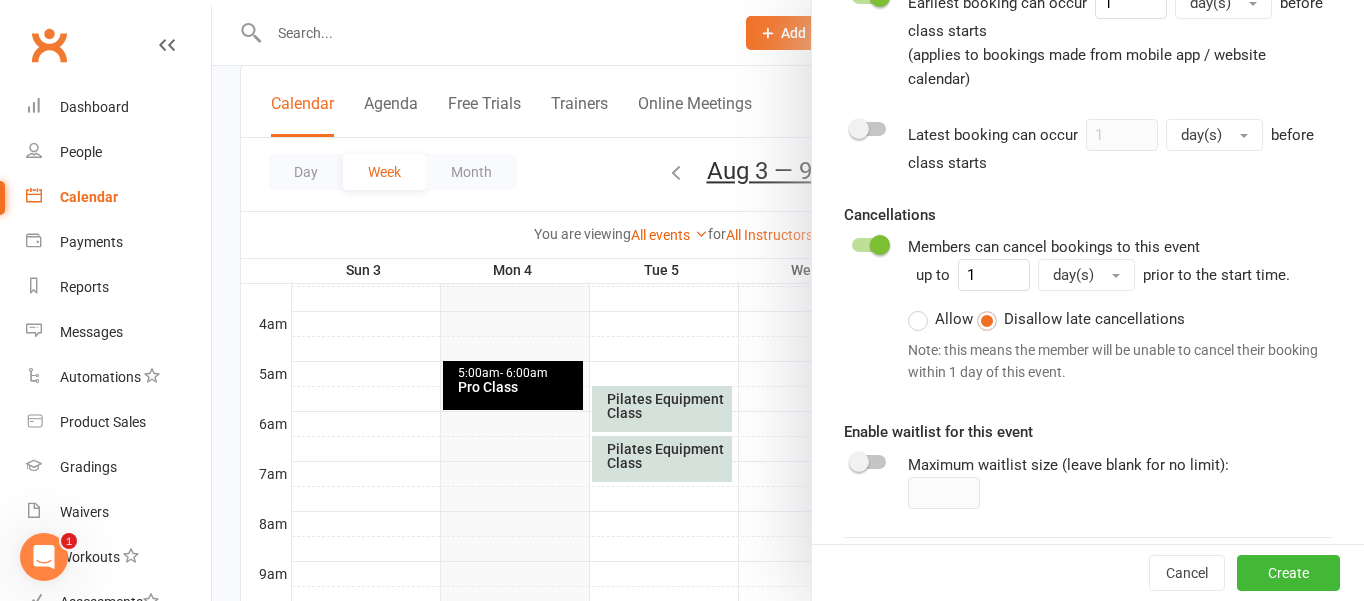 click on "day(s)" at bounding box center (1086, 275) 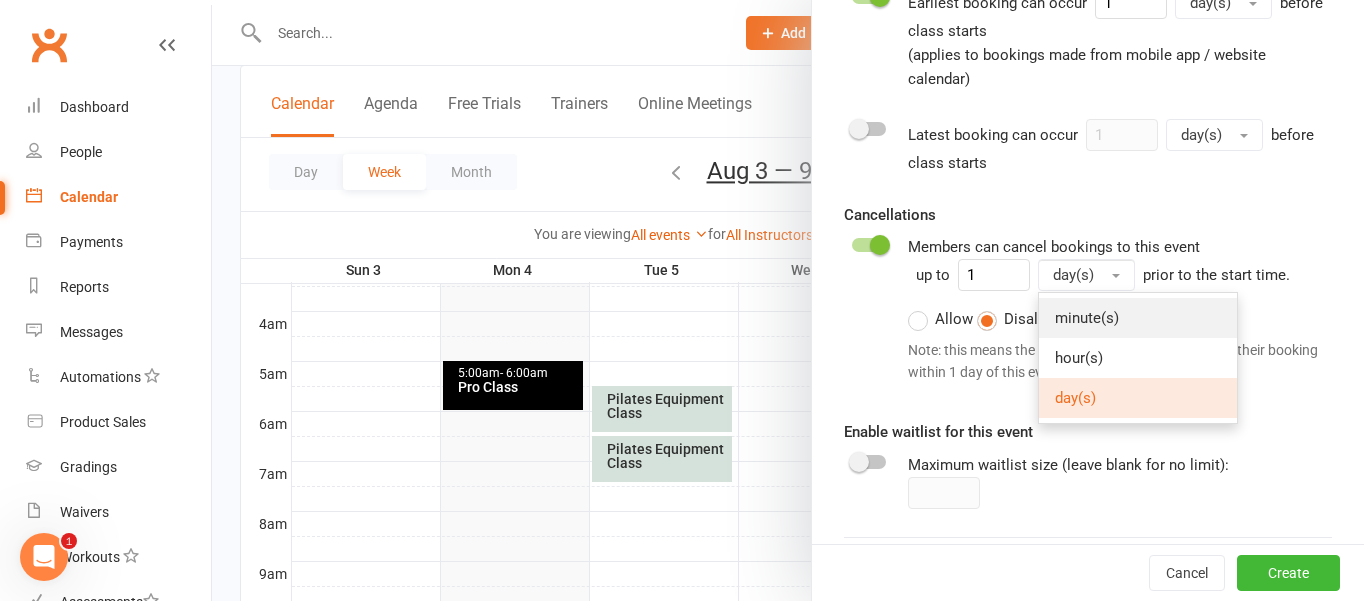 click on "minute(s)" at bounding box center (1087, 318) 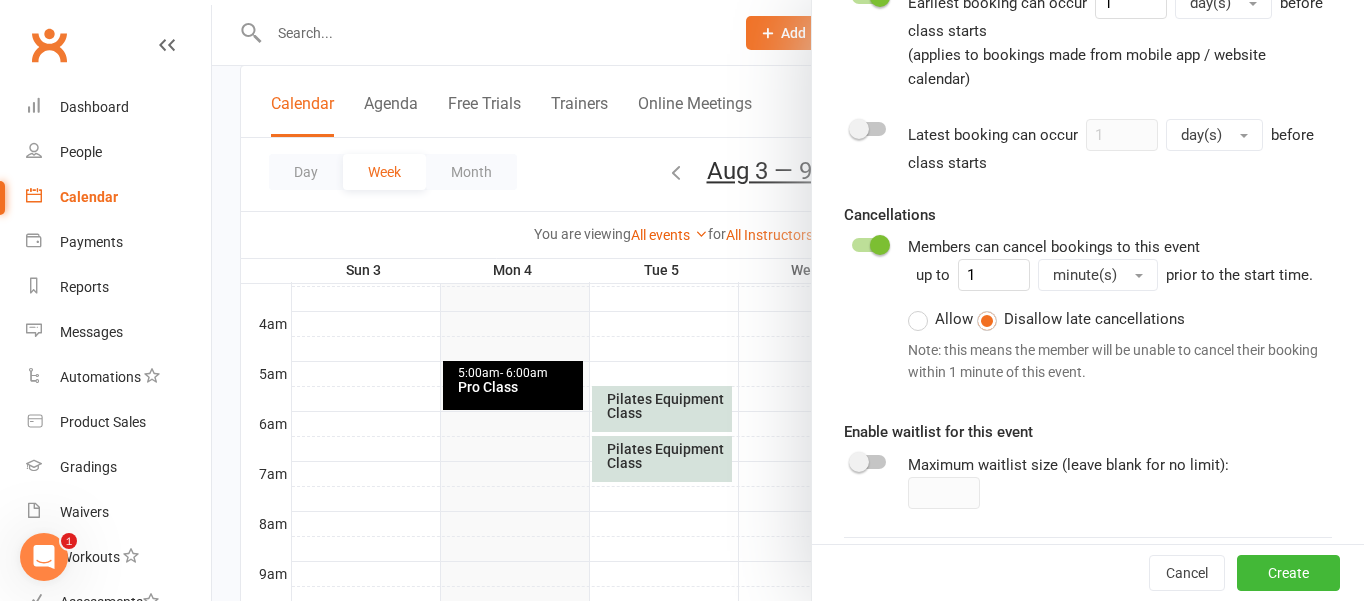click on "Allow" at bounding box center (940, 319) 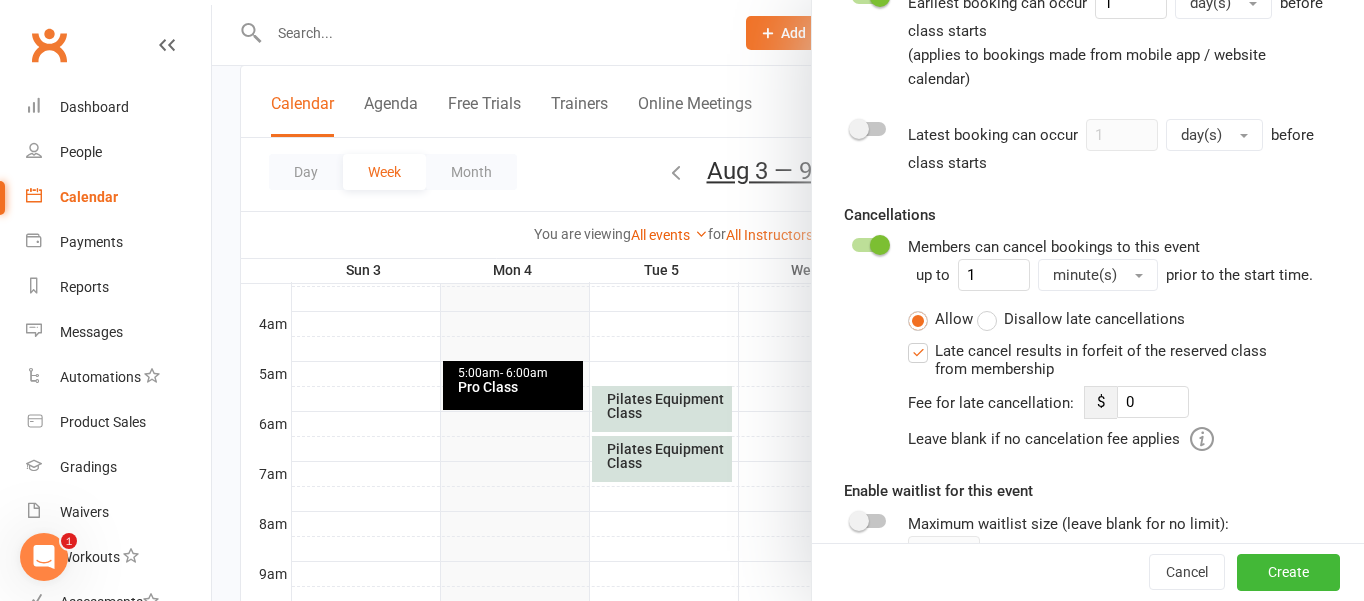 drag, startPoint x: 918, startPoint y: 325, endPoint x: 931, endPoint y: 334, distance: 15.811388 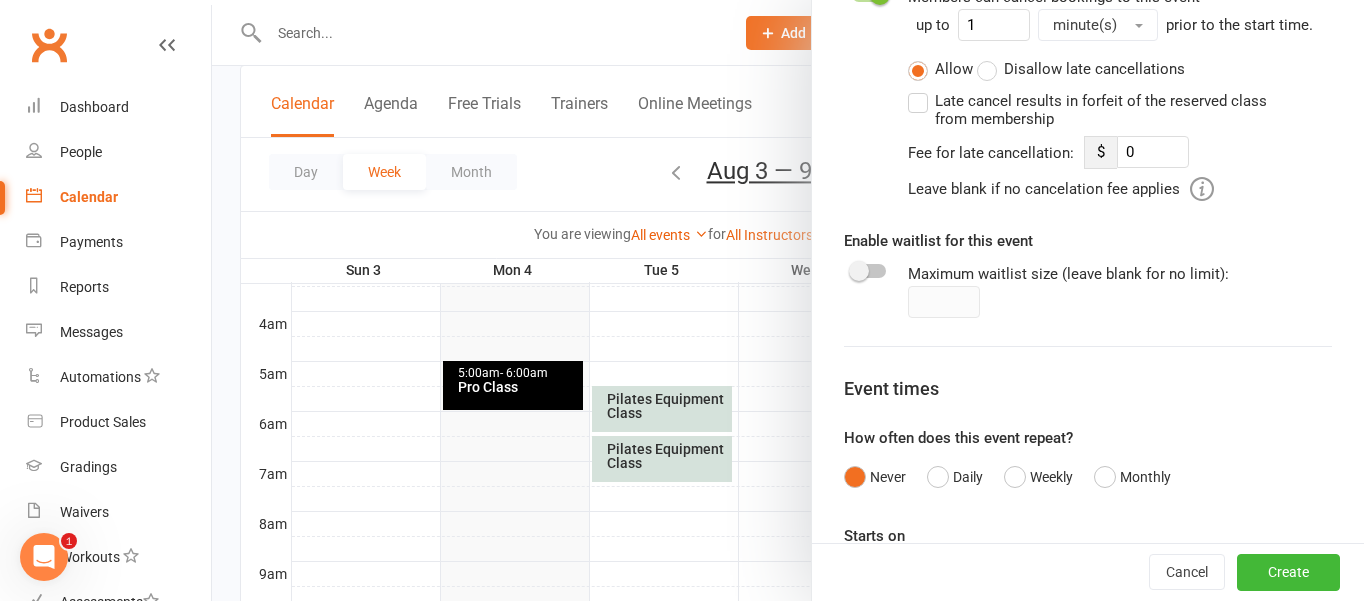 scroll, scrollTop: 1260, scrollLeft: 0, axis: vertical 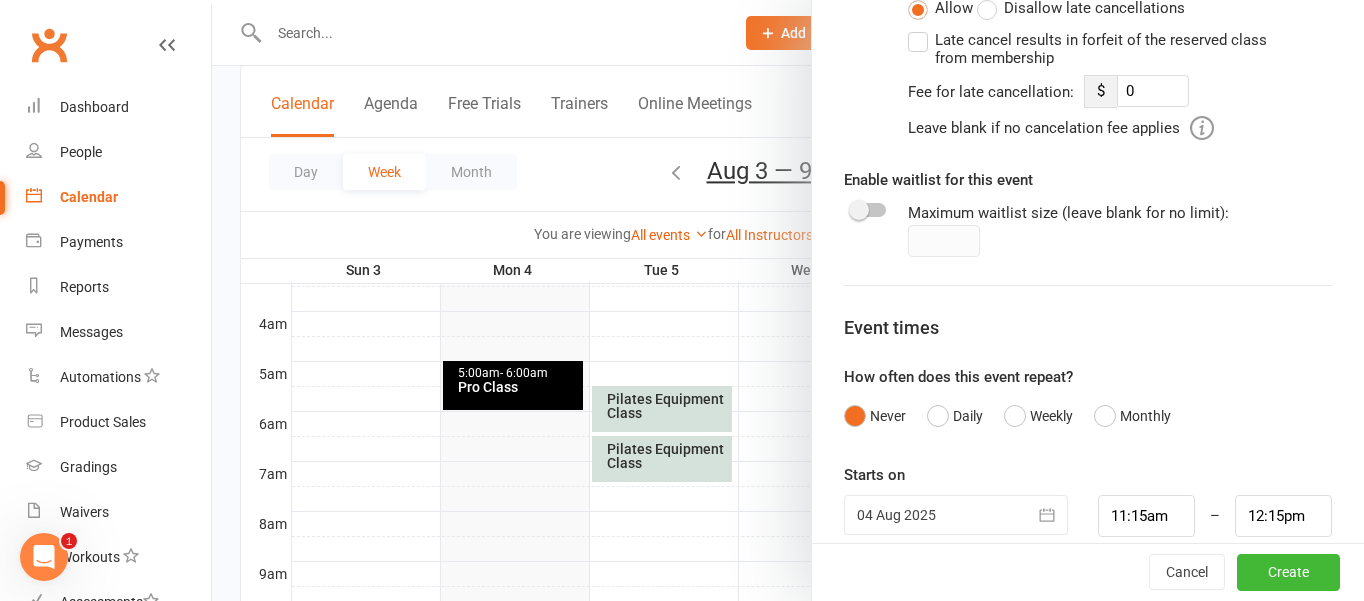 click at bounding box center [956, 515] 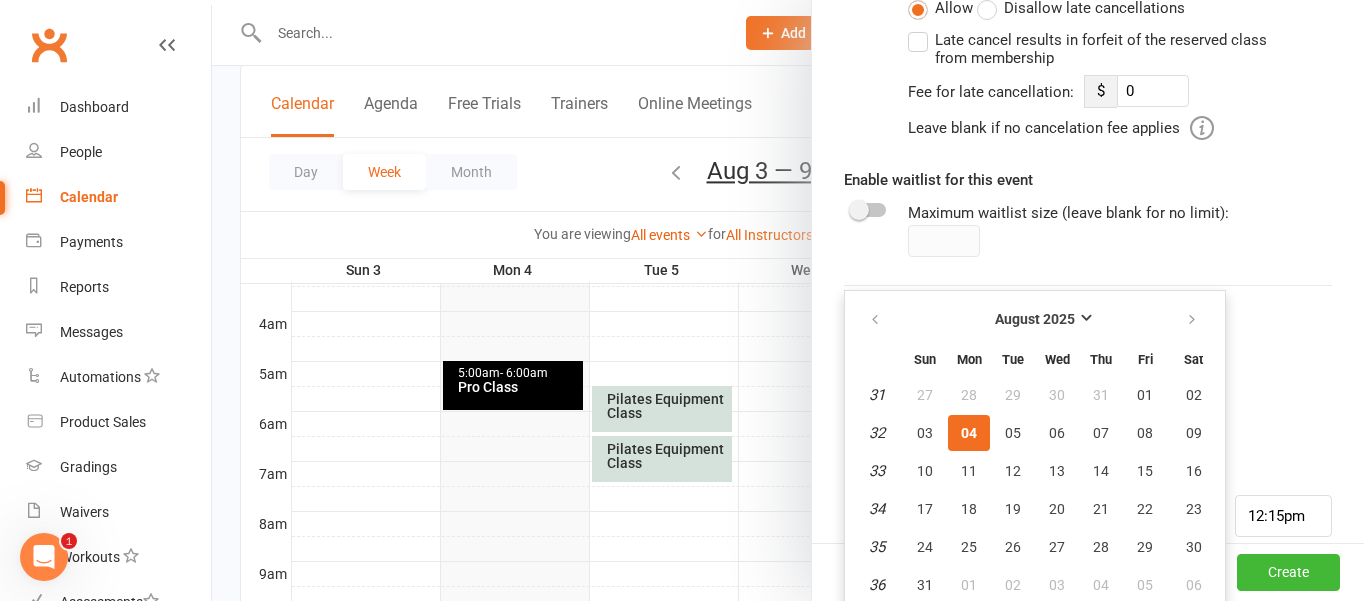 click on "Class / Event name Open Mat Class / Event description This Open Mat is for members only. Max. attendees 100 Max. prospects 0 Trainer [NAME]  [NAME] Location Add/manage locations
Balance BJJ
Type Add/manage types Training Session  Class Training Session Style Select a style  Event color Event appears in Class kiosk mode, Roll call, Clubworx website calendar and Mobile app  Clubworx website calendar and Mobile app Class kiosk mode Roll call
Require active membership for members?
Allow proximity check-in?
Booking settings
Earliest booking can occur 1
day(s)
before class starts (applies to bookings made from mobile app / website calendar)
Latest booking can occur 1
day(s)
before class starts Cancellations
Members can cancel bookings to this event up to 1
minute(s)" at bounding box center (1088, -319) 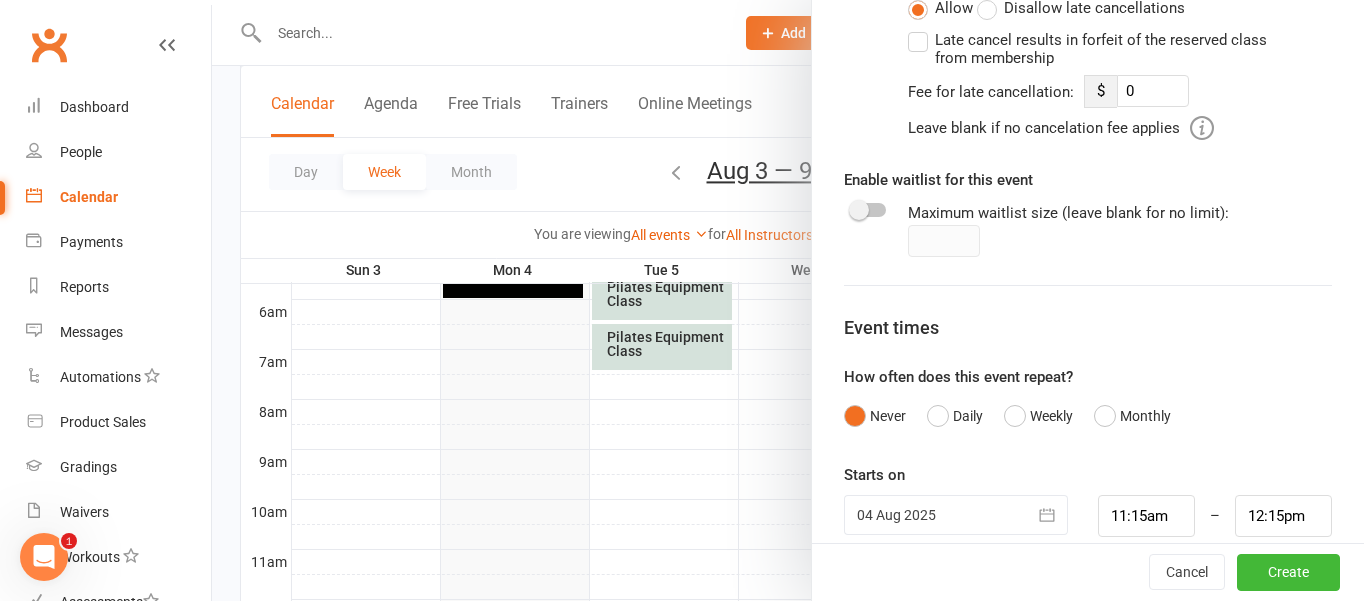 scroll, scrollTop: 464, scrollLeft: 0, axis: vertical 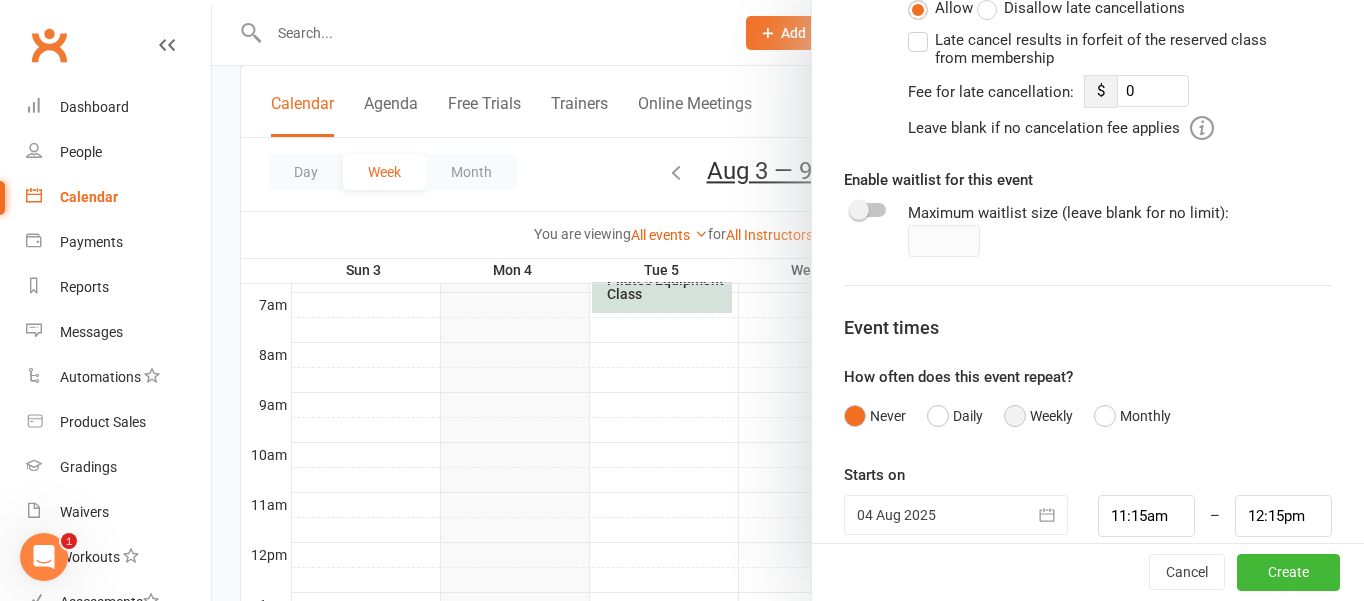 click on "Weekly" at bounding box center (1038, 416) 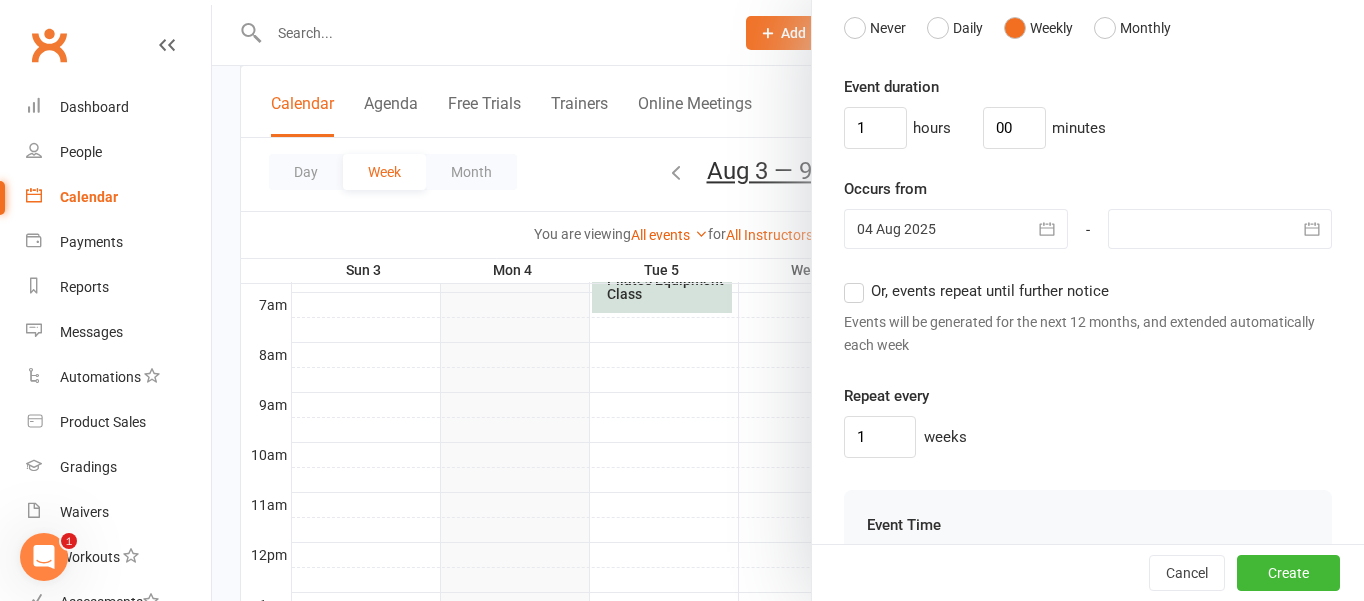 scroll, scrollTop: 1653, scrollLeft: 0, axis: vertical 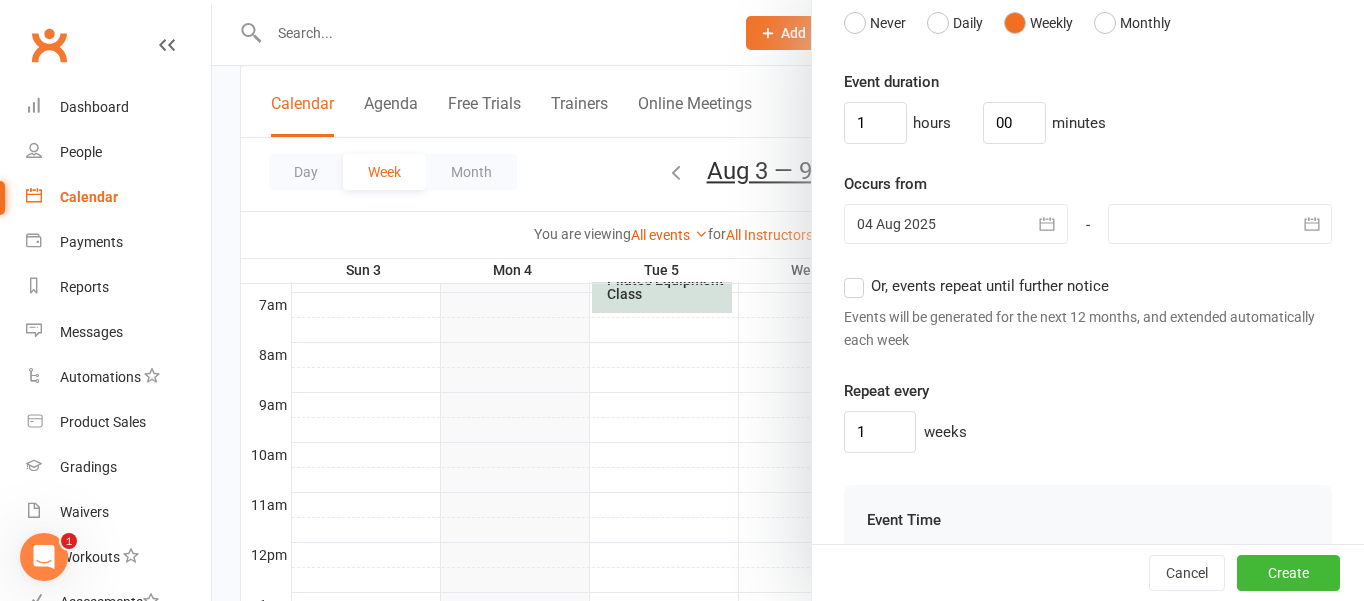 click on "Or, events repeat until further notice" at bounding box center [976, 286] 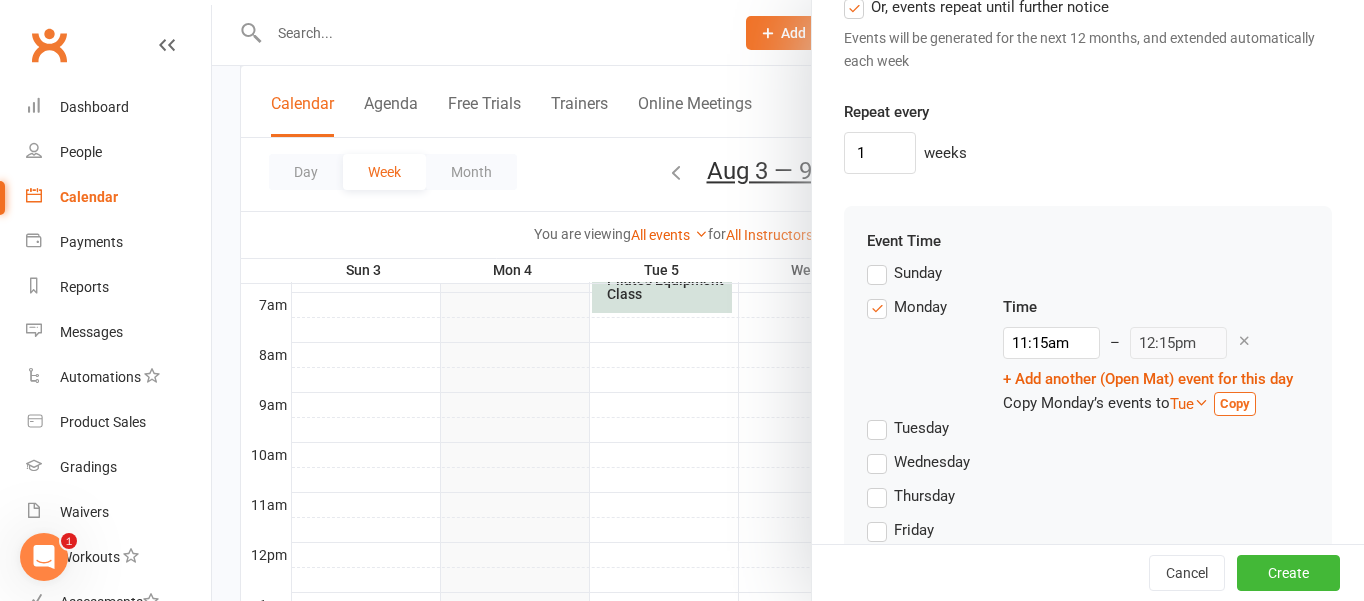 scroll, scrollTop: 1934, scrollLeft: 0, axis: vertical 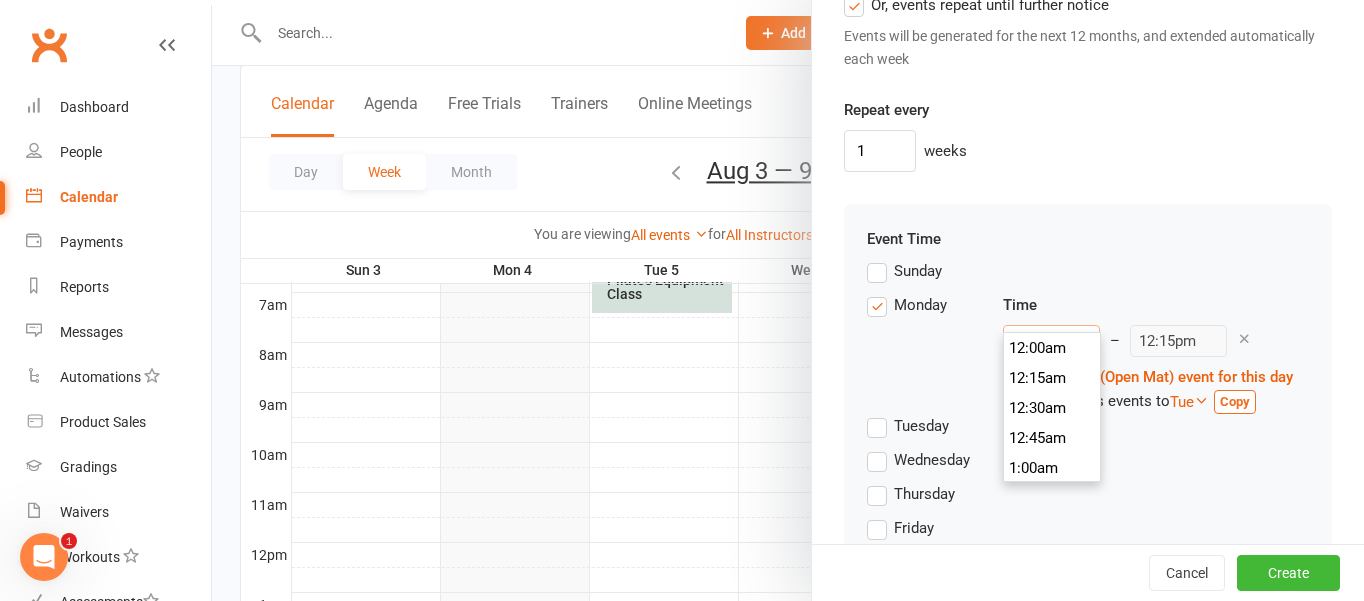 click on "11:15am" at bounding box center [1051, 341] 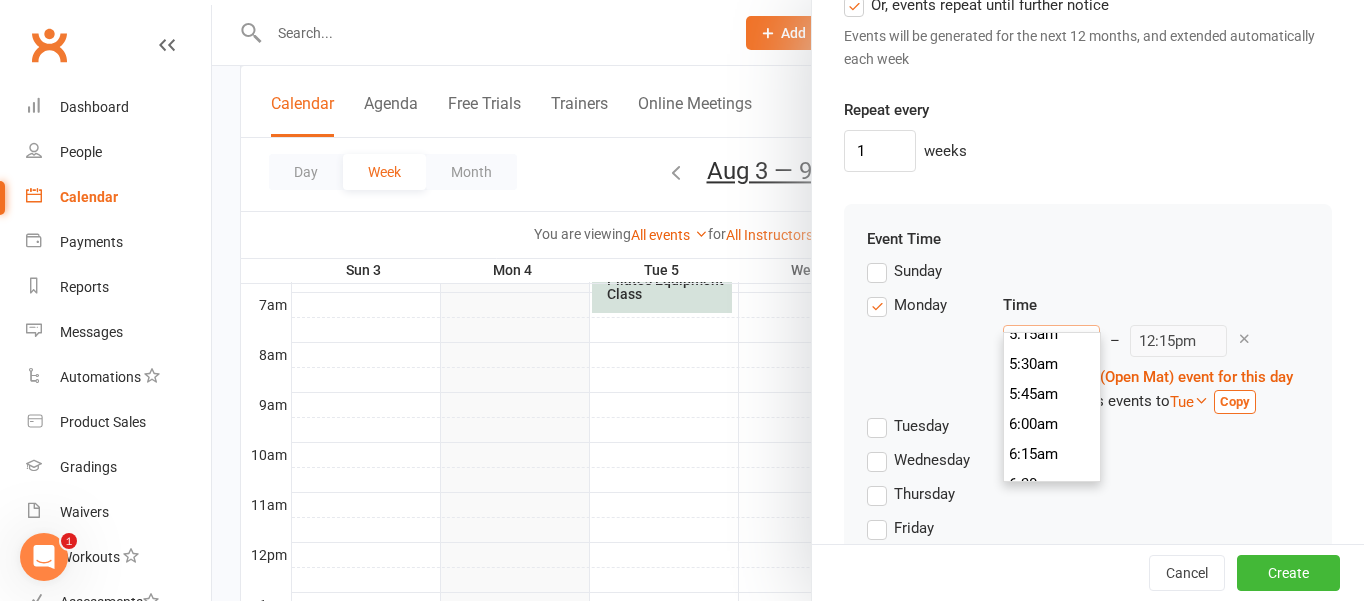 scroll, scrollTop: 642, scrollLeft: 0, axis: vertical 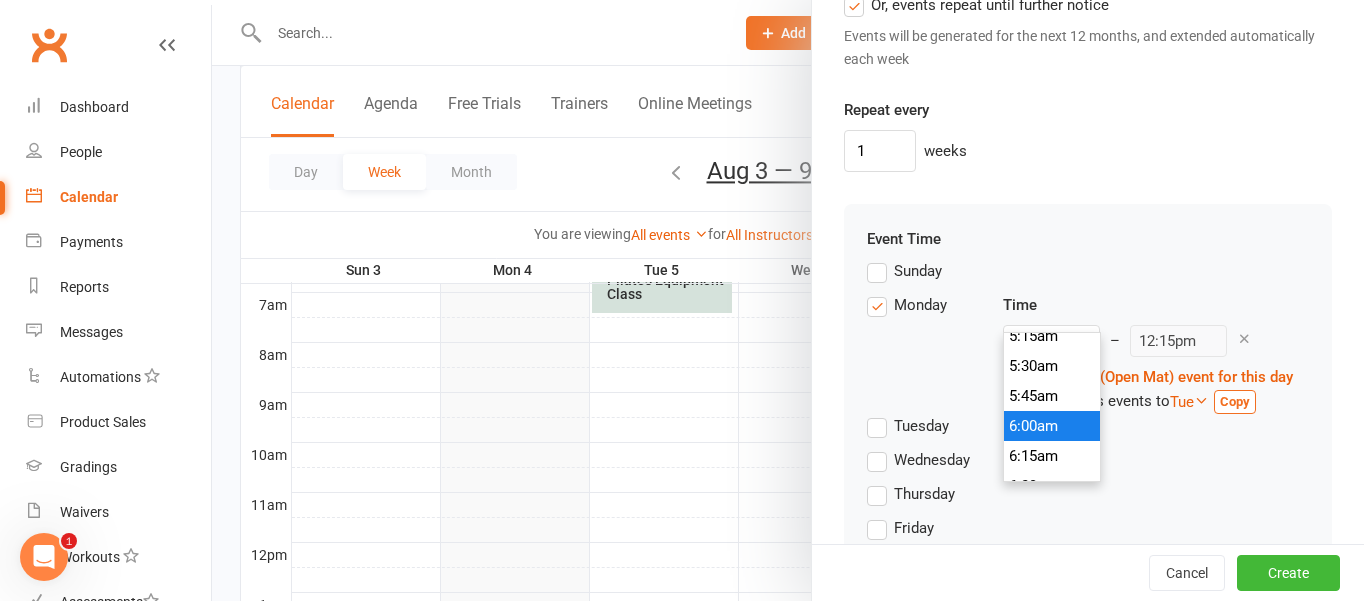 type on "6:00am" 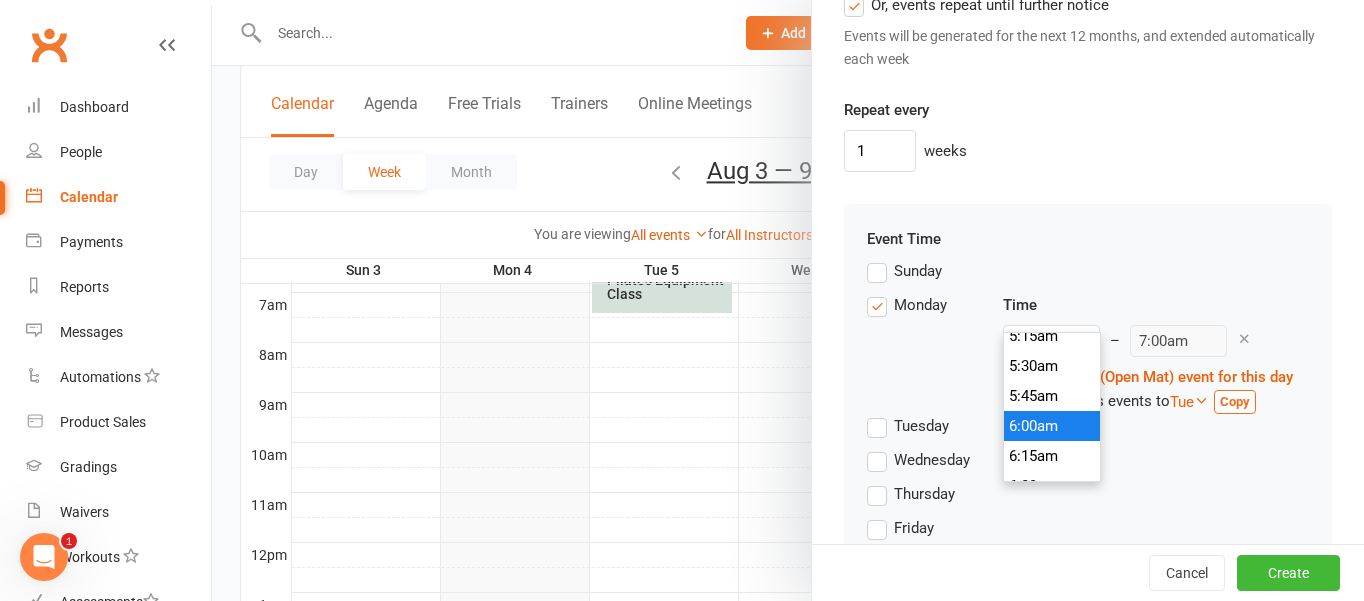 click on "6:00am" at bounding box center (1052, 426) 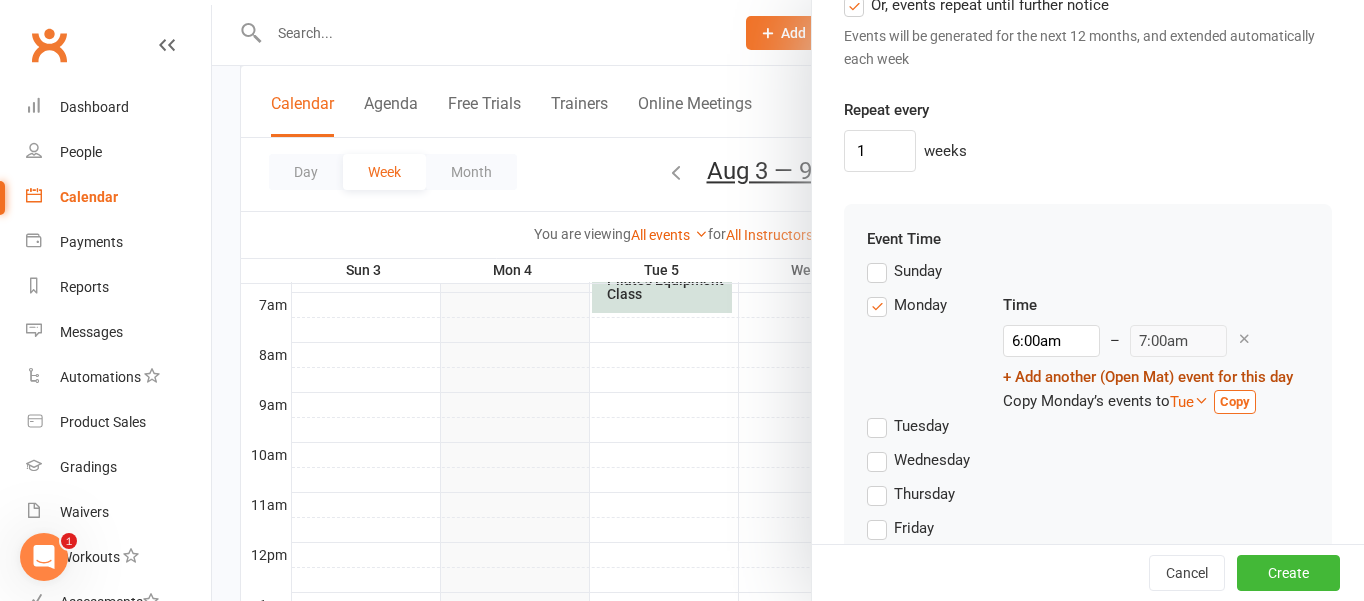 click on "+ Add another (Open Mat) event for this day" at bounding box center (1148, 377) 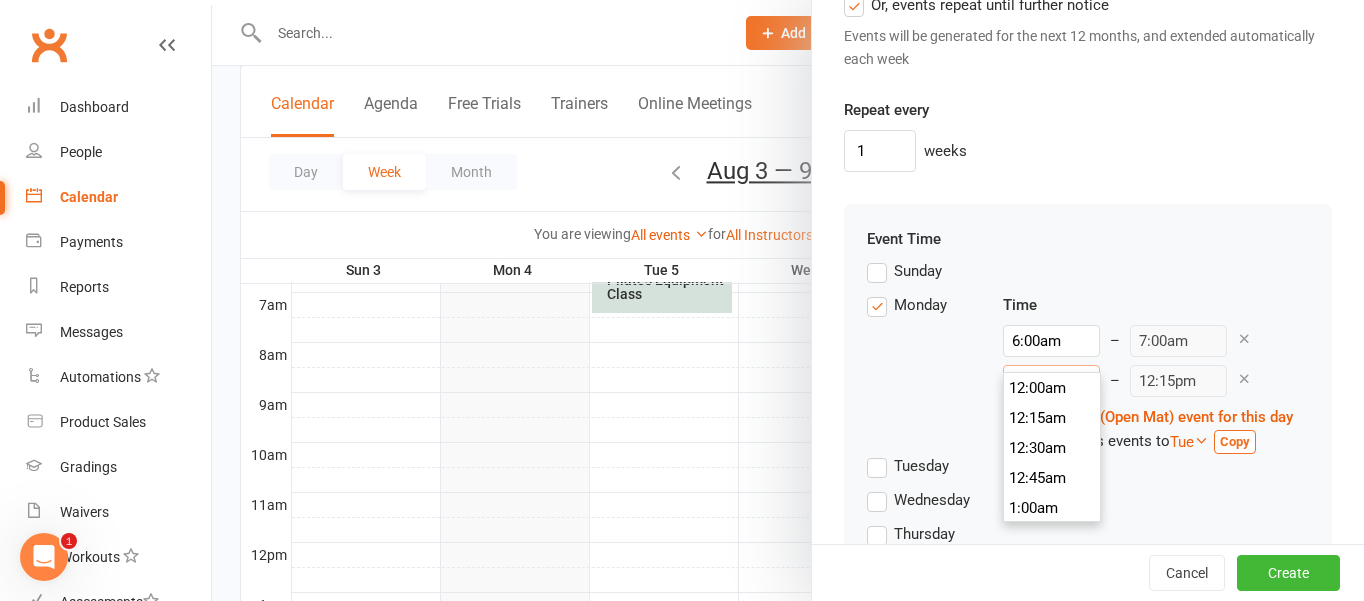 click on "11:15am" at bounding box center (1051, 381) 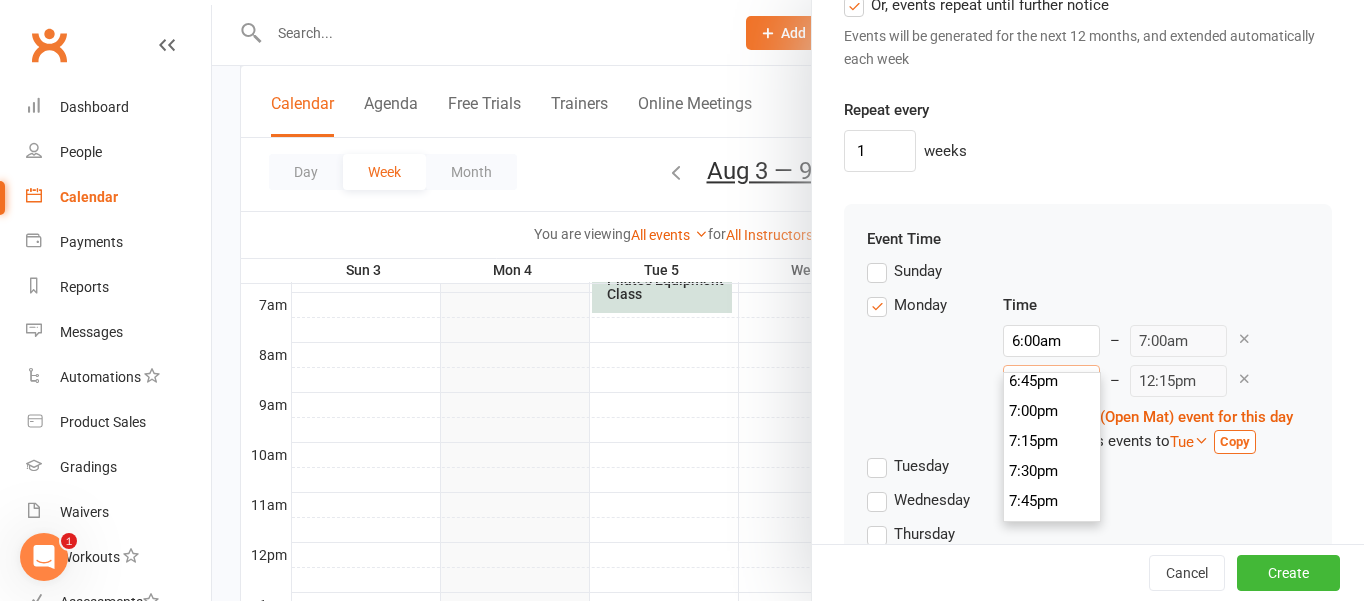 scroll, scrollTop: 2254, scrollLeft: 0, axis: vertical 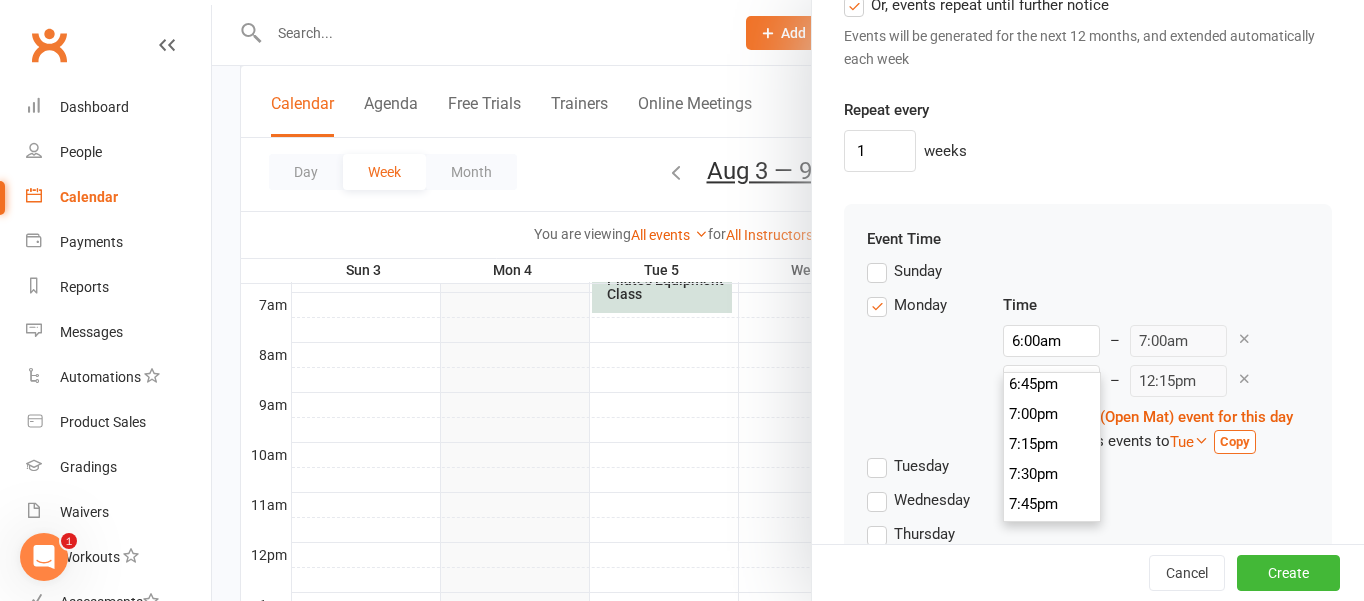 type on "7:15pm" 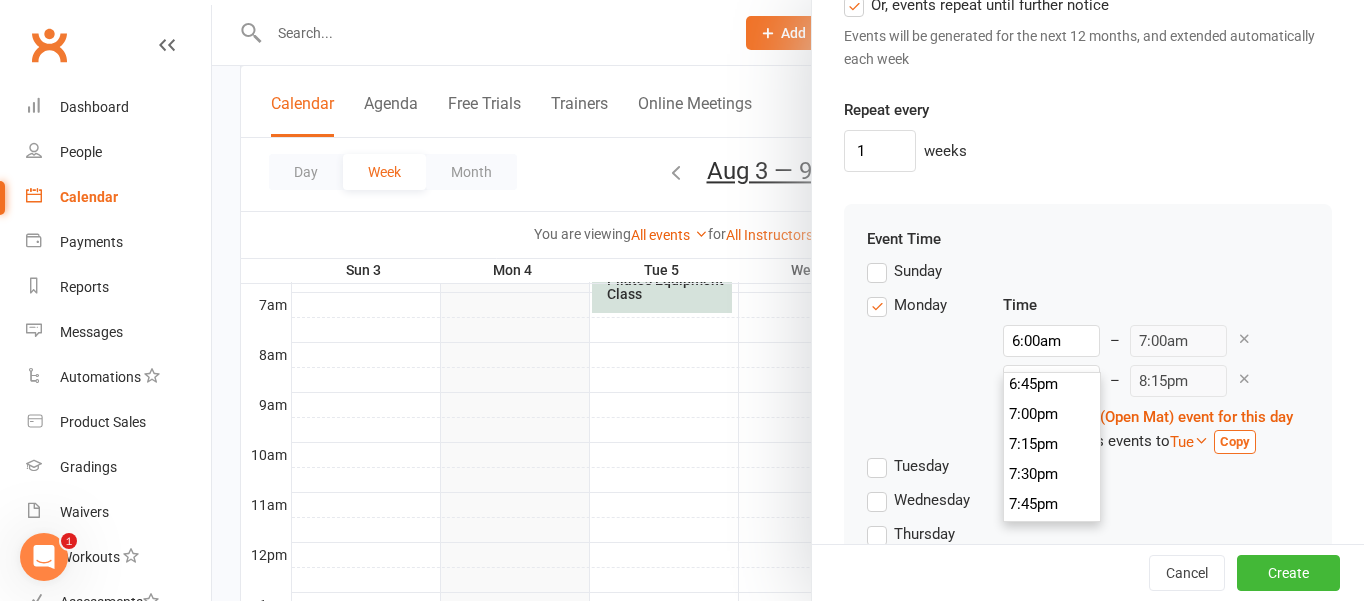 click on "7:15pm" at bounding box center (1052, 444) 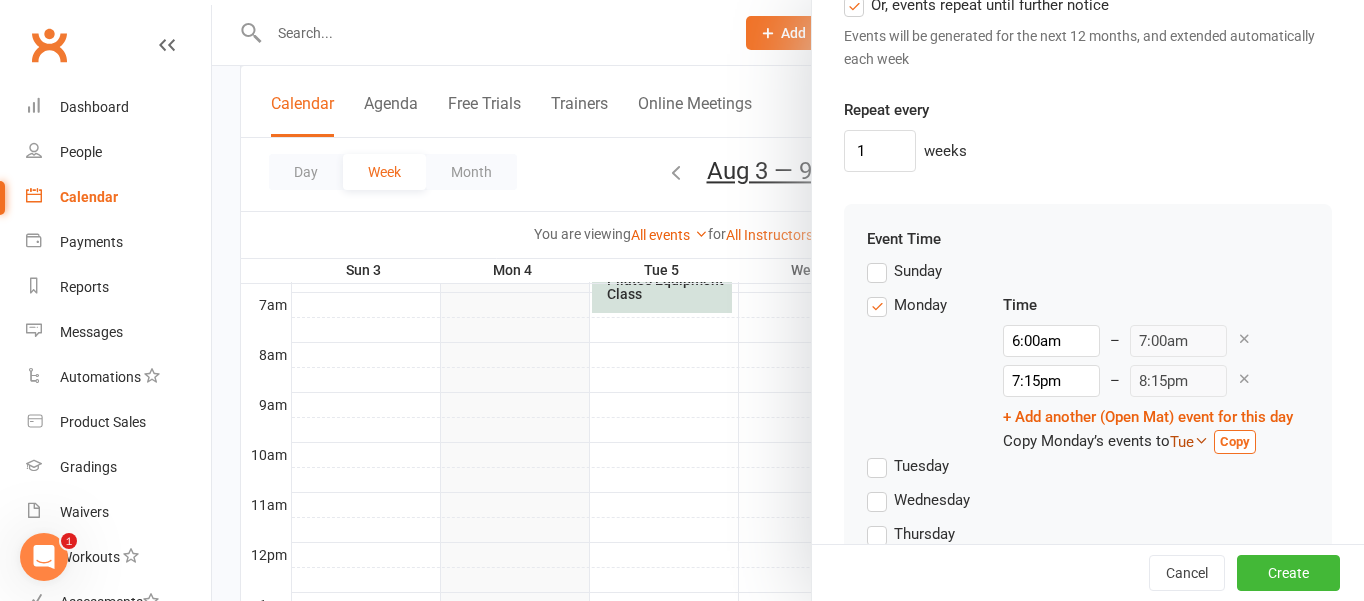 click on "Tue" at bounding box center [1189, 442] 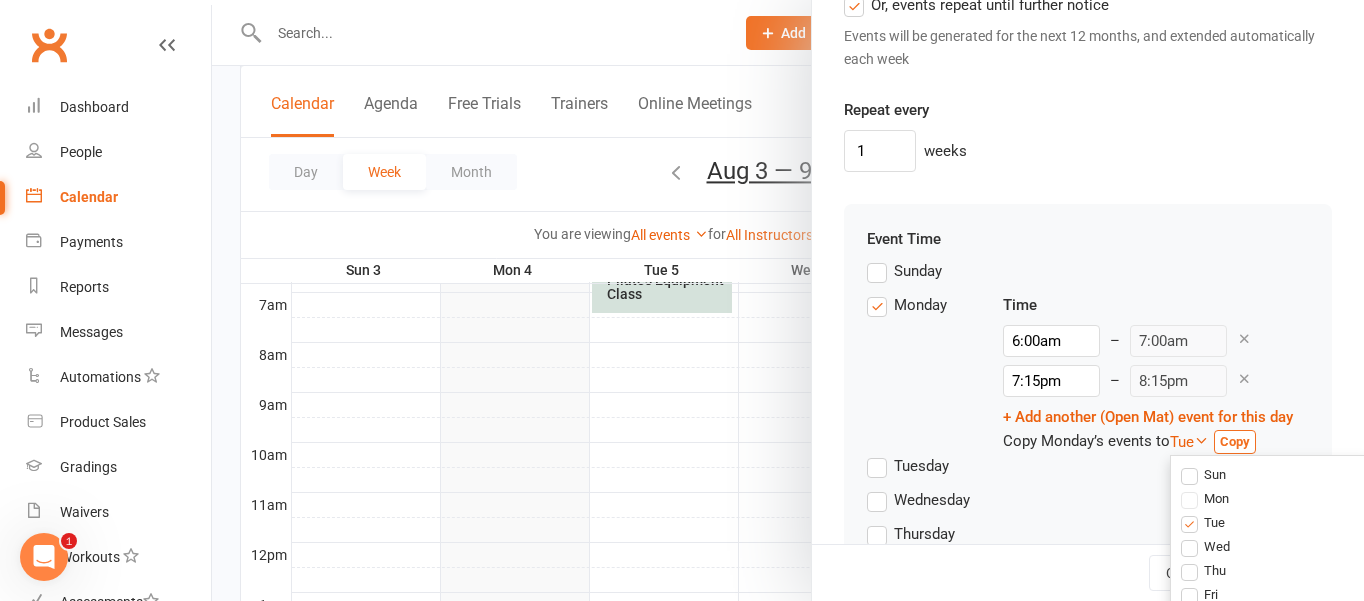 click on "Thu" at bounding box center [1203, 570] 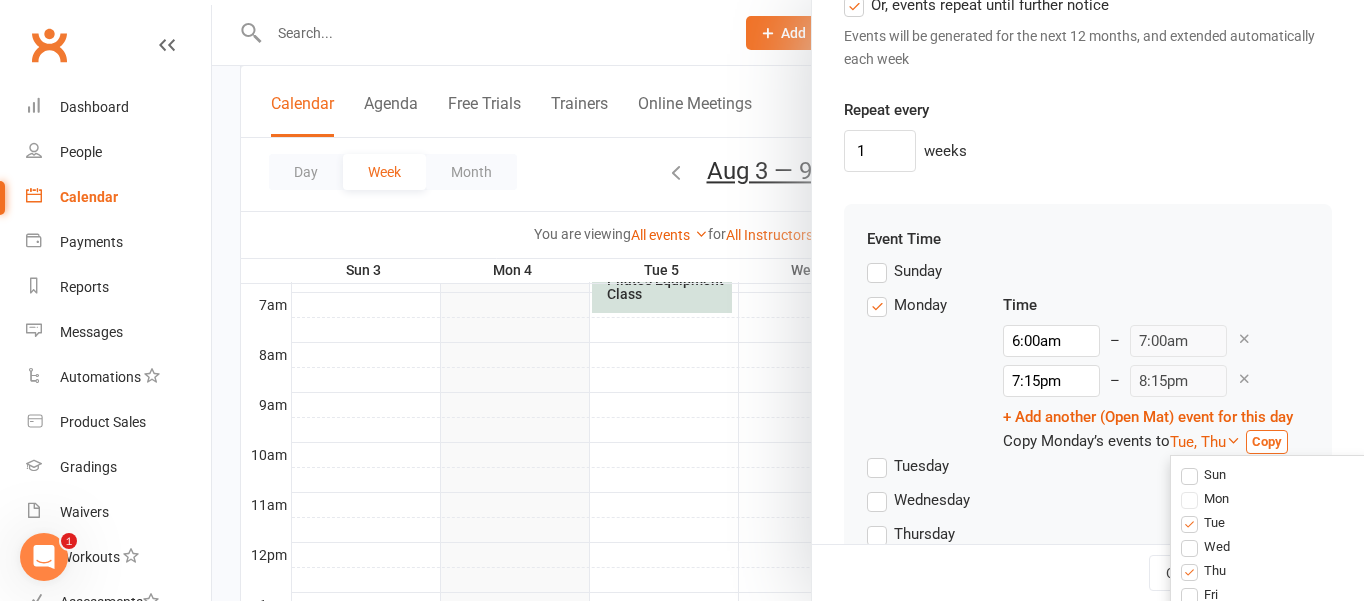 click on "Copy" at bounding box center [1267, 441] 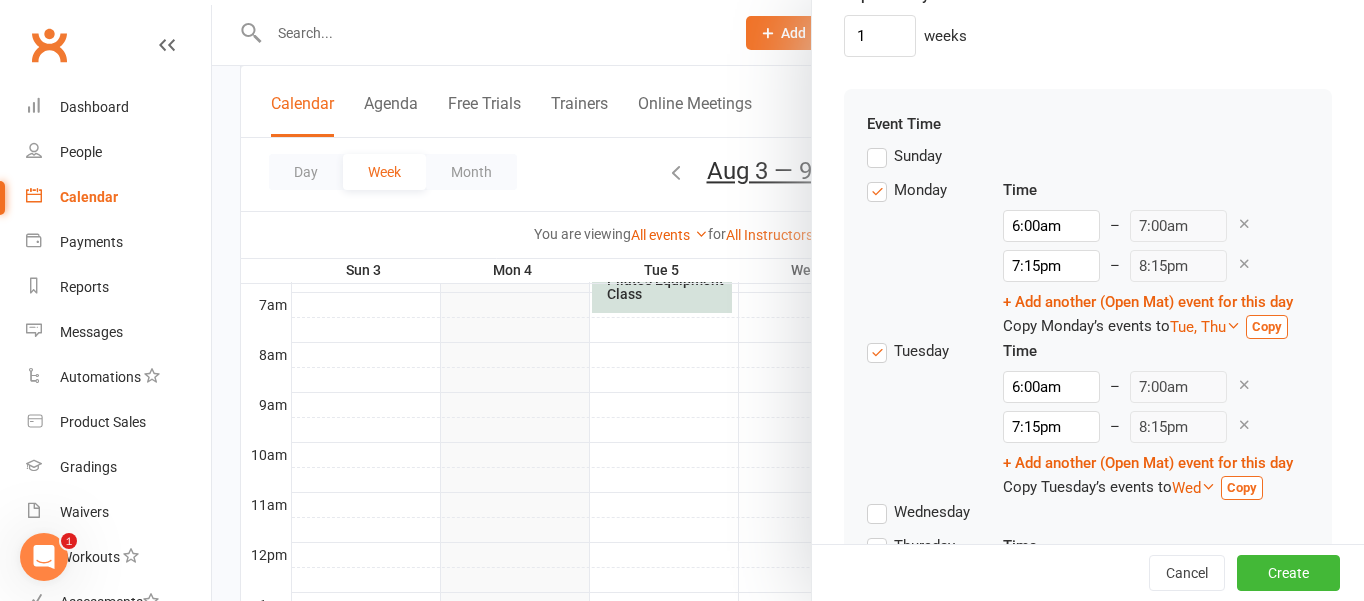 scroll, scrollTop: 2078, scrollLeft: 0, axis: vertical 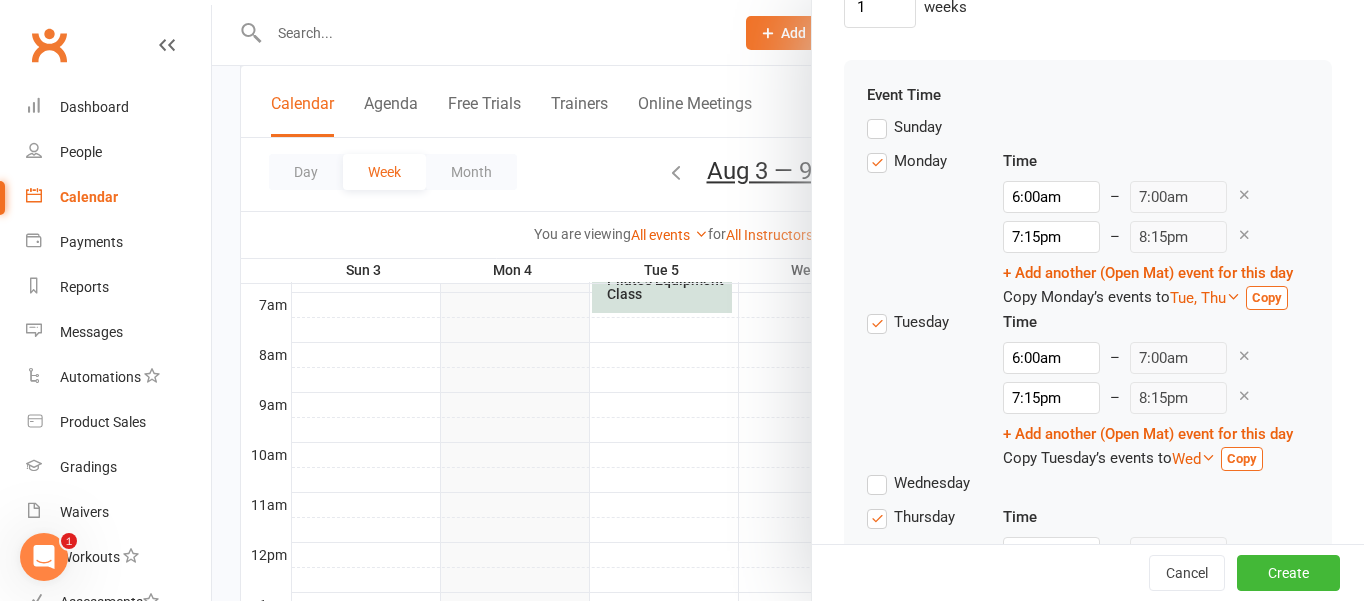click at bounding box center (1244, 355) 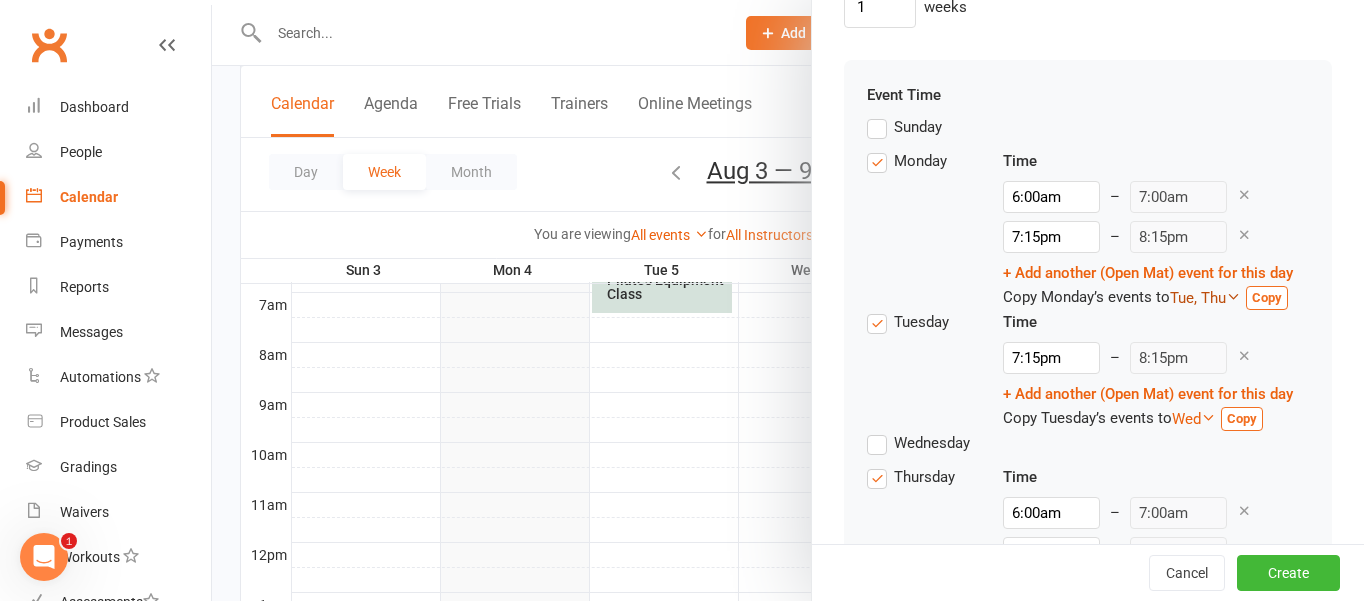 click on "Tue, Thu" at bounding box center [1205, 298] 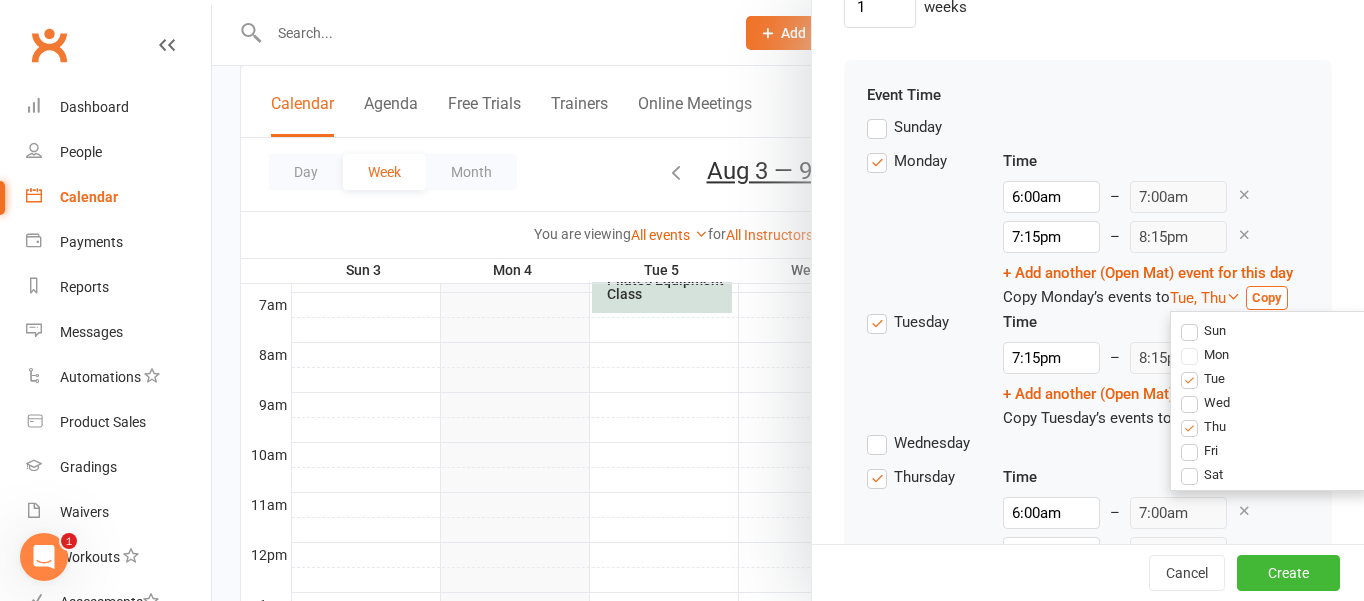 click on "Time 6:00am 12:00am 12:15am 12:30am 12:45am 1:00am 1:15am 1:30am 1:45am 2:00am 2:15am 2:30am 2:45am 3:00am 3:15am 3:30am 3:45am 4:00am 4:15am 4:30am 4:45am 5:00am 5:15am 5:30am 5:45am 6:00am 6:15am 6:30am 6:45am 7:00am 7:15am 7:30am 7:45am 8:00am 8:15am 8:30am 8:45am 9:00am 9:15am 9:30am 9:45am 10:00am 10:15am 10:30am 10:45am 11:00am 11:15am 11:30am 11:45am 12:00pm 12:15pm 12:30pm 12:45pm 1:00pm 1:15pm 1:30pm 1:45pm 2:00pm 2:15pm 2:30pm 2:45pm 3:00pm 3:15pm 3:30pm 3:45pm 4:00pm 4:15pm 4:30pm 4:45pm 5:00pm 5:15pm 5:30pm 5:45pm 6:00pm 6:15pm 6:30pm 6:45pm 7:00pm 7:15pm 7:30pm 7:45pm 8:00pm 8:15pm 8:30pm 8:45pm 9:00pm 9:15pm 9:30pm 9:45pm 10:00pm 10:15pm 10:30pm 10:45pm 11:00pm 11:15pm 11:30pm 11:45pm –  7:00am 7:15pm 12:00am 12:15am 12:30am 12:45am 1:00am 1:15am 1:30am 1:45am 2:00am 2:15am 2:30am 2:45am 3:00am 3:15am 3:30am 3:45am 4:00am 4:15am 4:30am 4:45am 5:00am 5:15am 5:30am 5:45am 6:00am 6:15am 6:30am 6:45am 7:00am 7:15am 7:30am 7:45am 8:00am 8:15am 8:30am 8:45am 9:00am 9:15am 9:30am 9:45am 10:00am –" at bounding box center [1148, 229] 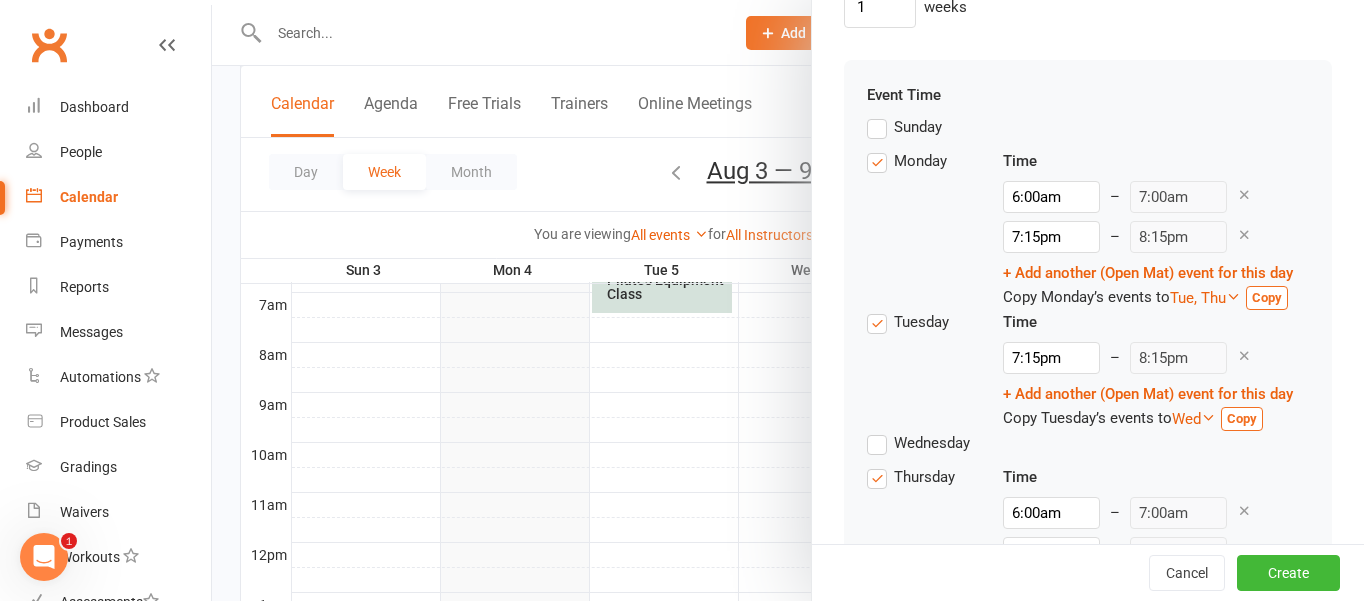 click at bounding box center [1244, 510] 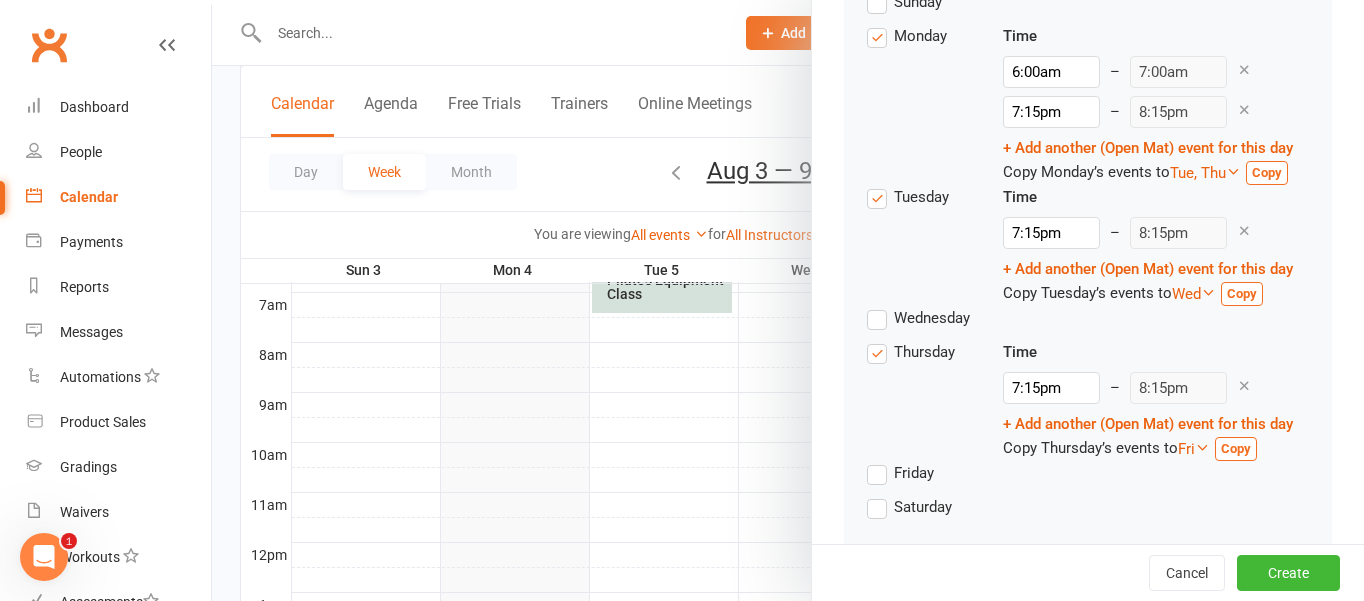 scroll, scrollTop: 2195, scrollLeft: 0, axis: vertical 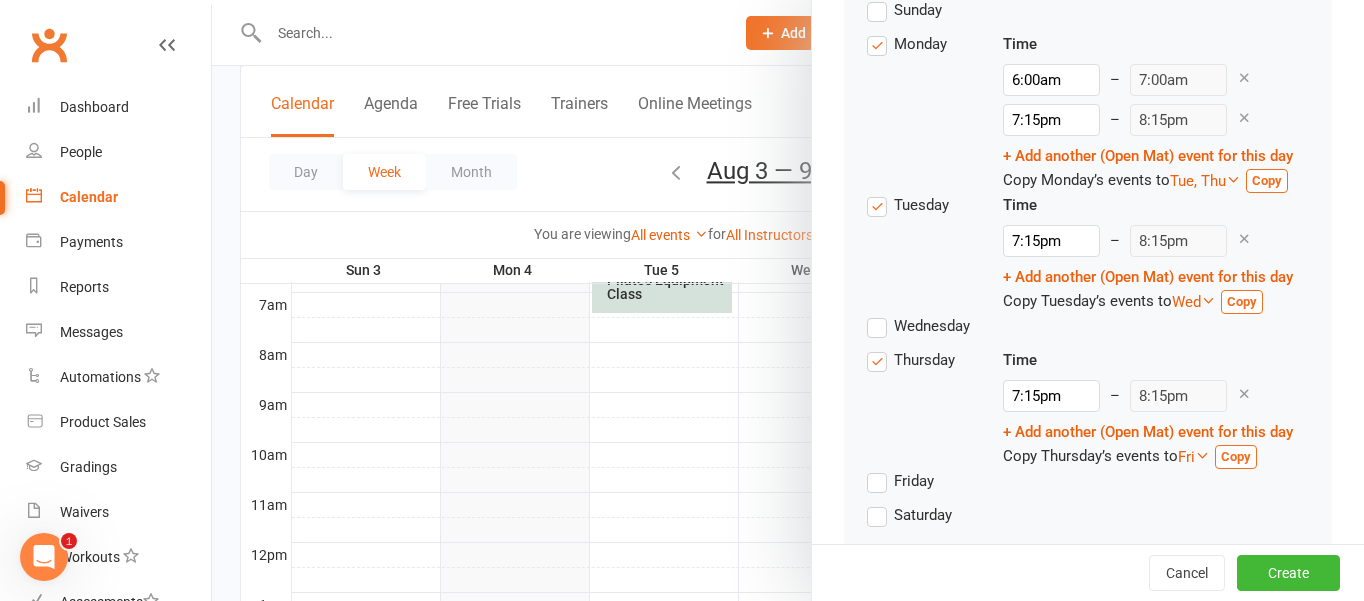 click on "Friday" at bounding box center [900, 481] 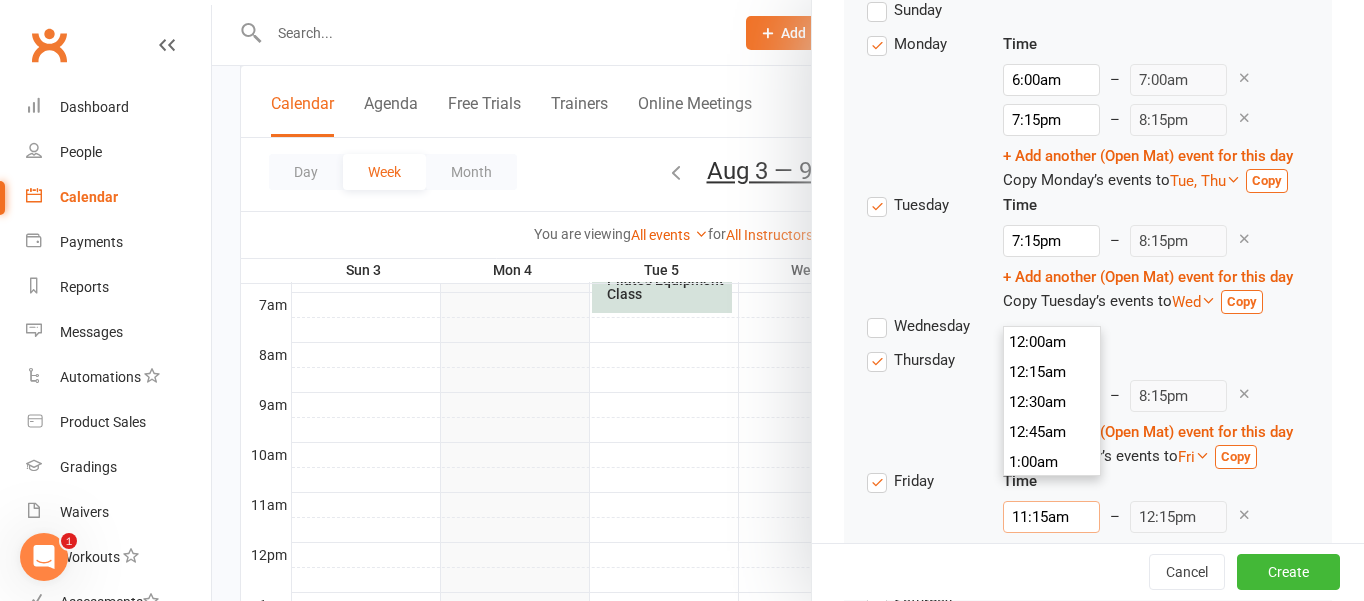 click on "11:15am" at bounding box center (1051, 517) 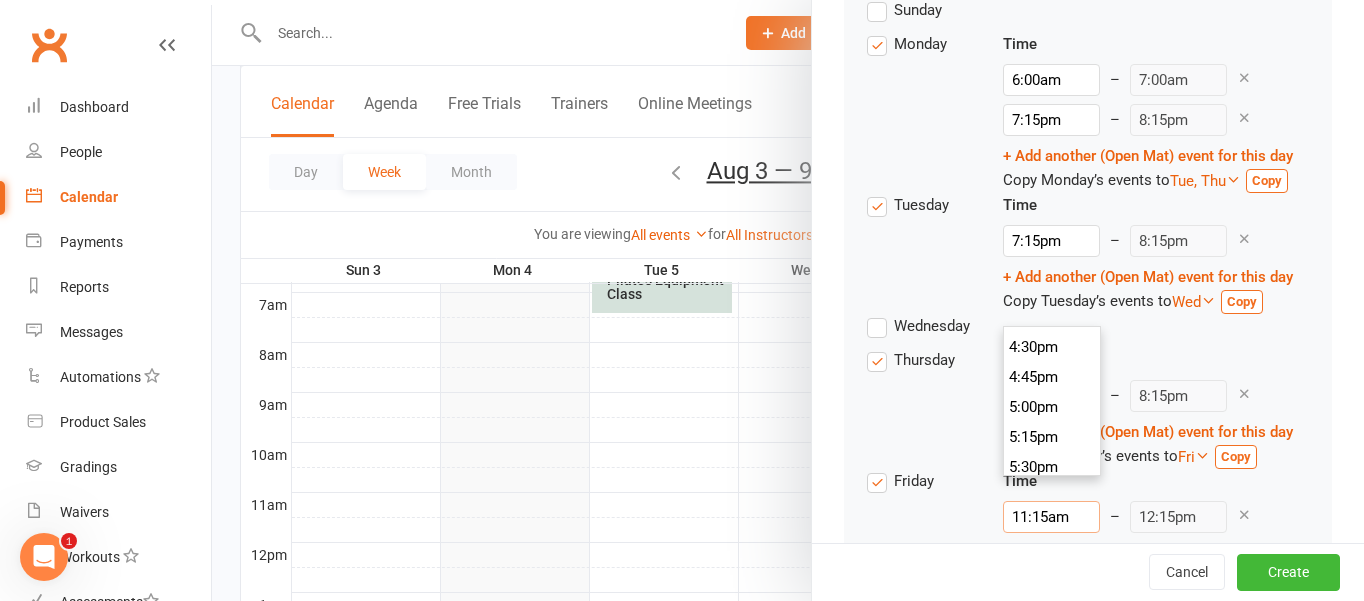 scroll, scrollTop: 1980, scrollLeft: 0, axis: vertical 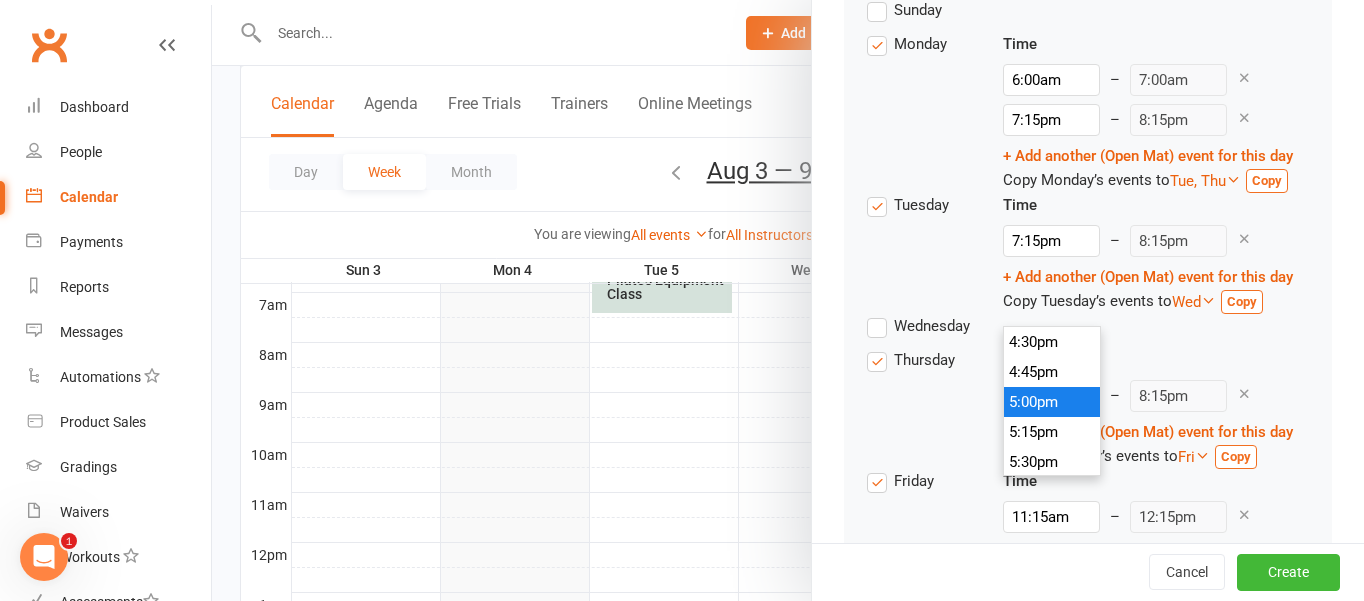type on "5:00pm" 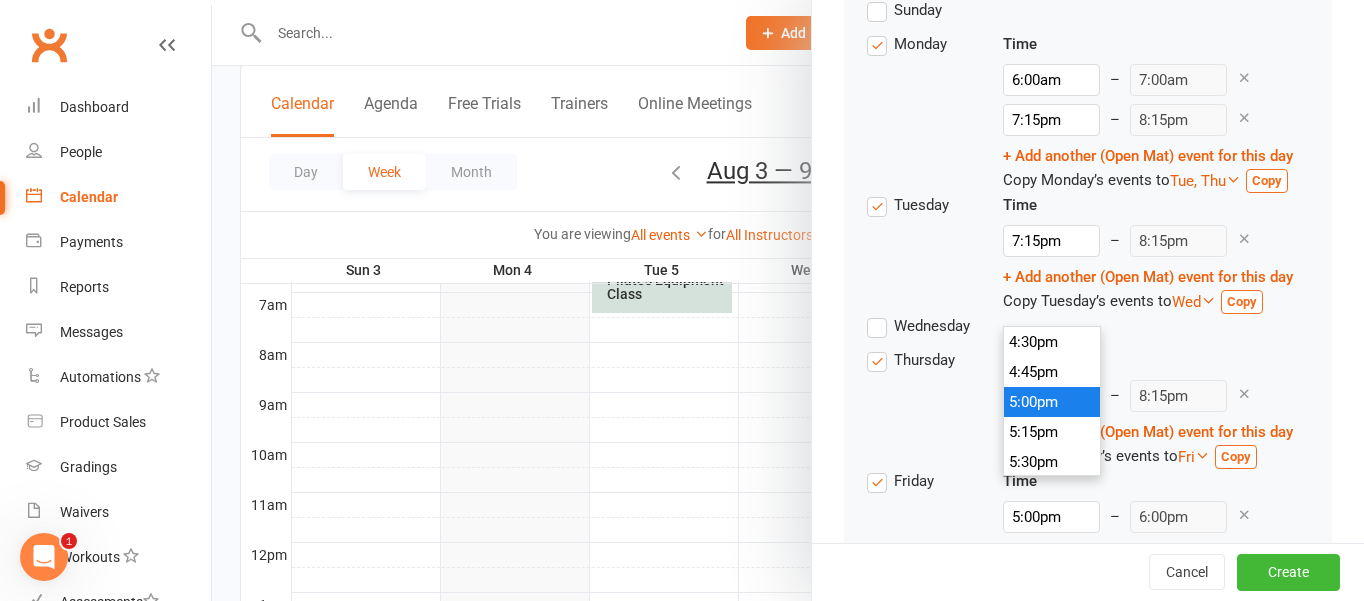 click on "5:00pm" at bounding box center (1052, 402) 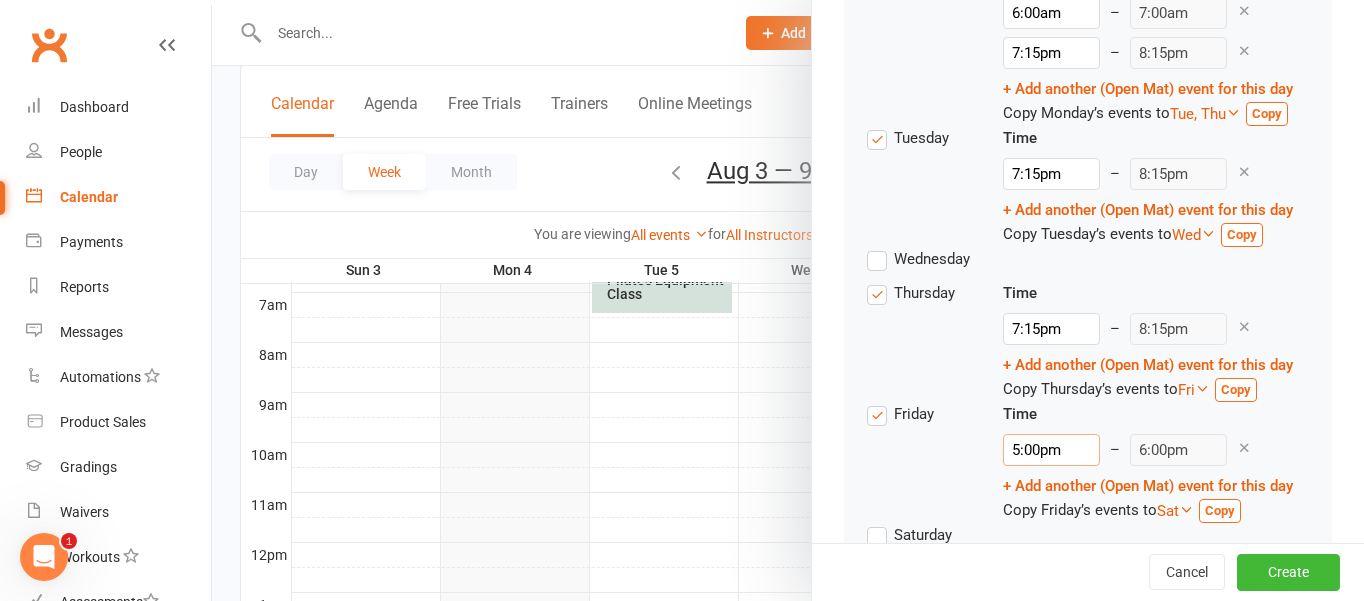scroll, scrollTop: 2305, scrollLeft: 0, axis: vertical 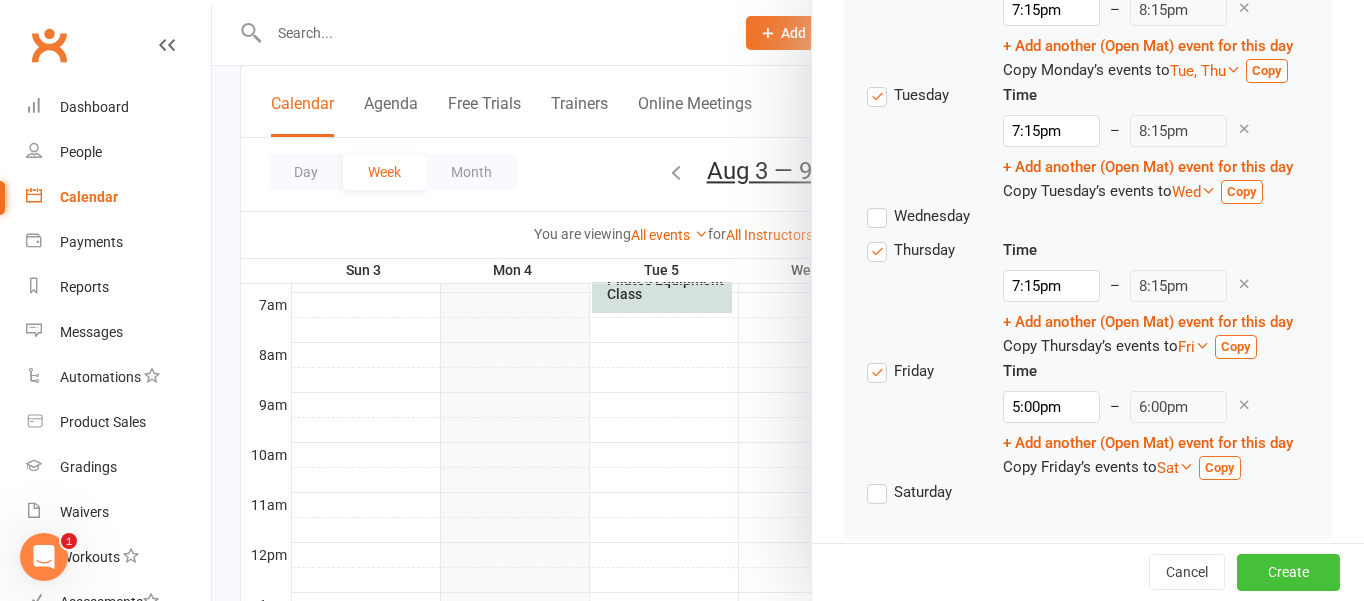 click on "Create" at bounding box center (1288, 573) 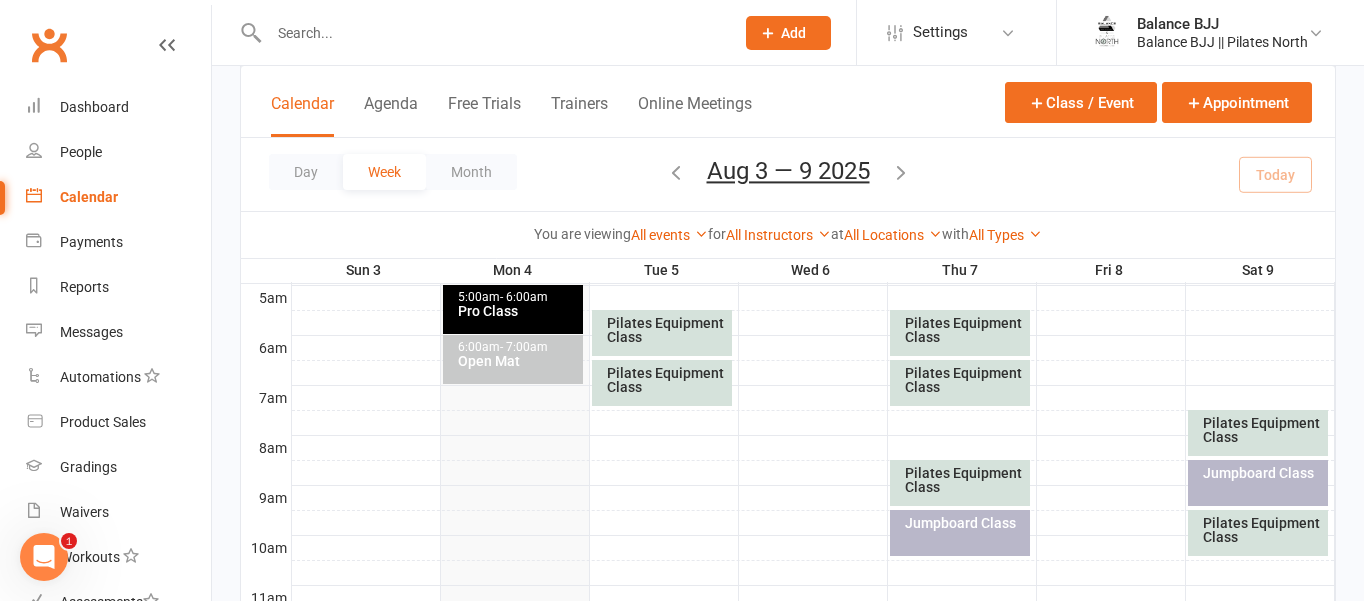 scroll, scrollTop: 368, scrollLeft: 0, axis: vertical 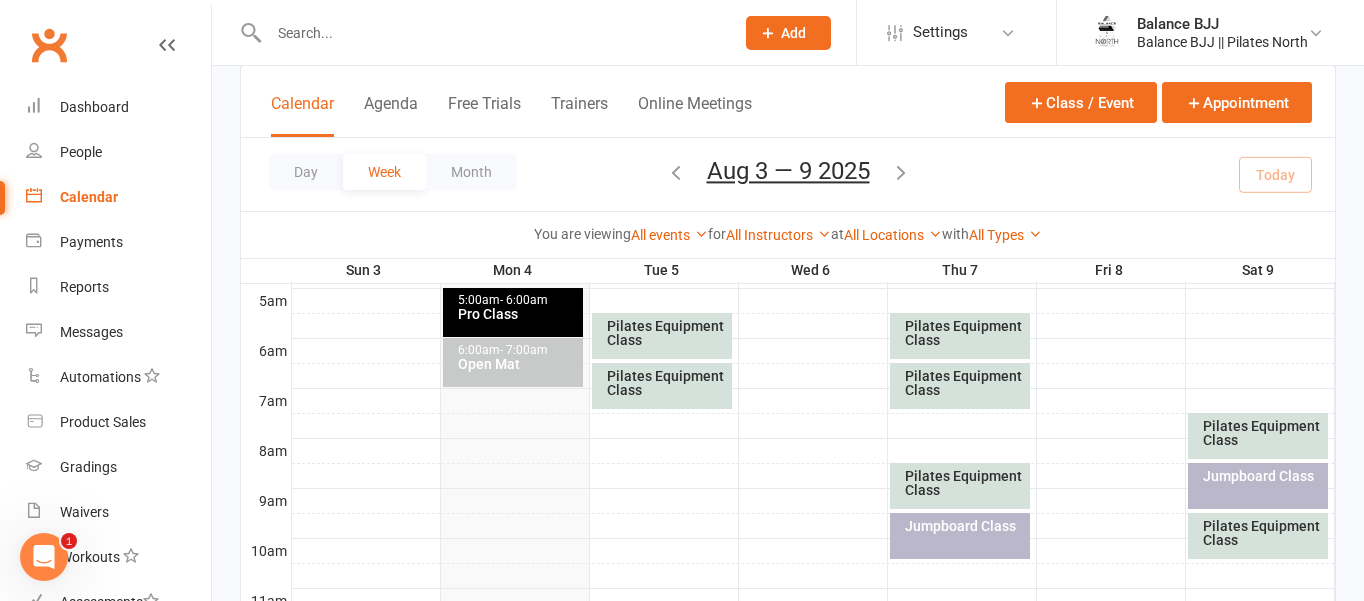 click on "Jumpboard Class" at bounding box center [965, 526] 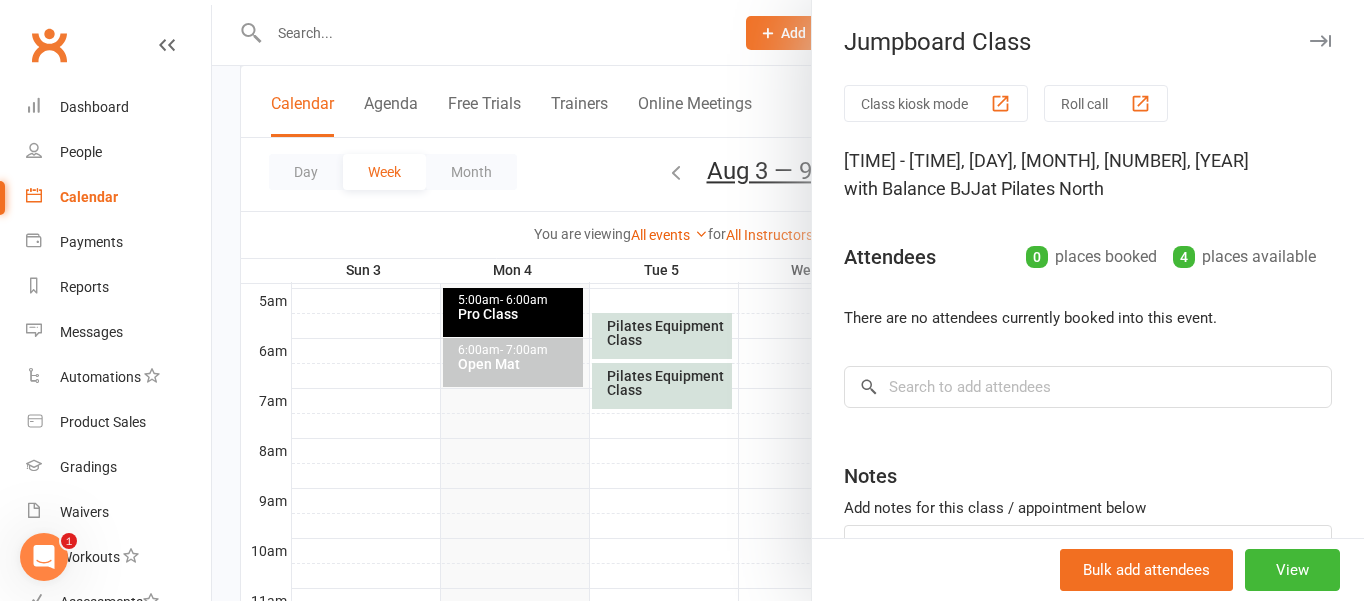 click at bounding box center (1320, 41) 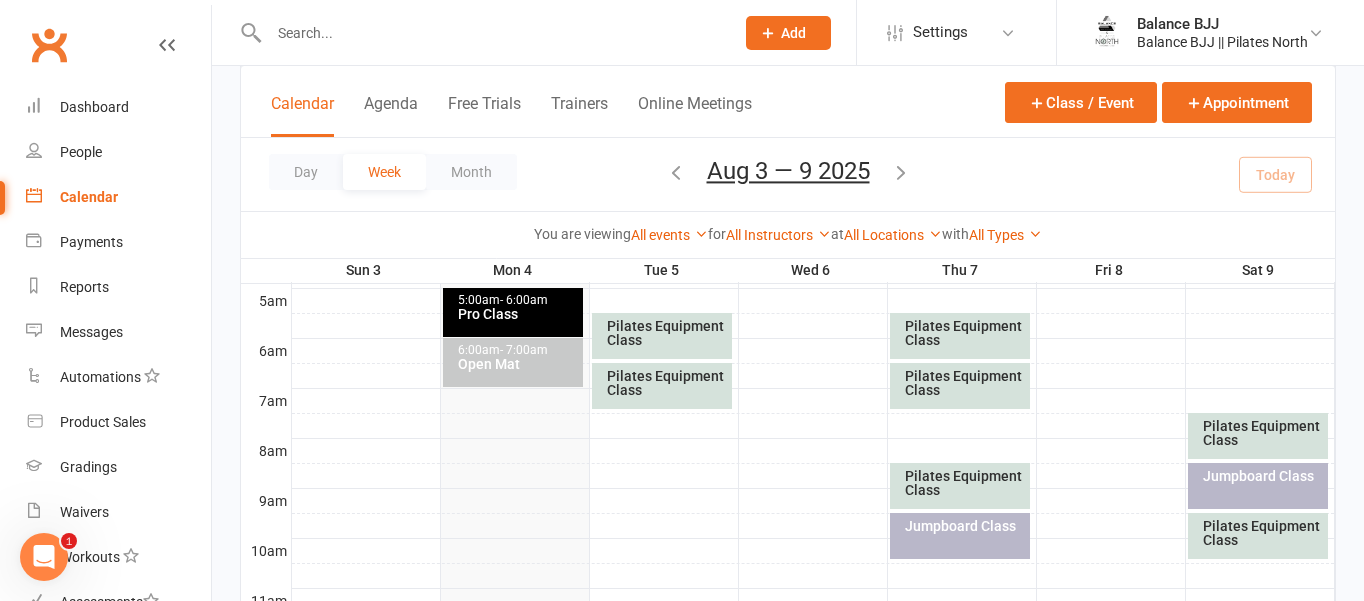 click on "Jumpboard Class" at bounding box center (960, 536) 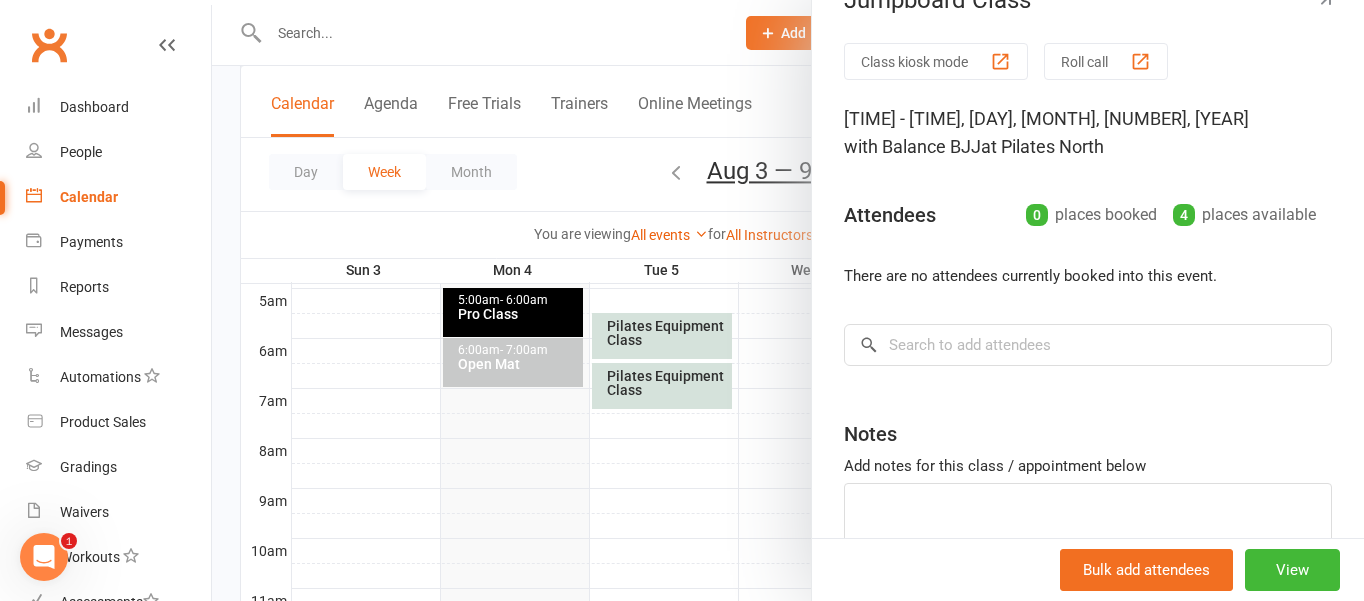 scroll, scrollTop: 0, scrollLeft: 0, axis: both 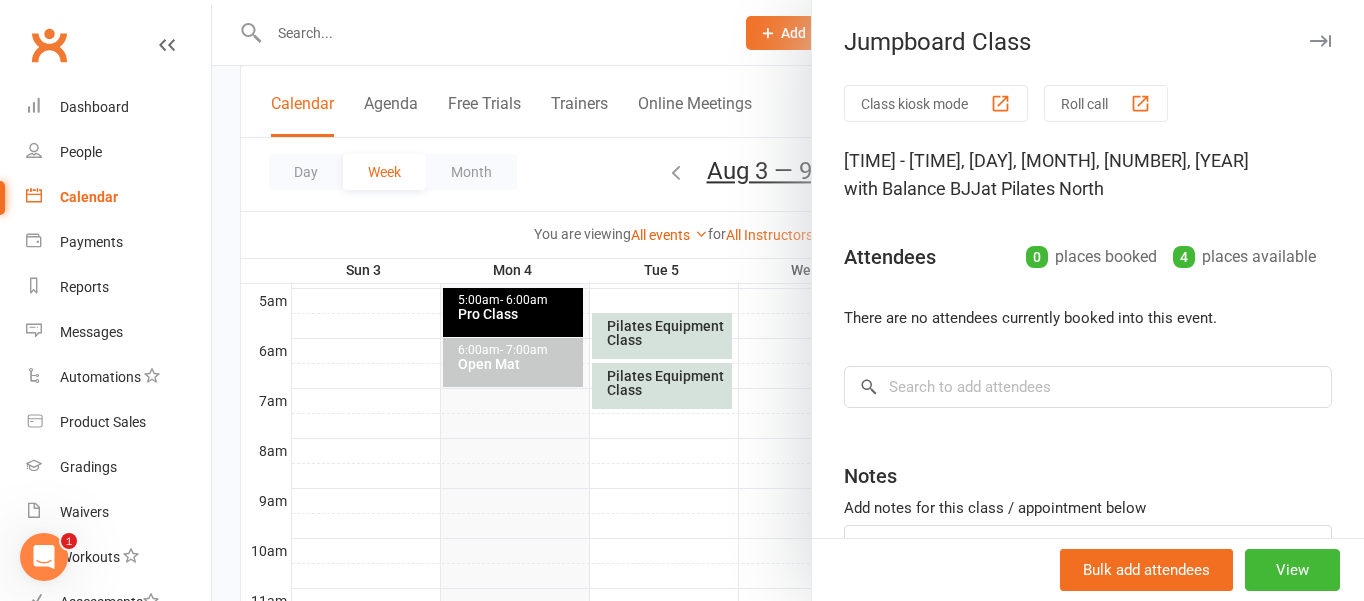 click on "Jumpboard Class" at bounding box center (1088, 42) 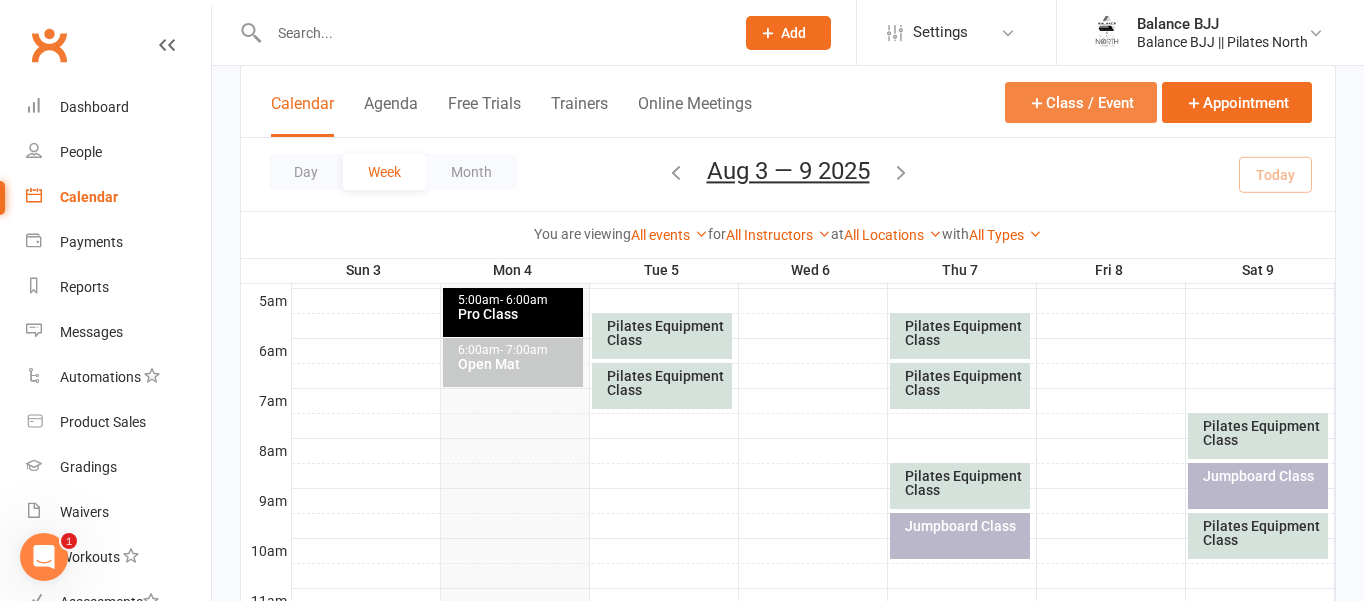 click on "Class / Event" at bounding box center [1081, 102] 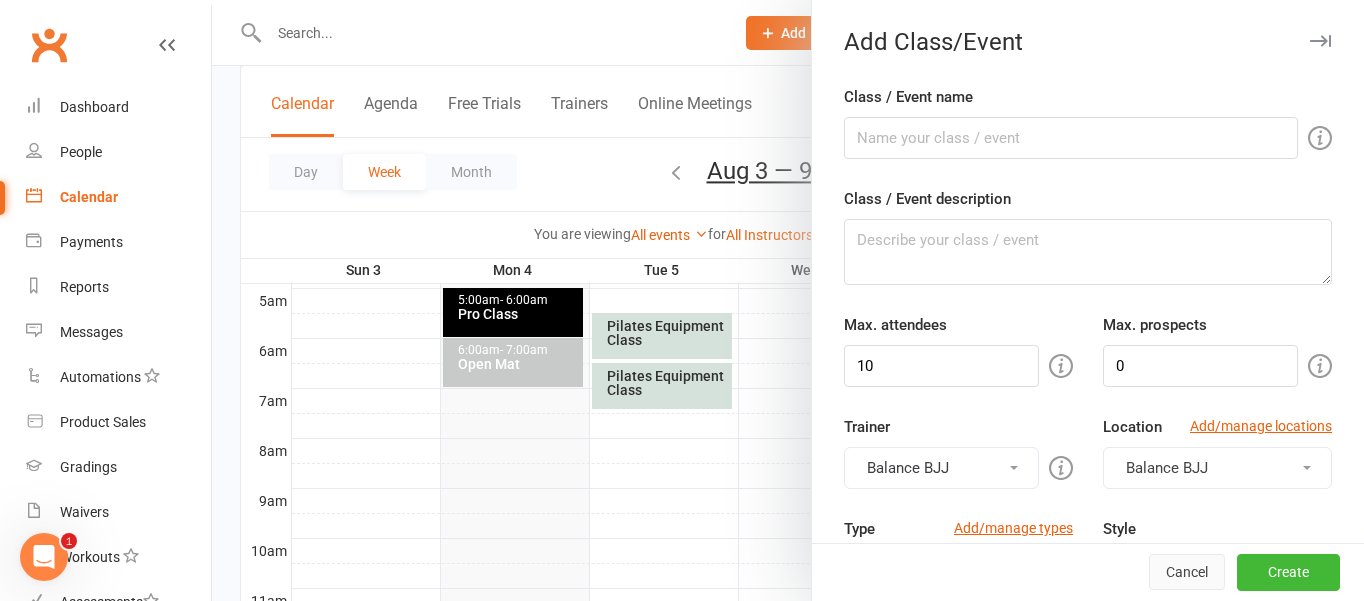 click on "Cancel" at bounding box center (1187, 573) 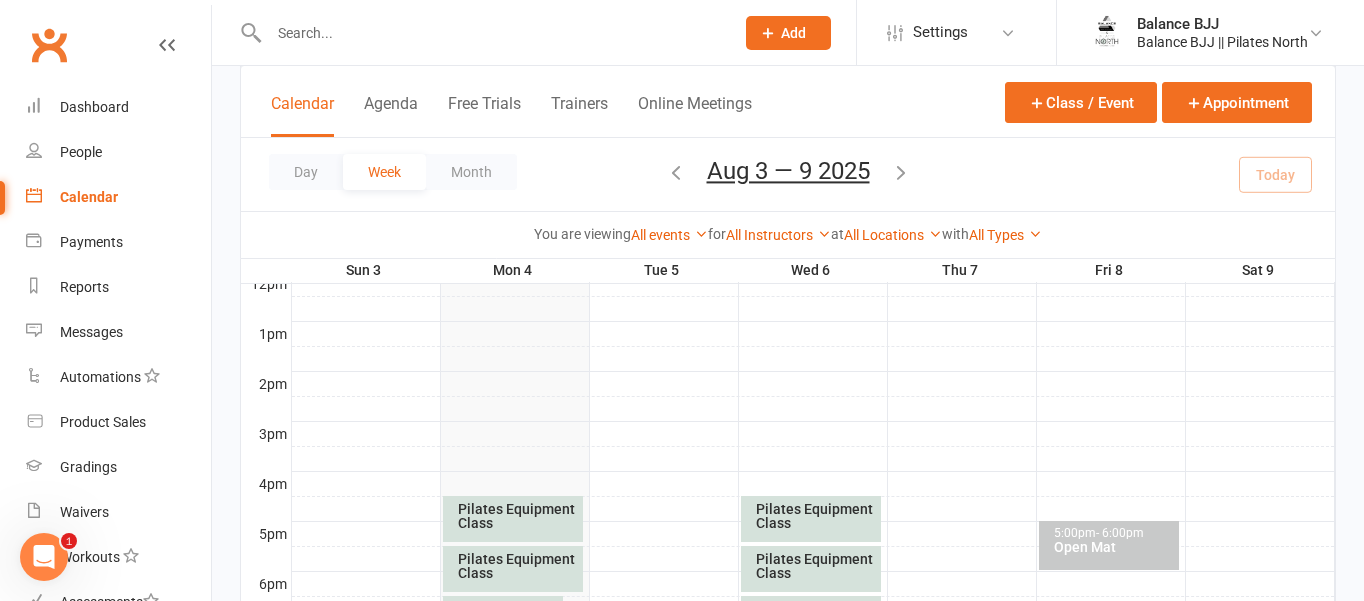 scroll, scrollTop: 1063, scrollLeft: 0, axis: vertical 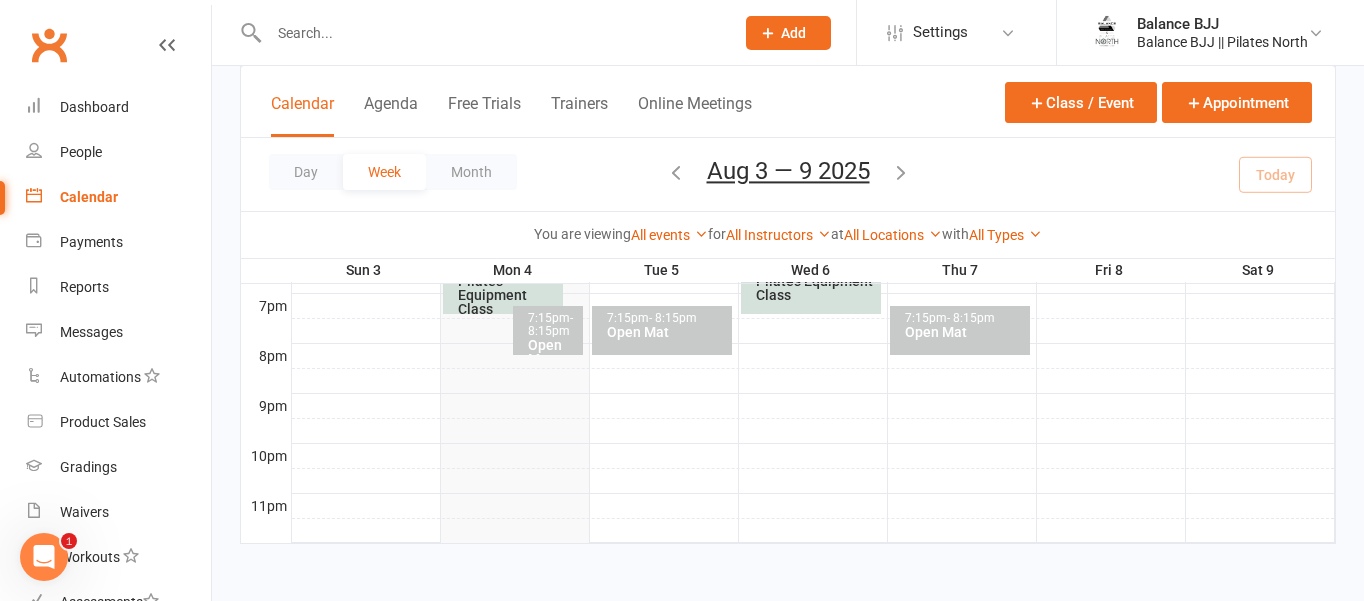 click on "[TIME] - [TIME] Open Mat" at bounding box center (662, 330) 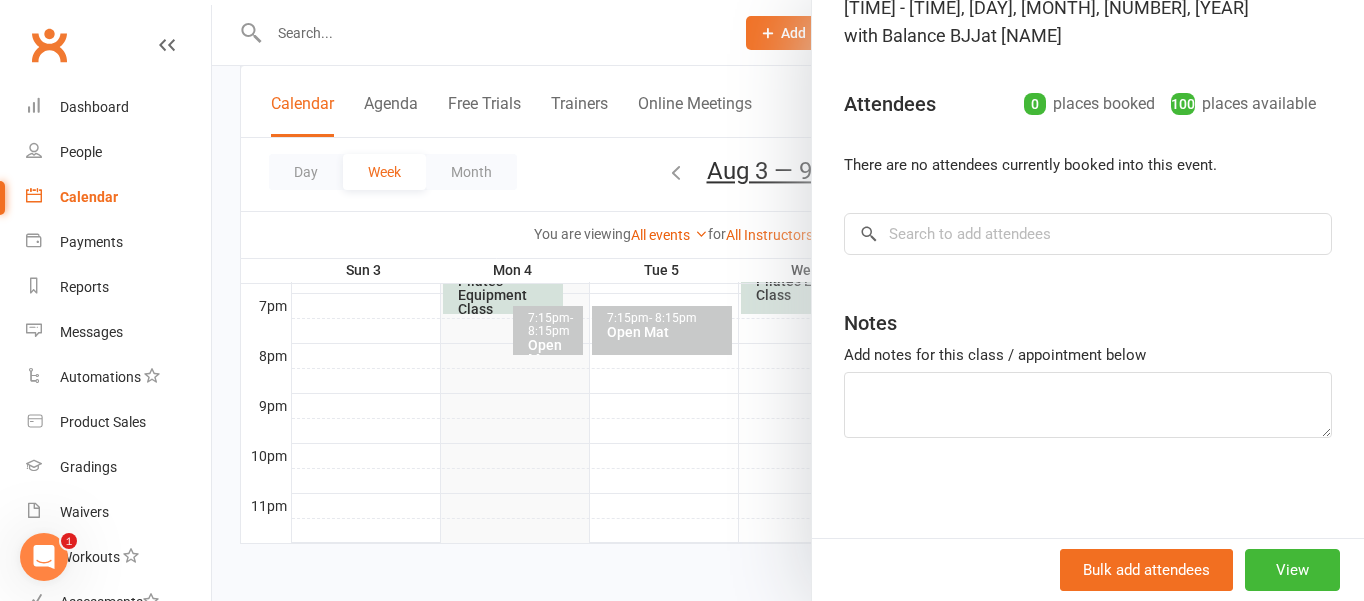 scroll, scrollTop: 0, scrollLeft: 0, axis: both 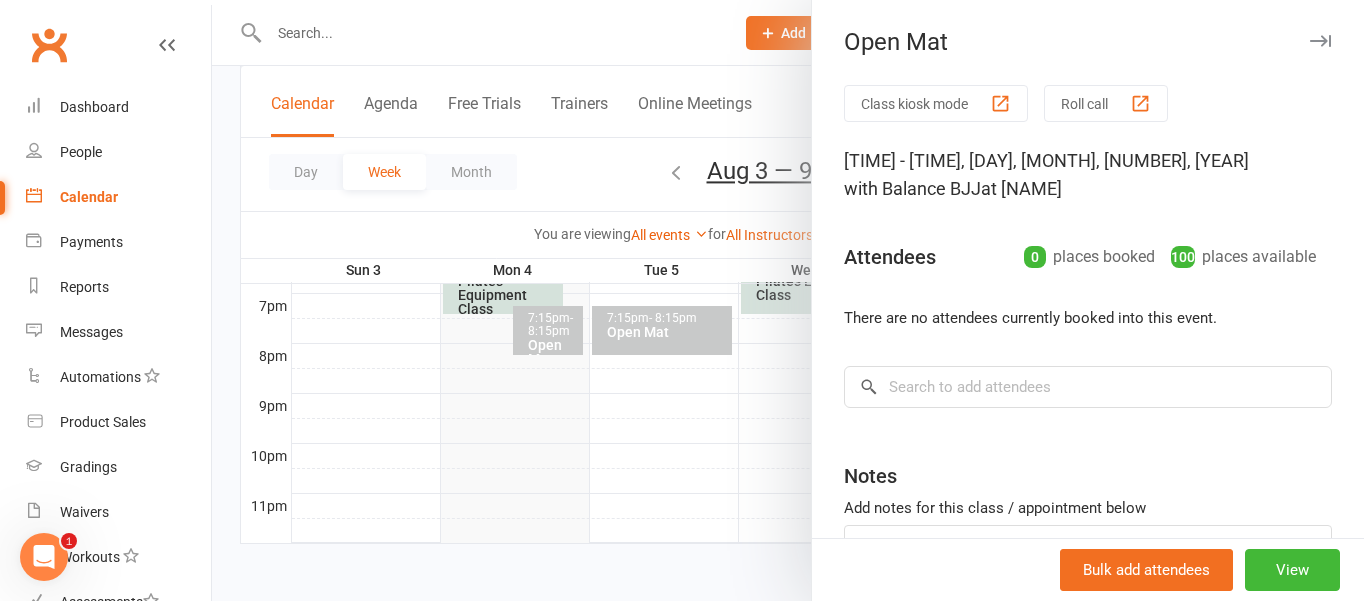 click at bounding box center (1320, 41) 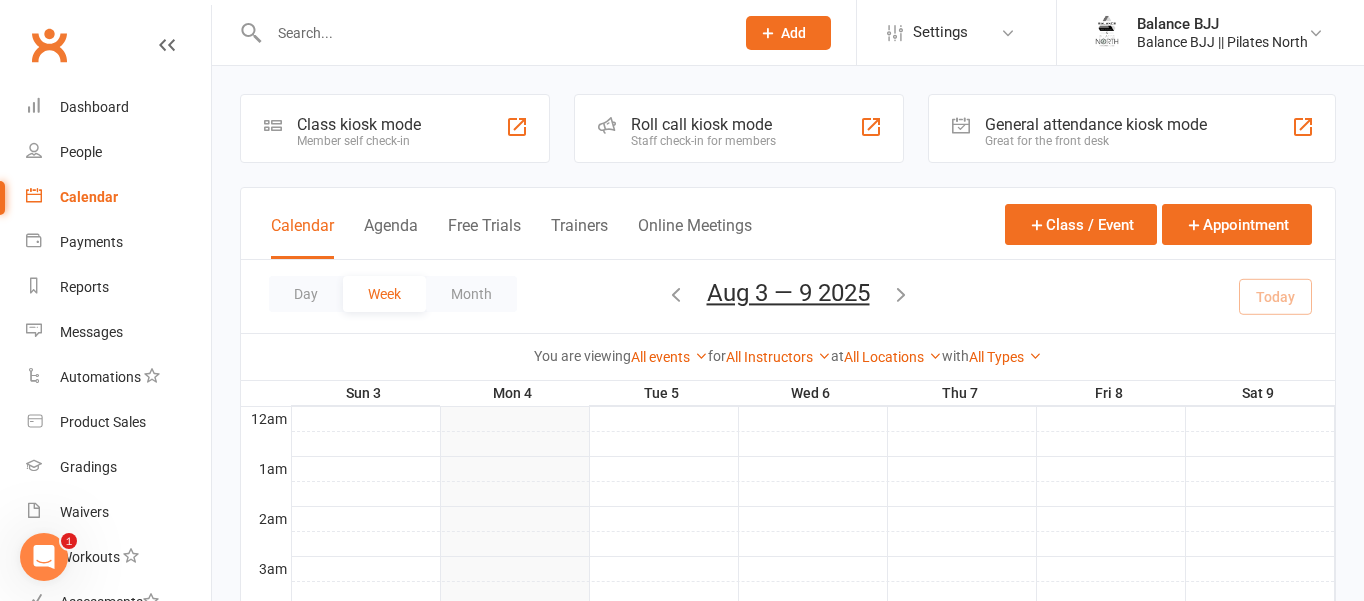 scroll, scrollTop: 1063, scrollLeft: 0, axis: vertical 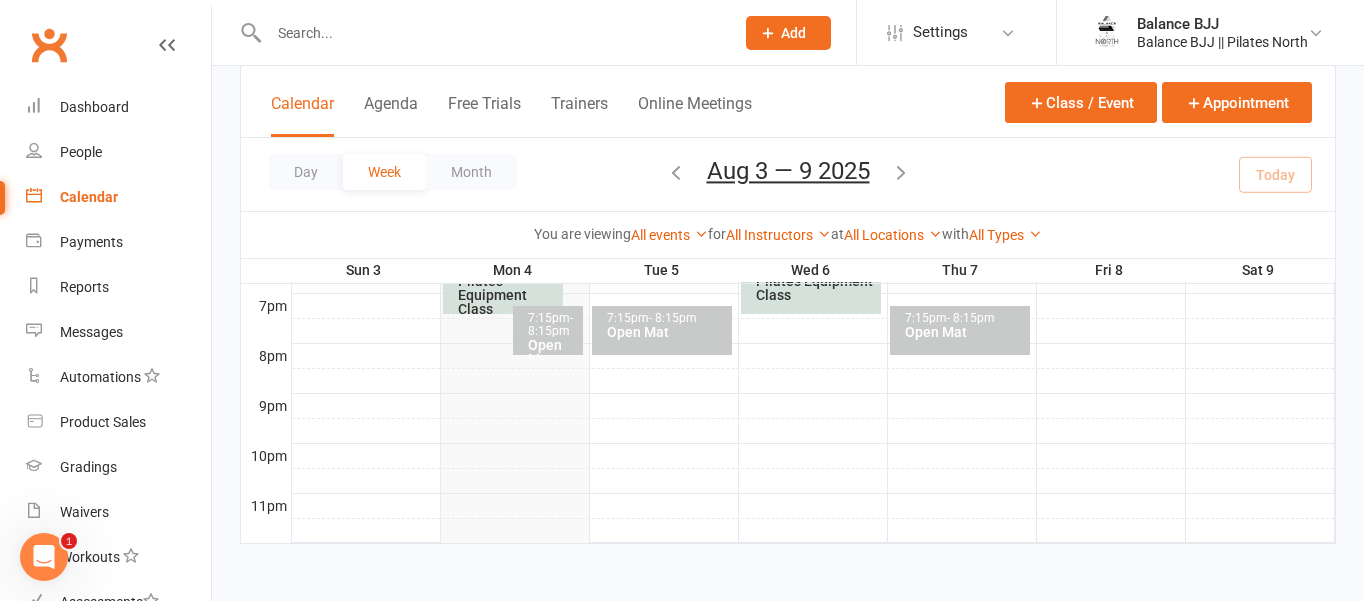 click on "Calendar" at bounding box center [89, 197] 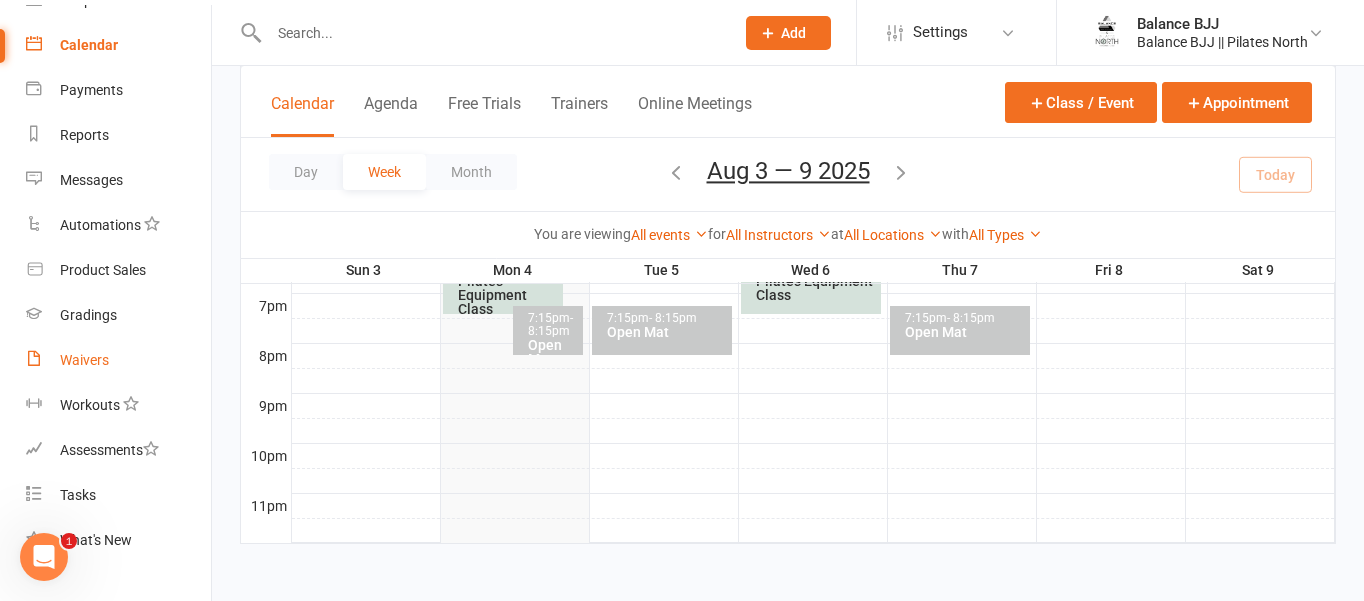scroll, scrollTop: 189, scrollLeft: 0, axis: vertical 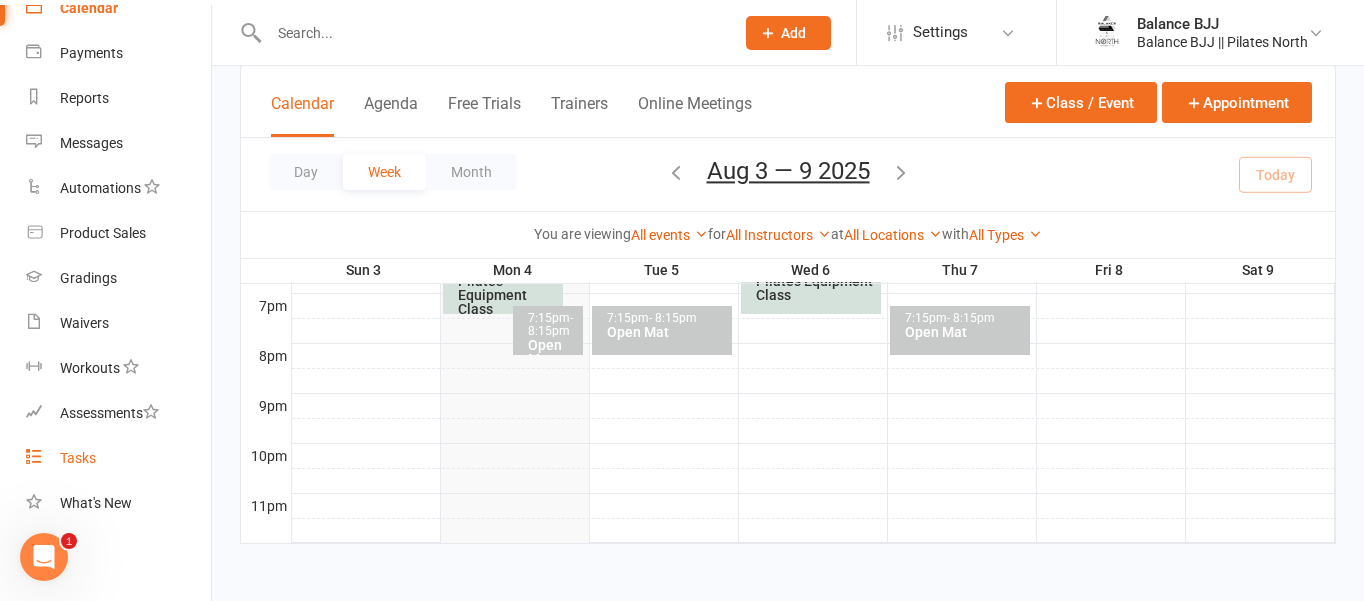 click on "Tasks" at bounding box center [78, 458] 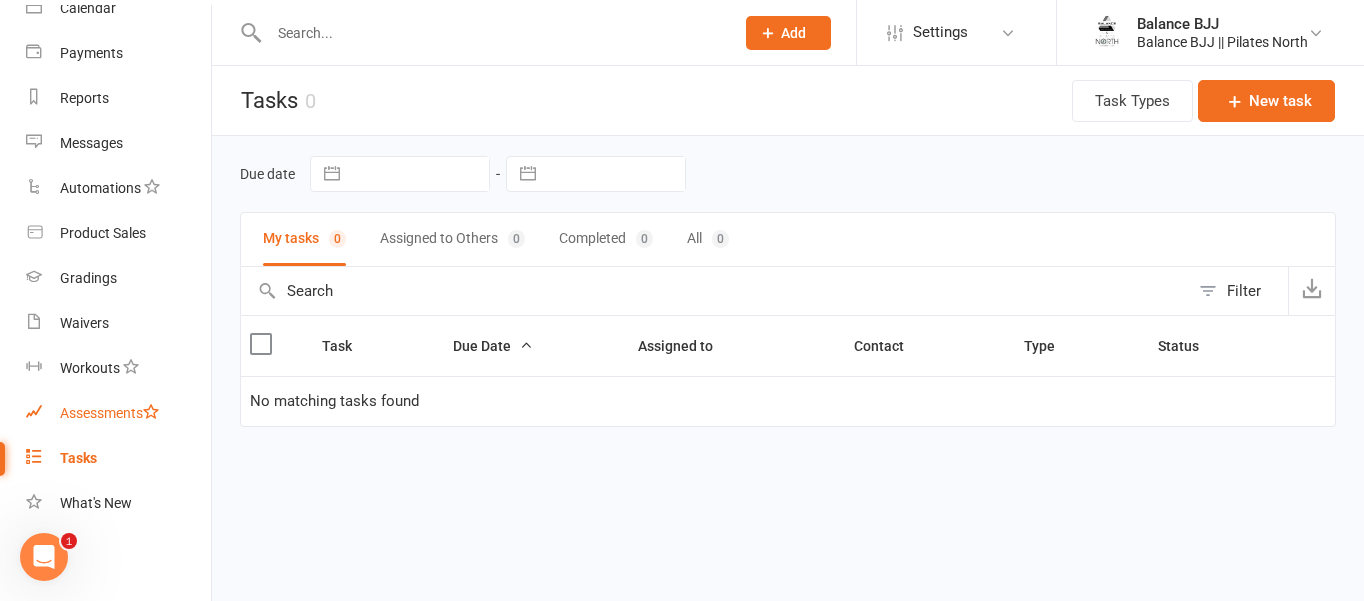 click on "Assessments" at bounding box center (109, 413) 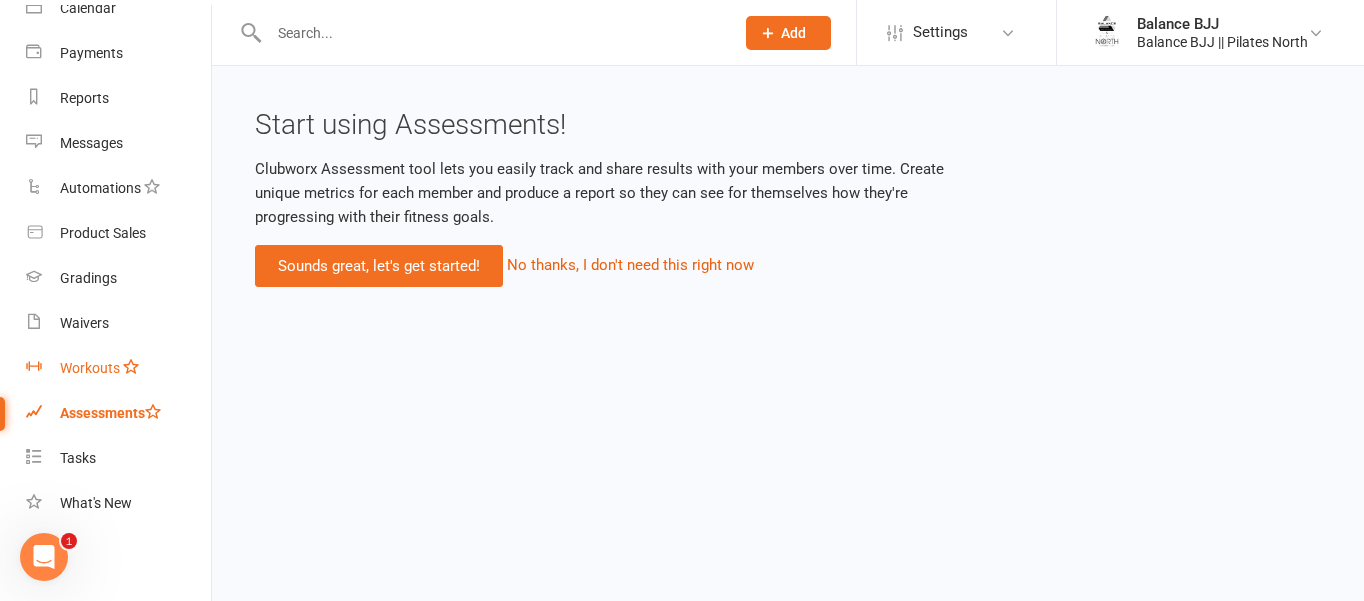 click on "Workouts" at bounding box center (90, 368) 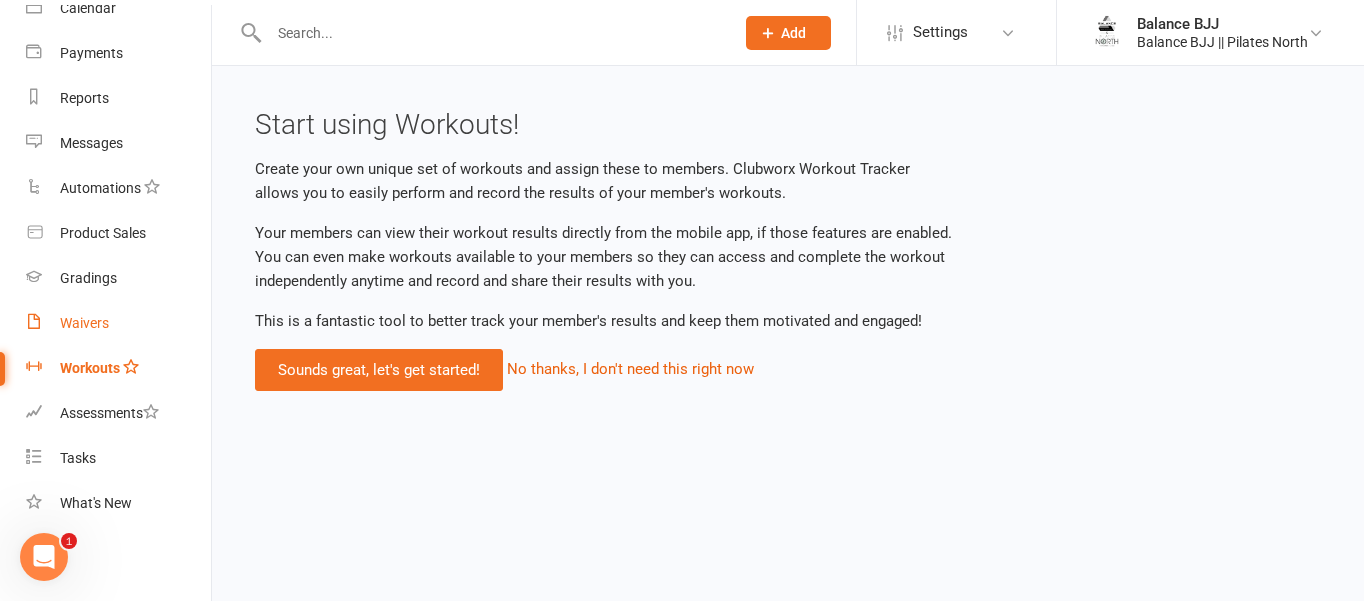 click on "Waivers" at bounding box center [84, 323] 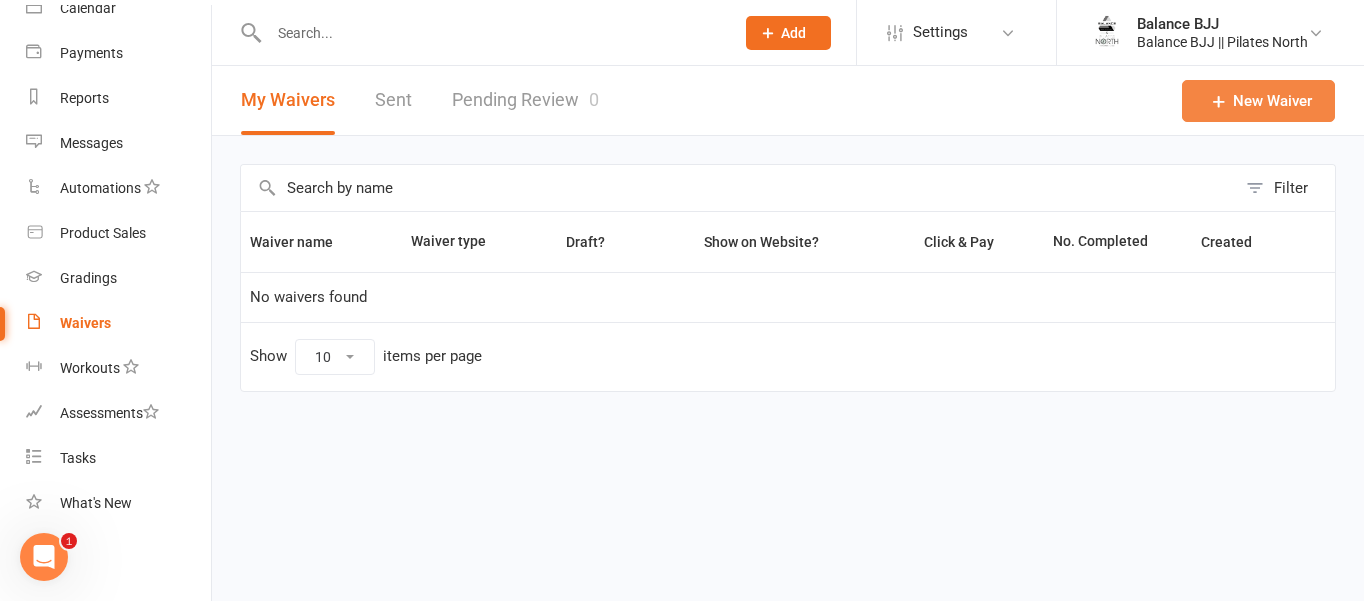 click on "New Waiver" at bounding box center (1258, 101) 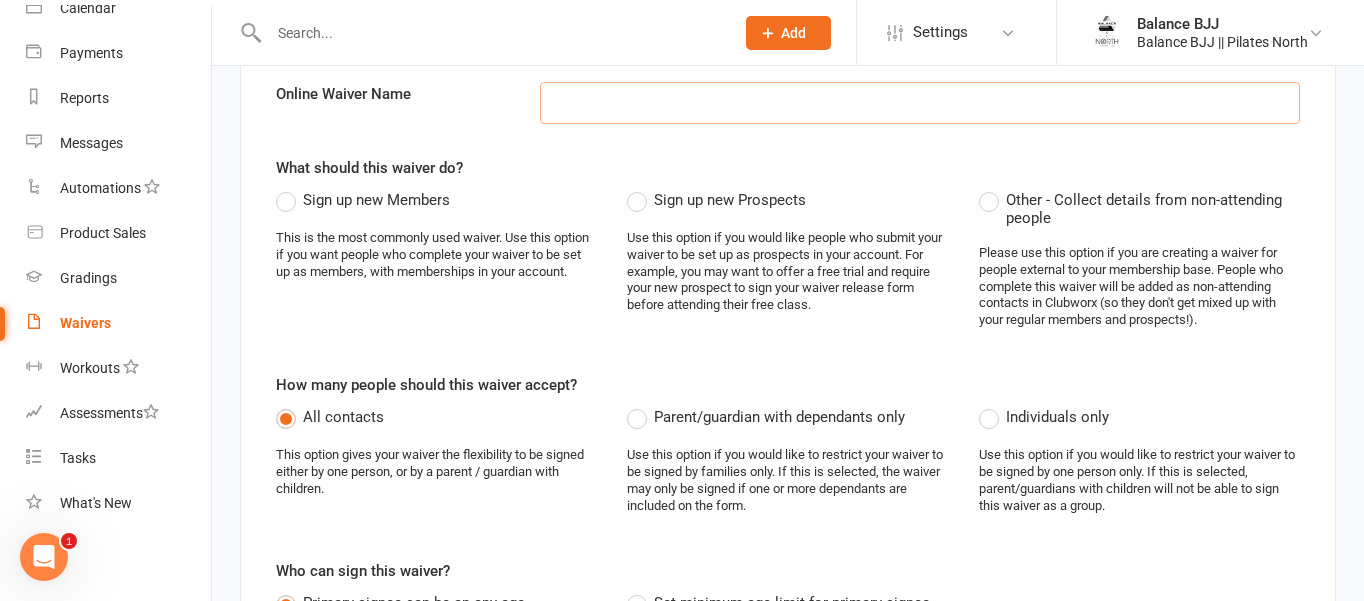 scroll, scrollTop: 0, scrollLeft: 0, axis: both 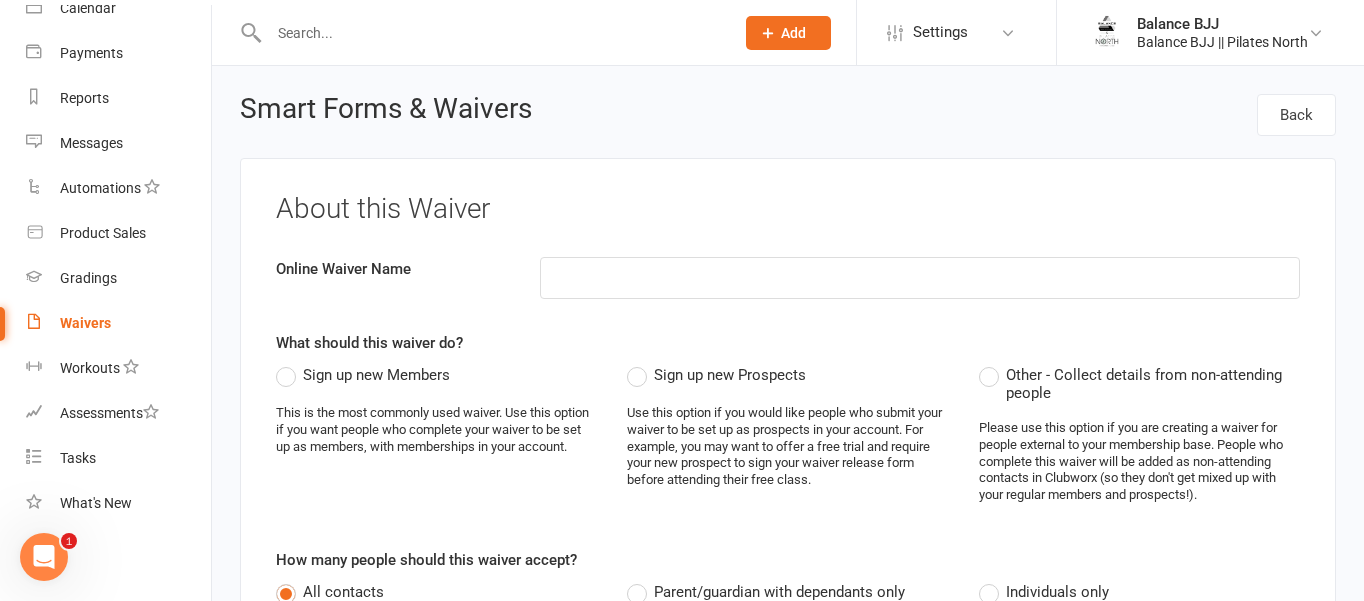 click on "Sign up new Members" at bounding box center (376, 373) 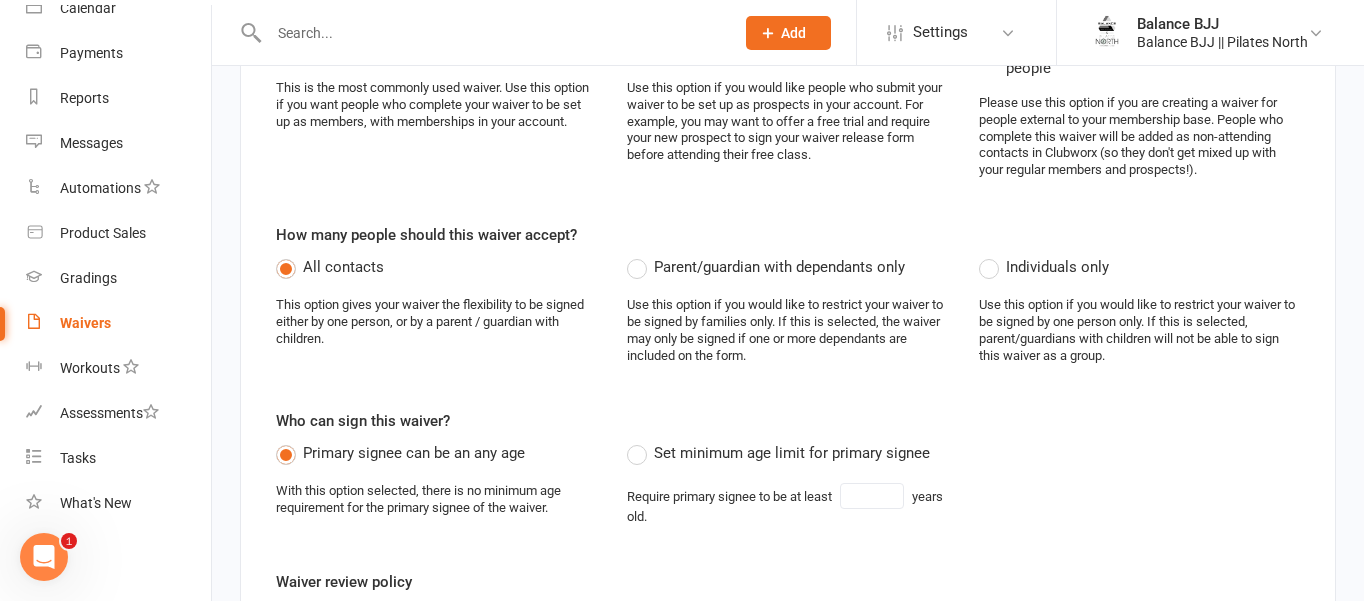 scroll, scrollTop: 244, scrollLeft: 0, axis: vertical 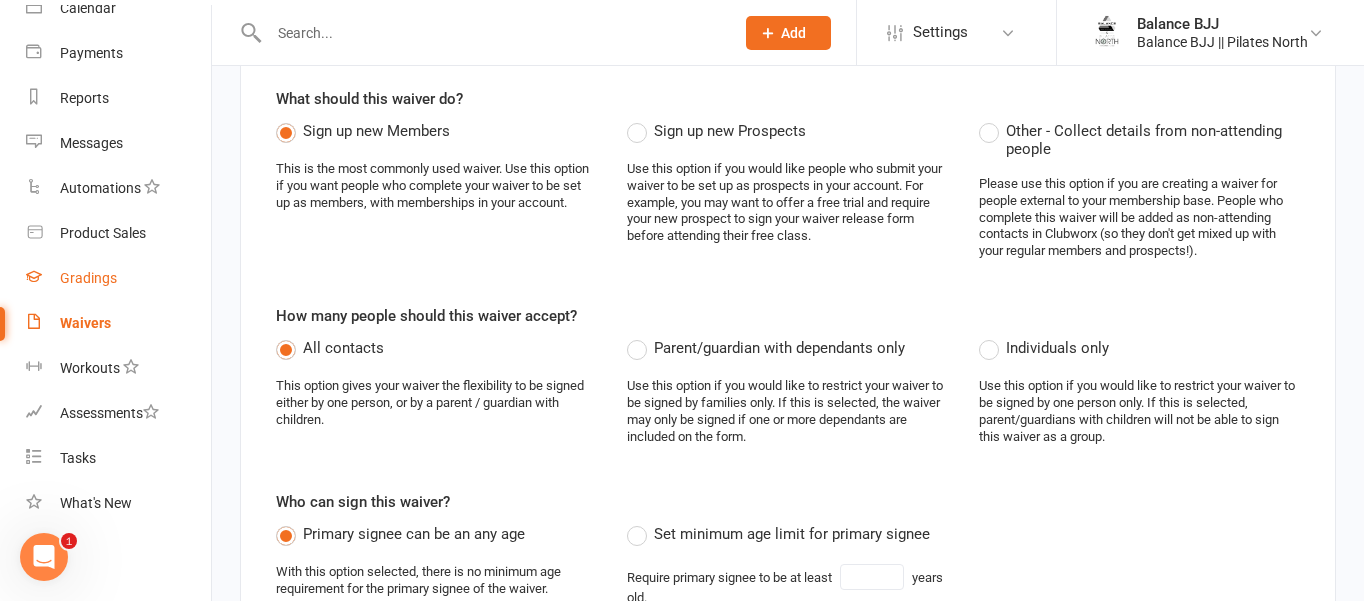 click on "Gradings" at bounding box center [118, 278] 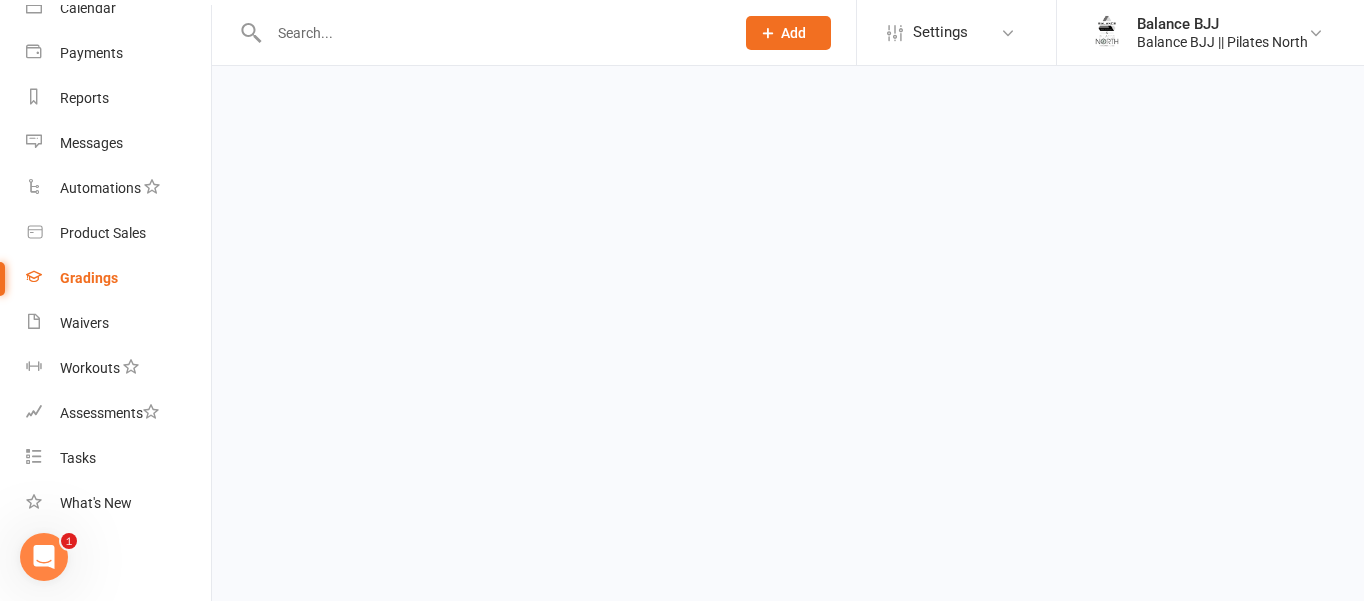 scroll, scrollTop: 0, scrollLeft: 0, axis: both 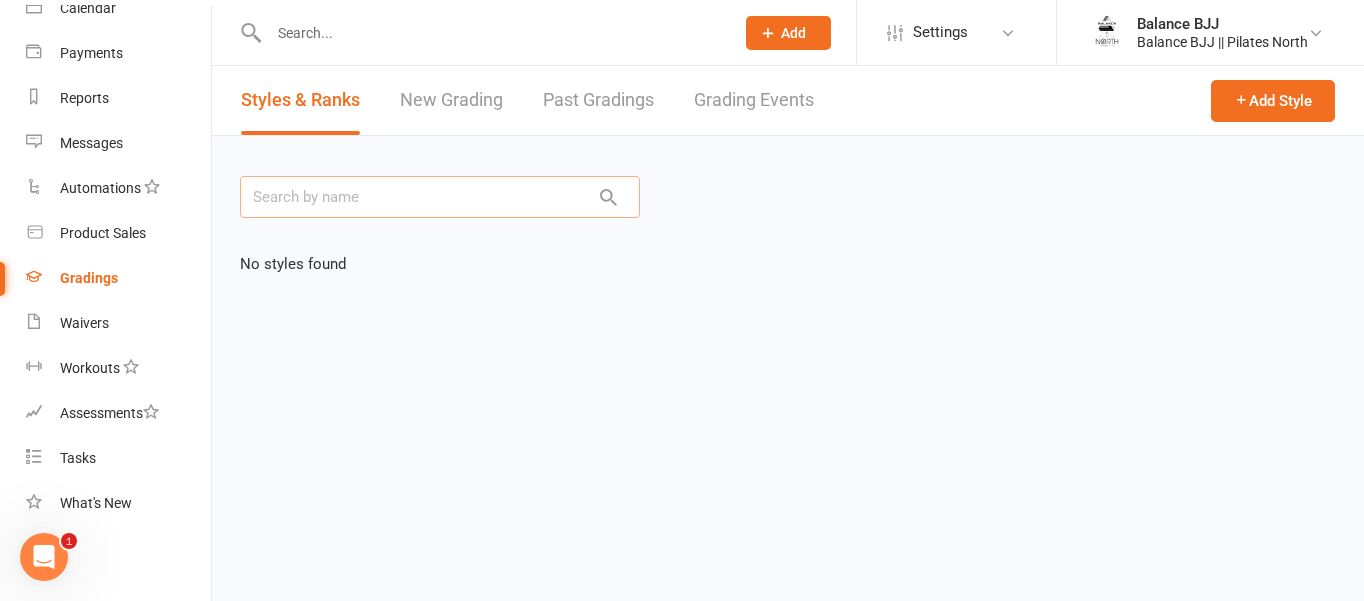 click at bounding box center (440, 197) 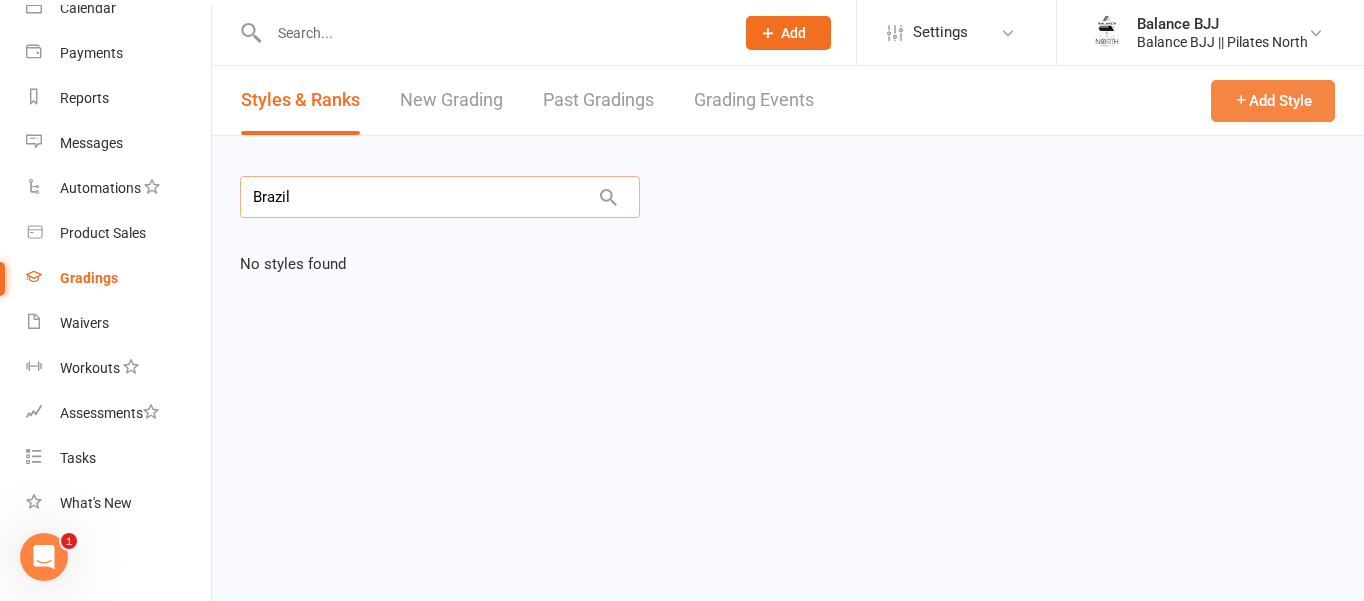 type on "Brazil" 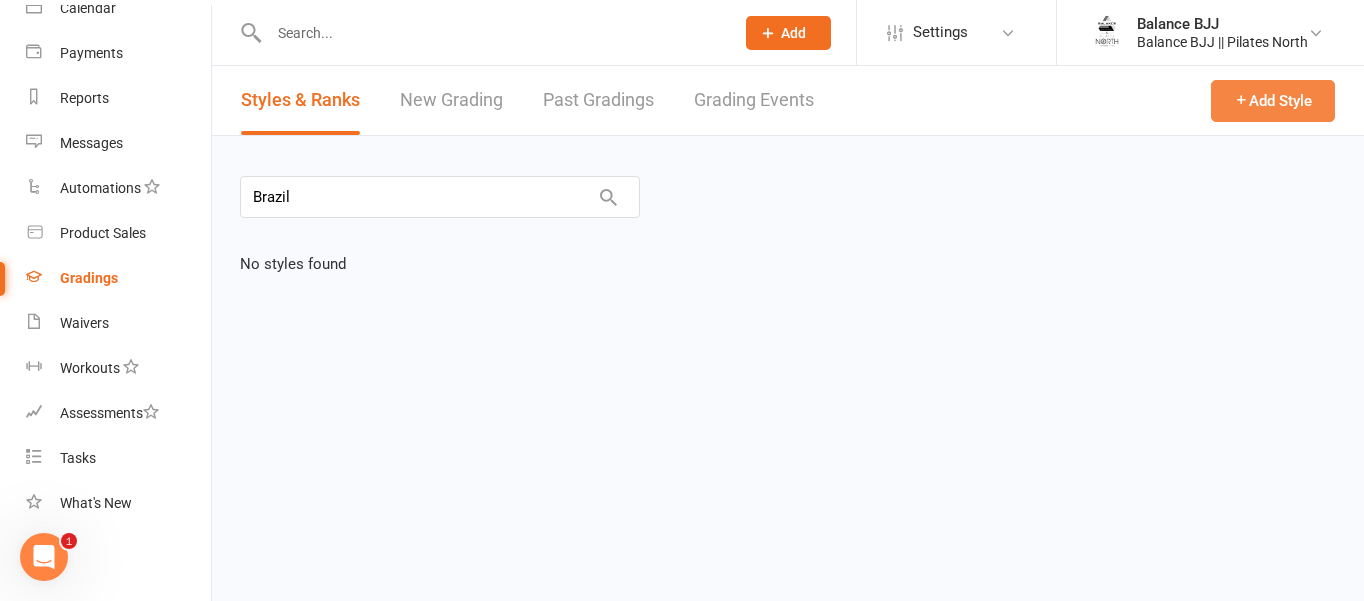 click on "Add Style" at bounding box center [1273, 101] 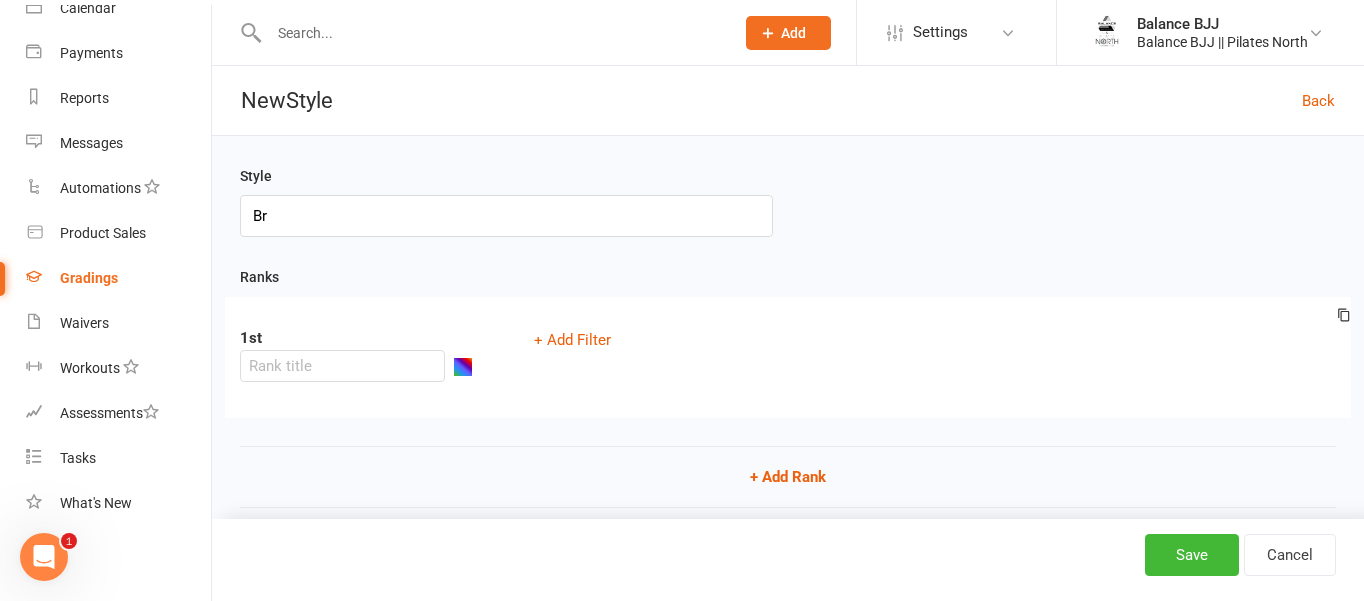 type on "B" 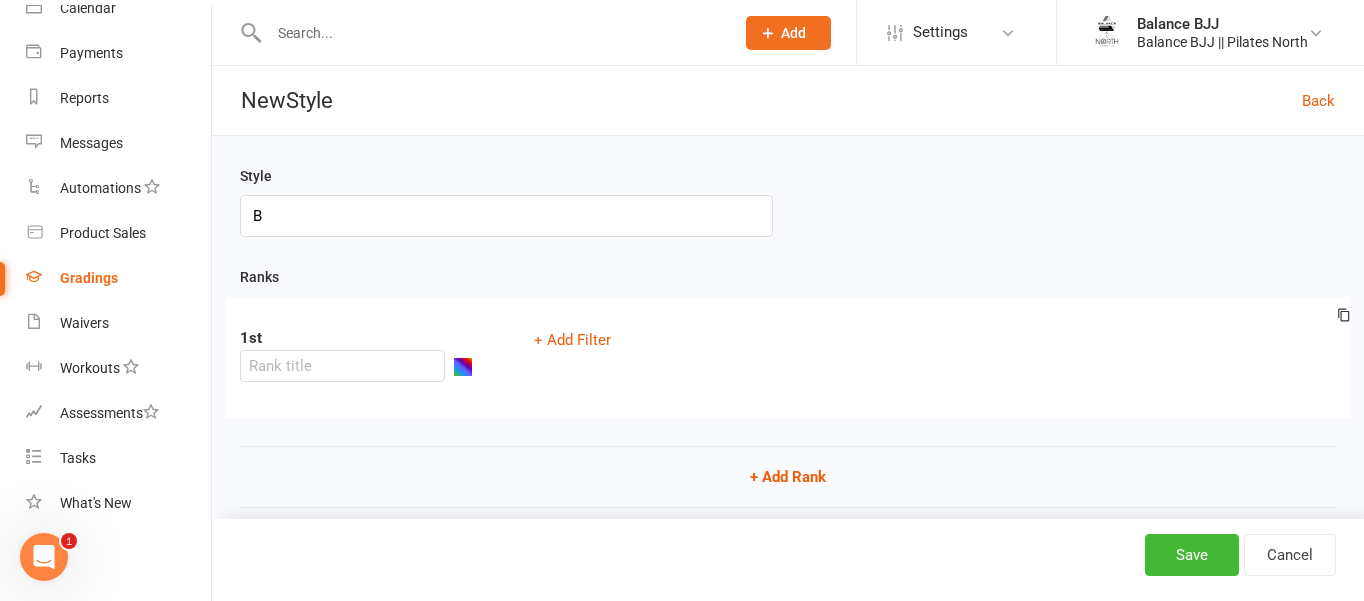 type 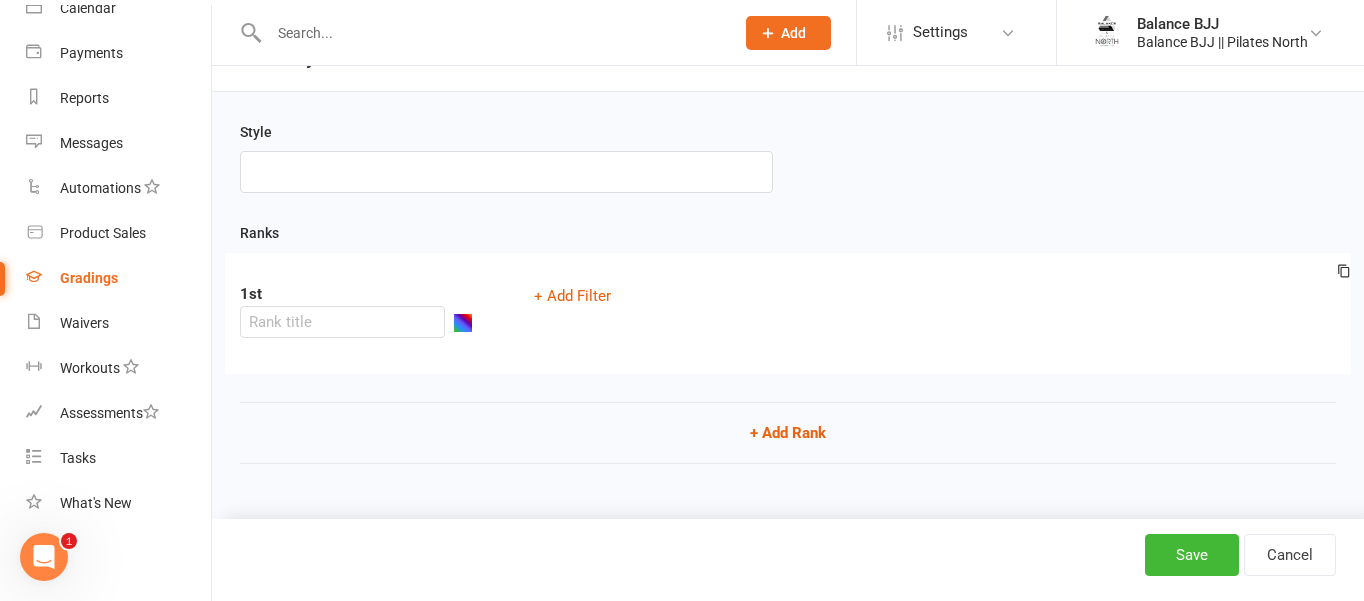 scroll, scrollTop: 0, scrollLeft: 0, axis: both 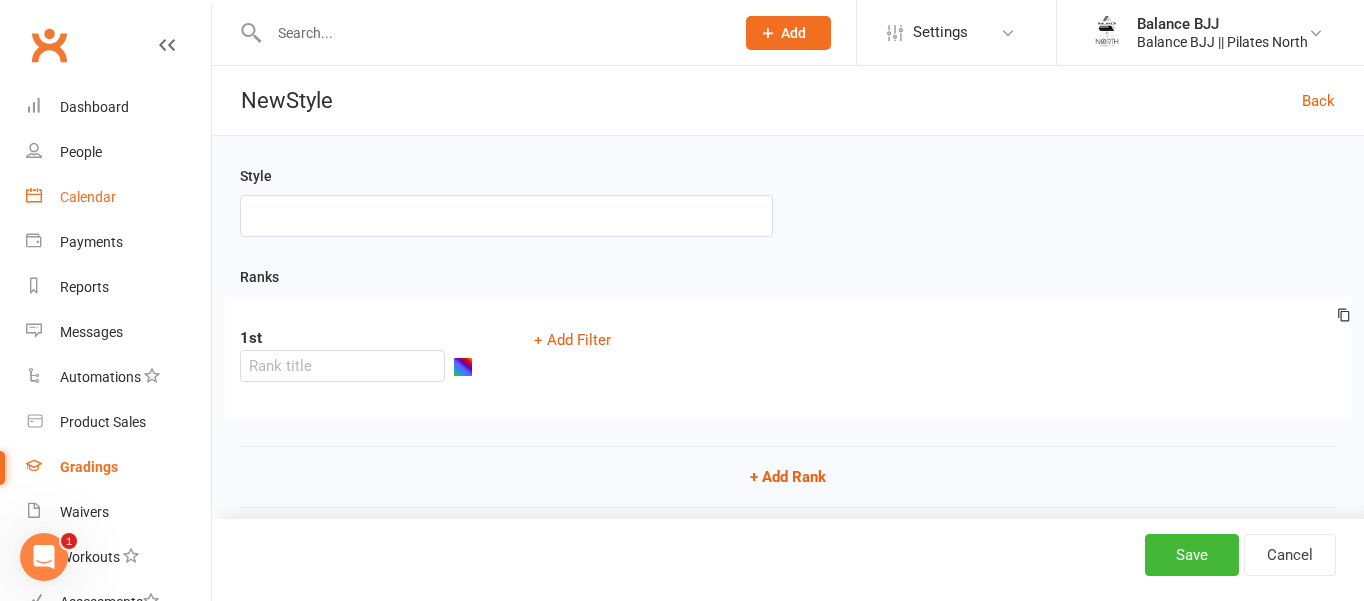 click on "Calendar" at bounding box center (118, 197) 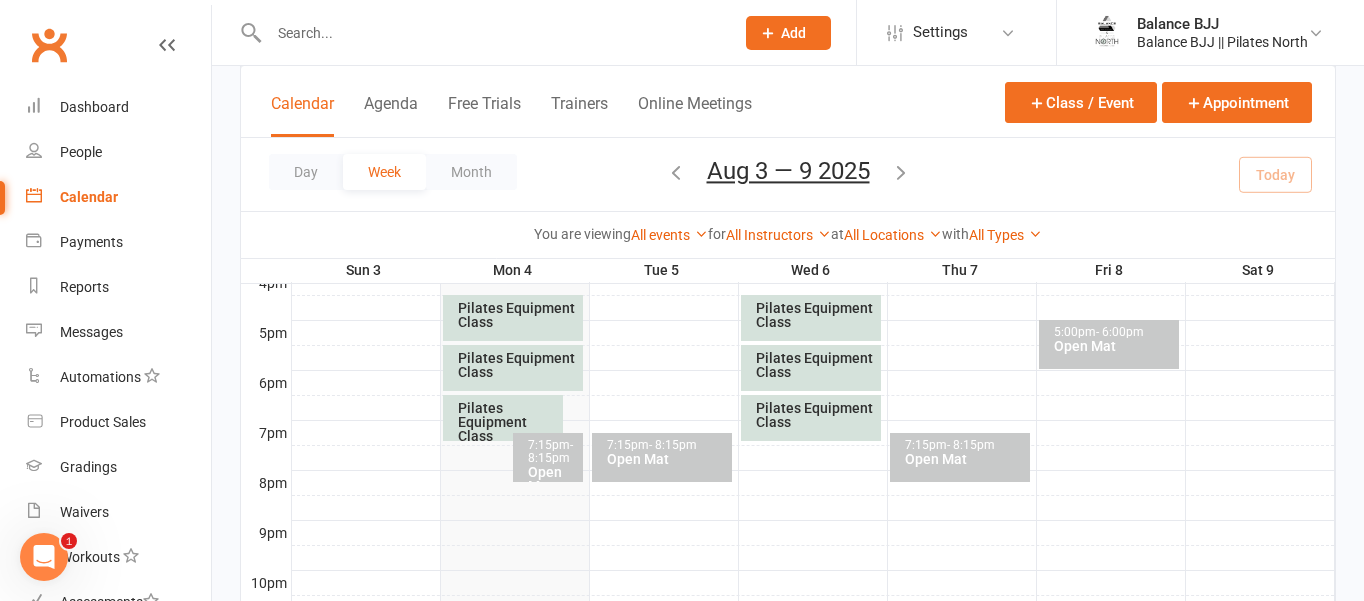 scroll, scrollTop: 943, scrollLeft: 0, axis: vertical 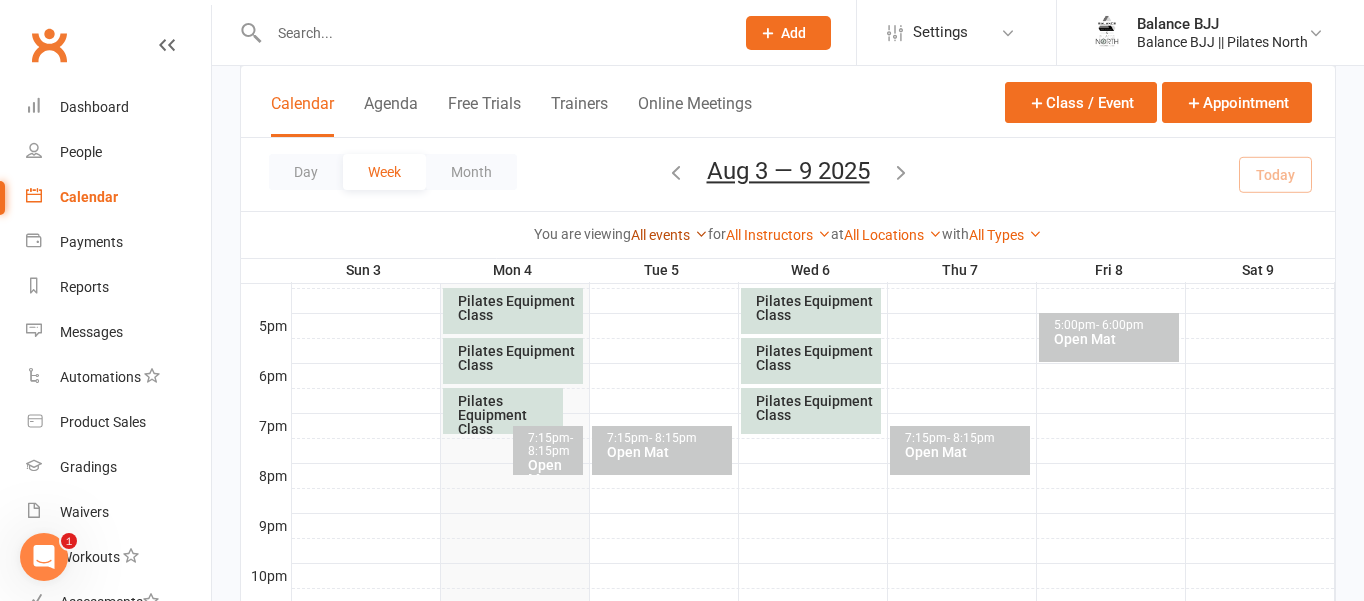 click on "All events" at bounding box center [669, 235] 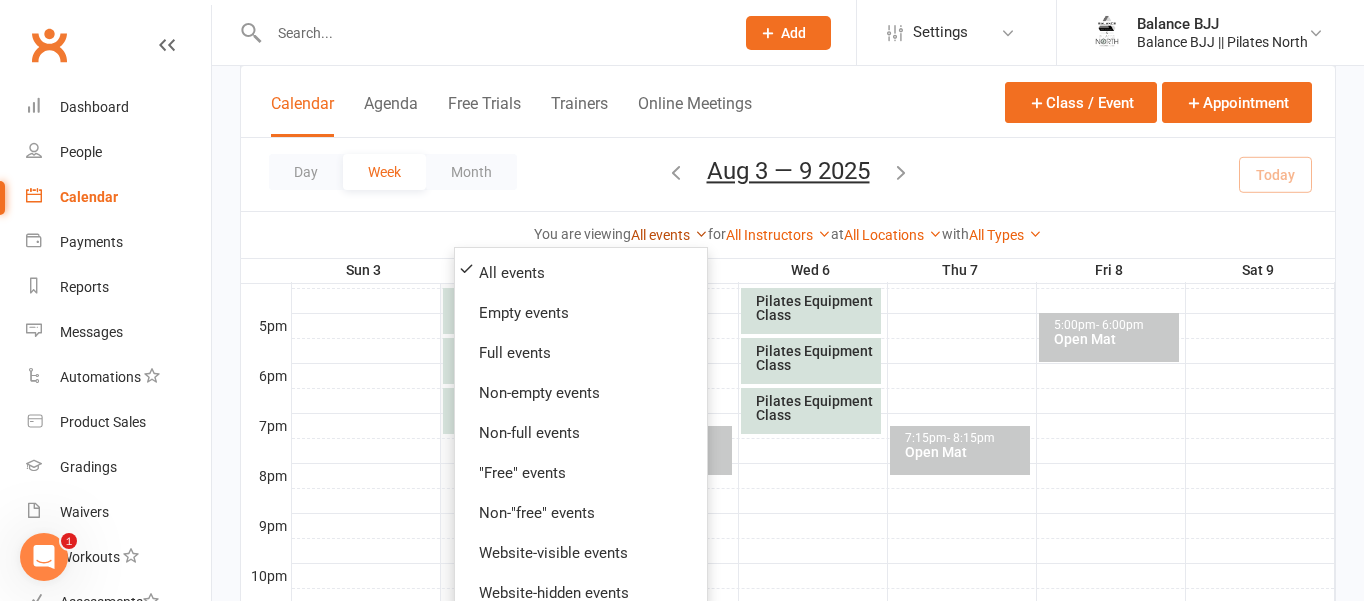 click on "All events" at bounding box center [669, 235] 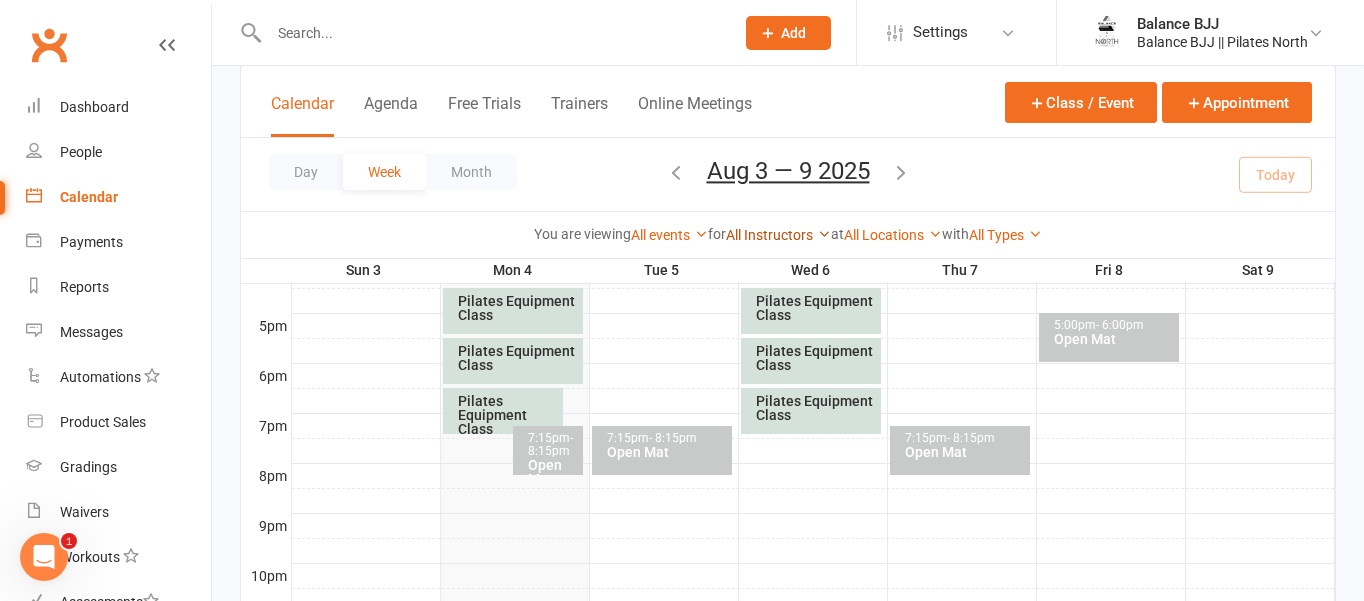 click on "All Instructors" at bounding box center (778, 235) 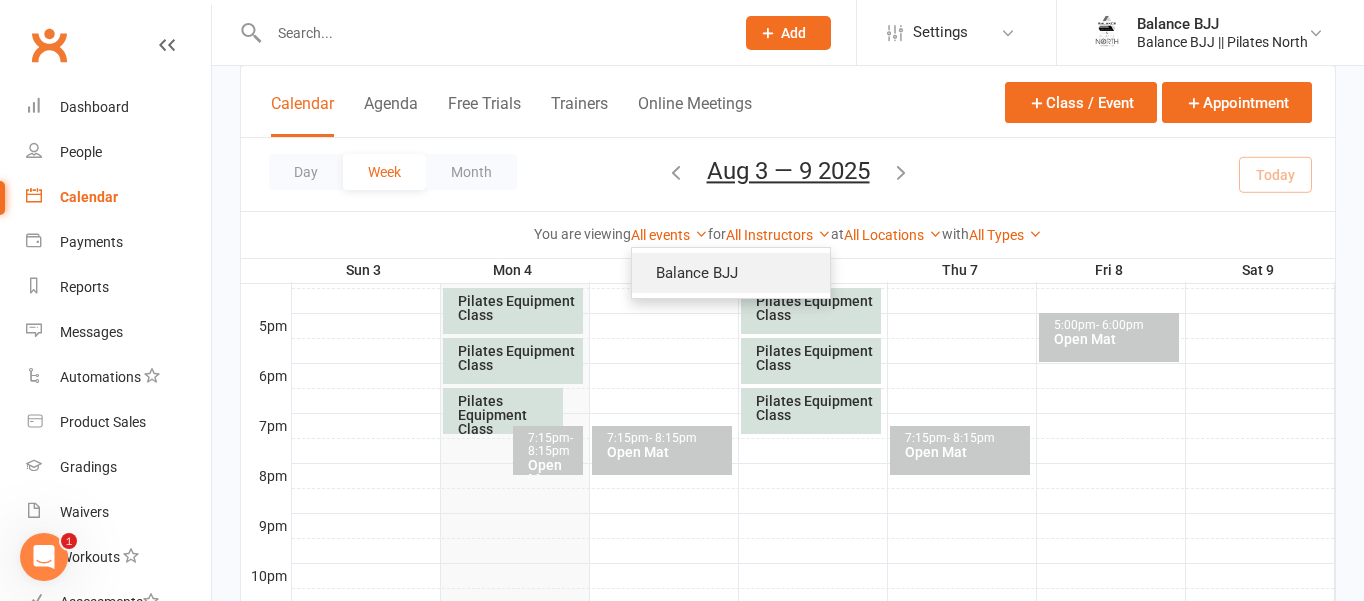 click on "Balance BJJ" at bounding box center (731, 273) 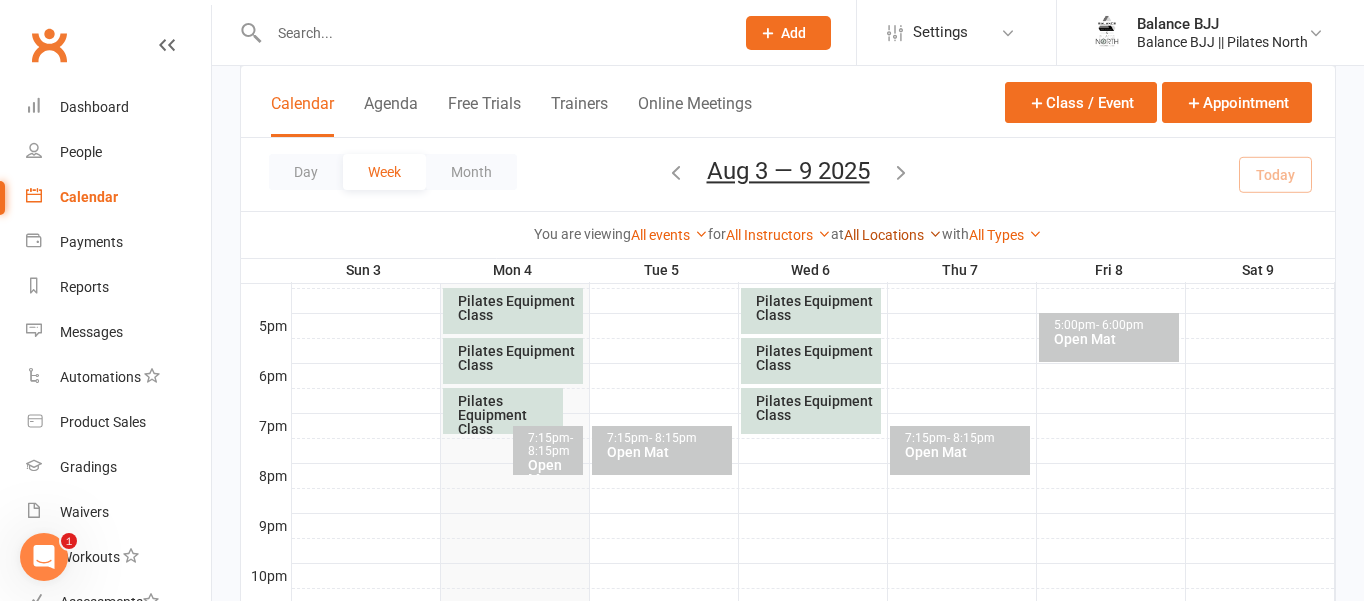 click on "All Locations" at bounding box center (893, 235) 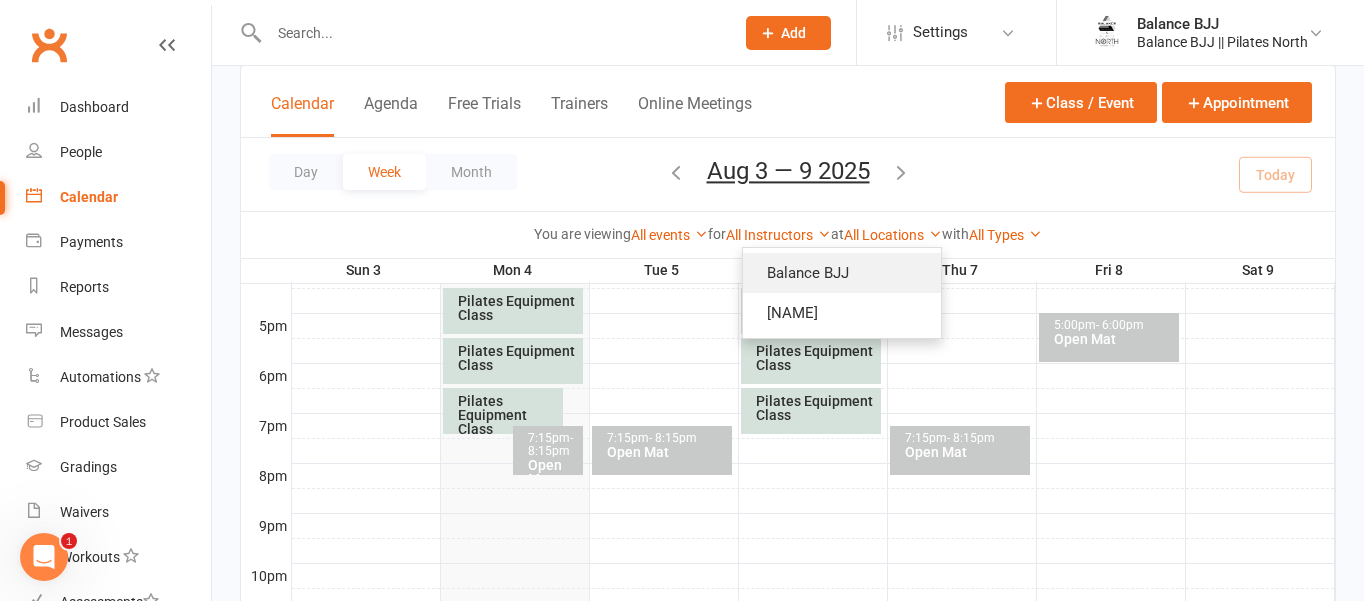 click on "Balance BJJ" at bounding box center (842, 273) 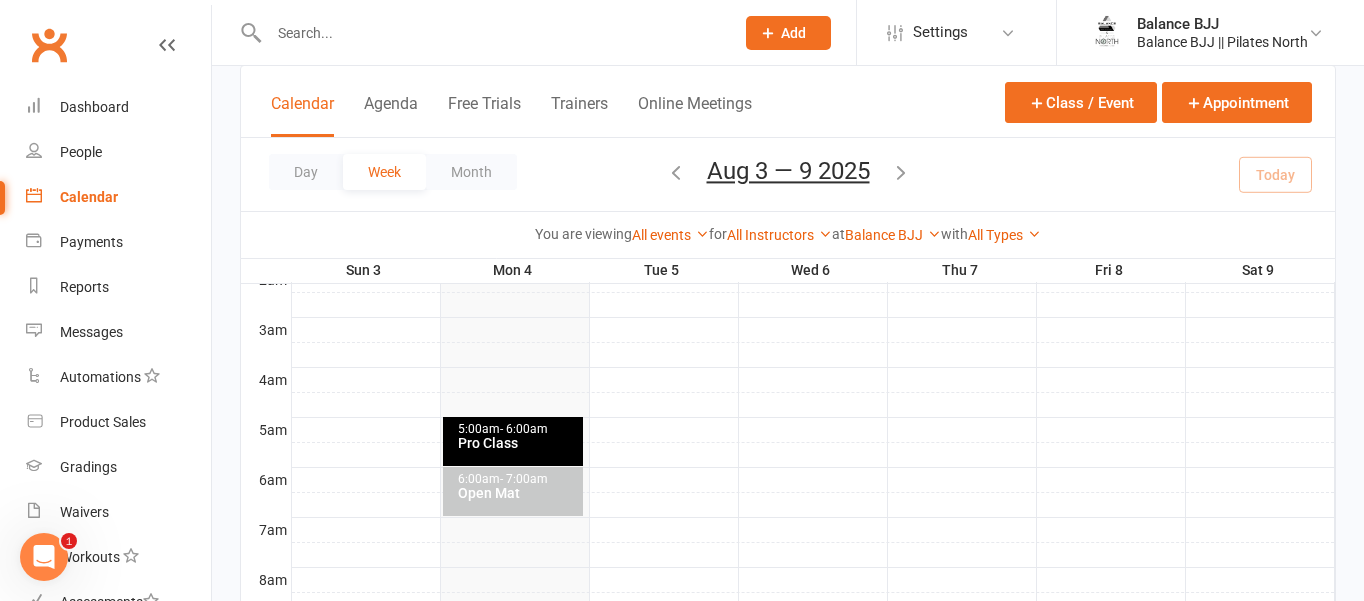 scroll, scrollTop: 246, scrollLeft: 0, axis: vertical 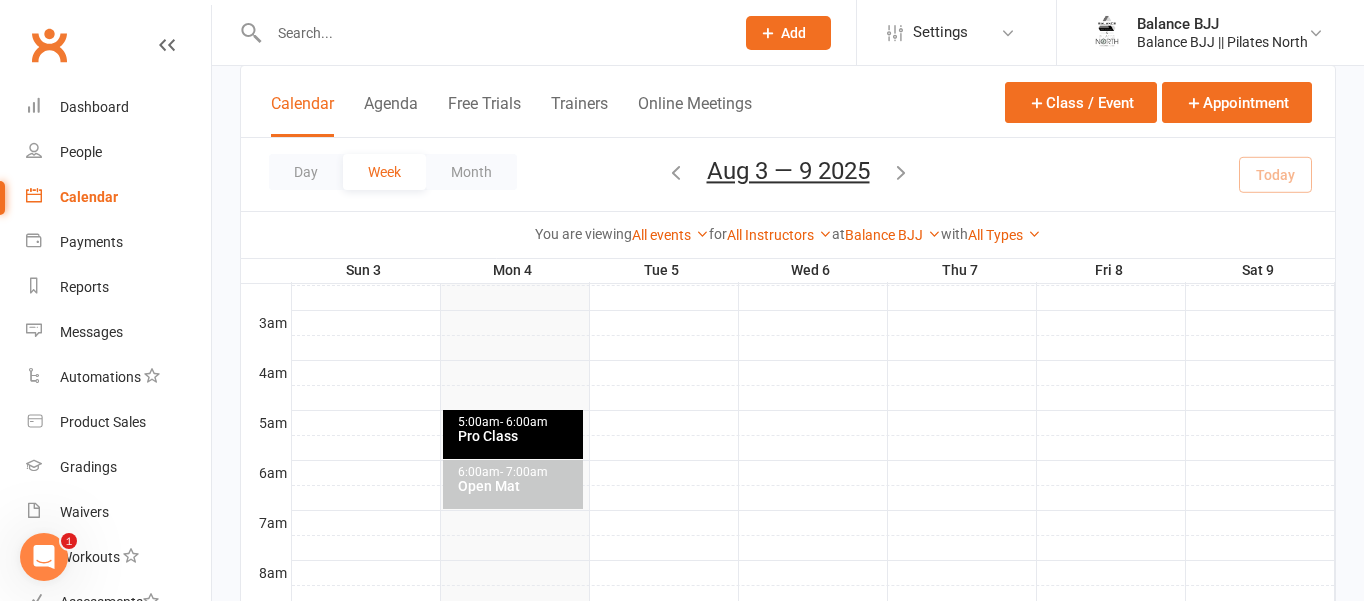 click on "Open Mat" at bounding box center [518, 486] 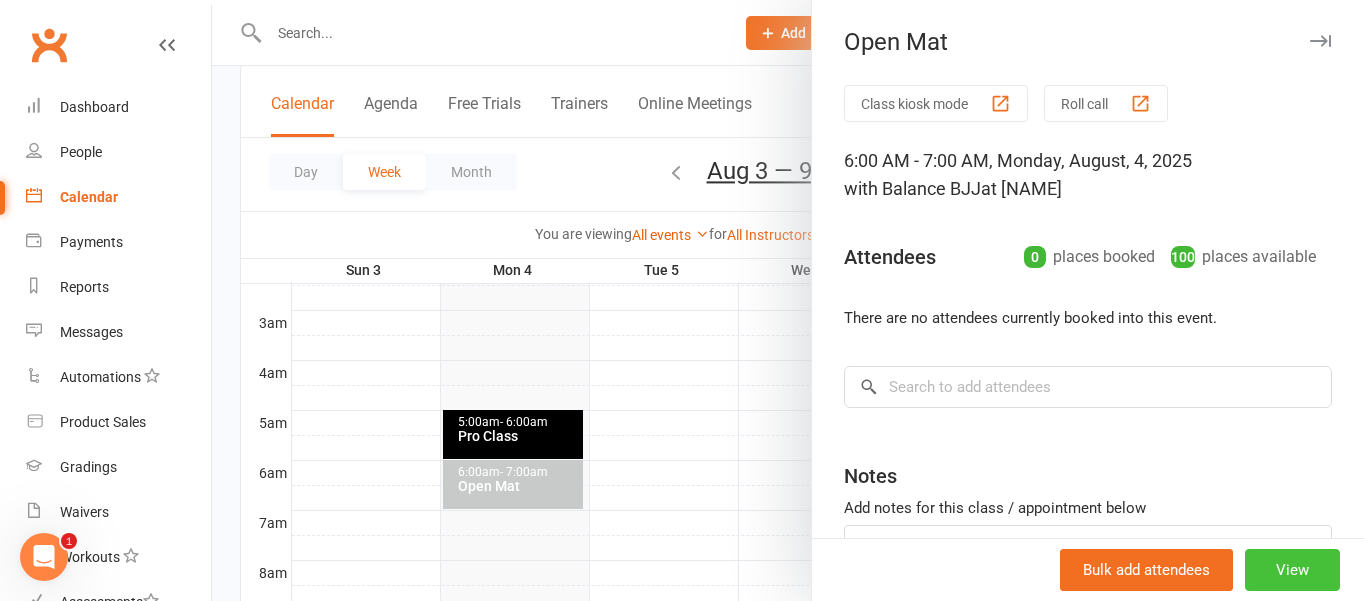 click on "View" at bounding box center [1292, 570] 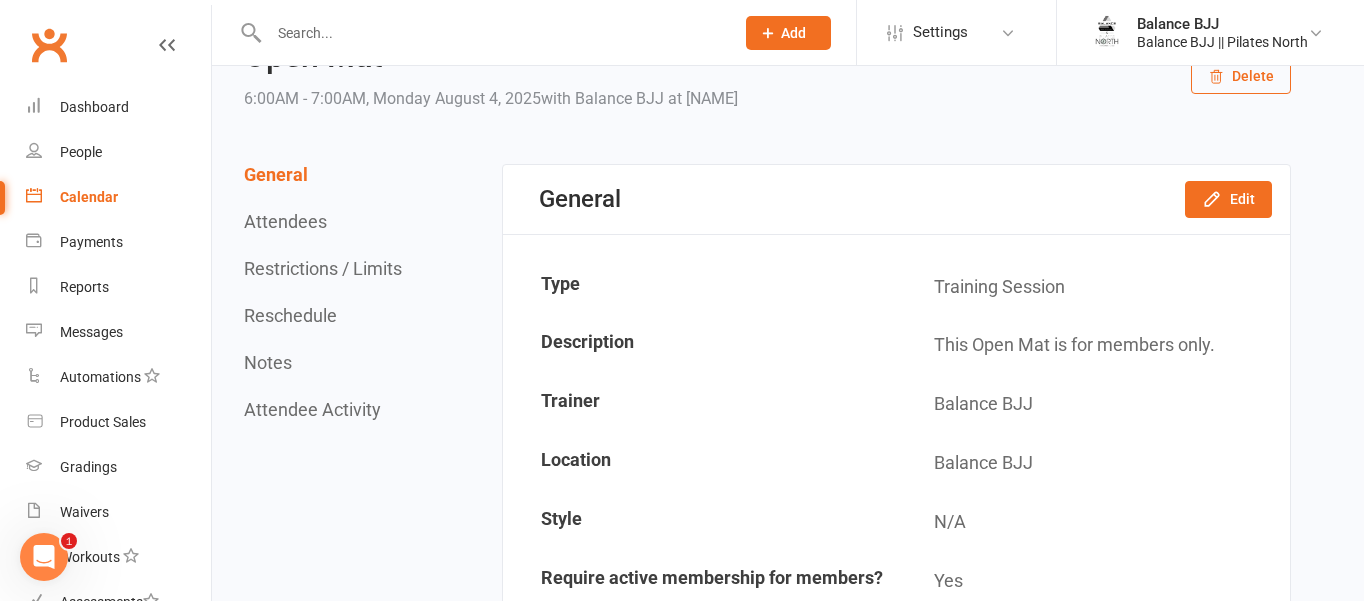 scroll, scrollTop: 95, scrollLeft: 0, axis: vertical 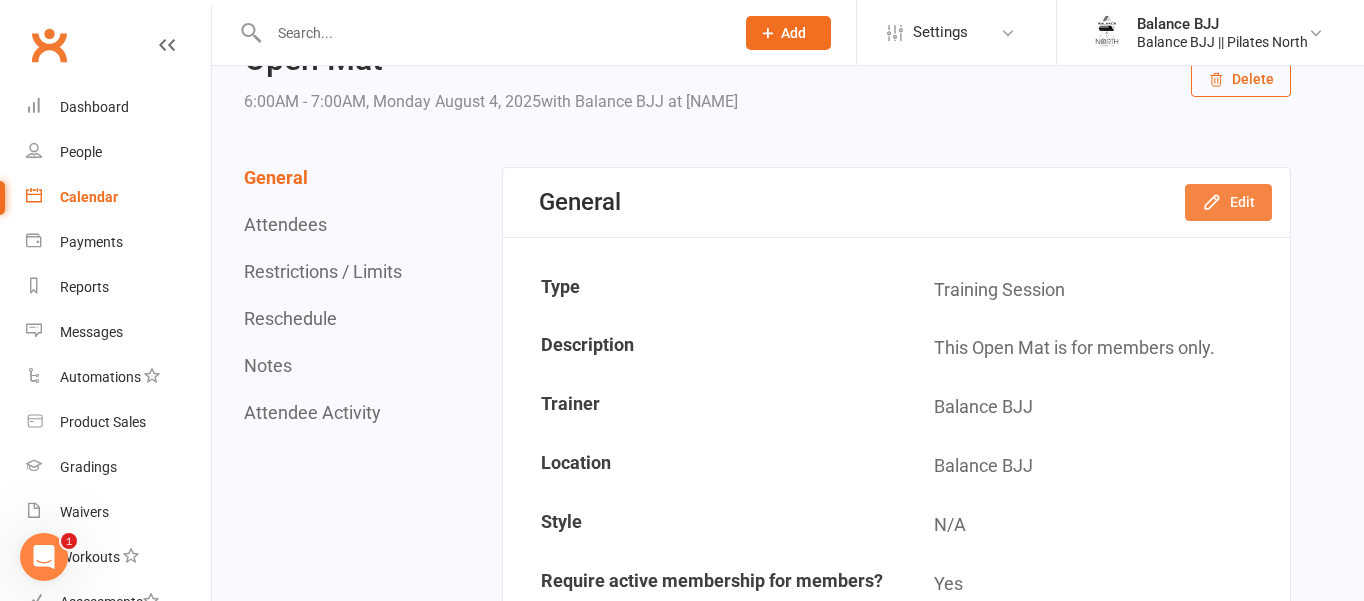 click 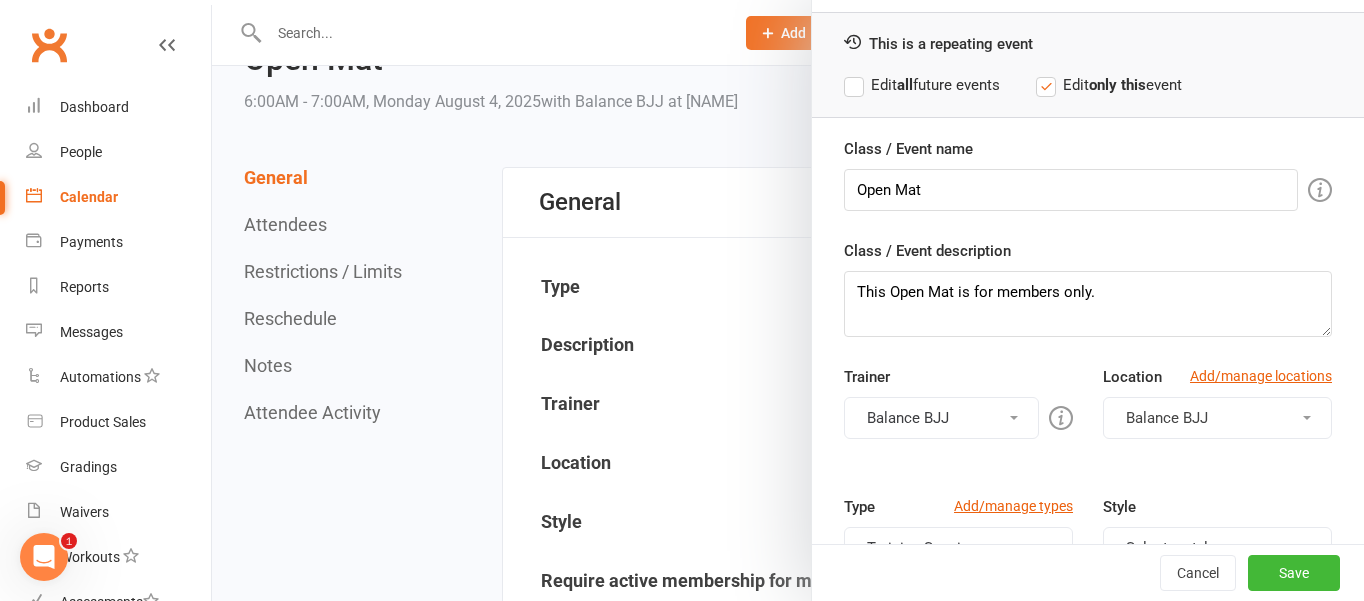 scroll, scrollTop: 26, scrollLeft: 0, axis: vertical 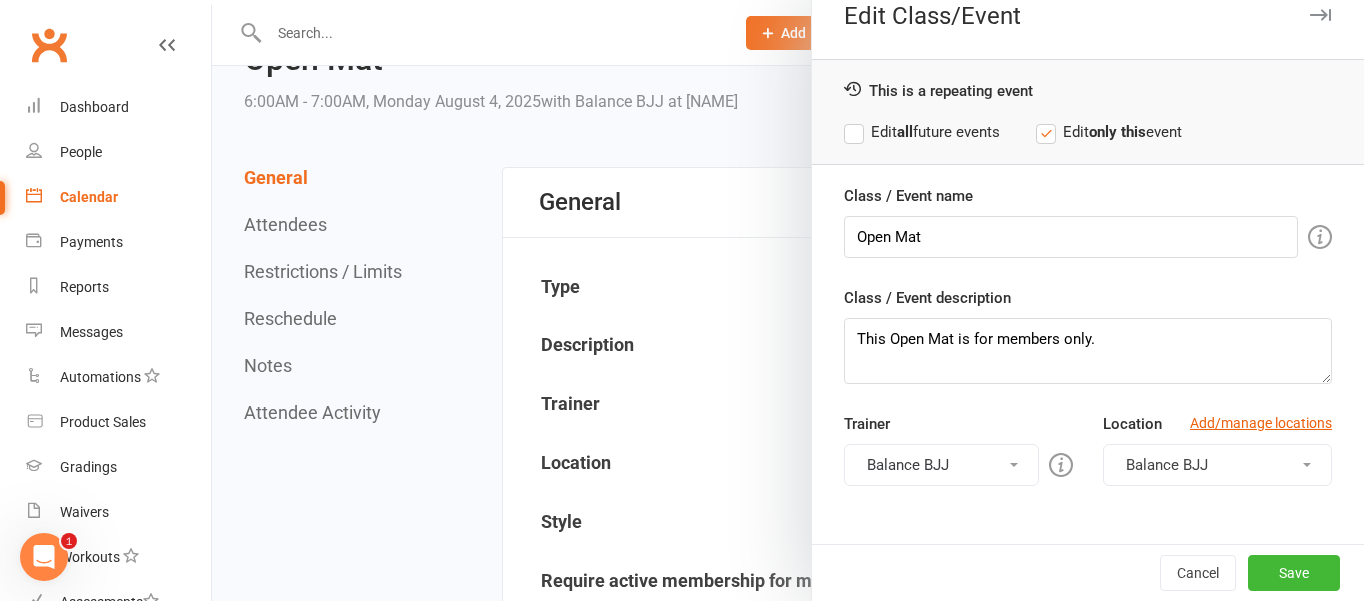 click on "Edit  all  future events" at bounding box center (922, 132) 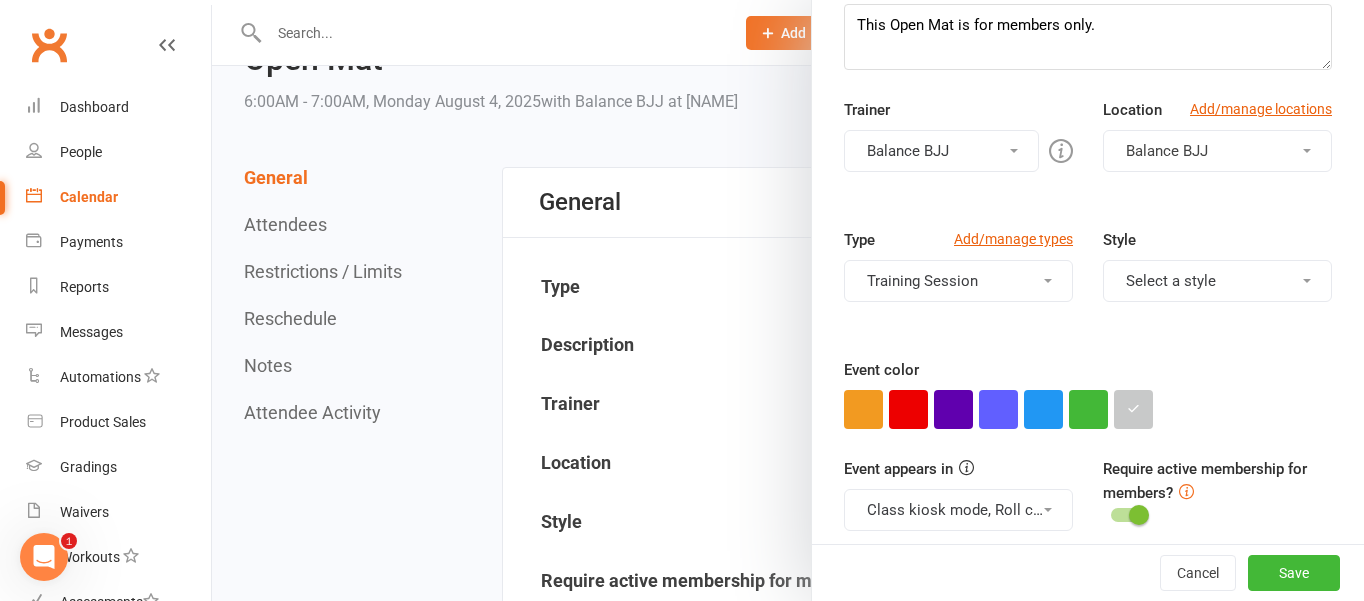 scroll, scrollTop: 350, scrollLeft: 0, axis: vertical 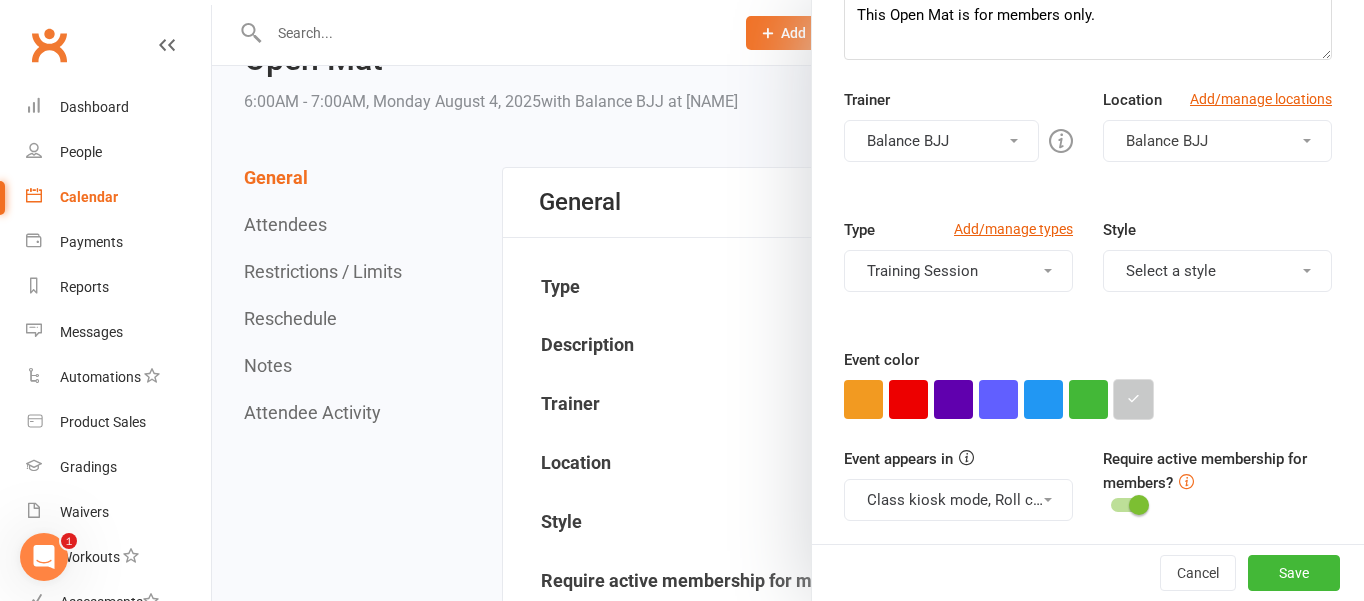 click at bounding box center (1133, 399) 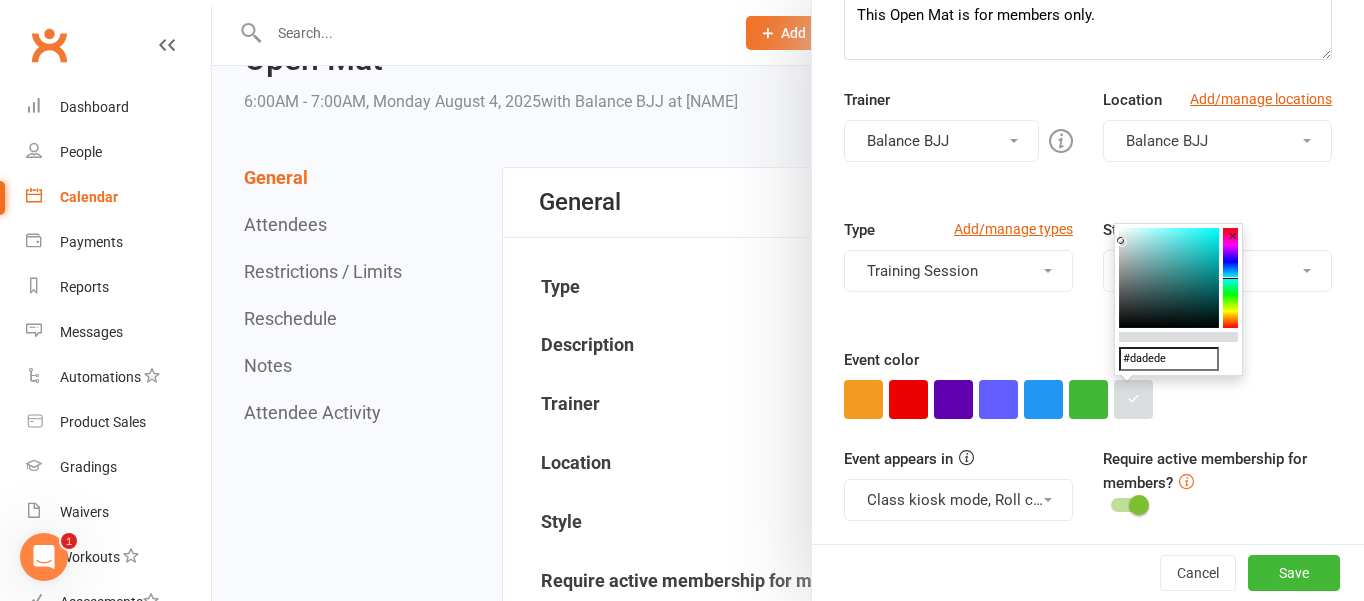type on "#dce0e0" 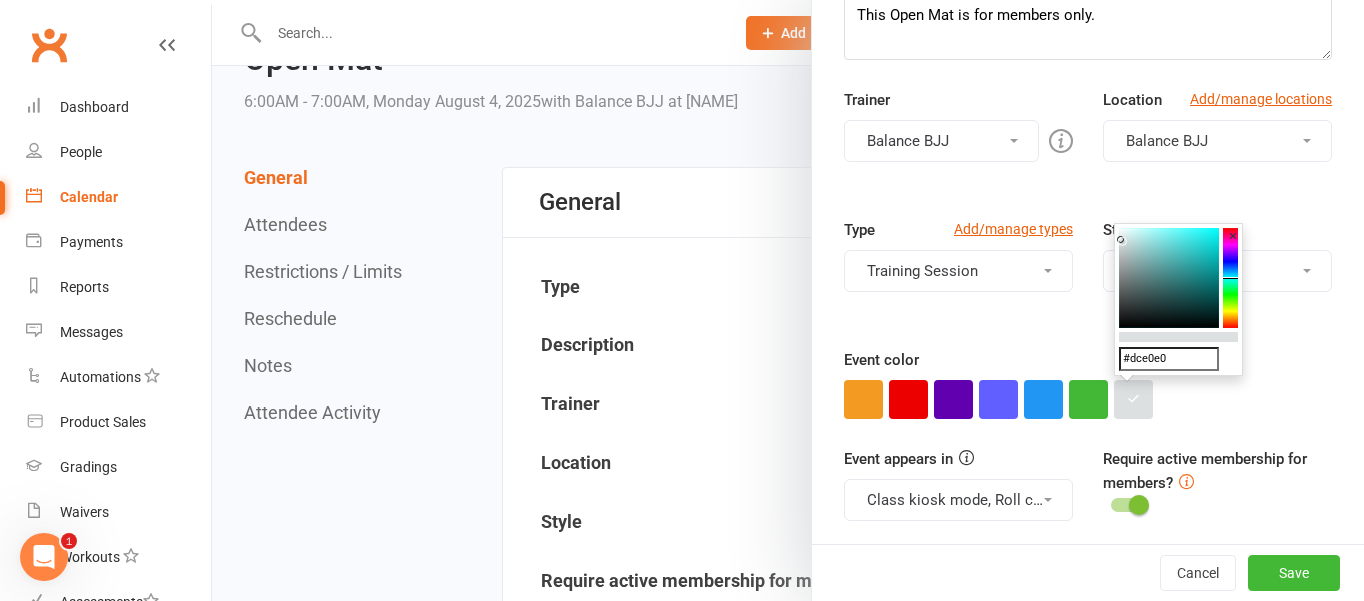 click at bounding box center [1120, 239] 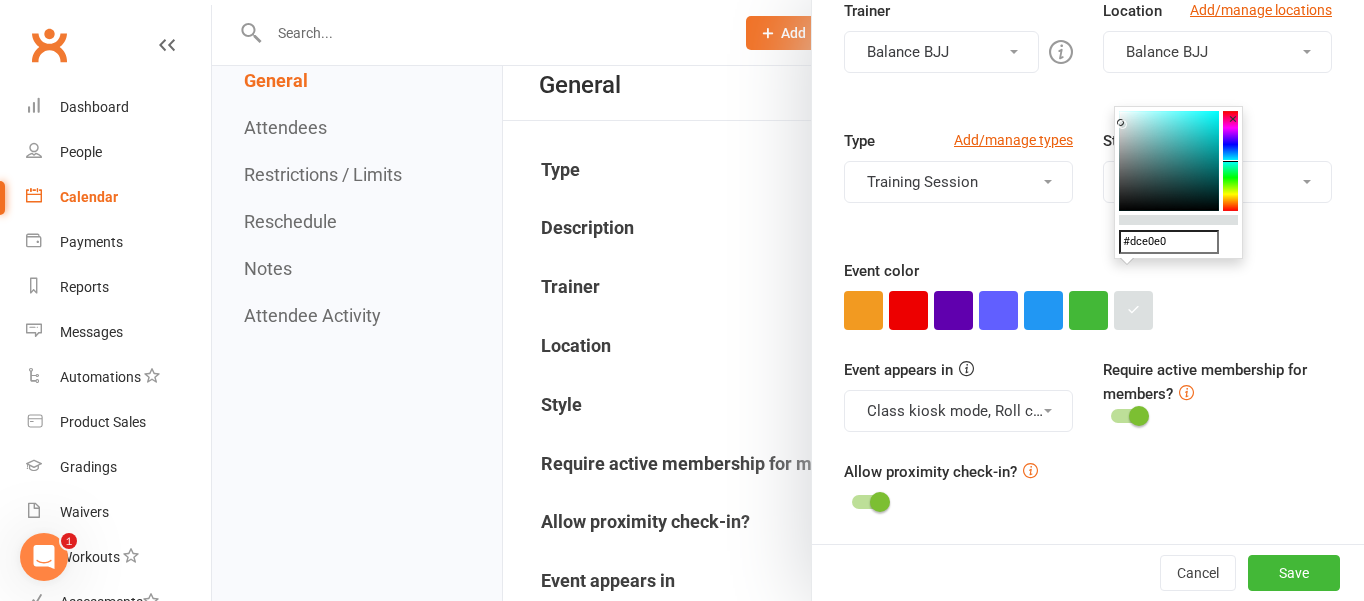 scroll, scrollTop: 183, scrollLeft: 0, axis: vertical 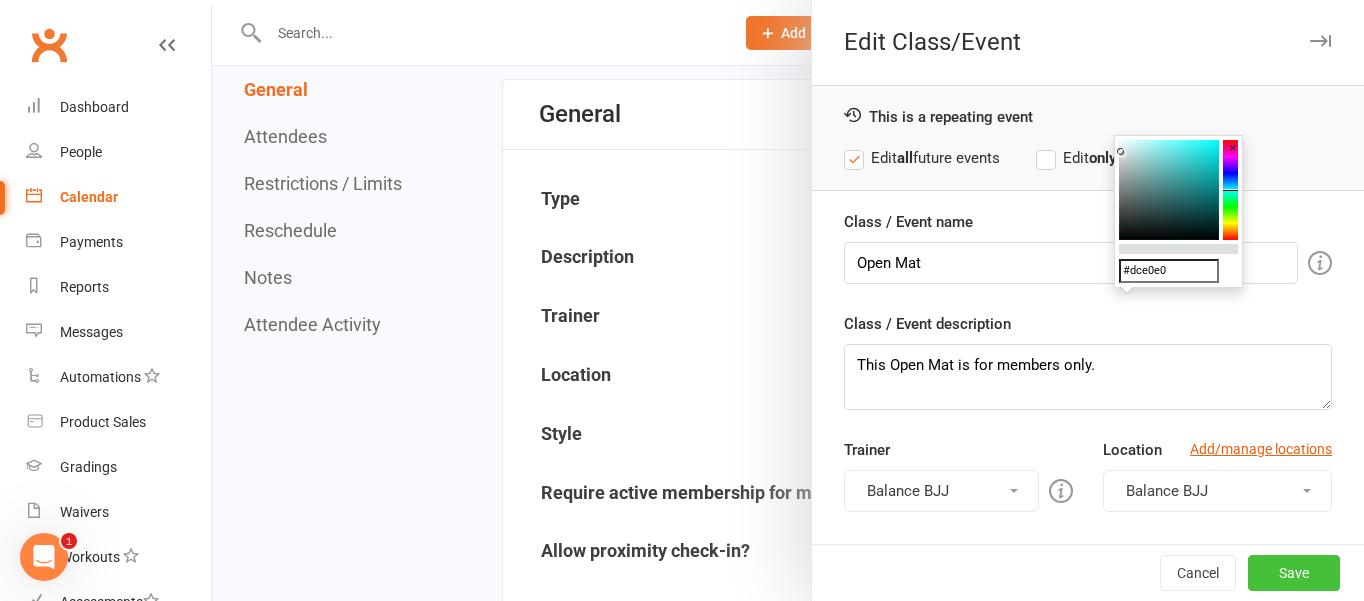 click on "Save" at bounding box center (1294, 573) 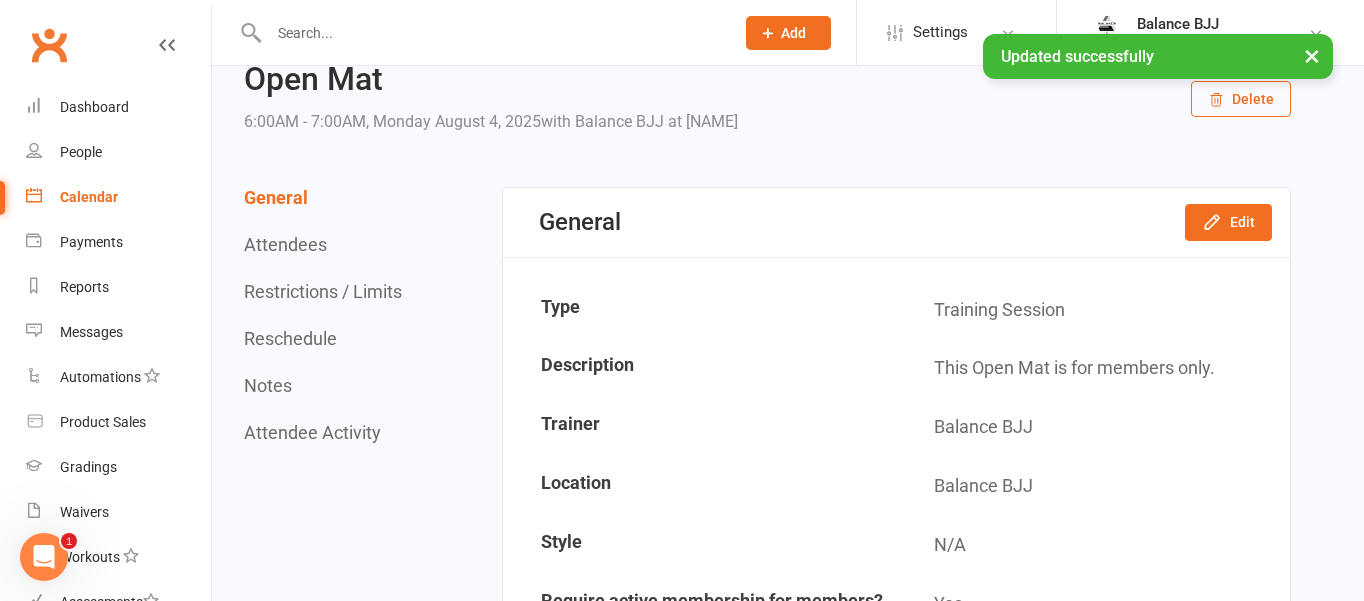 scroll, scrollTop: 0, scrollLeft: 0, axis: both 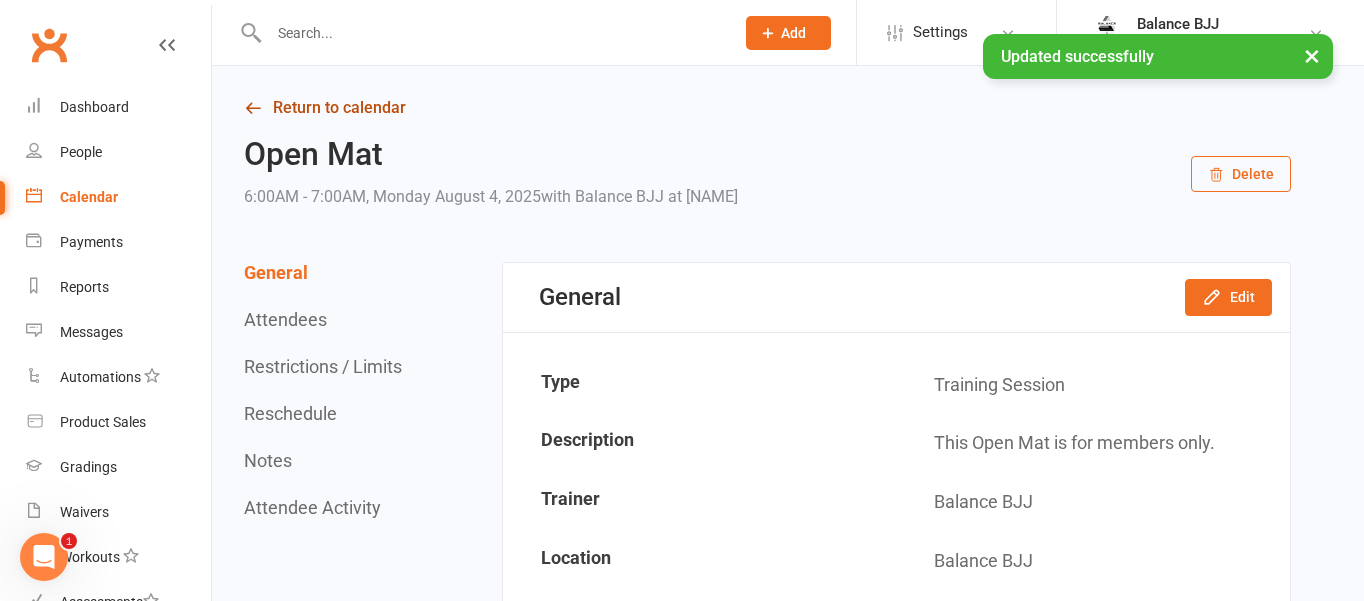 click at bounding box center [253, 108] 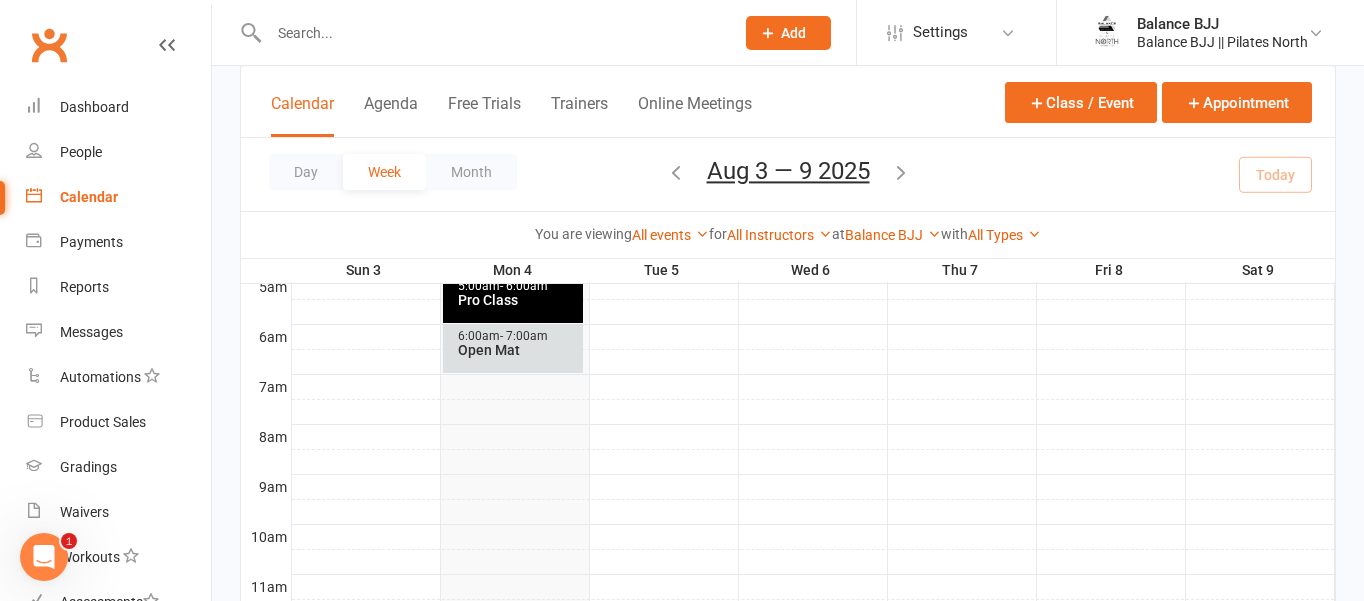 scroll, scrollTop: 387, scrollLeft: 0, axis: vertical 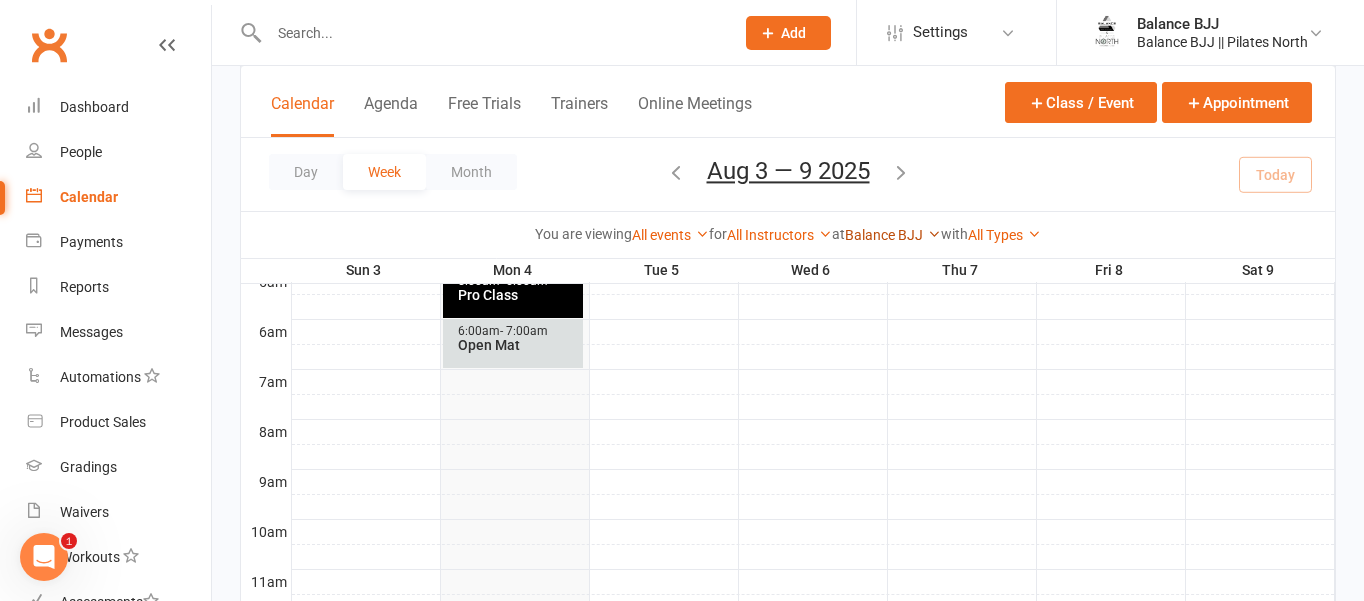 click on "Balance BJJ" at bounding box center (893, 235) 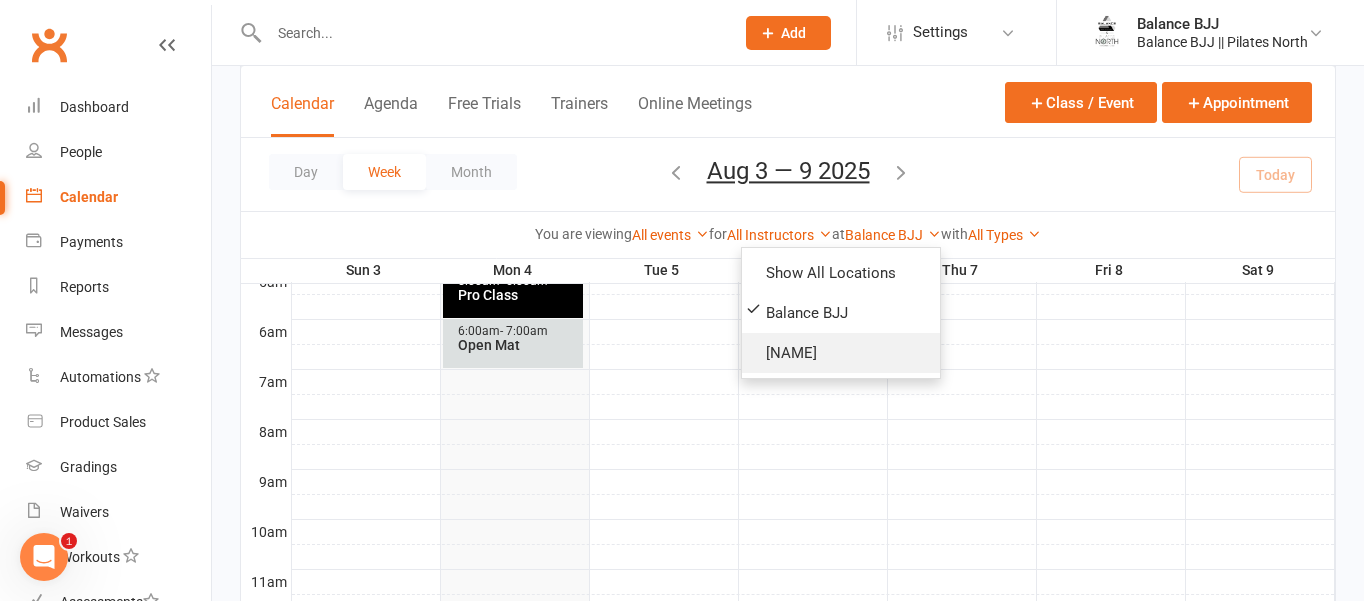 click on "[NAME]" at bounding box center (841, 353) 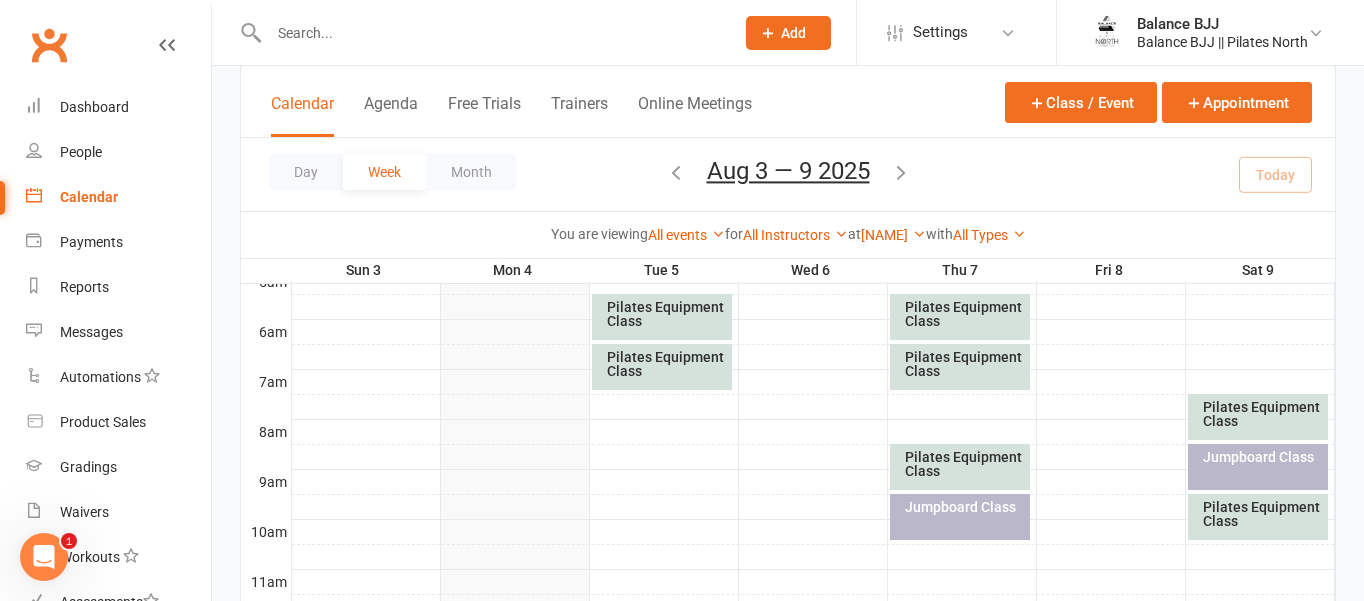 click on "Jumpboard Class" at bounding box center (960, 517) 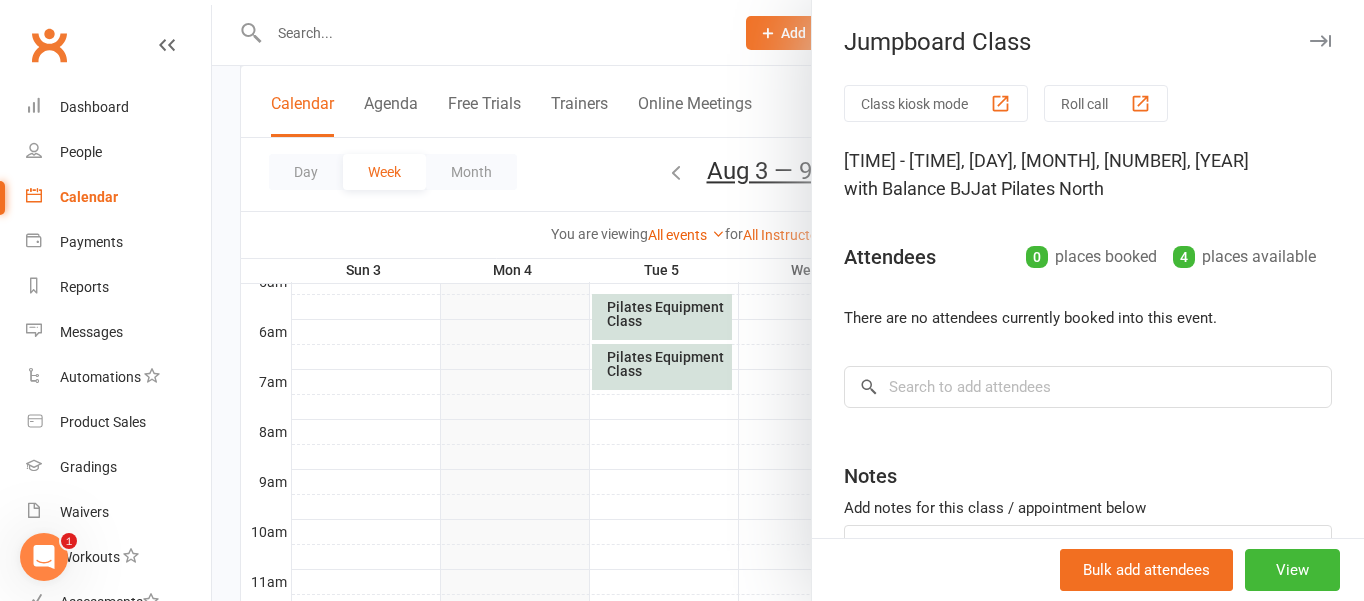 scroll, scrollTop: 153, scrollLeft: 0, axis: vertical 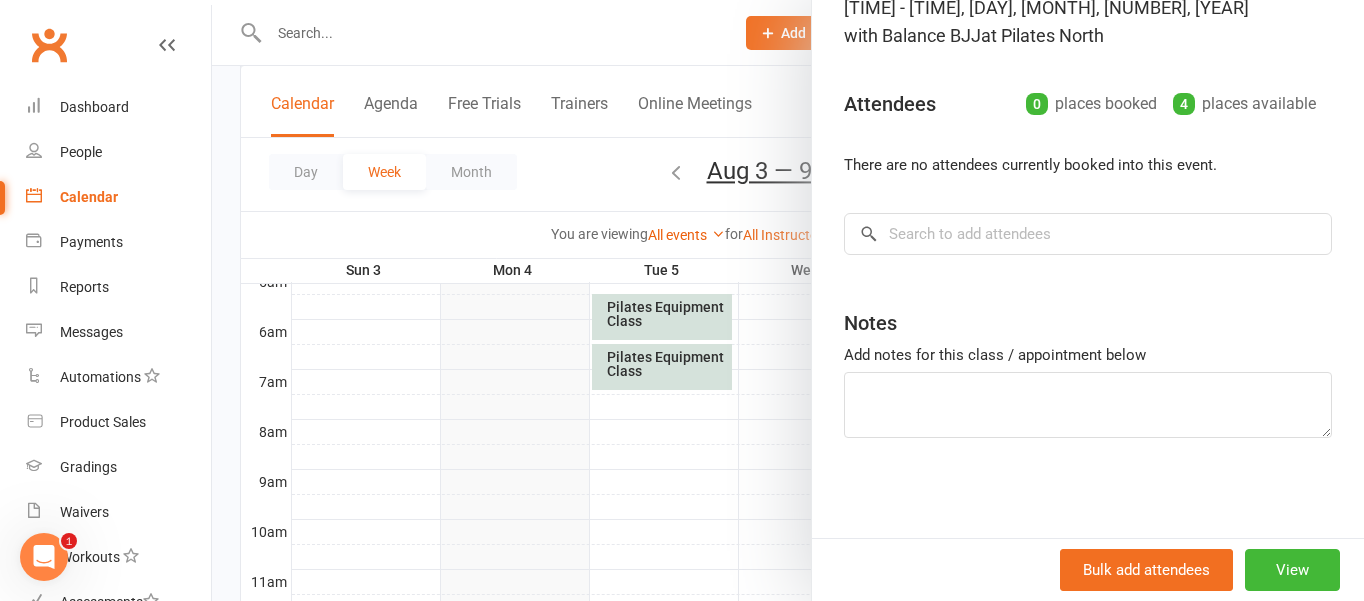 click at bounding box center (788, 300) 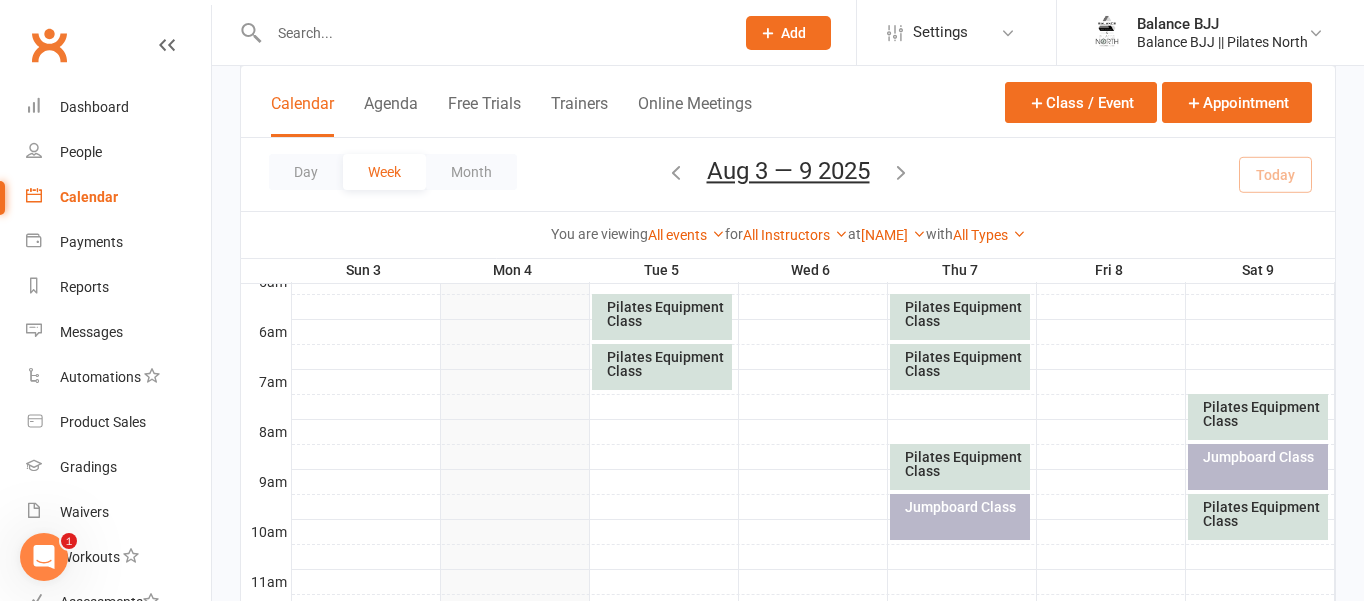 click on "Jumpboard Class" at bounding box center [960, 517] 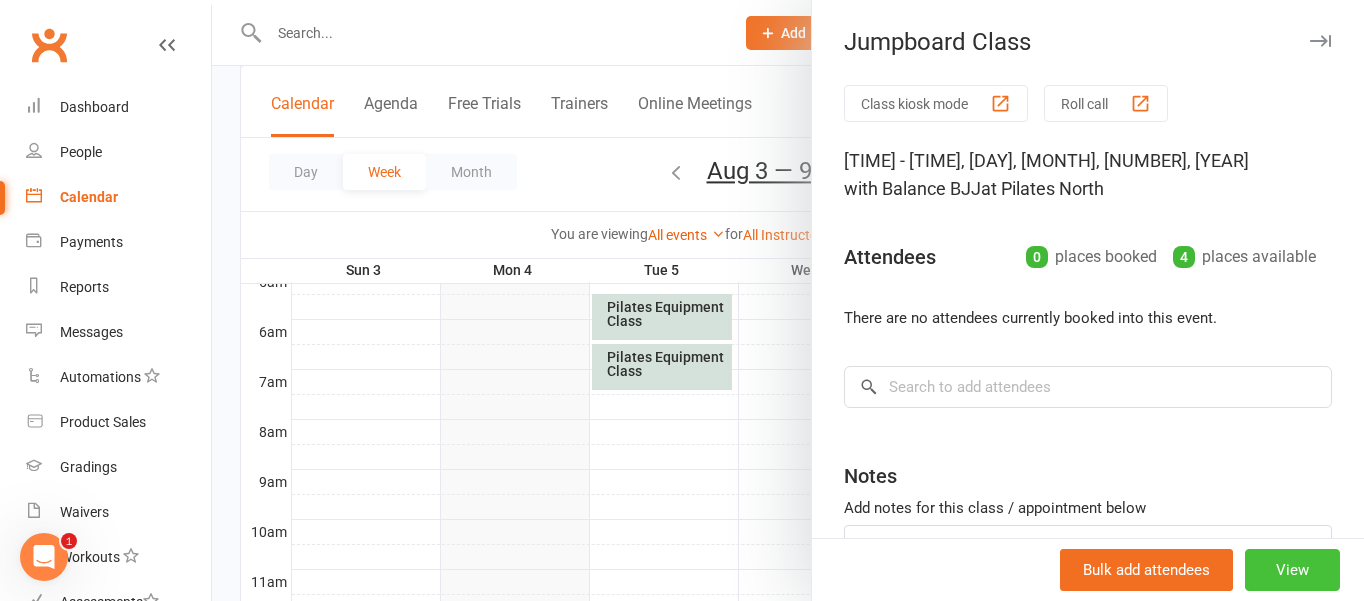 click on "View" at bounding box center [1292, 570] 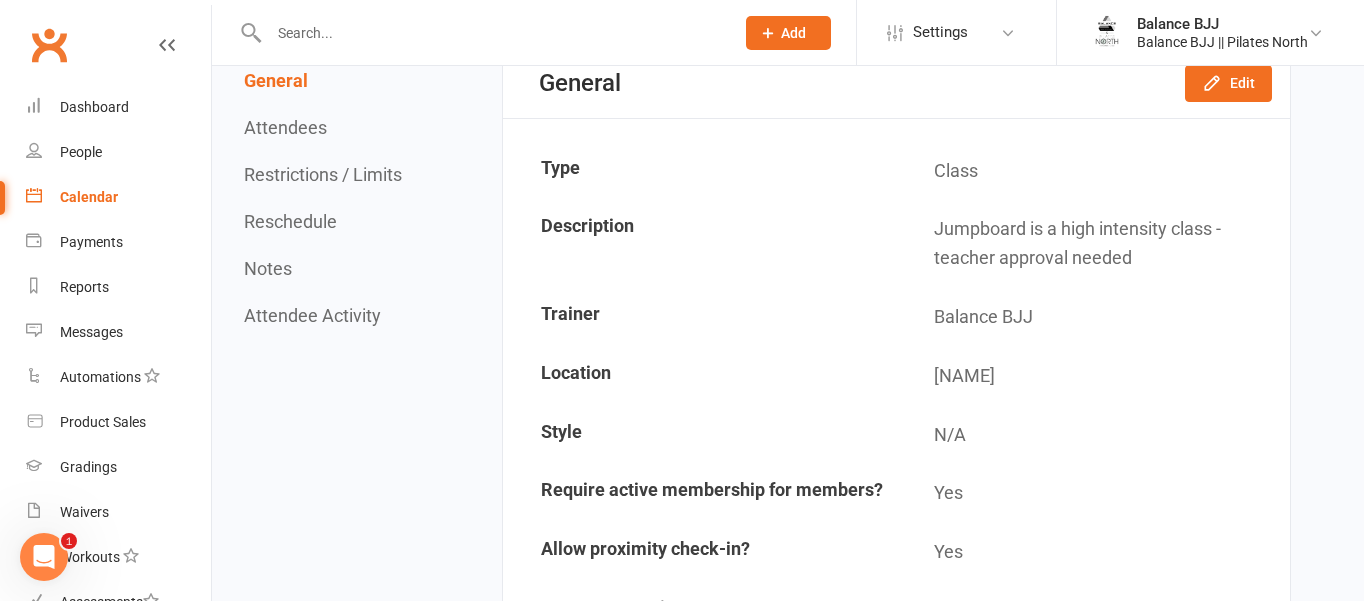 scroll, scrollTop: 212, scrollLeft: 0, axis: vertical 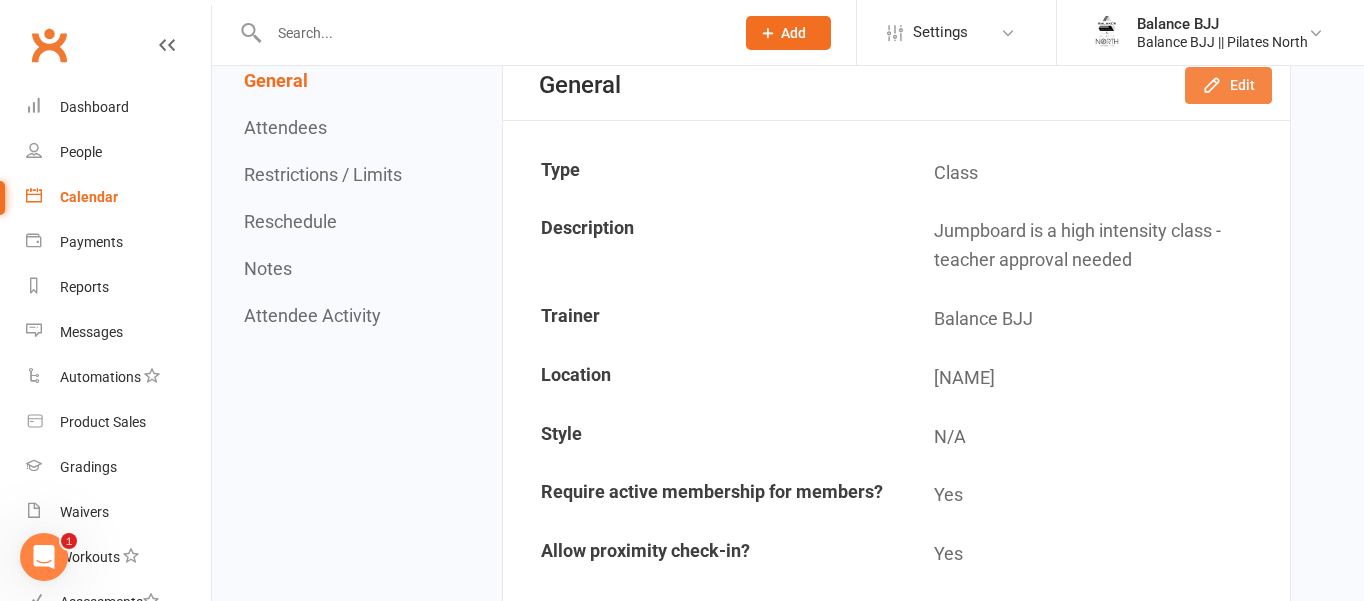 click on "Edit" at bounding box center (1228, 85) 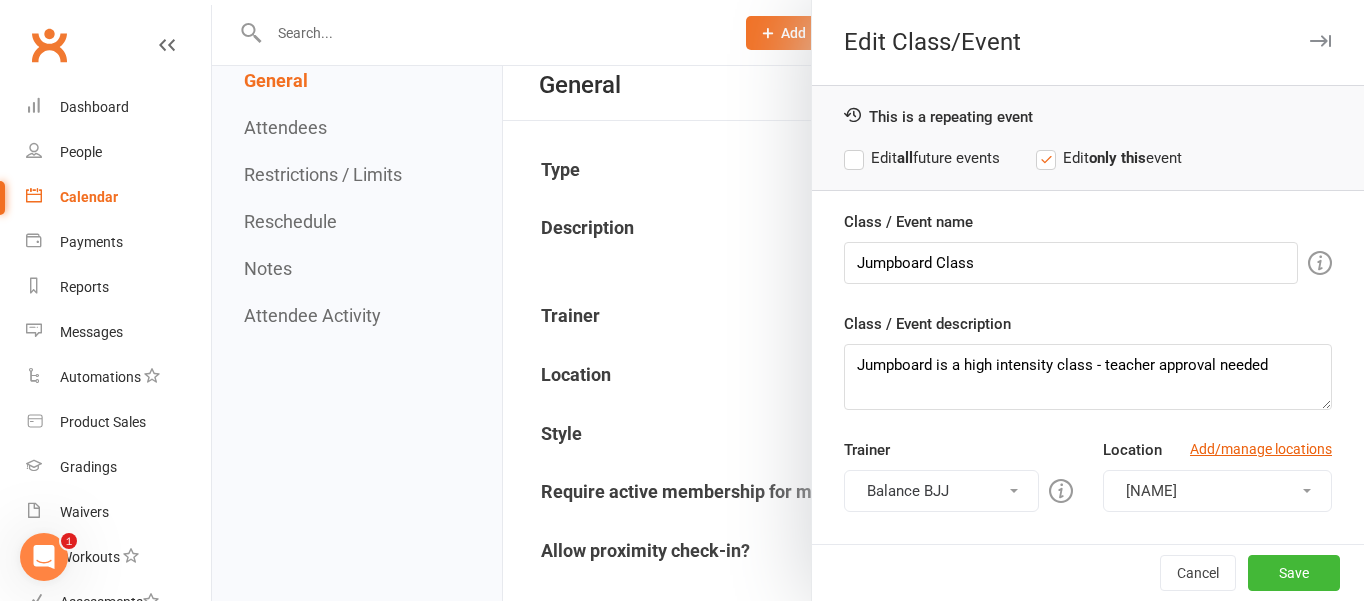 click on "all" at bounding box center (905, 158) 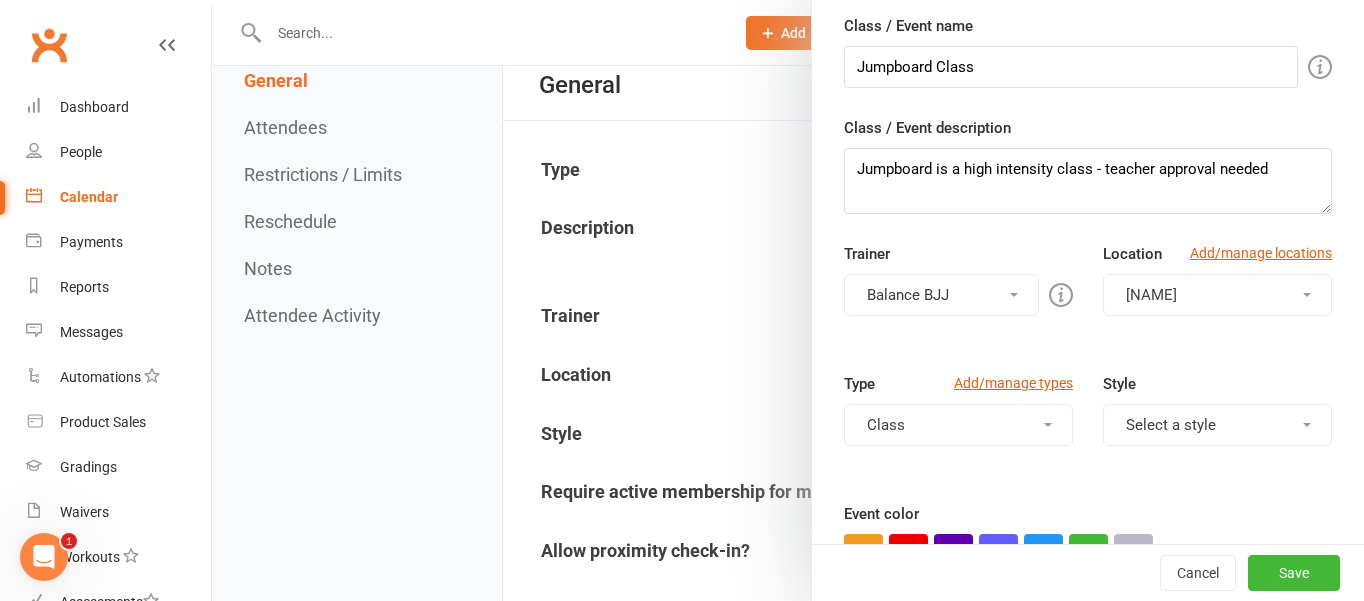 scroll, scrollTop: 284, scrollLeft: 0, axis: vertical 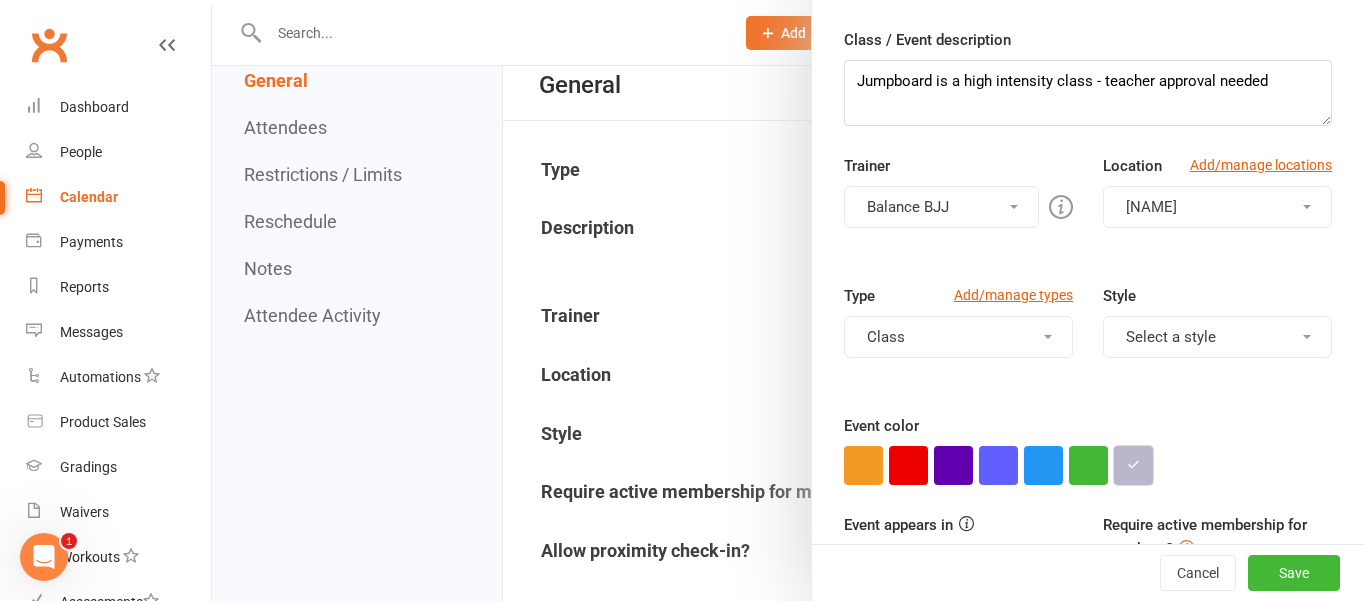 click at bounding box center [1133, 465] 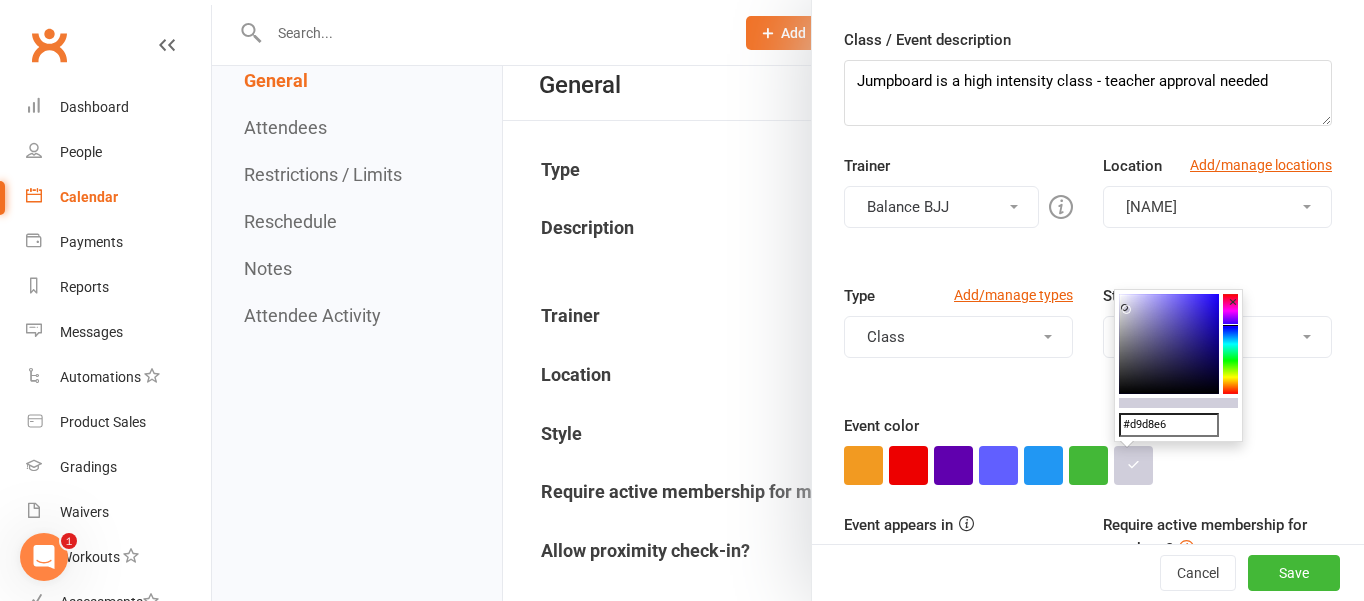 type on "#dcdae8" 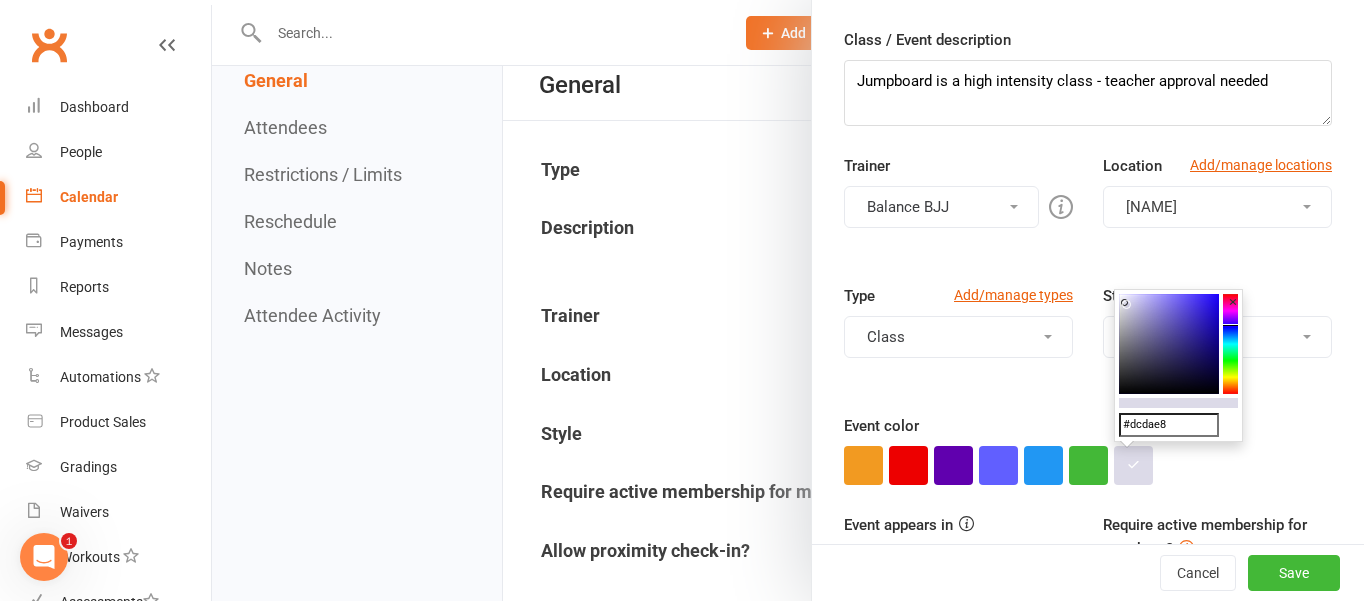 drag, startPoint x: 1130, startPoint y: 317, endPoint x: 1125, endPoint y: 303, distance: 14.866069 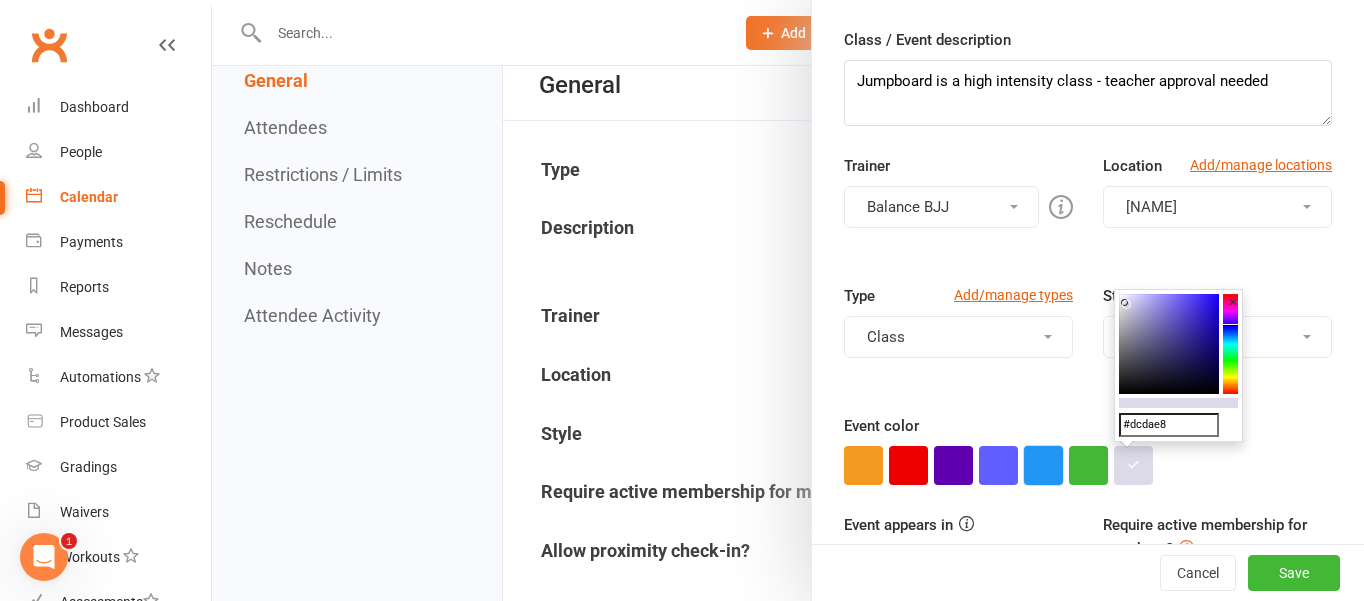 scroll, scrollTop: 0, scrollLeft: 0, axis: both 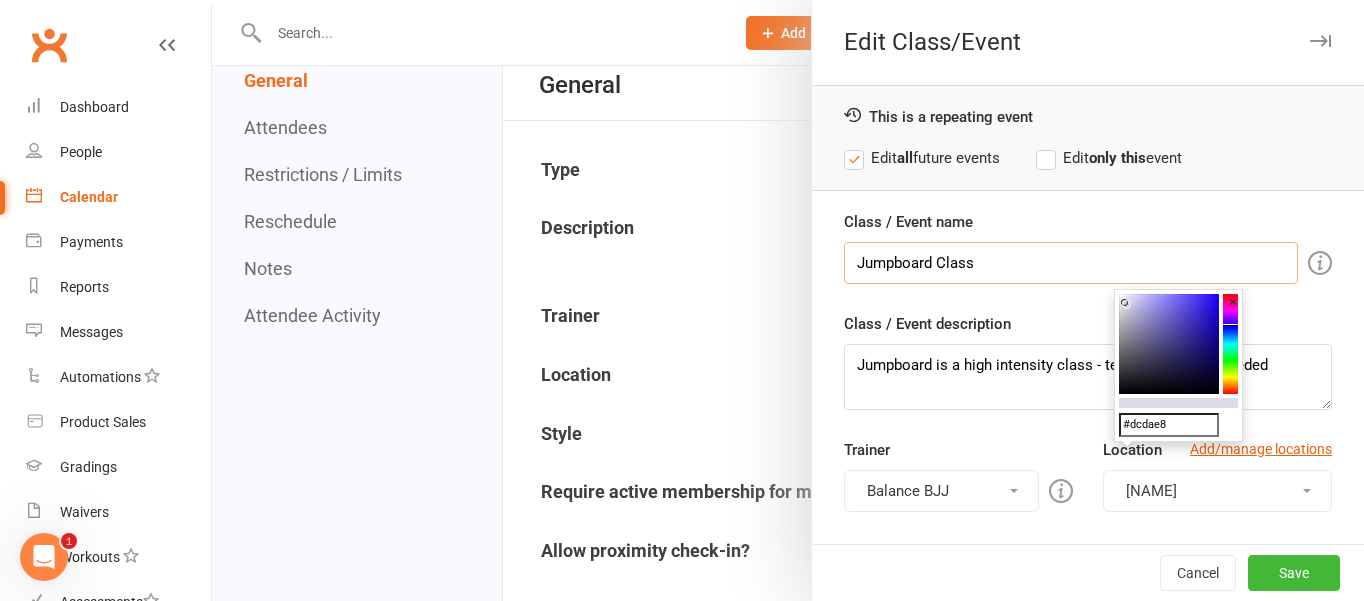 click on "Jumpboard Class" at bounding box center [1071, 263] 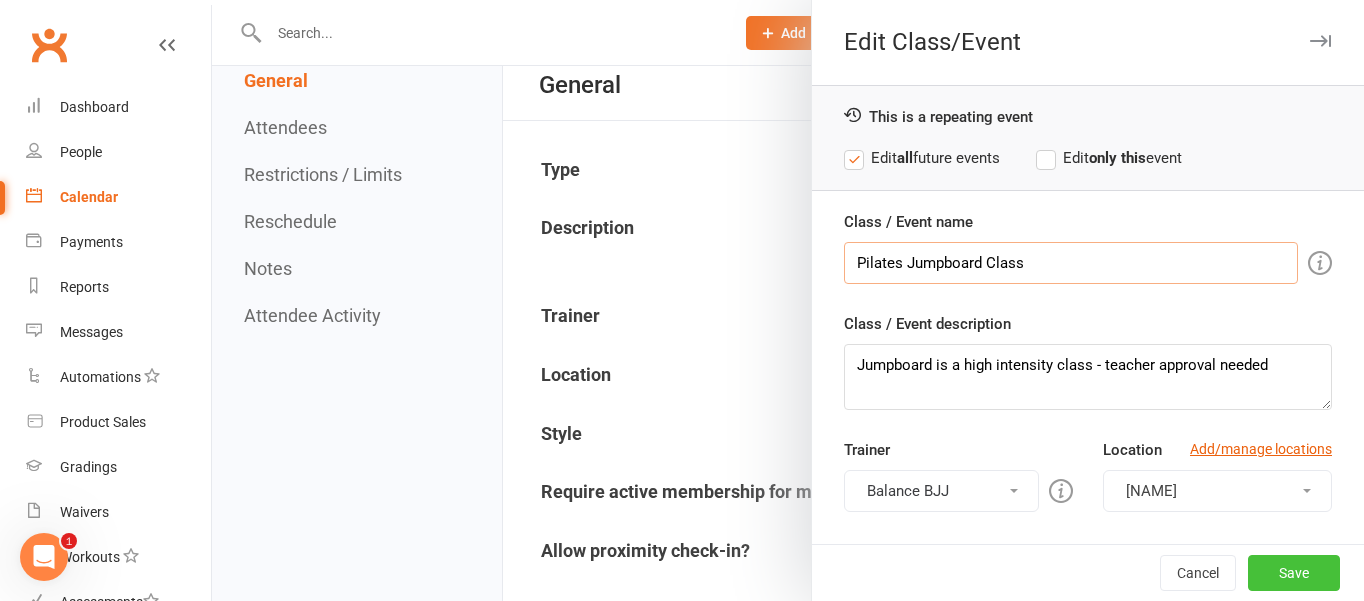 type on "Pilates Jumpboard Class" 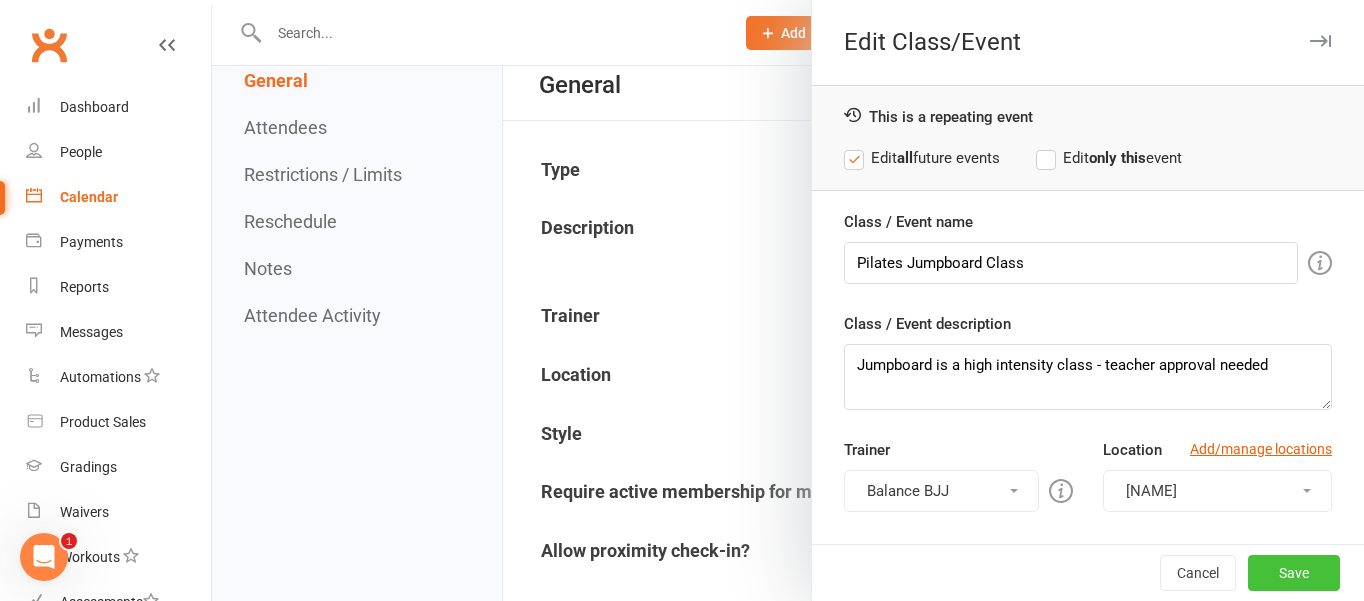 click on "Save" at bounding box center (1294, 573) 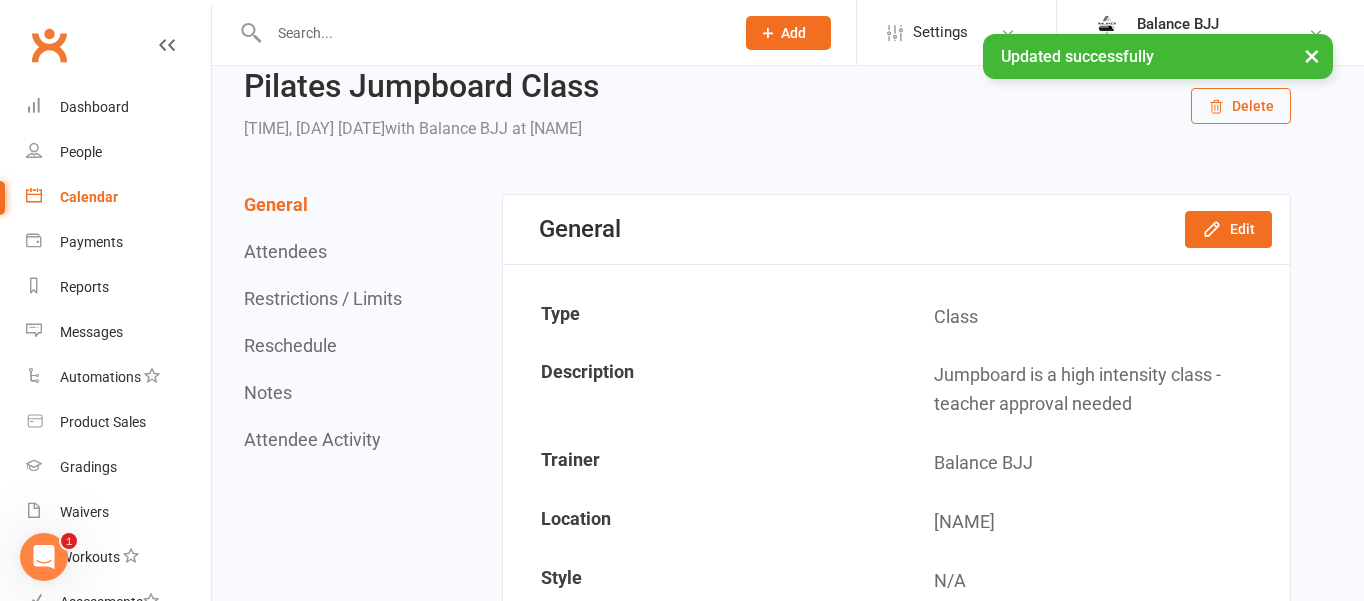 scroll, scrollTop: 0, scrollLeft: 0, axis: both 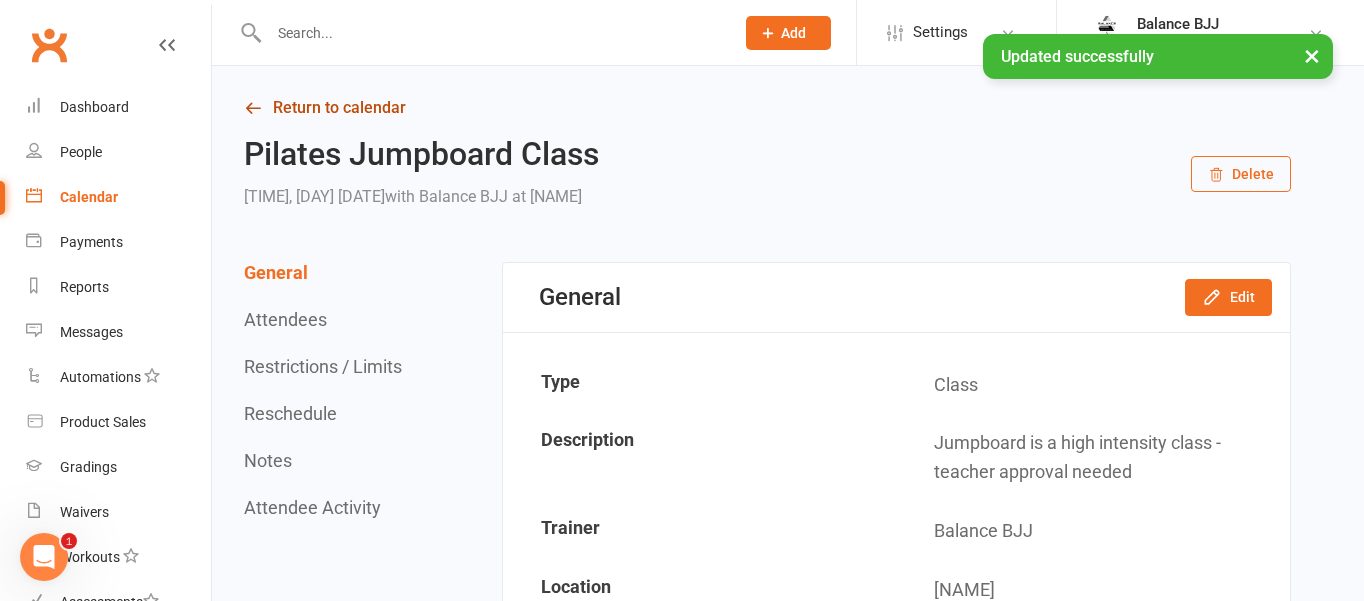 click on "Return to calendar" at bounding box center (767, 108) 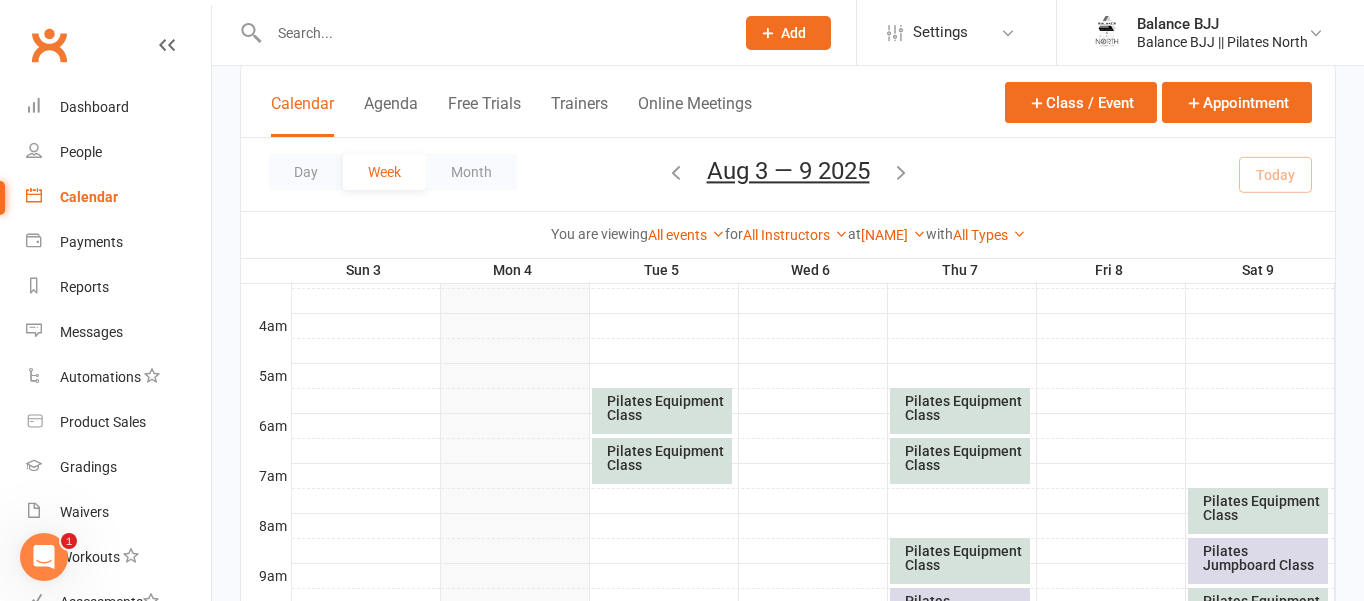 scroll, scrollTop: 300, scrollLeft: 0, axis: vertical 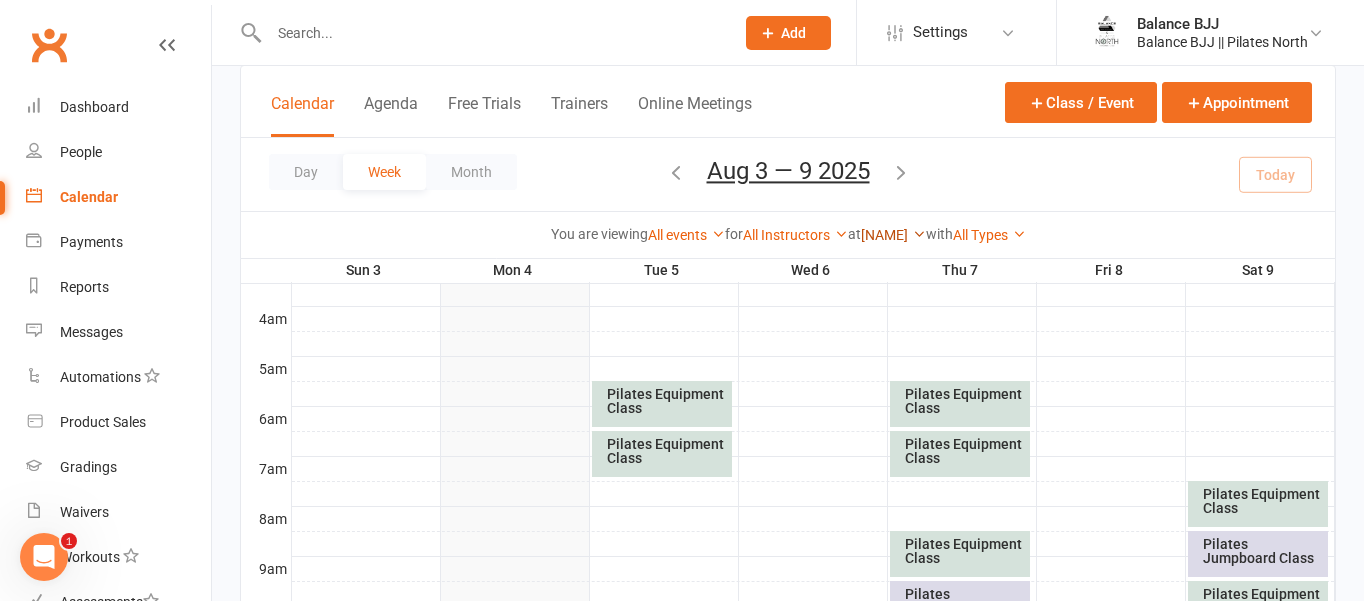click on "[NAME]" at bounding box center (893, 235) 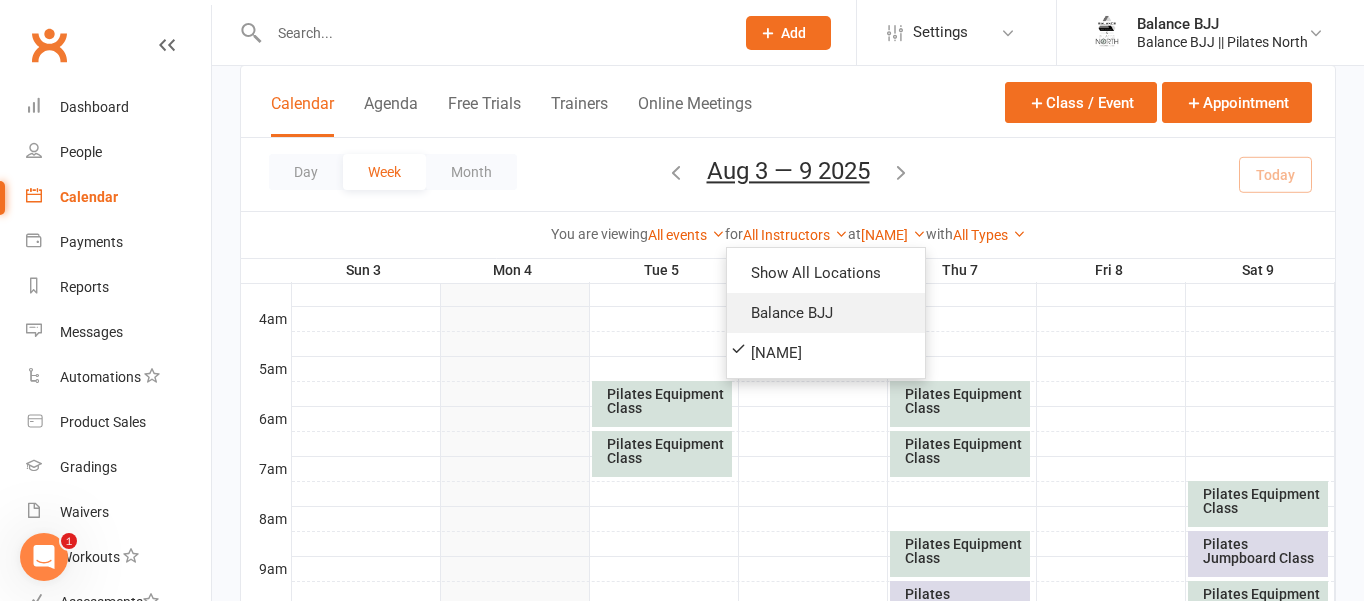 click on "Balance BJJ" at bounding box center (826, 313) 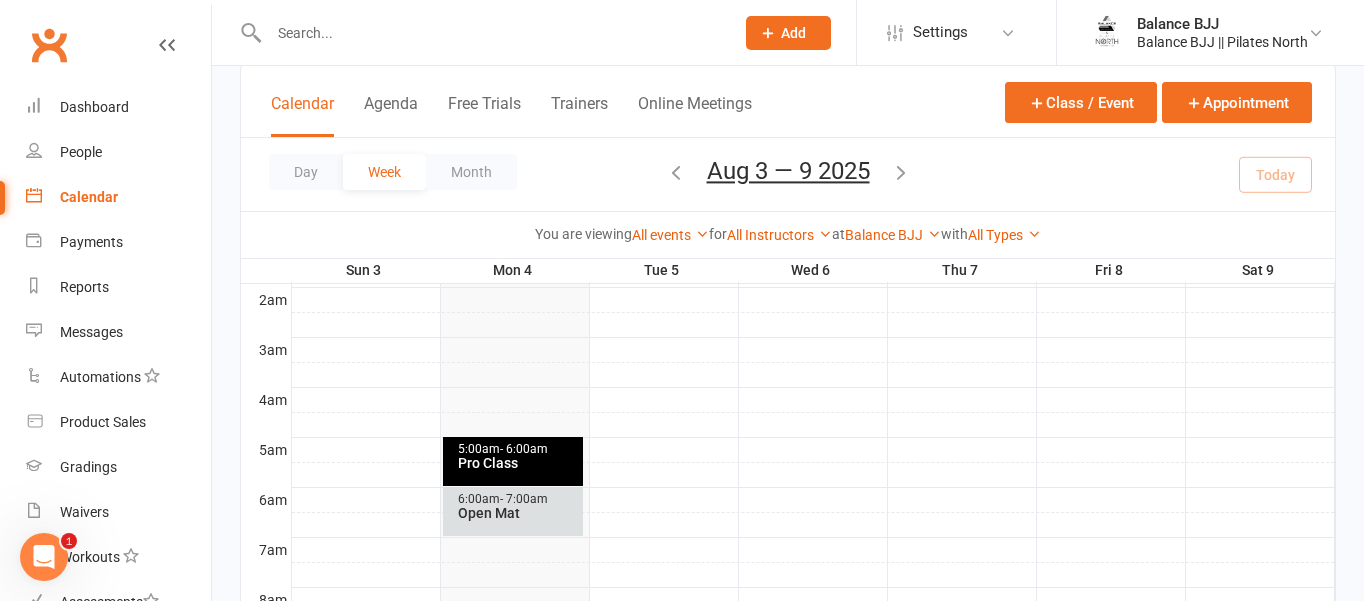 scroll, scrollTop: 210, scrollLeft: 0, axis: vertical 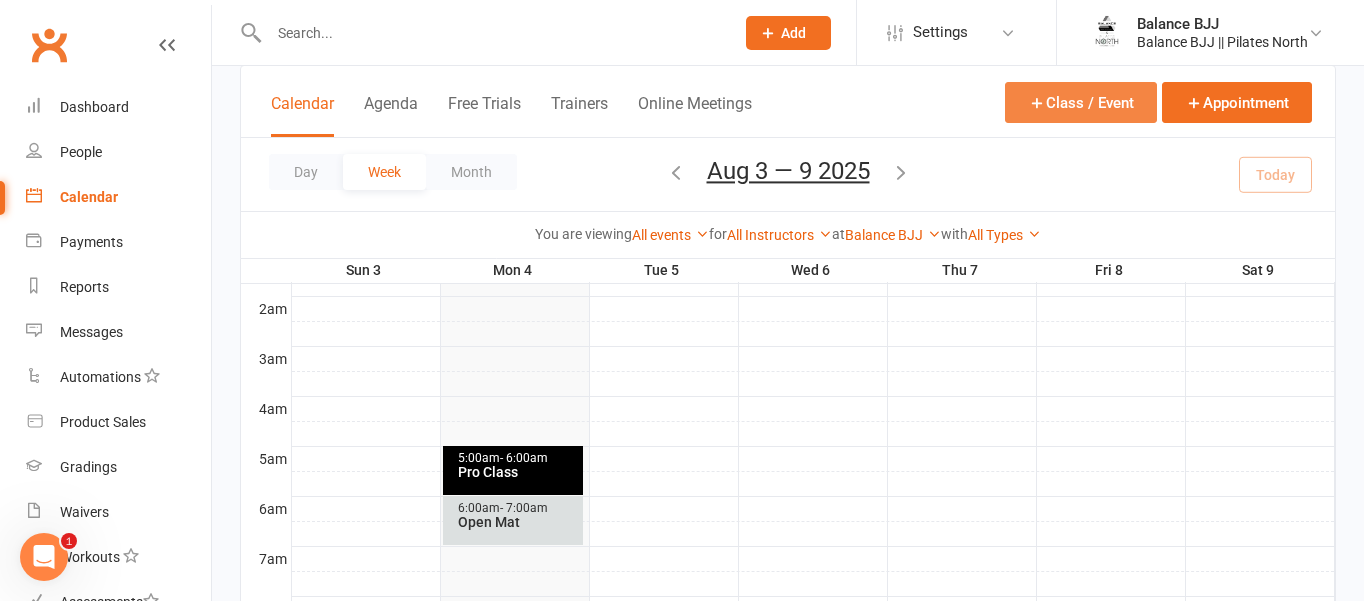 click on "Class / Event" at bounding box center [1081, 102] 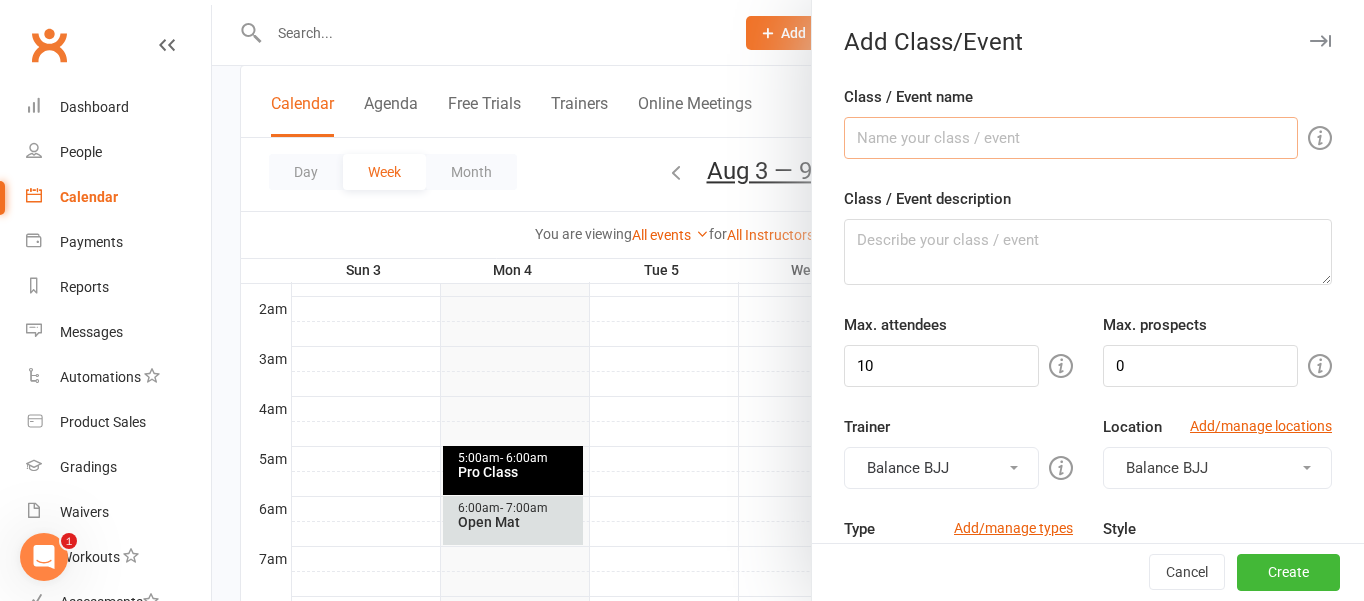 click on "Class / Event name" at bounding box center [1071, 138] 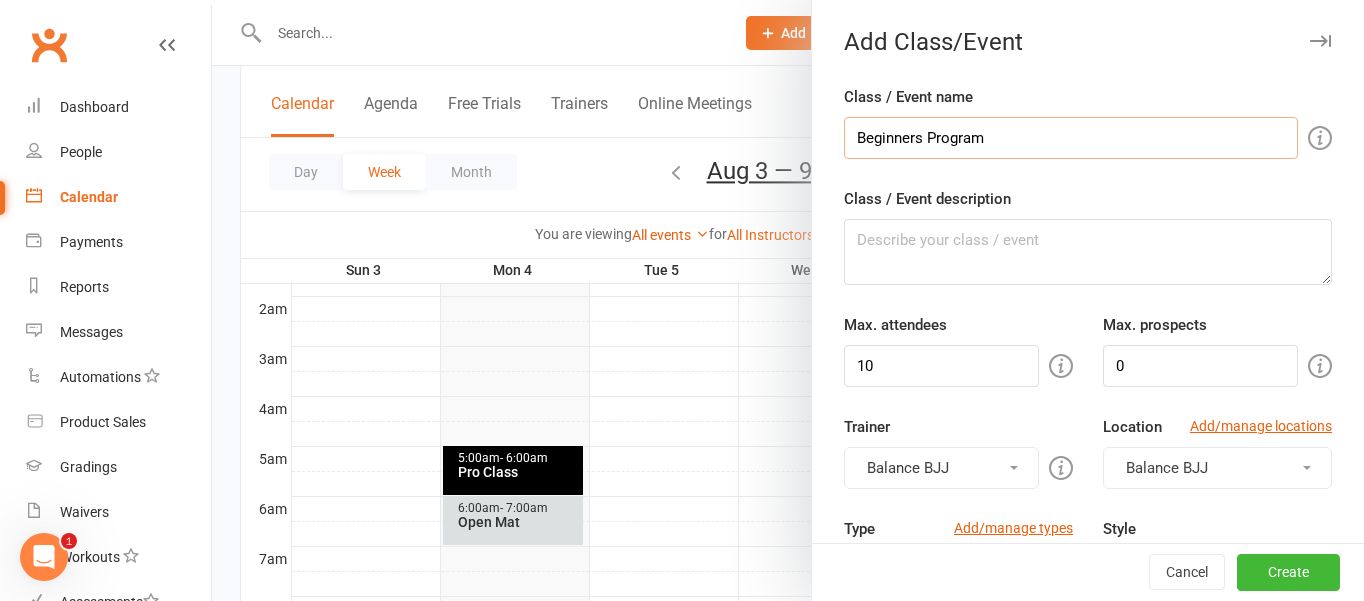 type on "Beginners Program" 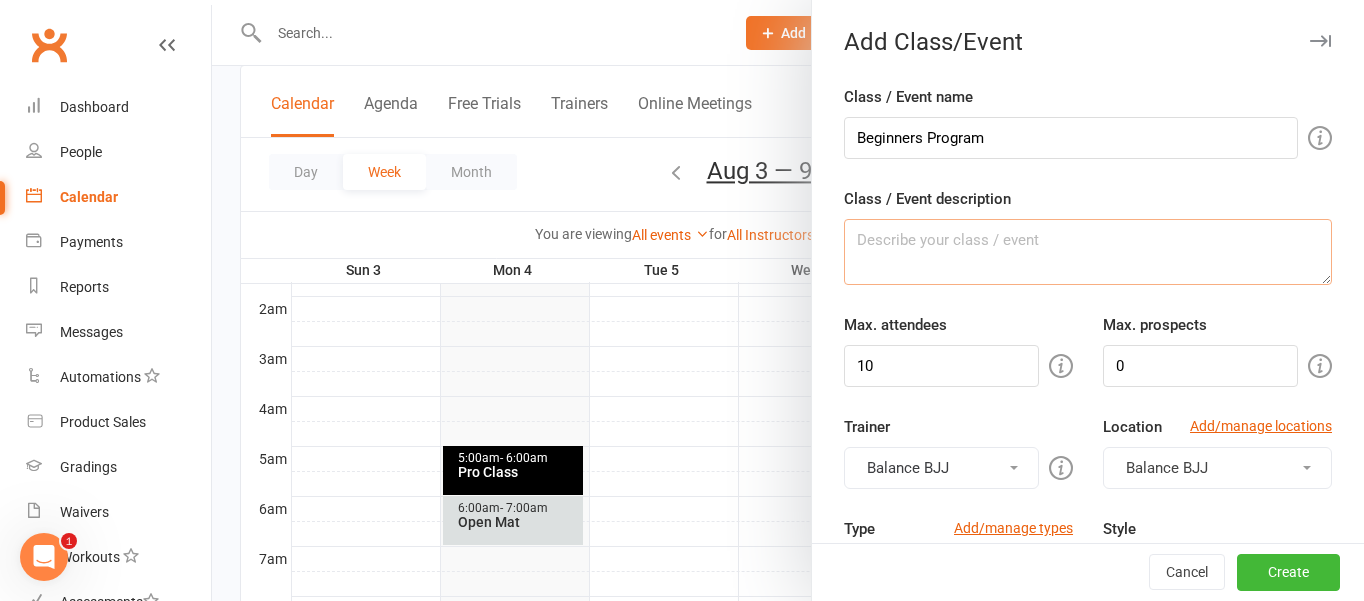 click on "Class / Event description" at bounding box center (1088, 252) 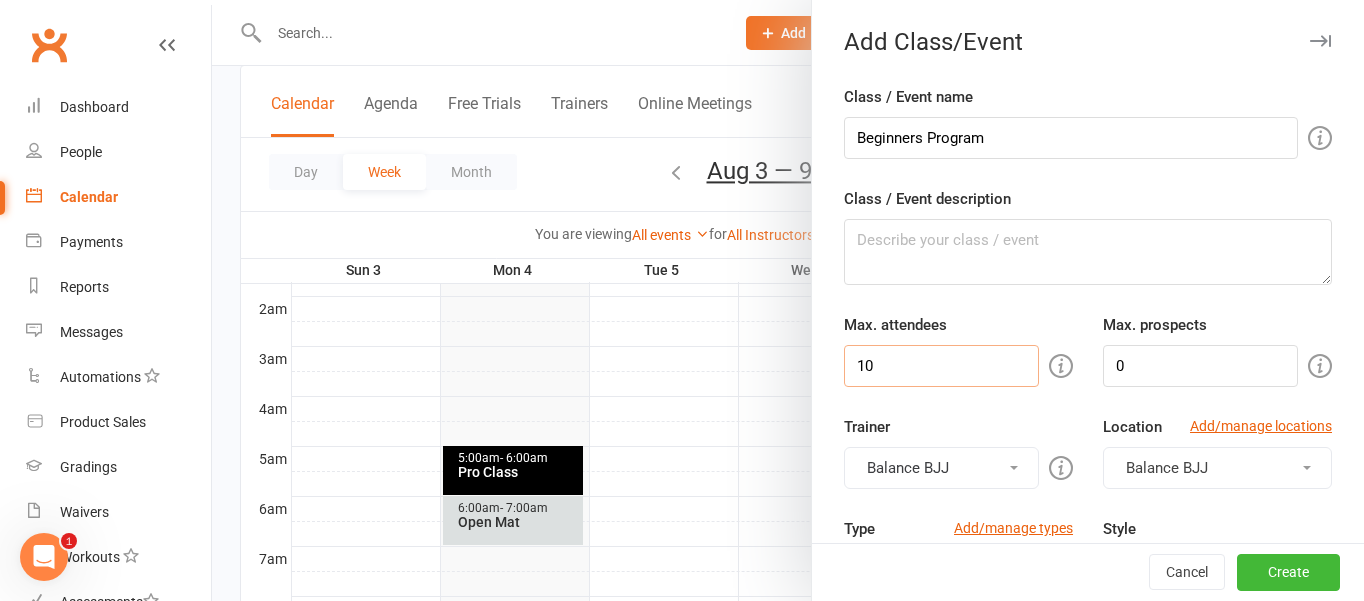 drag, startPoint x: 889, startPoint y: 368, endPoint x: 793, endPoint y: 355, distance: 96.87621 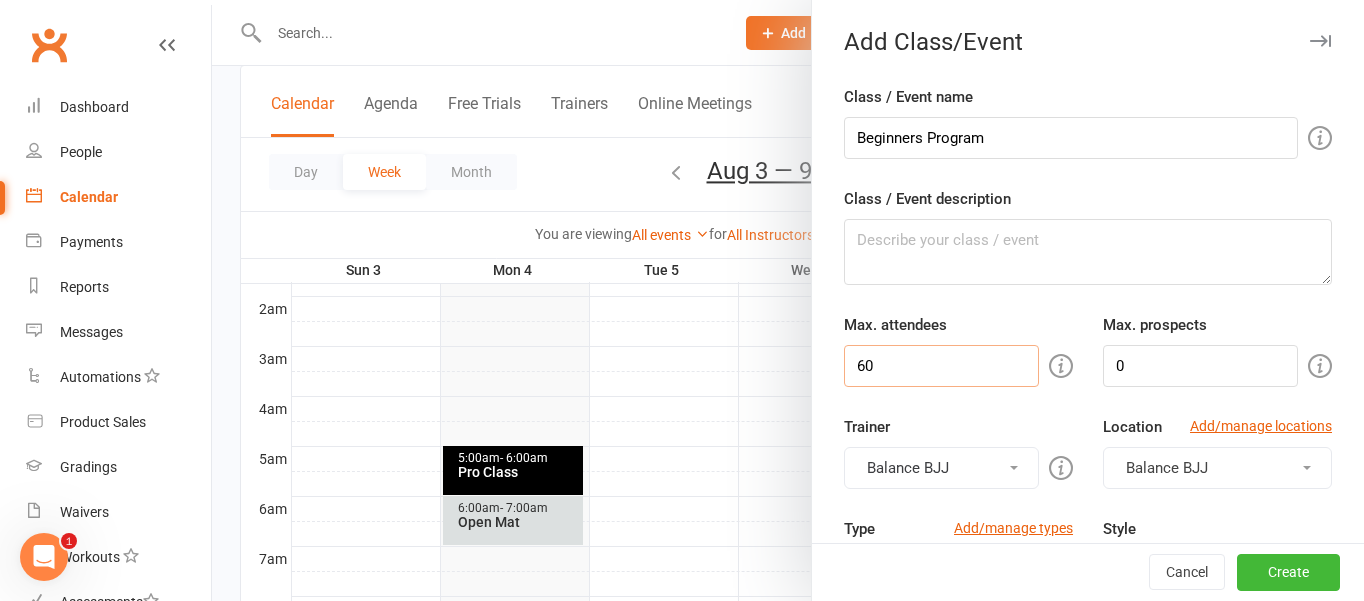 type on "60" 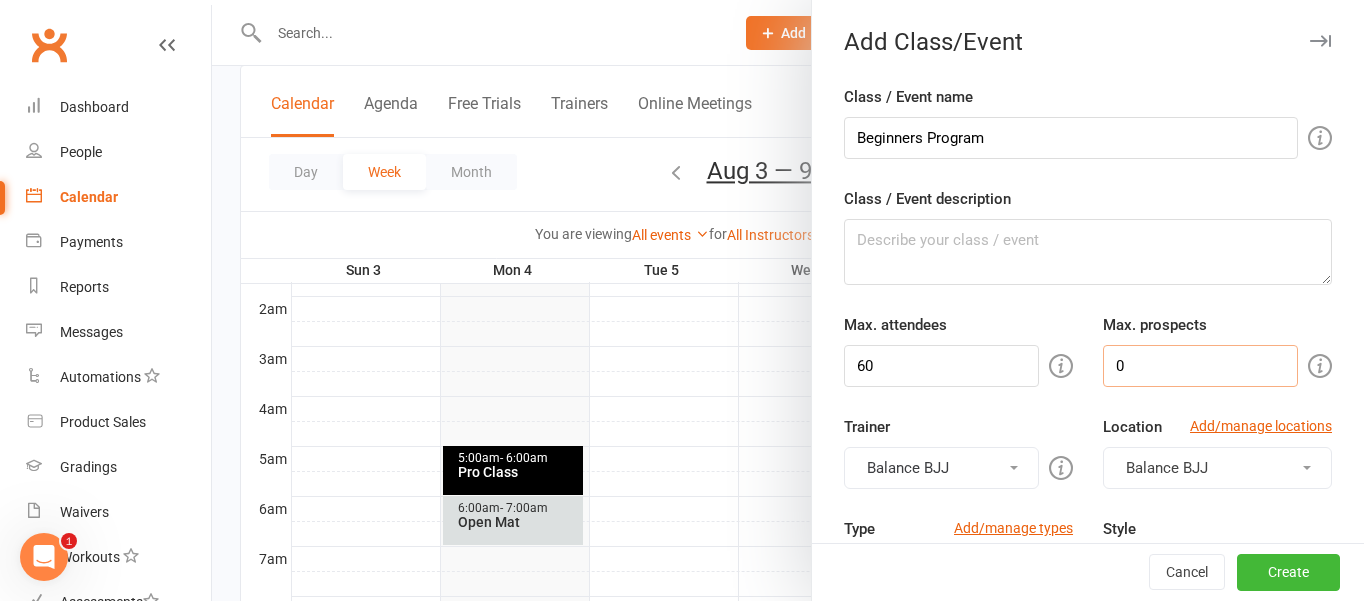 click on "0" at bounding box center (1200, 366) 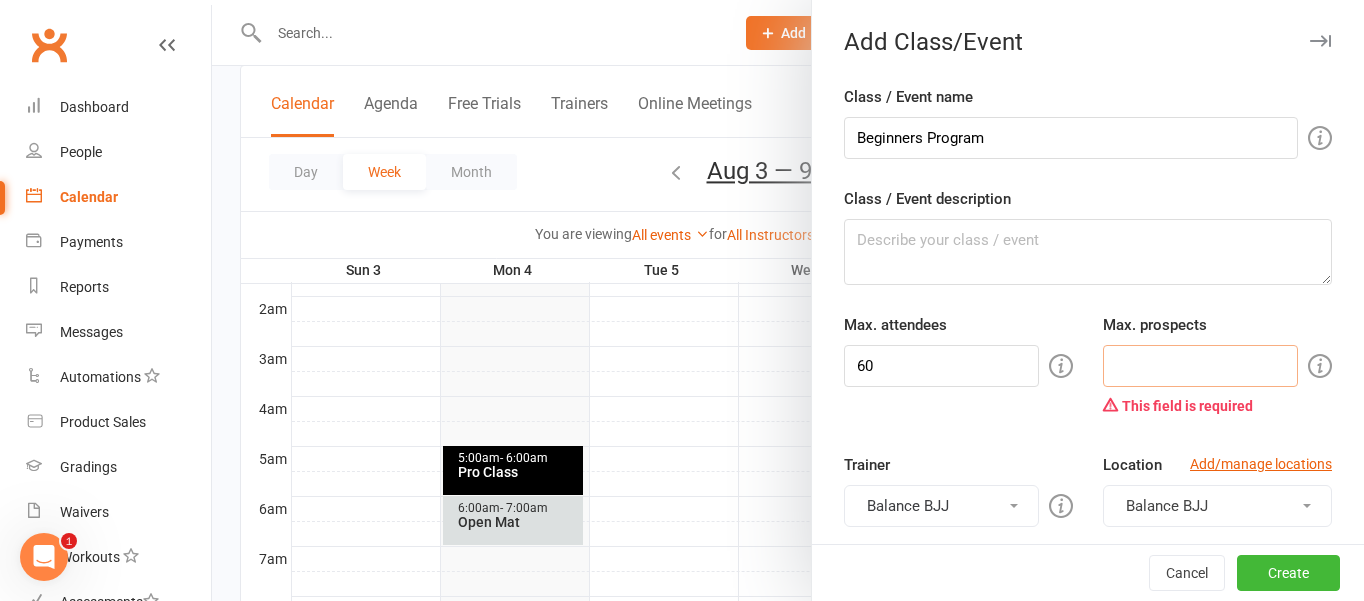 type on "4" 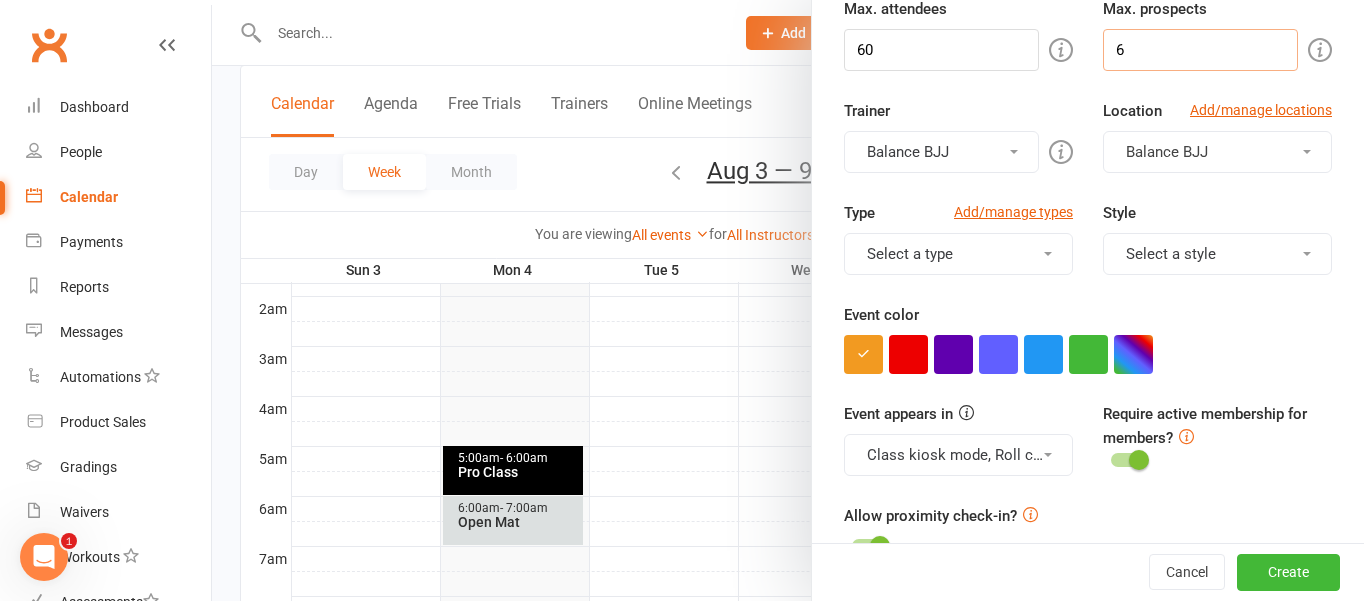 scroll, scrollTop: 318, scrollLeft: 0, axis: vertical 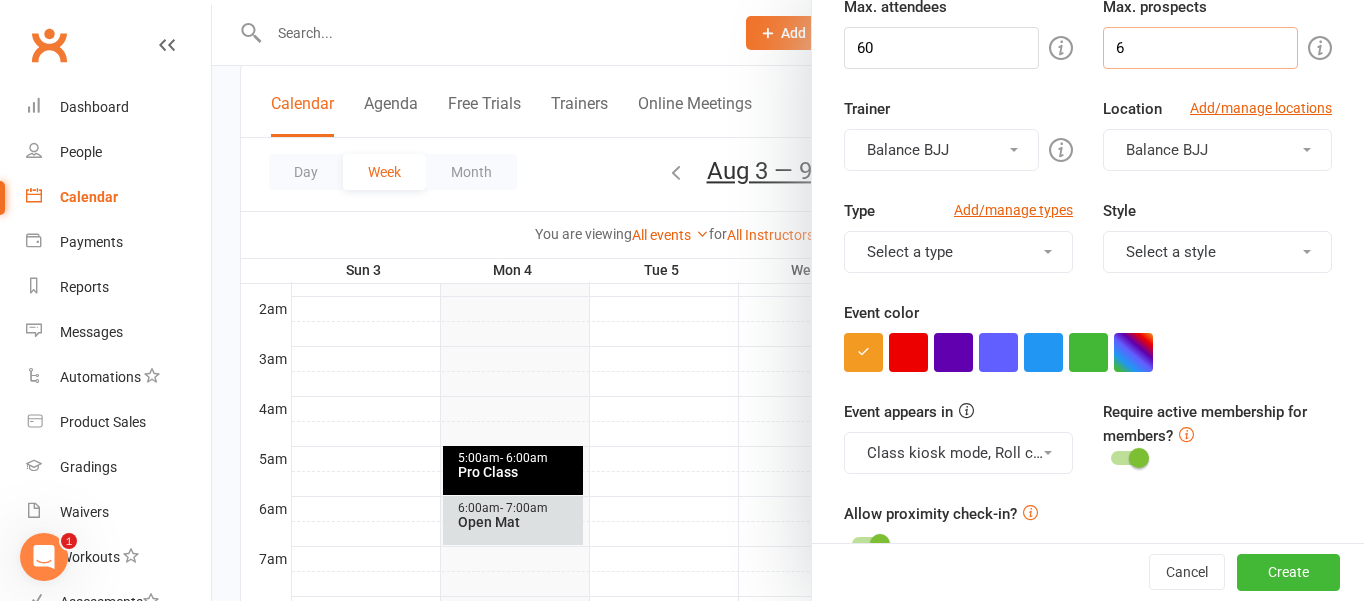 type on "6" 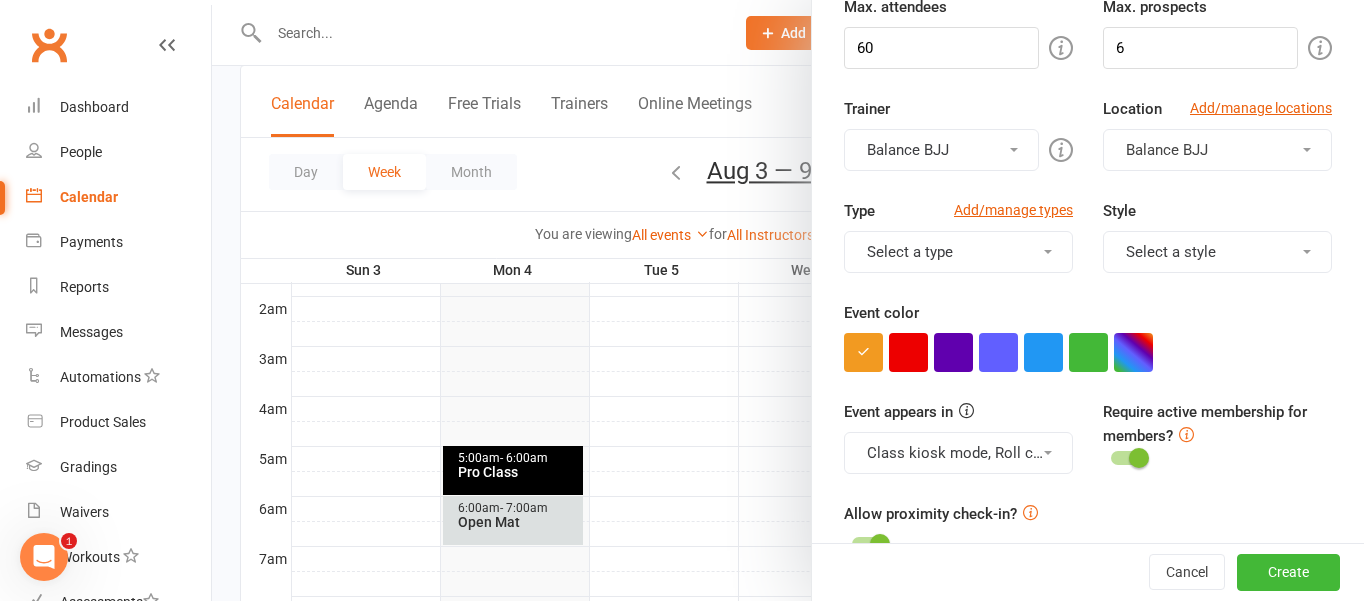 click on "Select a type" at bounding box center [958, 252] 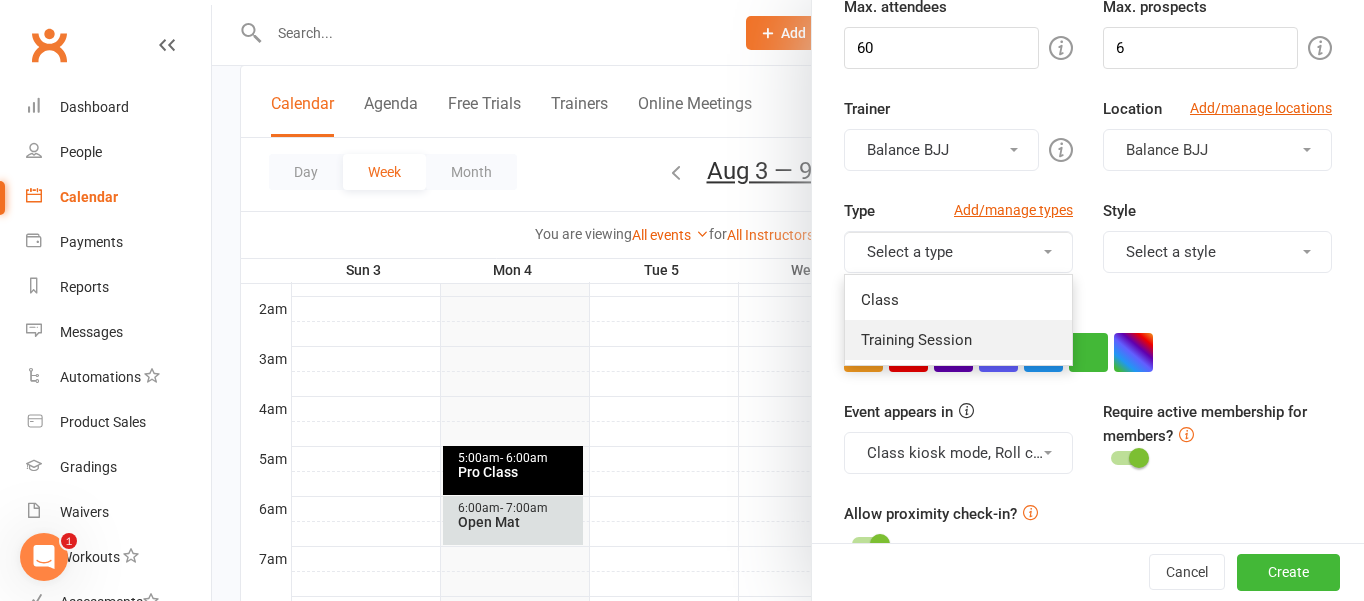 click on "Training Session" at bounding box center [958, 340] 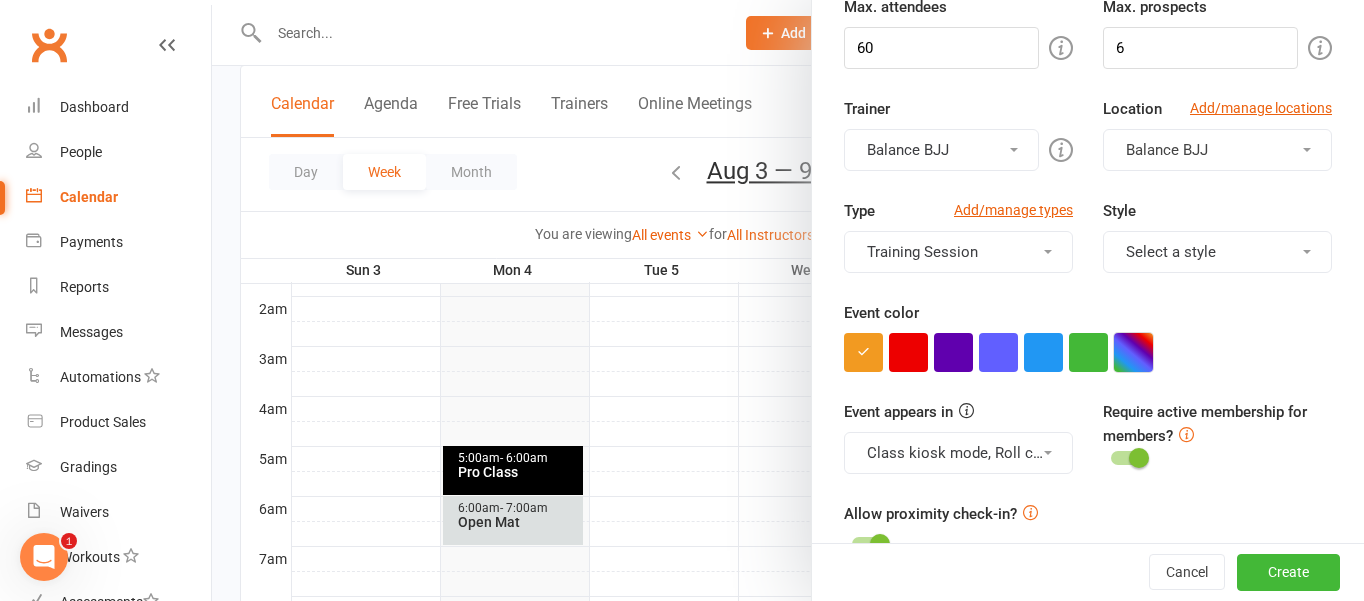 click at bounding box center [1133, 352] 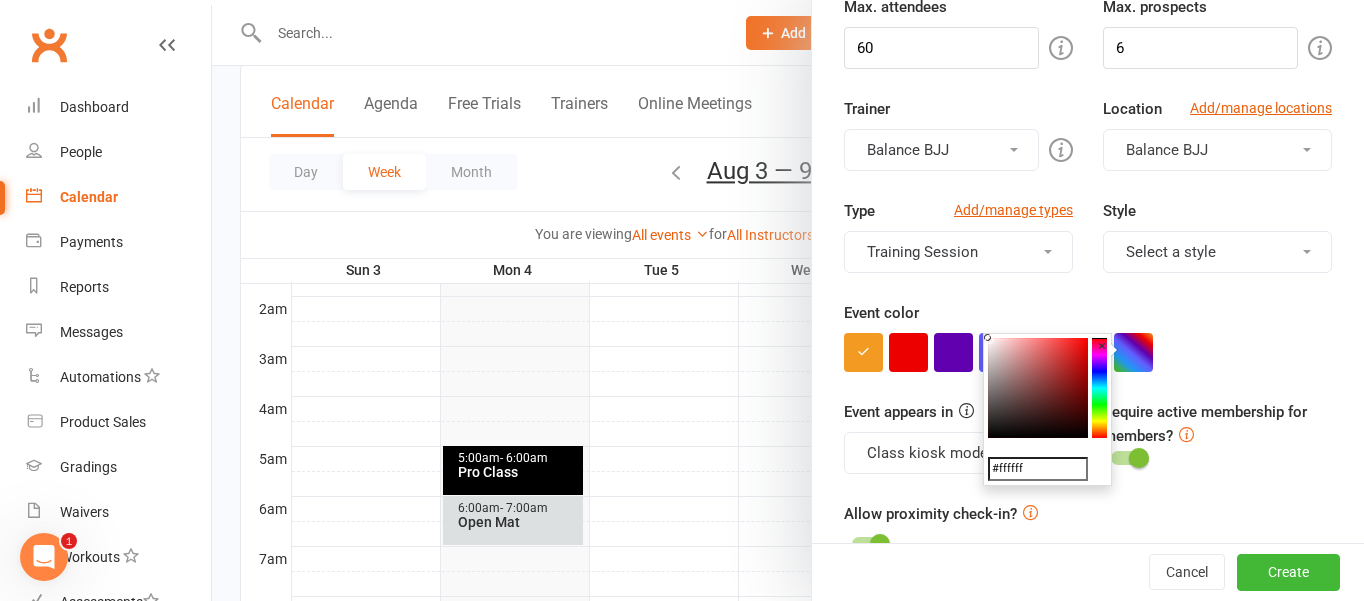 click 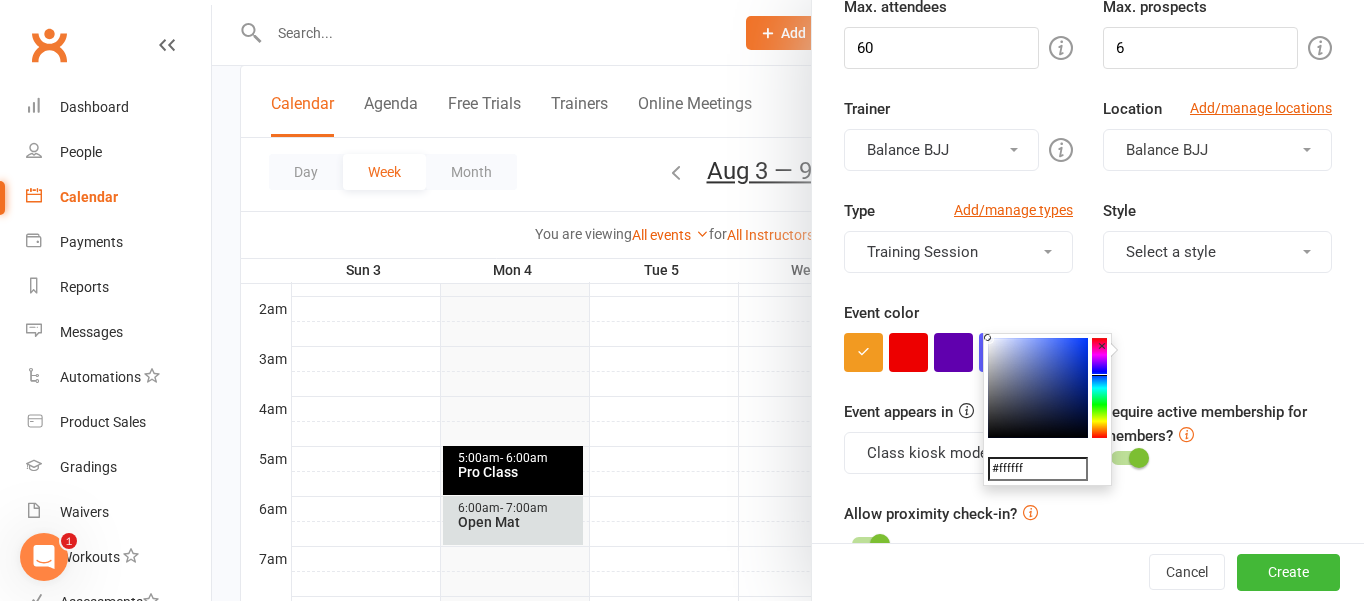 click at bounding box center [1038, 388] 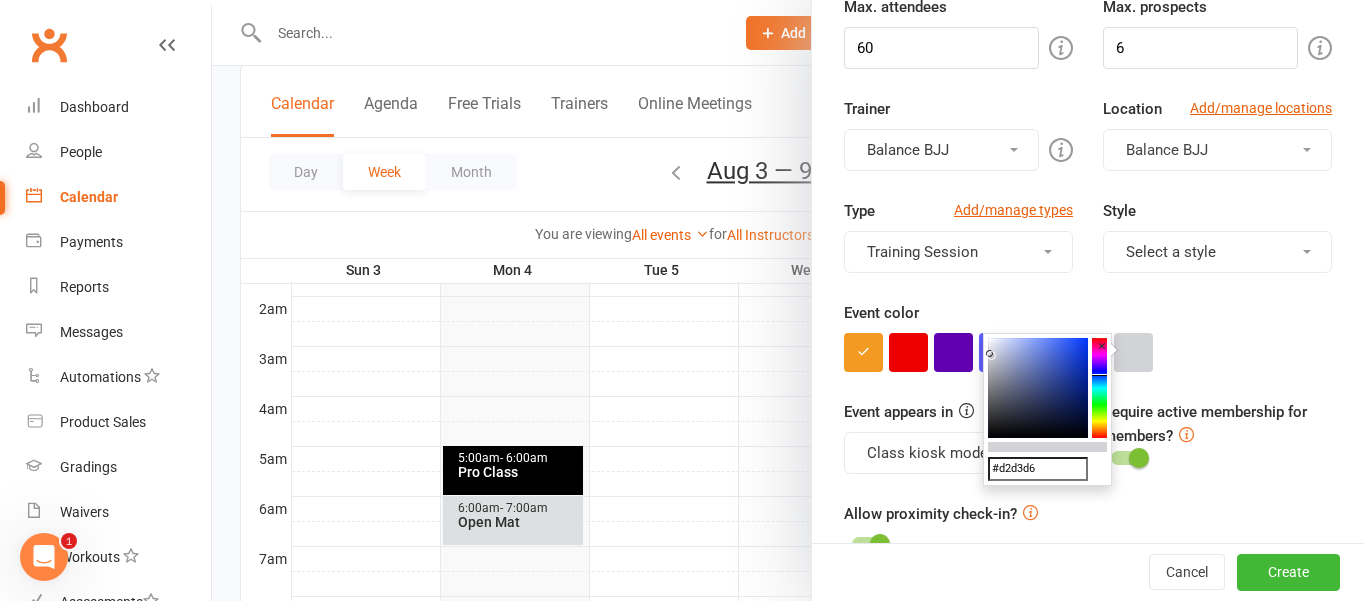 click at bounding box center [1038, 388] 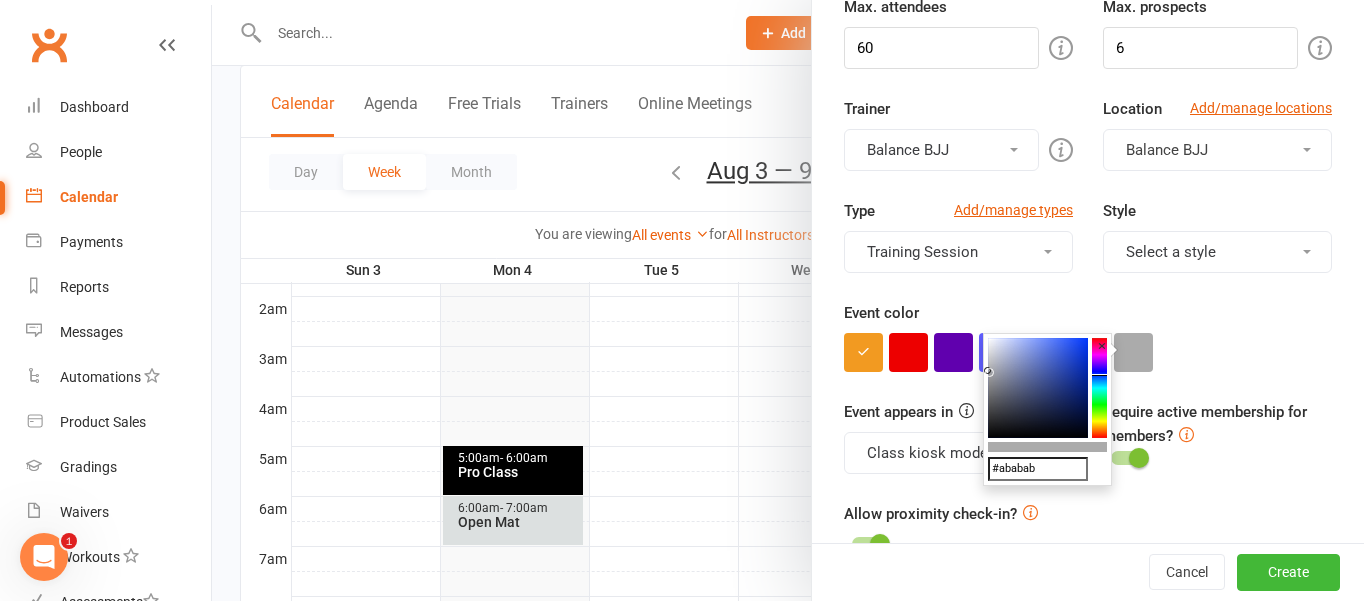 drag, startPoint x: 994, startPoint y: 371, endPoint x: 978, endPoint y: 371, distance: 16 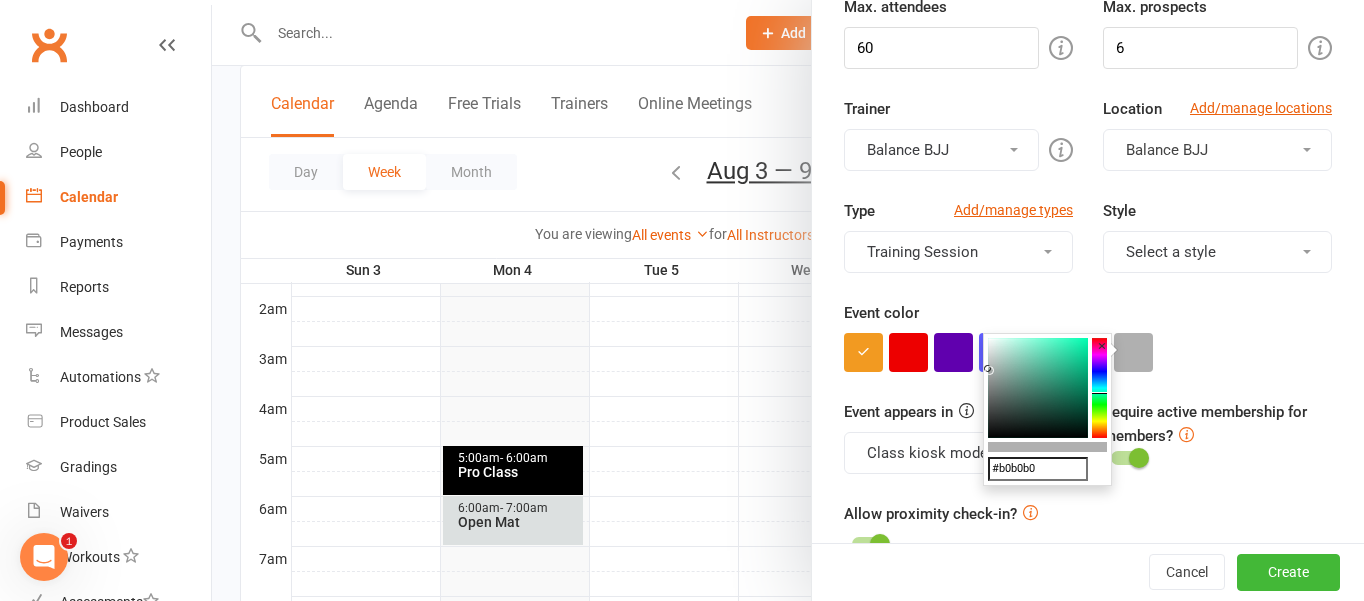 type on "#adadad" 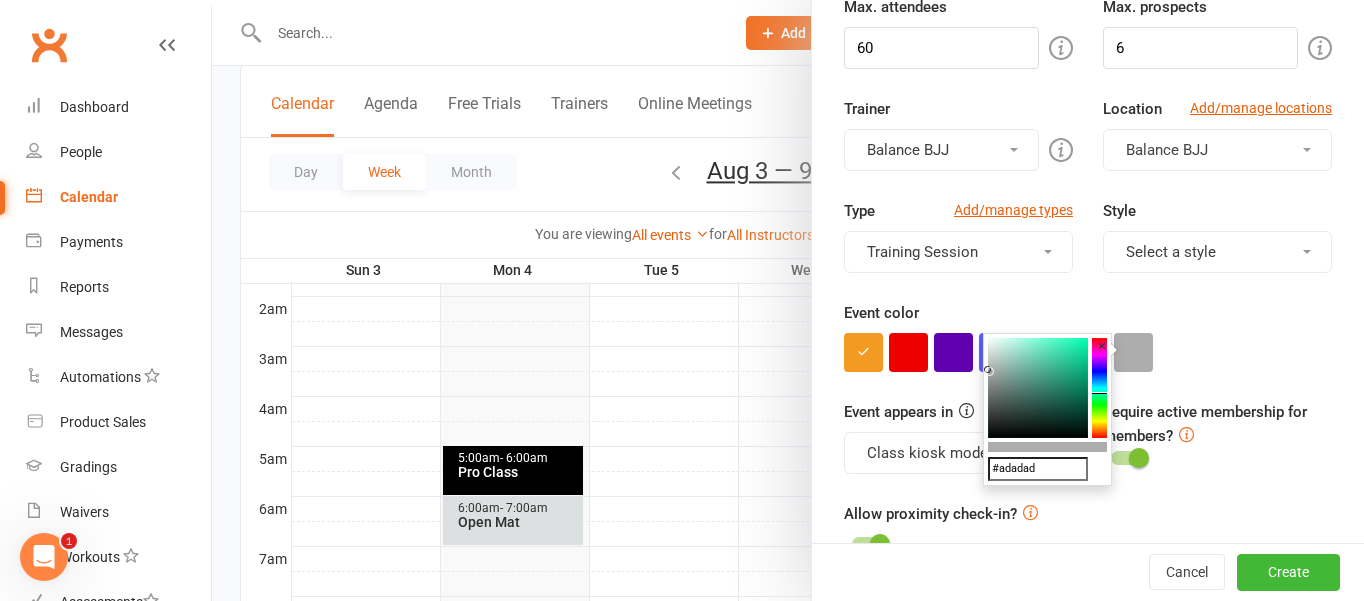 click at bounding box center (987, 369) 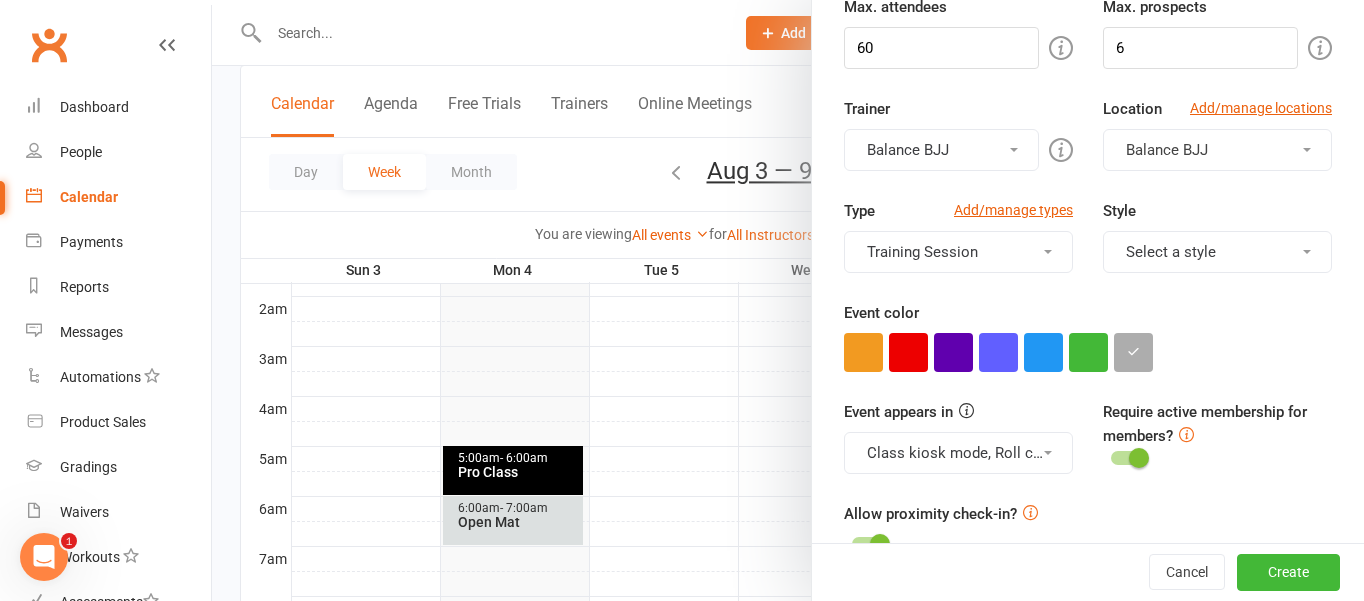 click on "Event color" at bounding box center [1088, 336] 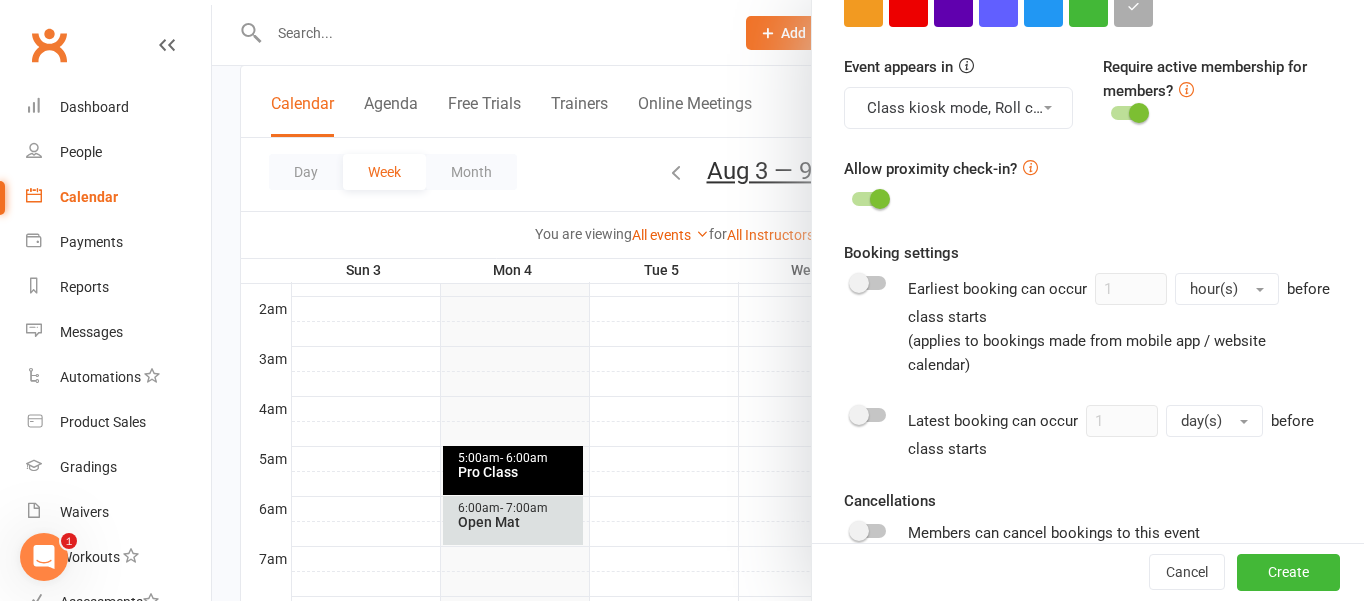 scroll, scrollTop: 668, scrollLeft: 0, axis: vertical 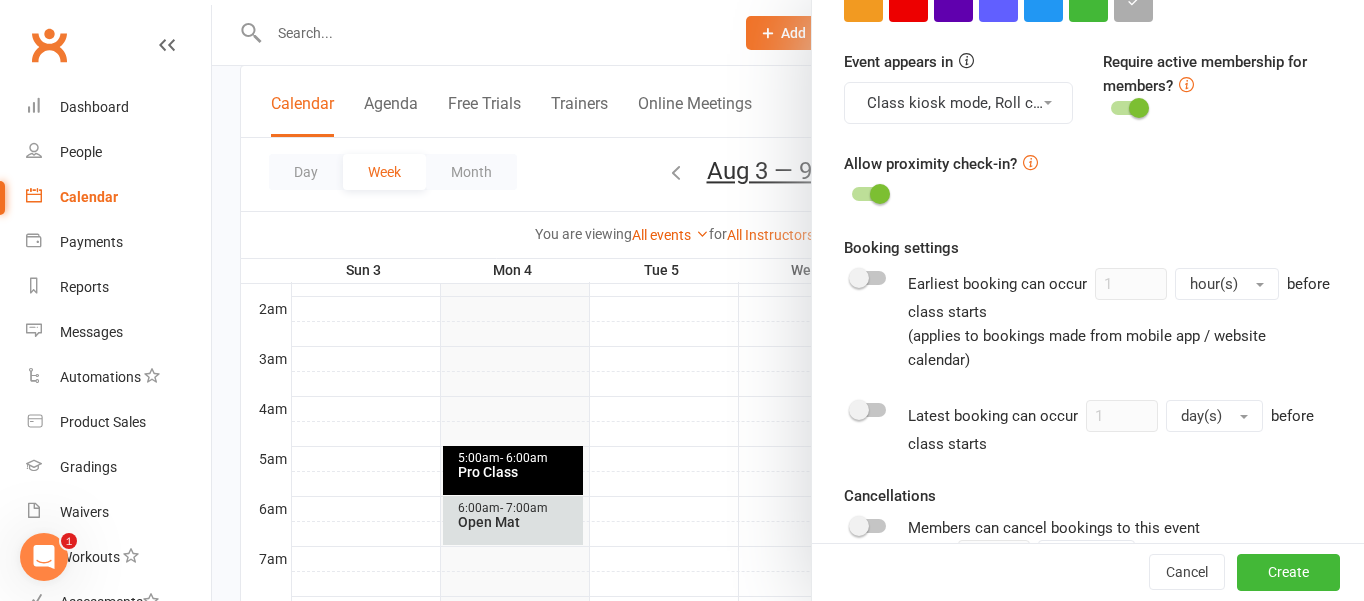 click at bounding box center [869, 278] 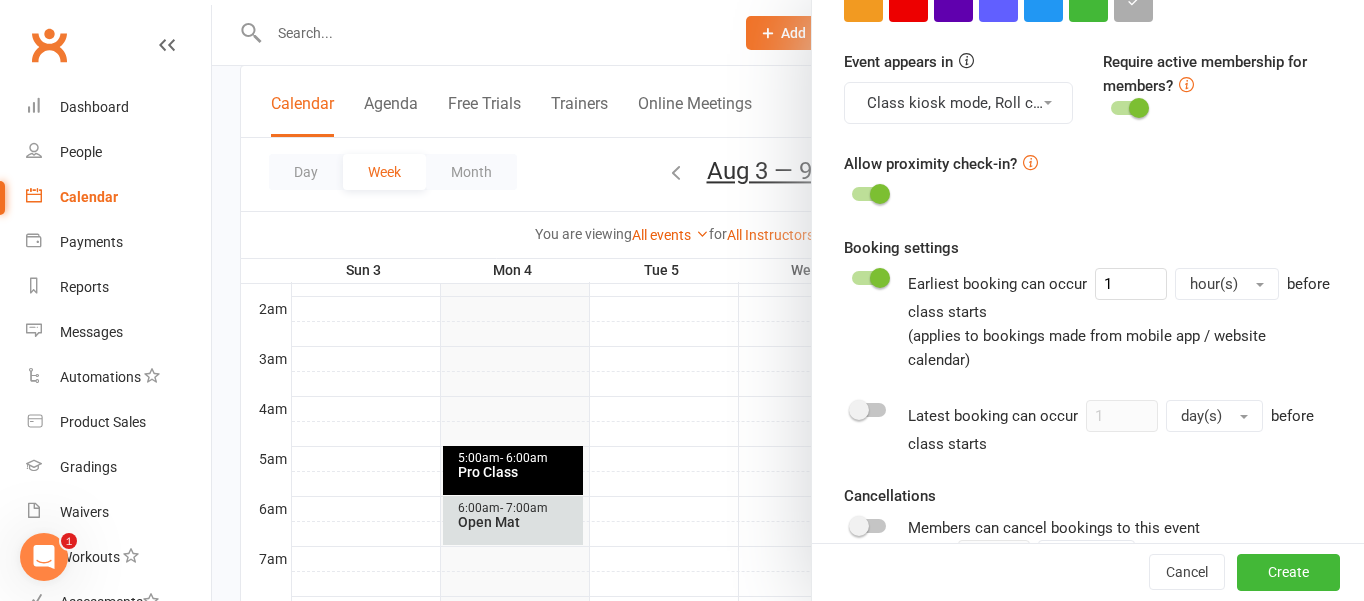 click at bounding box center [859, 410] 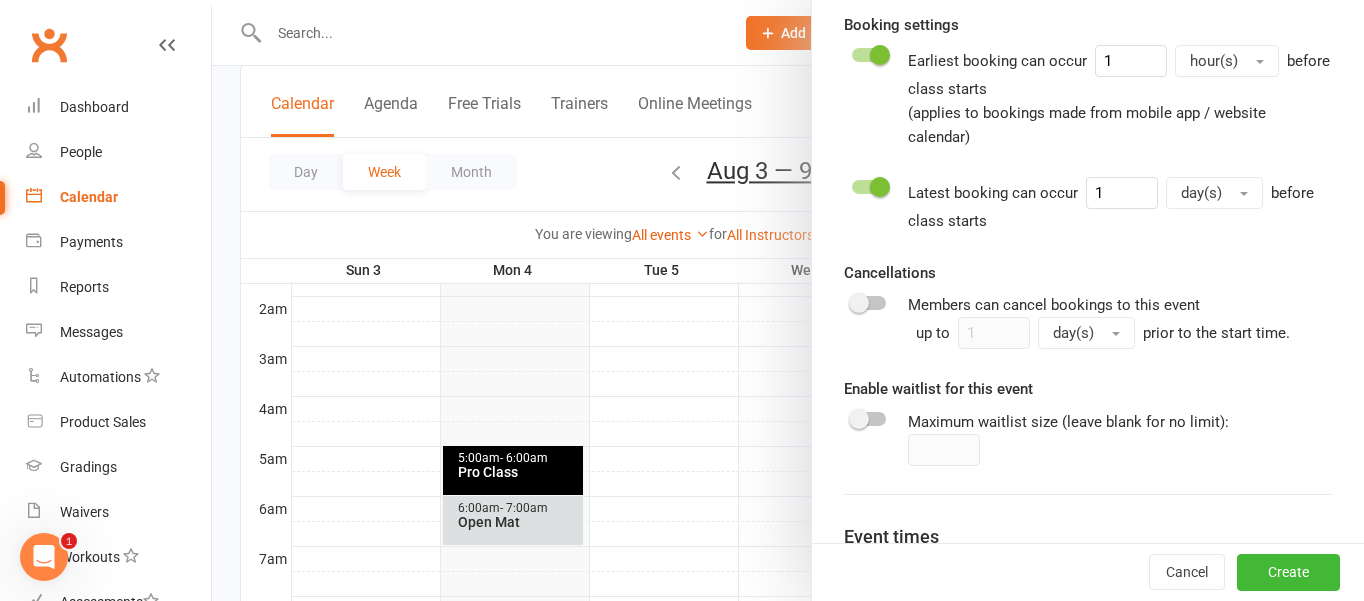 scroll, scrollTop: 894, scrollLeft: 0, axis: vertical 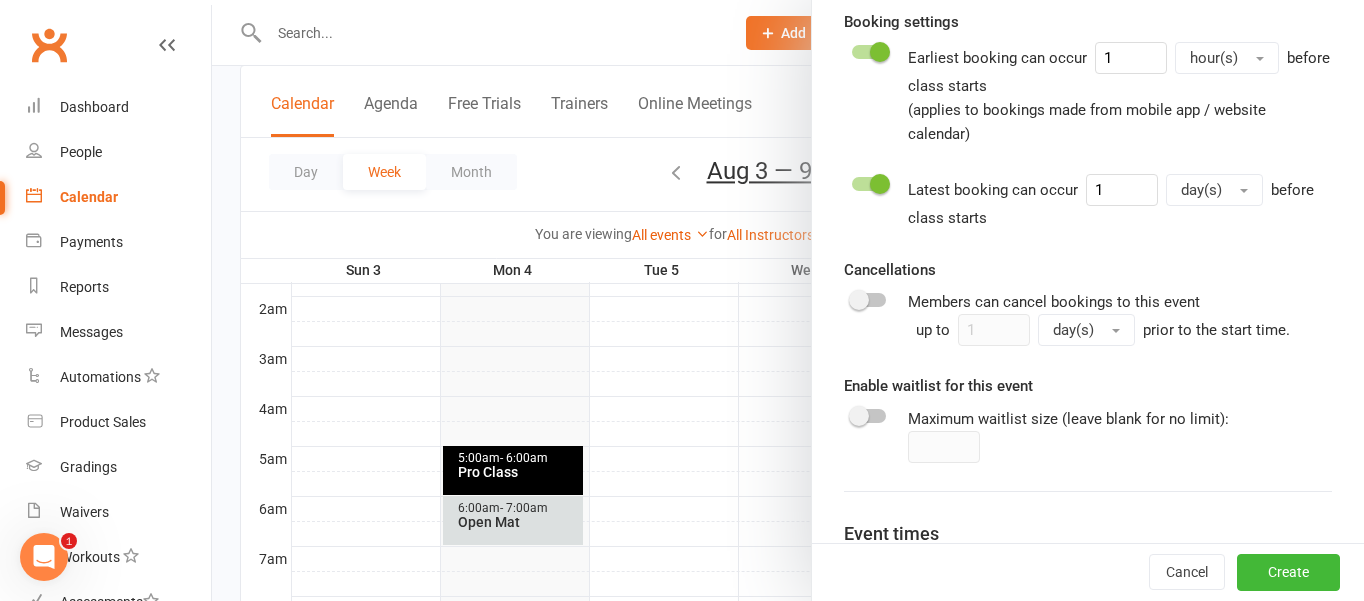 click at bounding box center (859, 300) 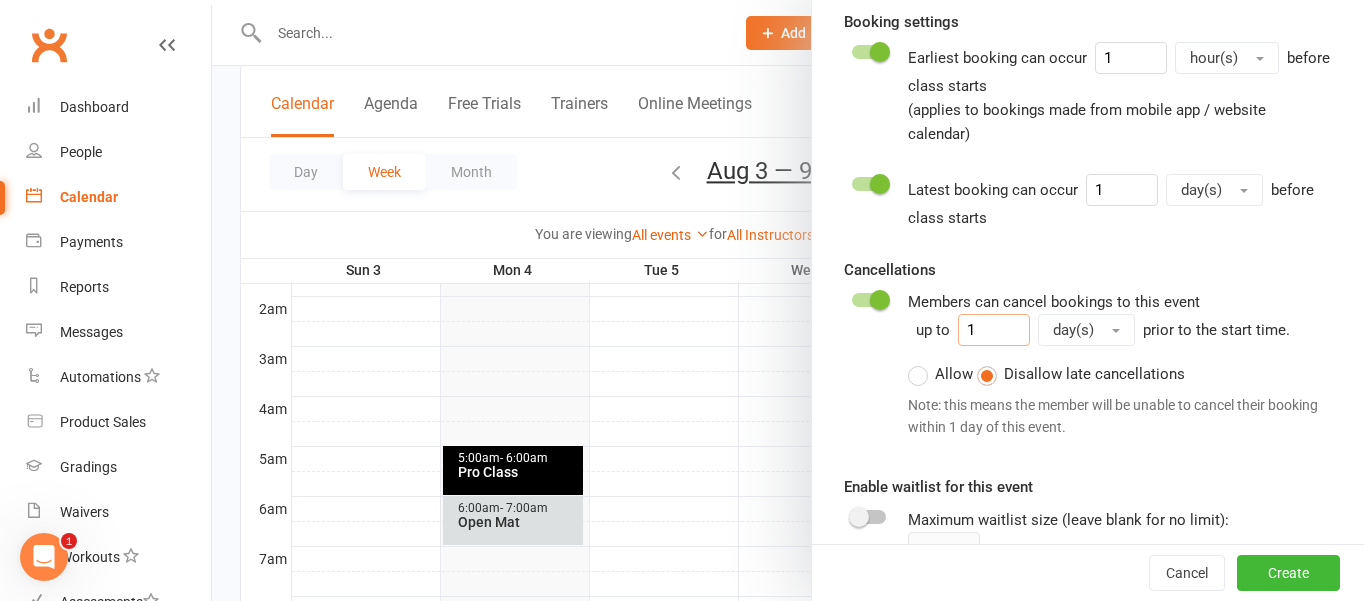 click on "1" at bounding box center [994, 330] 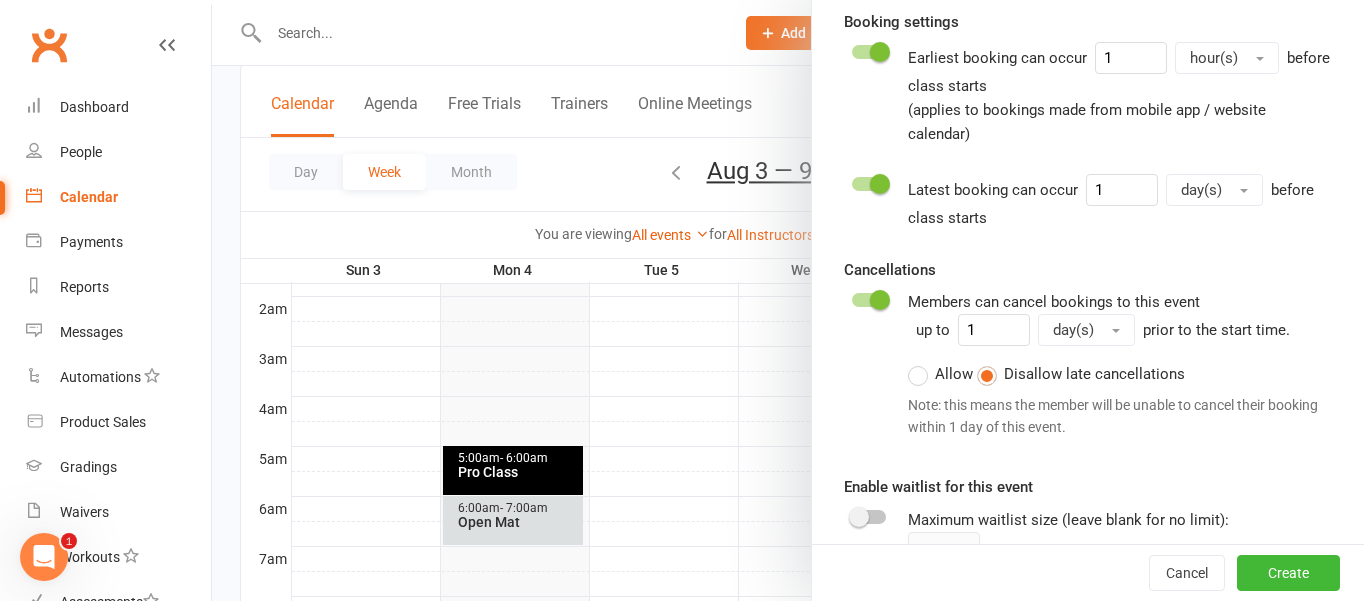 click on "day(s)" at bounding box center (1086, 330) 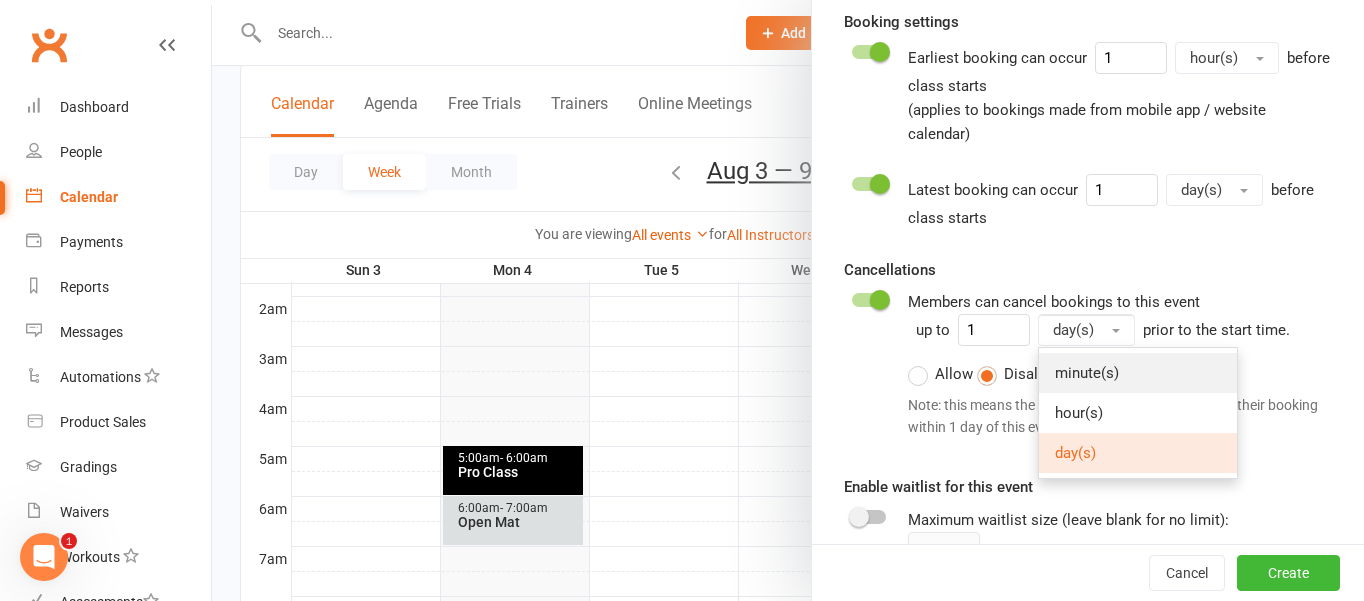 click on "minute(s)" at bounding box center [1087, 373] 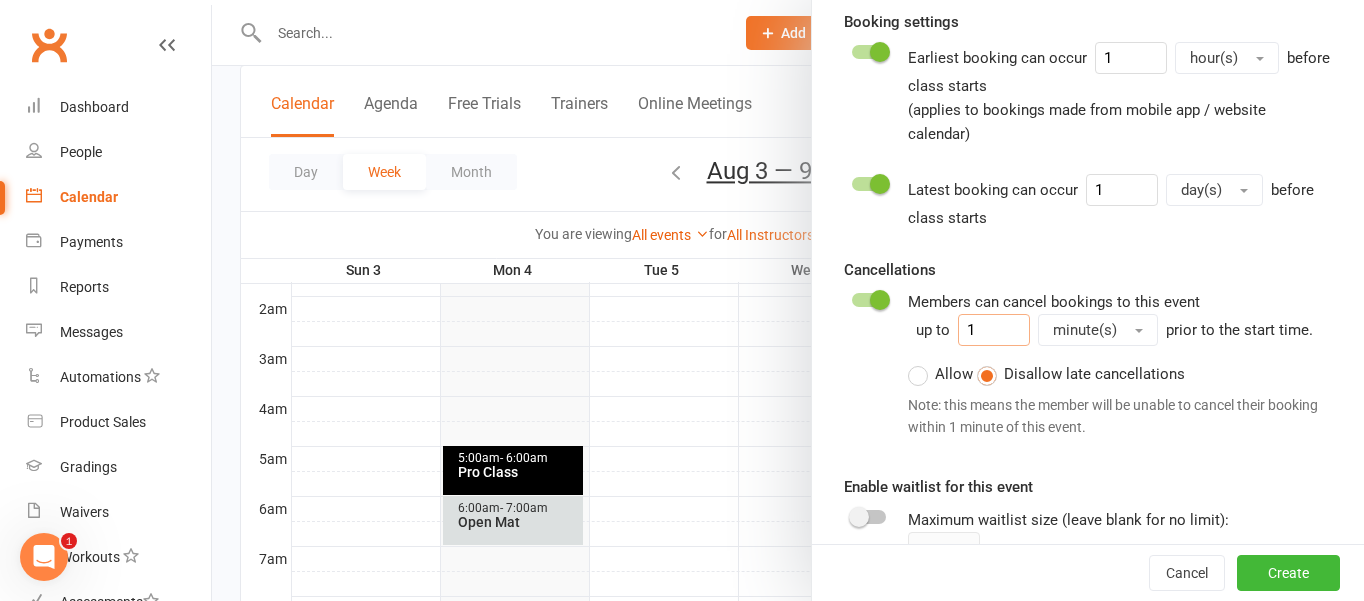 drag, startPoint x: 992, startPoint y: 305, endPoint x: 959, endPoint y: 311, distance: 33.54102 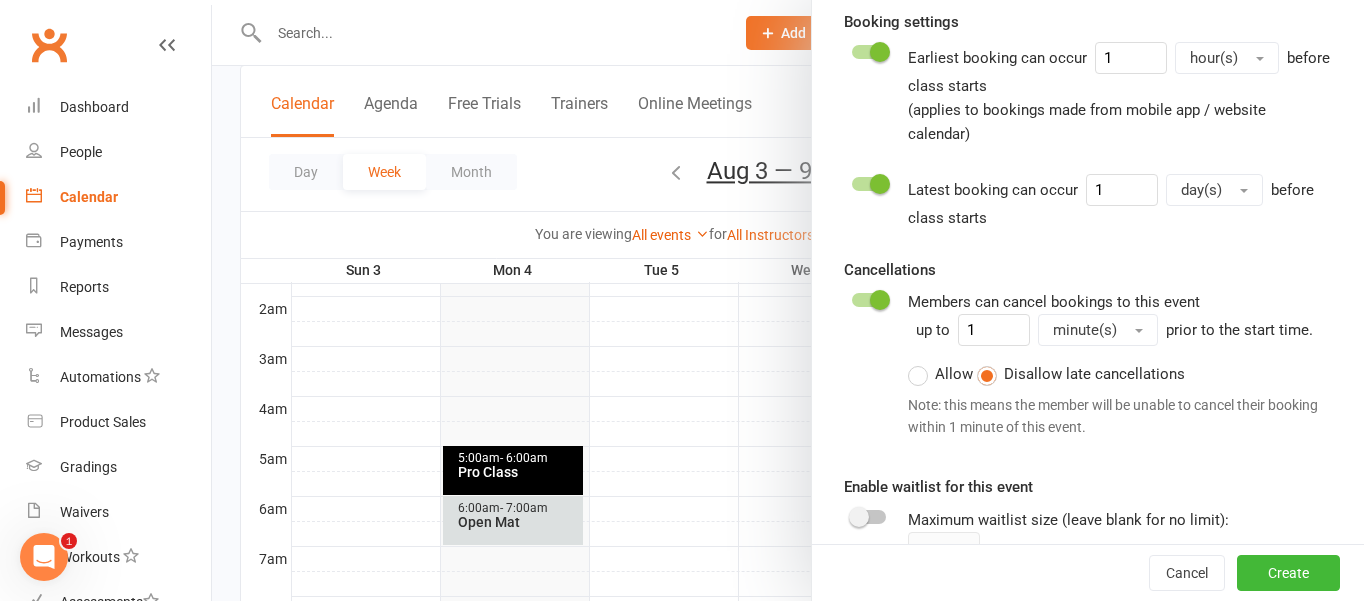 click on "Cancellations
Members can cancel bookings to this event up to 1
minute(s)
prior to the start time. Allow   Disallow late cancellations Note: this means the member will be unable to cancel their booking within 1 minute of this event." at bounding box center [1088, 352] 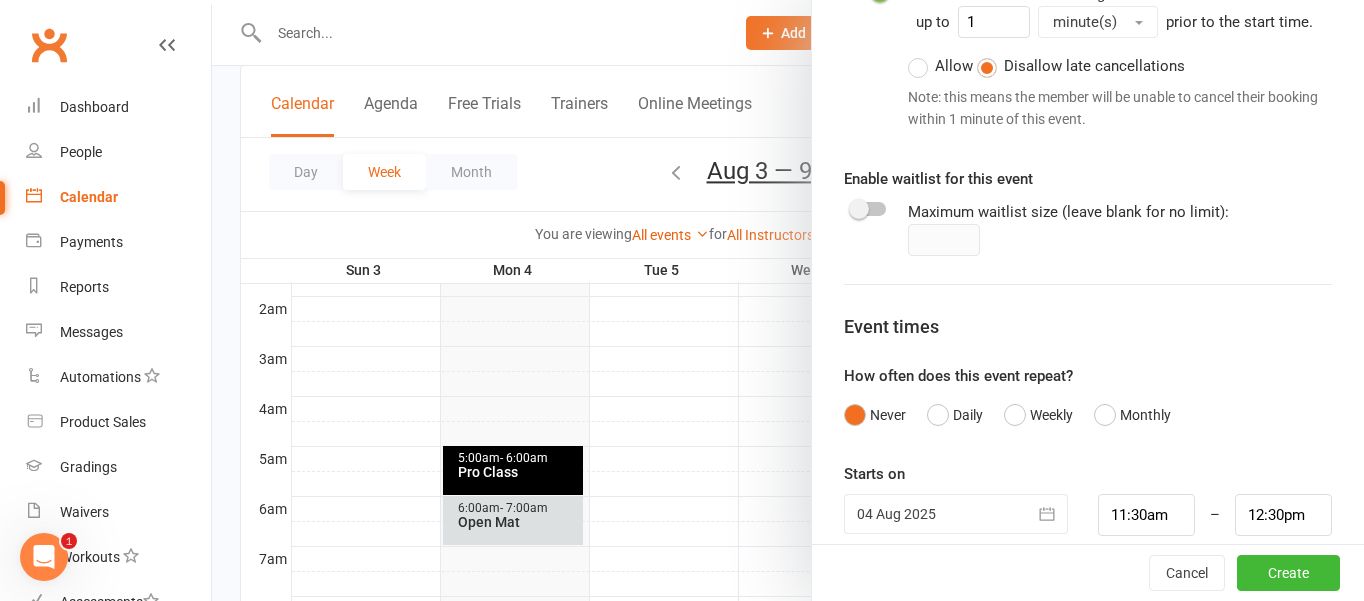 scroll, scrollTop: 1196, scrollLeft: 0, axis: vertical 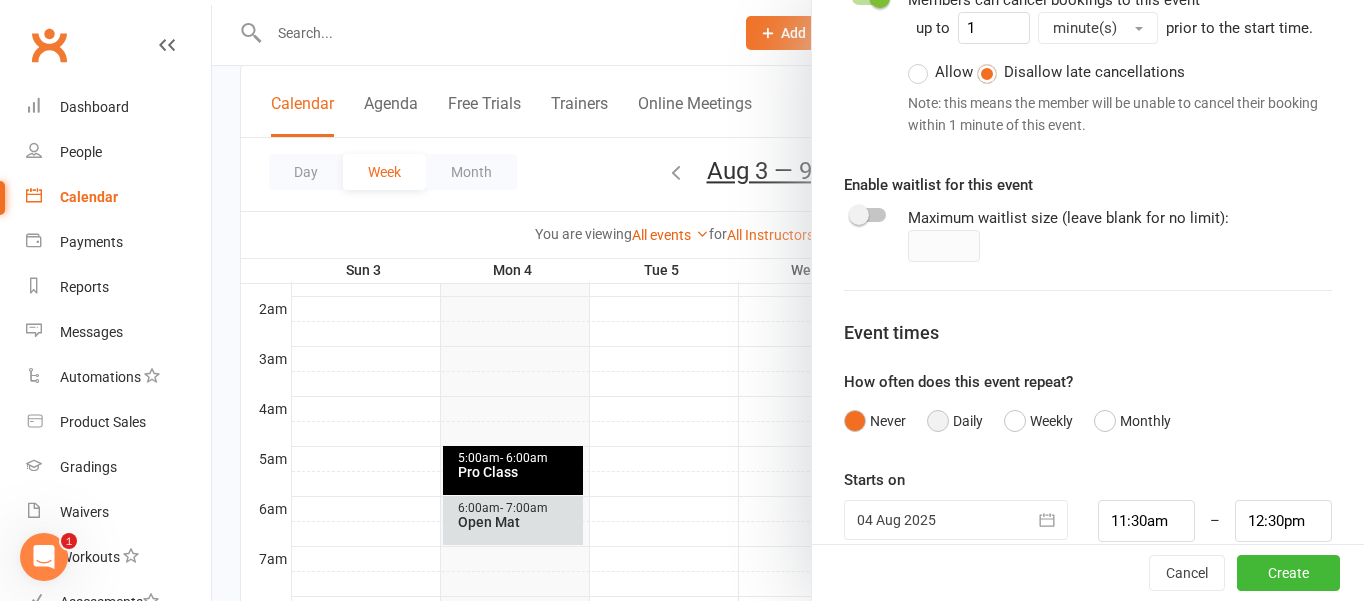 click on "Daily" at bounding box center [955, 421] 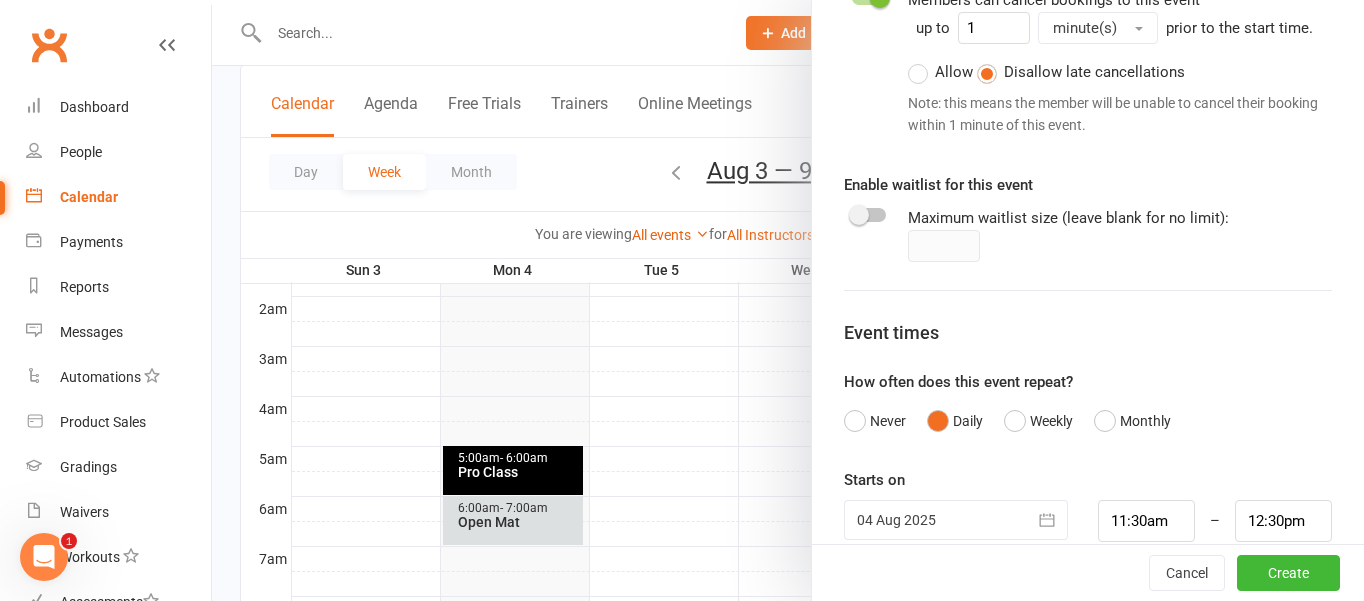 click 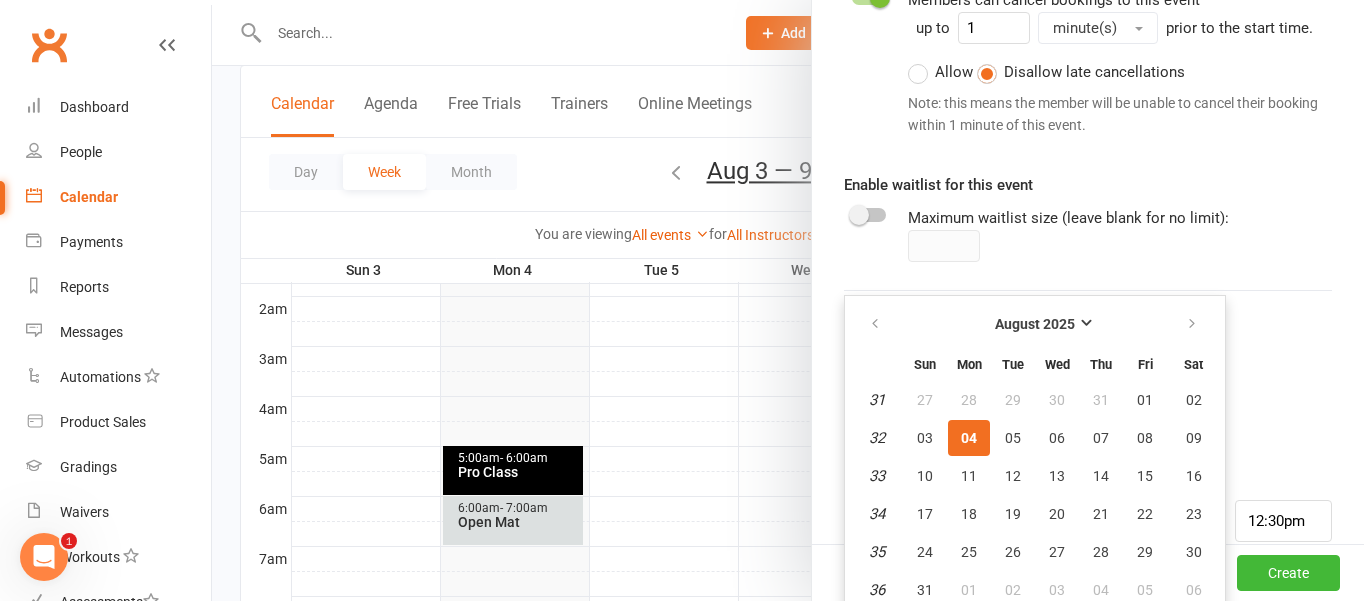 click on "Maximum waitlist size (leave blank for no limit):" at bounding box center (1068, 218) 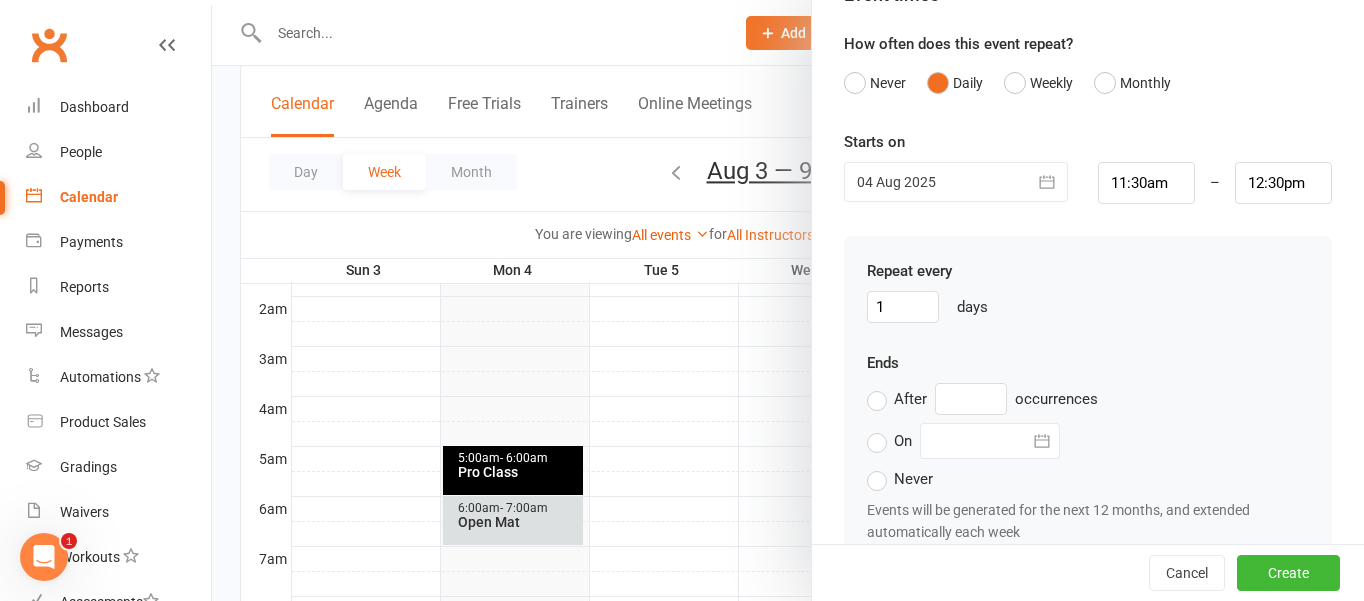scroll, scrollTop: 1538, scrollLeft: 0, axis: vertical 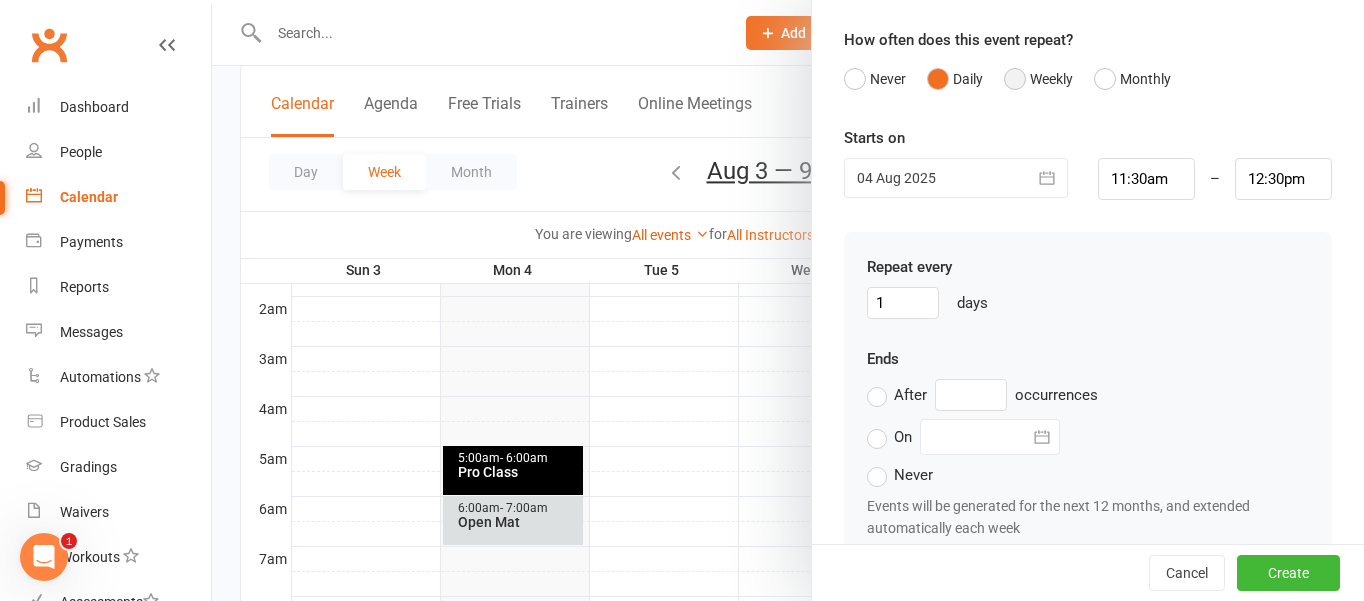 click on "Weekly" at bounding box center [1038, 79] 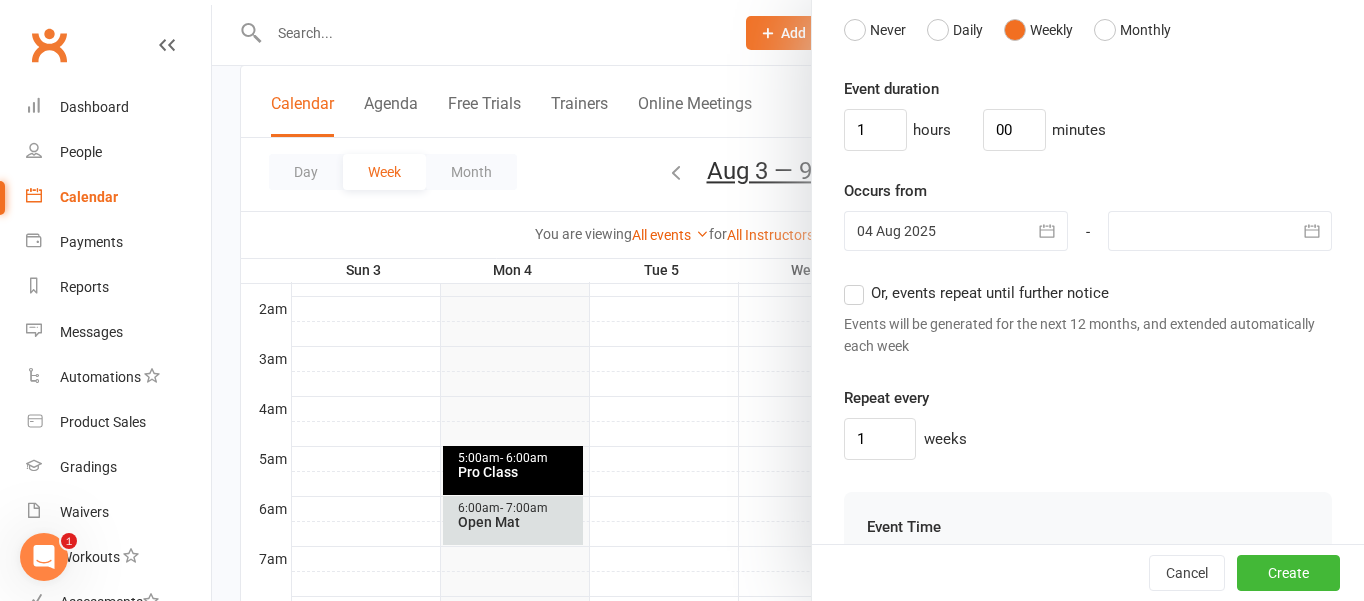 scroll, scrollTop: 1588, scrollLeft: 0, axis: vertical 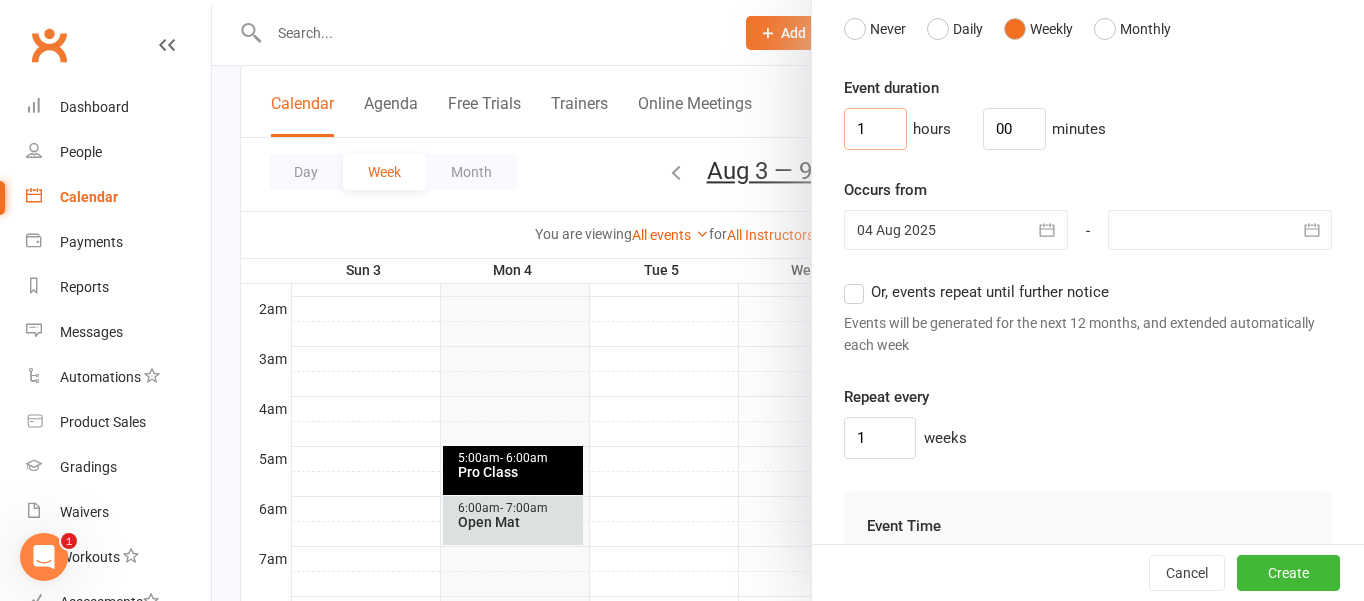 drag, startPoint x: 871, startPoint y: 107, endPoint x: 811, endPoint y: 107, distance: 60 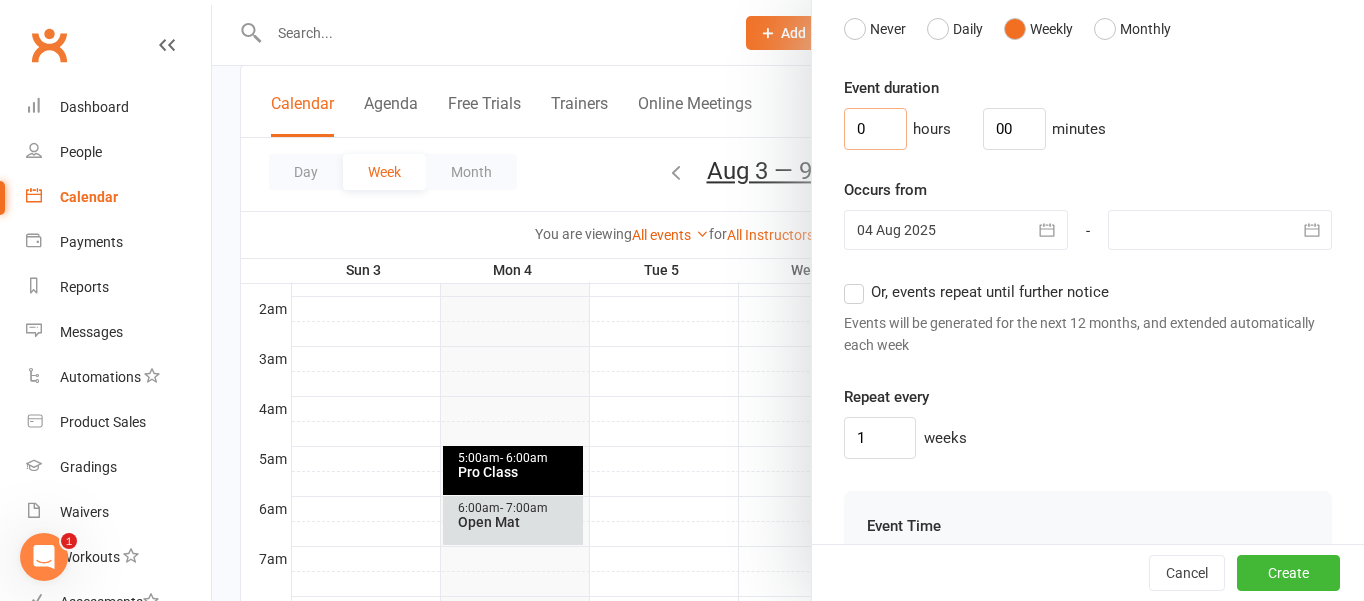 type on "0" 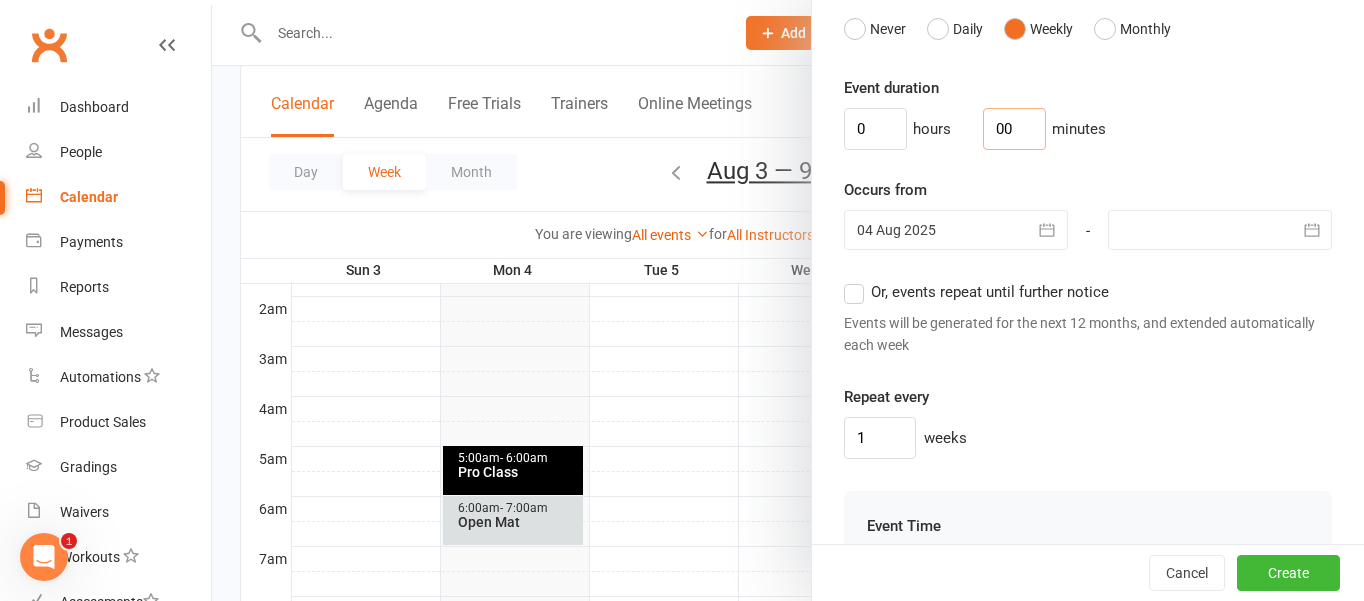 click on "00" at bounding box center [1014, 129] 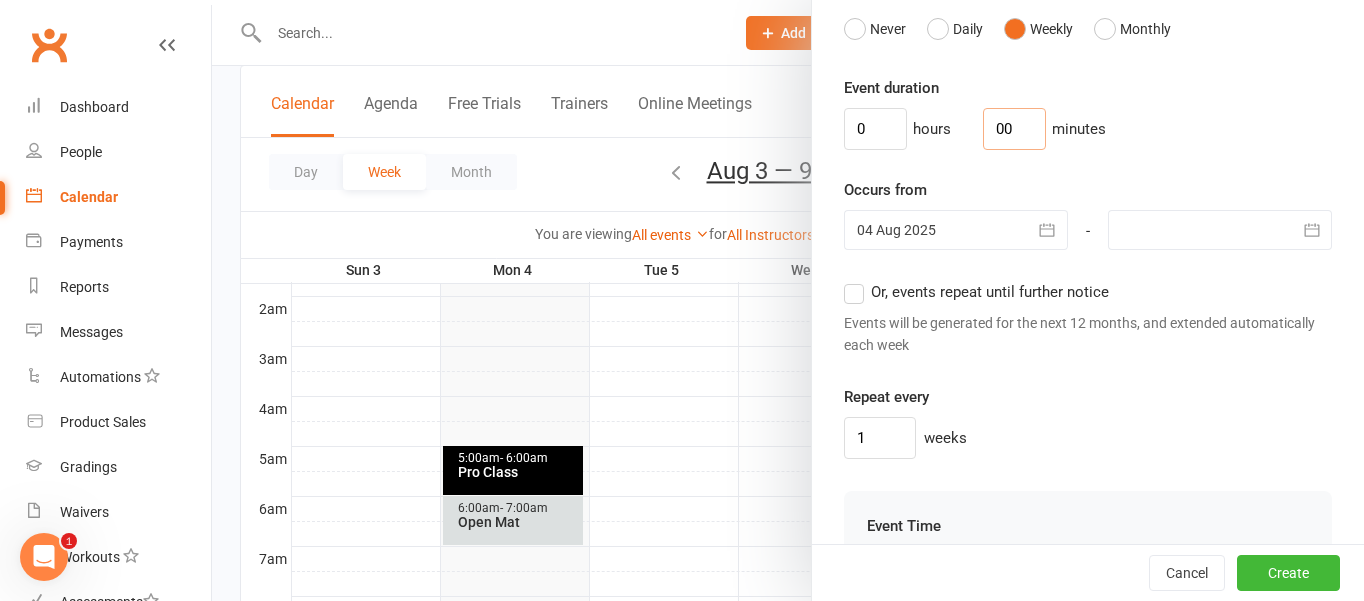 type on "0" 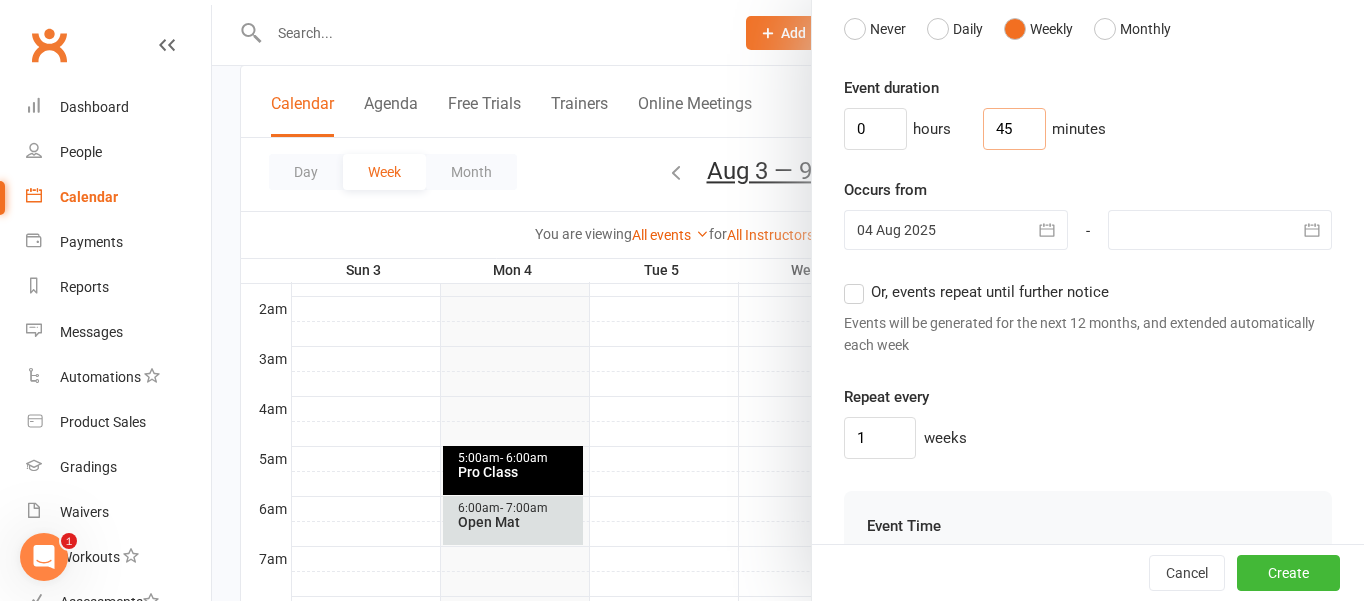 type on "45" 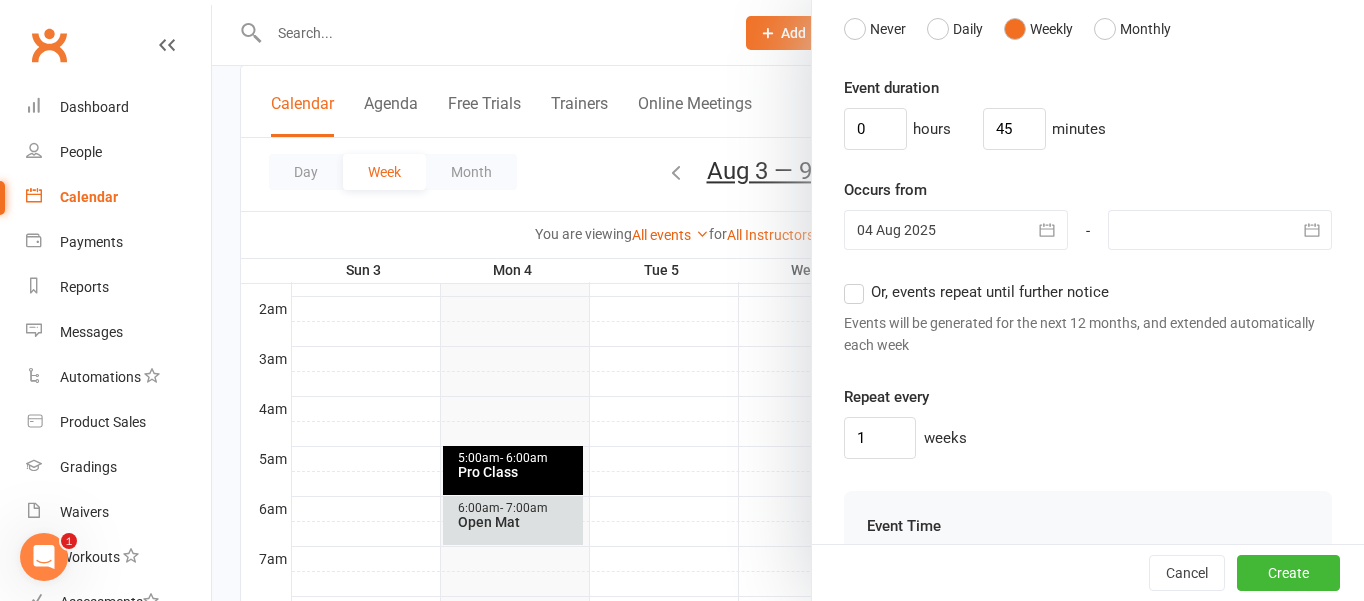 click on "Event duration 0 hours 45 minutes Occurs from 04 [MONTH] [YEAR]
[MONTH] [YEAR]
Sun Mon Tue Wed Thu Fri Sat
31
27
28
29
30
31
01
02
32
03
04
05
06
07
08
09
33
10
11
12
13
14
15
16
34
17
18
19
20
21
22
23
35
24
25
26
27
28
29
30" at bounding box center (1088, 267) 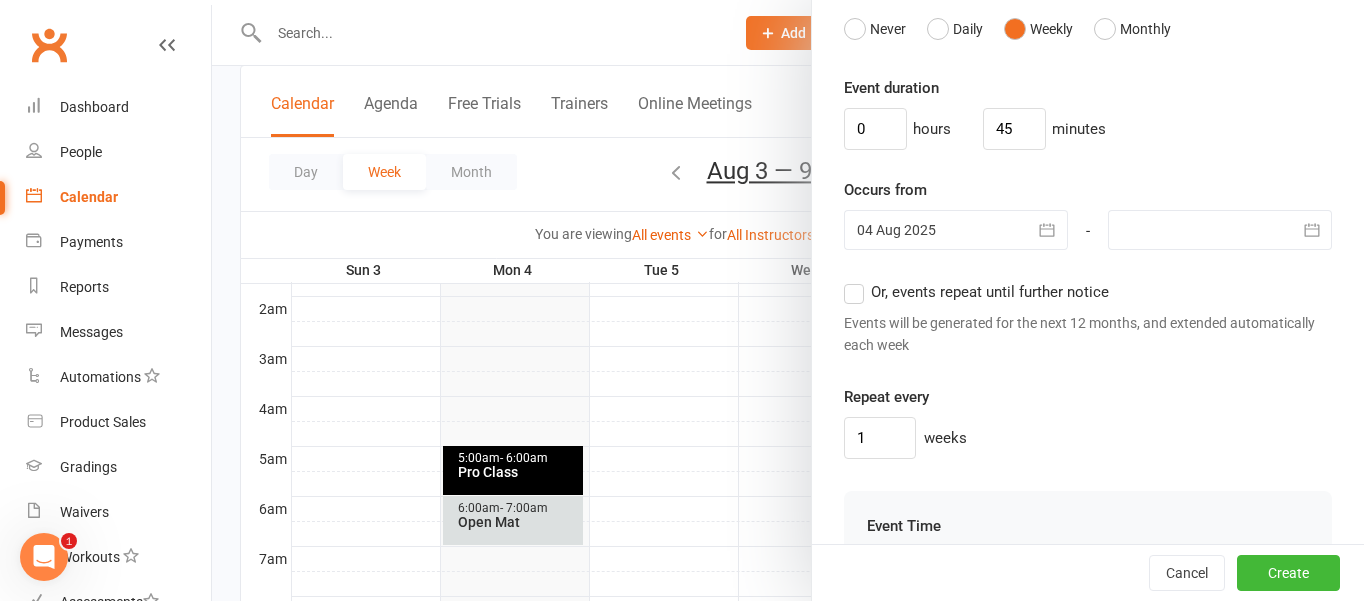 click on "Or, events repeat until further notice" at bounding box center [976, 292] 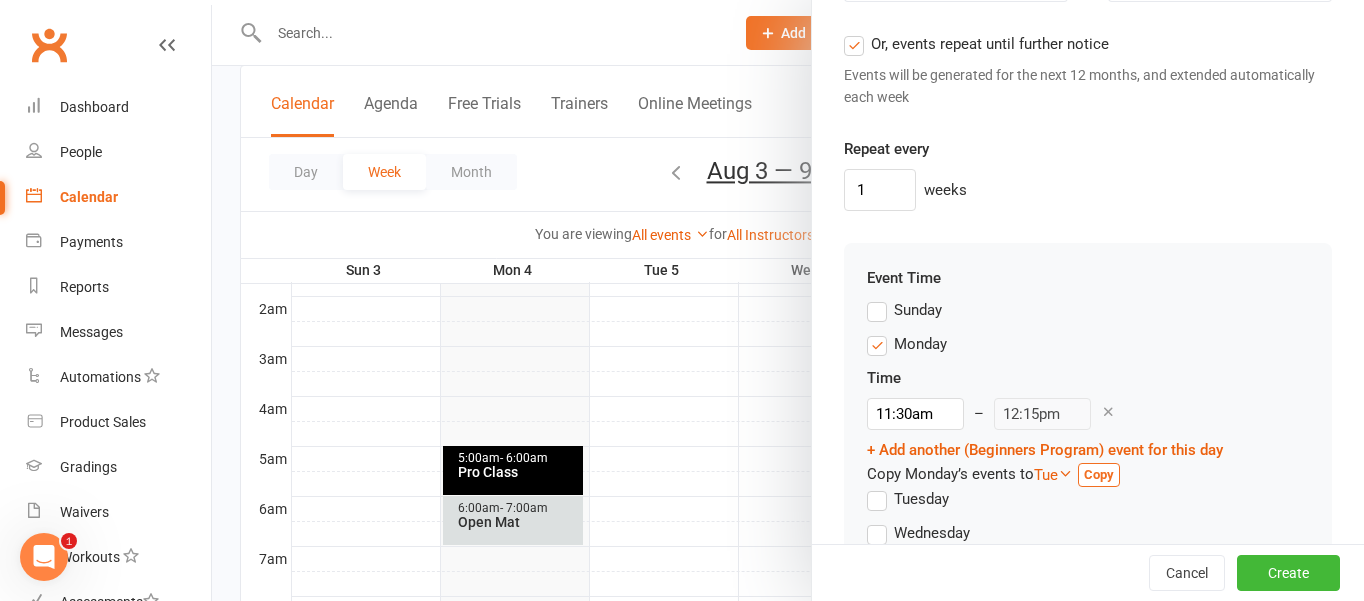 scroll, scrollTop: 1844, scrollLeft: 0, axis: vertical 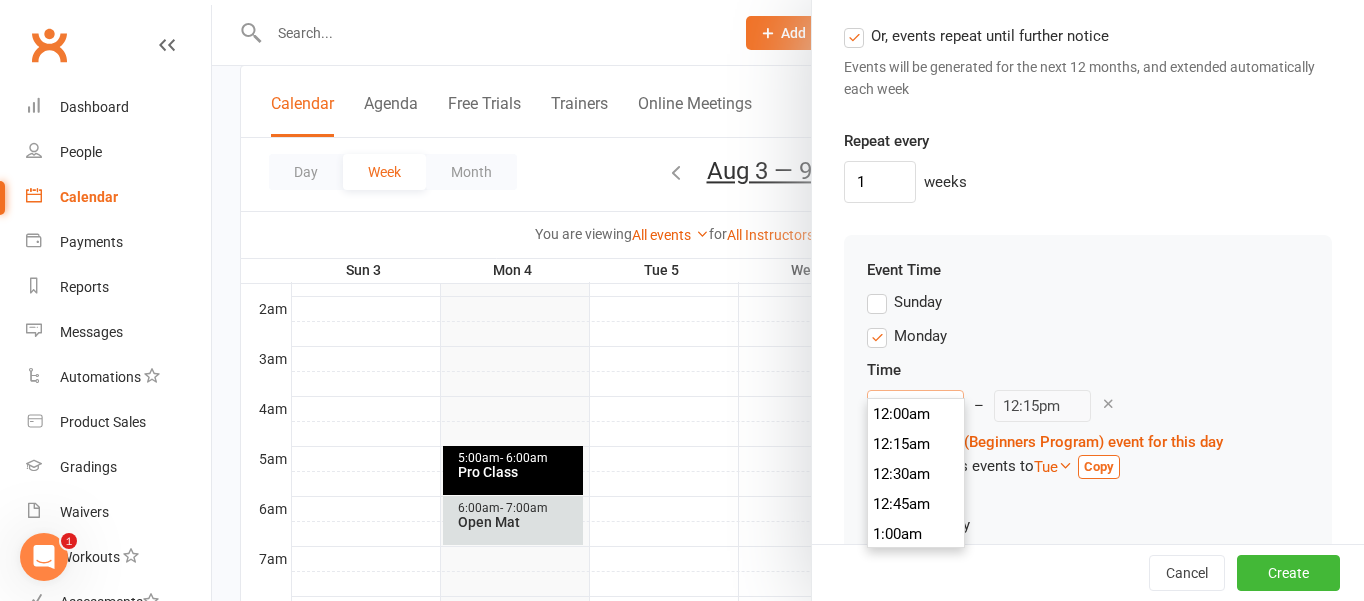 click on "11:30am" at bounding box center [915, 406] 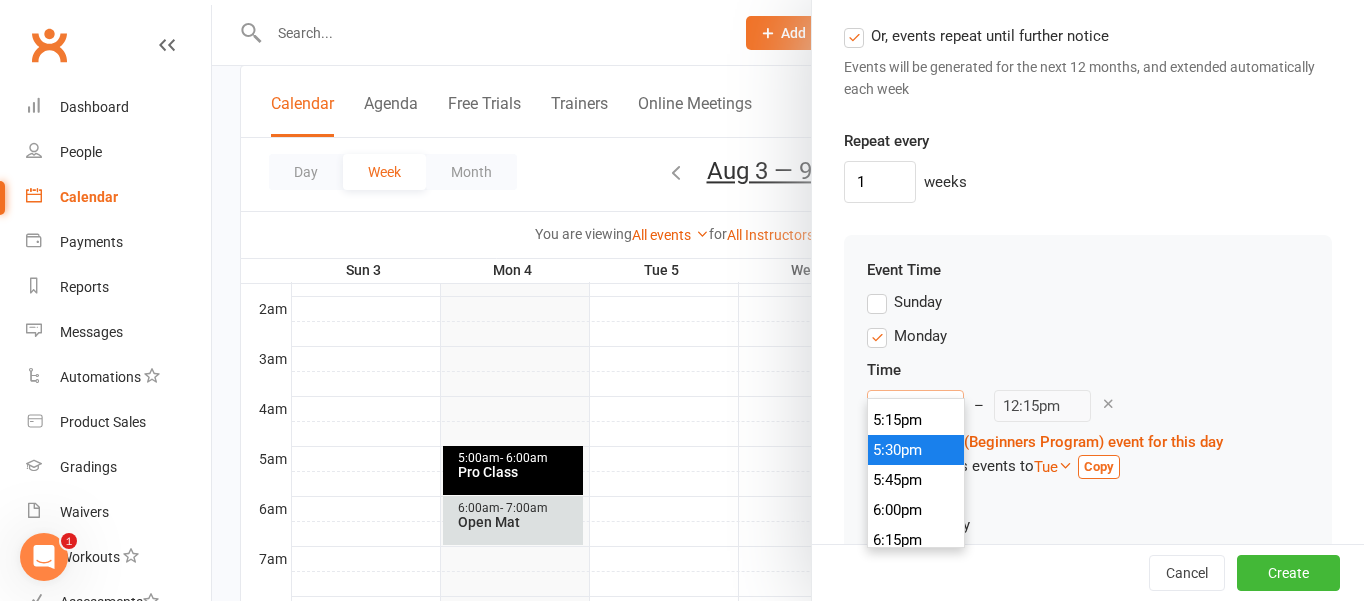 scroll, scrollTop: 2063, scrollLeft: 0, axis: vertical 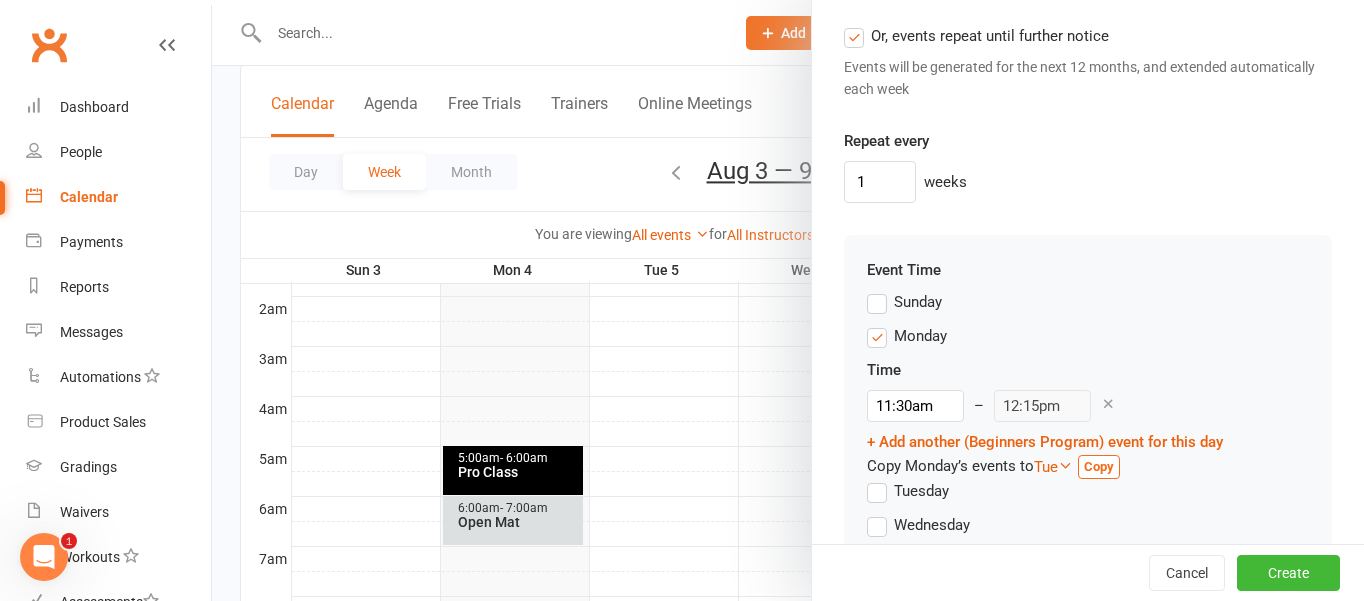 click on "Sunday" at bounding box center (1088, 307) 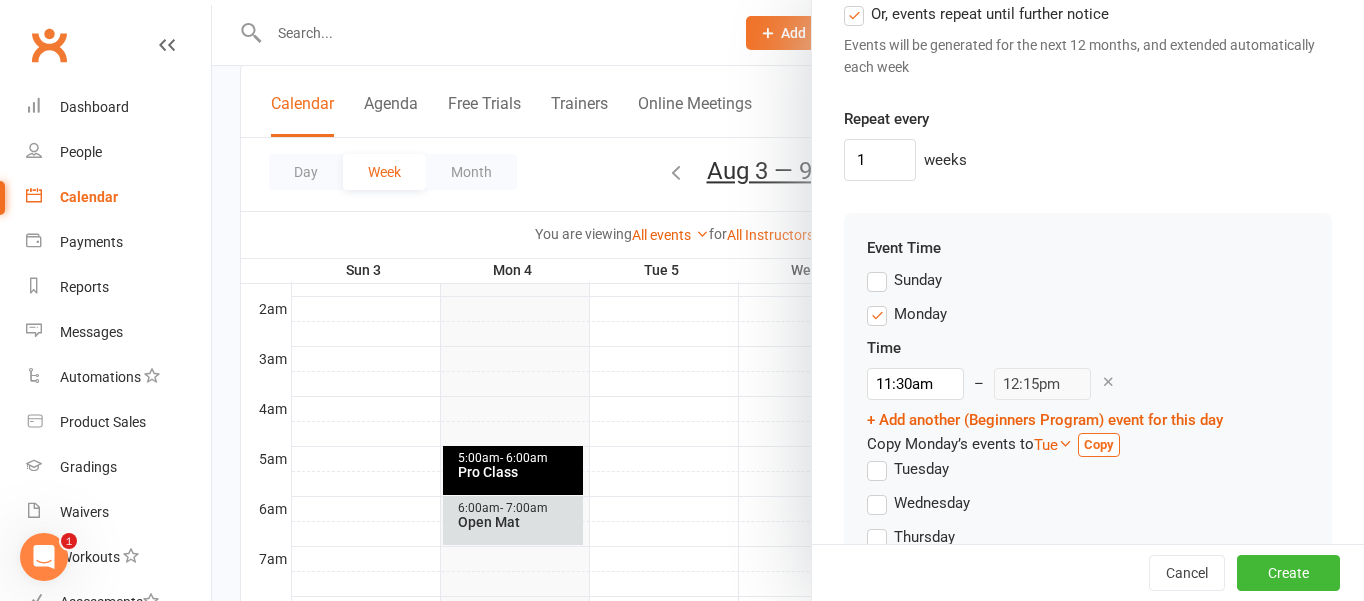 scroll, scrollTop: 1863, scrollLeft: 0, axis: vertical 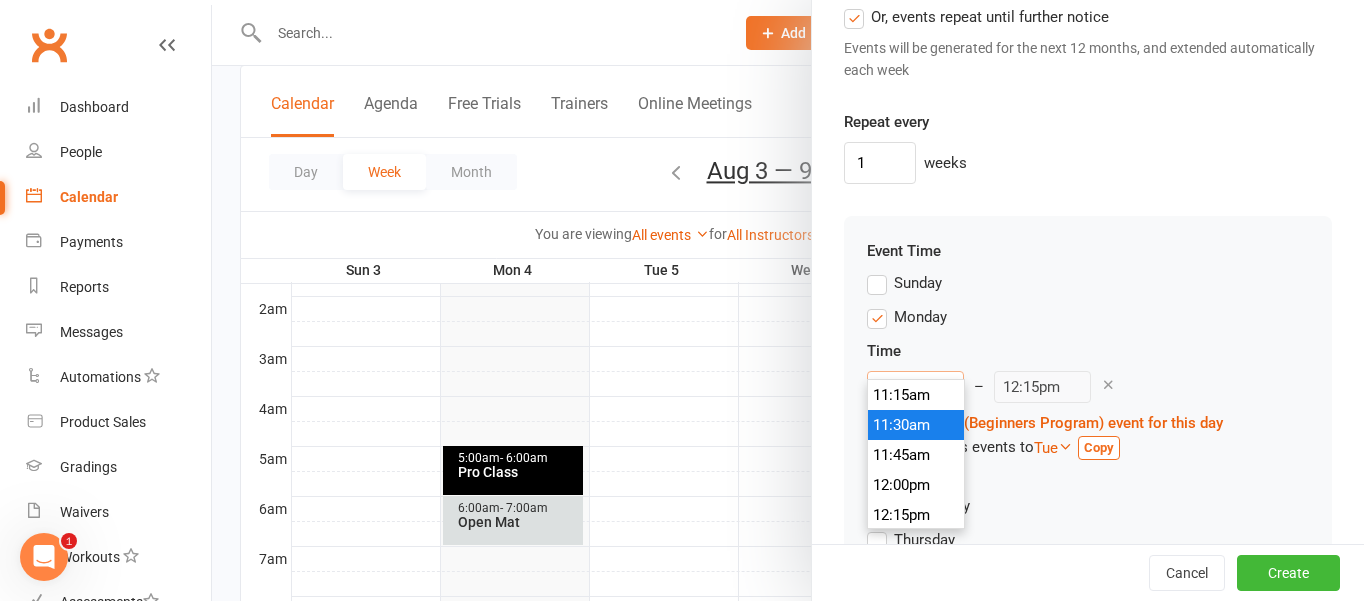 click on "11:30am" at bounding box center [915, 387] 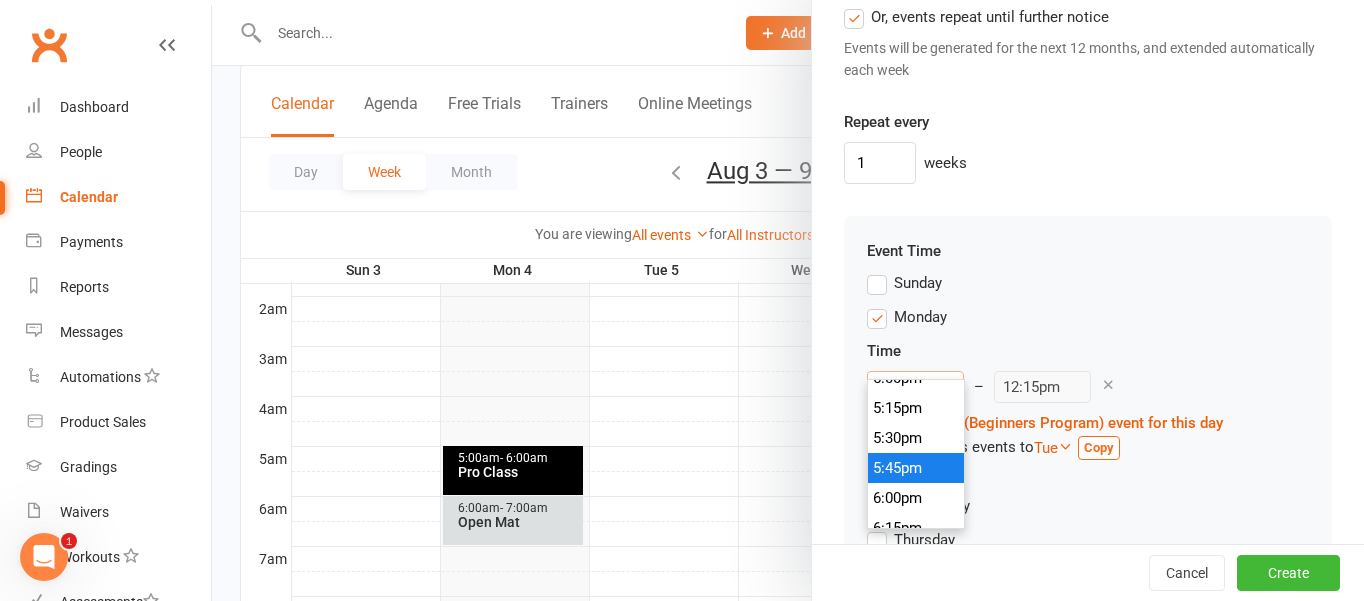 scroll, scrollTop: 2057, scrollLeft: 0, axis: vertical 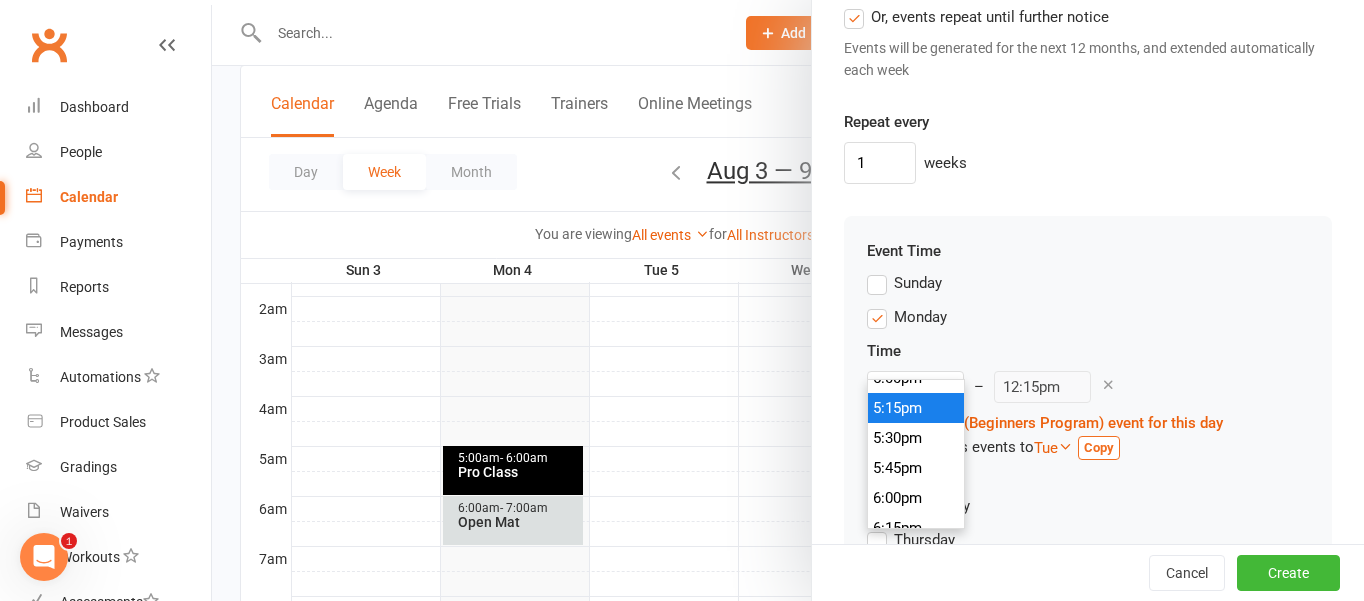 type on "5:15pm" 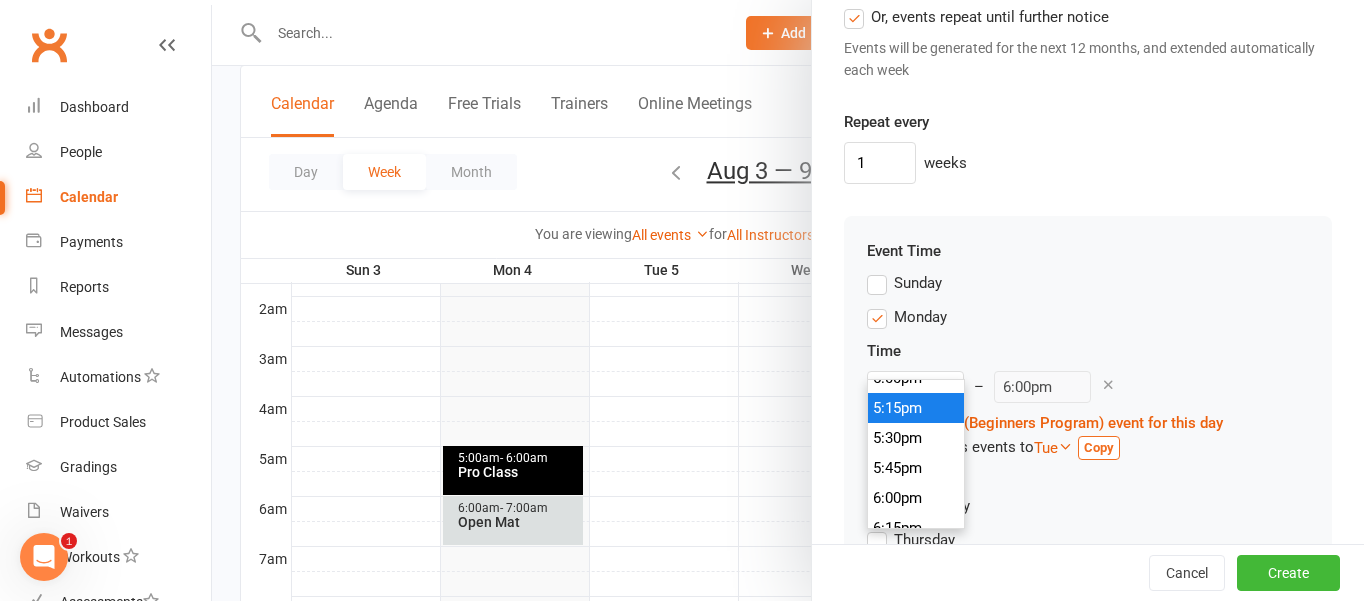click on "5:15pm" at bounding box center [916, 408] 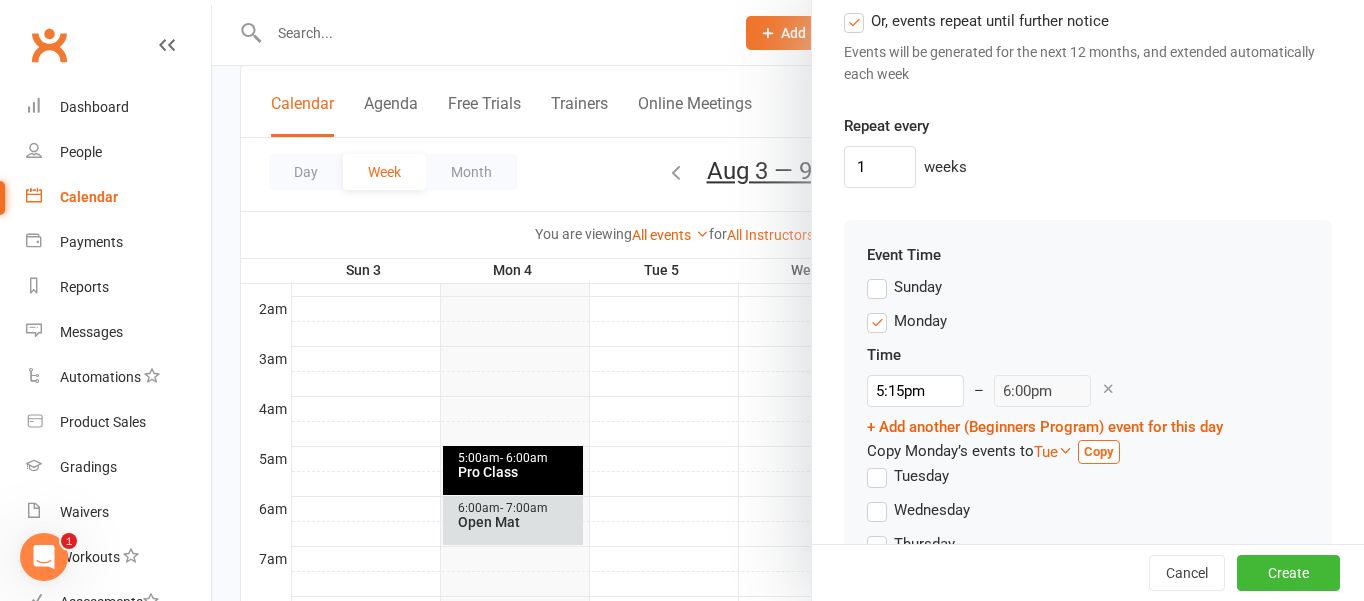 scroll, scrollTop: 1863, scrollLeft: 0, axis: vertical 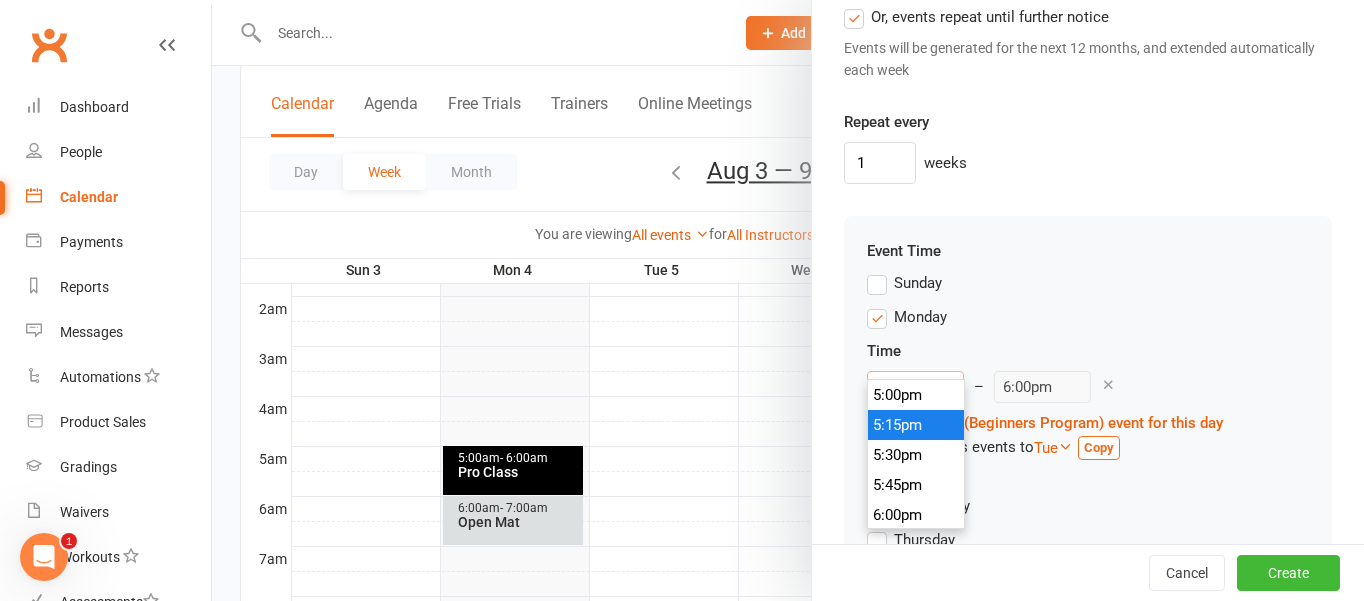 click on "5:15pm" at bounding box center [915, 387] 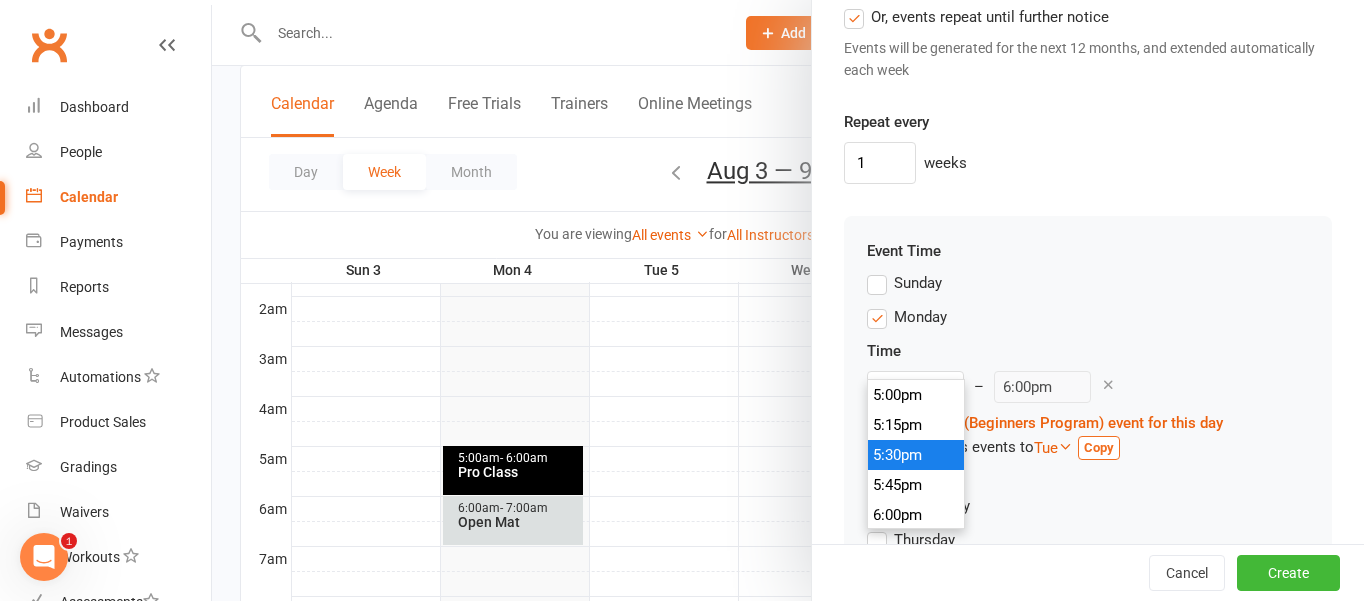 type on "5:30pm" 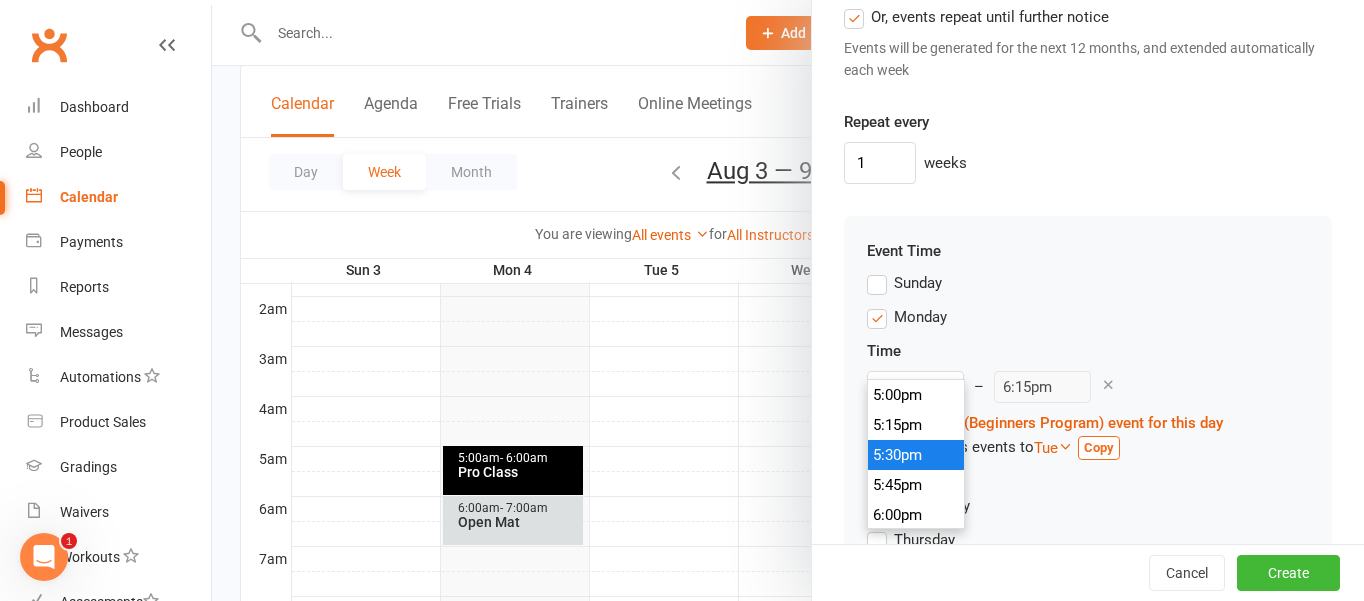 click on "5:30pm" at bounding box center (916, 455) 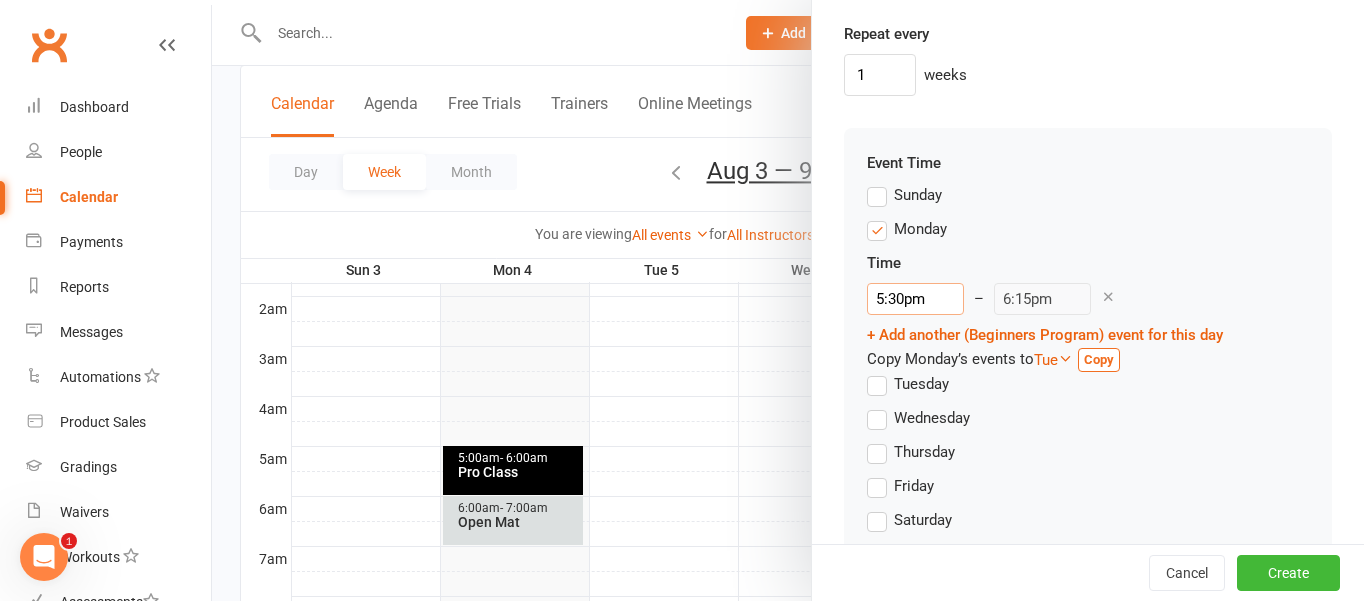 scroll, scrollTop: 1960, scrollLeft: 0, axis: vertical 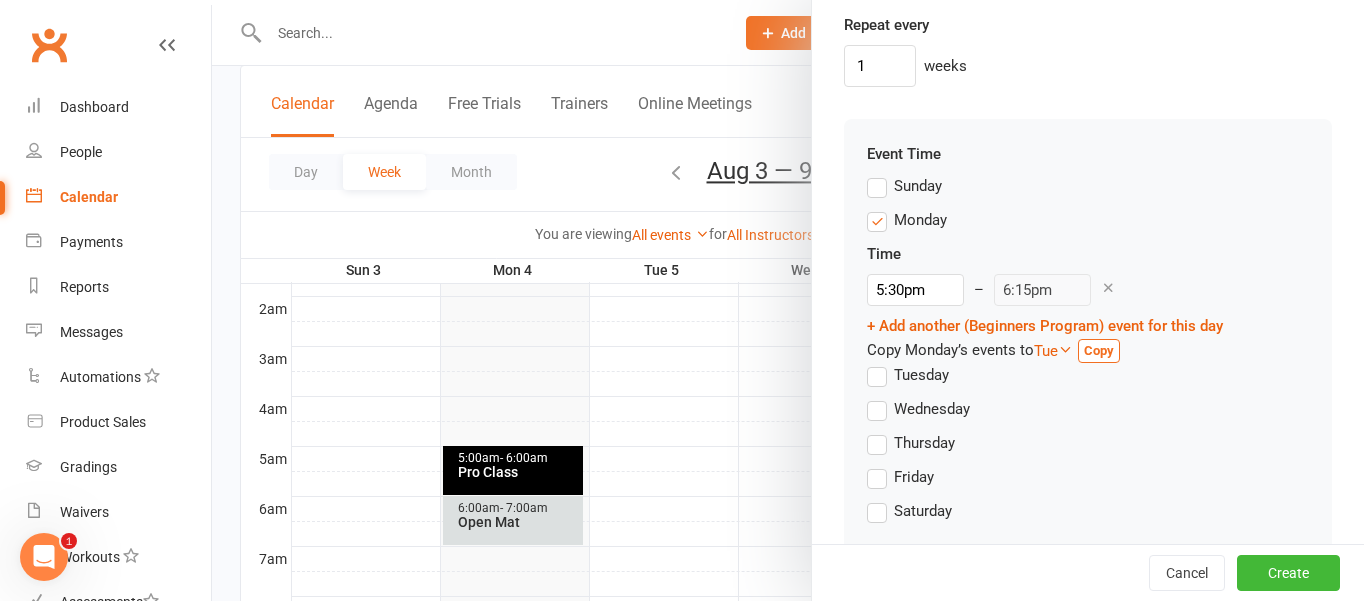 click on "Tuesday" at bounding box center (908, 375) 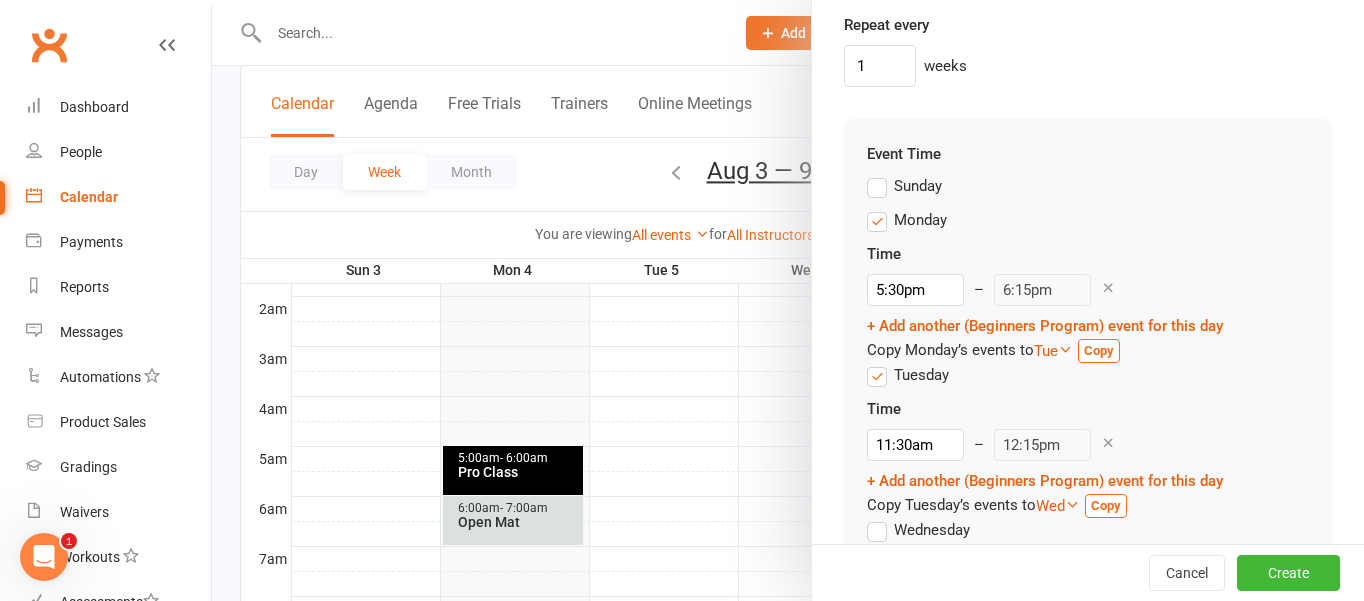 click on "Tuesday" at bounding box center [908, 375] 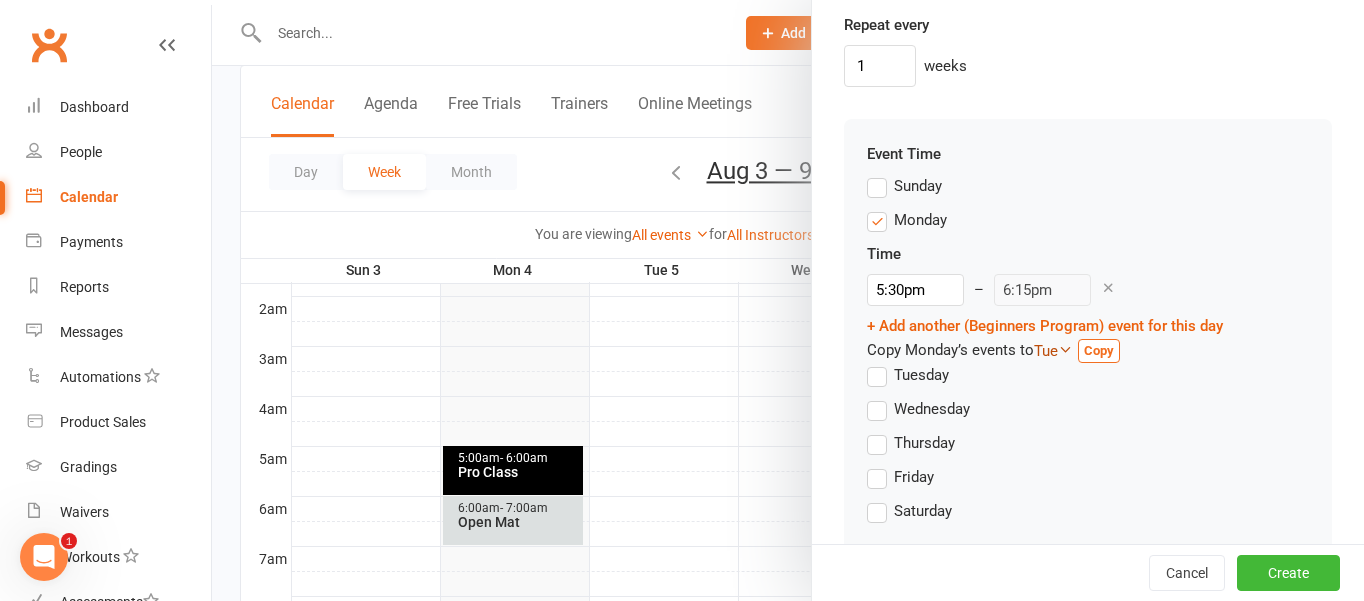 click on "Tue" at bounding box center (1053, 351) 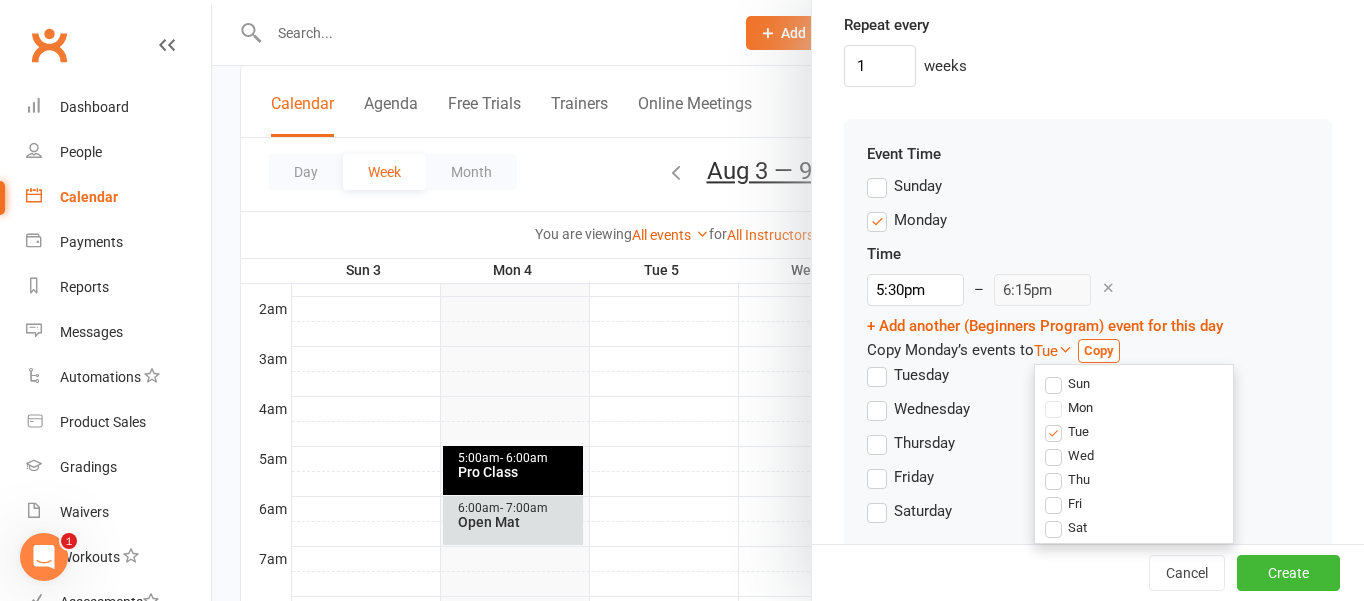 click on "Wed" at bounding box center (1069, 455) 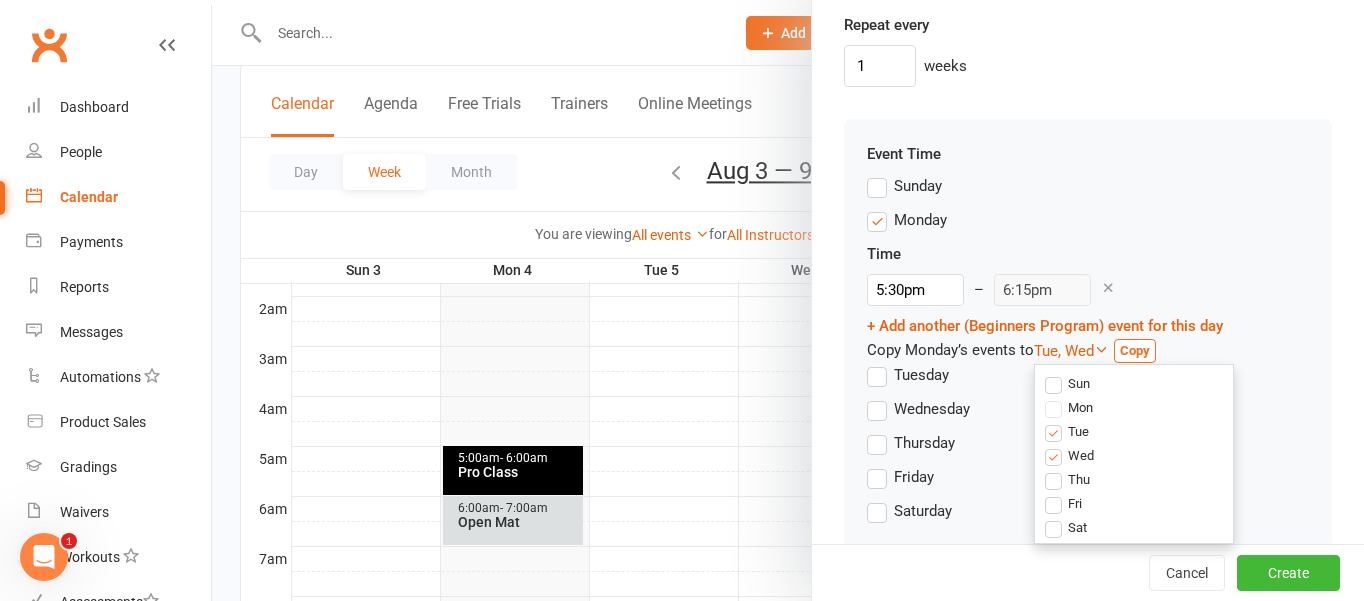 click on "Wednesday" at bounding box center [1088, 414] 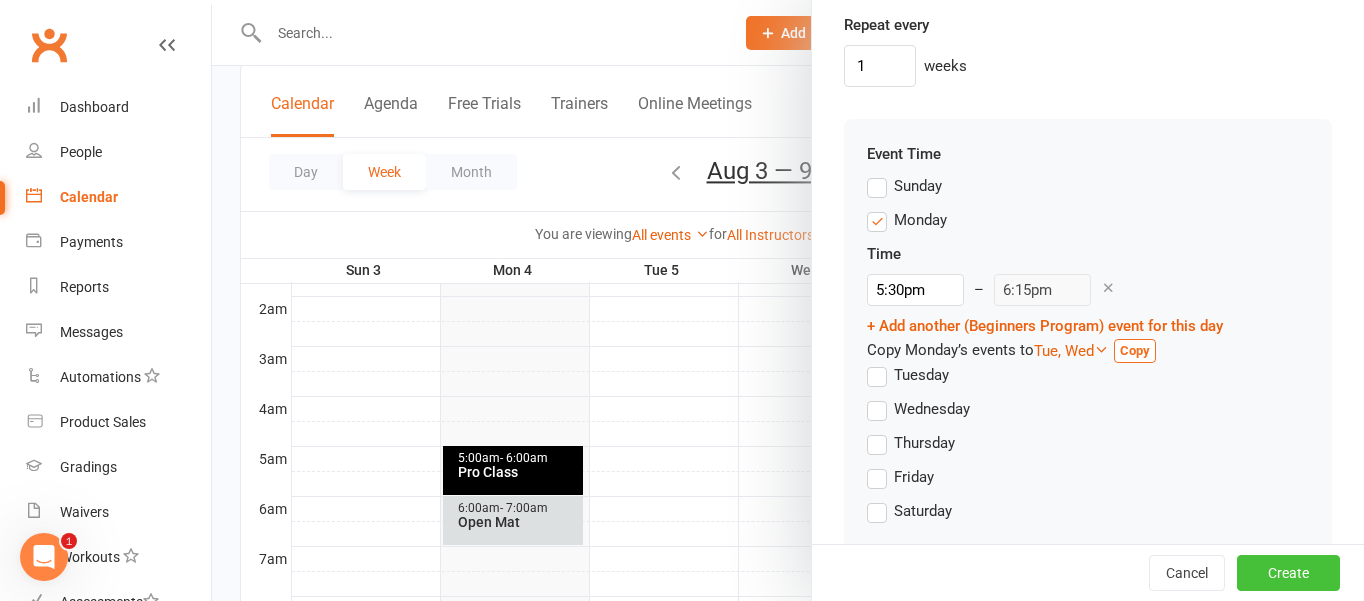 click on "Create" at bounding box center (1288, 573) 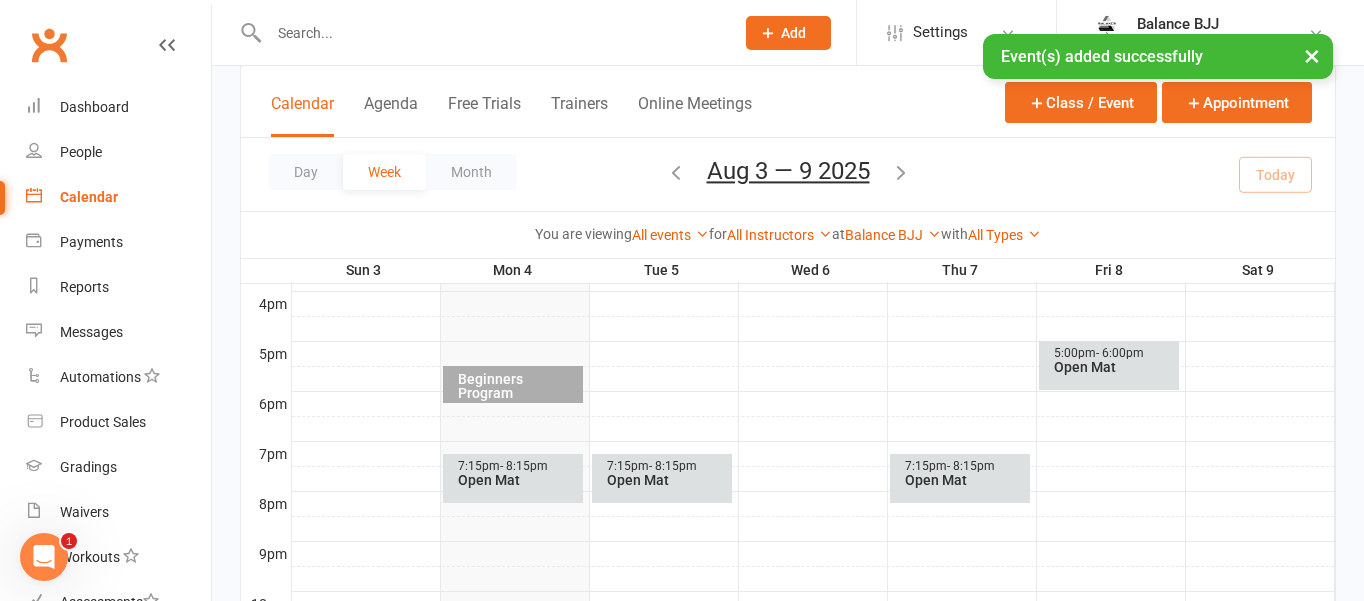 scroll, scrollTop: 914, scrollLeft: 0, axis: vertical 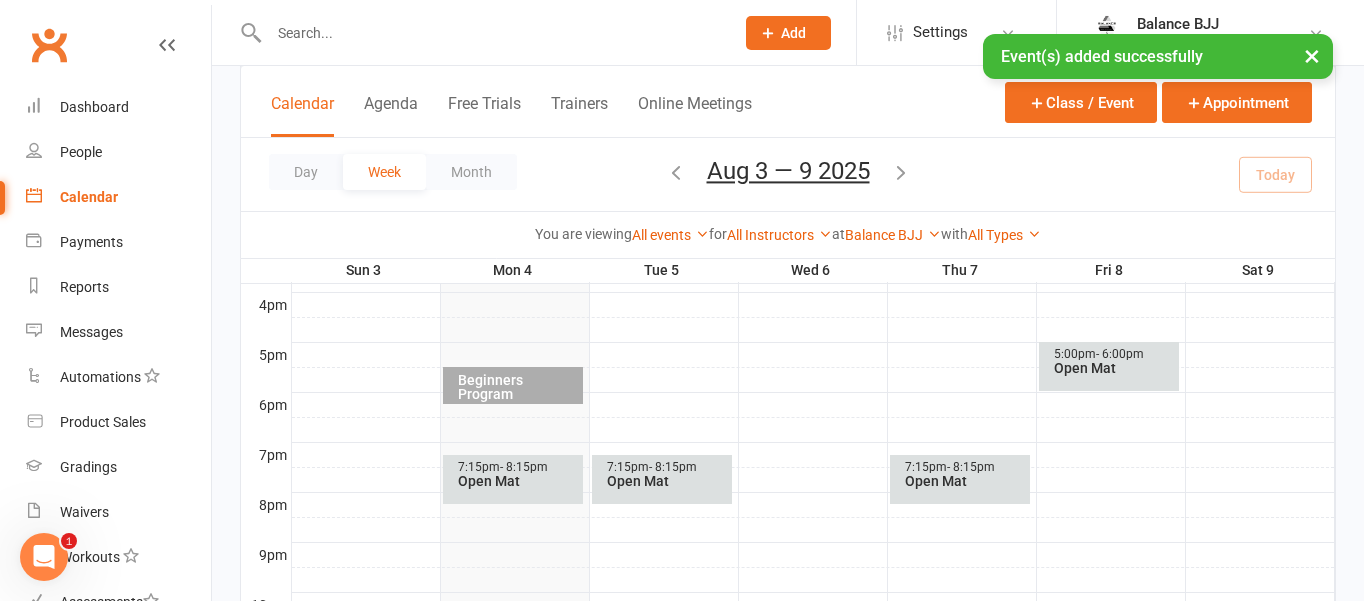 click on "Beginners Program" at bounding box center (518, 387) 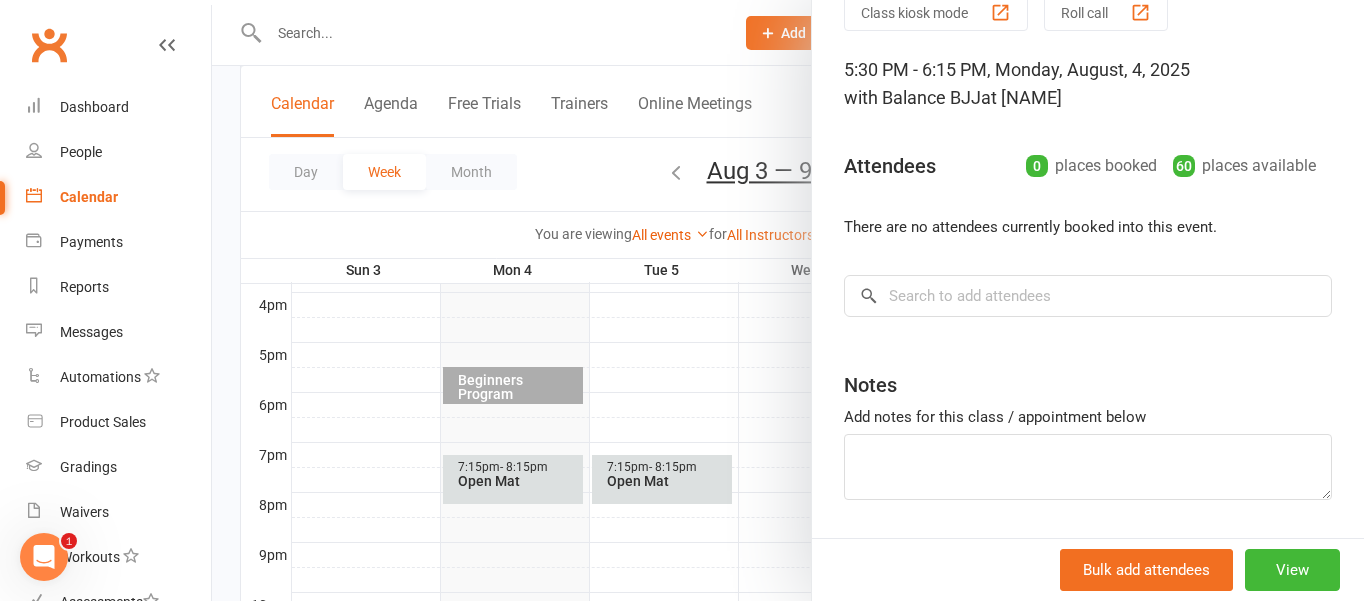scroll, scrollTop: 153, scrollLeft: 0, axis: vertical 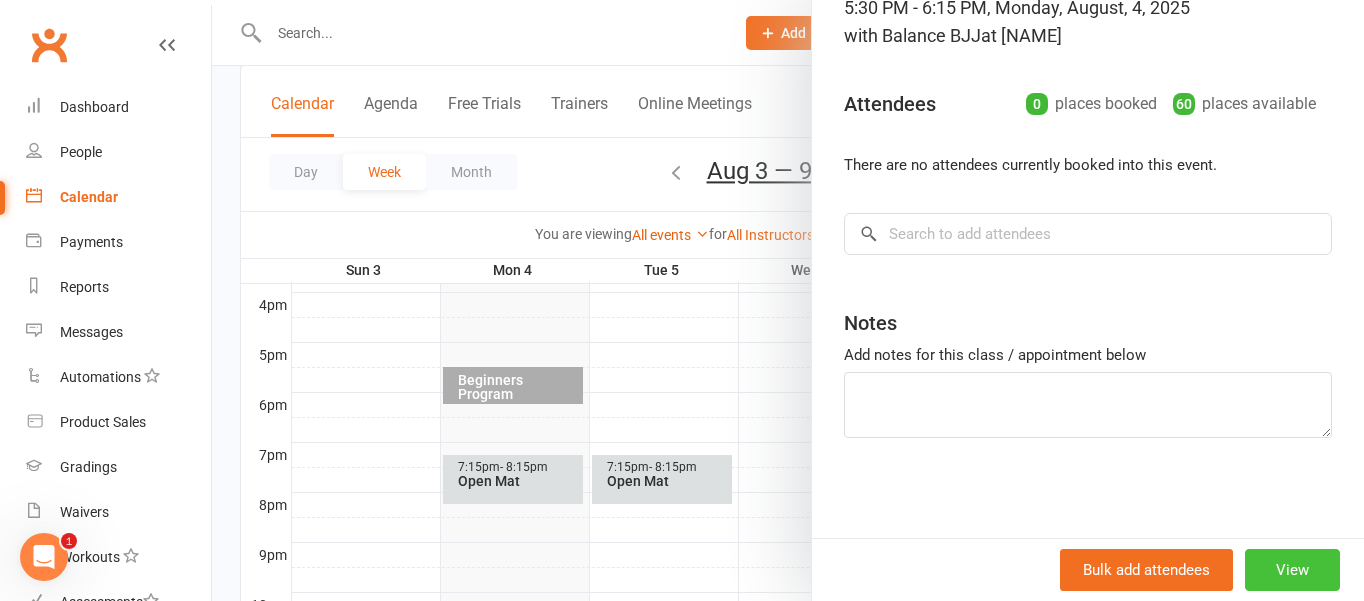 click on "View" at bounding box center [1292, 570] 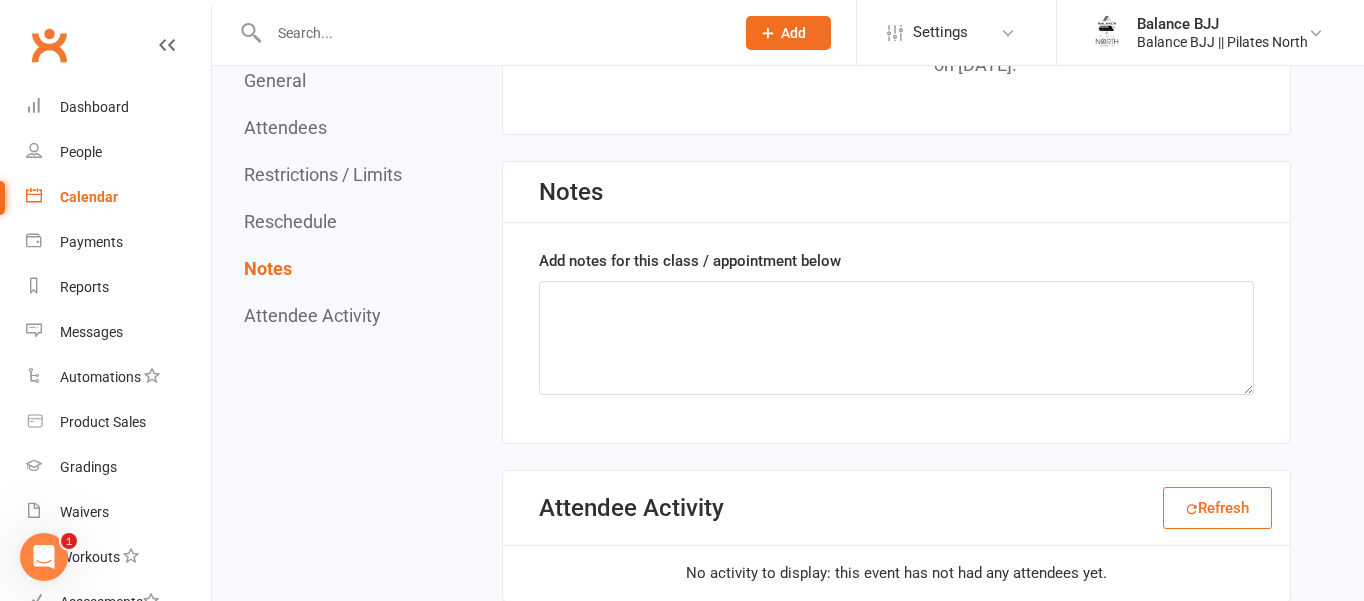 scroll, scrollTop: 2504, scrollLeft: 0, axis: vertical 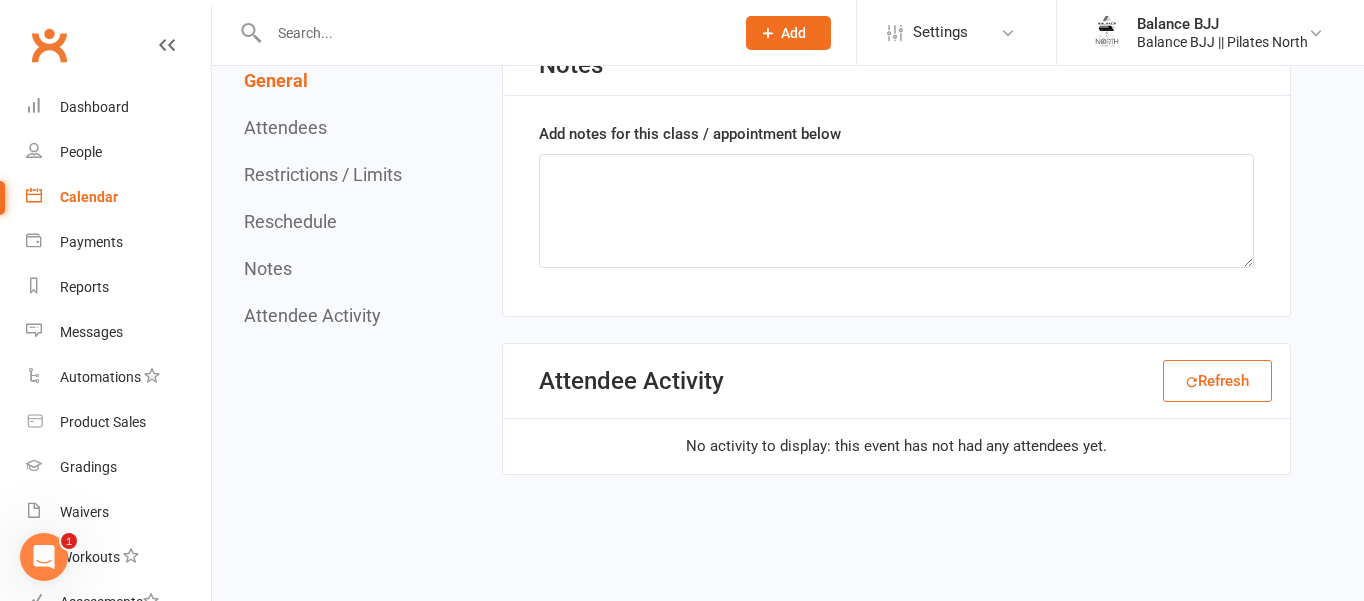 click on "Restrictions / Limits" at bounding box center (323, 174) 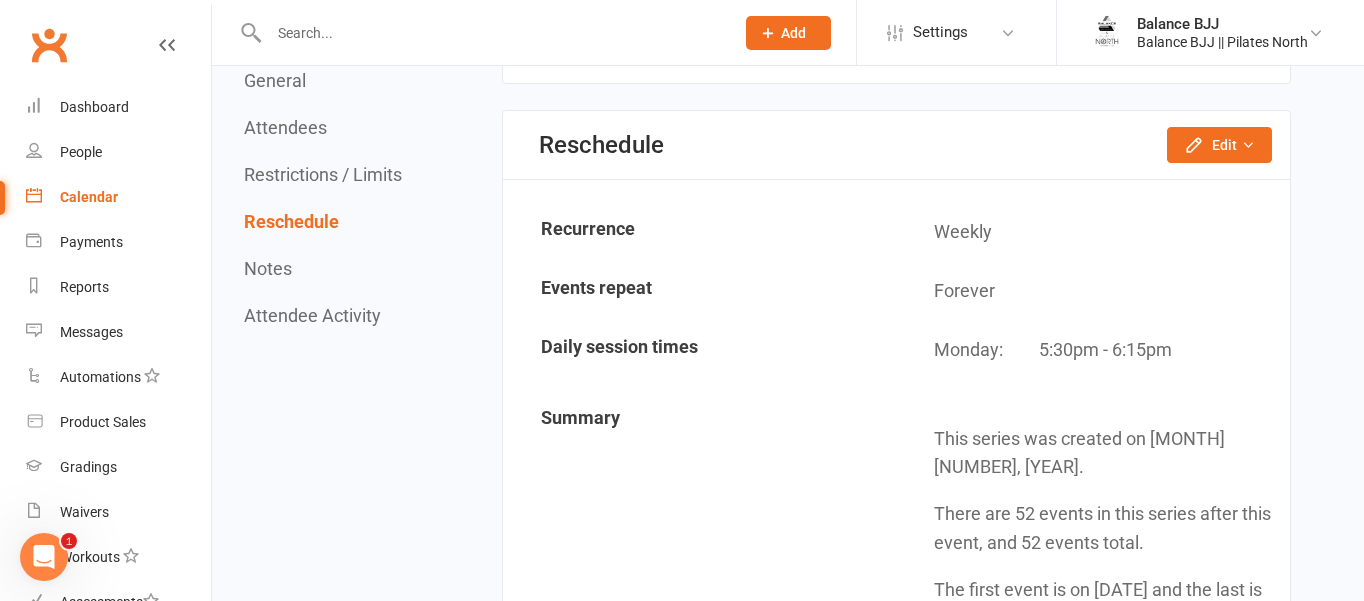 scroll, scrollTop: 1823, scrollLeft: 0, axis: vertical 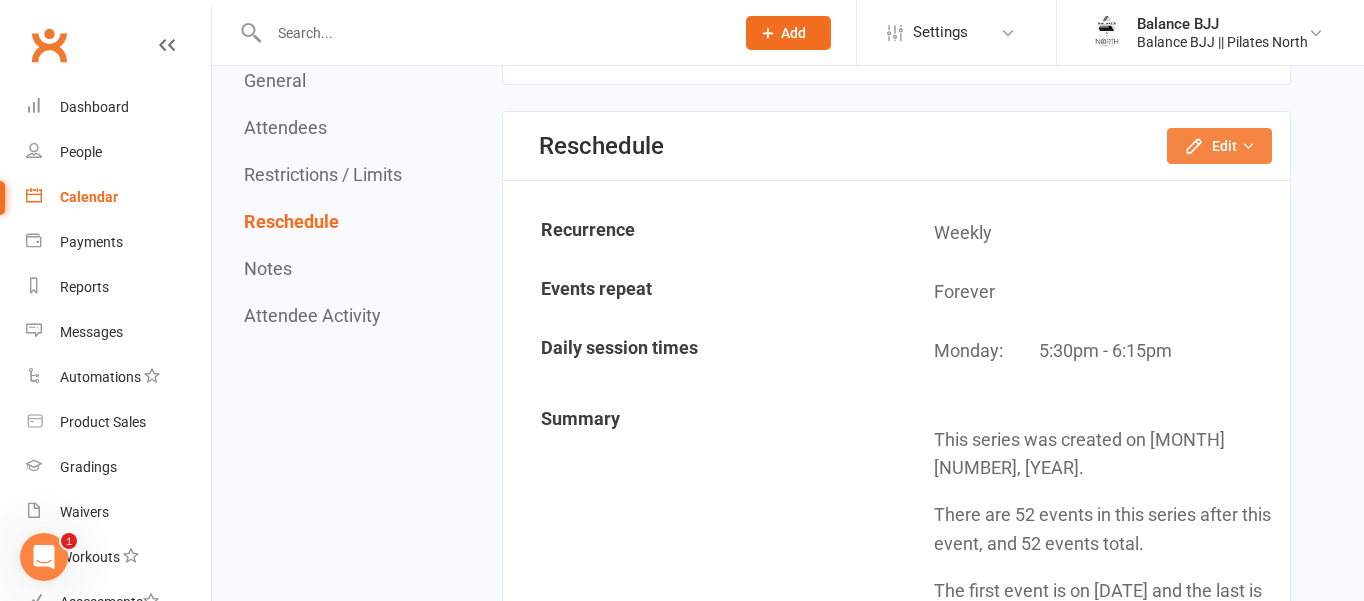 click 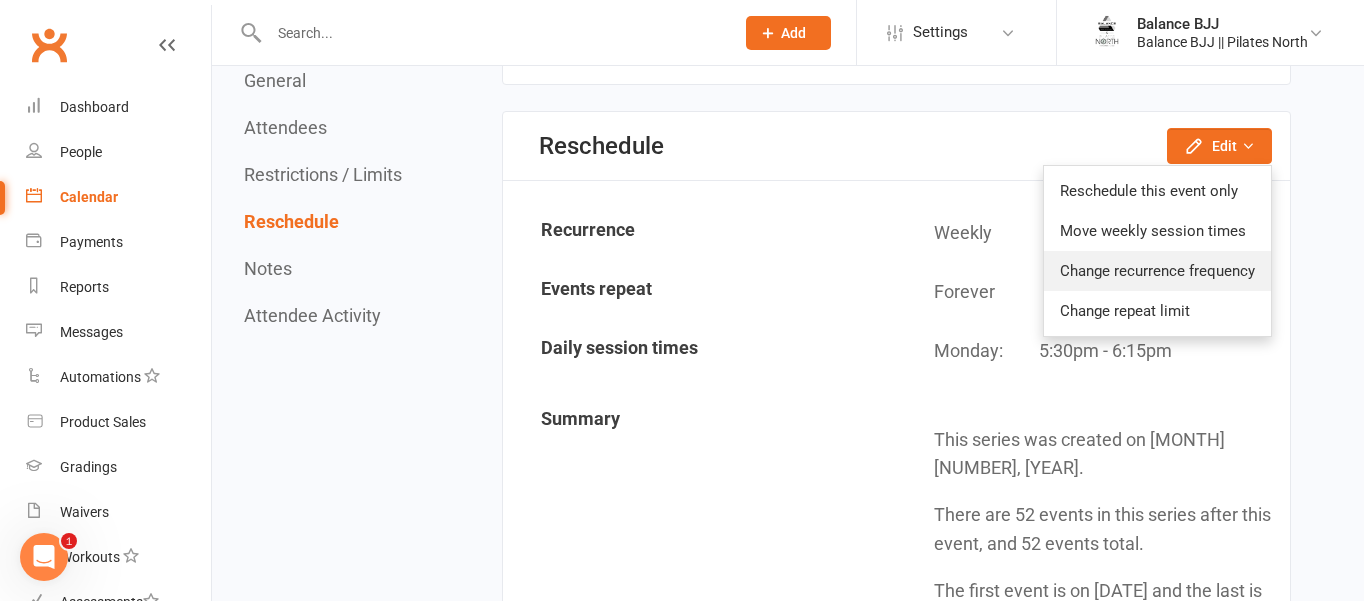 click on "Change recurrence frequency" 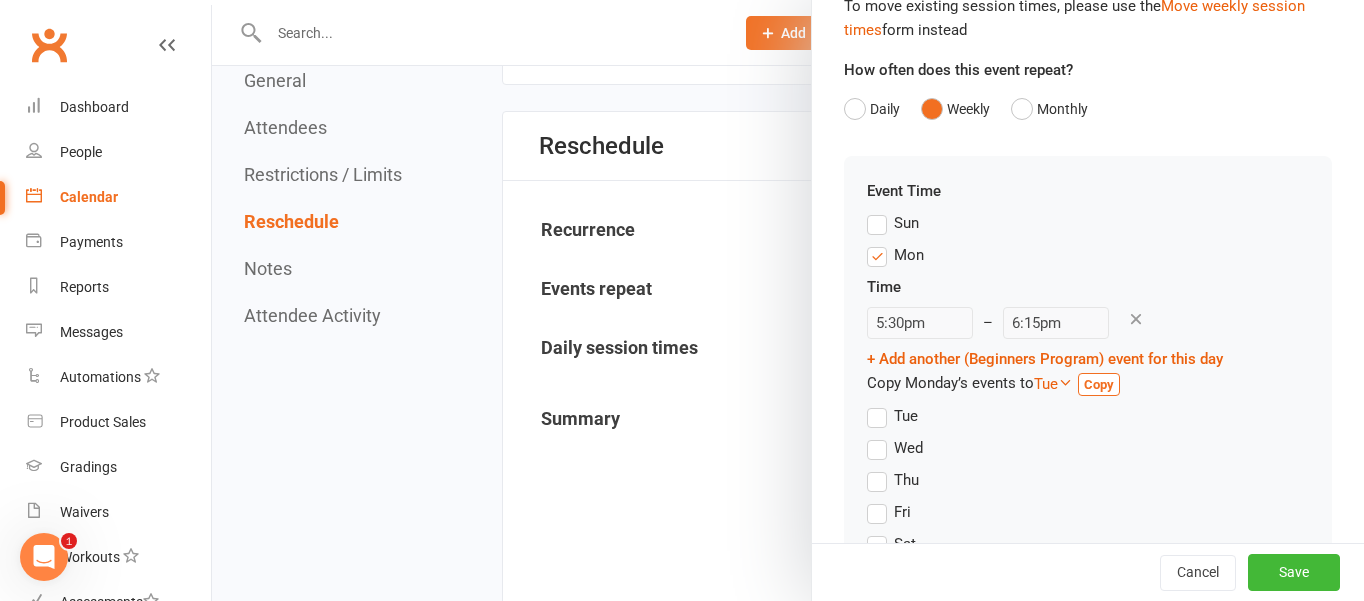 scroll, scrollTop: 206, scrollLeft: 0, axis: vertical 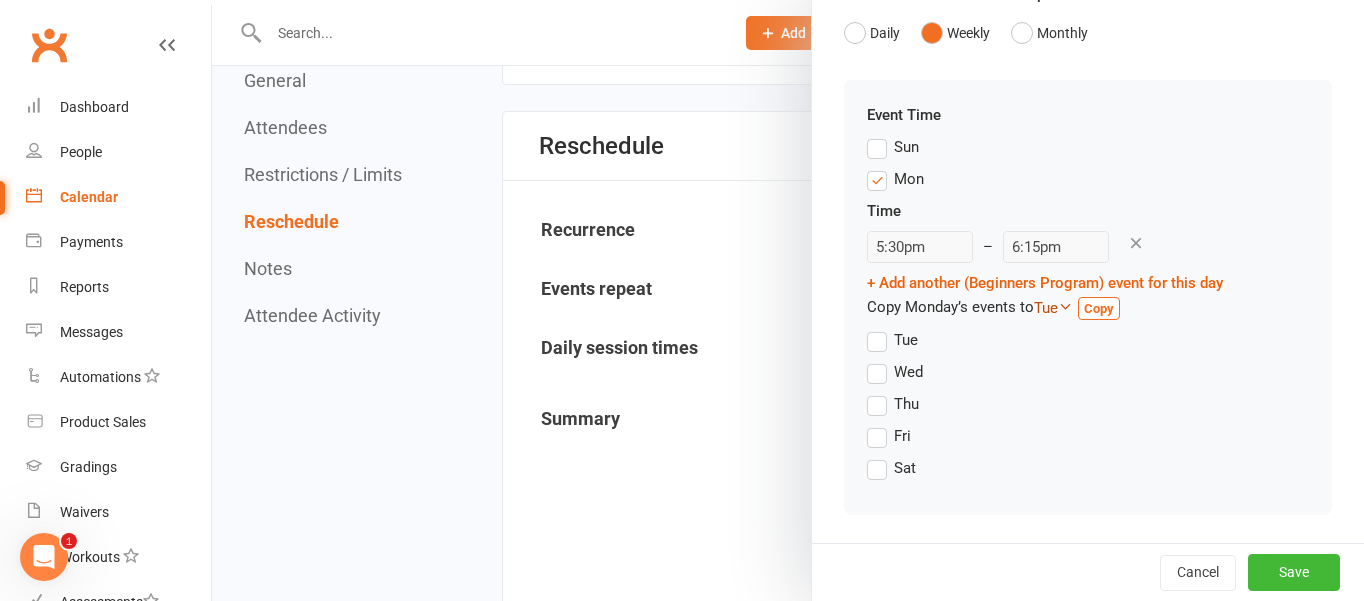 click at bounding box center (1065, 306) 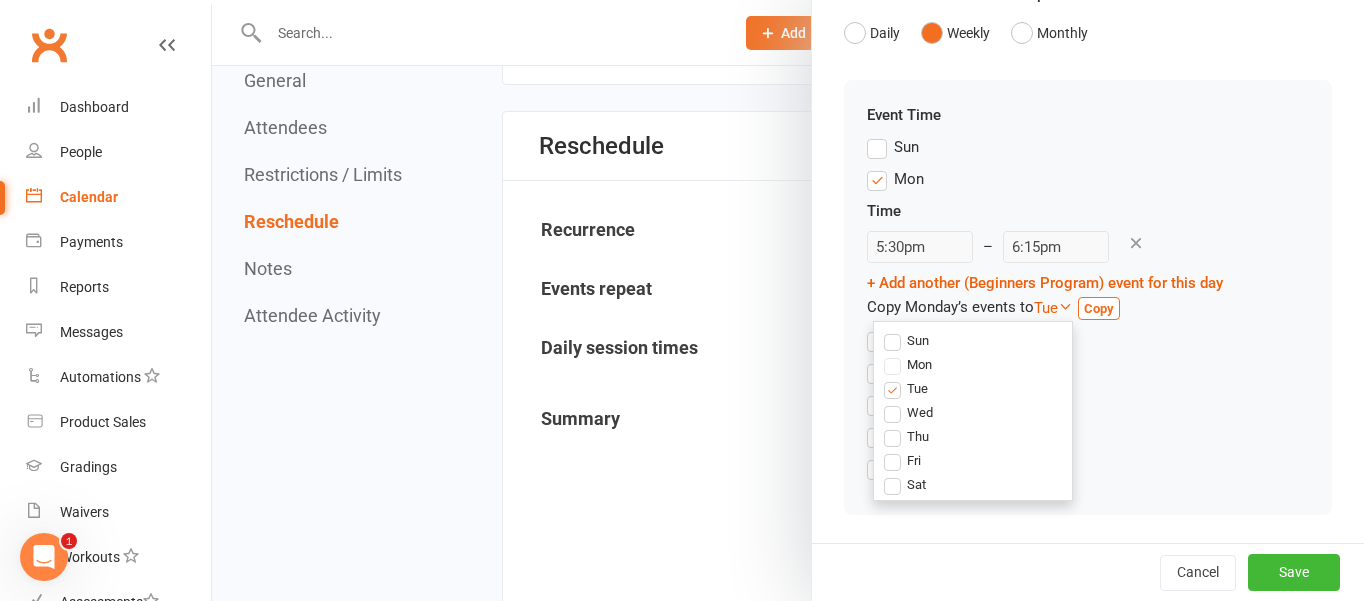 click on "Wed" at bounding box center [908, 412] 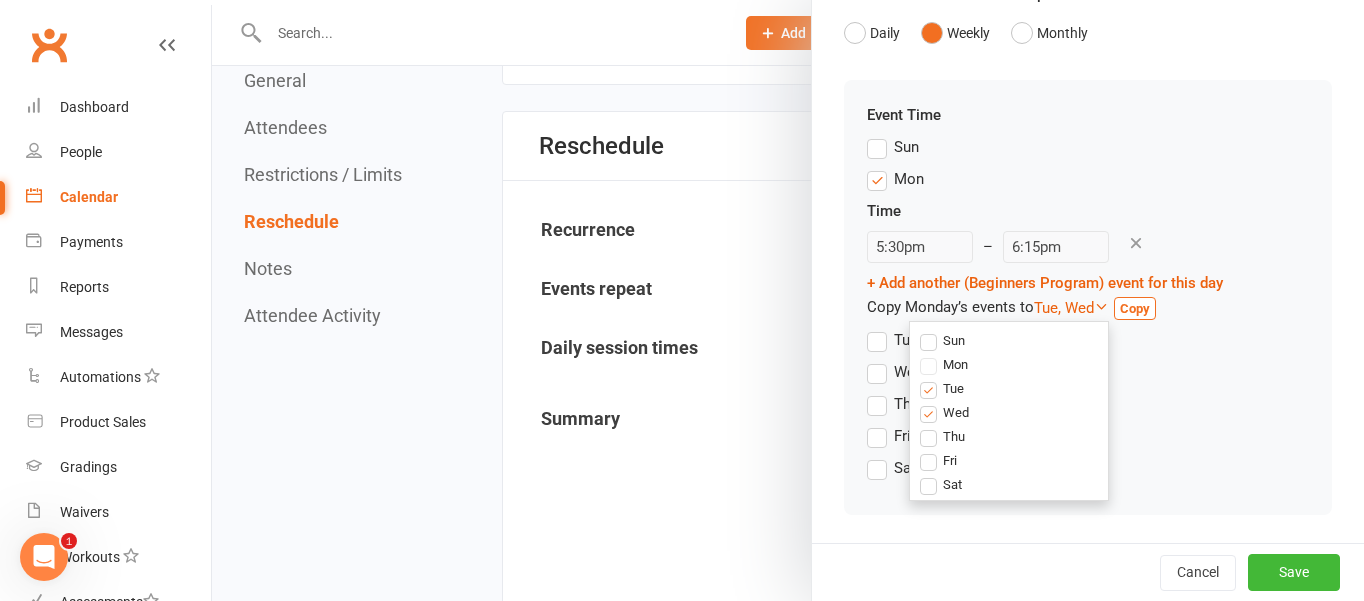 click on "Copy" at bounding box center [1135, 308] 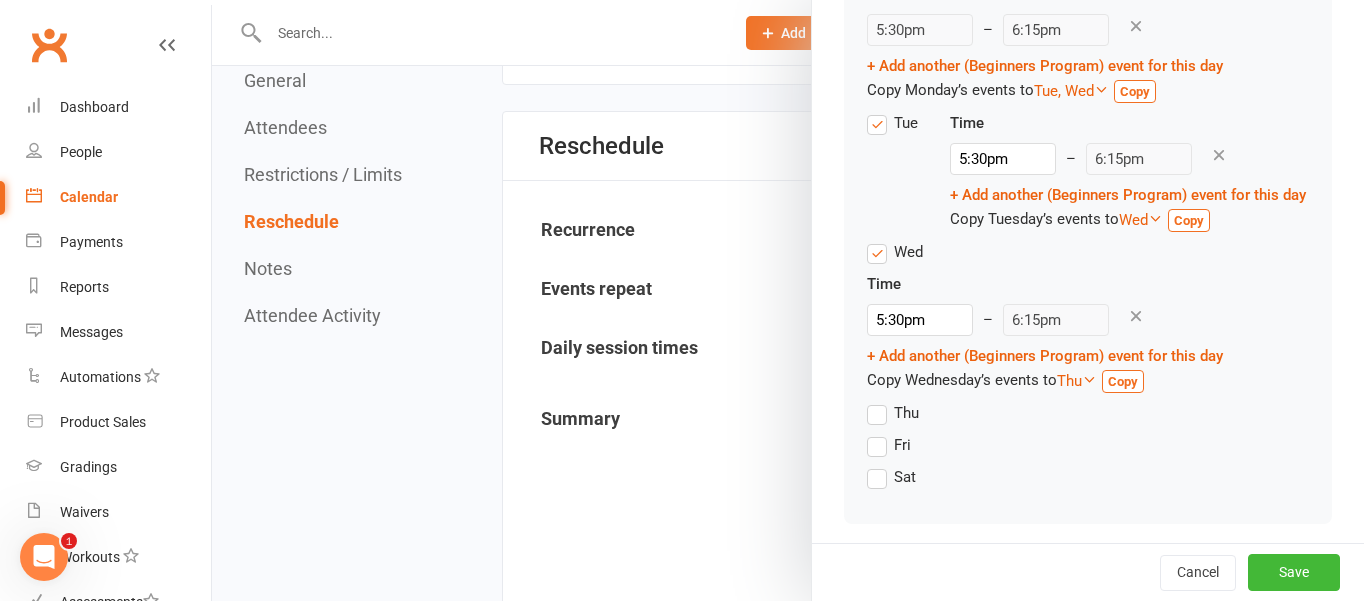 scroll, scrollTop: 431, scrollLeft: 0, axis: vertical 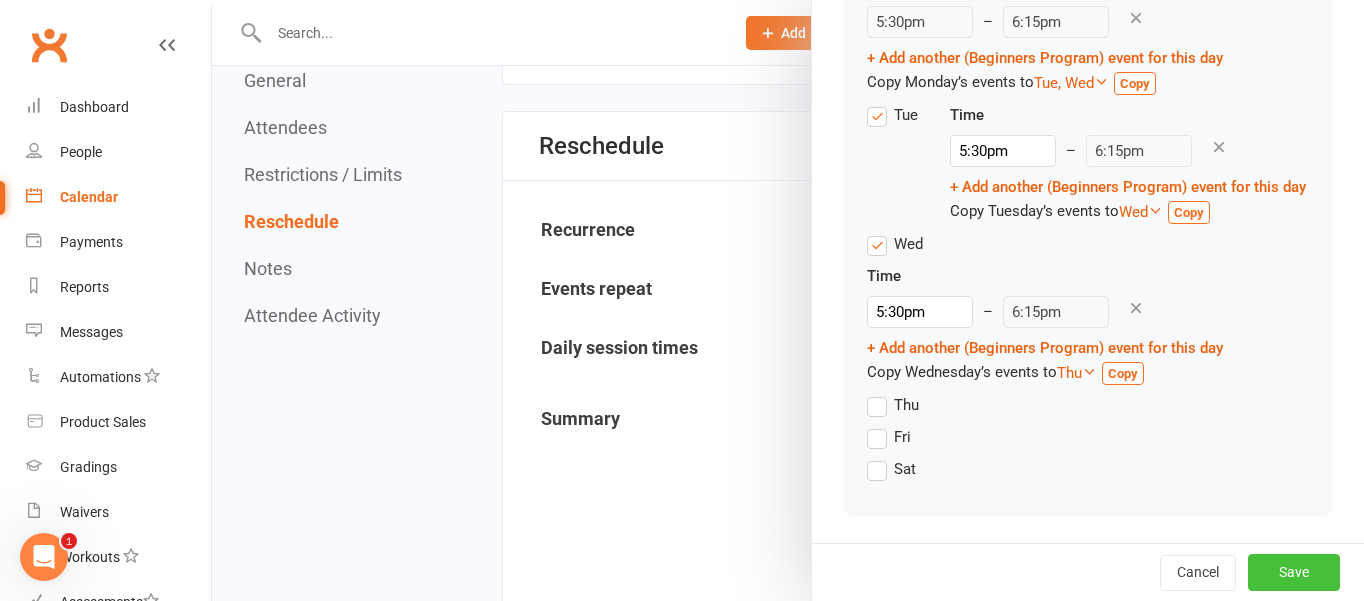 click on "Save" at bounding box center (1294, 573) 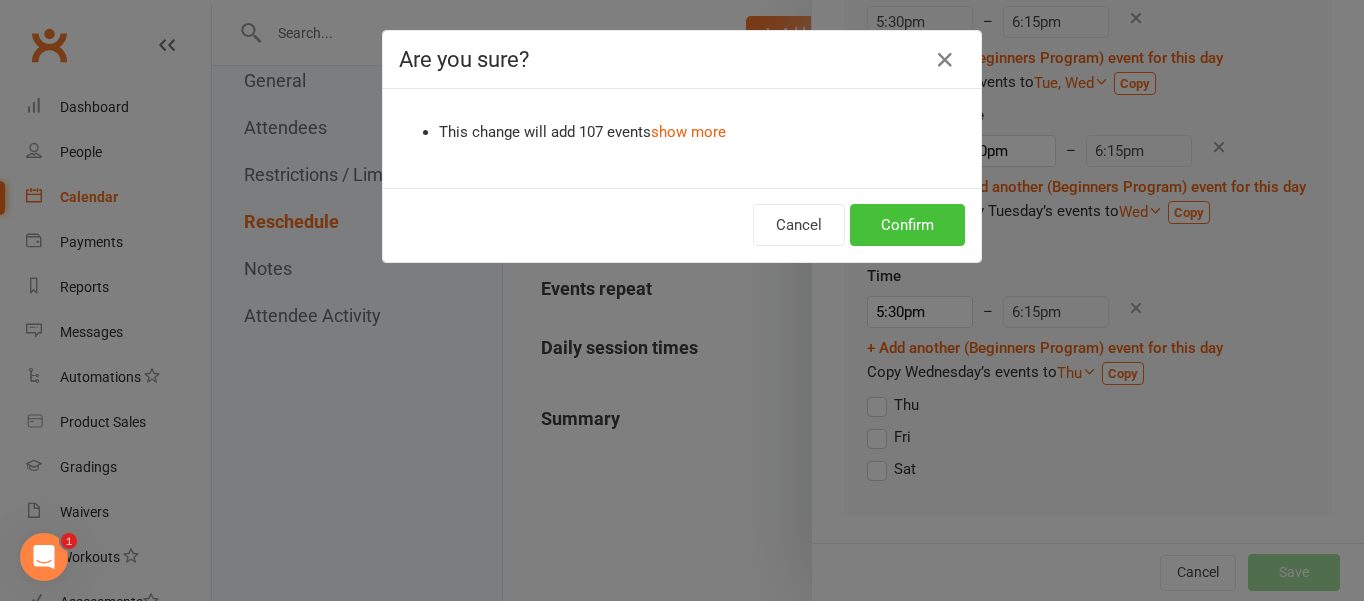 click on "Confirm" at bounding box center (907, 225) 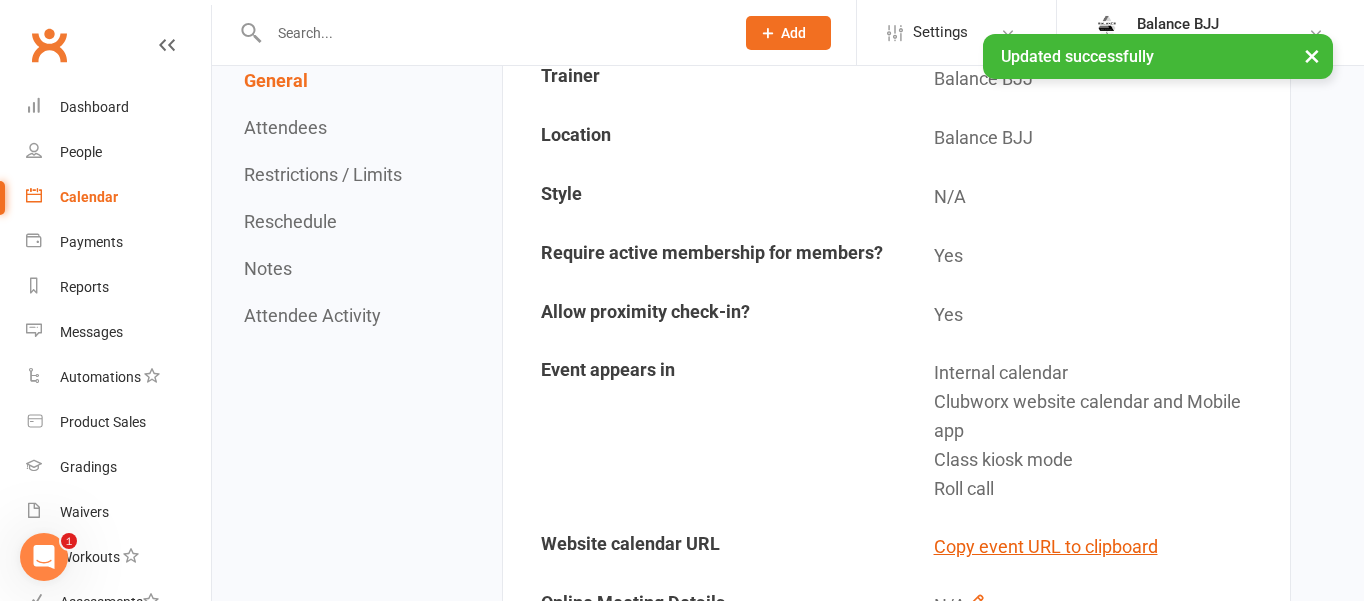 scroll, scrollTop: 0, scrollLeft: 0, axis: both 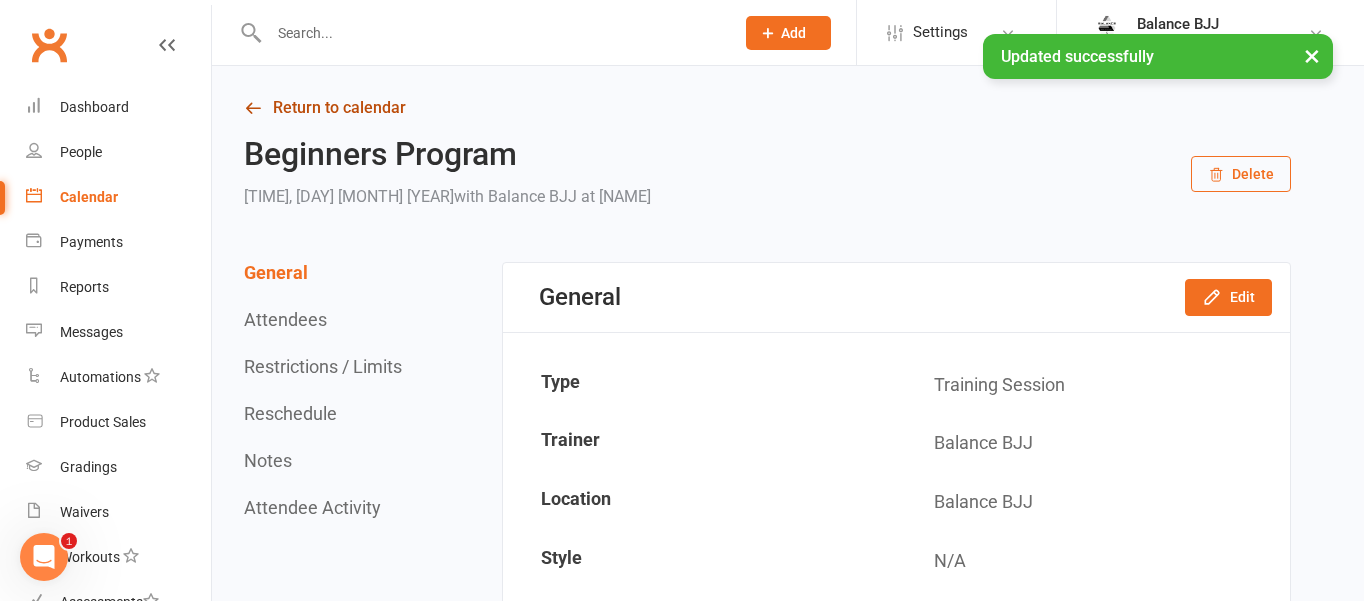 click at bounding box center [253, 108] 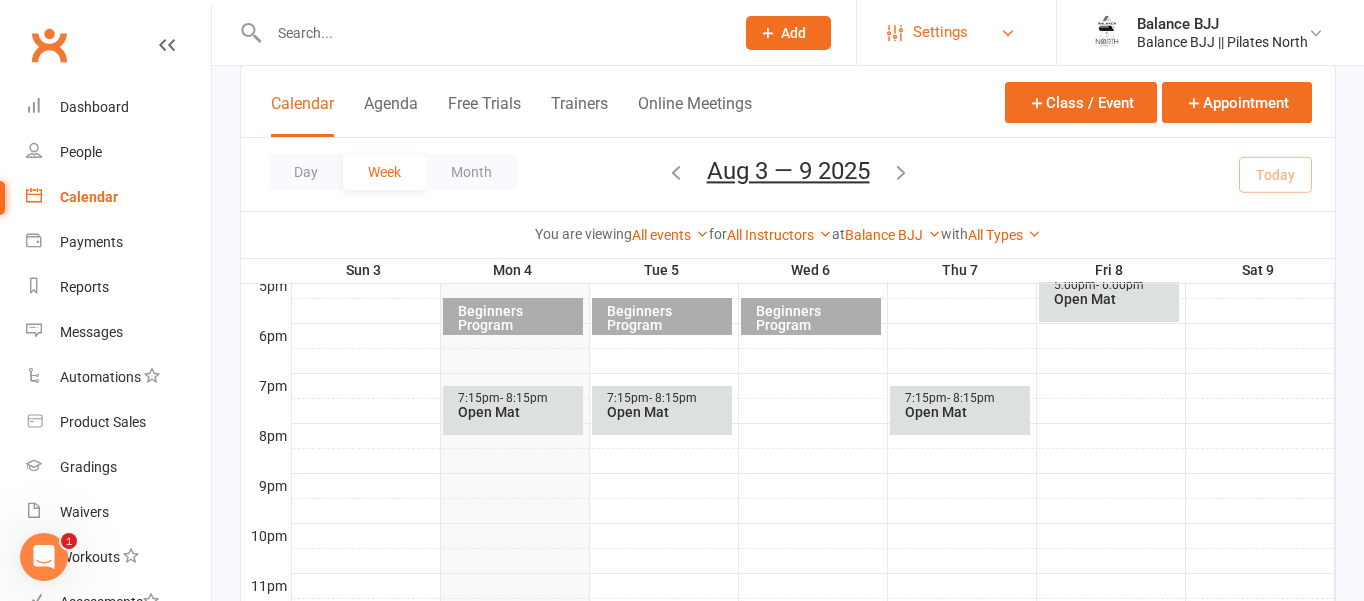 scroll, scrollTop: 1063, scrollLeft: 0, axis: vertical 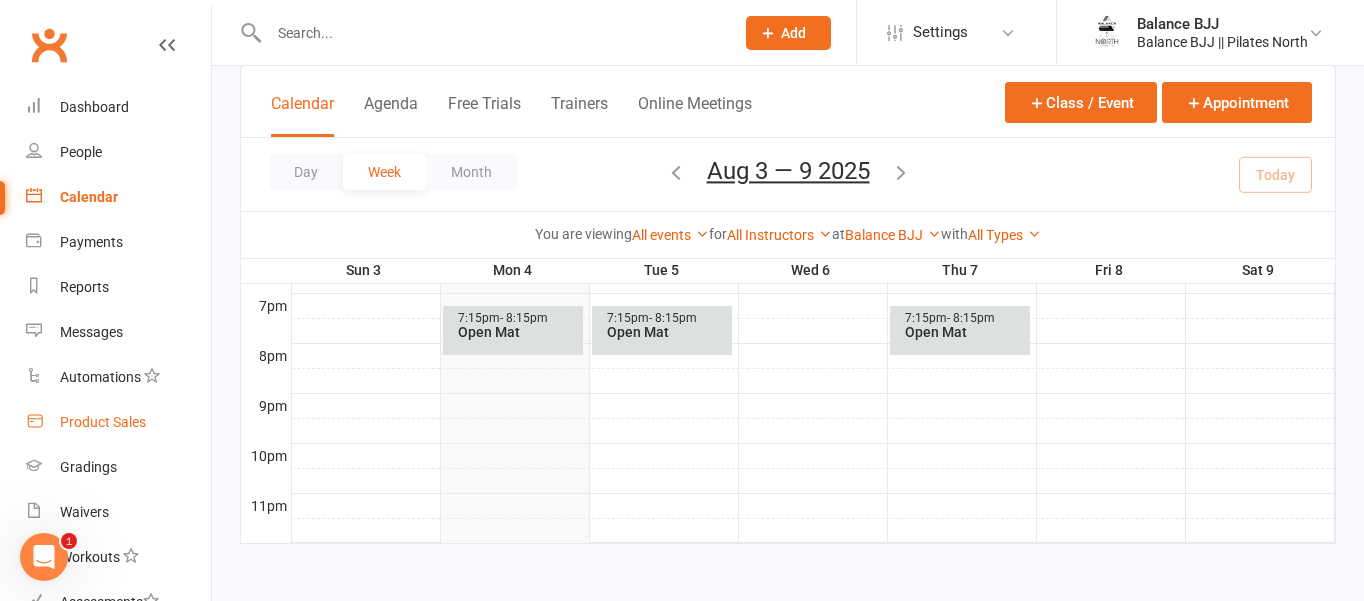 click on "Product Sales" at bounding box center (103, 422) 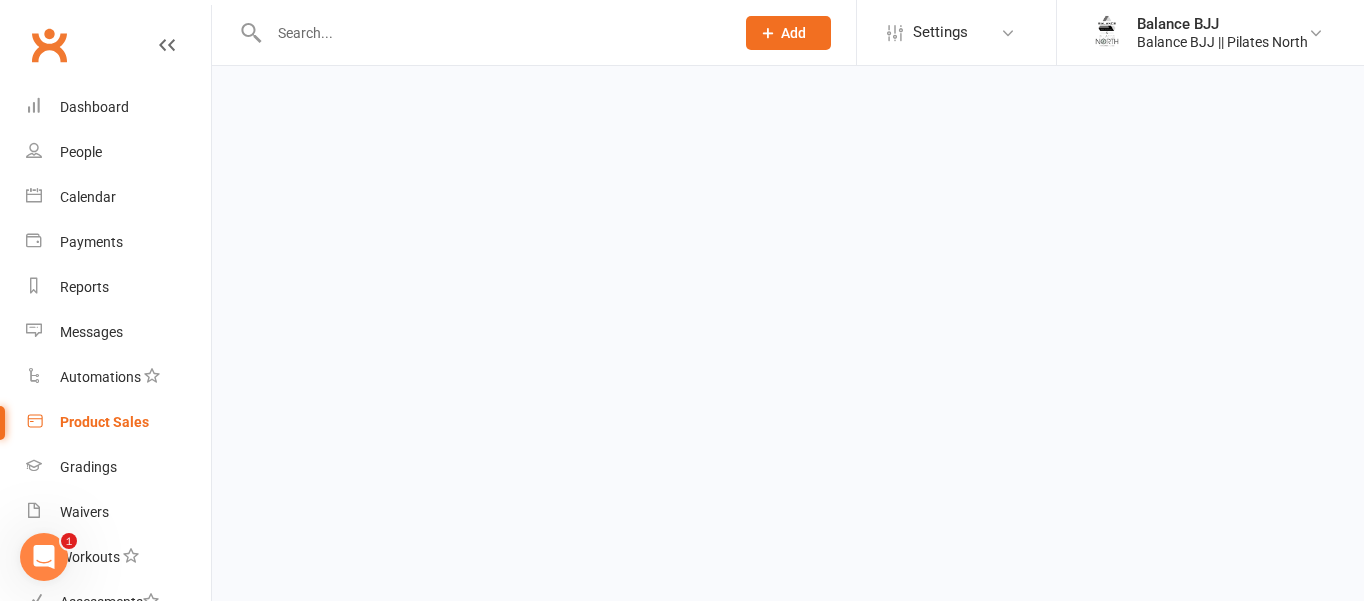 scroll, scrollTop: 0, scrollLeft: 0, axis: both 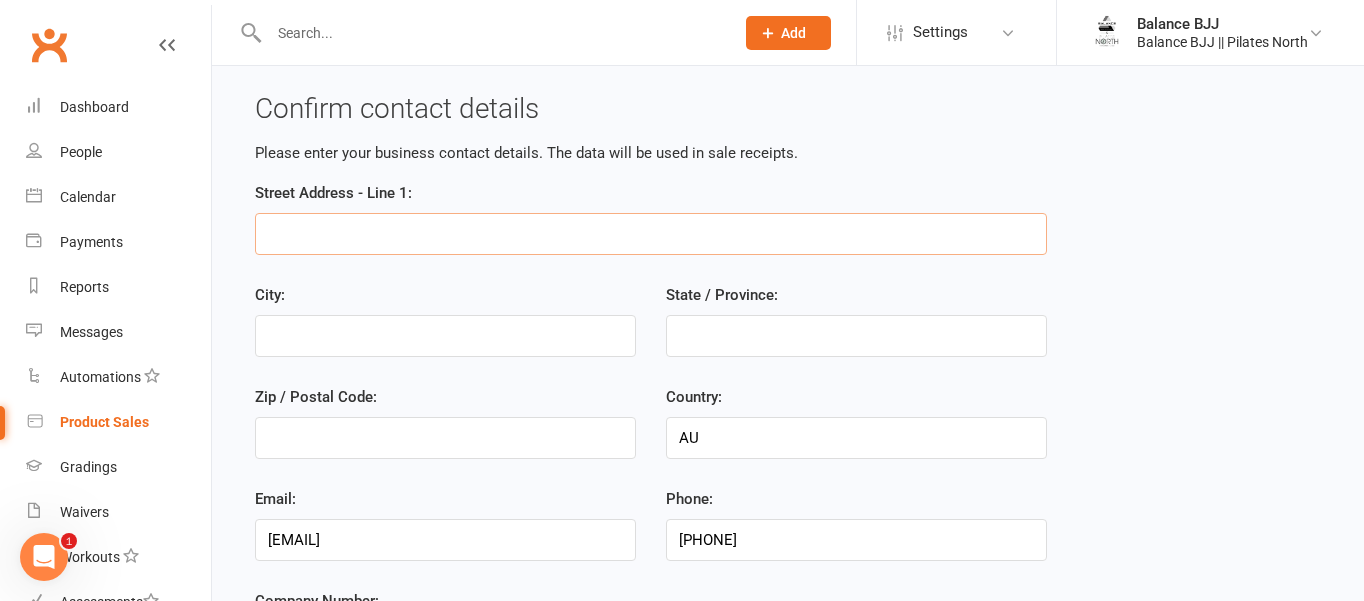 click on "Street Address - Line 1:" at bounding box center (651, 234) 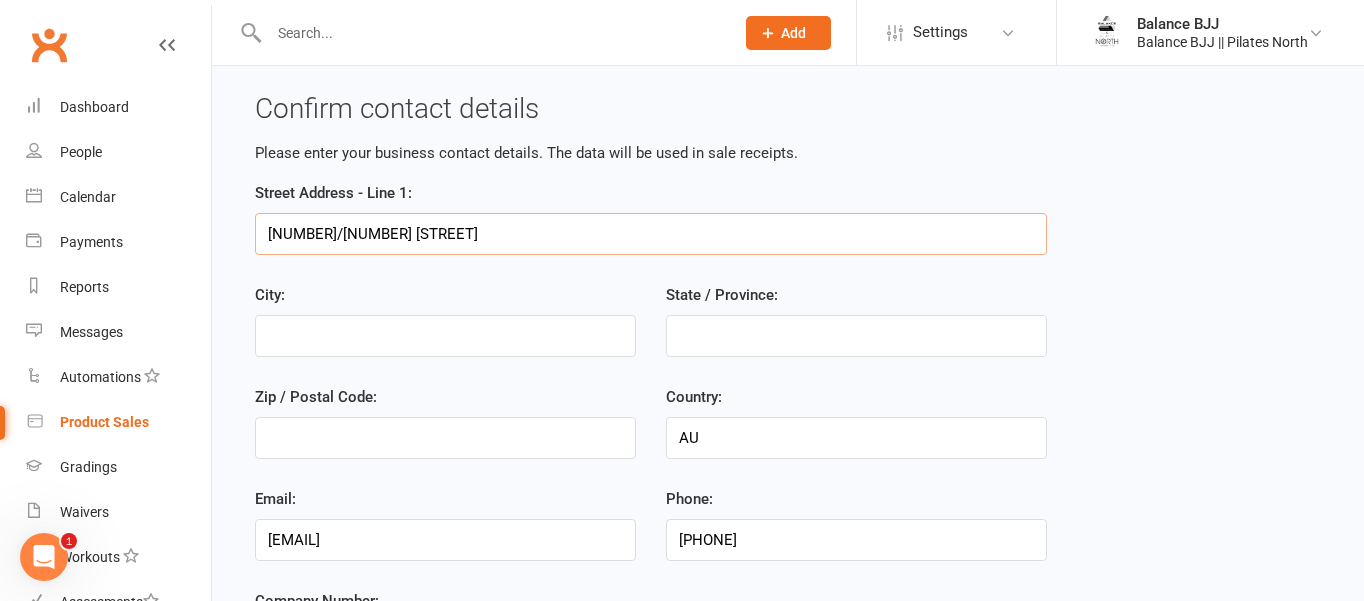 type on "[NUMBER]/[NUMBER] [STREET]" 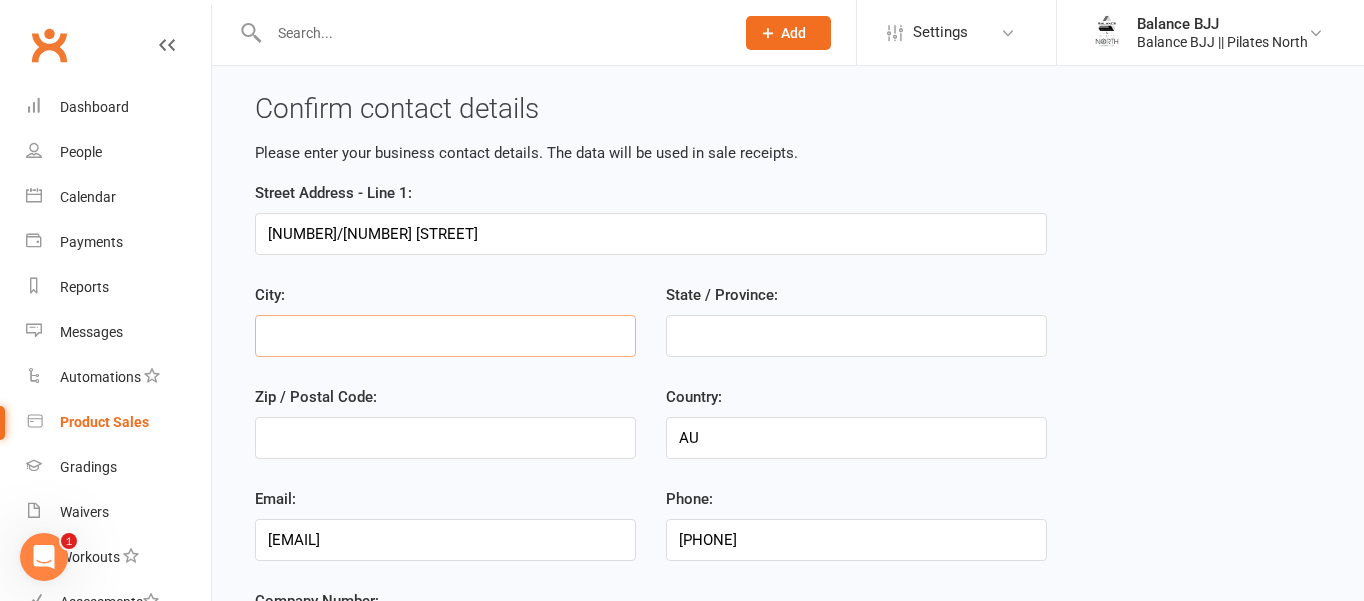 click on "City:" at bounding box center (445, 336) 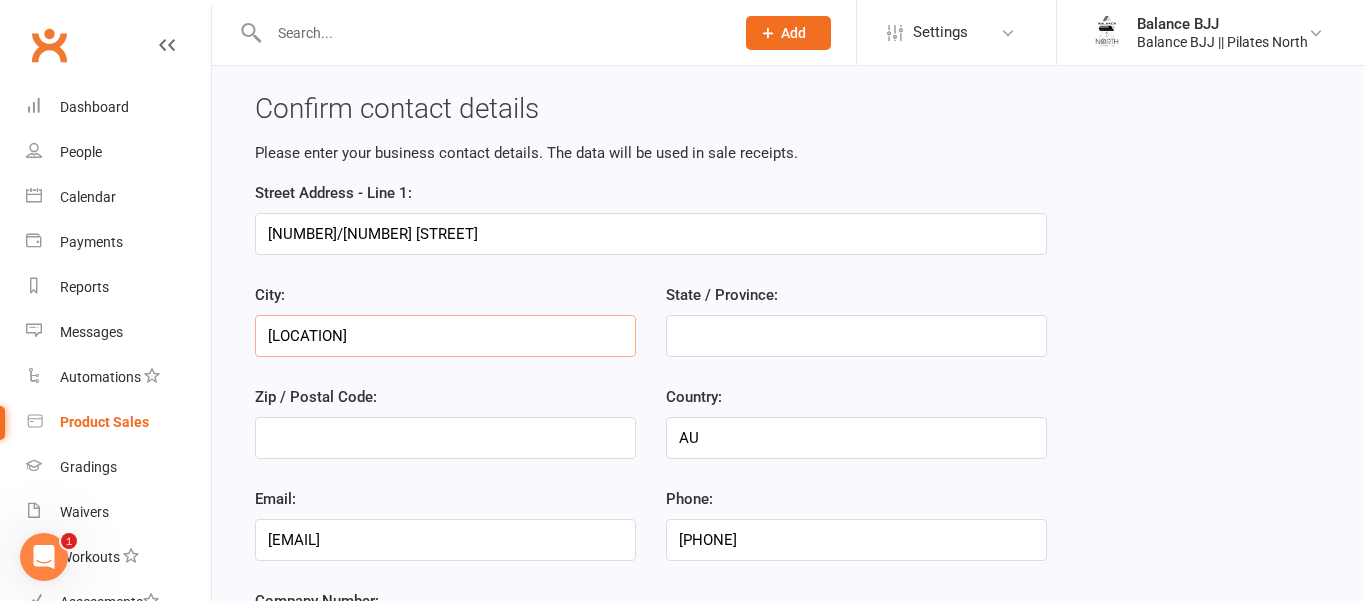 type on "[LOCATION]" 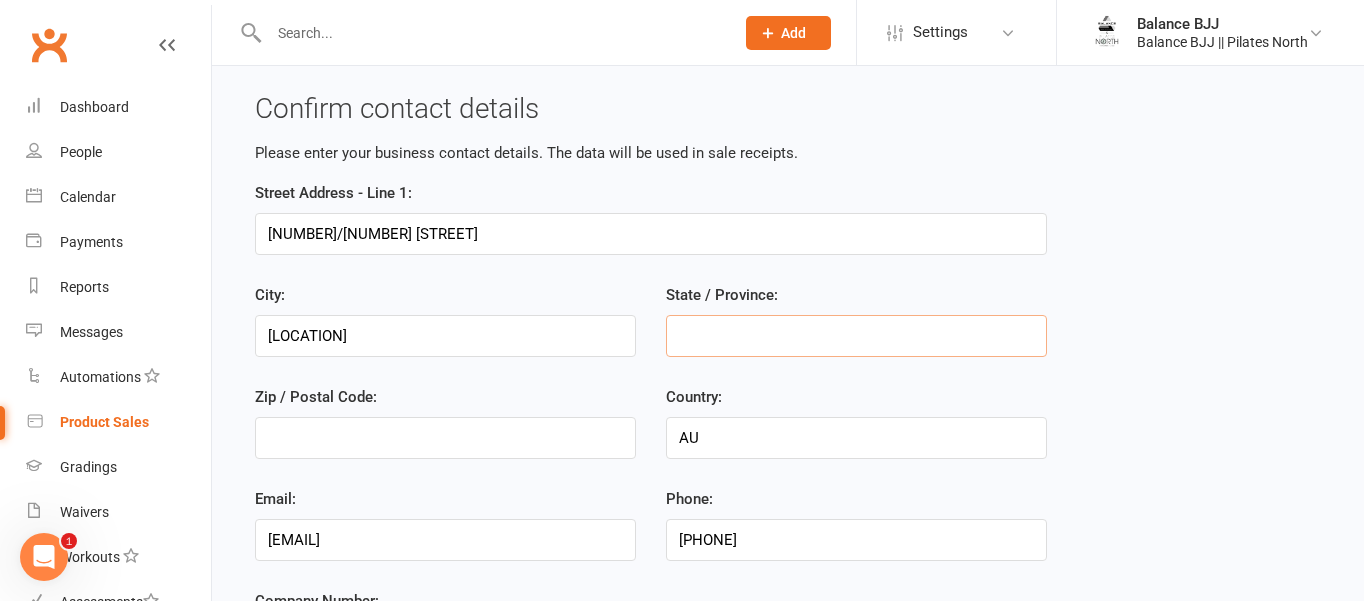 click on "State / Province:" at bounding box center [856, 336] 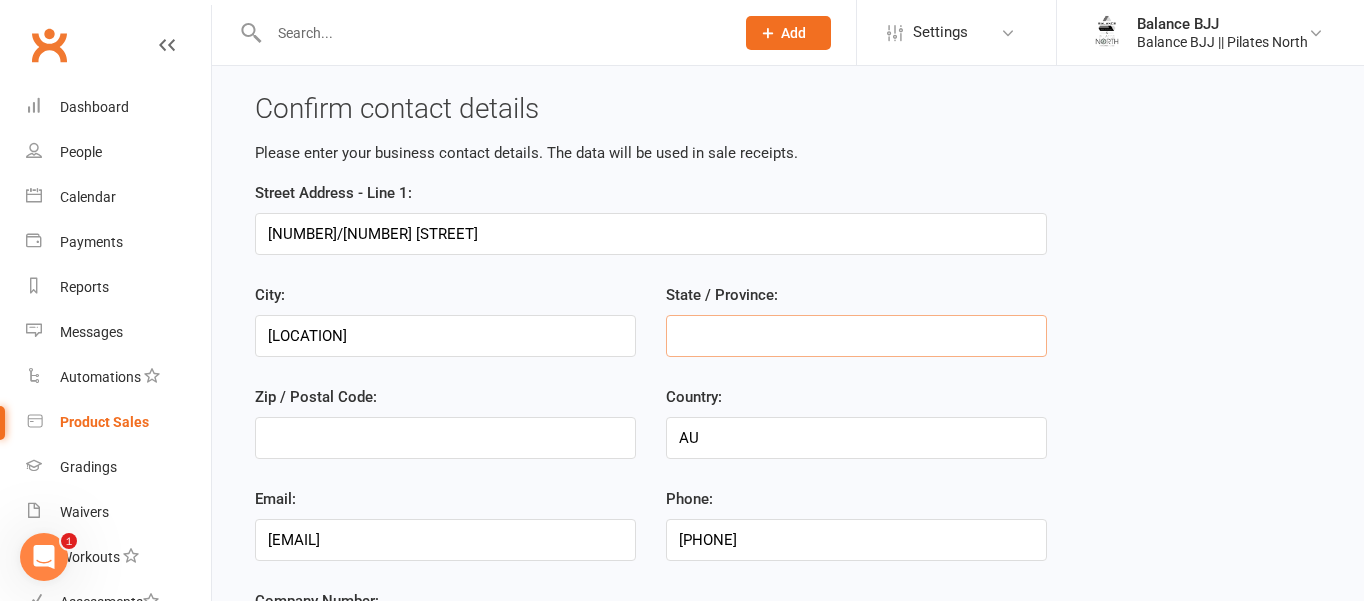 type on "QLD" 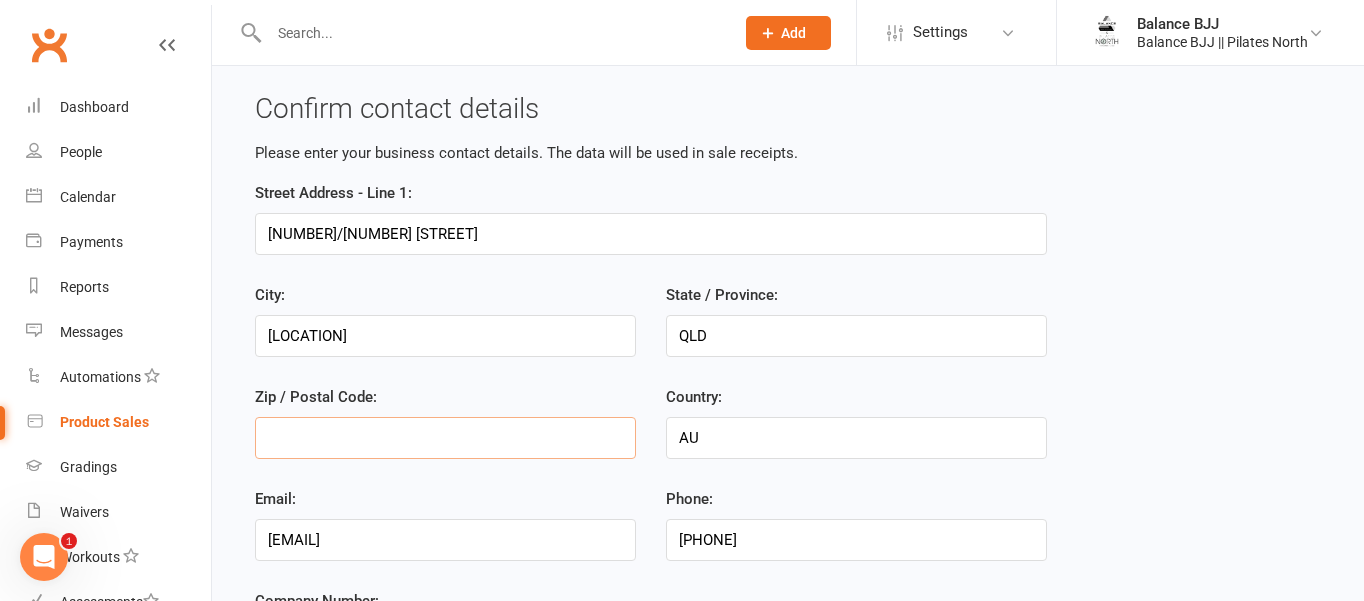type on "4509" 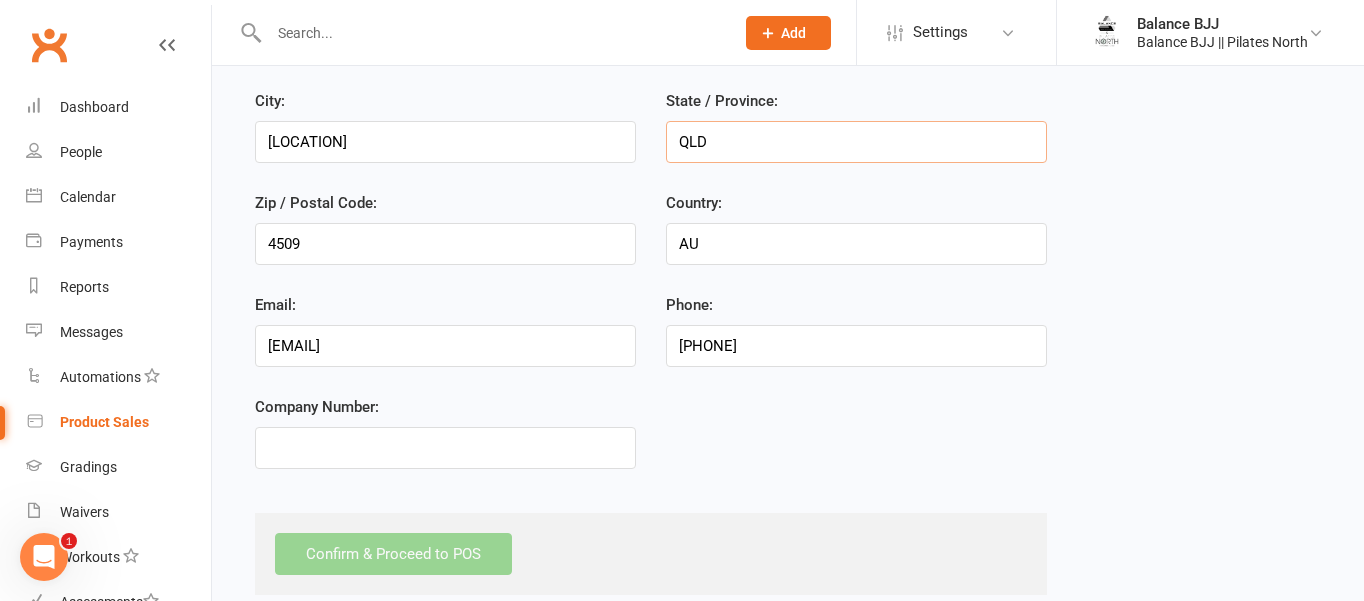 scroll, scrollTop: 233, scrollLeft: 0, axis: vertical 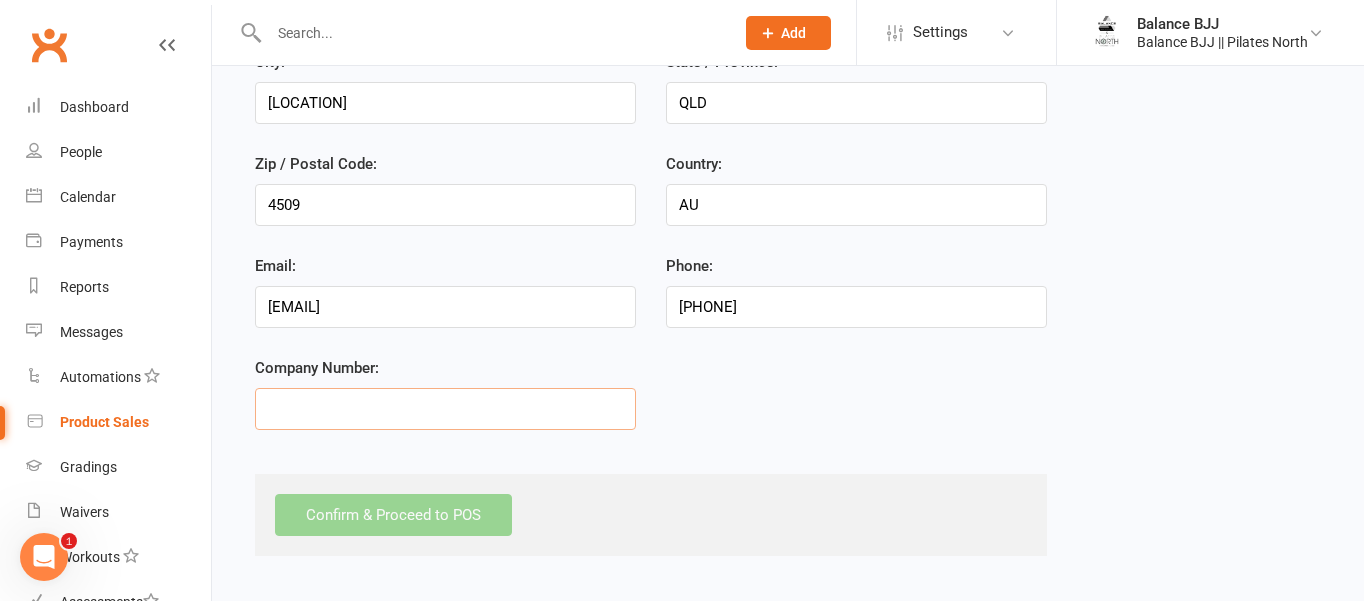 click on "Company Number:" at bounding box center (445, 409) 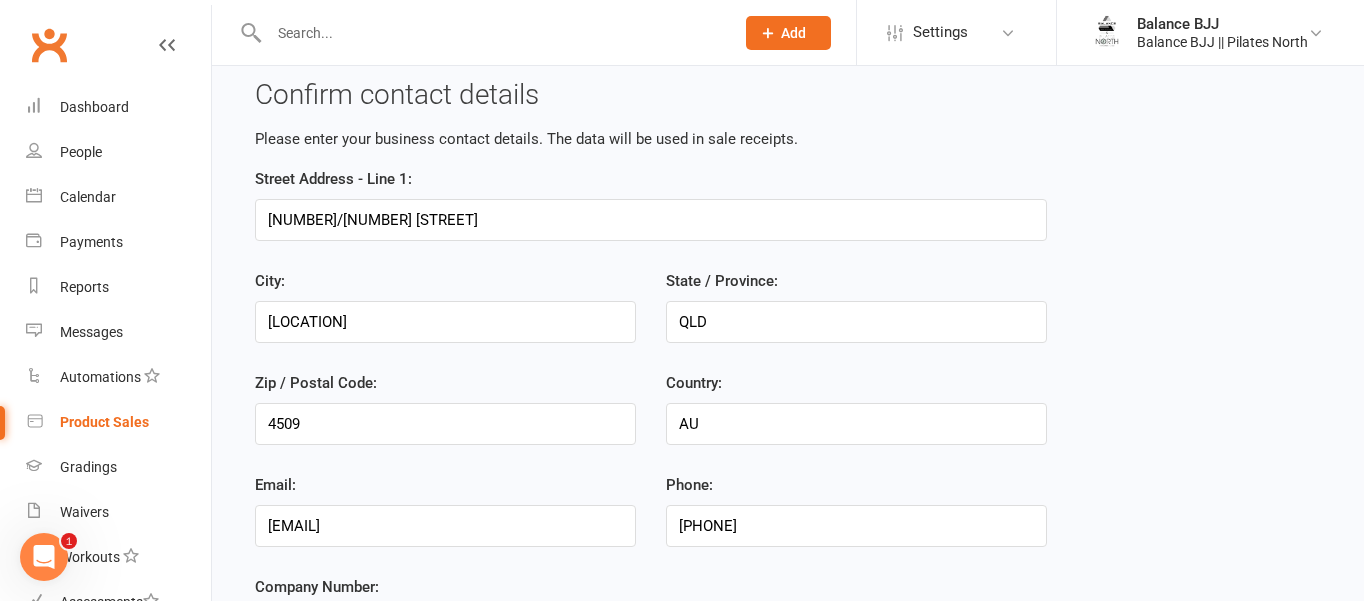 scroll, scrollTop: 233, scrollLeft: 0, axis: vertical 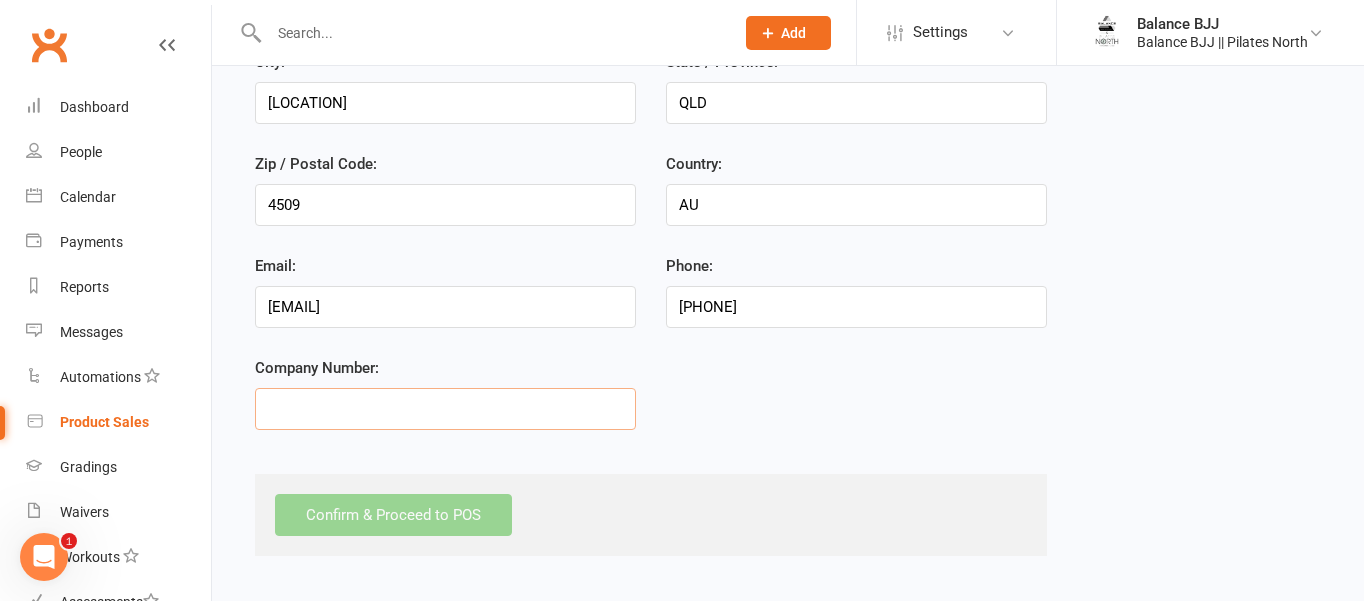 click on "Company Number:" at bounding box center [445, 409] 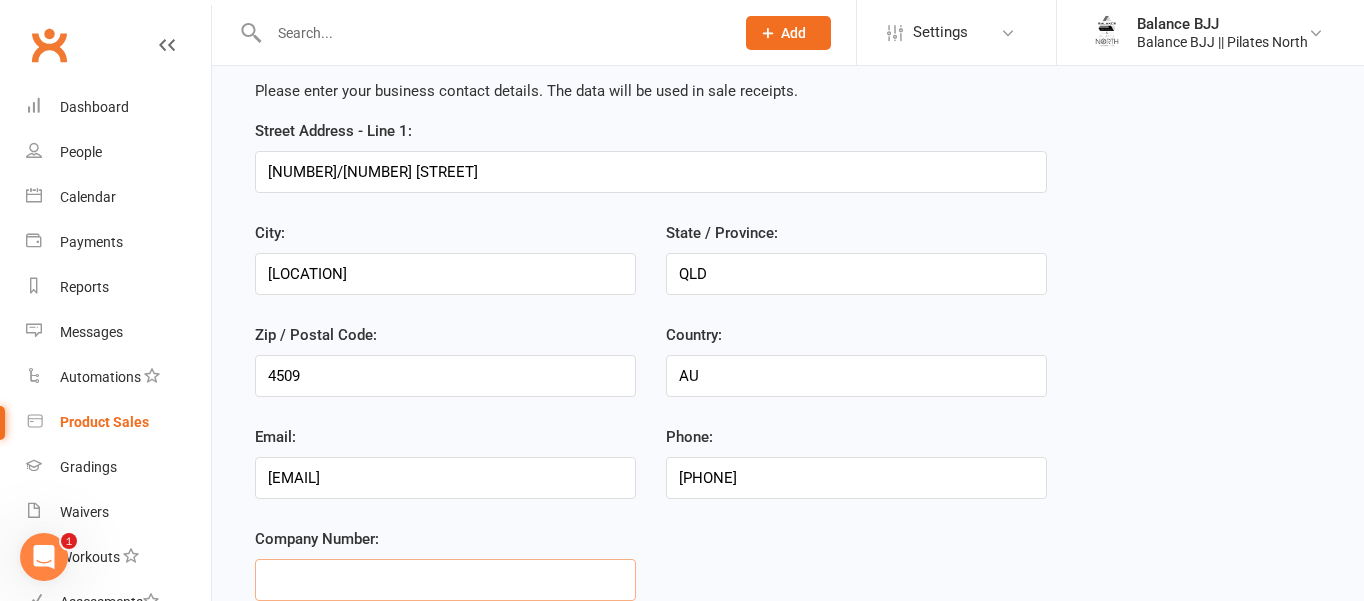scroll, scrollTop: 233, scrollLeft: 0, axis: vertical 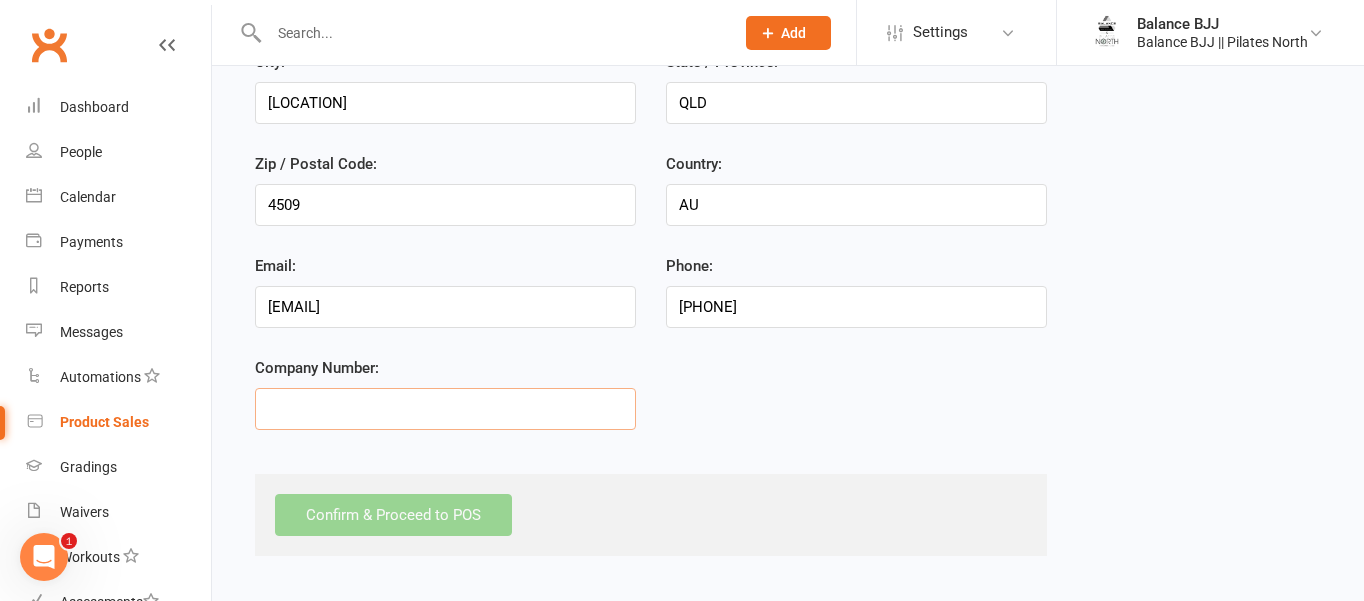 click on "Company Number:" at bounding box center (445, 409) 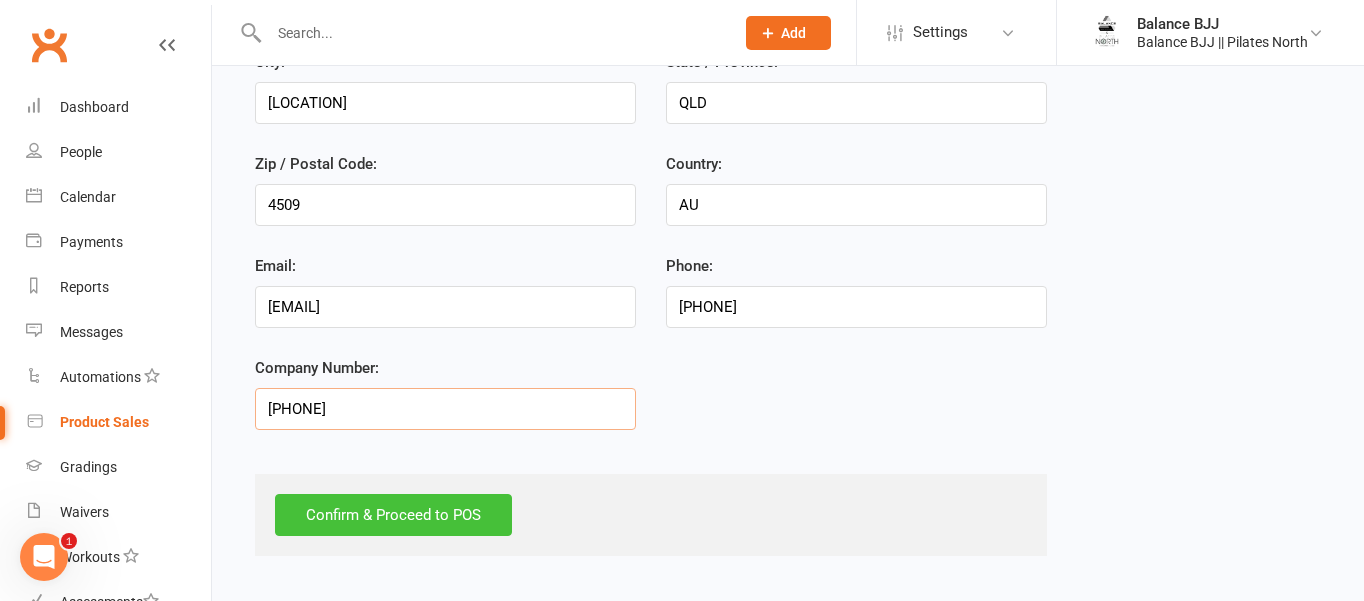 type on "[PHONE]" 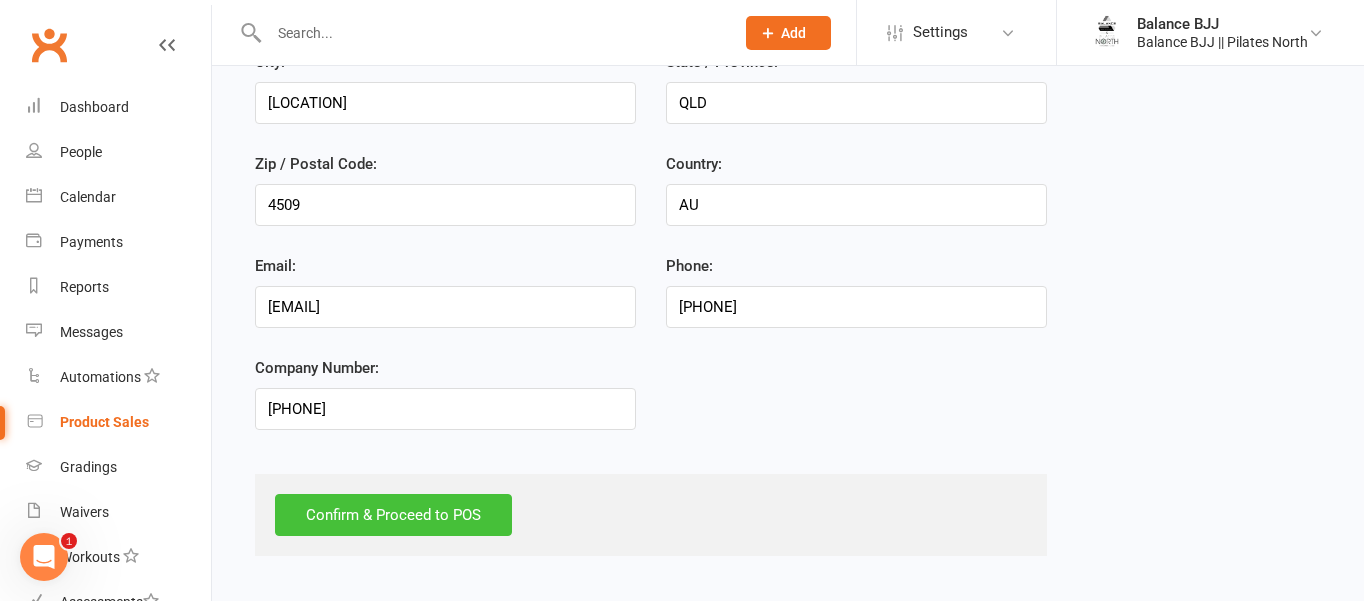 click on "Confirm & Proceed to POS" at bounding box center (393, 515) 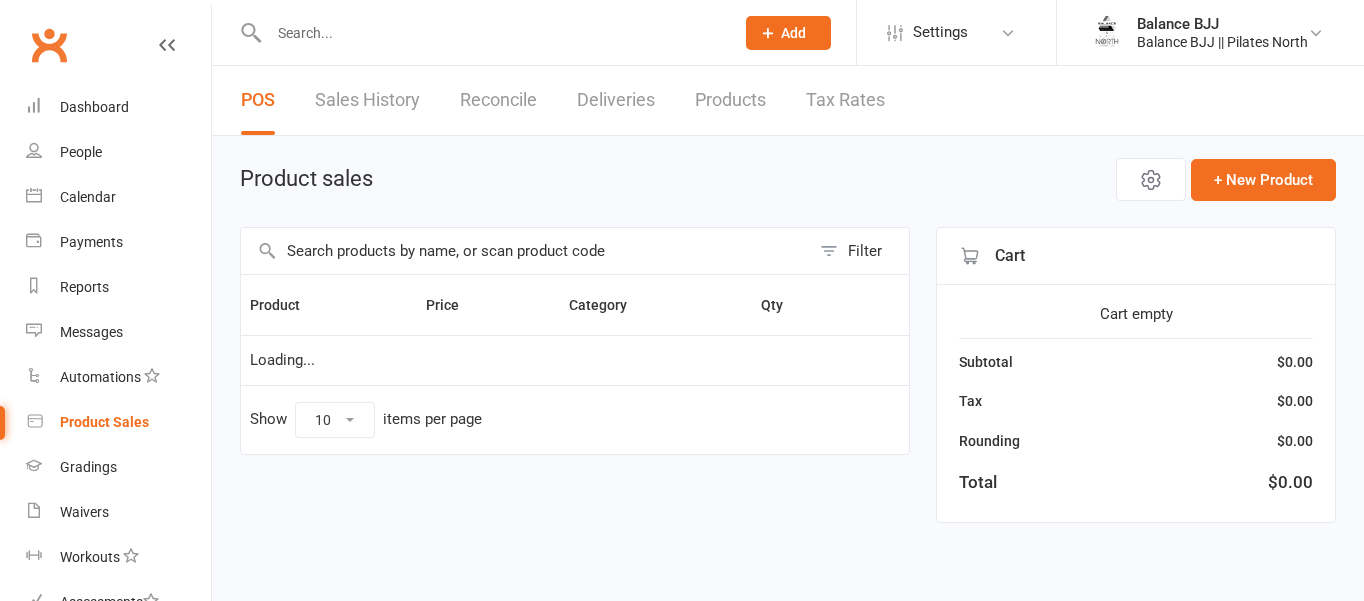 scroll, scrollTop: 0, scrollLeft: 0, axis: both 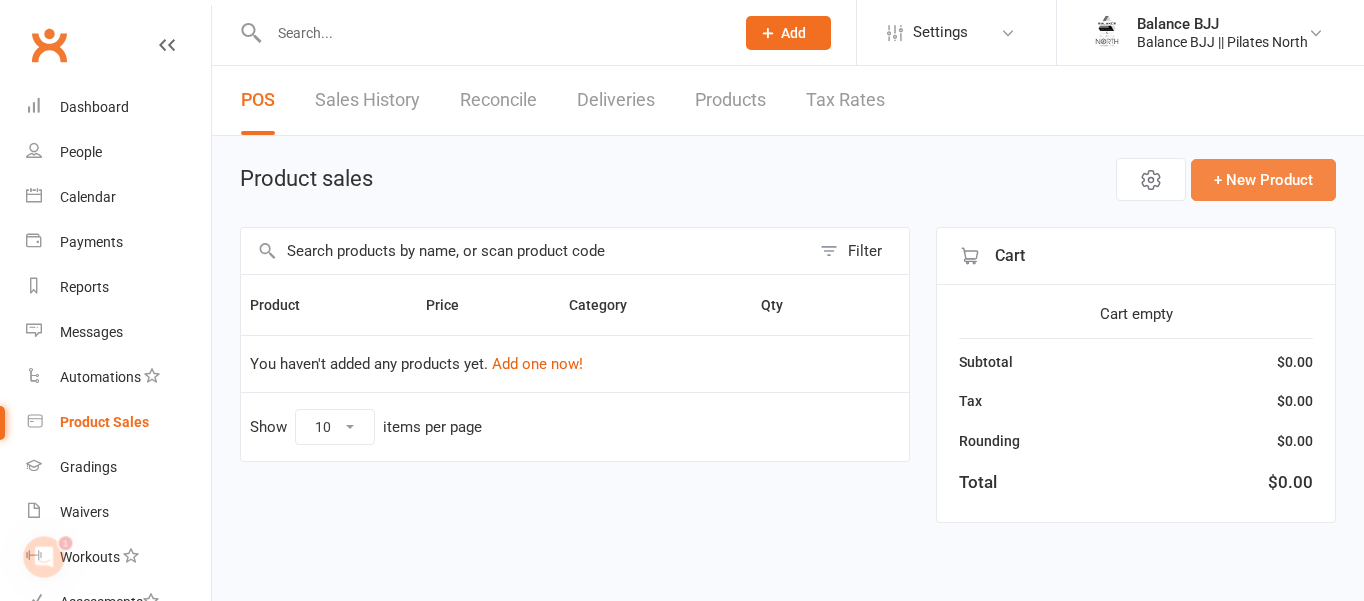 click on "+ New Product" at bounding box center (1263, 180) 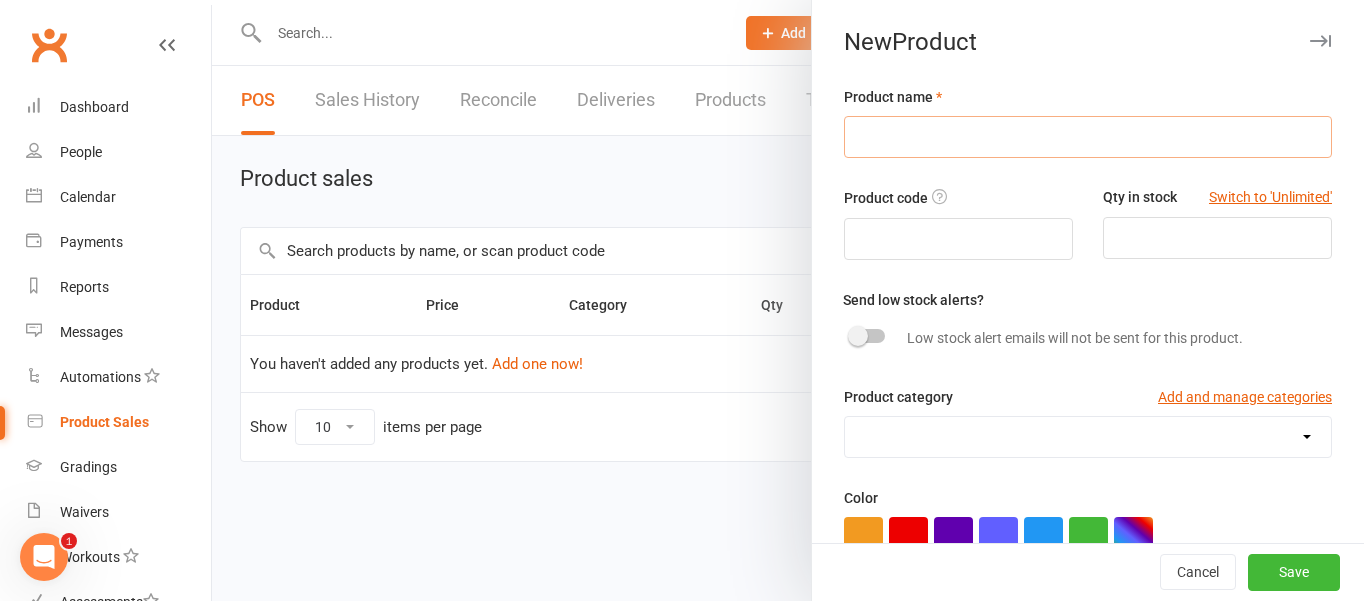 click at bounding box center [1088, 137] 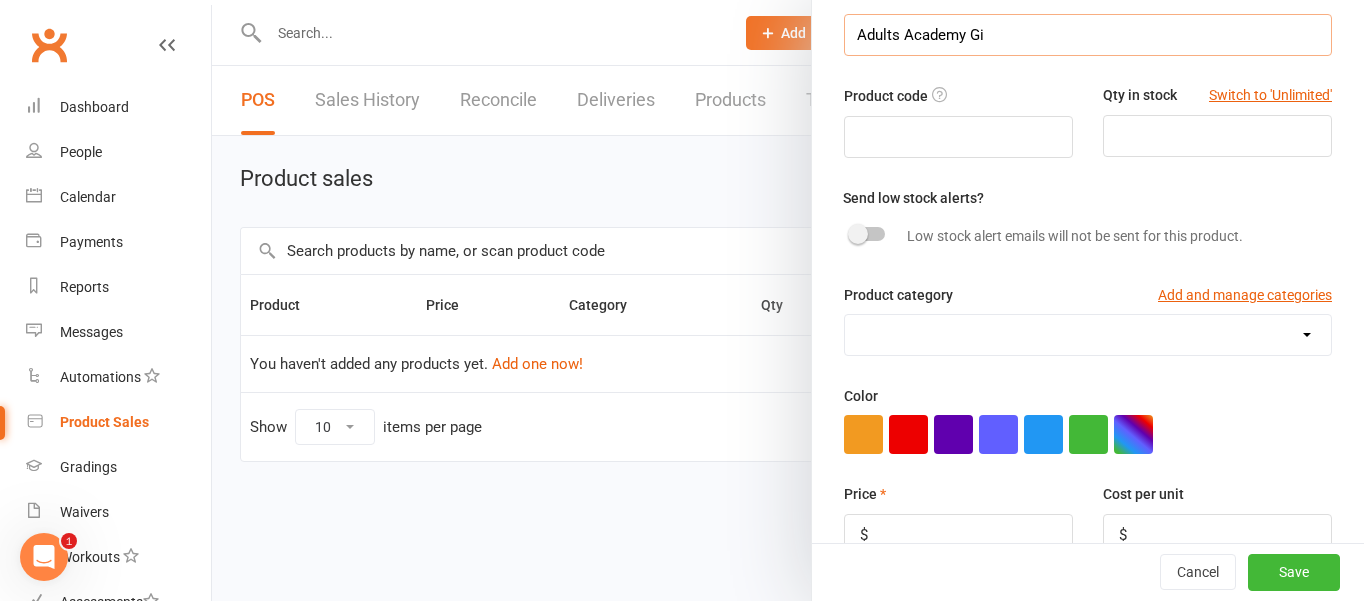 scroll, scrollTop: 119, scrollLeft: 0, axis: vertical 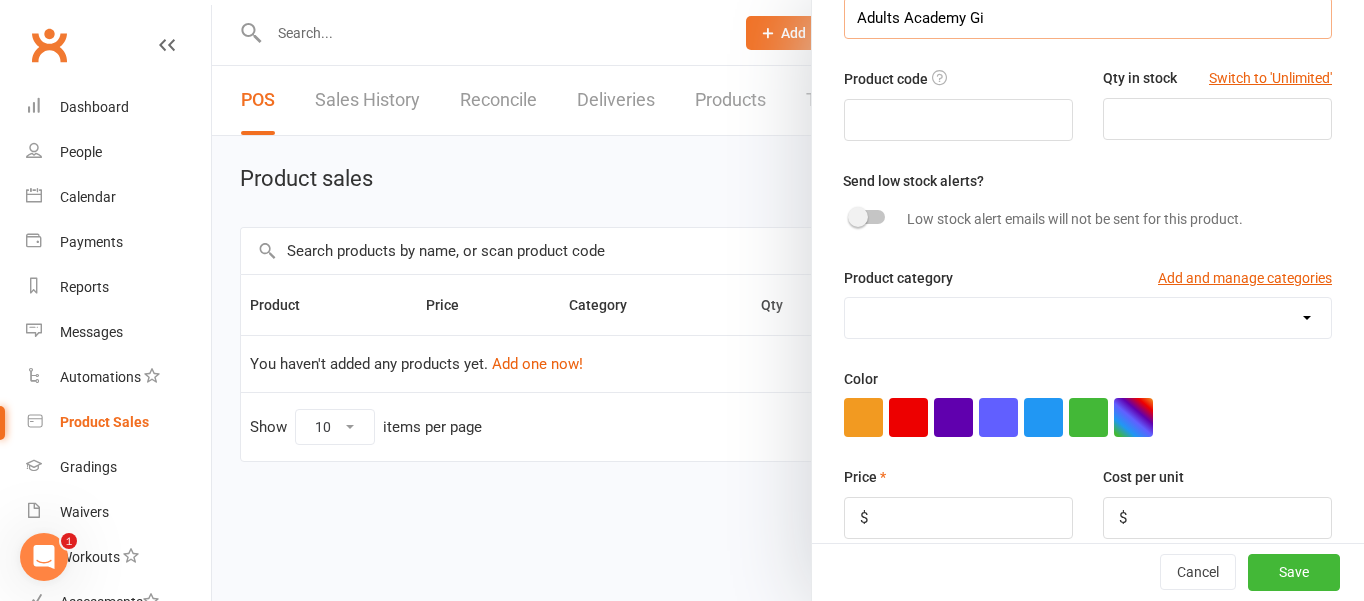 type on "Adults Academy Gi" 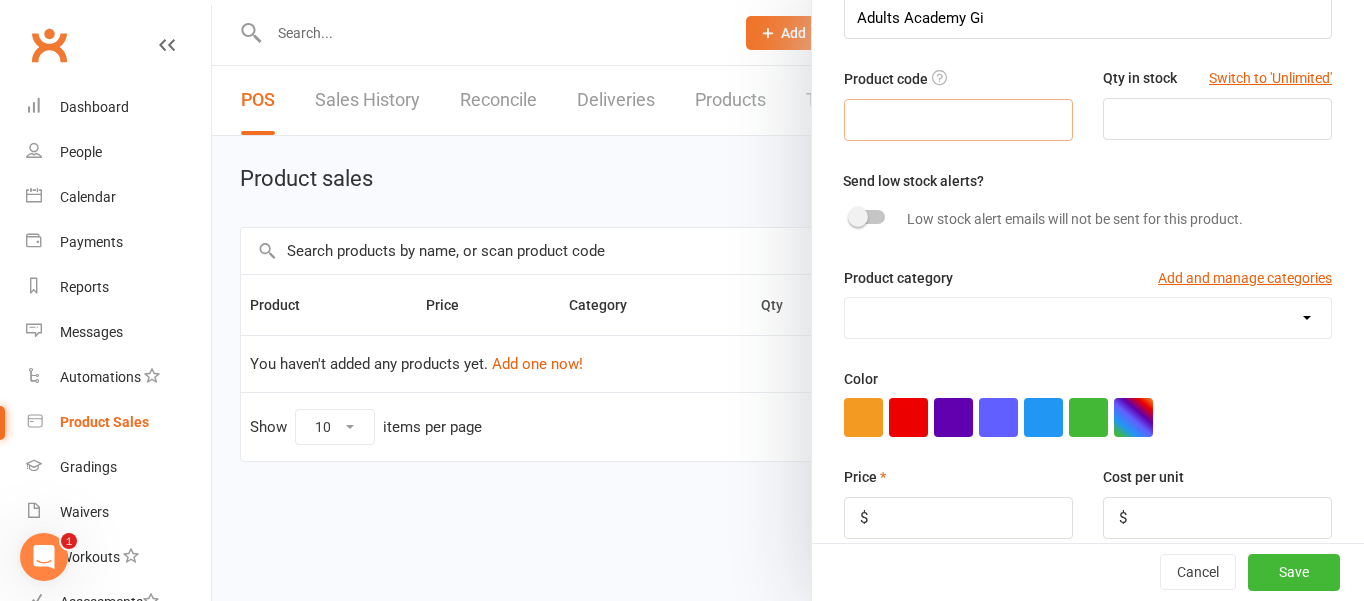 click at bounding box center [958, 120] 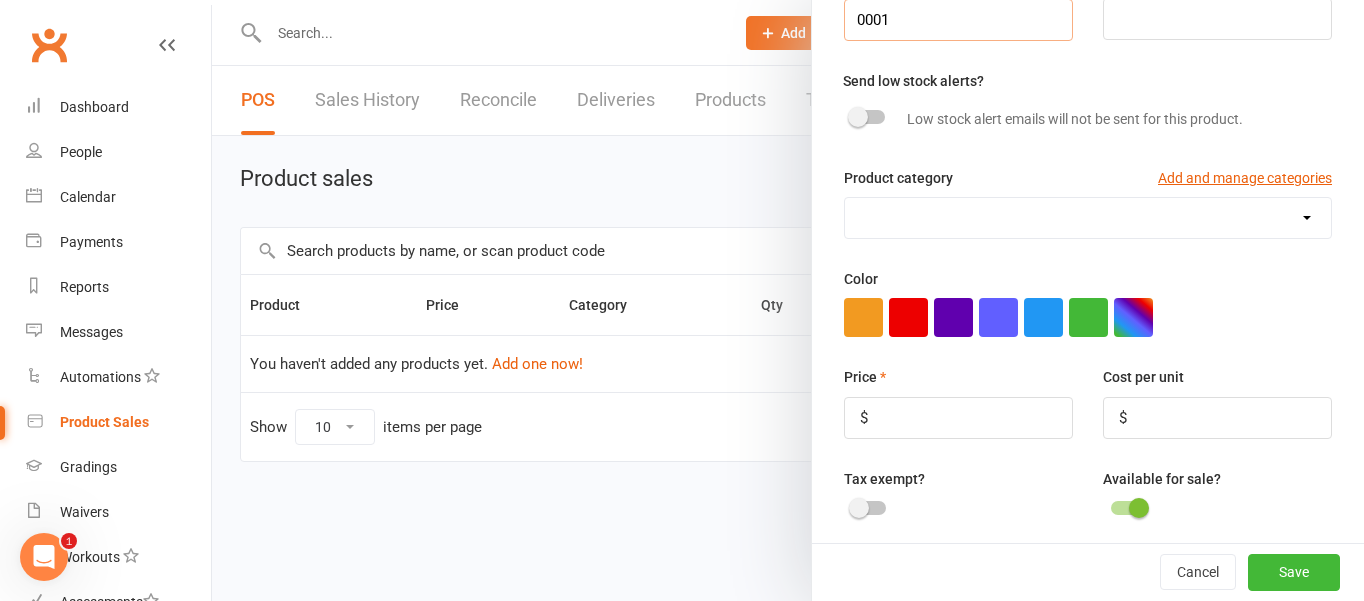 scroll, scrollTop: 211, scrollLeft: 0, axis: vertical 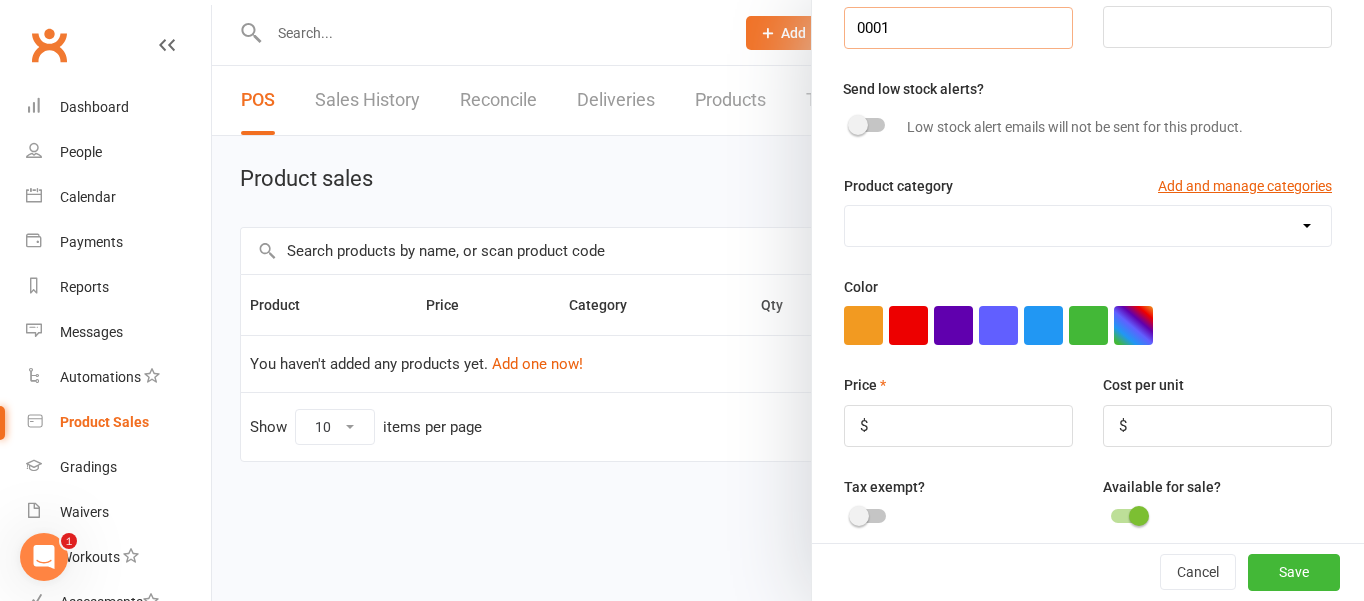 type on "0001" 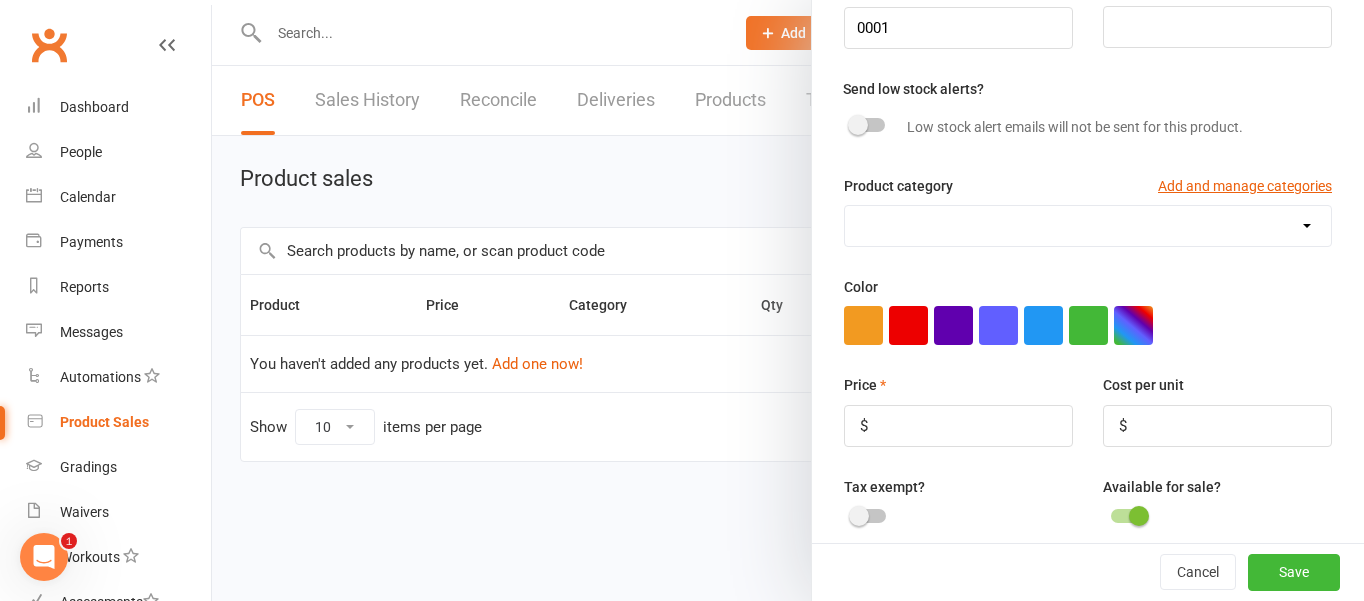click at bounding box center (1088, 226) 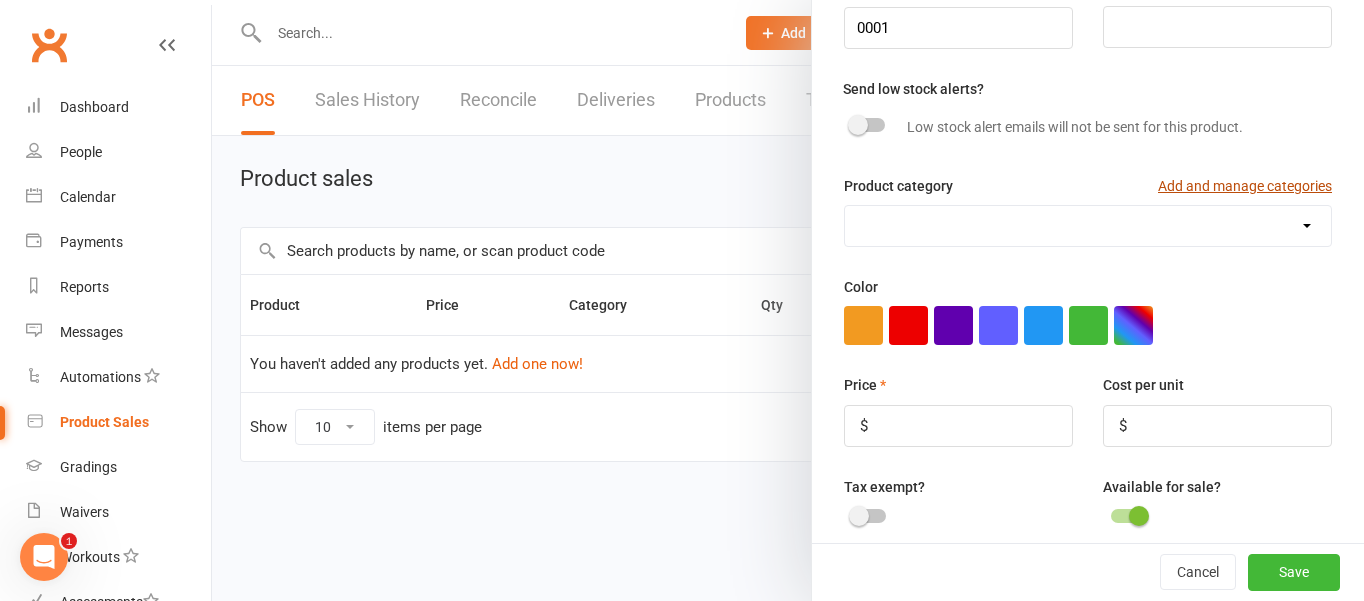 click on "Add and manage categories" at bounding box center [1245, 186] 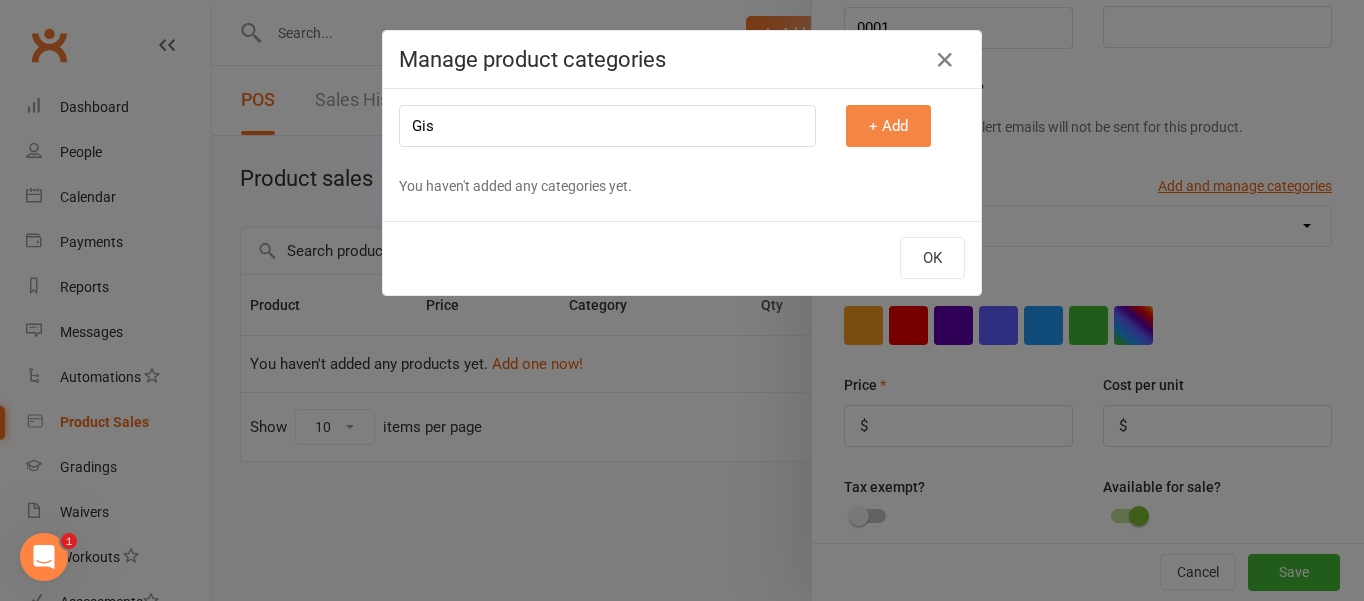 type on "Gis" 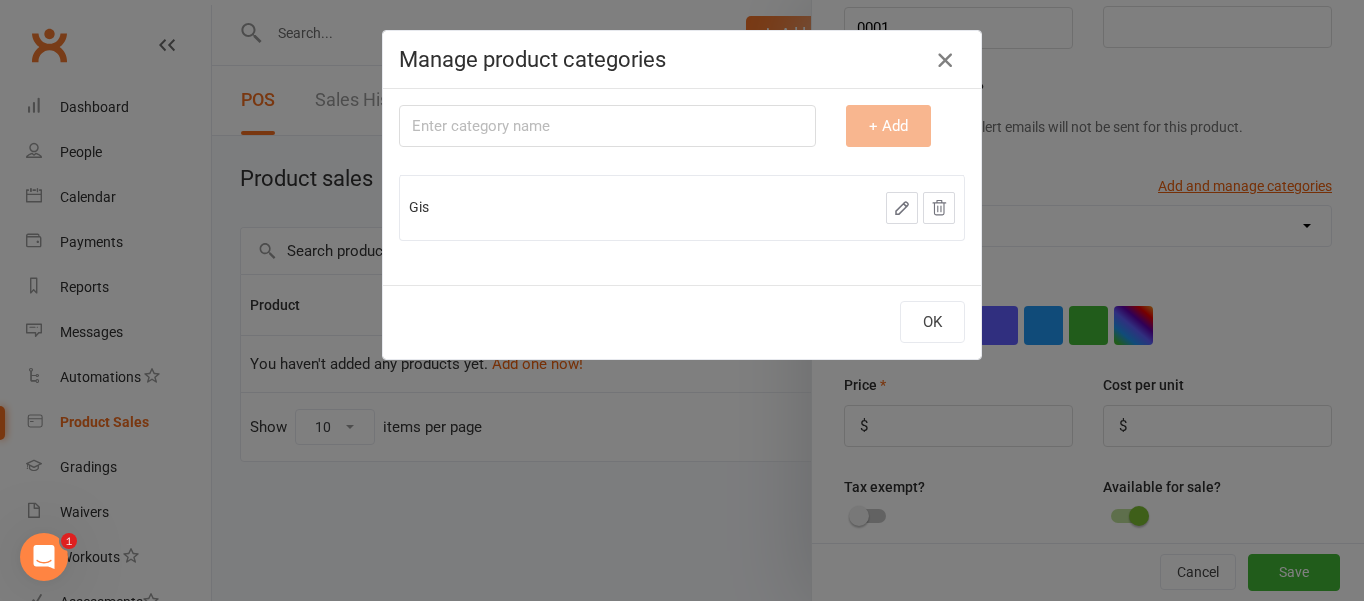 click at bounding box center (945, 60) 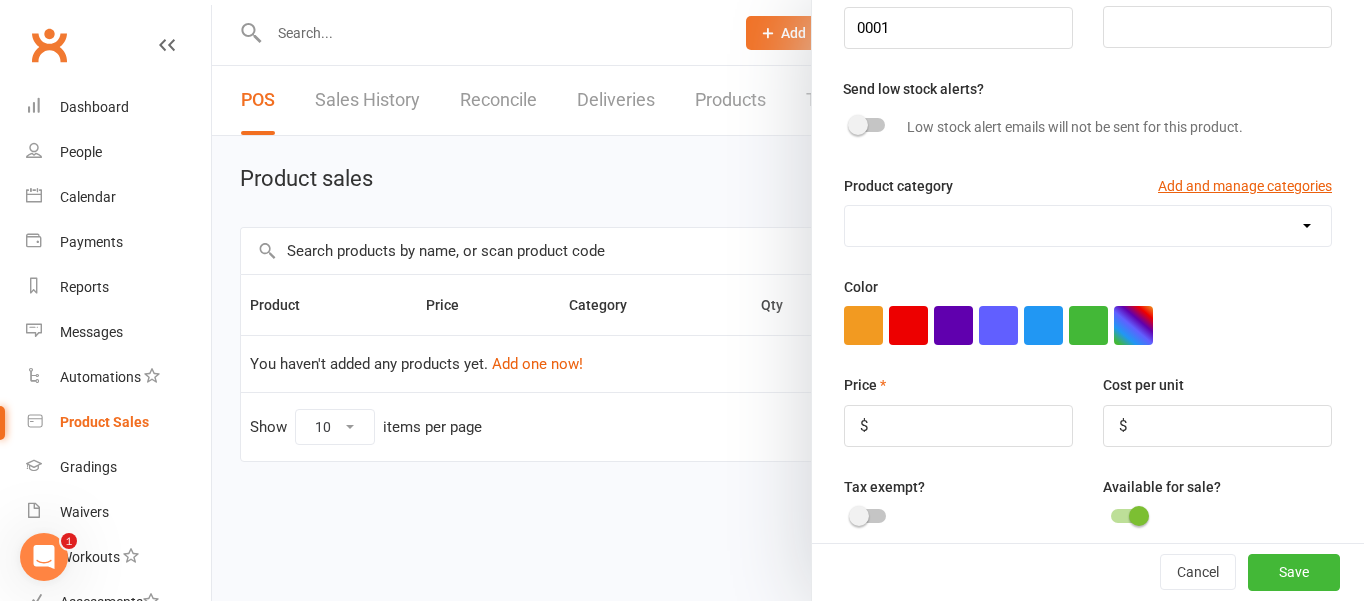click on "Gis" at bounding box center (1088, 226) 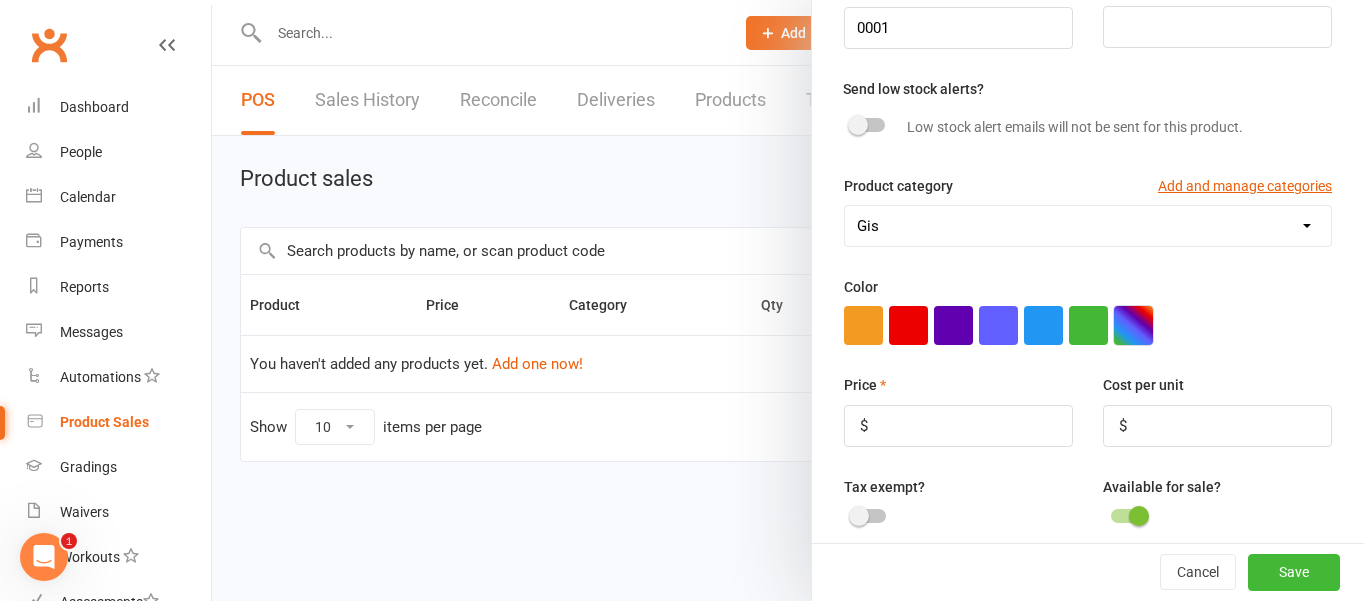 click at bounding box center [1133, 325] 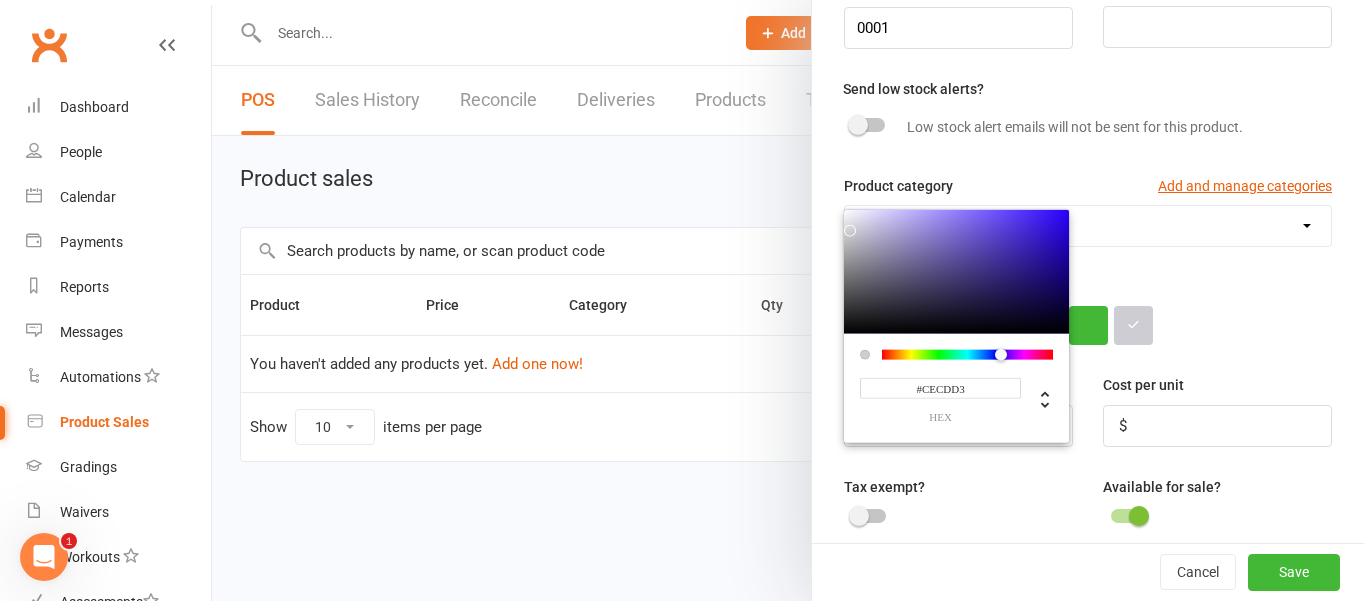 click at bounding box center (956, 271) 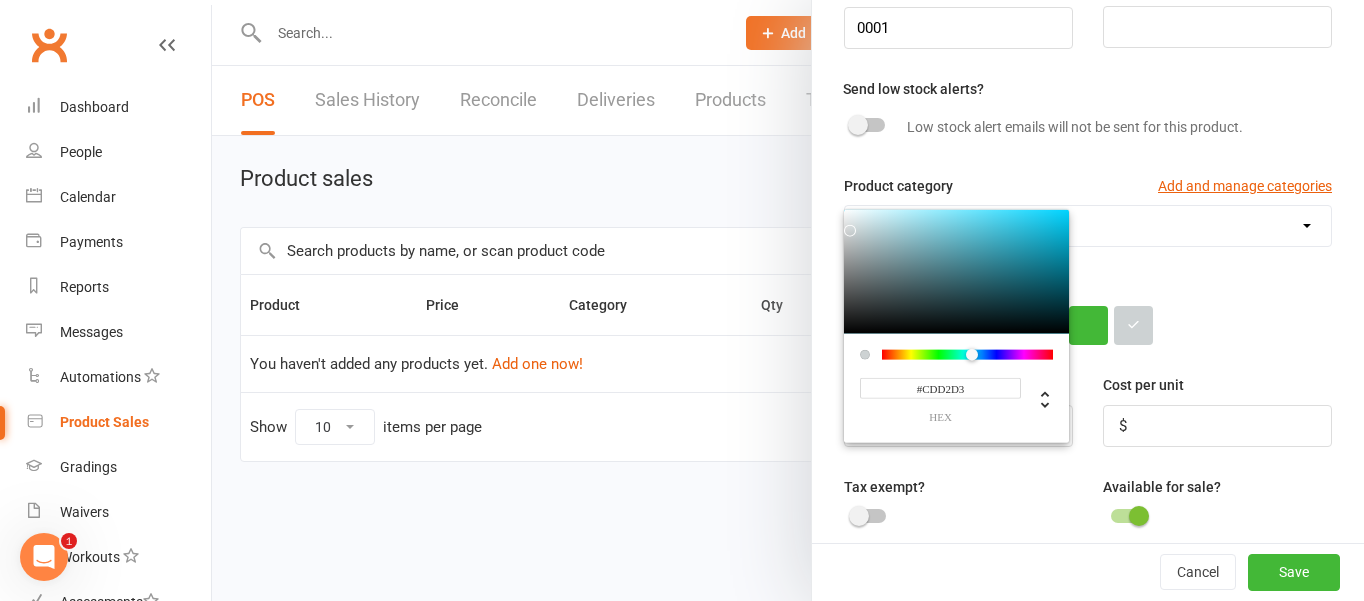 drag, startPoint x: 1000, startPoint y: 353, endPoint x: 973, endPoint y: 353, distance: 27 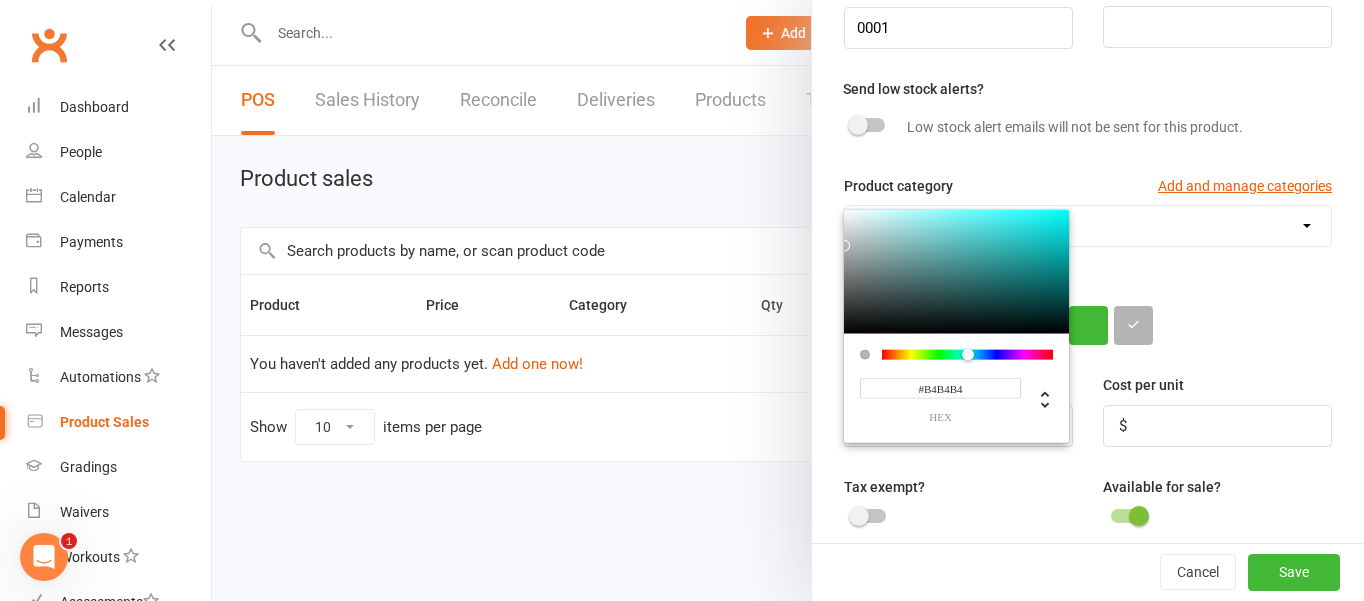 drag, startPoint x: 851, startPoint y: 232, endPoint x: 840, endPoint y: 248, distance: 19.416489 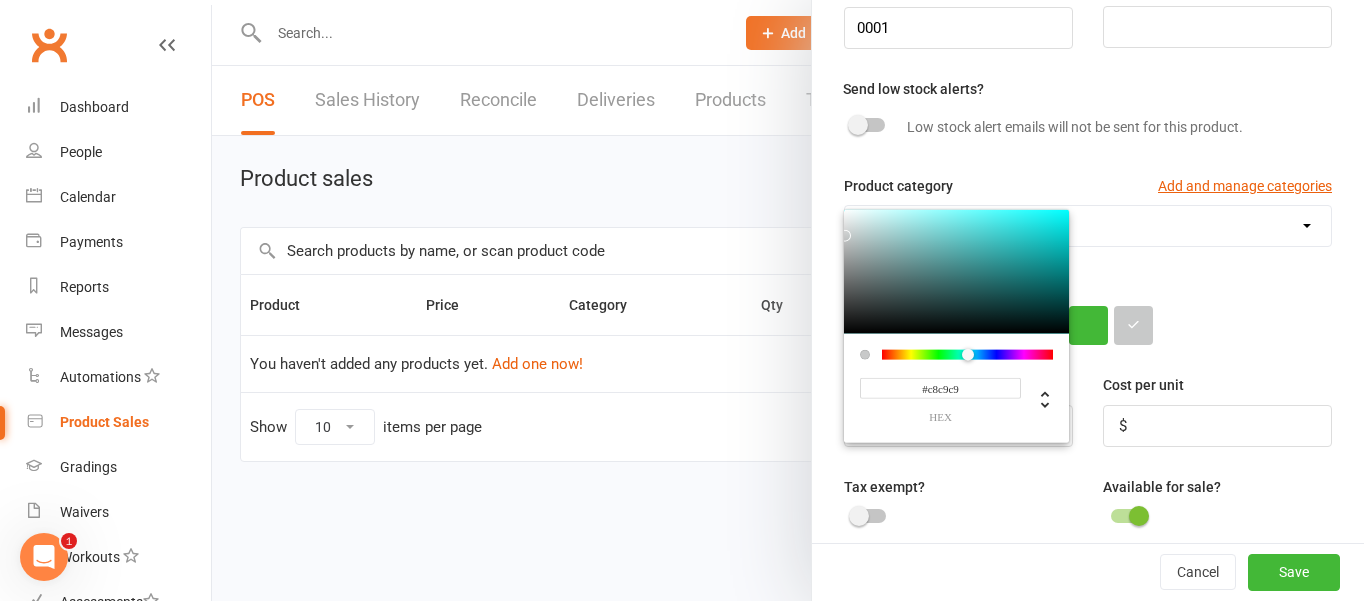 type on "#c8c9c9" 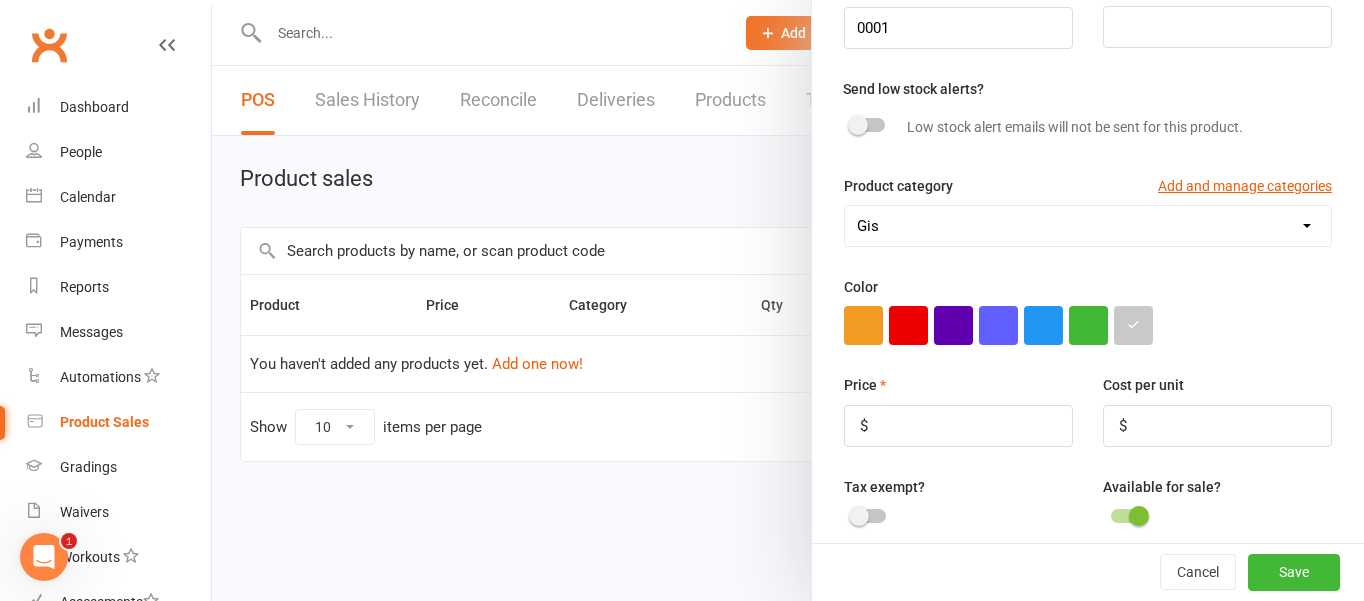 click on "Product name Adults Academy Gi Product code 0001 Qty in stock Switch to 'Unlimited' Send low stock alerts? Low stock alert emails will not be sent for this product. Product category Add and manage categories Gis Color Price $ Cost per unit $ Tax exempt? Available for sale? Applicable tax rate + Add tax rate GST (10.0%) Price is exclusive of tax? Description" at bounding box center (1088, 358) 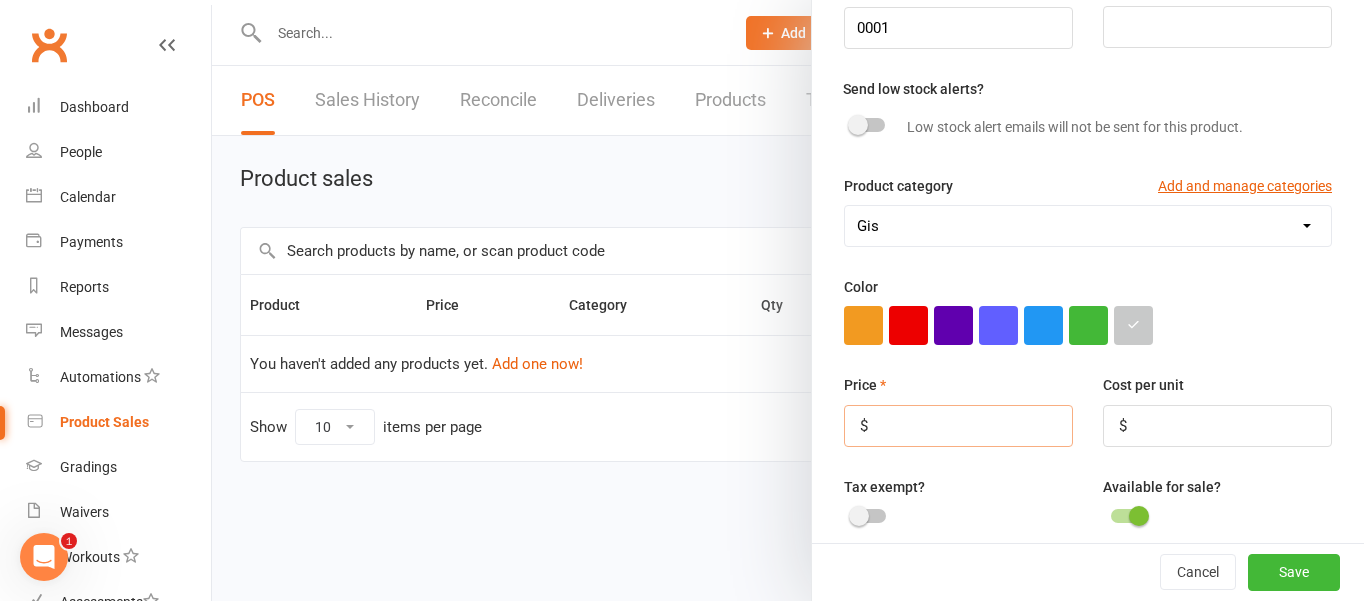 click at bounding box center [958, 426] 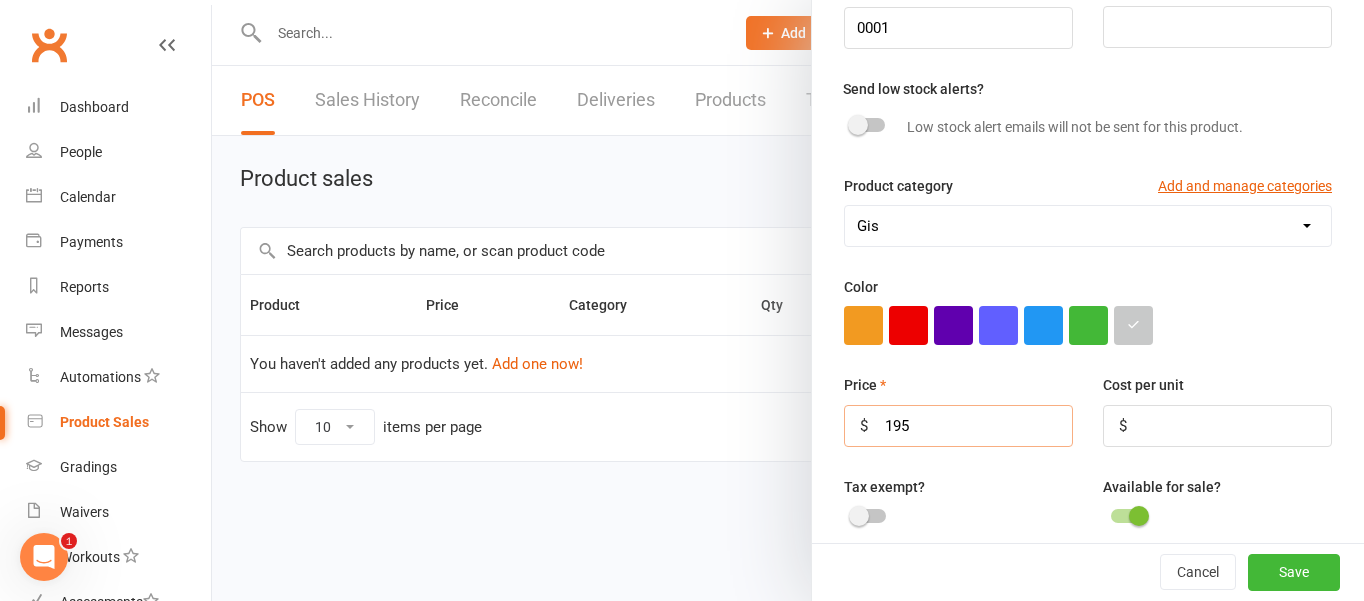 type on "195" 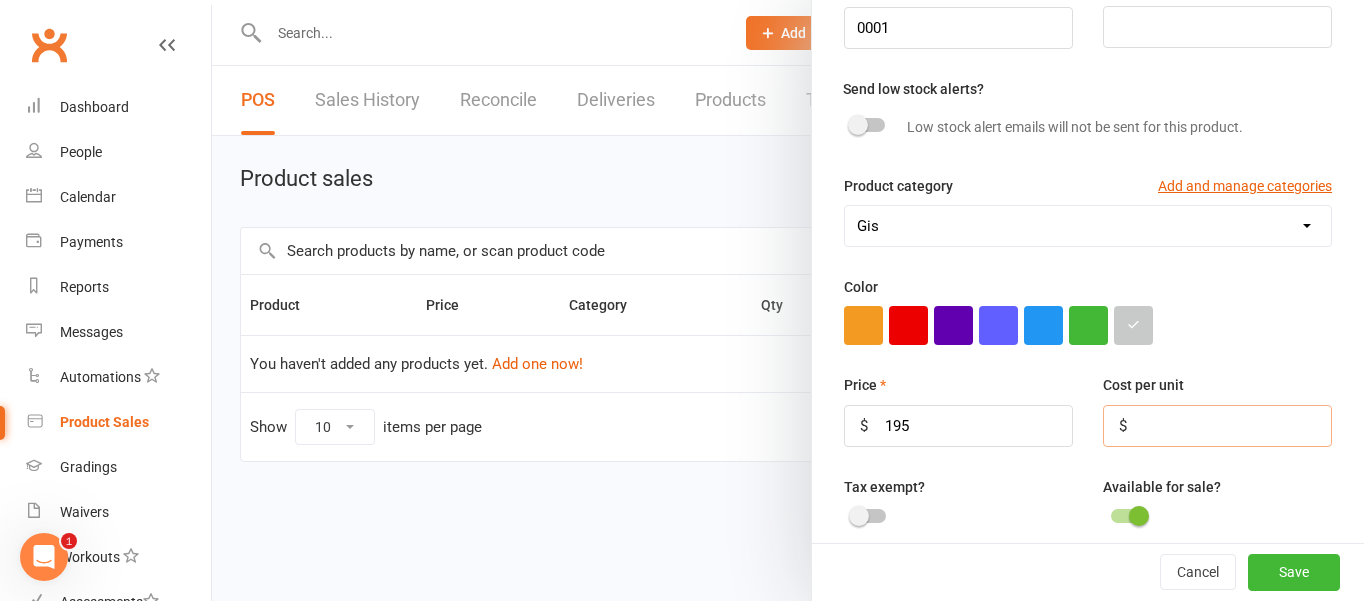 click at bounding box center (1217, 426) 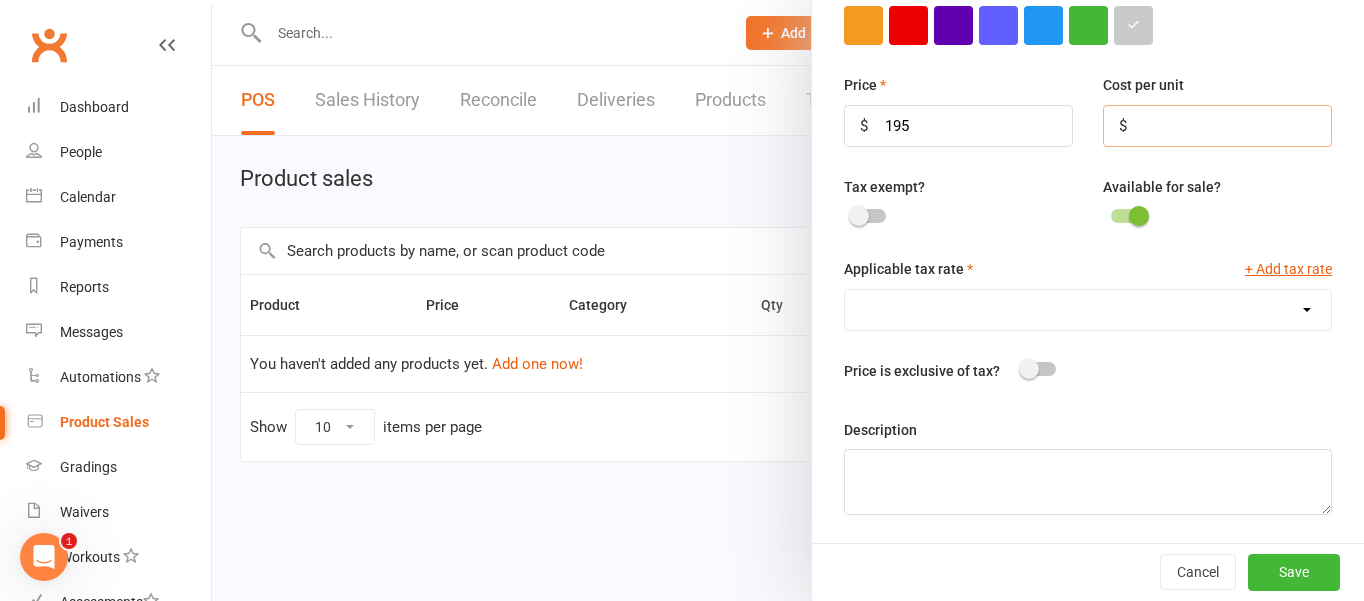 scroll, scrollTop: 515, scrollLeft: 0, axis: vertical 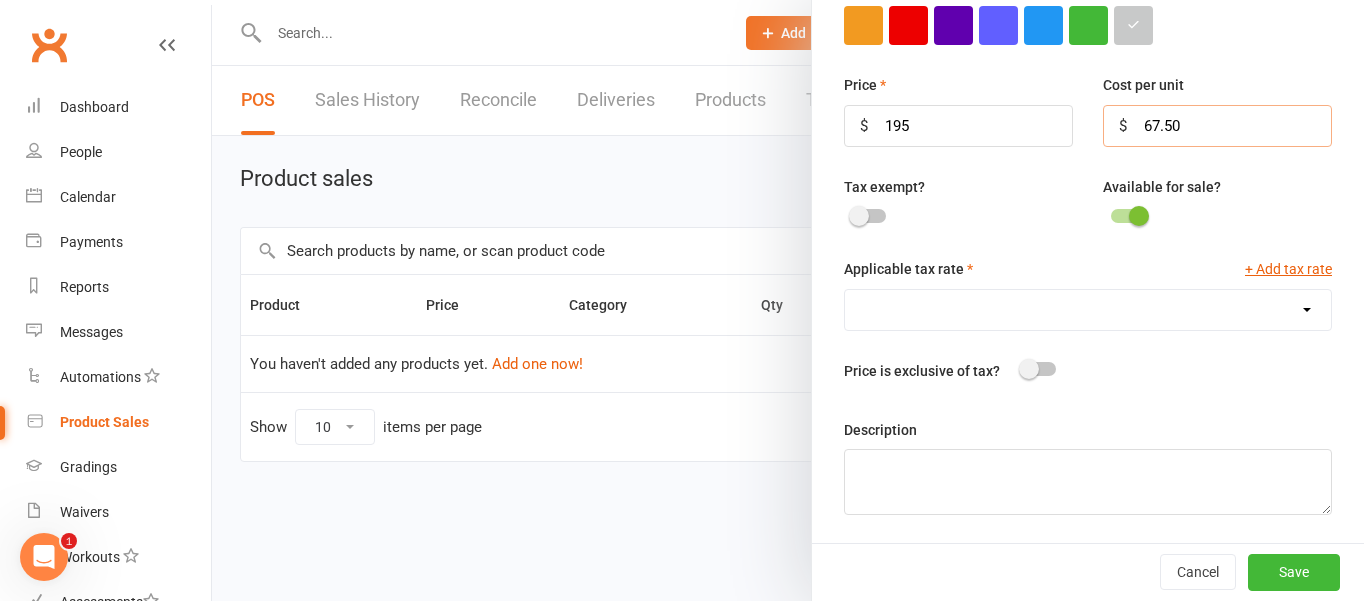 type on "67.50" 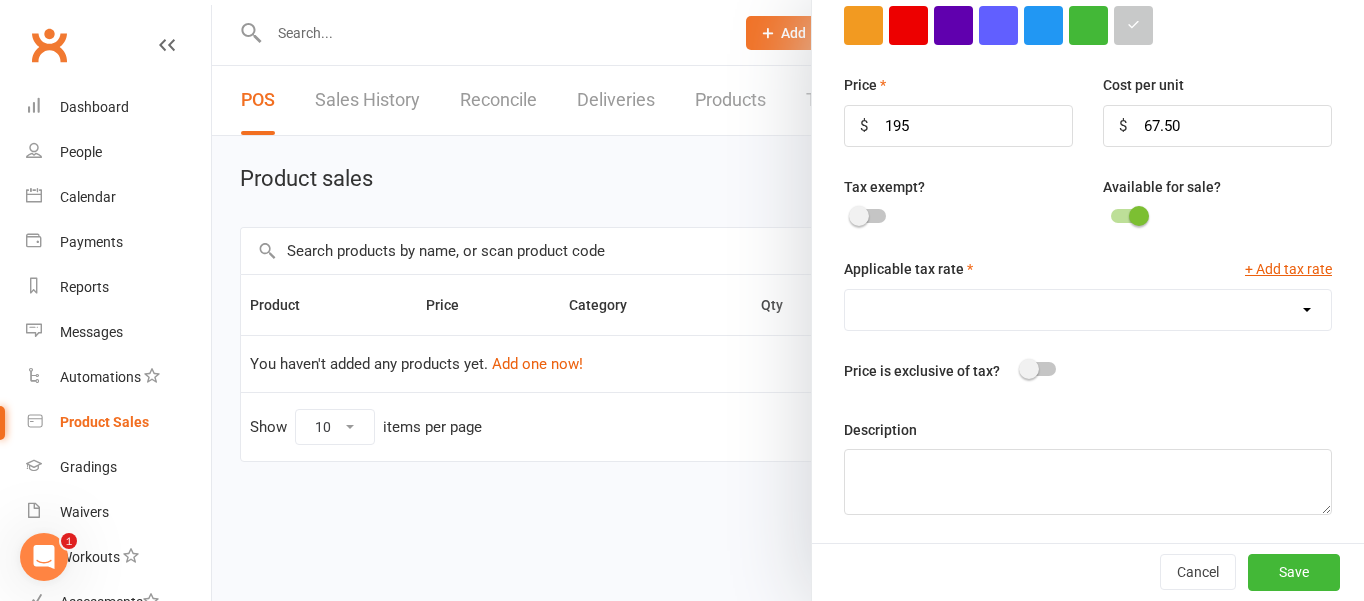 click at bounding box center (1217, 218) 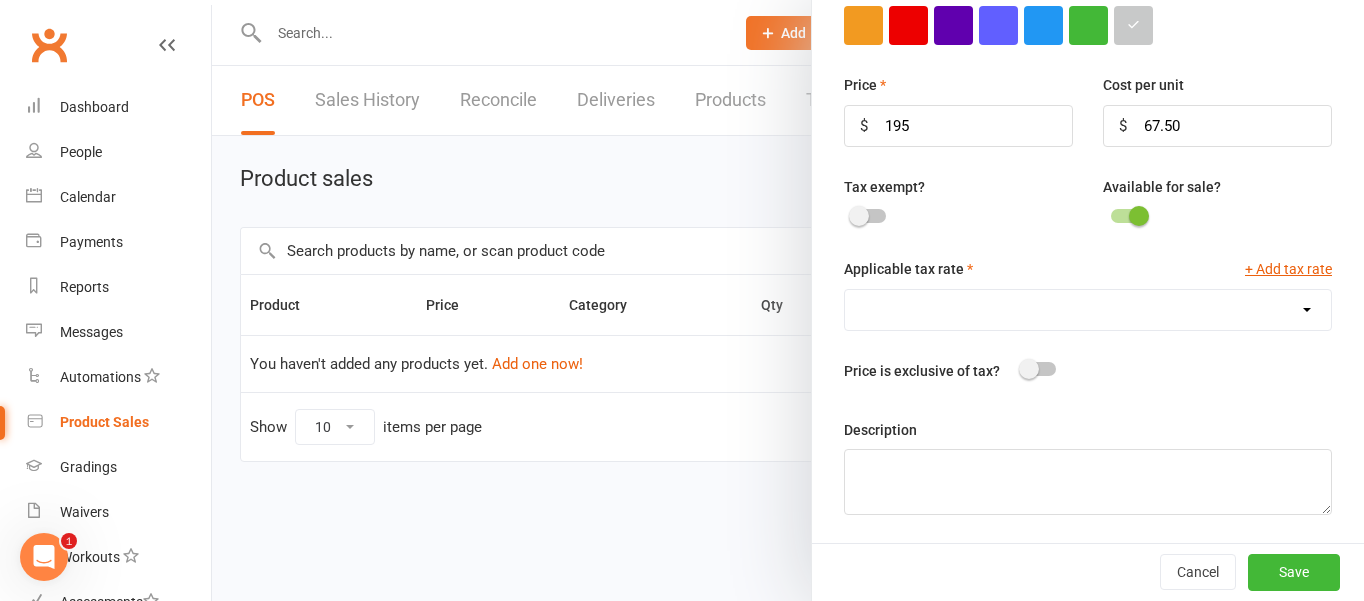 click on "GST (10.0%)" at bounding box center [1088, 310] 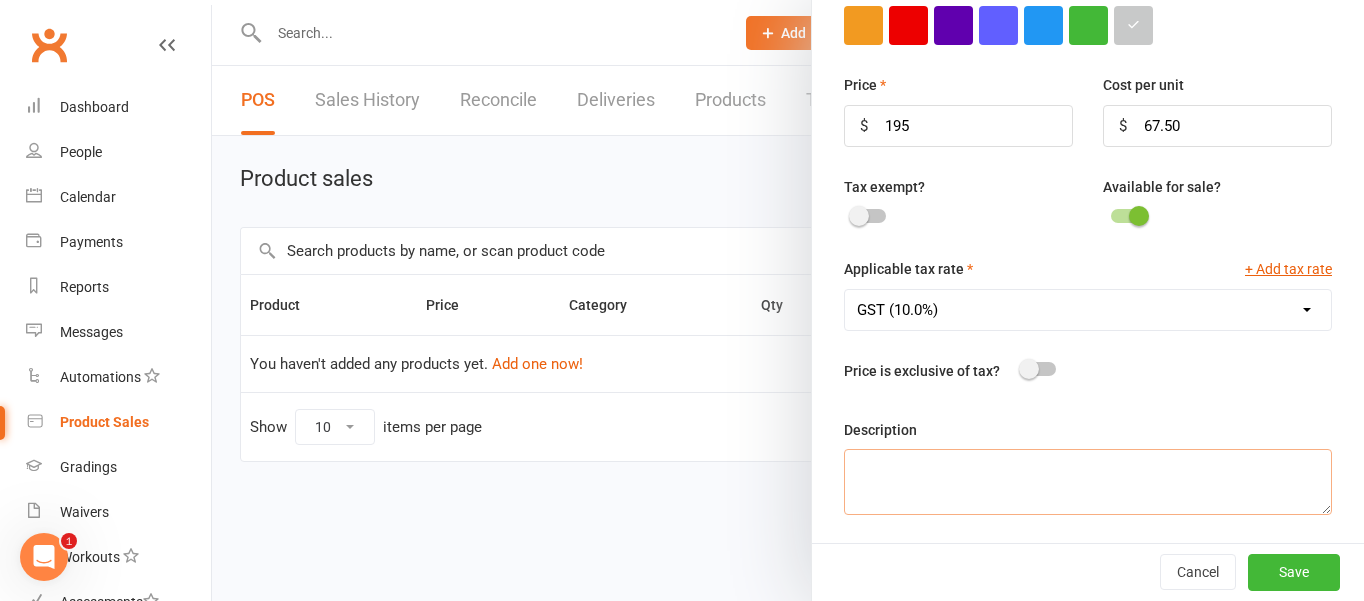 click at bounding box center (1088, 482) 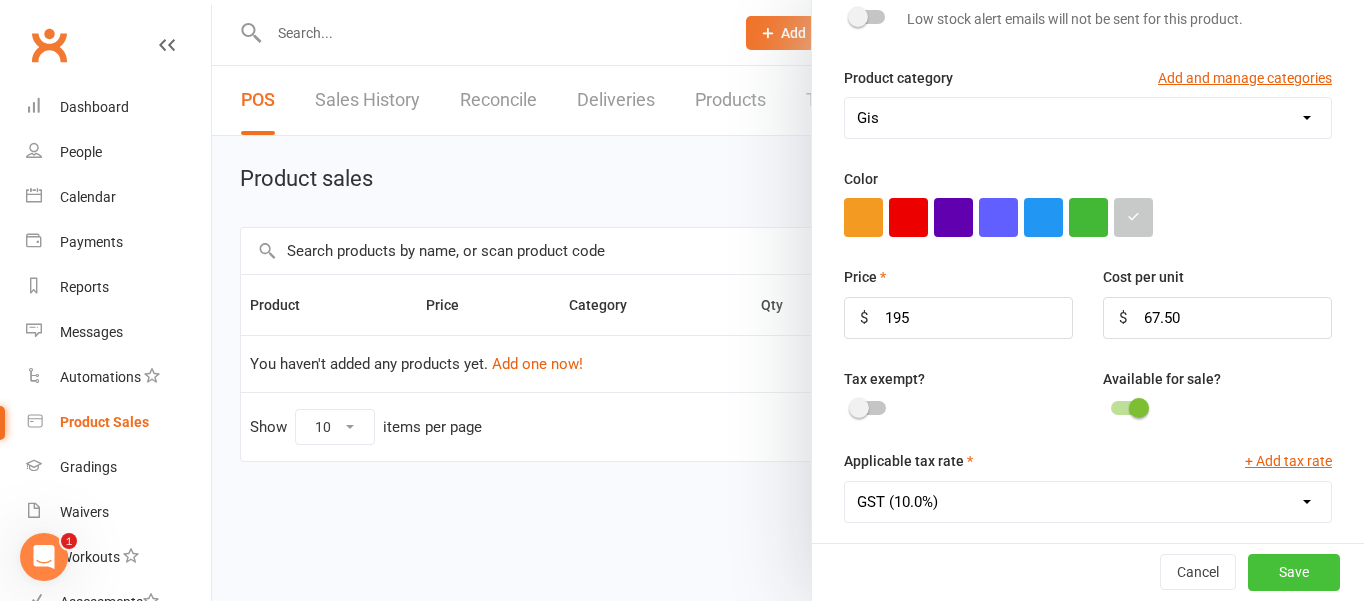scroll, scrollTop: 0, scrollLeft: 0, axis: both 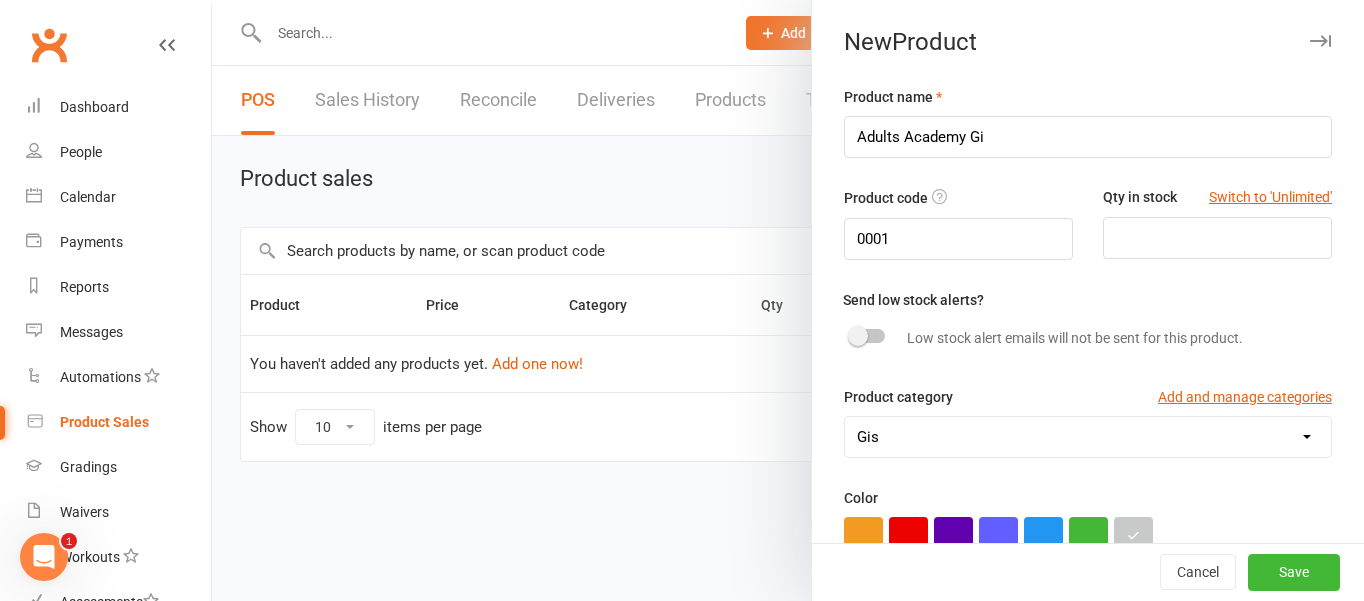 type on "Braus X Balance Academy Gi" 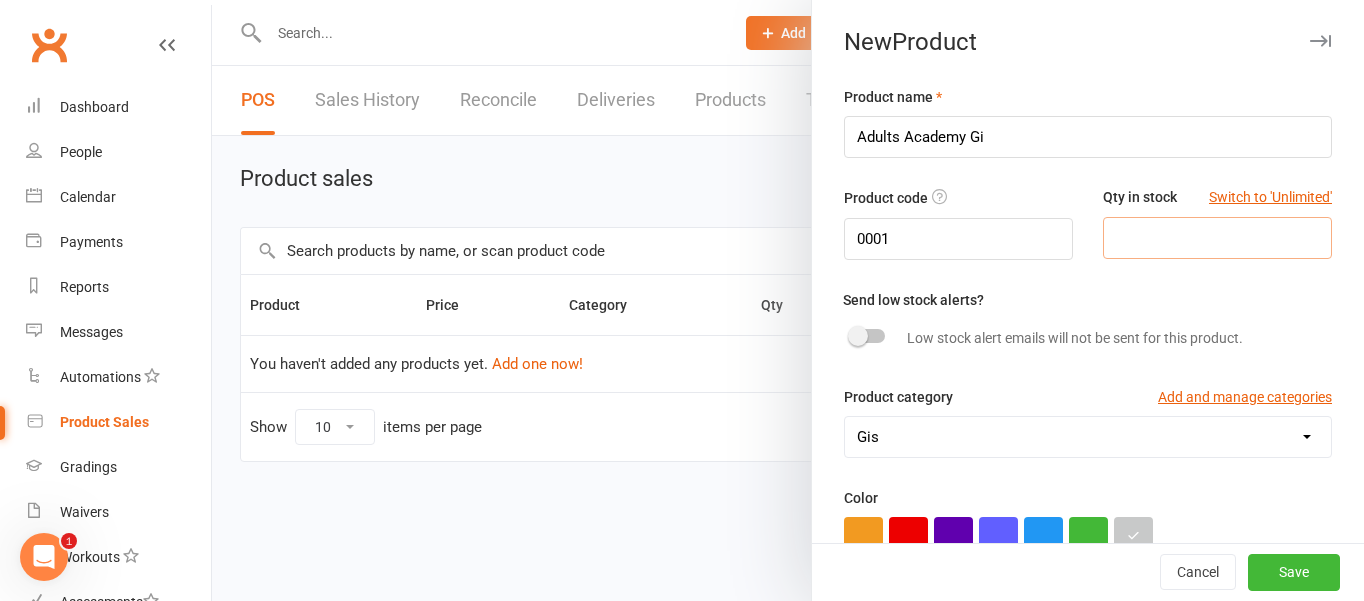 click at bounding box center [1217, 238] 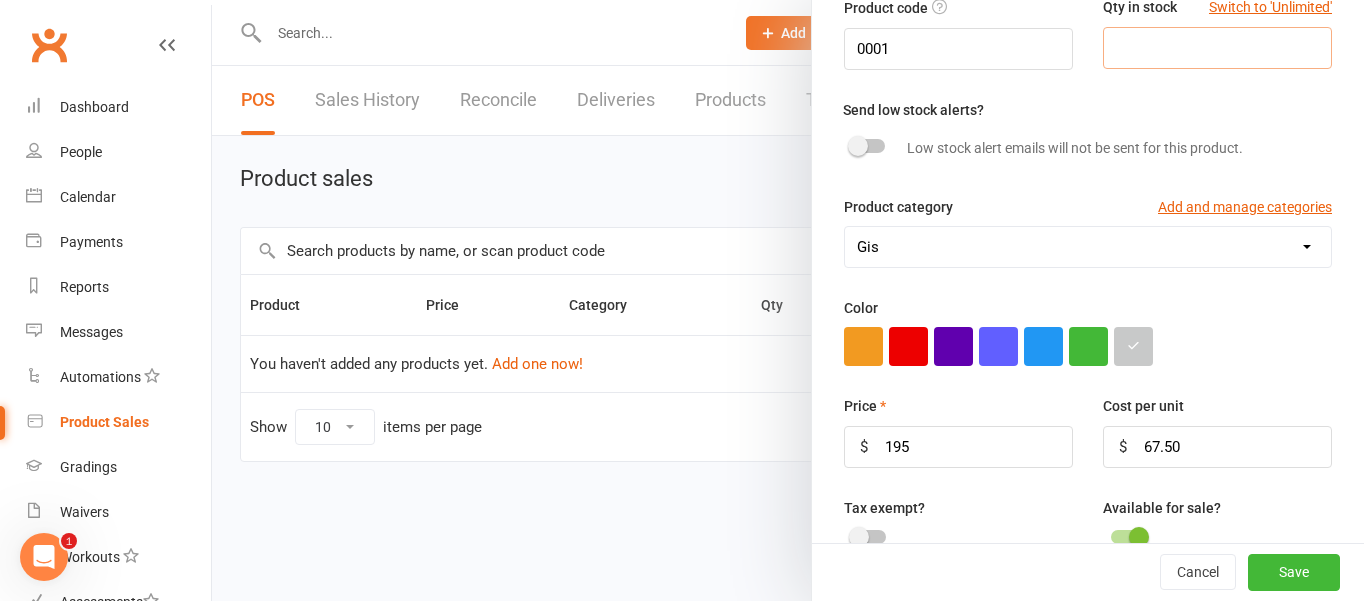 scroll, scrollTop: 191, scrollLeft: 0, axis: vertical 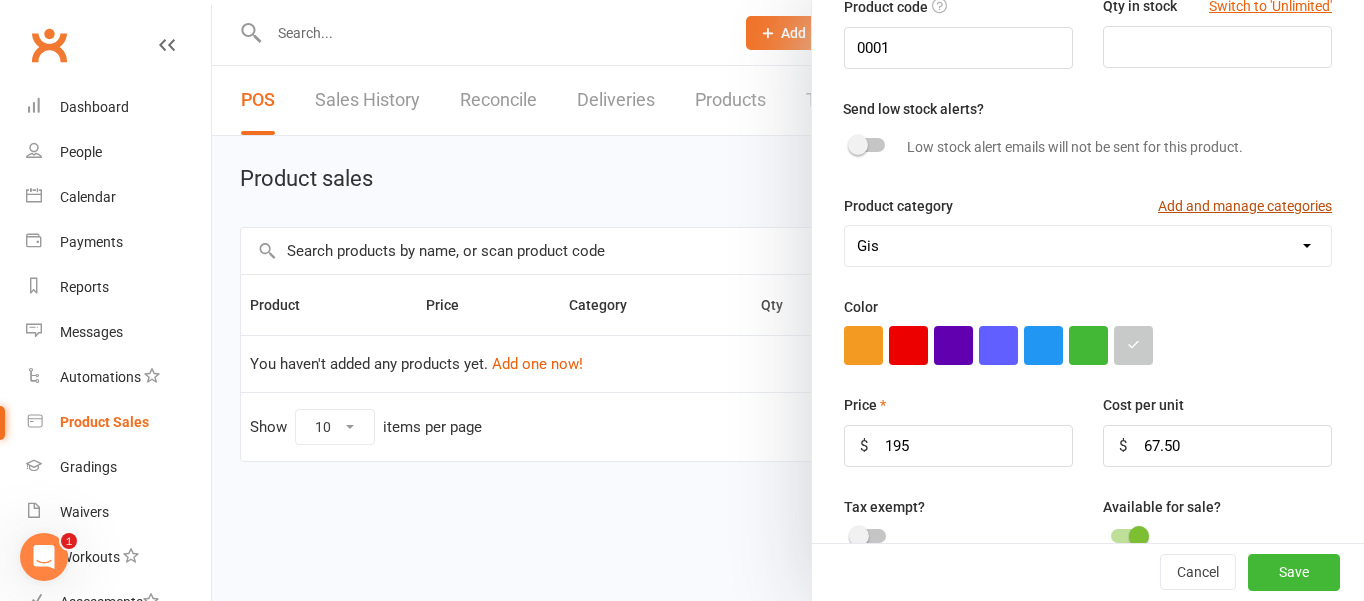 click on "Add and manage categories" at bounding box center [1245, 206] 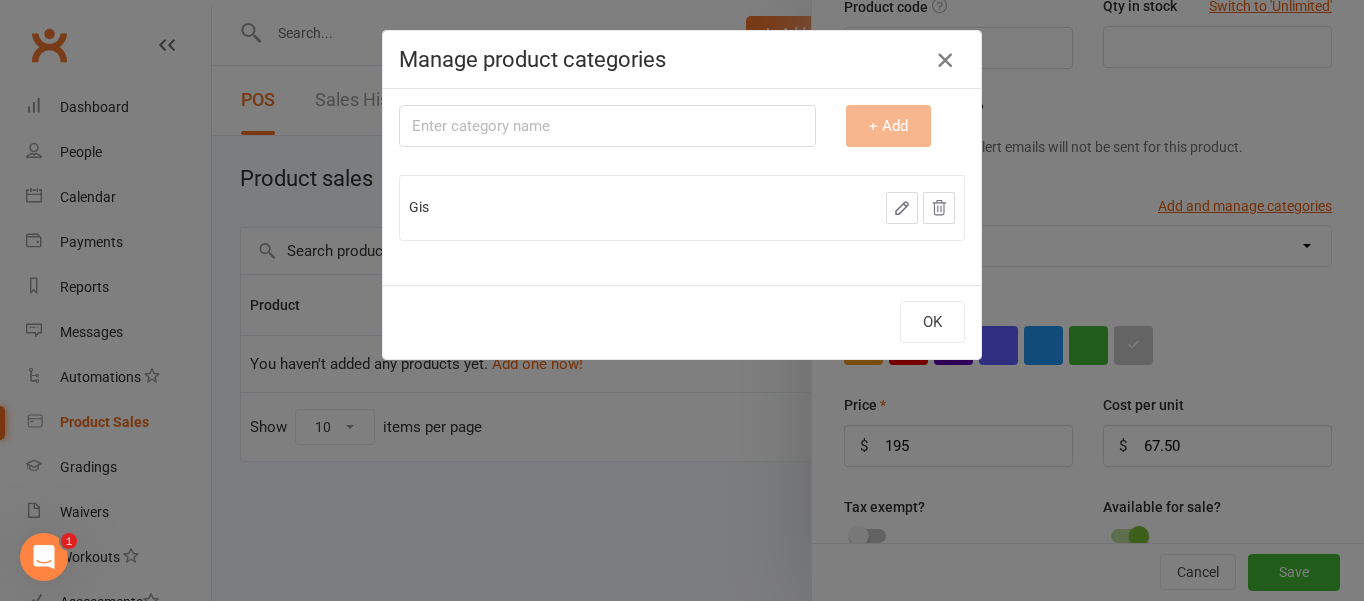 click at bounding box center (945, 60) 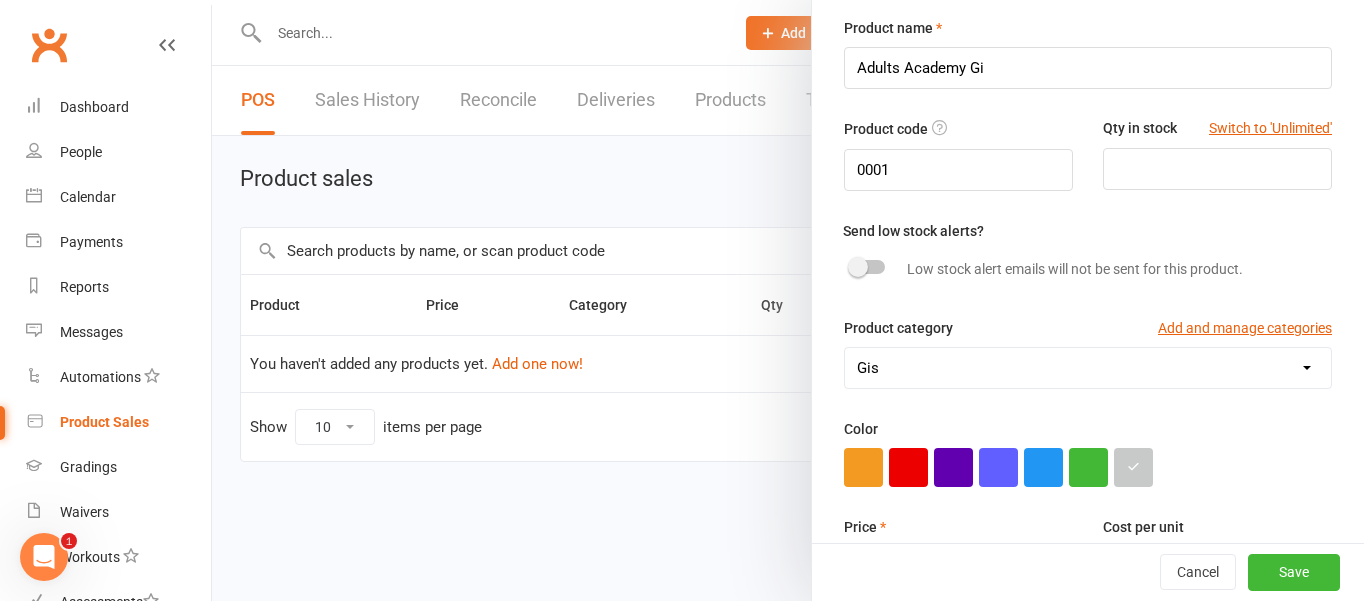 scroll, scrollTop: 0, scrollLeft: 0, axis: both 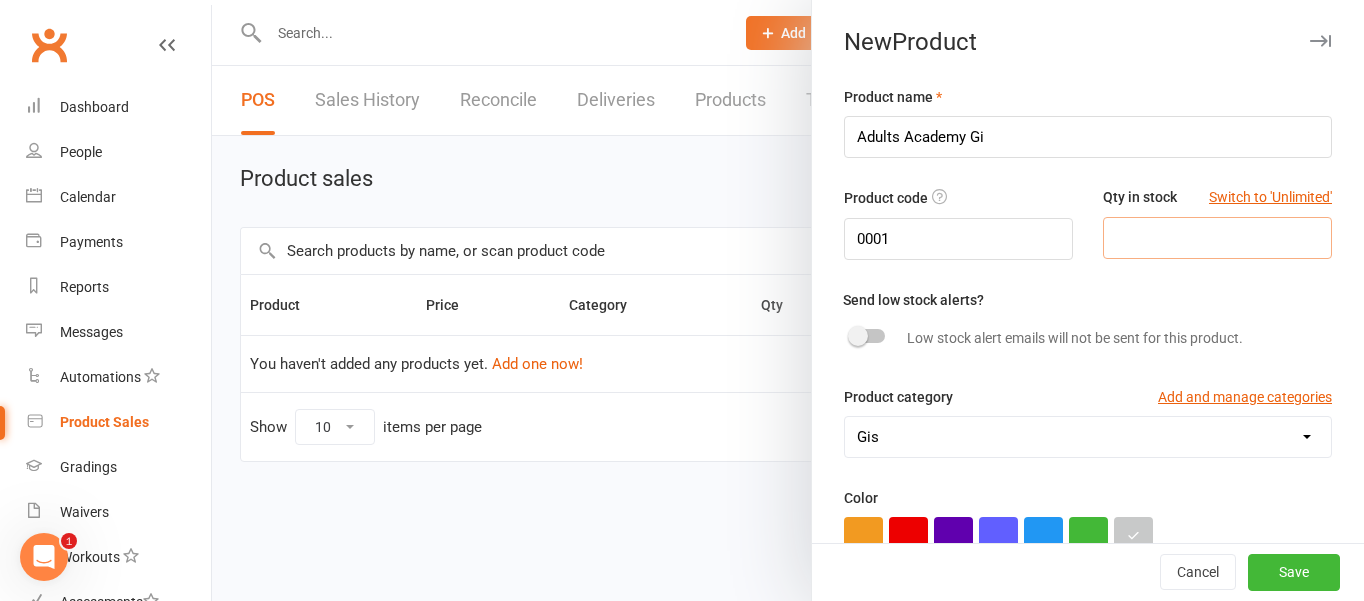 click at bounding box center (1217, 238) 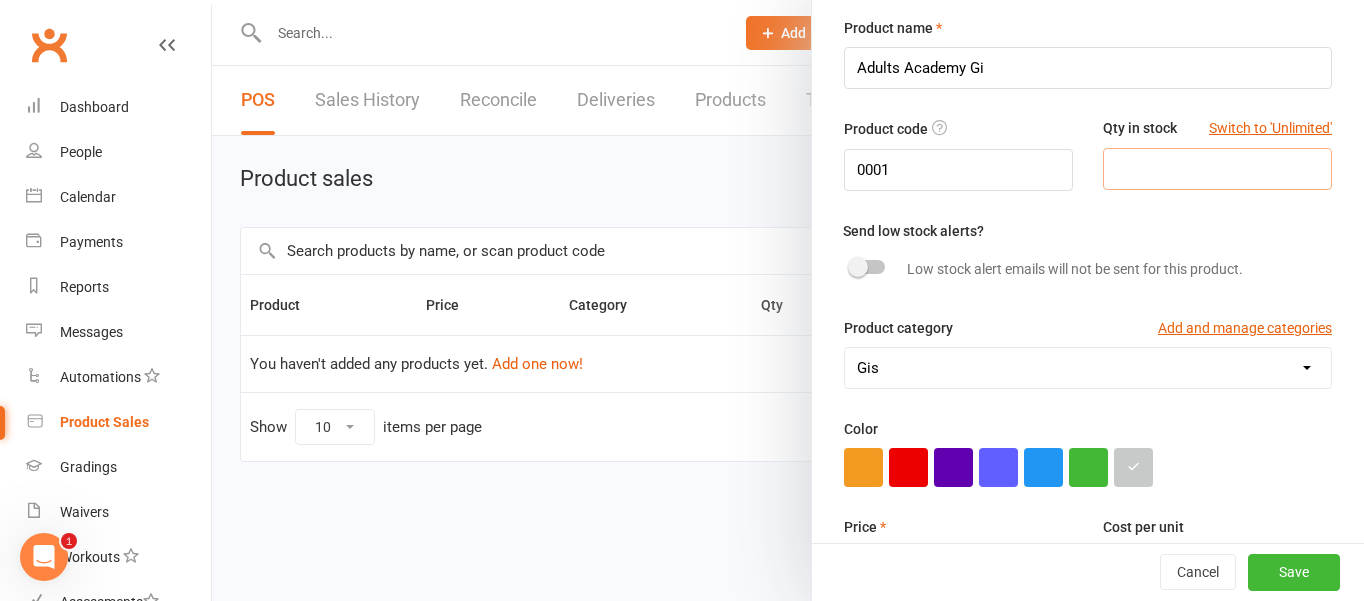 scroll, scrollTop: 0, scrollLeft: 0, axis: both 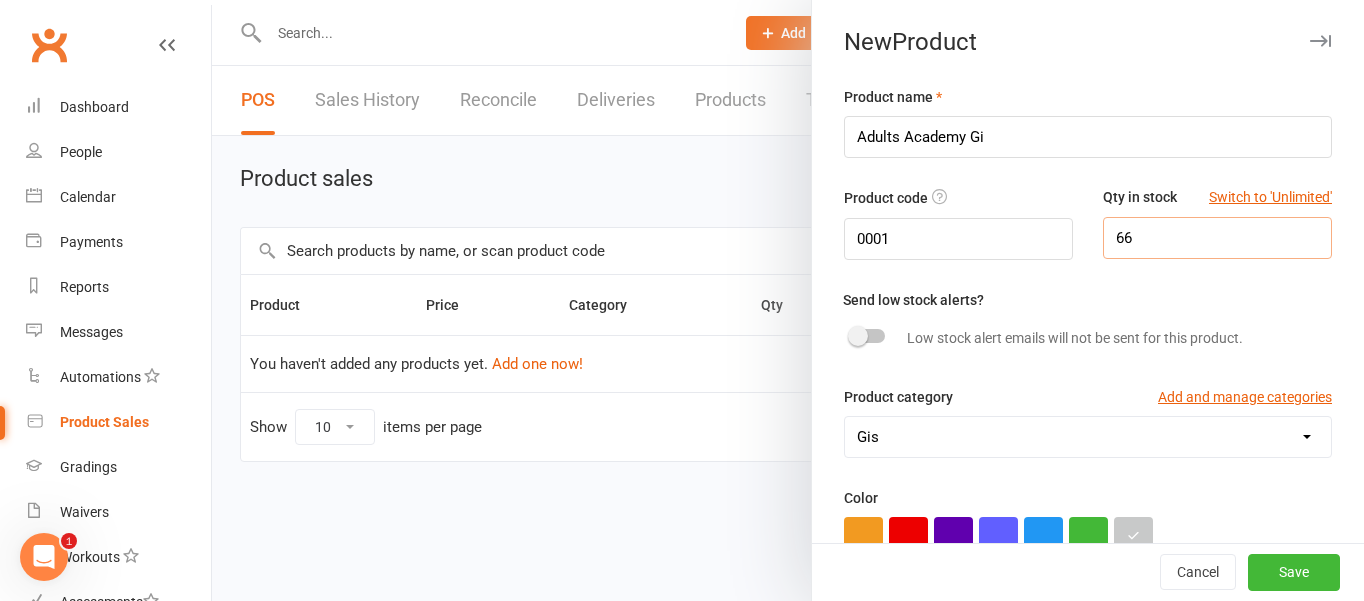 type on "66" 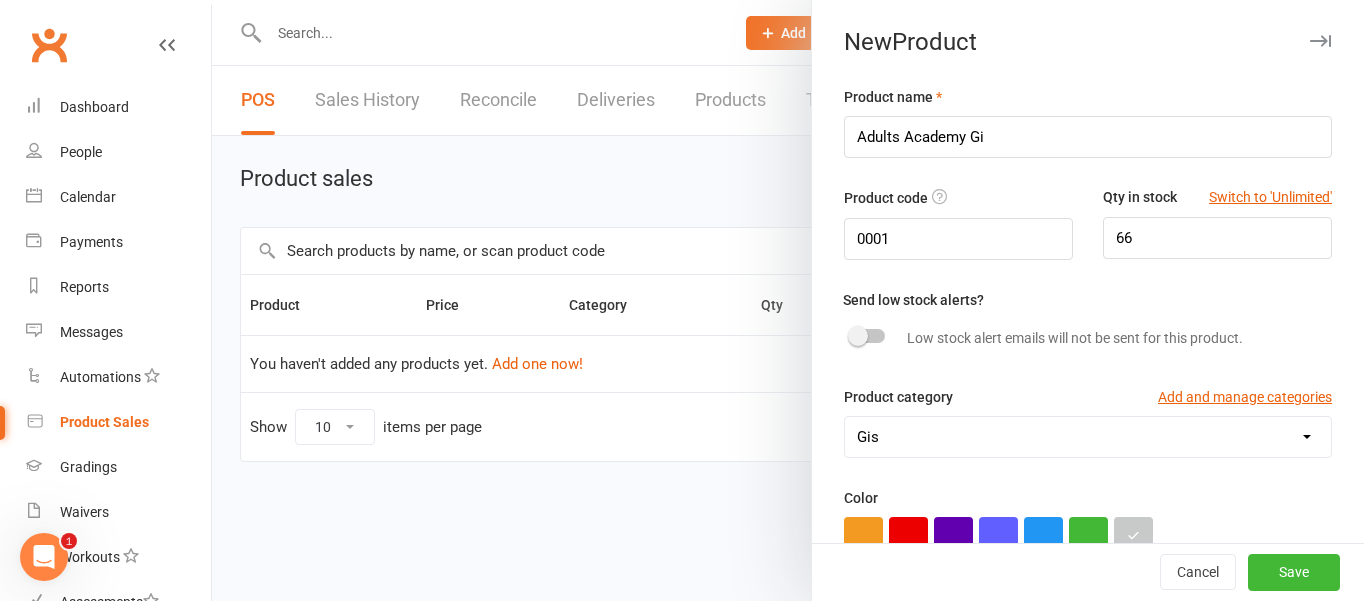 click on "Low stock alert emails will not be sent for this product." at bounding box center (1075, 338) 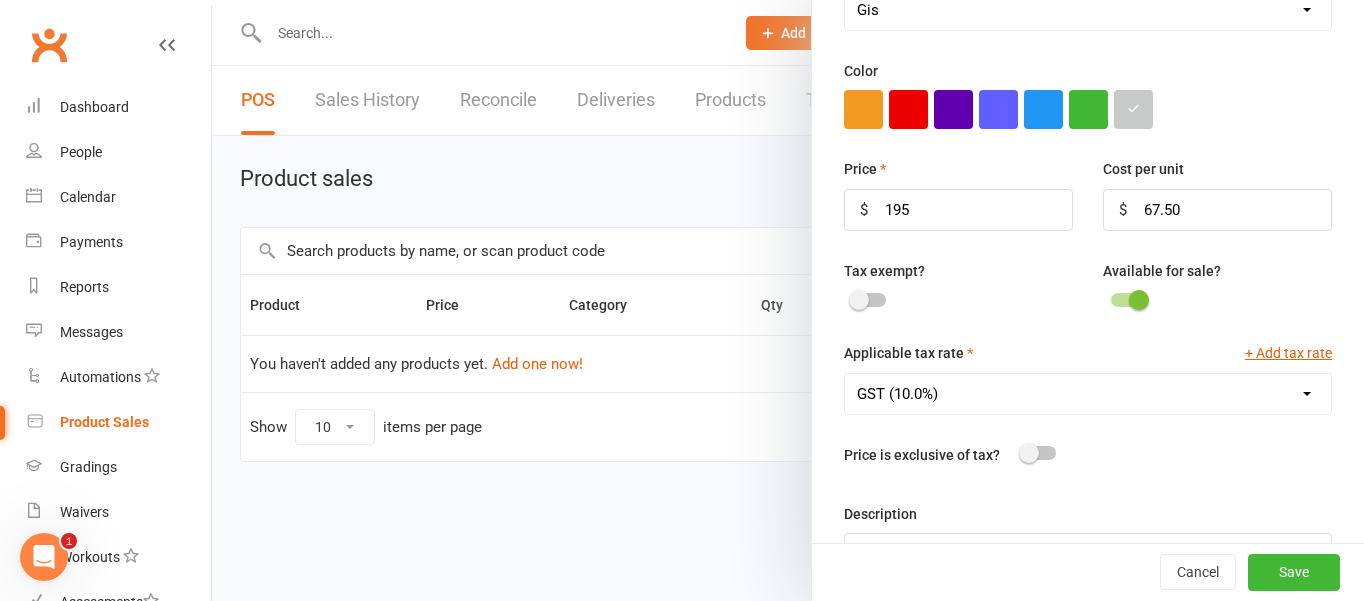 scroll, scrollTop: 435, scrollLeft: 0, axis: vertical 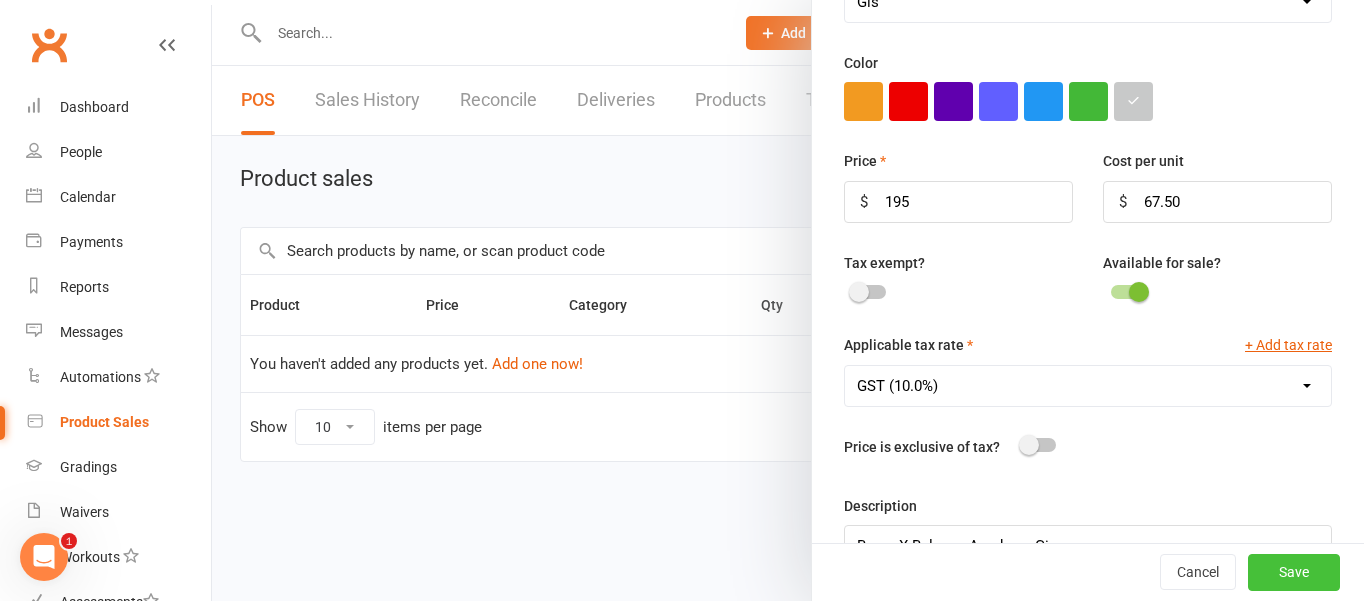 click on "Save" at bounding box center (1294, 573) 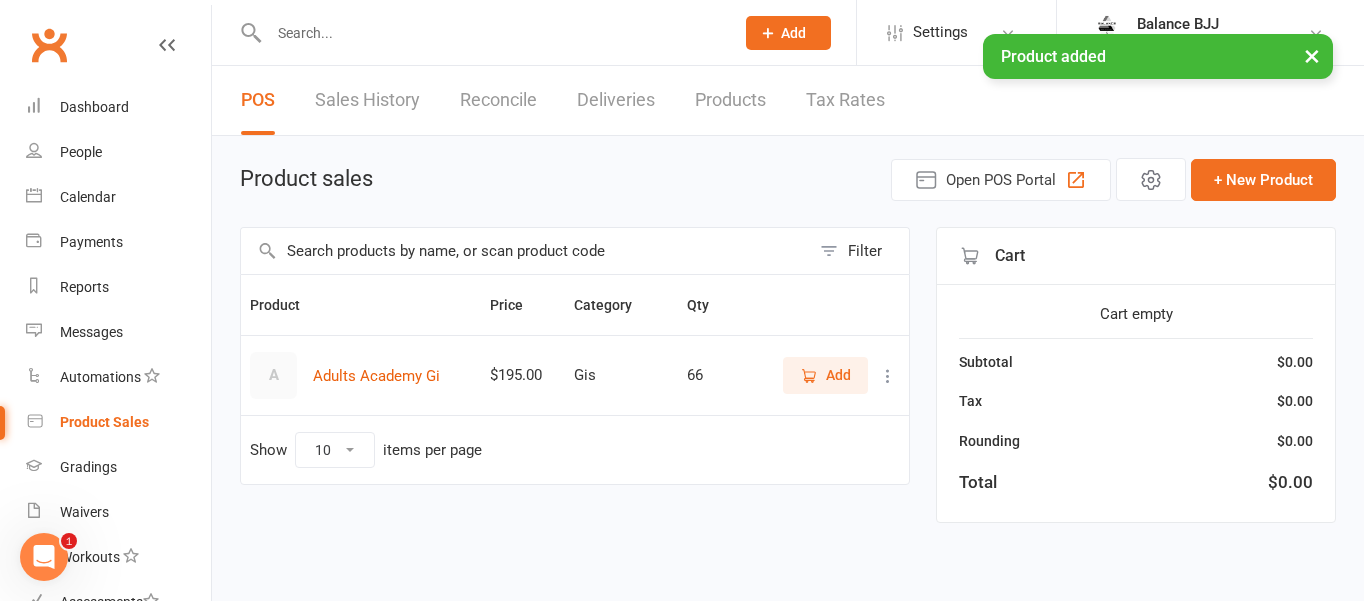 click at bounding box center (888, 376) 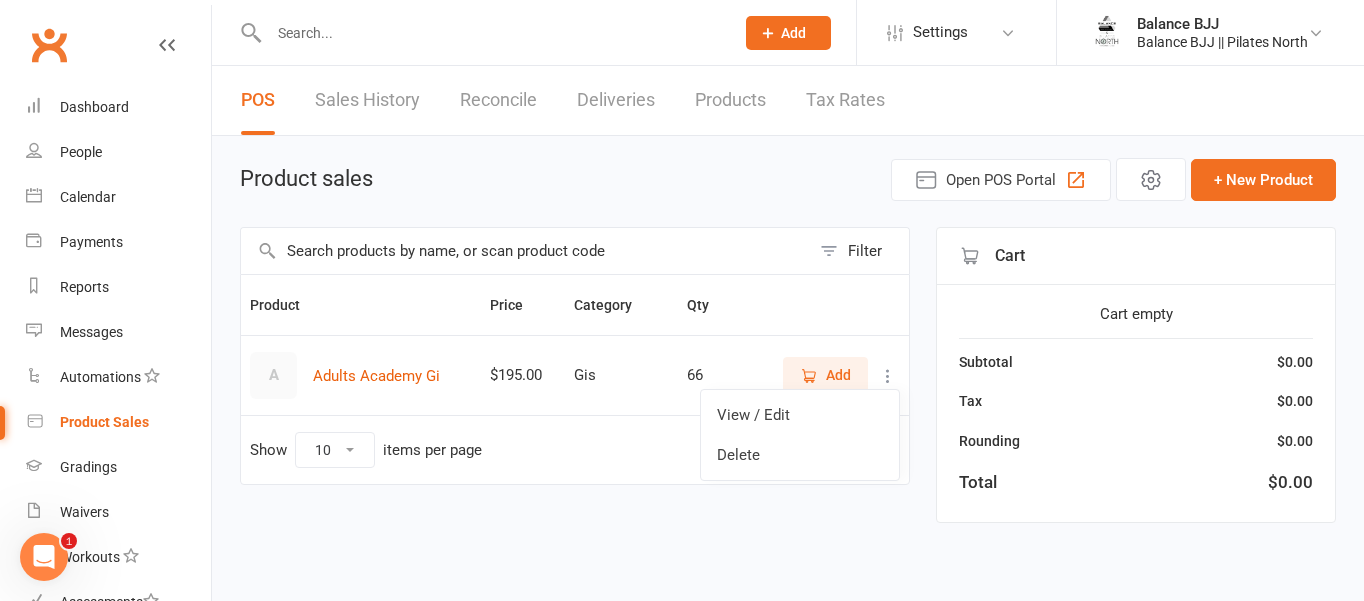 click at bounding box center (888, 376) 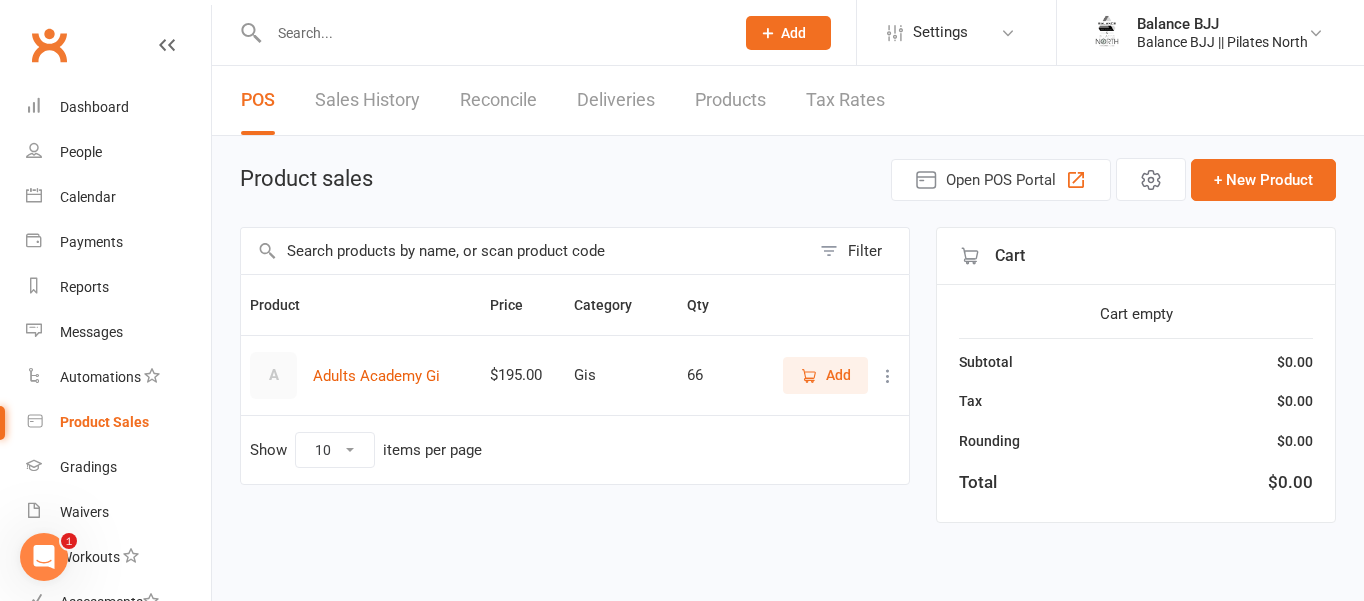 click at bounding box center (888, 376) 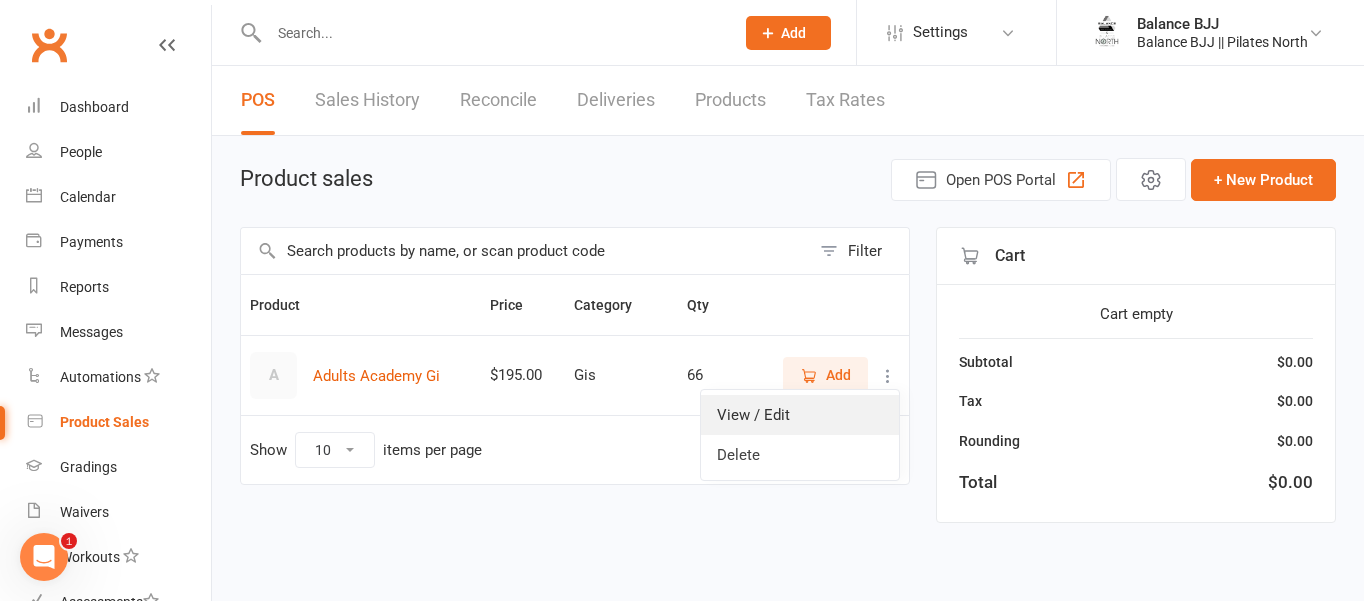 click on "View / Edit" at bounding box center (800, 415) 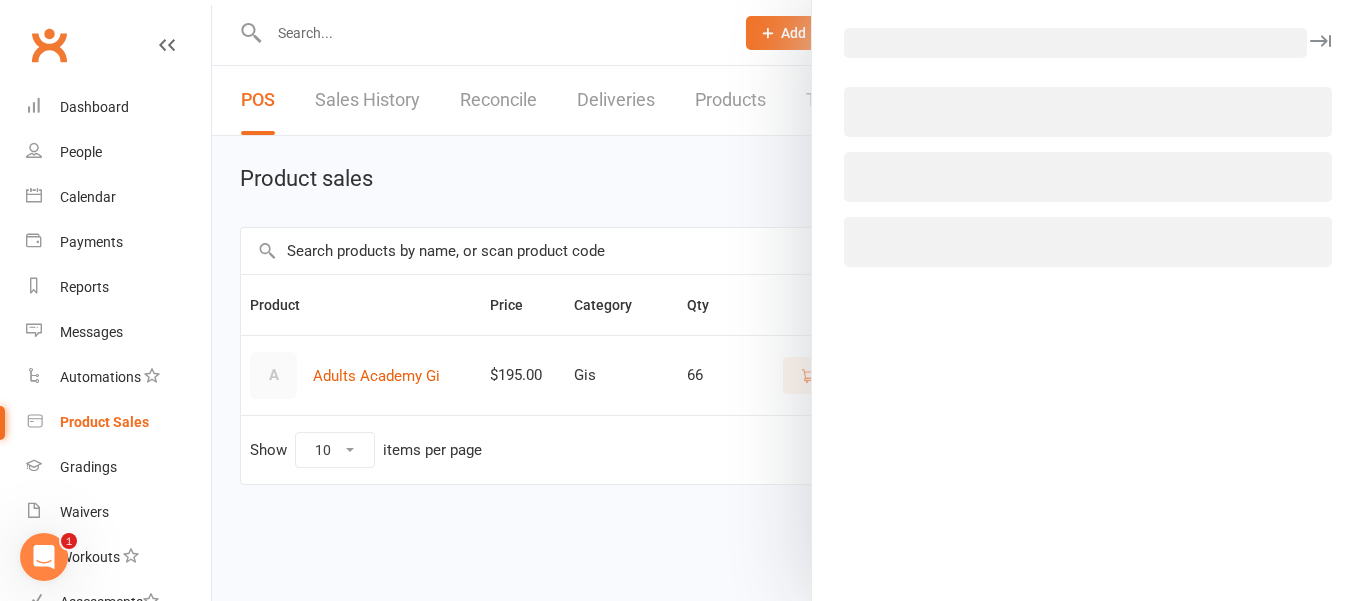 select on "3993" 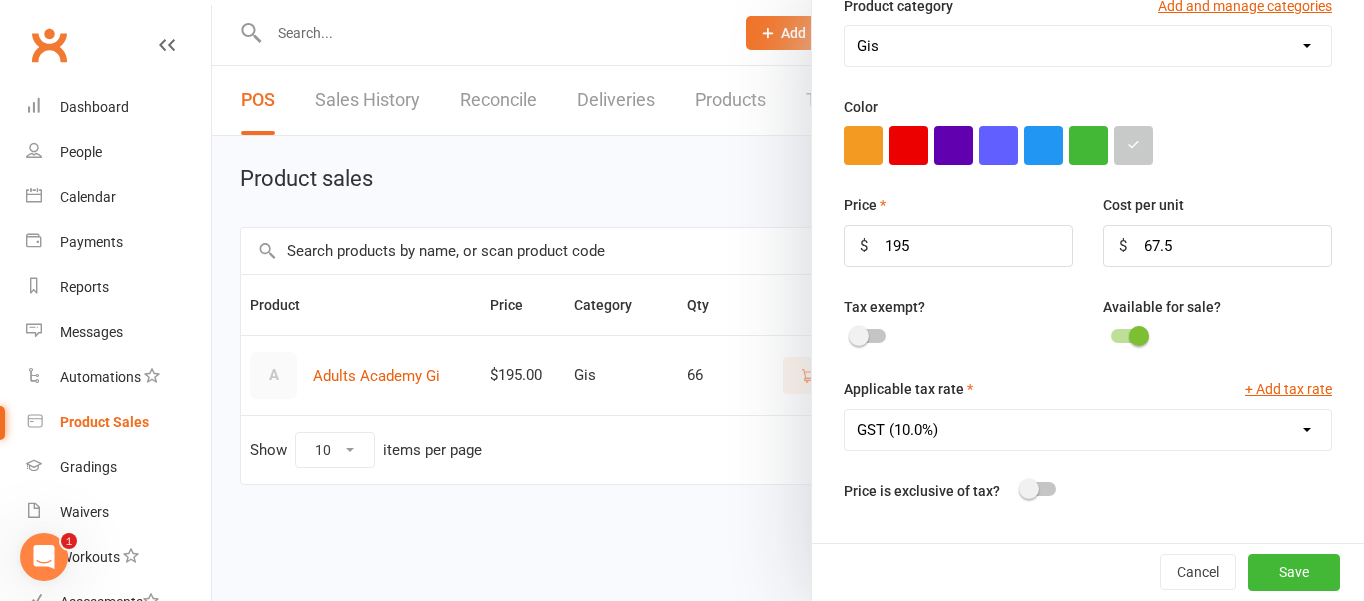 scroll, scrollTop: 515, scrollLeft: 0, axis: vertical 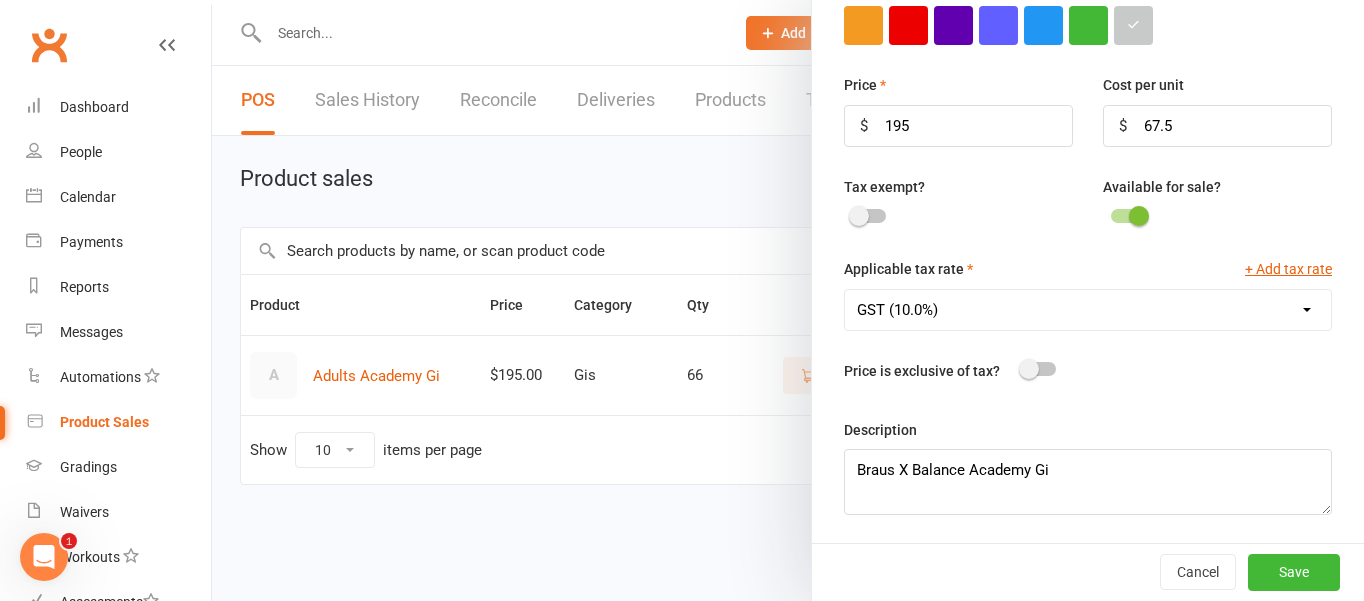 click at bounding box center [788, 300] 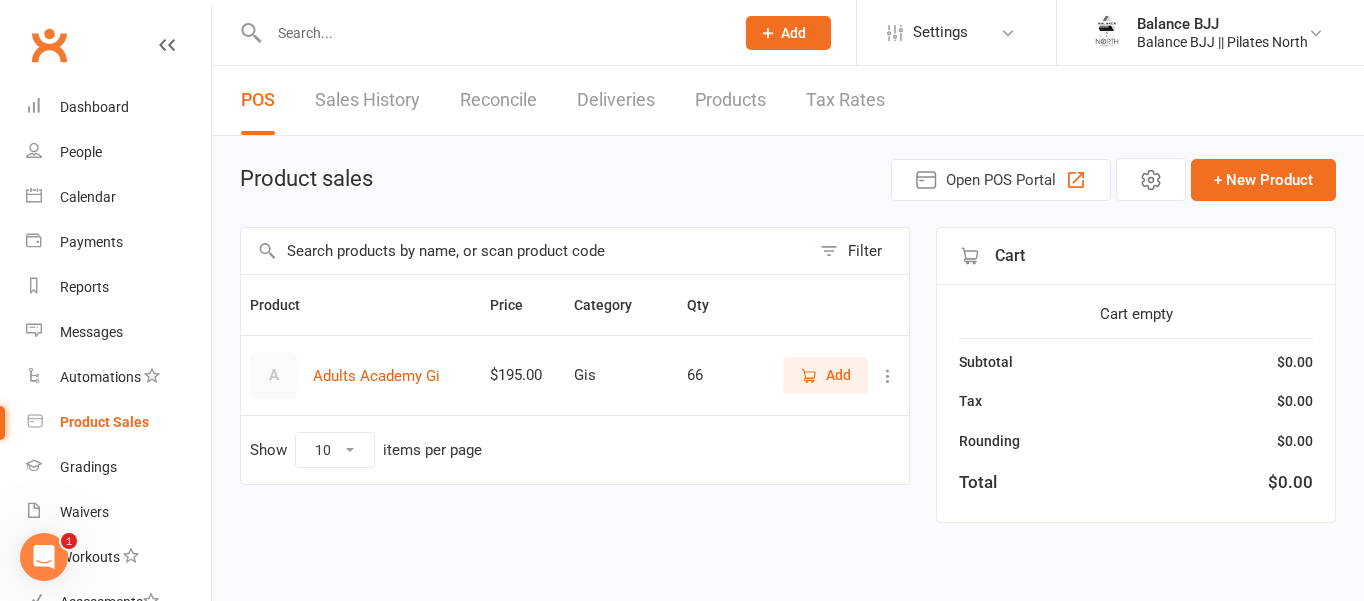 click on "Tax Rates" at bounding box center (845, 100) 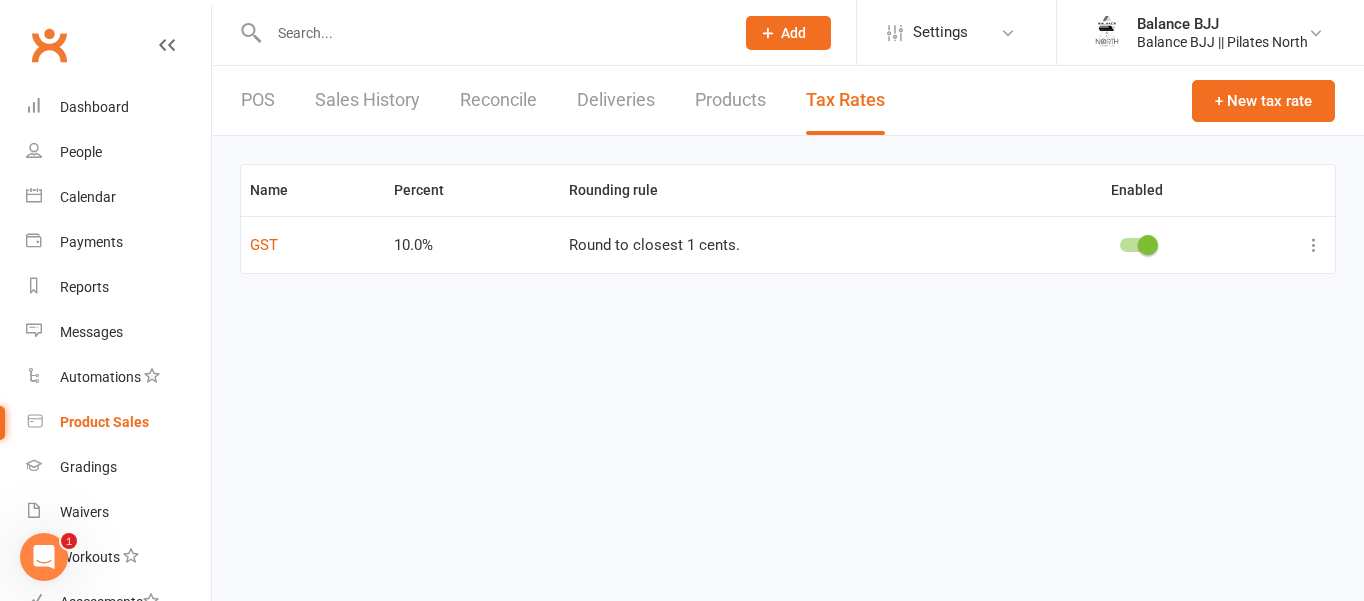 click on "Products" at bounding box center [730, 100] 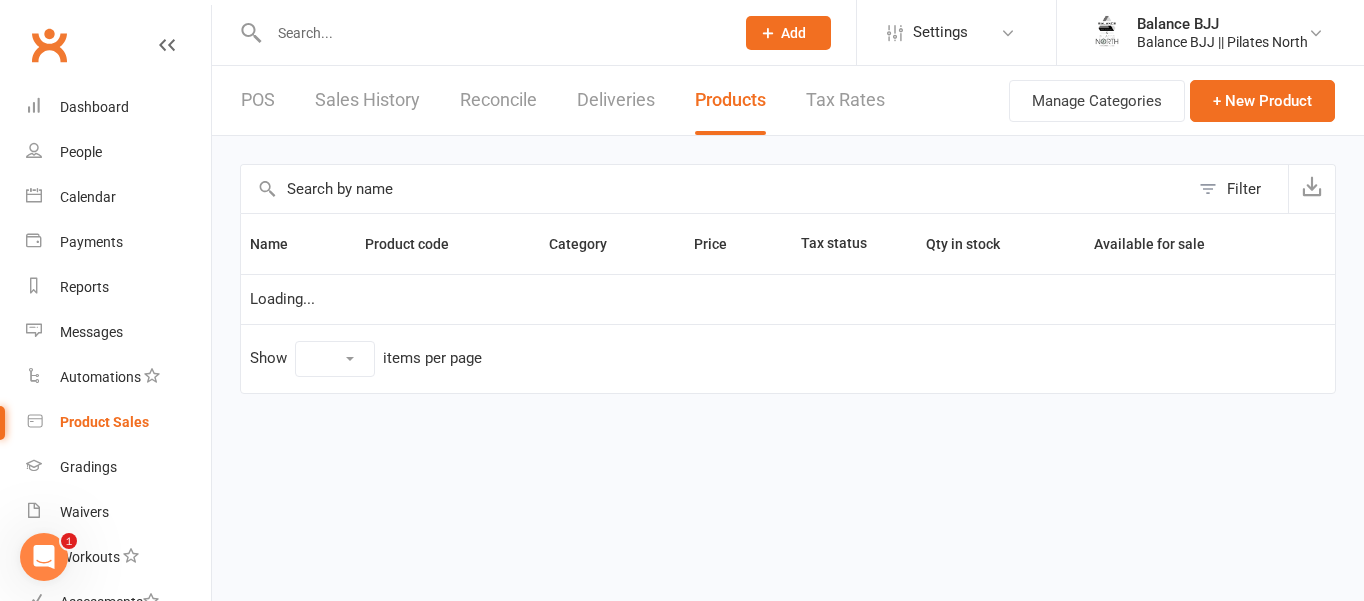 select on "10" 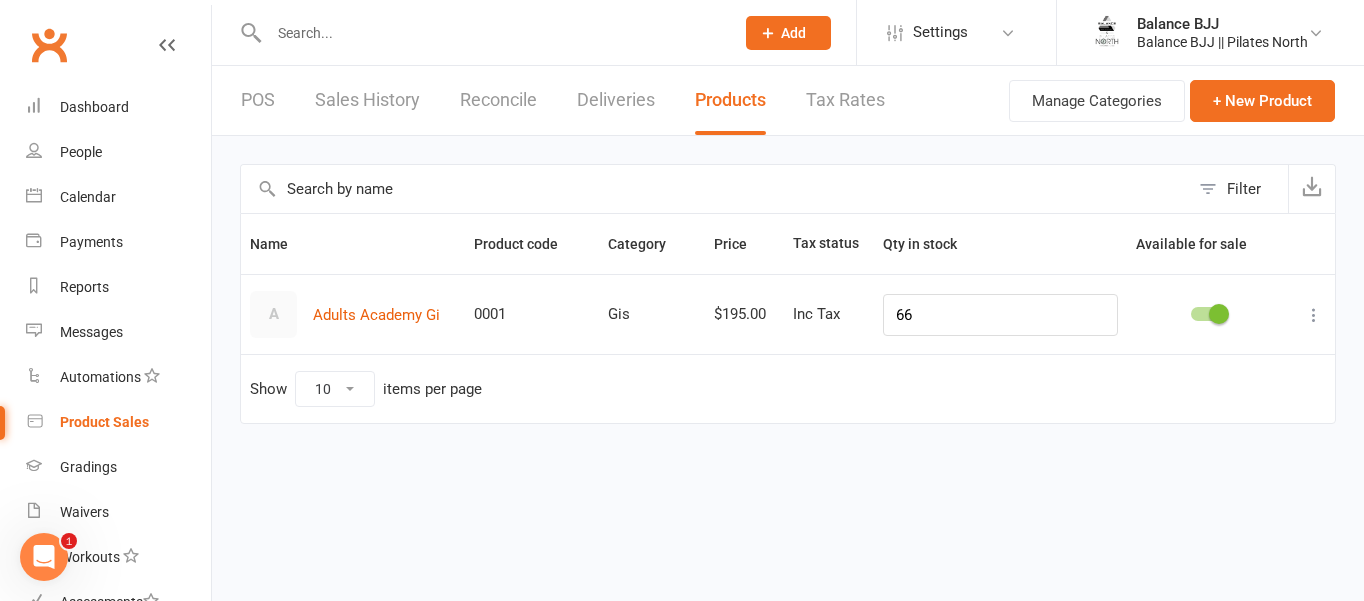 click on "Deliveries" at bounding box center (616, 100) 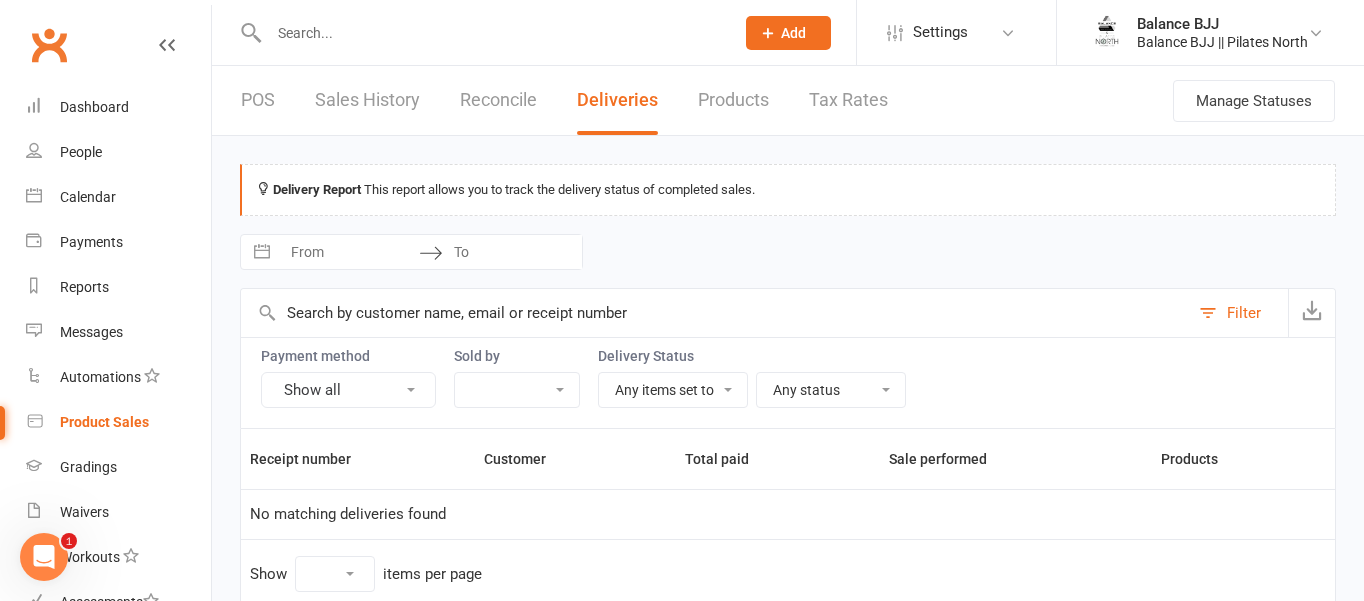 select on "25" 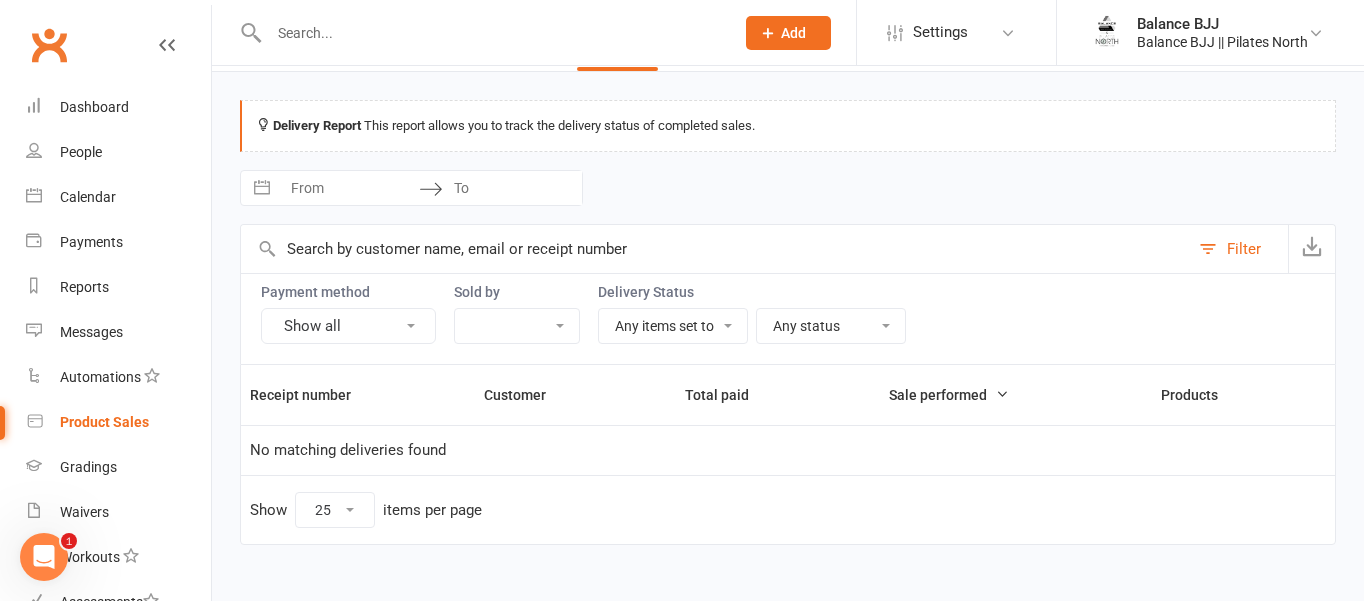 scroll, scrollTop: 0, scrollLeft: 0, axis: both 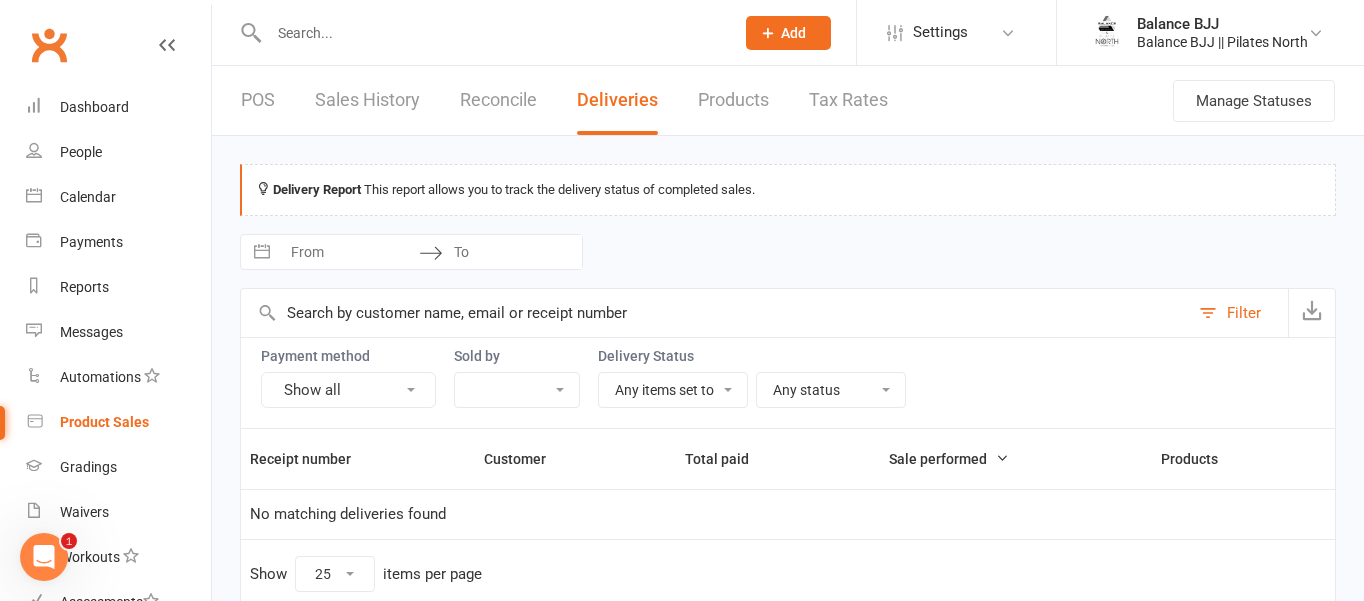click on "Reconcile" at bounding box center (498, 100) 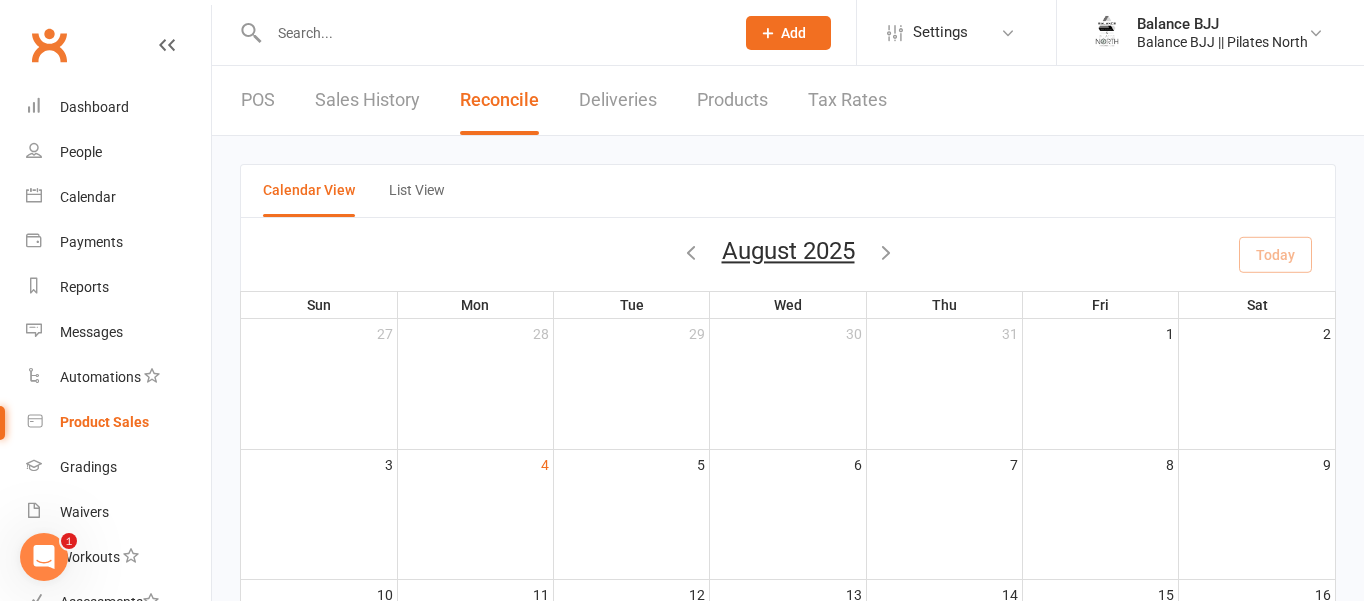 click on "Sales History" at bounding box center (367, 100) 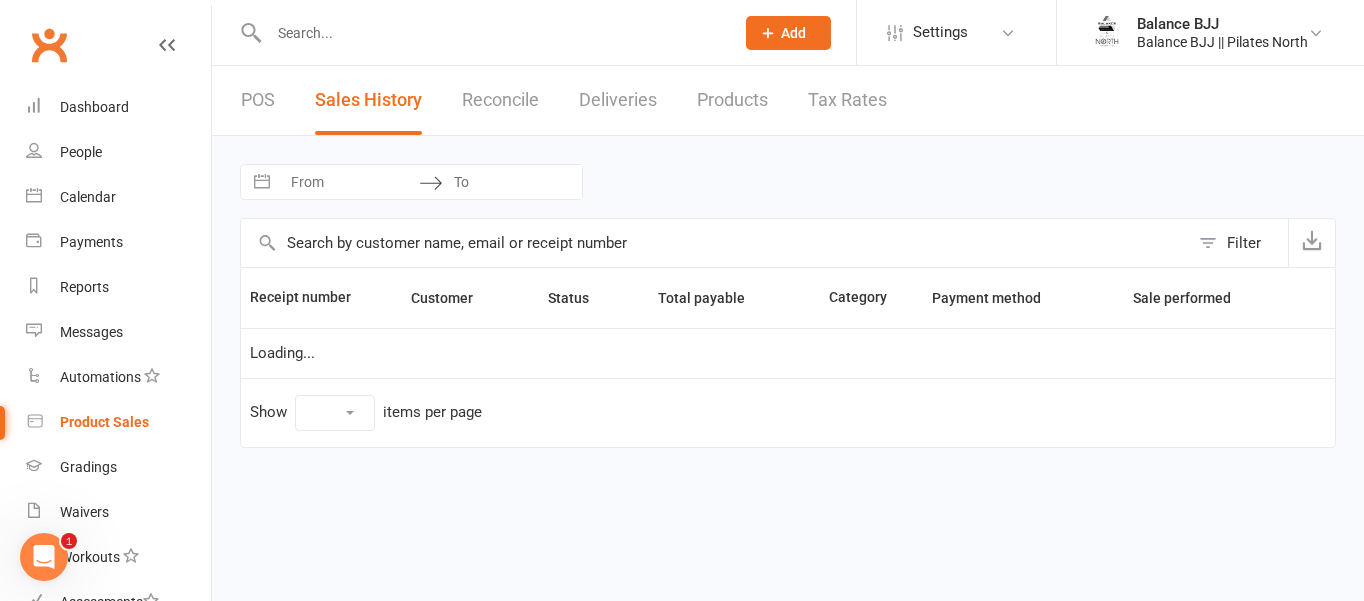 select on "25" 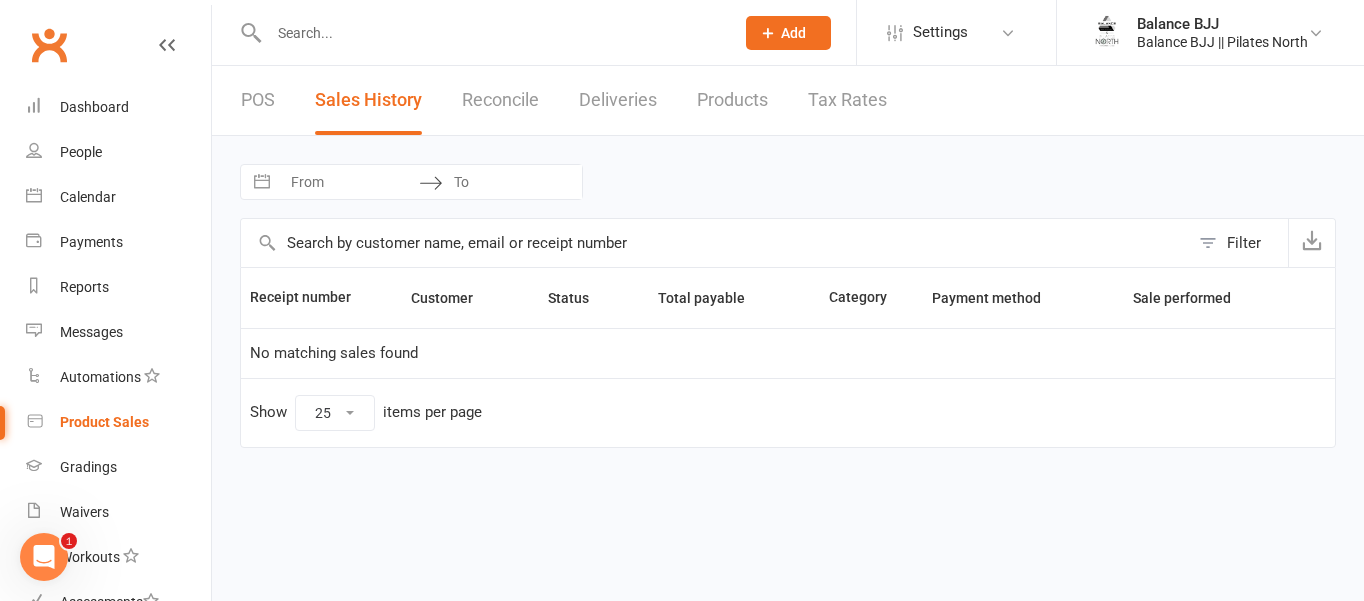 click on "POS" at bounding box center [258, 100] 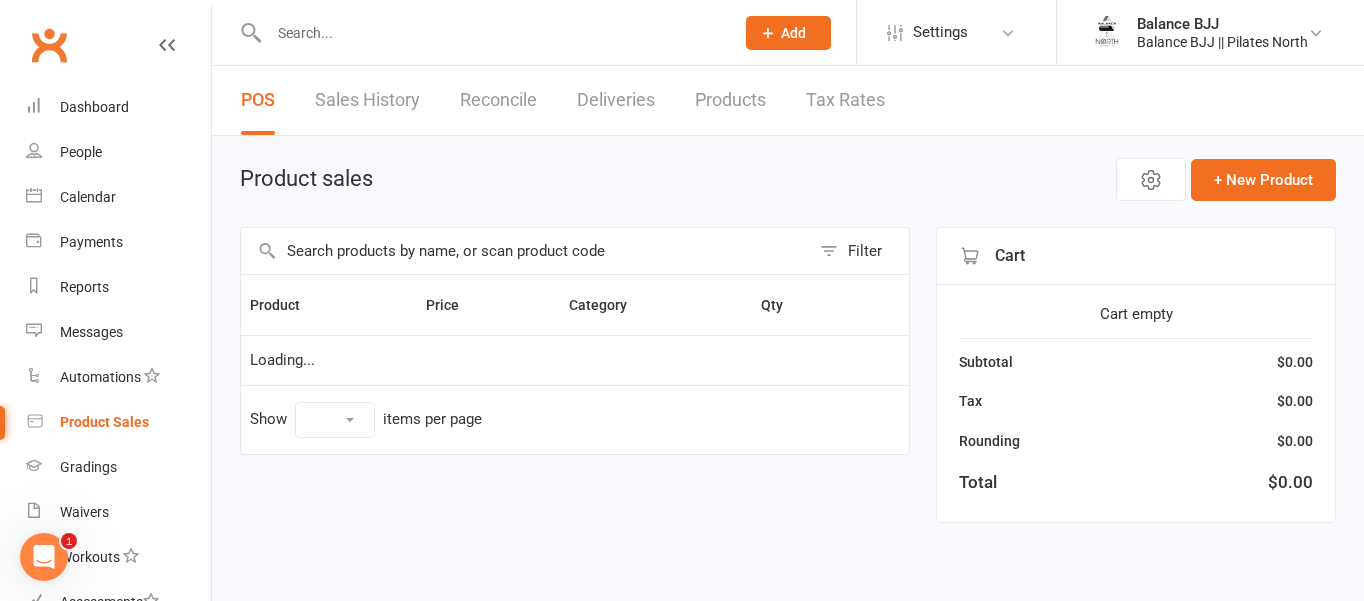 select on "10" 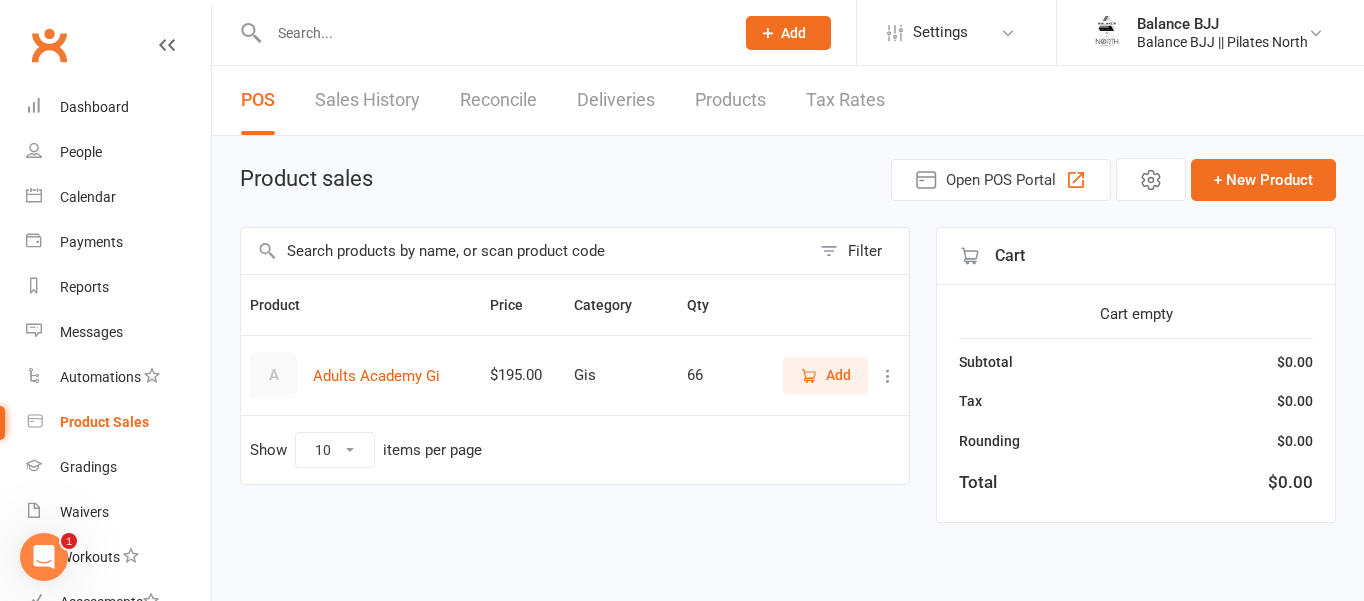 click on "A" at bounding box center (273, 375) 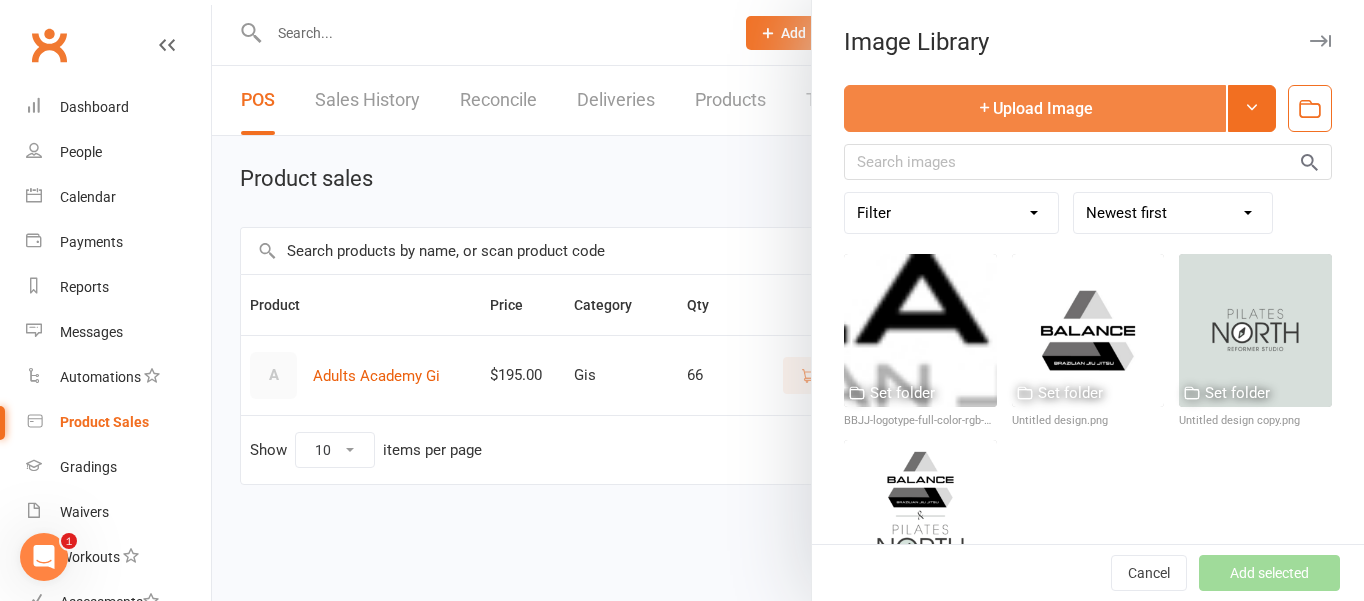 click on "Upload Image" at bounding box center (1035, 108) 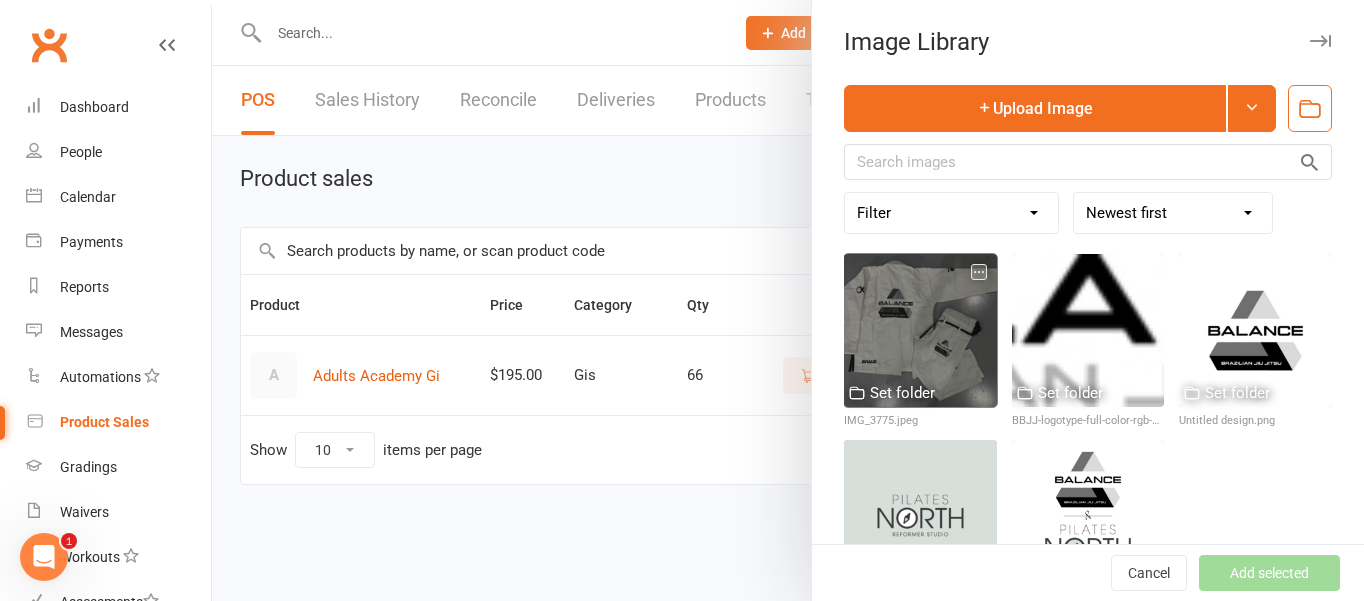 click at bounding box center [920, 330] 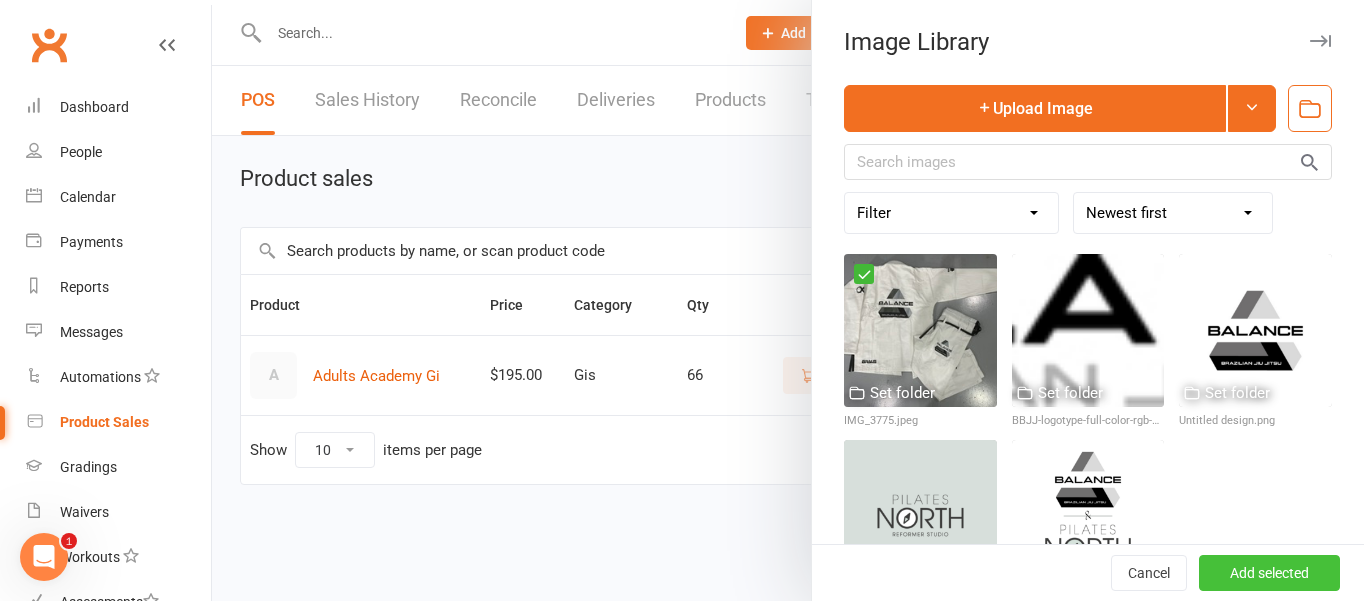 click on "Add selected" at bounding box center (1269, 573) 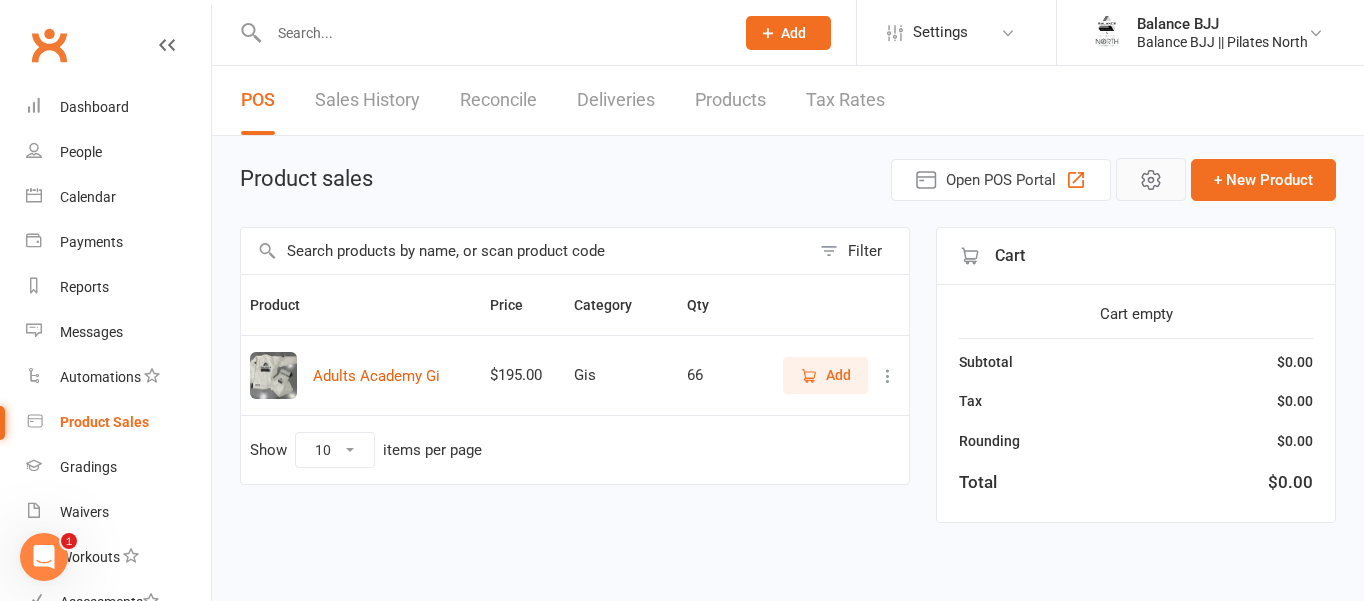 click 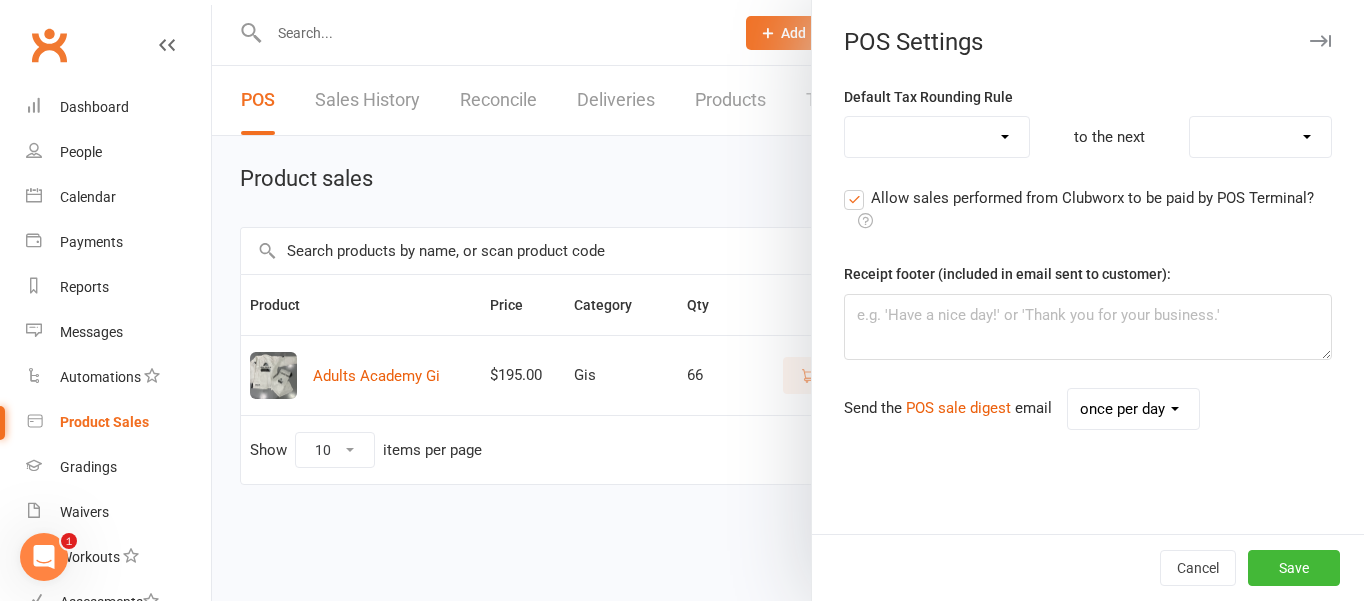 select on "round_up" 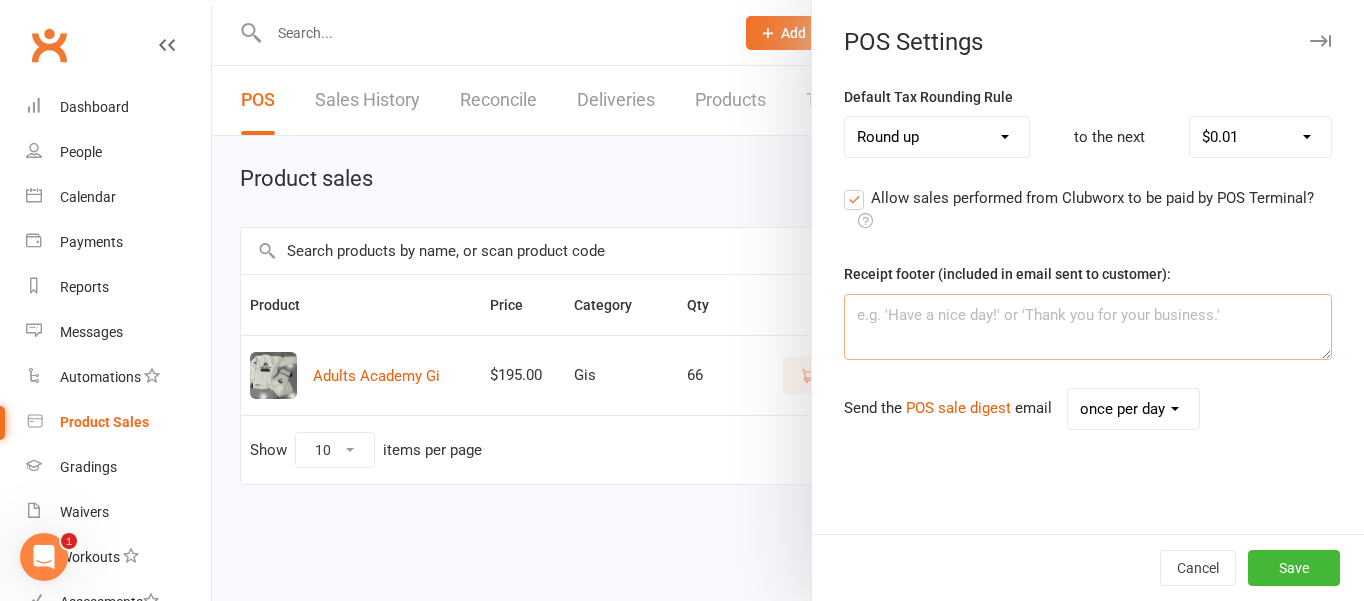 click at bounding box center (1088, 327) 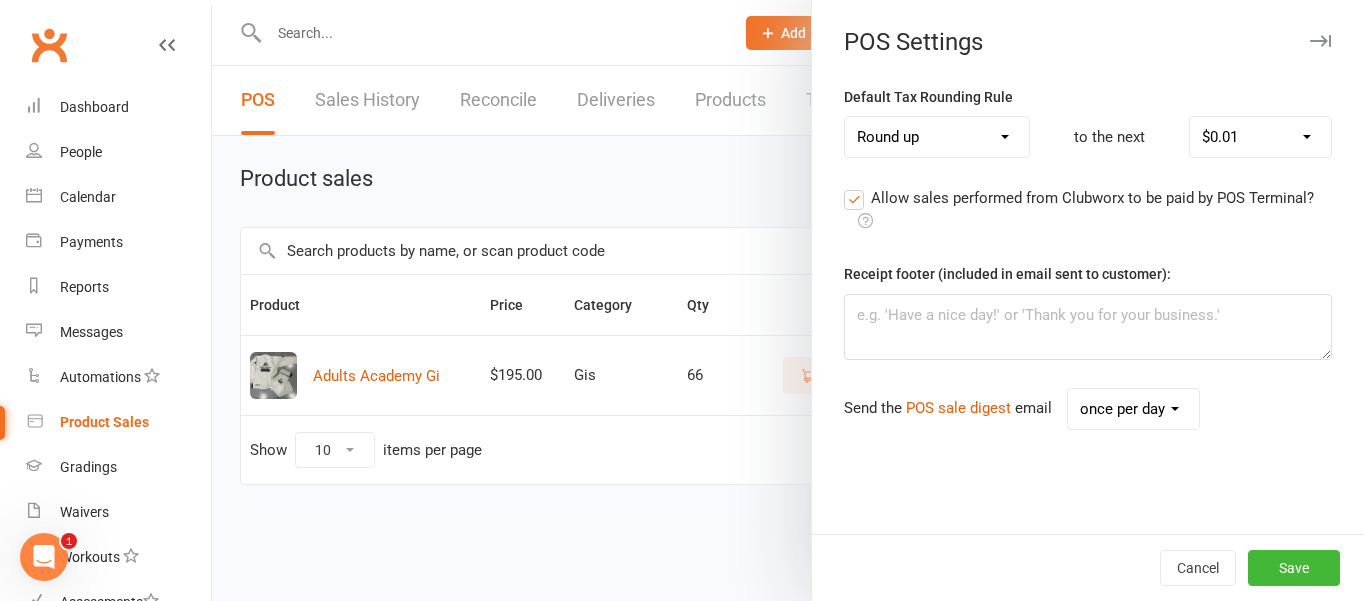 click on "once per day once per week" at bounding box center [1133, 409] 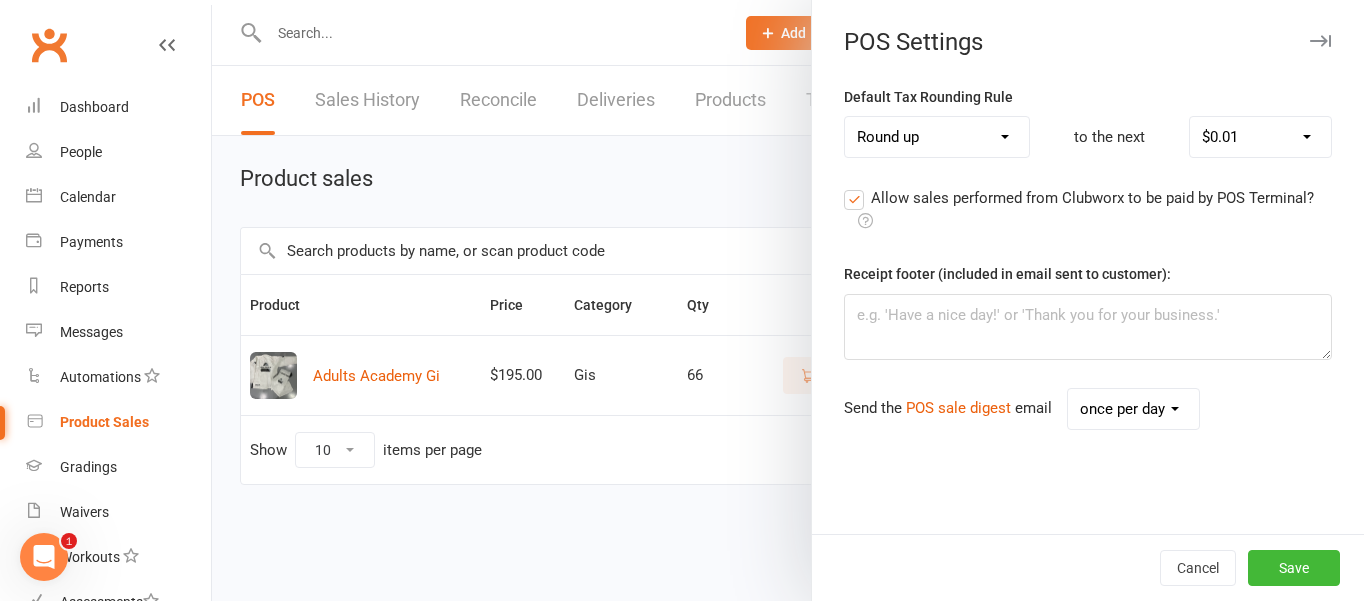 select on "send_digest_weekly" 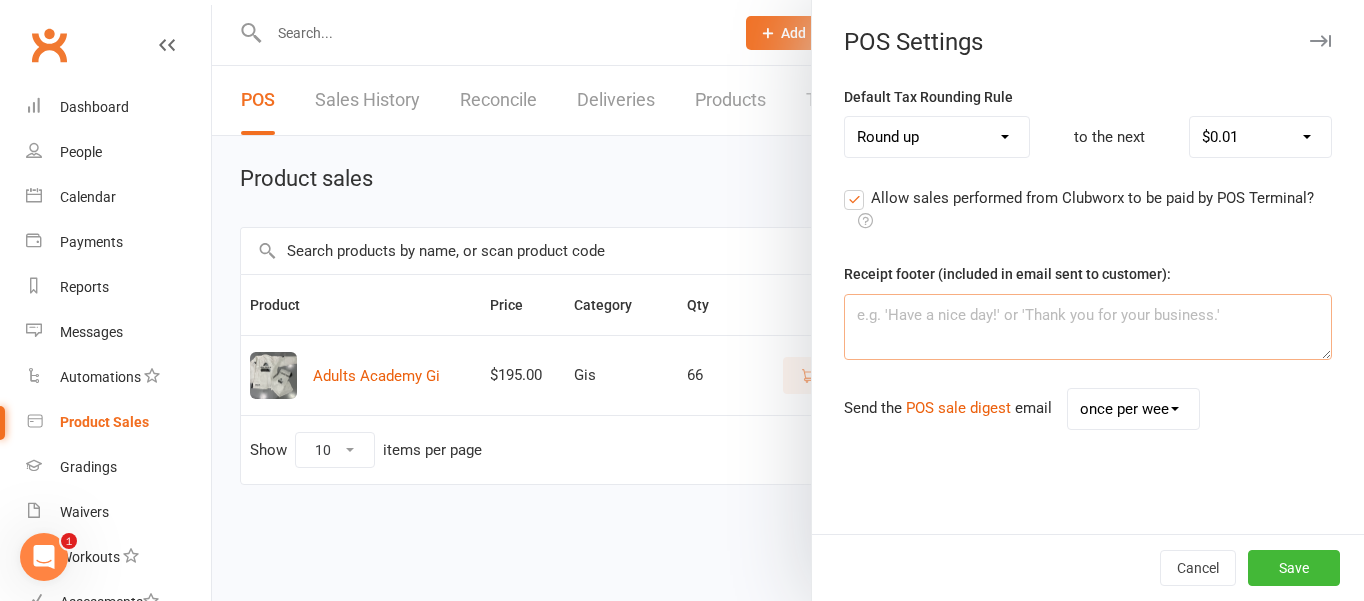 click at bounding box center [1088, 327] 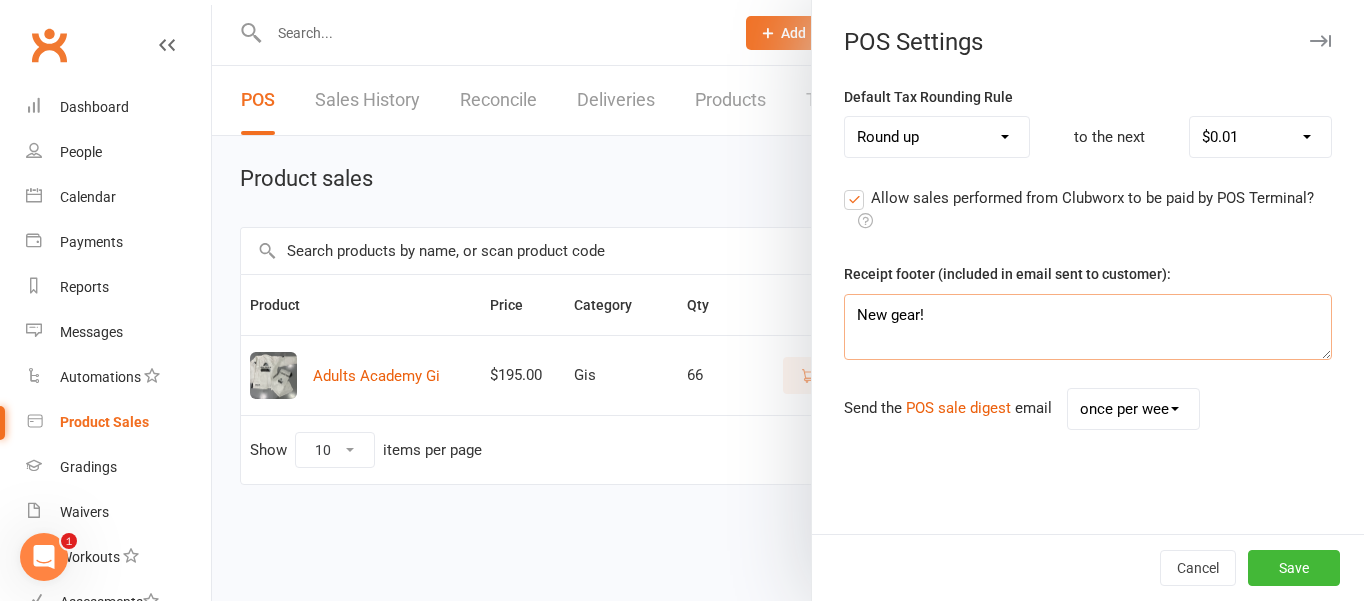 drag, startPoint x: 868, startPoint y: 316, endPoint x: 813, endPoint y: 310, distance: 55.326305 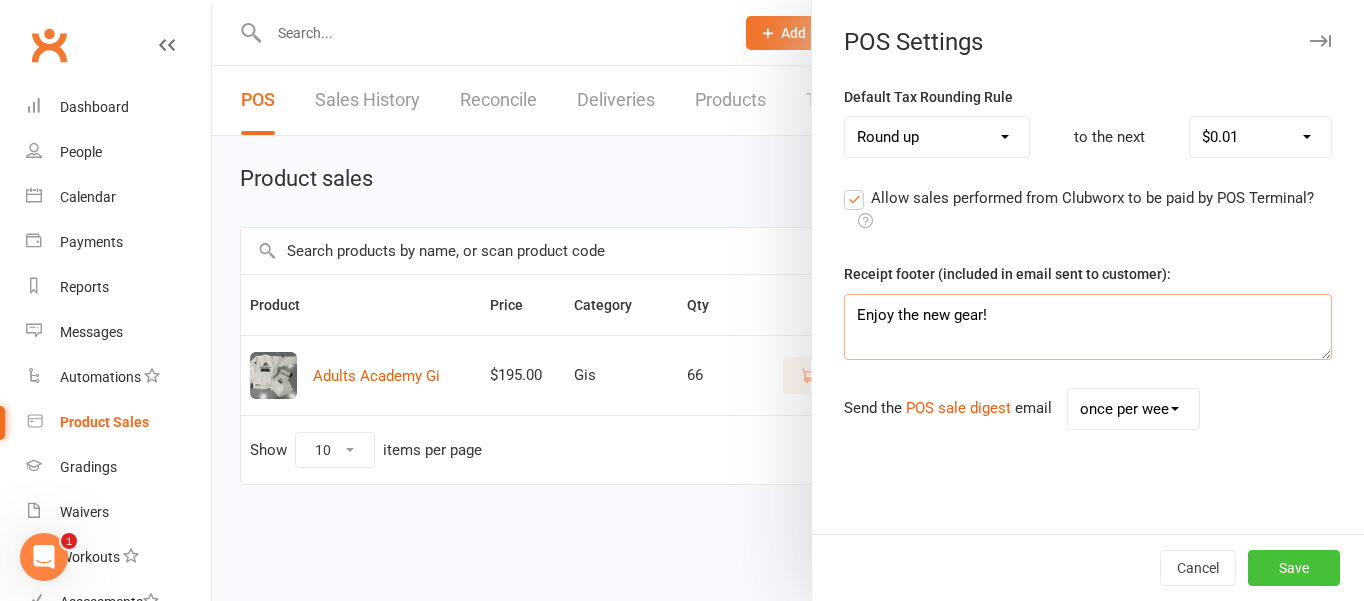 type on "Enjoy the new gear!" 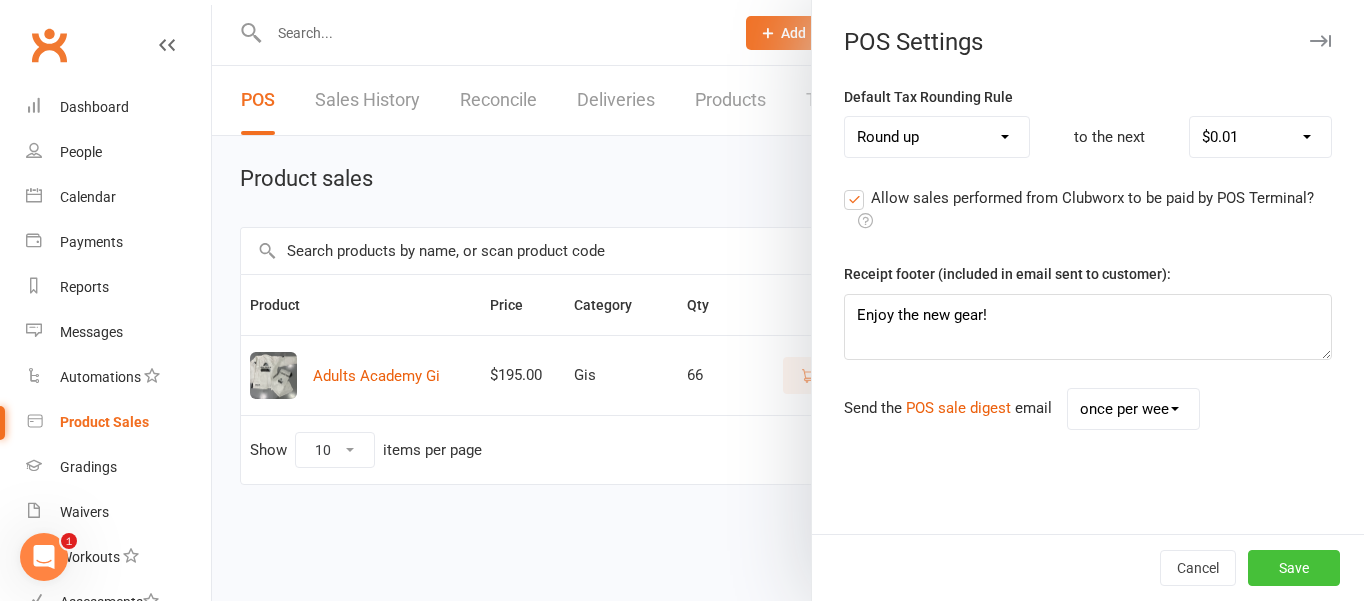 click on "Save" at bounding box center (1294, 568) 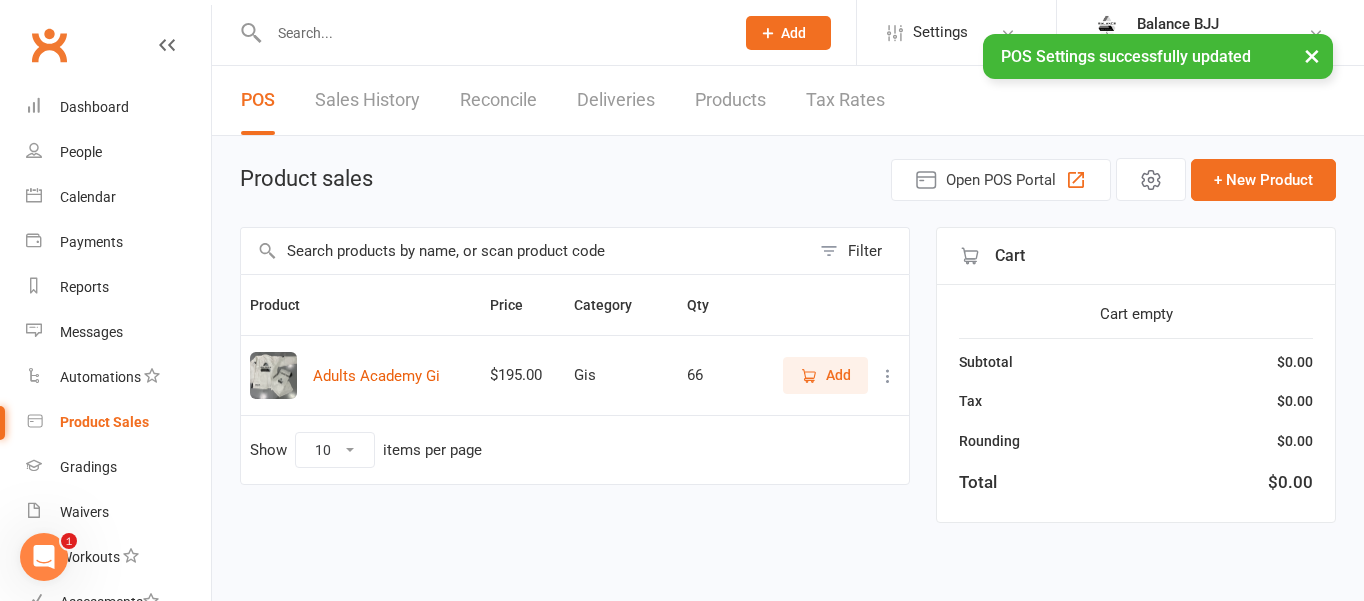 click on "Products" at bounding box center [730, 100] 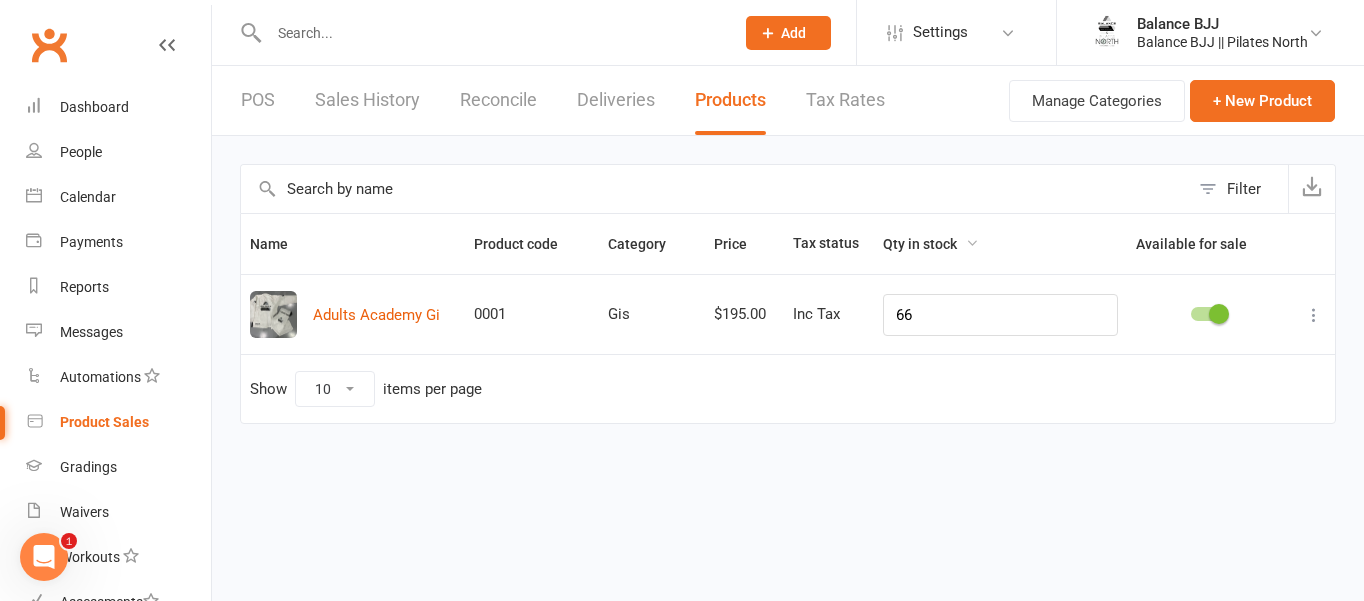 click on "Qty in stock" at bounding box center (931, 244) 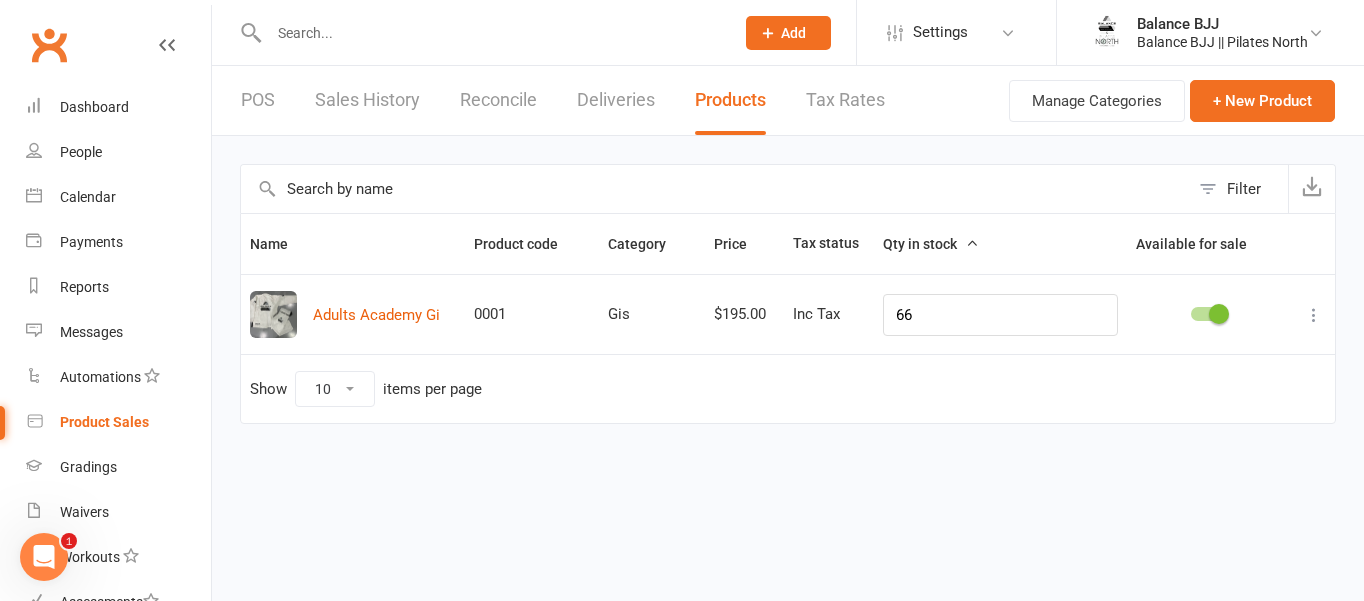 click on "Qty in stock" at bounding box center [931, 244] 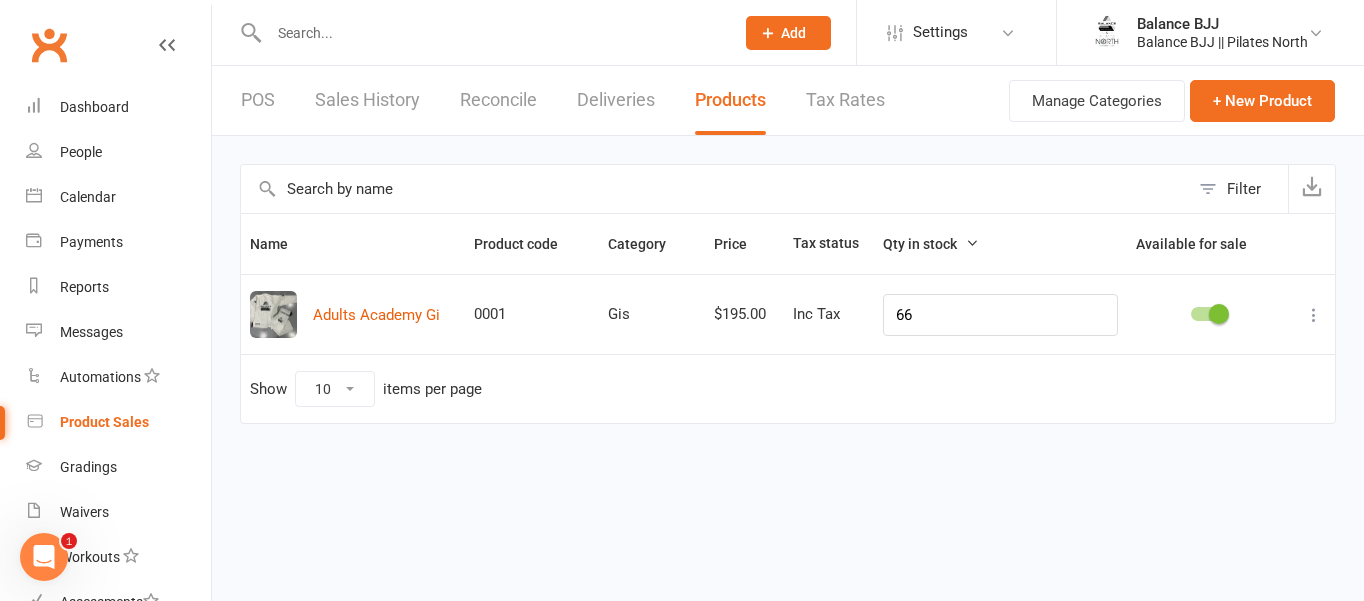 click on "Reconcile" at bounding box center (498, 100) 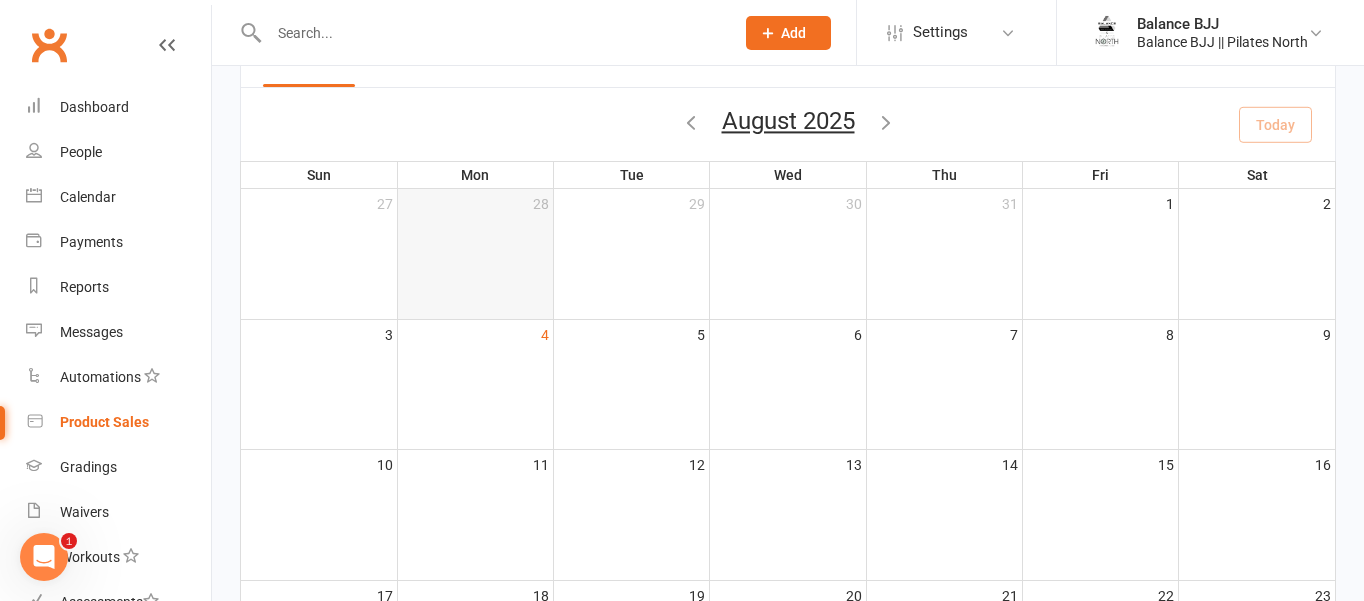 scroll, scrollTop: 0, scrollLeft: 0, axis: both 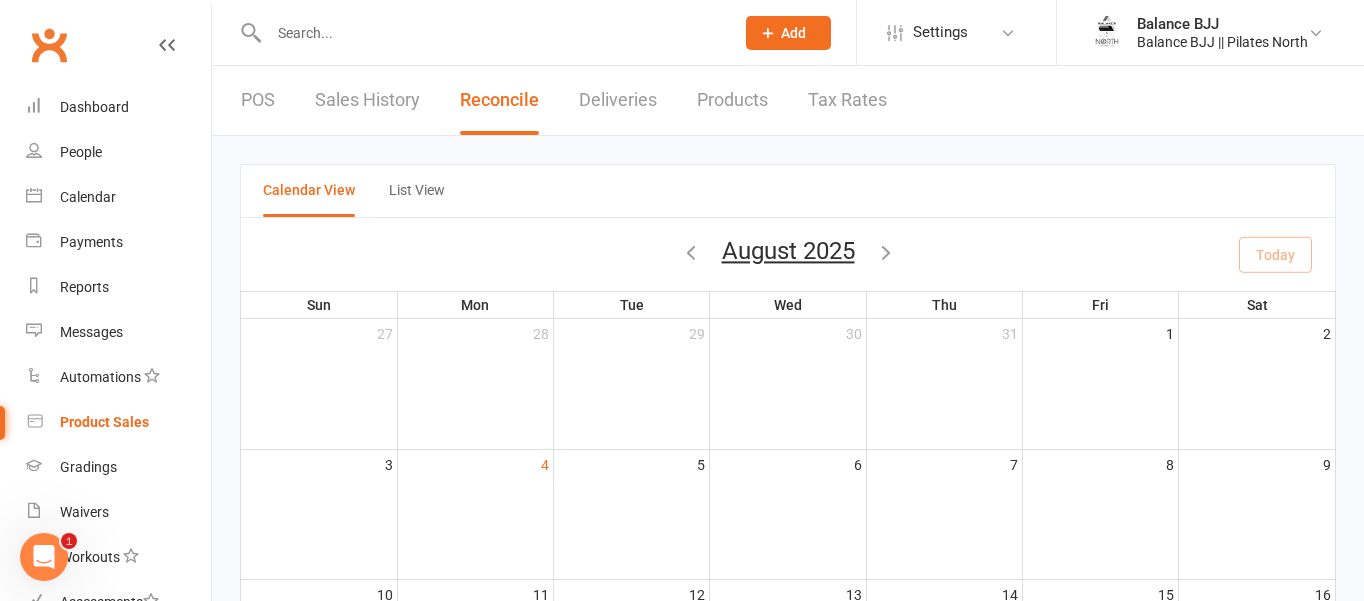 click on "Sales History" at bounding box center (367, 100) 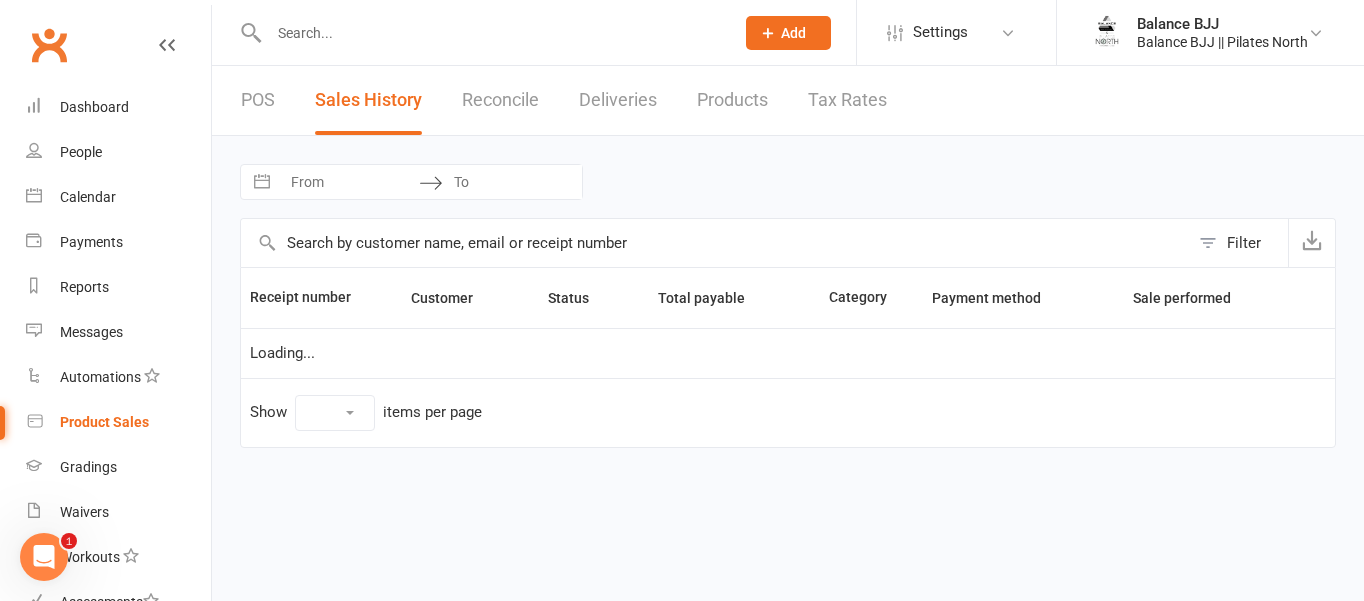 select on "25" 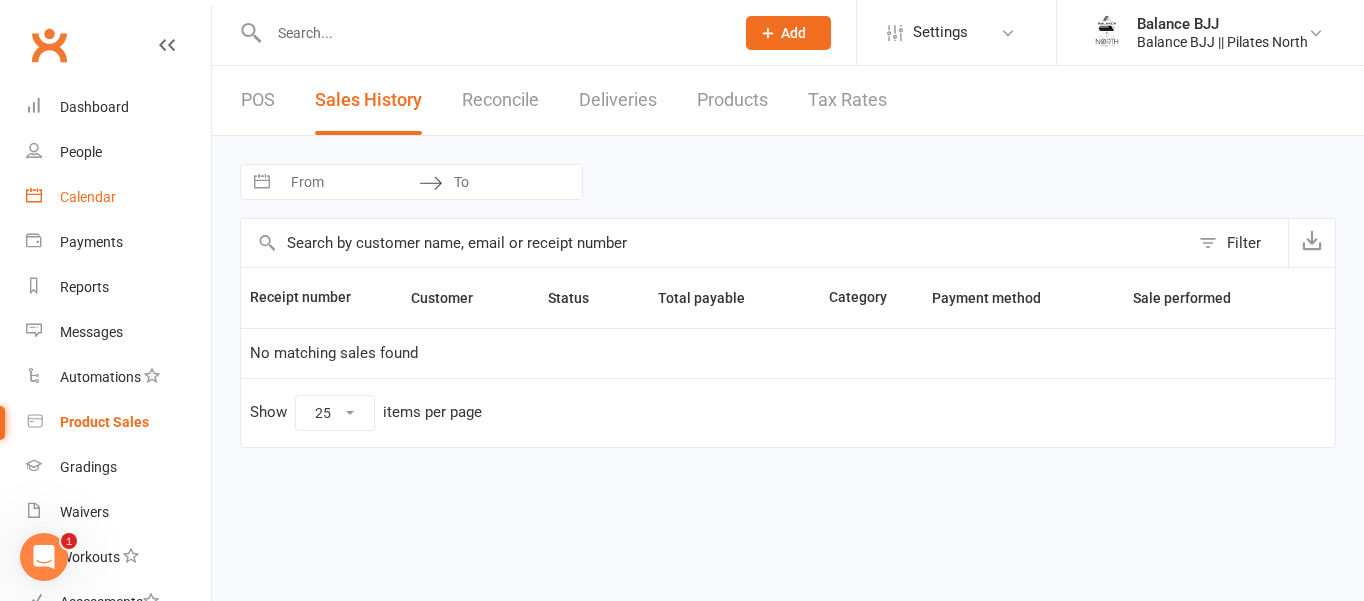 click on "Calendar" at bounding box center [88, 197] 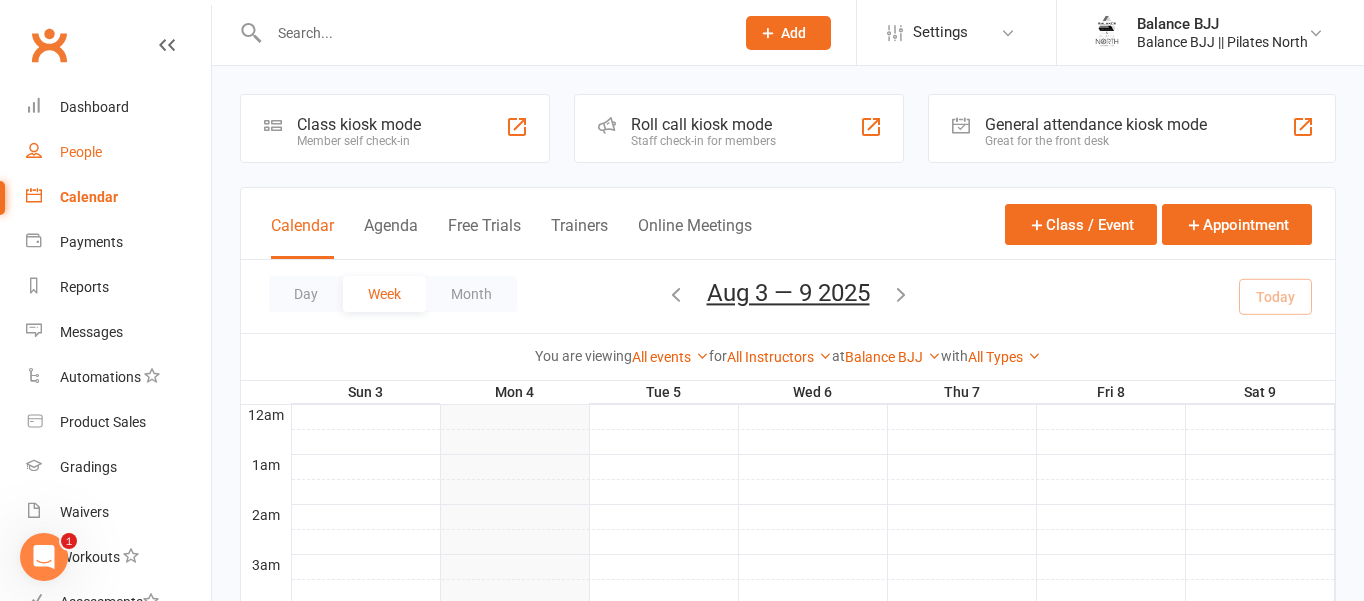 click on "People" at bounding box center [81, 152] 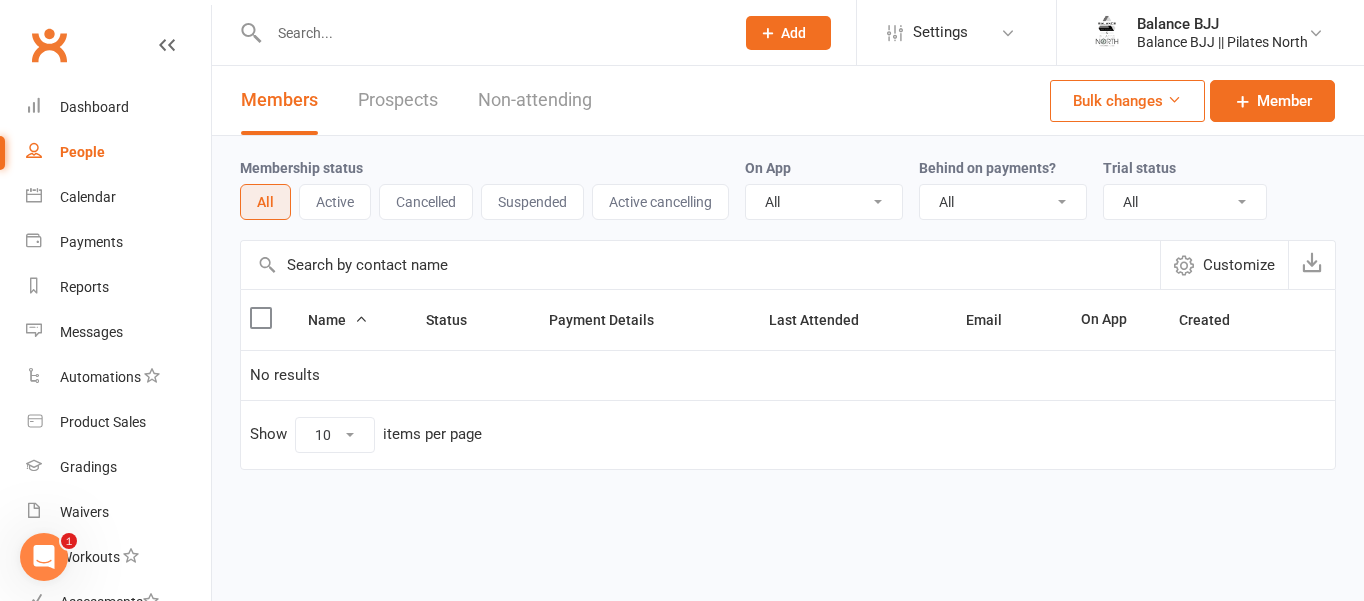 click at bounding box center (1174, 99) 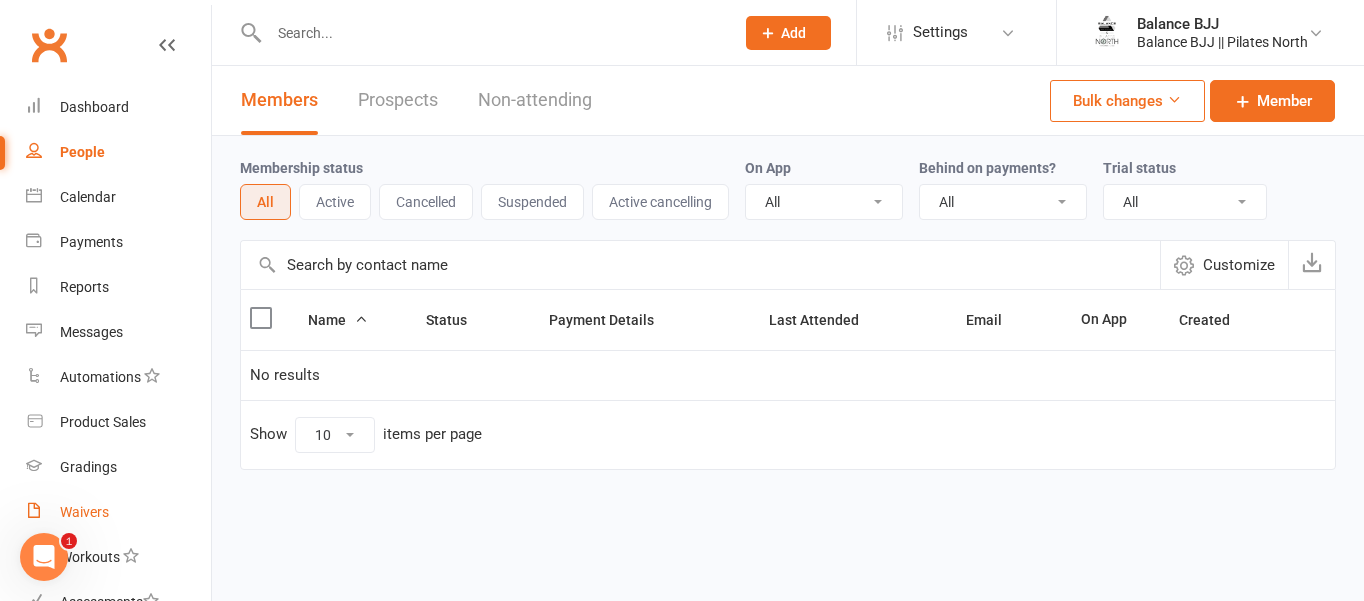 scroll, scrollTop: 361, scrollLeft: 0, axis: vertical 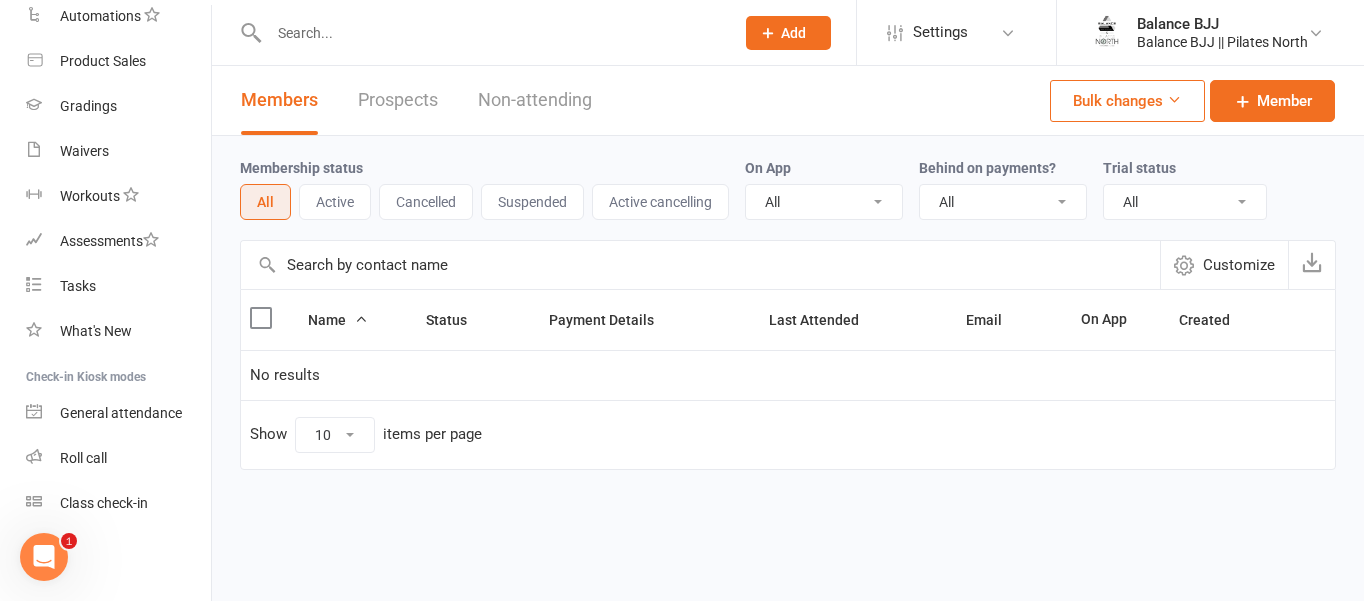 click at bounding box center (44, 557) 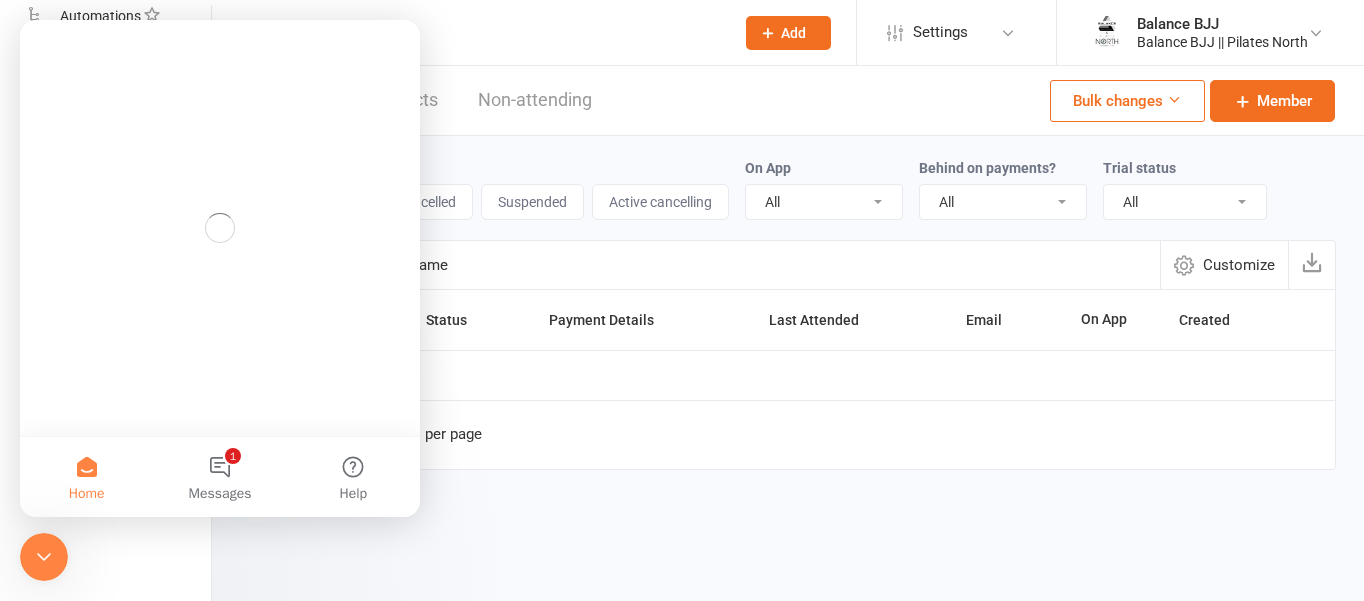 scroll, scrollTop: 0, scrollLeft: 0, axis: both 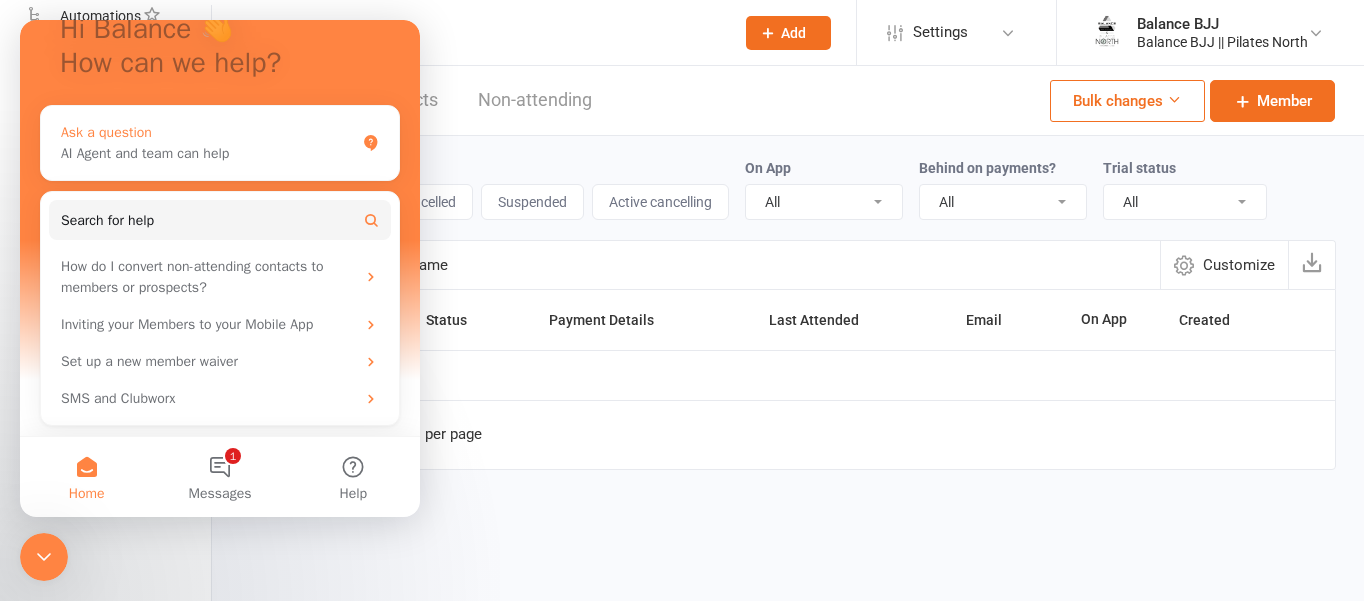 click on "AI Agent and team can help" at bounding box center [208, 153] 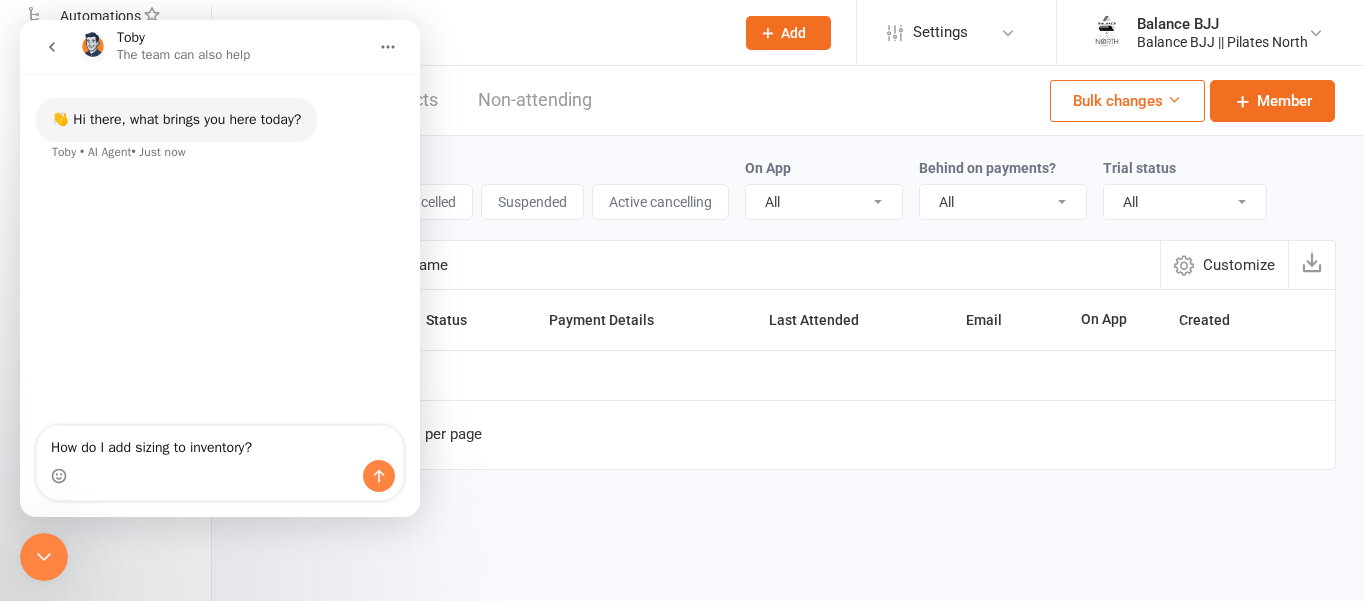 type on "How do I add sizing to inventory?" 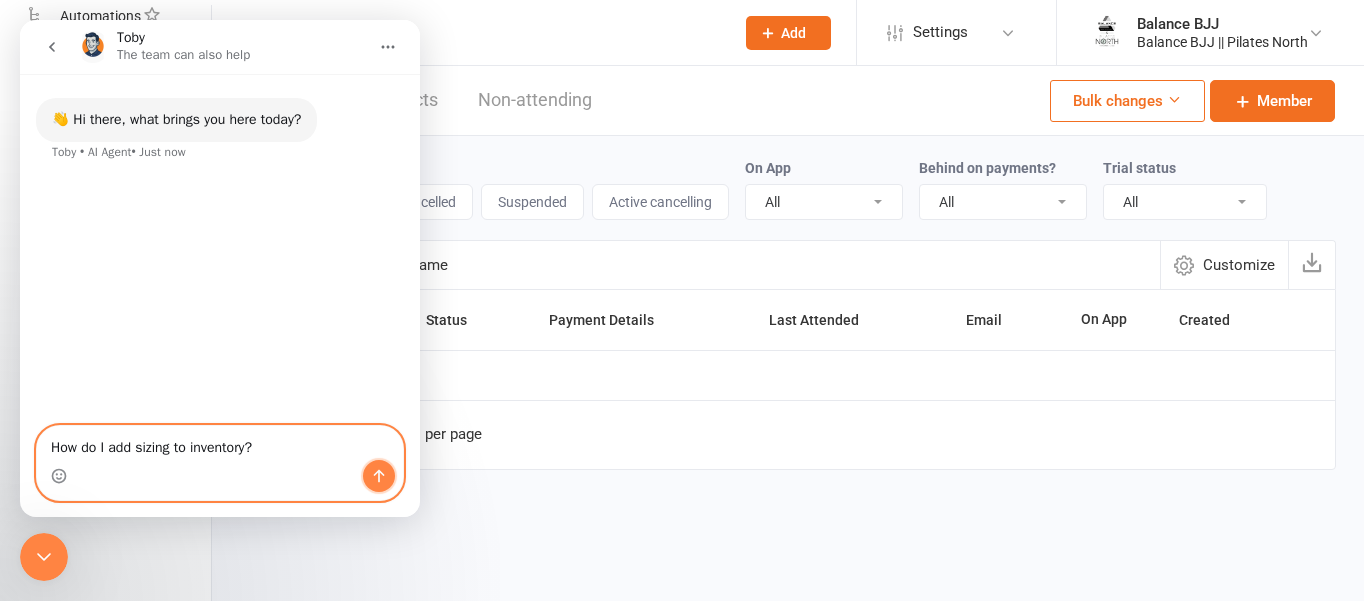 click 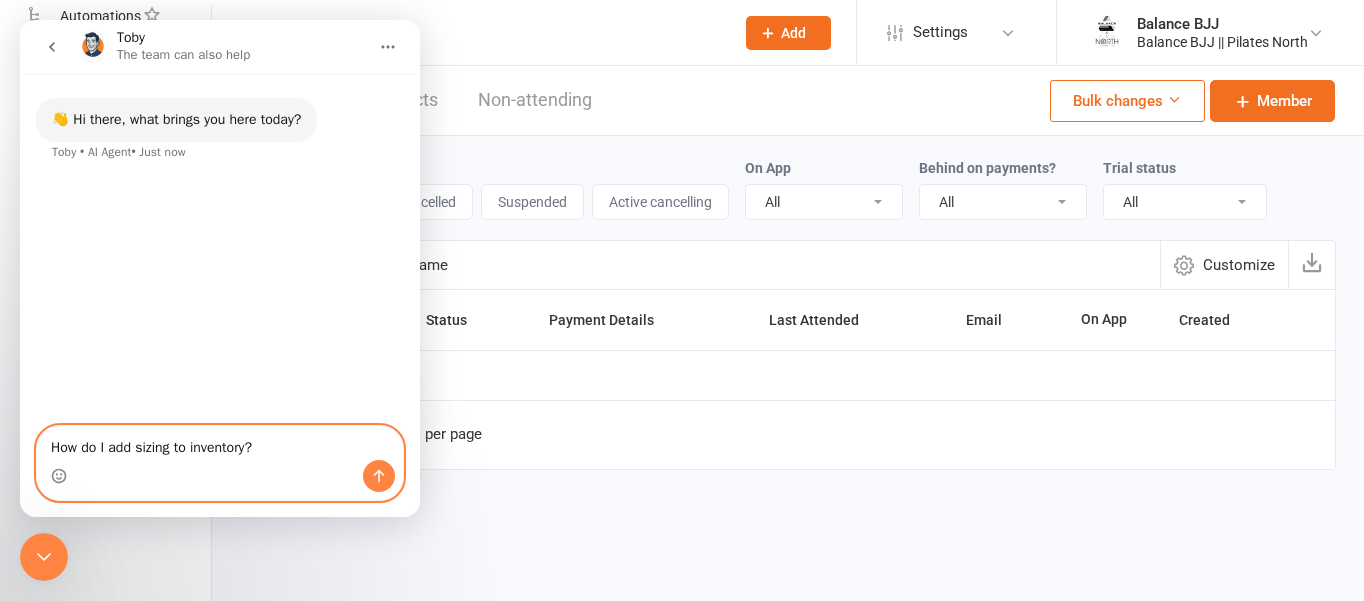 type 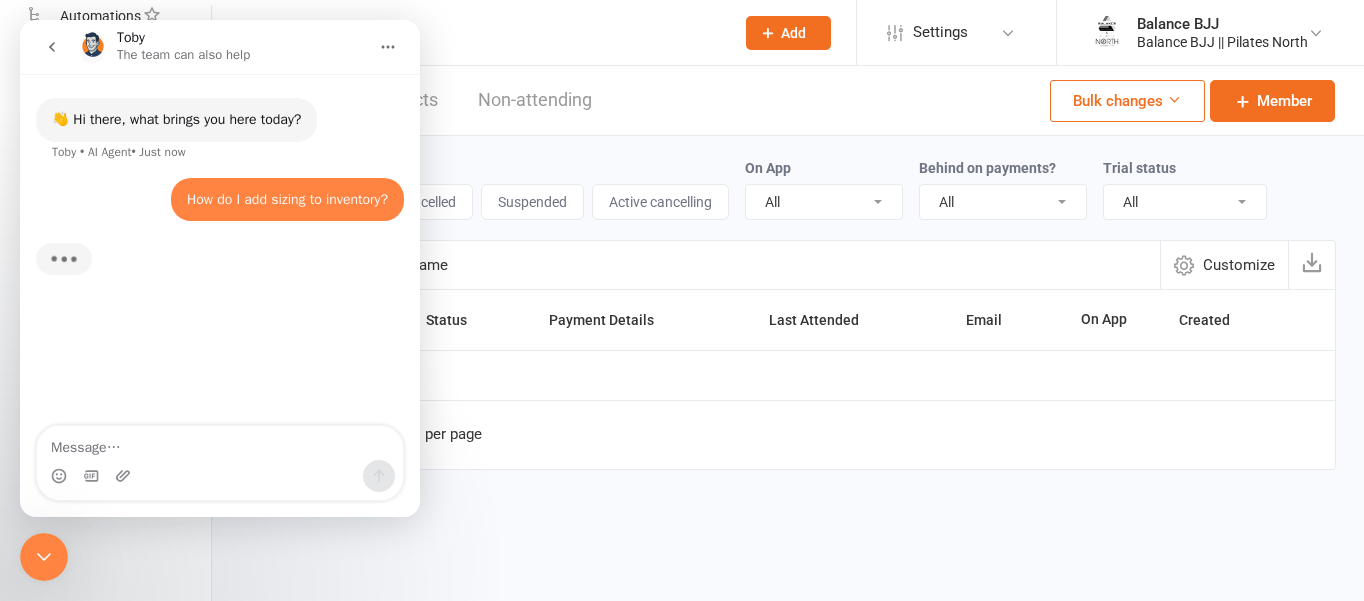 scroll, scrollTop: 3, scrollLeft: 0, axis: vertical 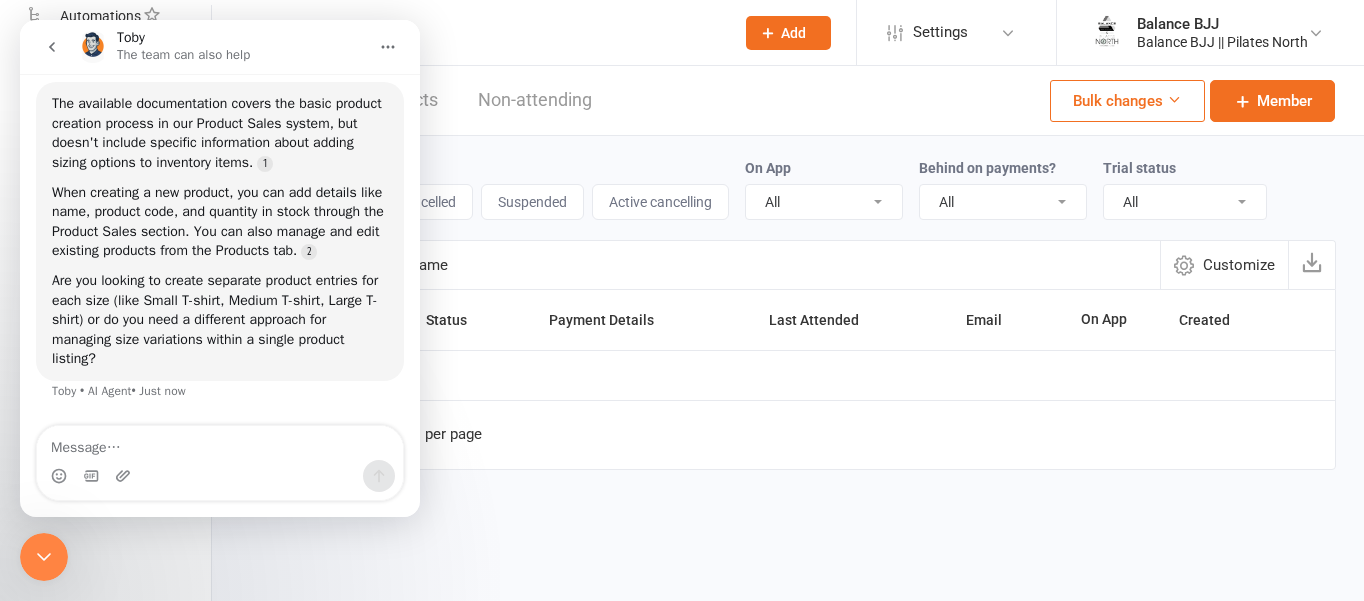 click at bounding box center (220, 443) 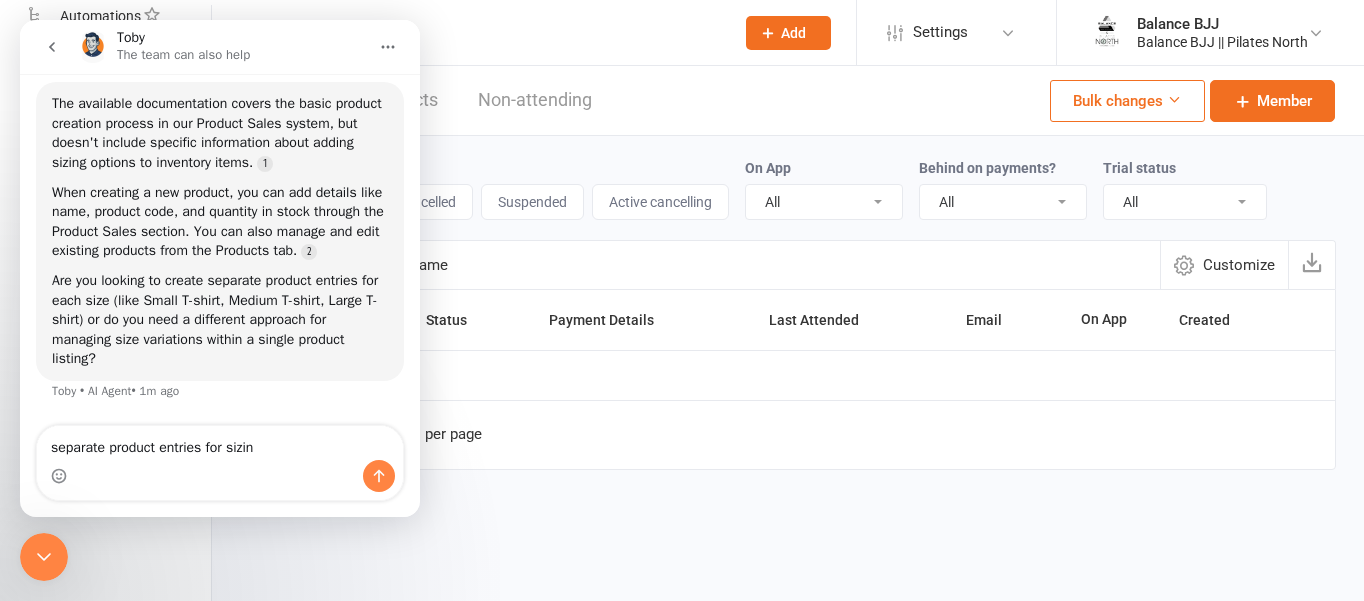 type on "separate product entries for sizing" 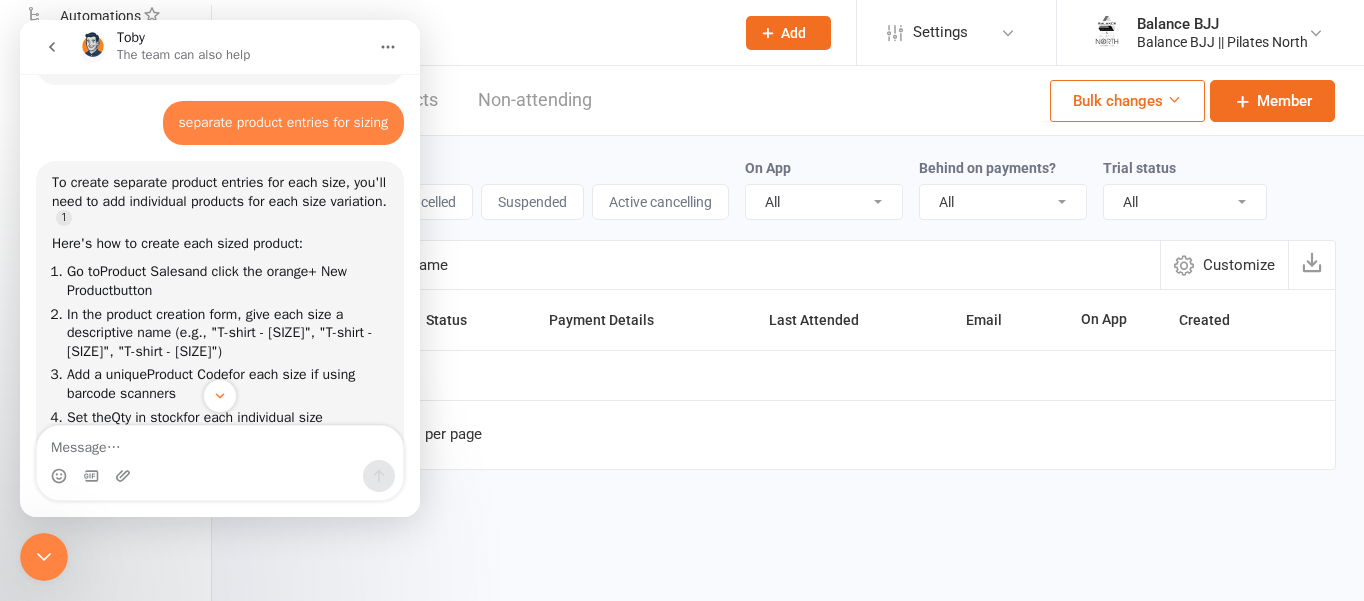 scroll, scrollTop: 426, scrollLeft: 0, axis: vertical 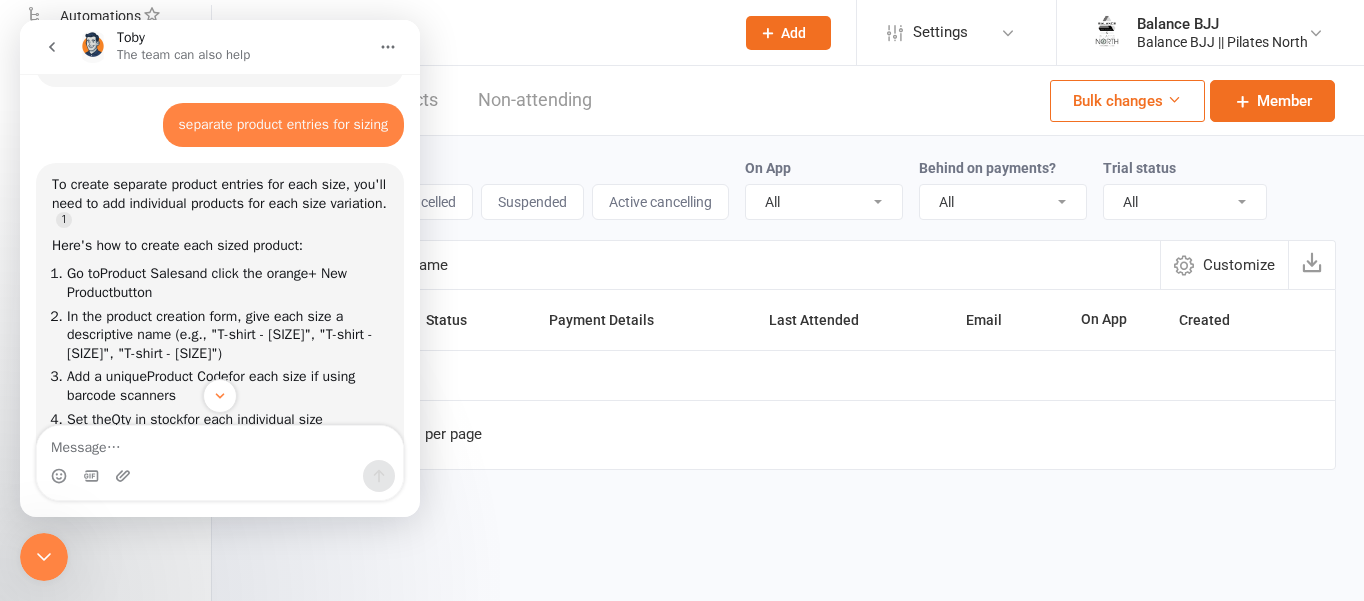 click on "Name   Status Payment Details Last Attended Email On App Created No results Show 10 25 50 100 items per page" at bounding box center [788, 393] 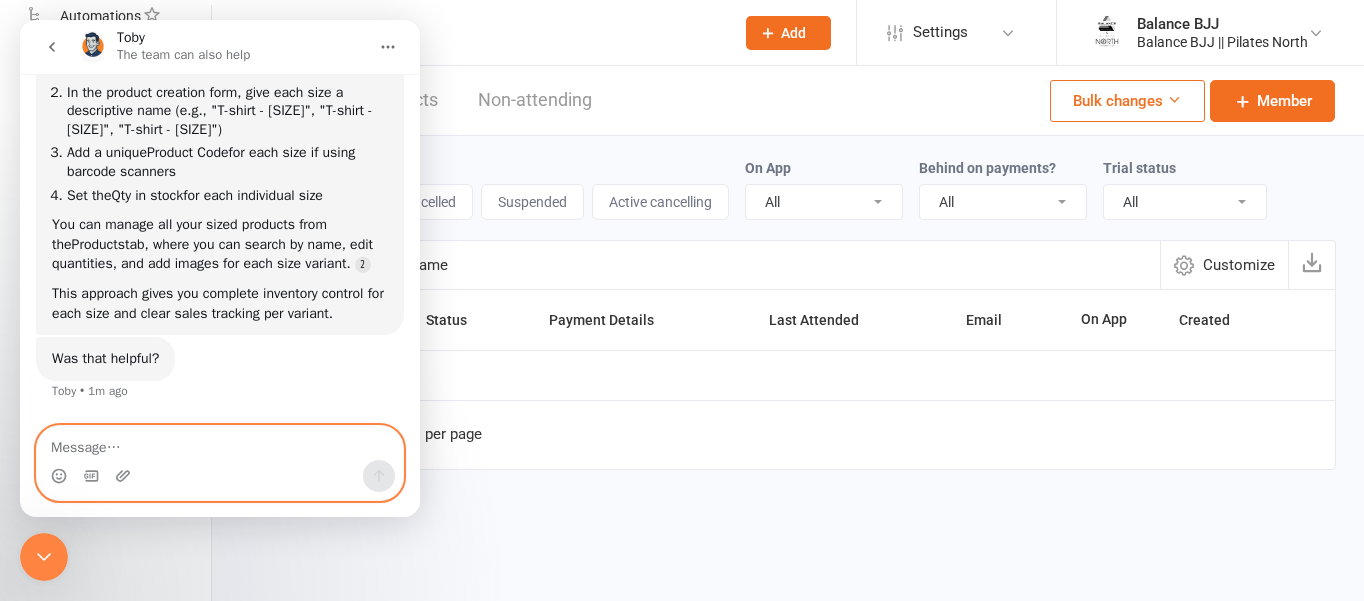 click at bounding box center (220, 443) 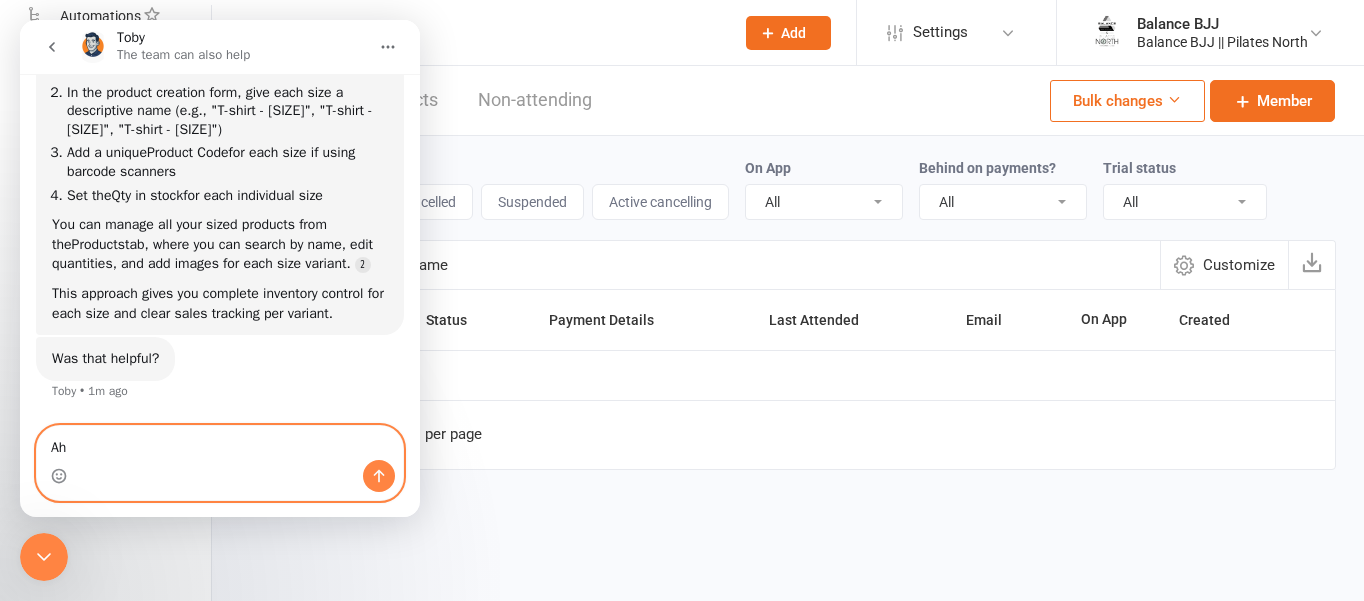 type on "A" 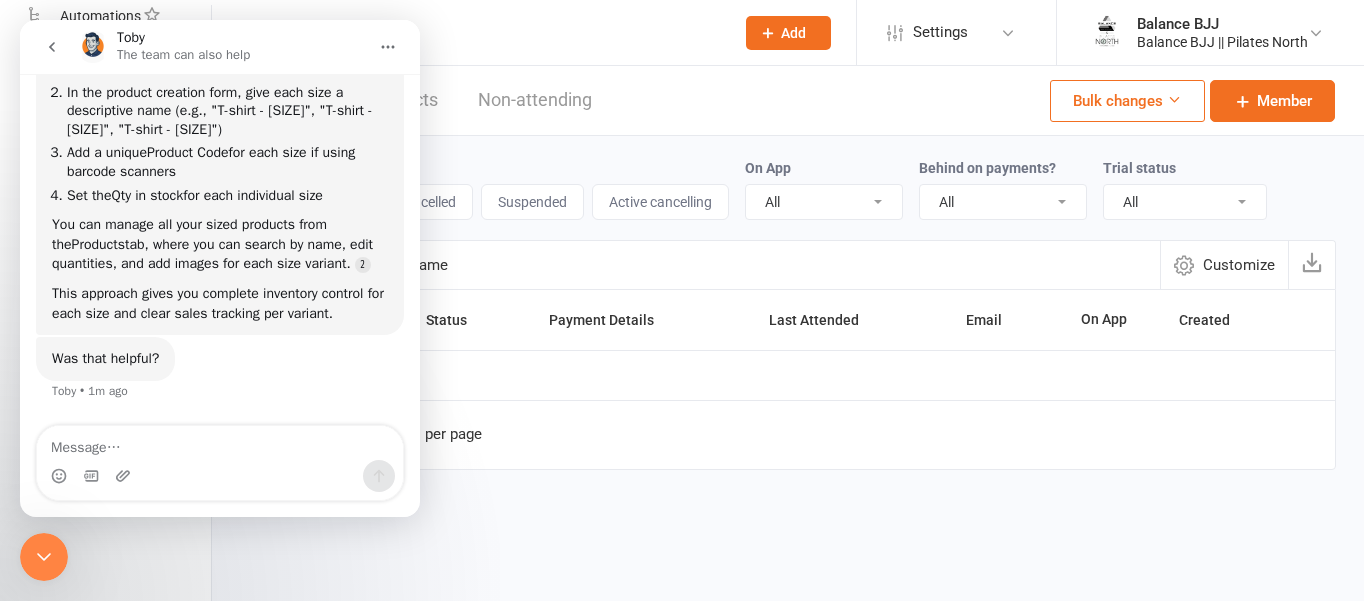 click at bounding box center [491, 33] 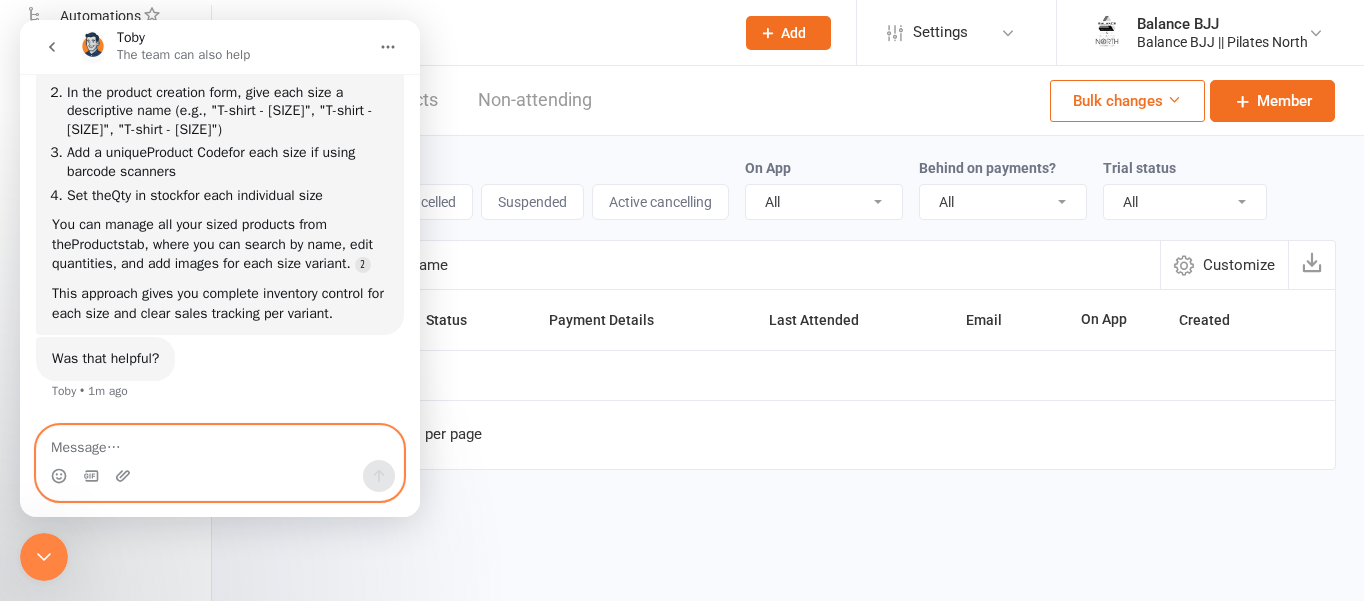 click at bounding box center (220, 443) 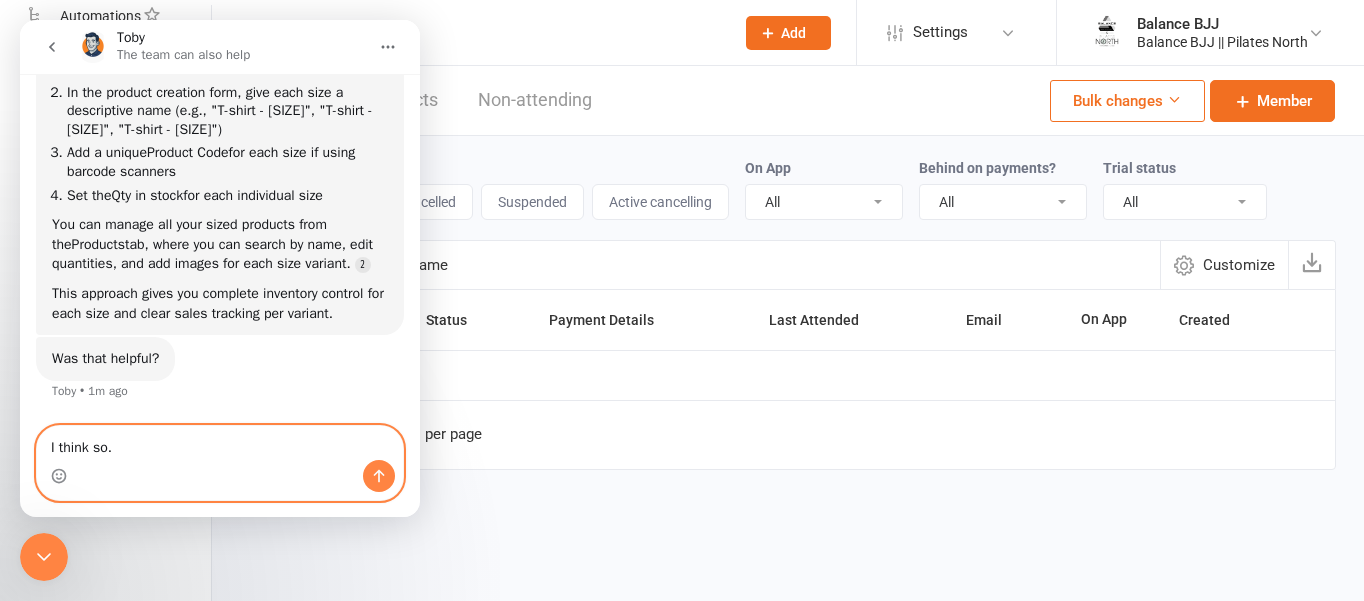 type on "I think so.." 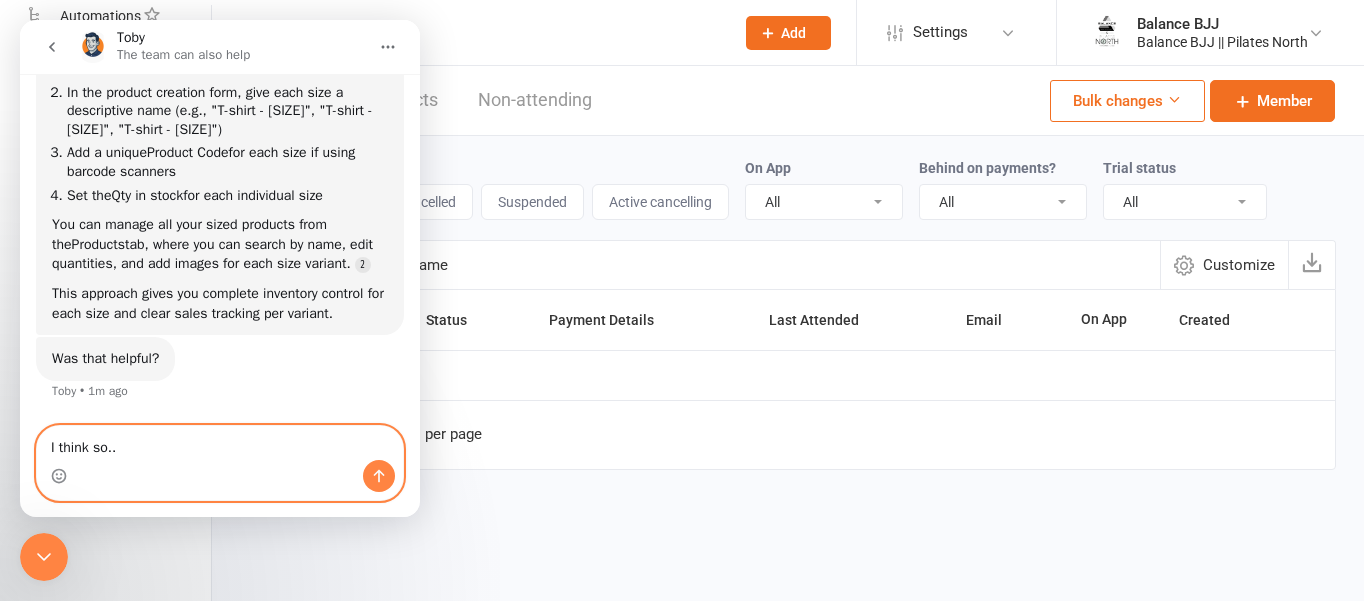 type 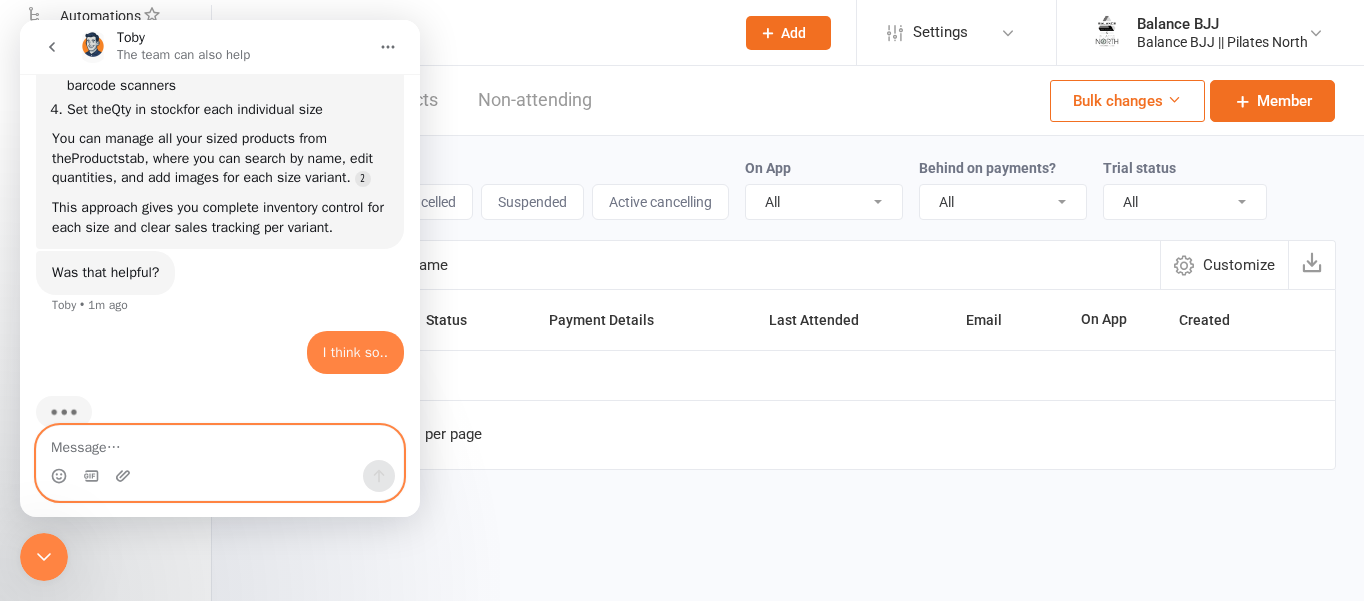 scroll, scrollTop: 801, scrollLeft: 0, axis: vertical 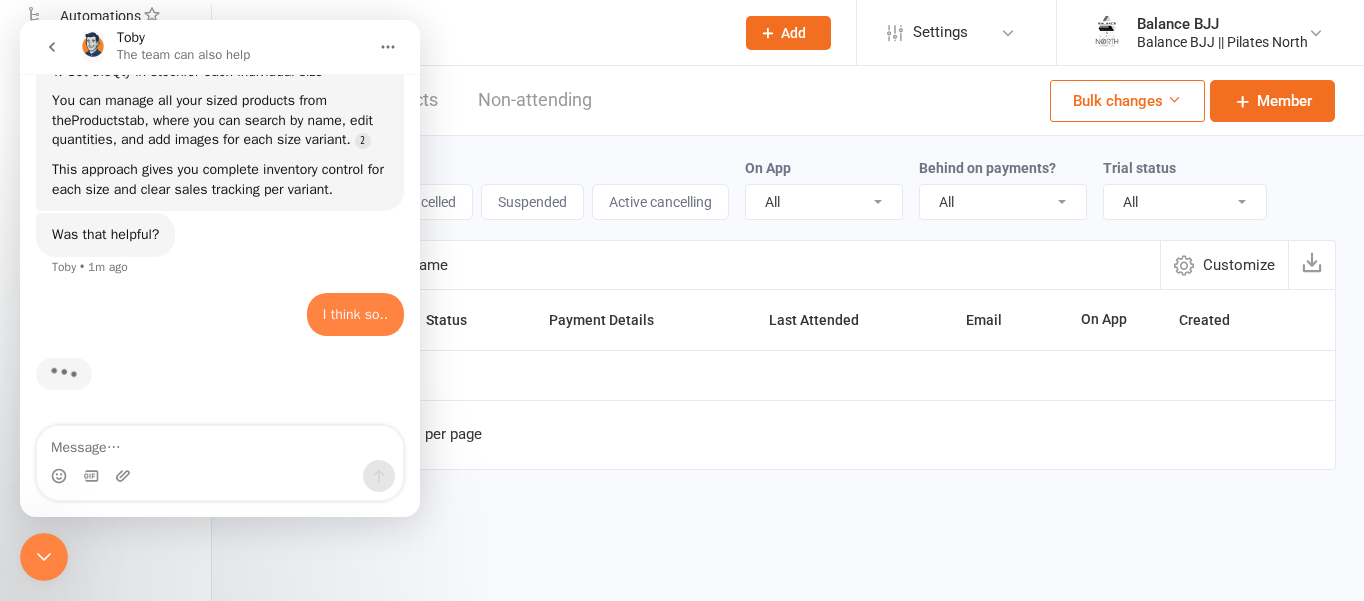 click 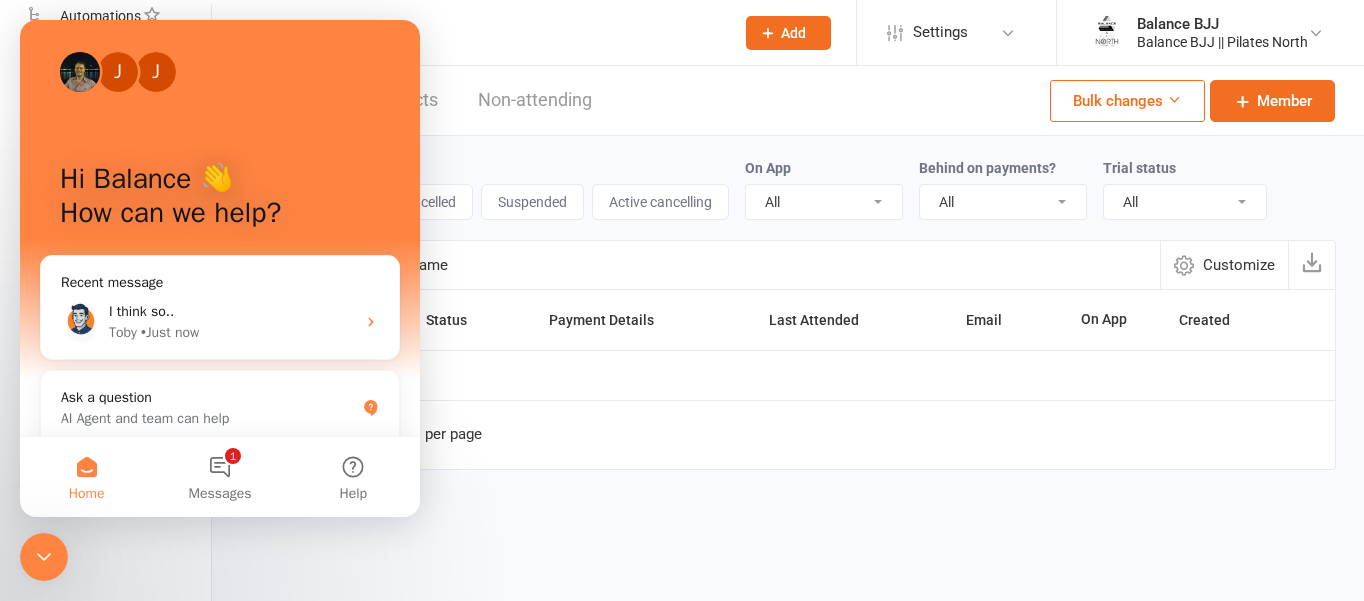 scroll, scrollTop: 0, scrollLeft: 0, axis: both 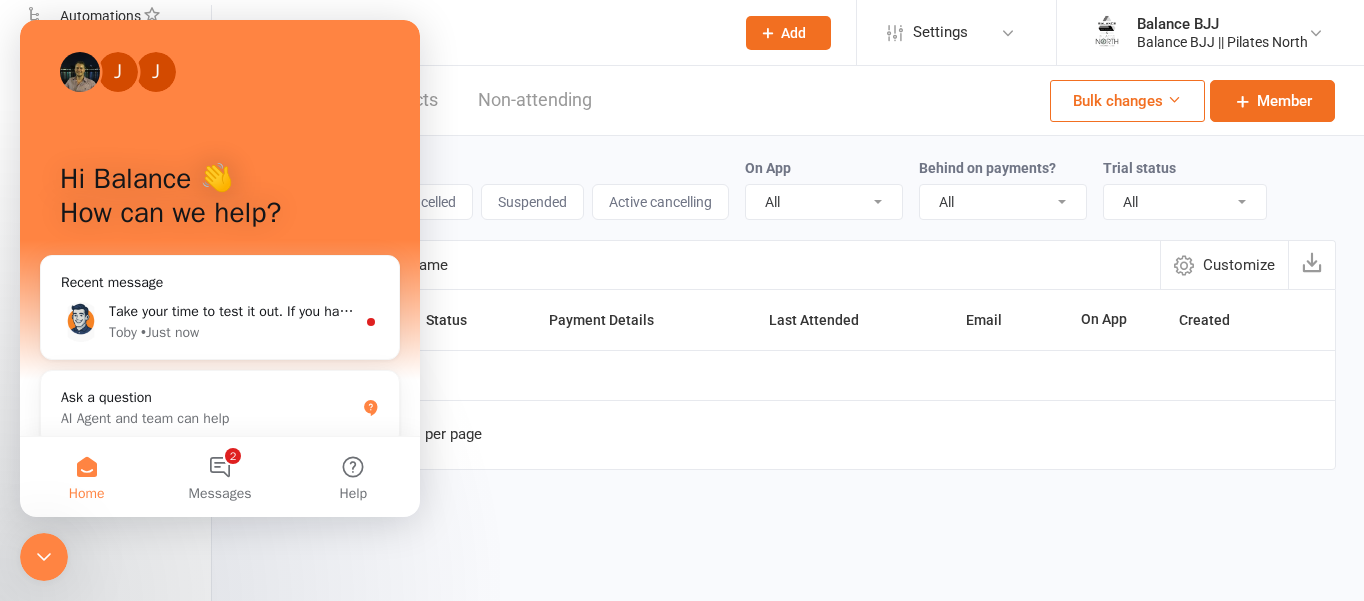 click at bounding box center (491, 33) 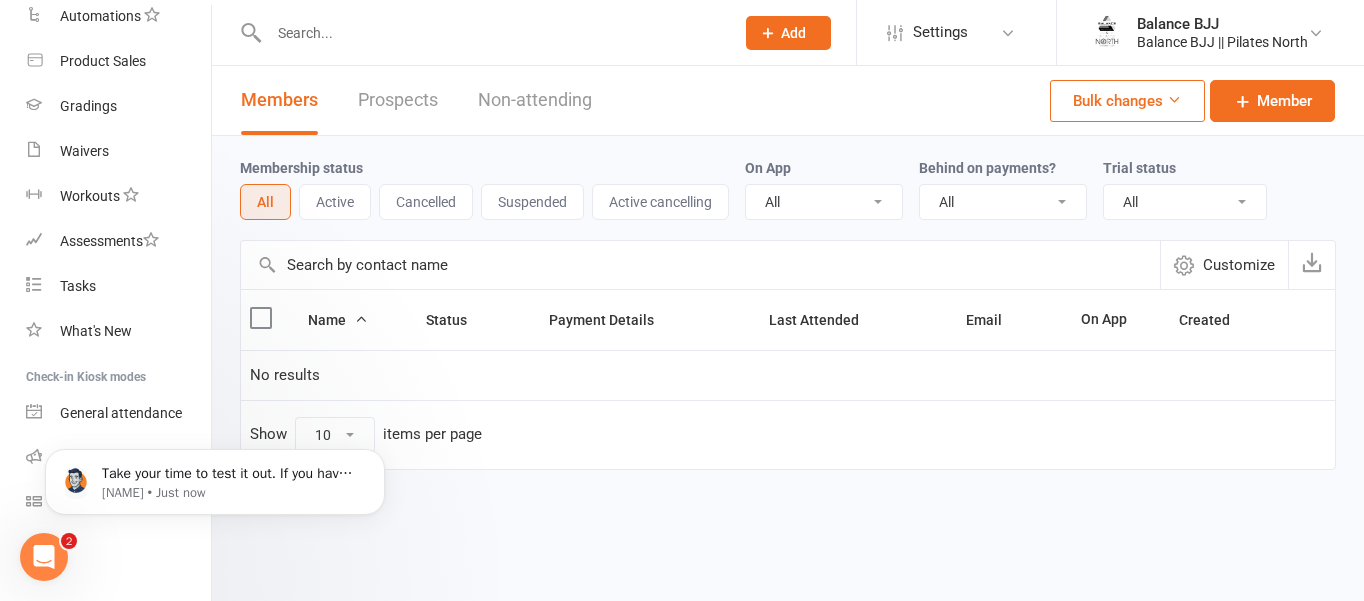 scroll, scrollTop: 0, scrollLeft: 0, axis: both 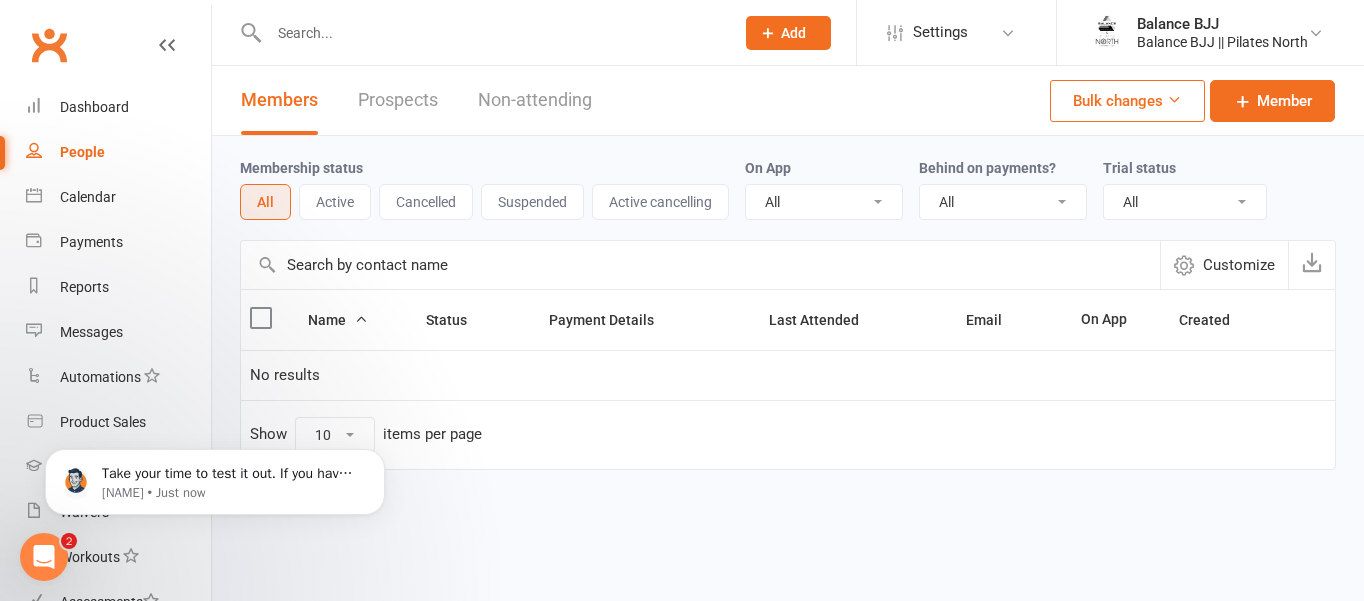 click on "Take your time to test it out. If you have any more questions or need further assistance, I'm here to help. Toby • Just now" at bounding box center [215, 477] 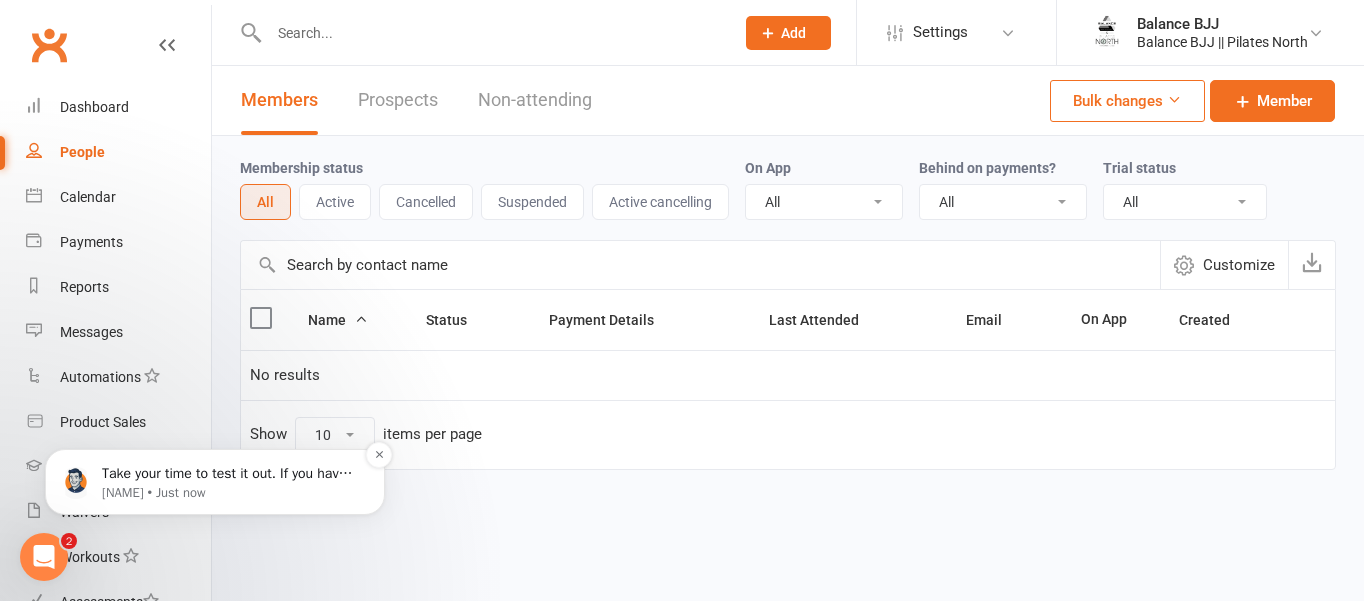 click on "Toby • Just now" at bounding box center [231, 493] 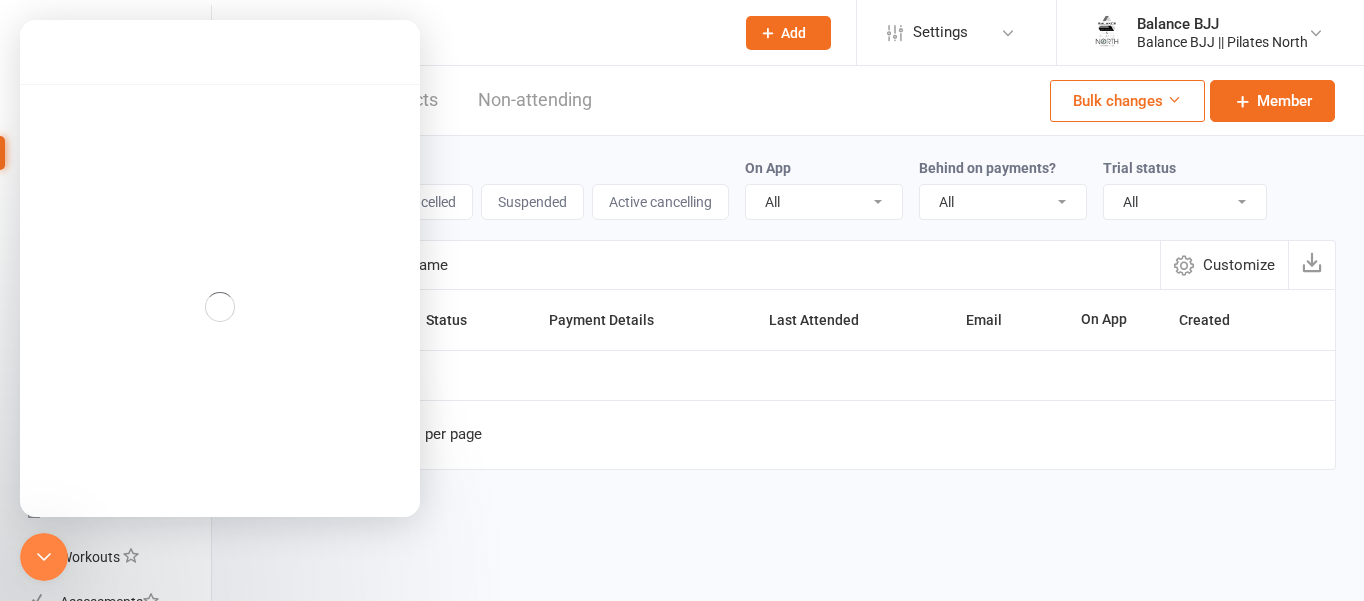scroll, scrollTop: 3, scrollLeft: 0, axis: vertical 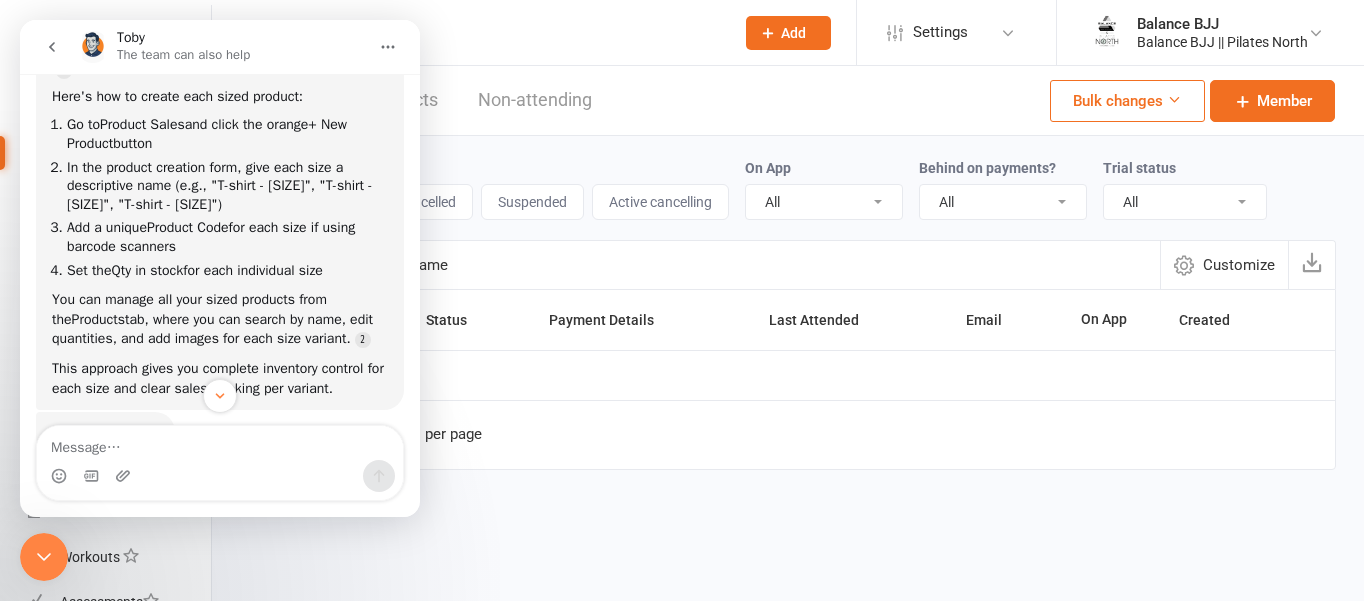 click 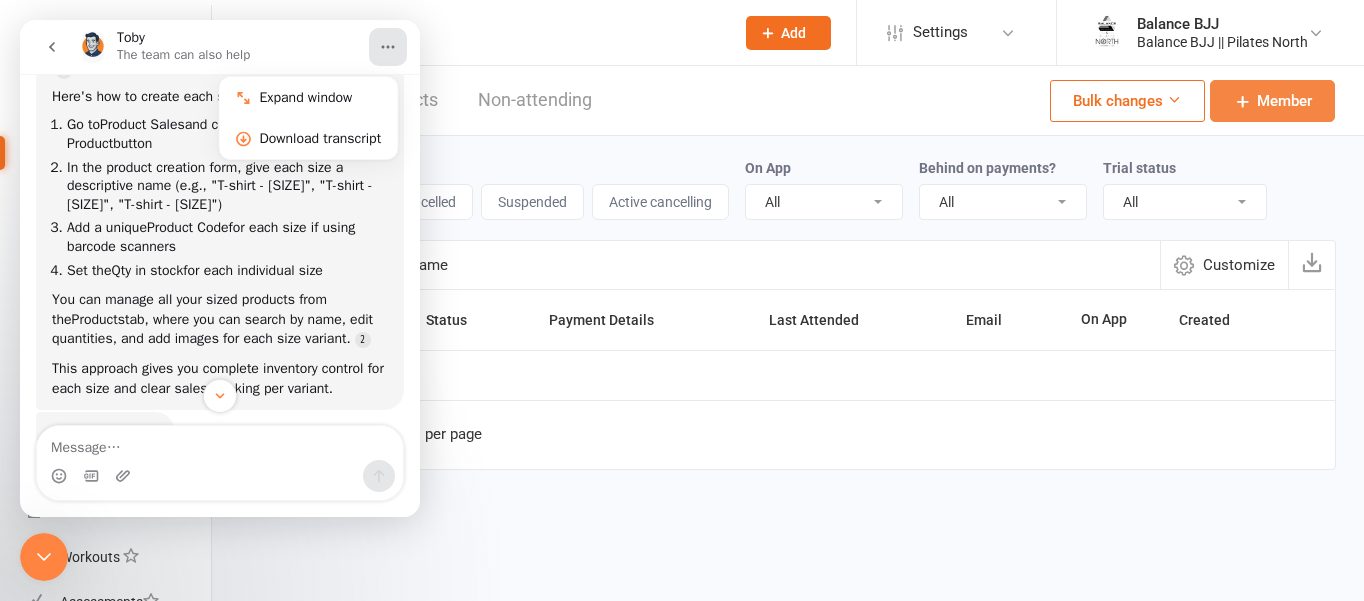 click on "Member" at bounding box center (1272, 101) 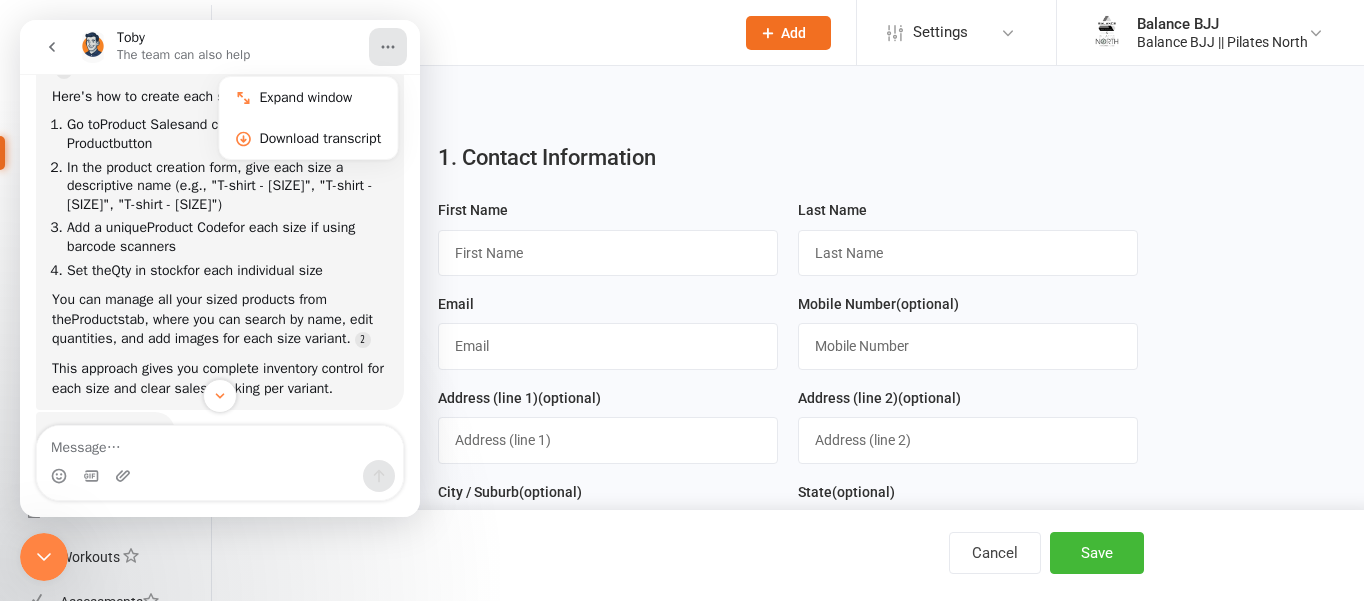 click 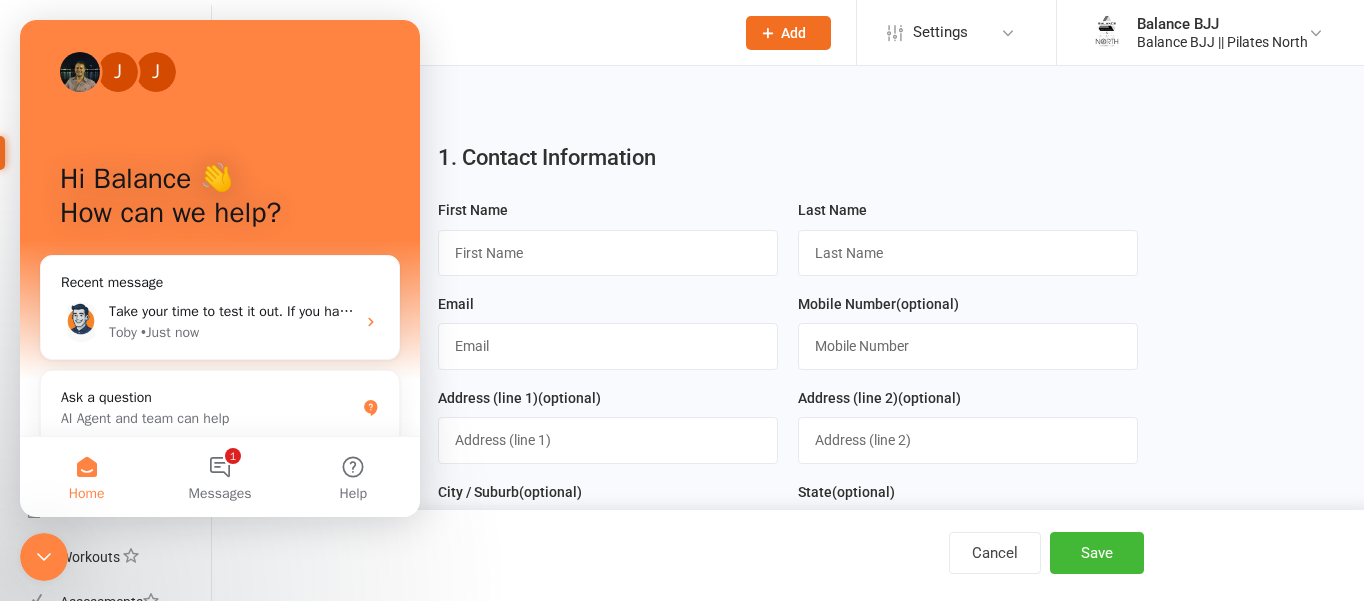 scroll, scrollTop: 0, scrollLeft: 0, axis: both 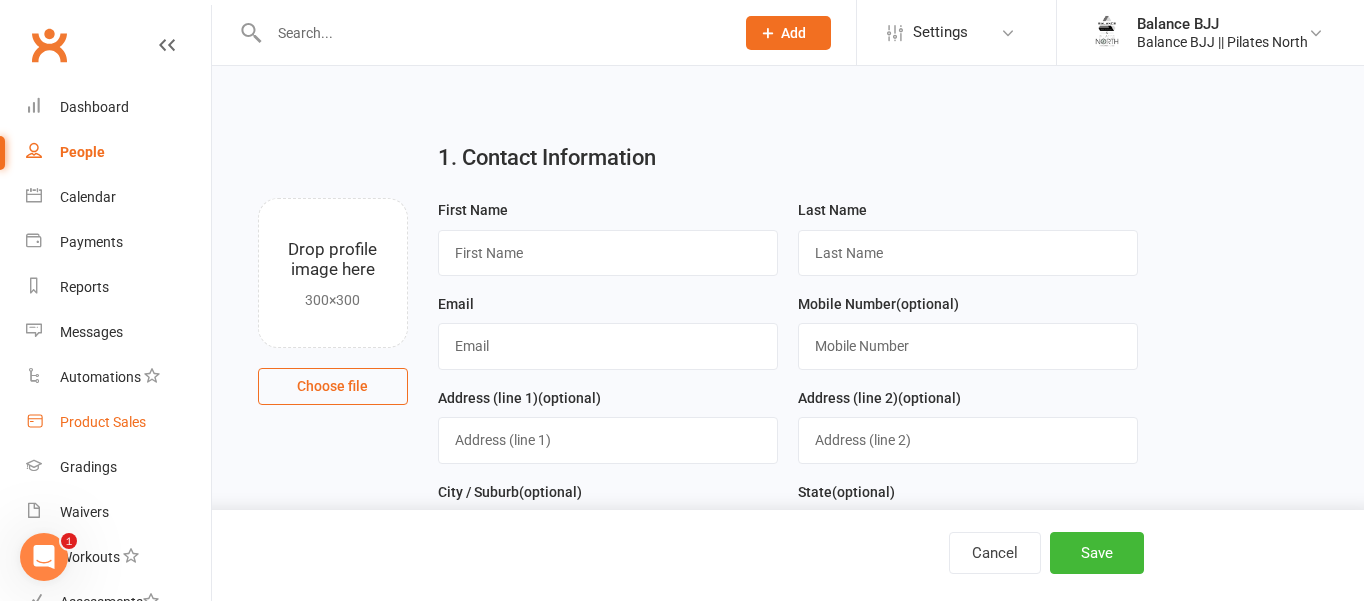 click on "Product Sales" at bounding box center (103, 422) 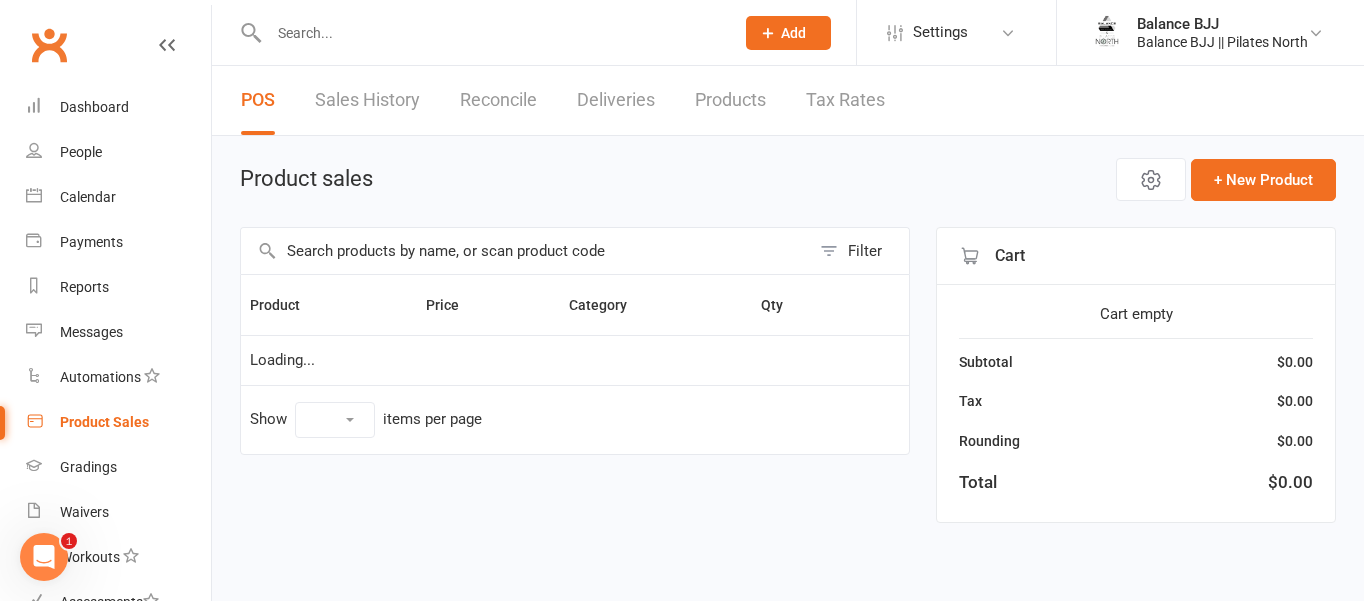 select on "10" 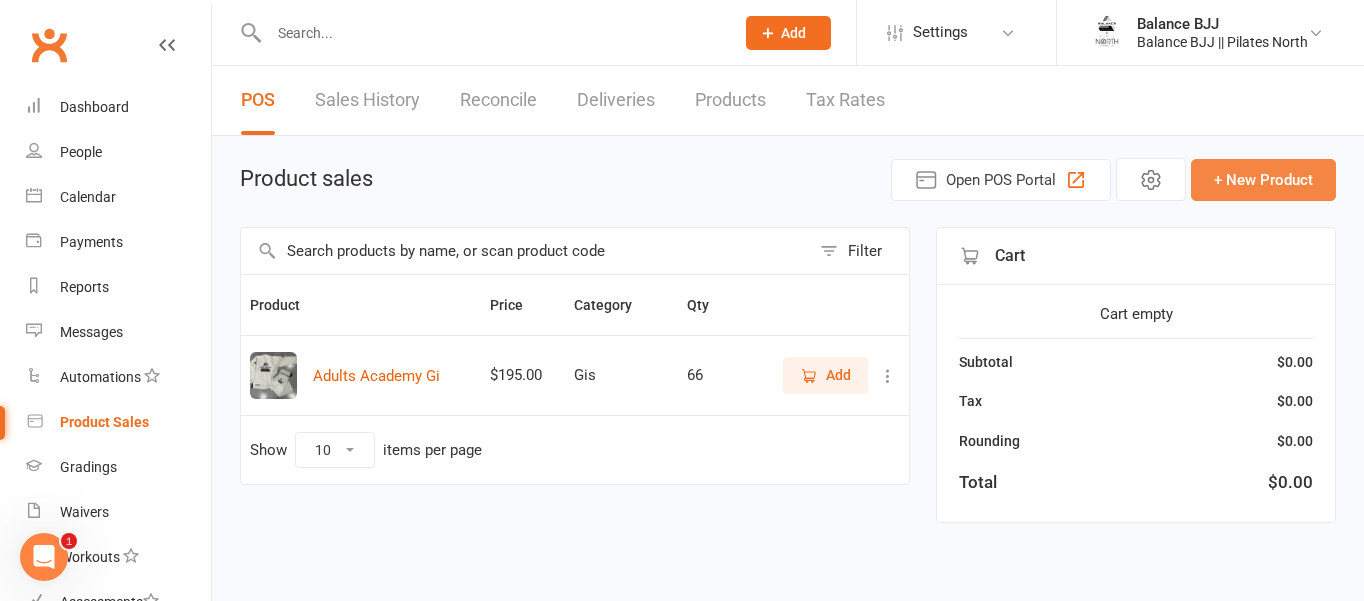 click on "+ New Product" at bounding box center (1263, 180) 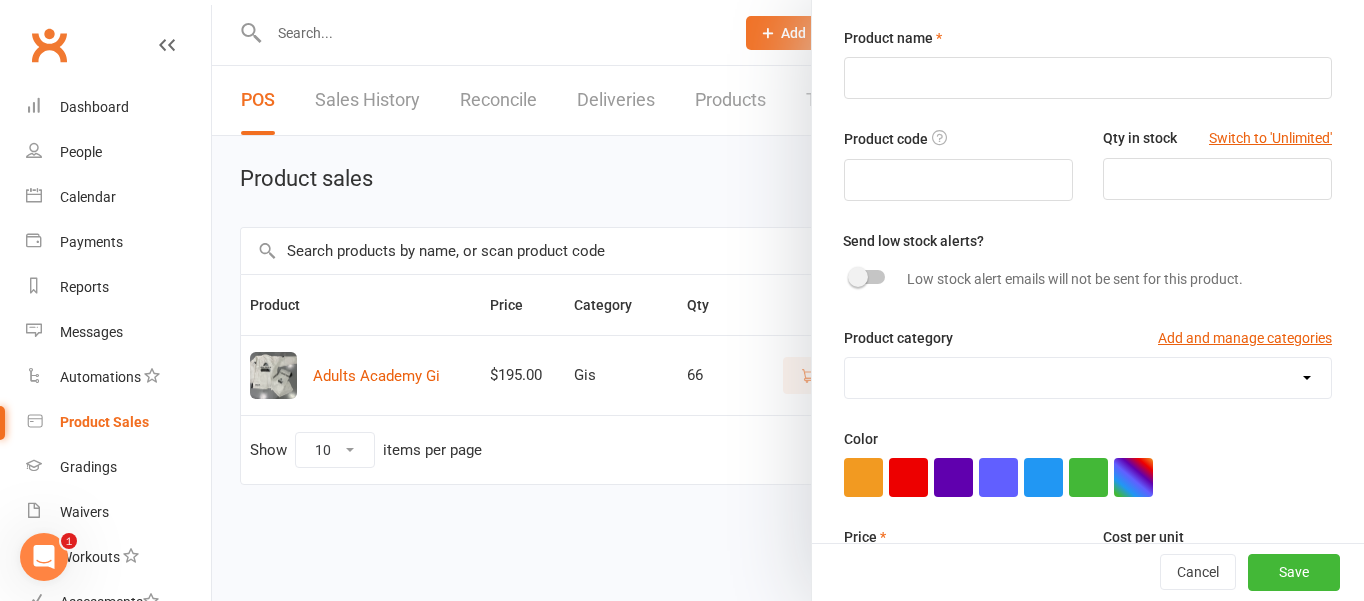 scroll, scrollTop: 0, scrollLeft: 0, axis: both 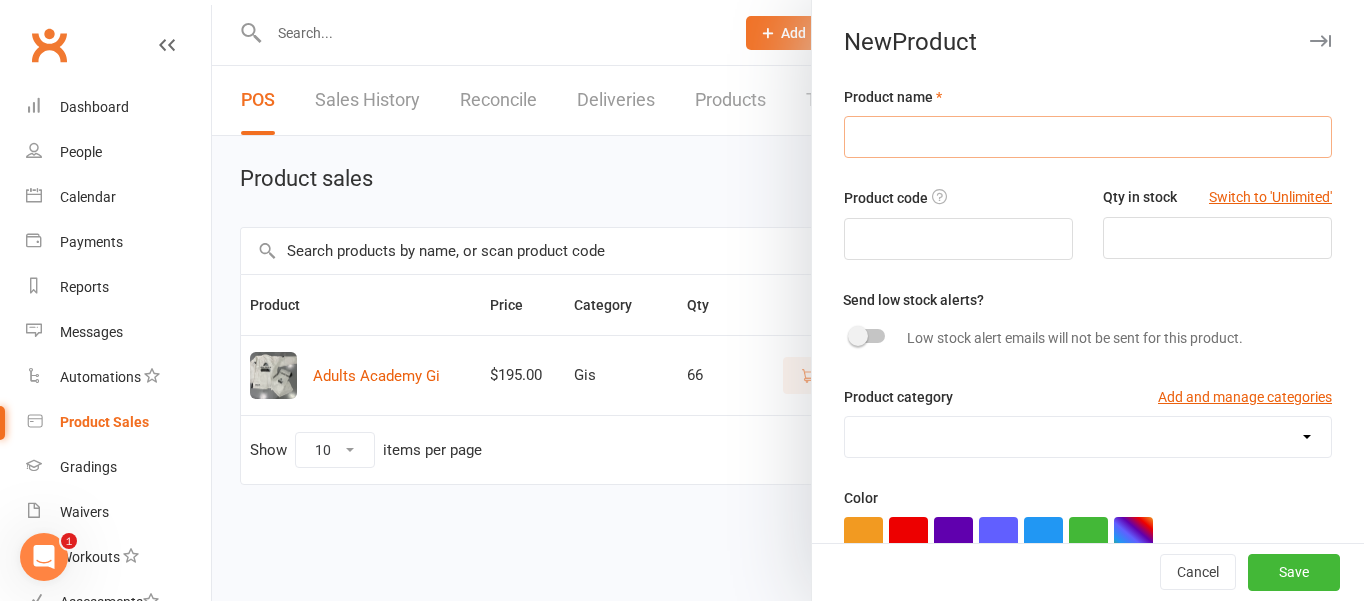 click at bounding box center [1088, 137] 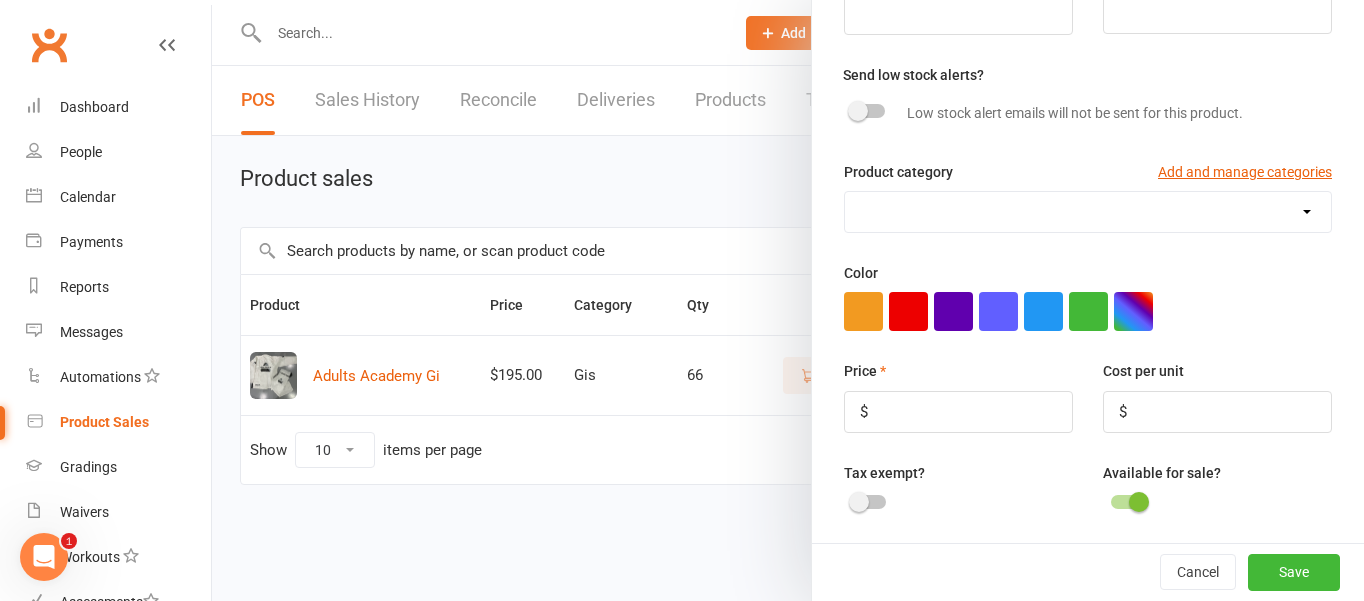 scroll, scrollTop: 0, scrollLeft: 0, axis: both 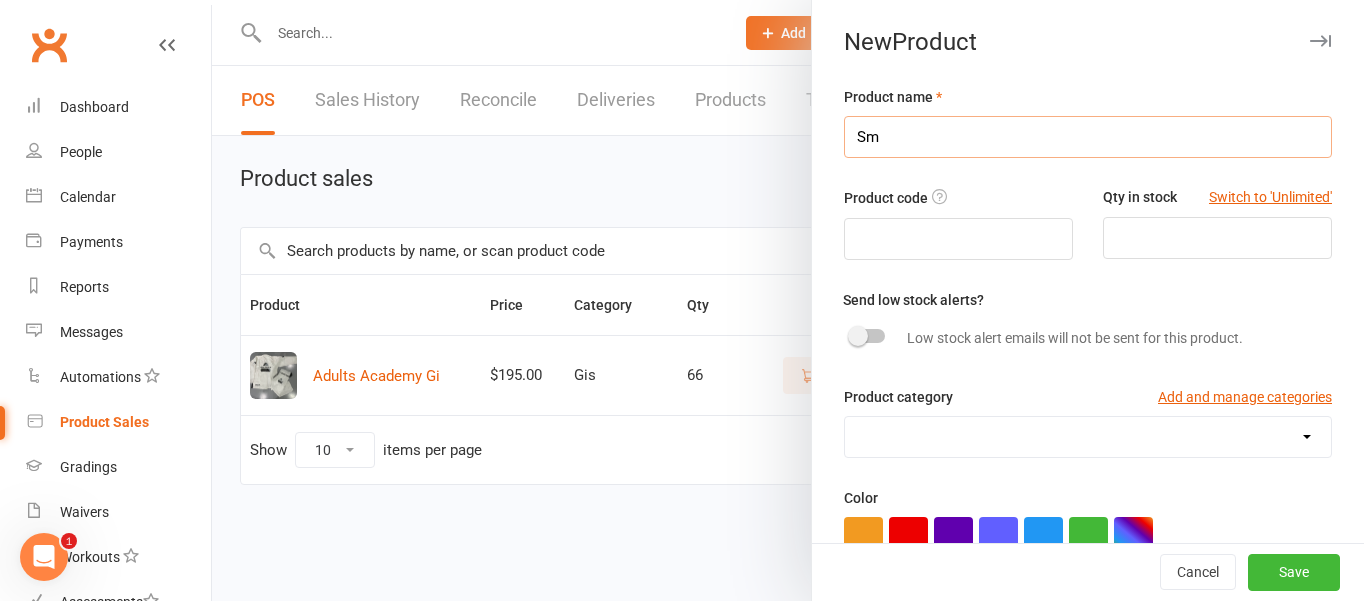 type on "S" 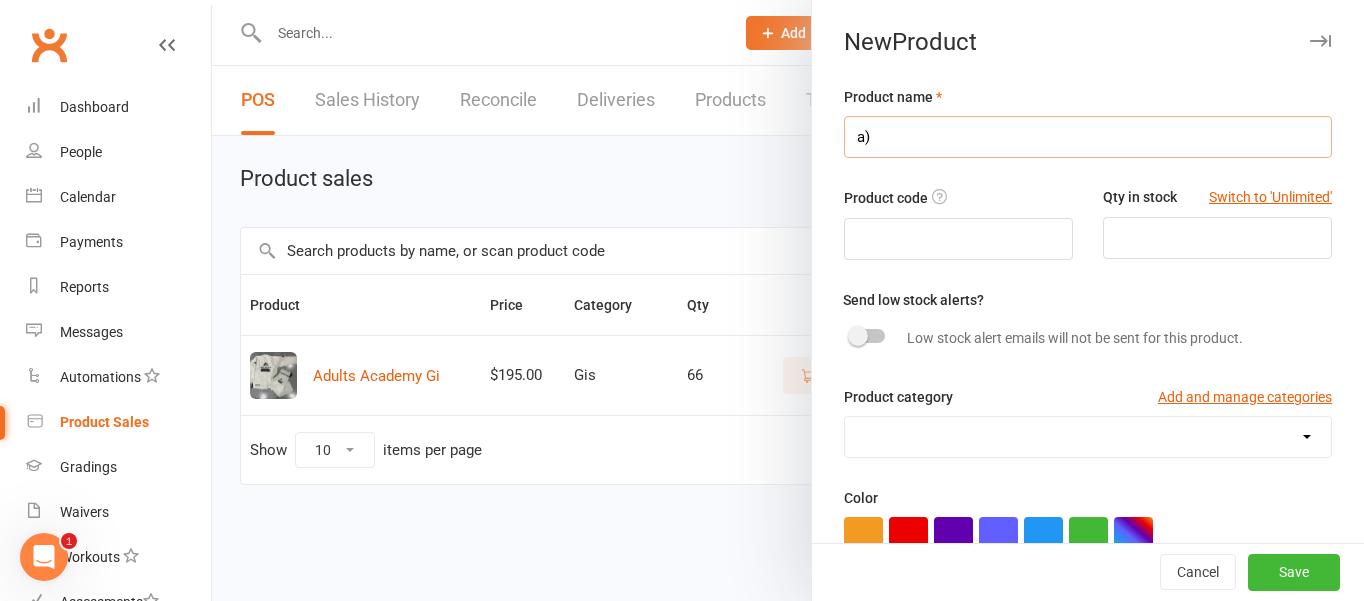 type on "a" 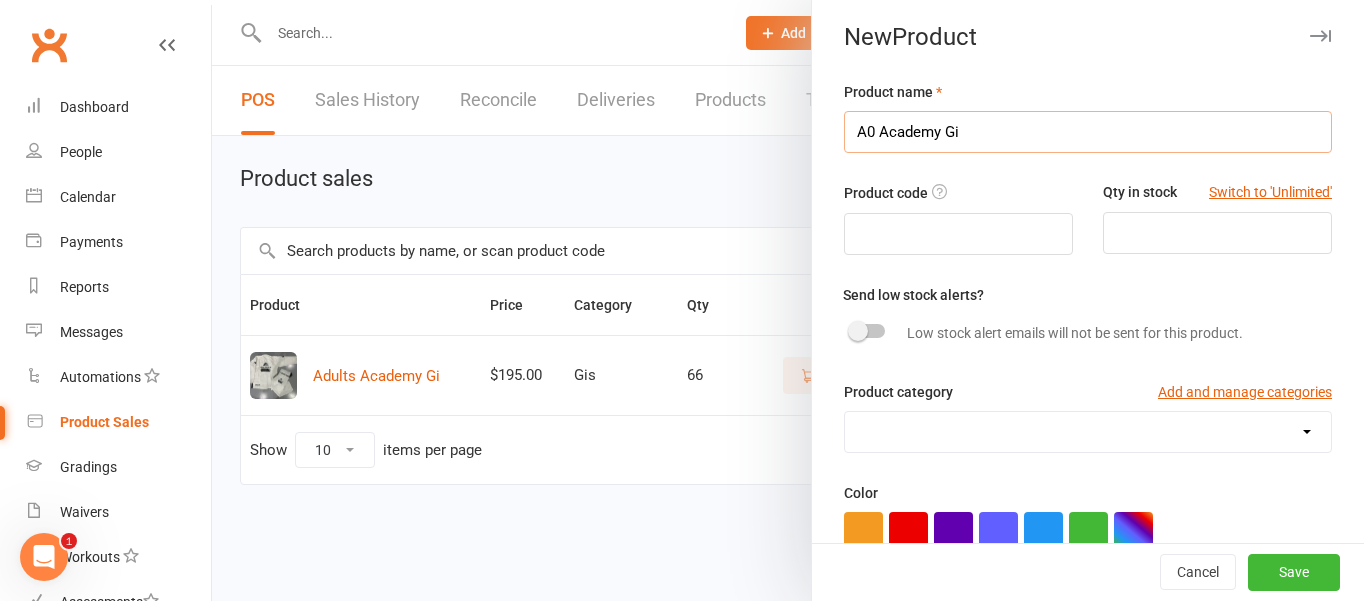 scroll, scrollTop: 0, scrollLeft: 0, axis: both 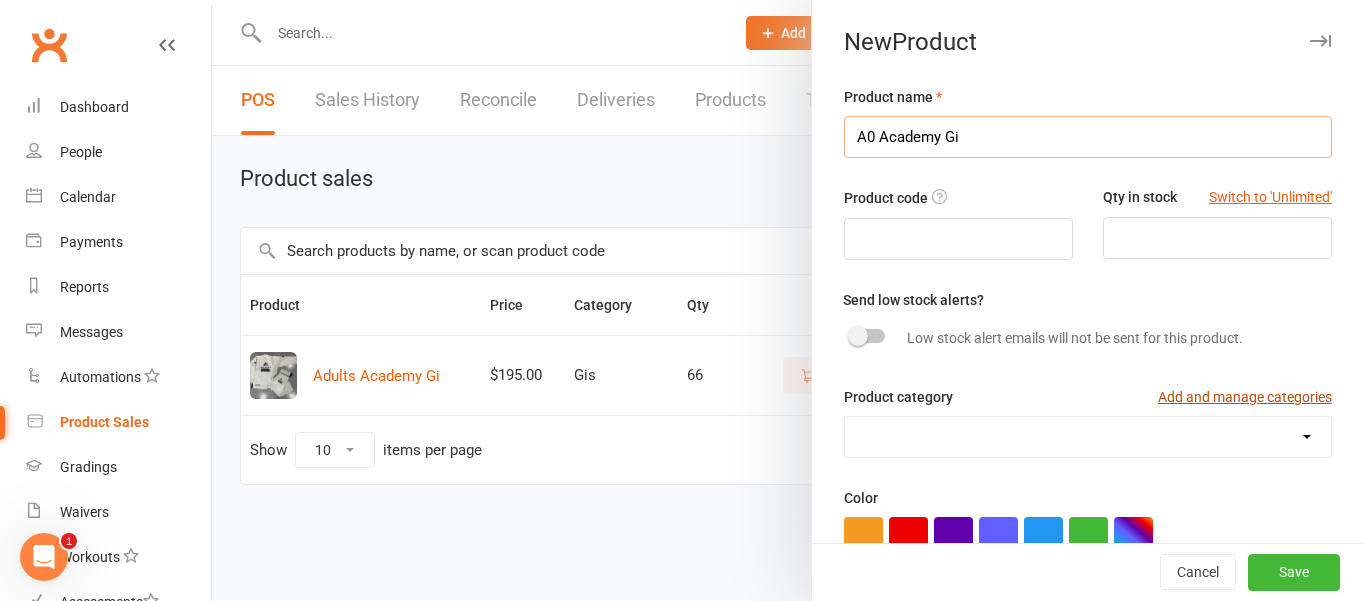 type on "A0 Academy Gi" 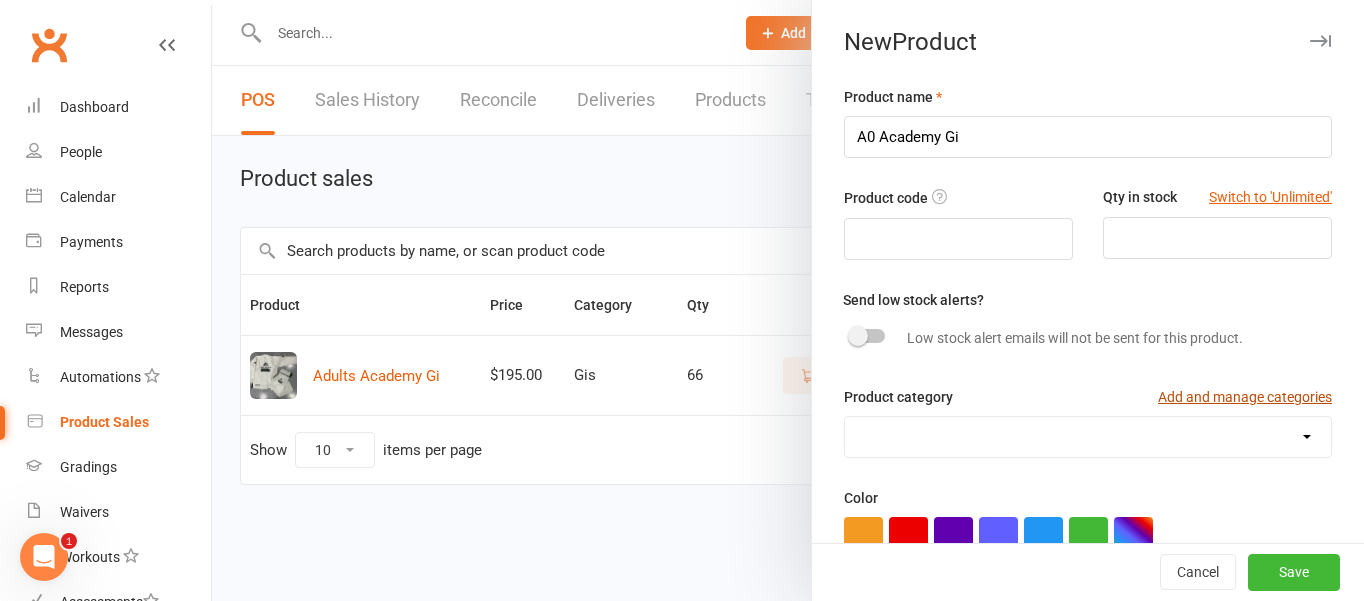 click on "Add and manage categories" at bounding box center [1245, 397] 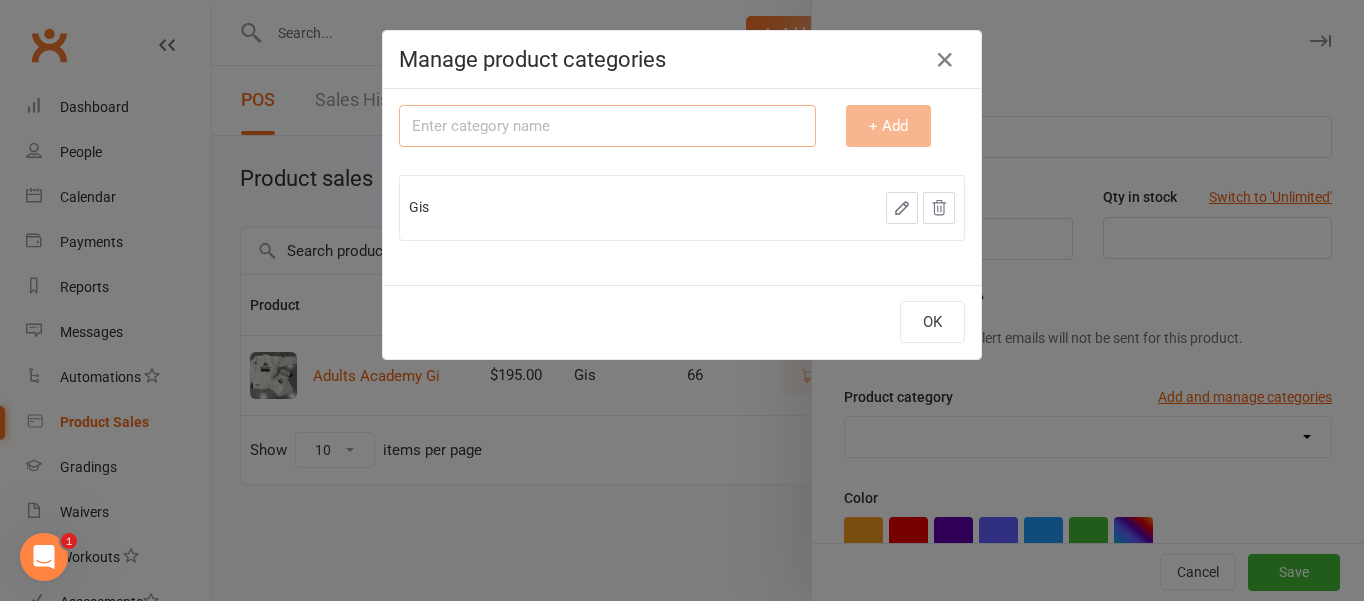 click at bounding box center (607, 126) 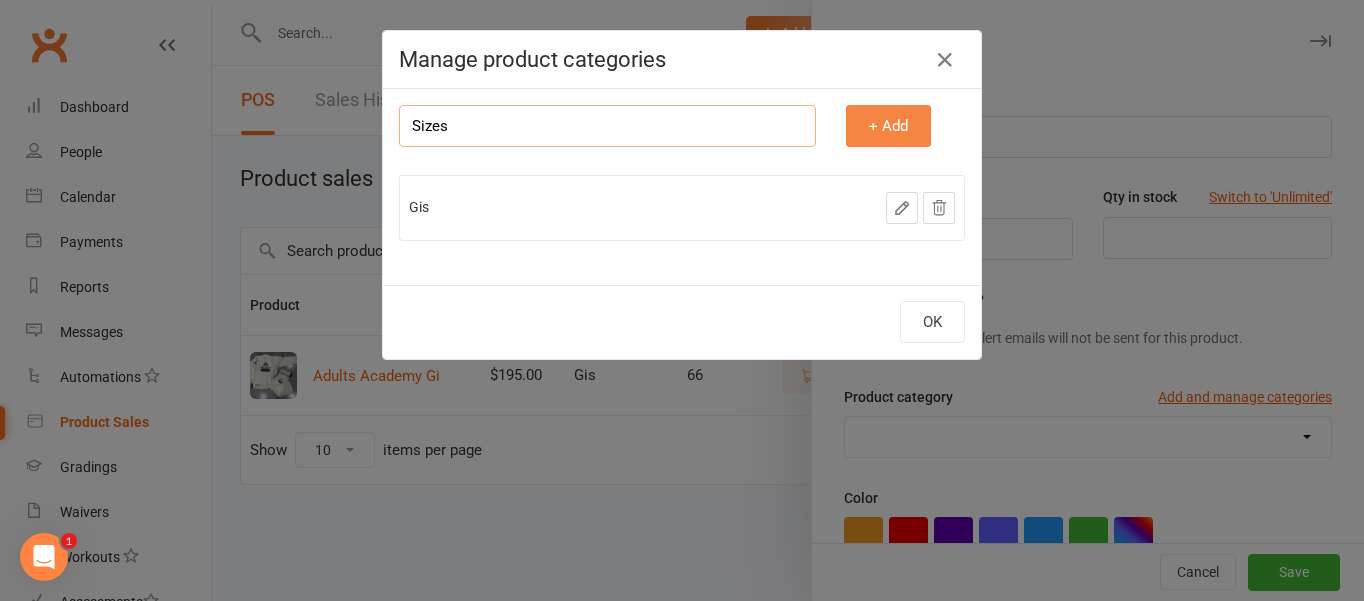 type on "Sizes" 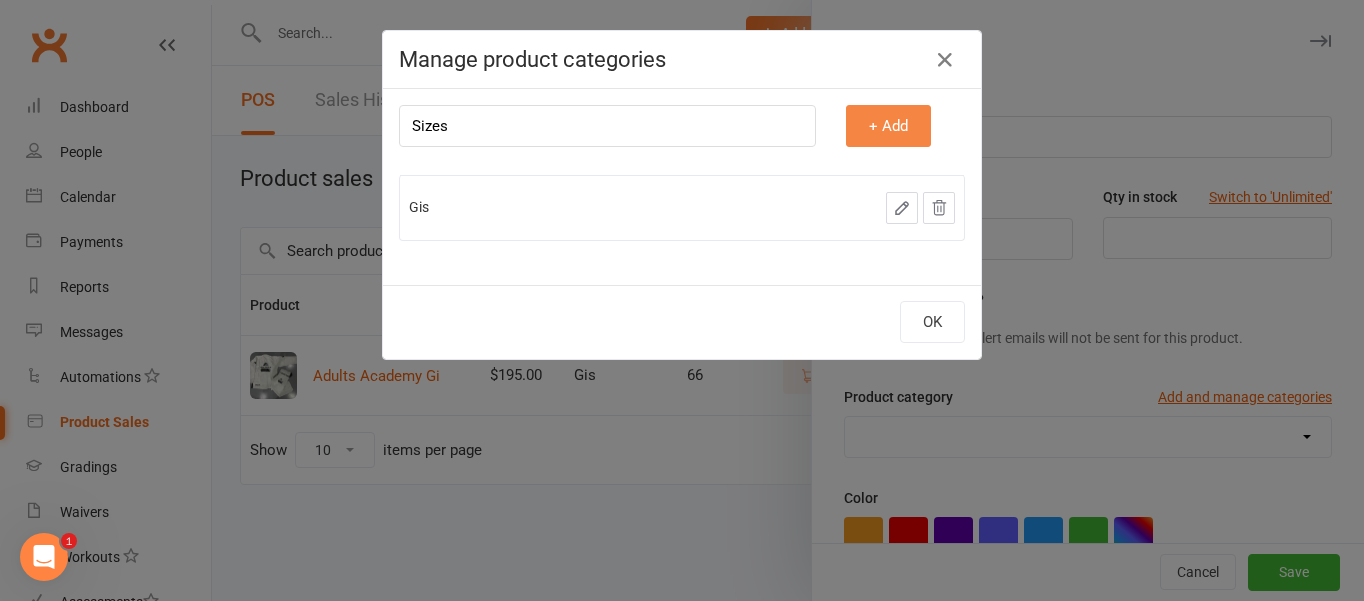 click on "+ Add" at bounding box center (888, 126) 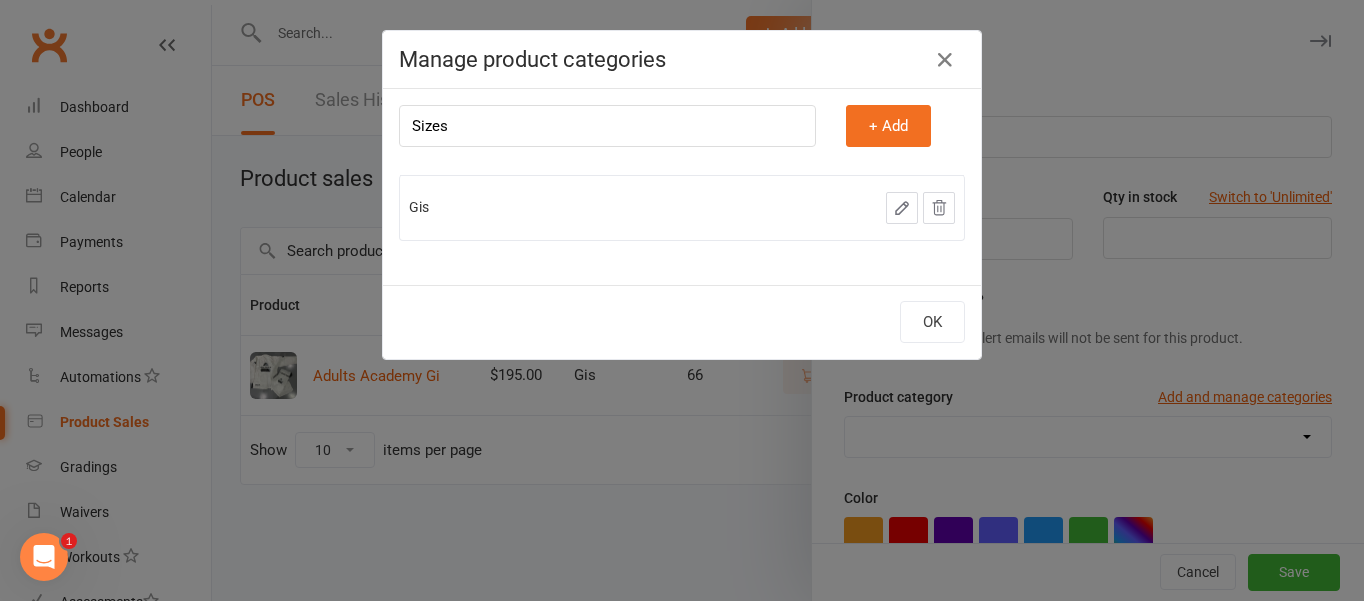 type 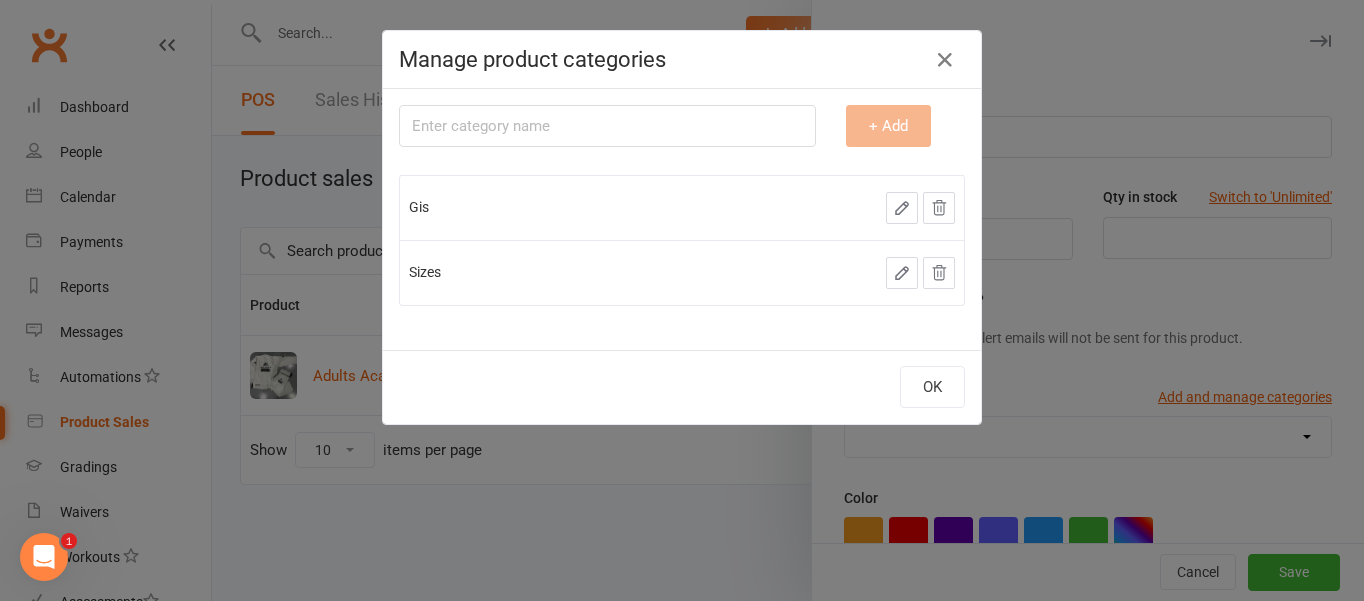 click 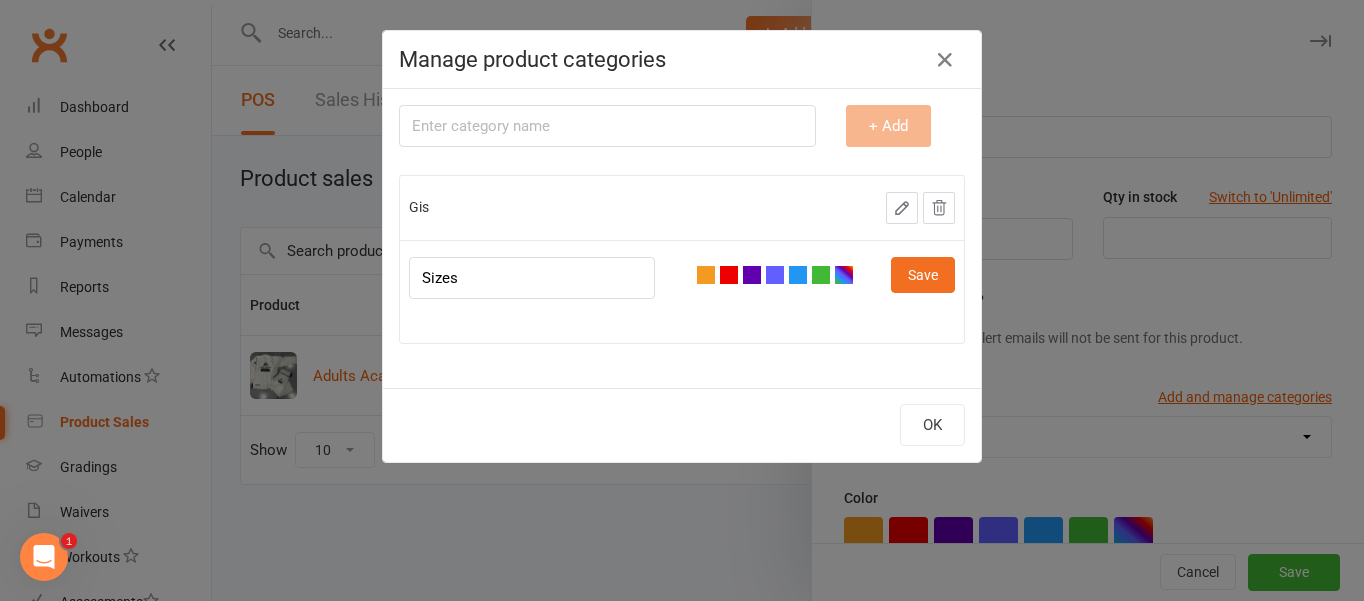 click at bounding box center (765, 291) 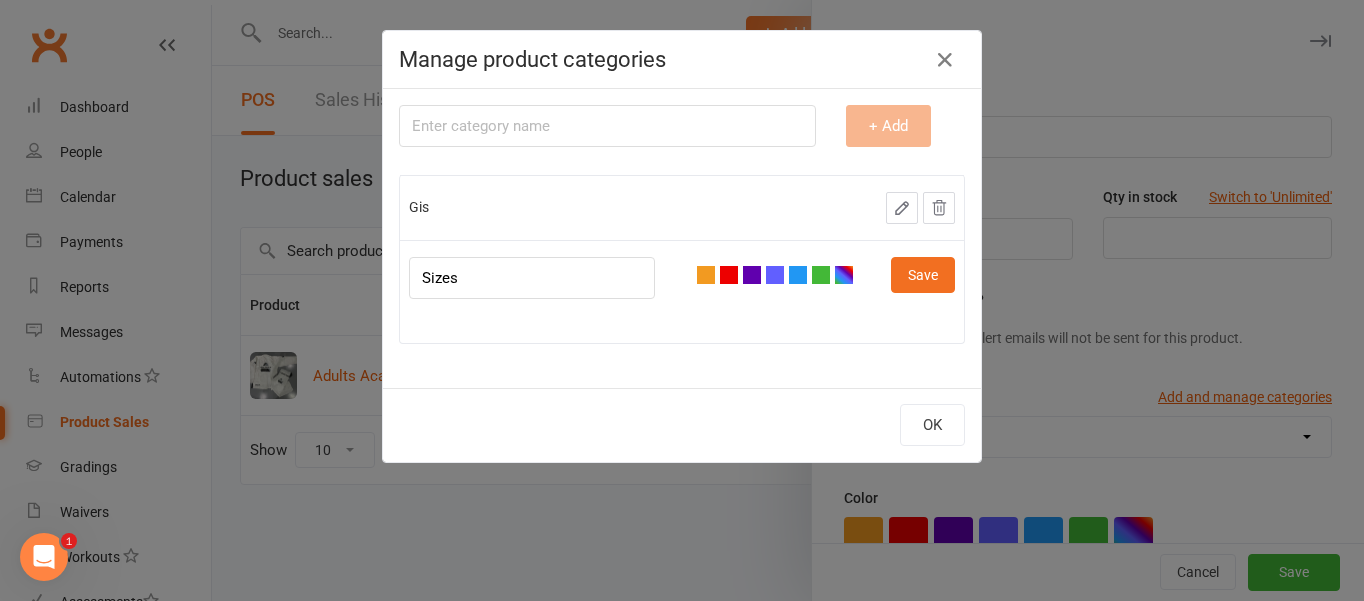 click on "Category name + Add  Gis
Delete this category
Sizes Save" at bounding box center [682, 238] 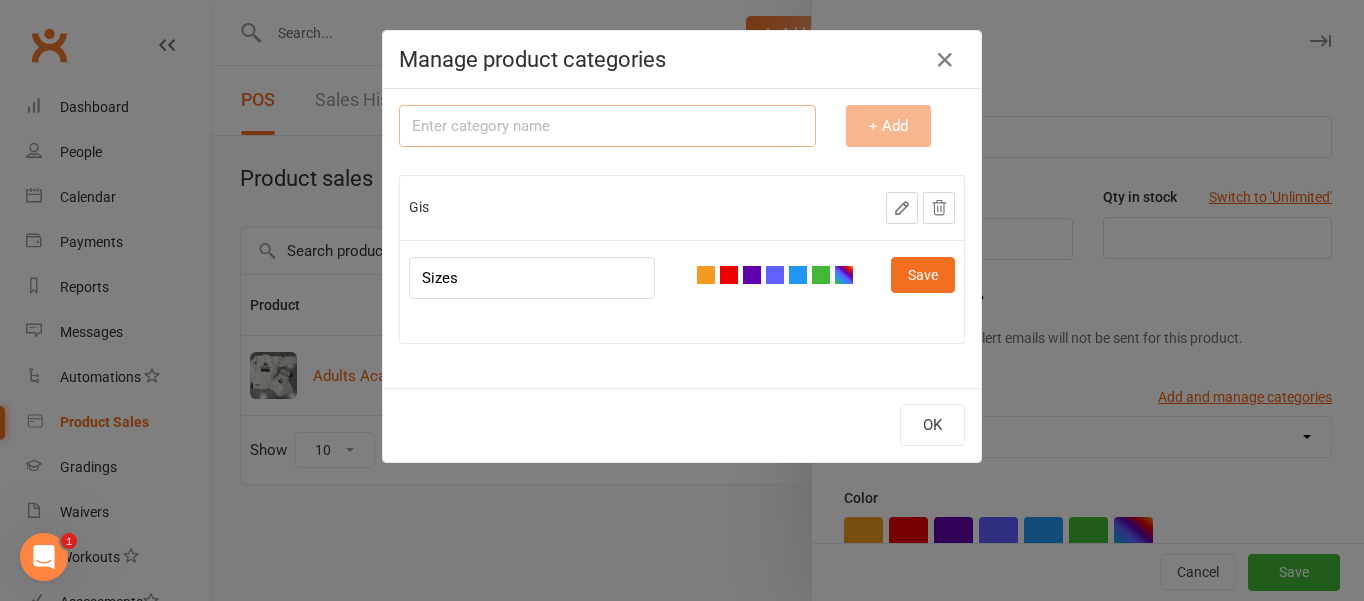 click at bounding box center (607, 126) 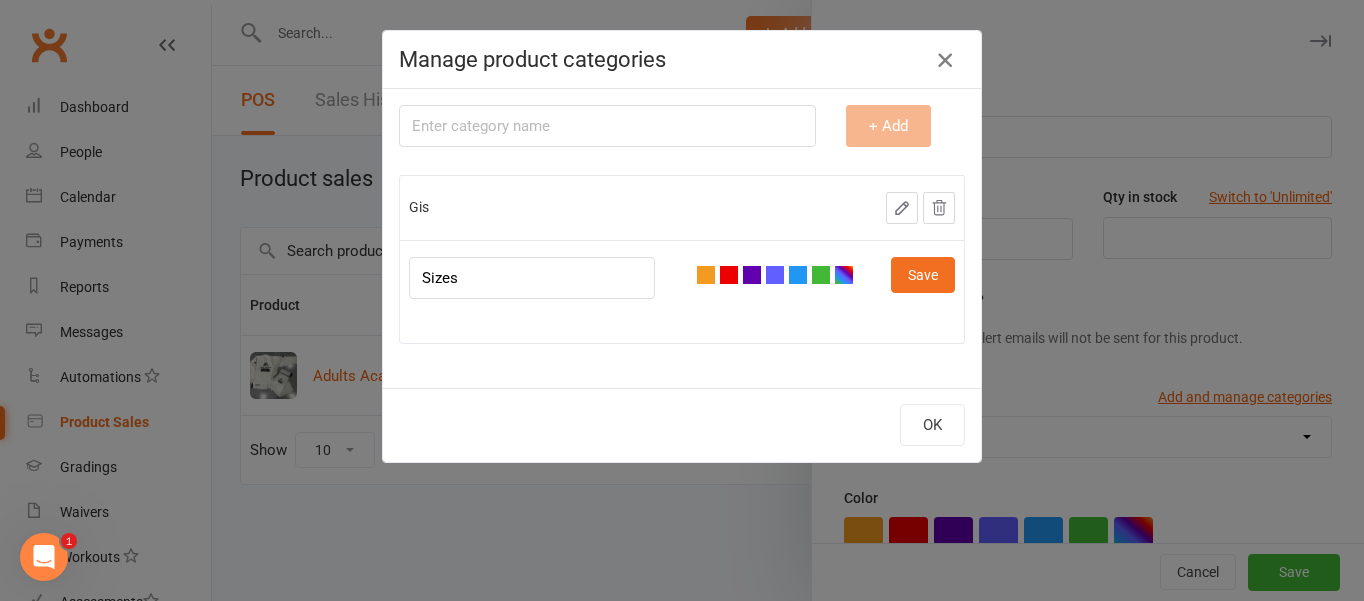 click at bounding box center (945, 60) 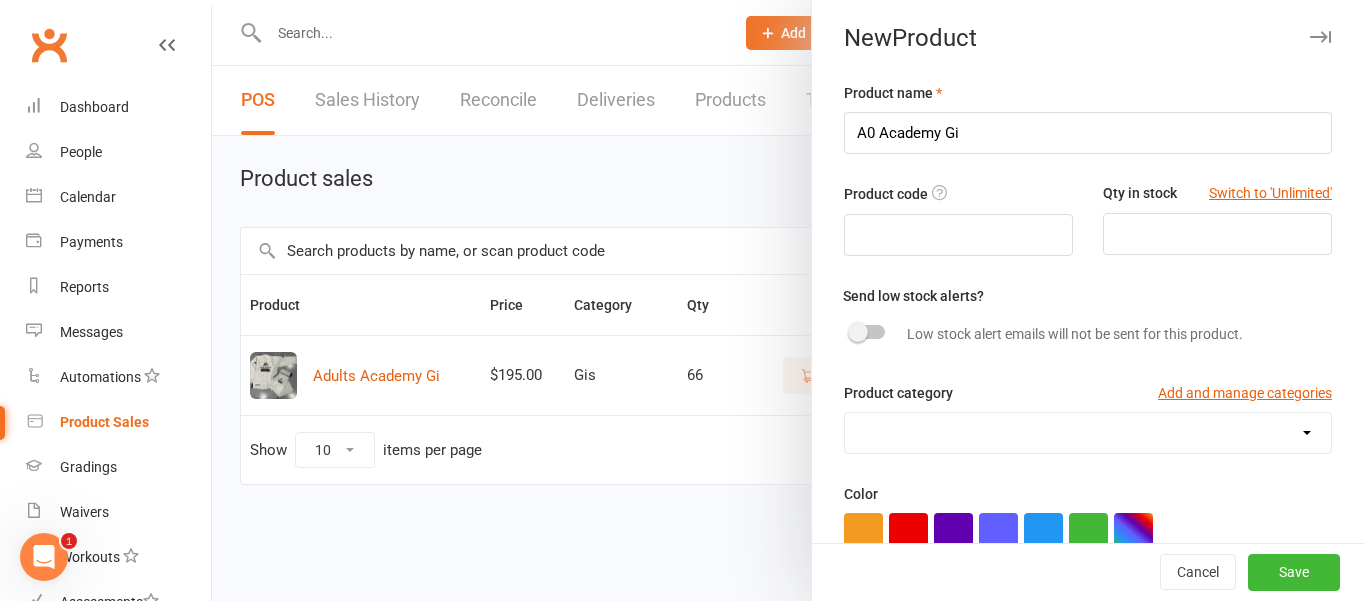 scroll, scrollTop: 0, scrollLeft: 0, axis: both 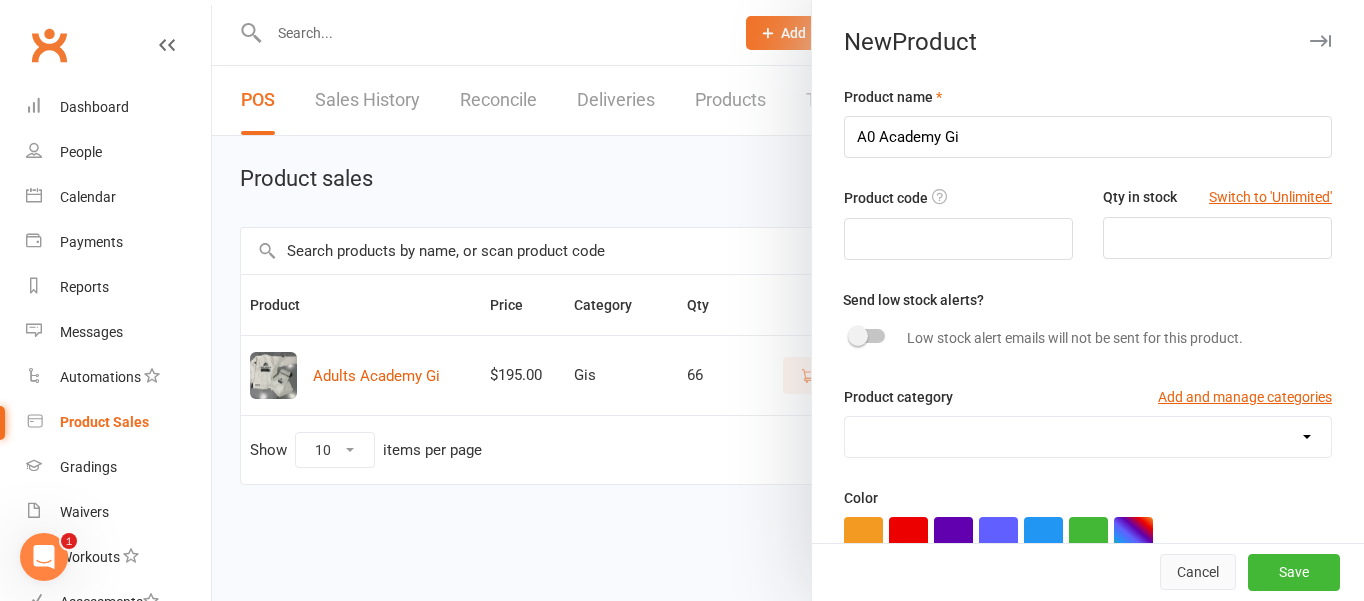 click on "Cancel" at bounding box center (1198, 573) 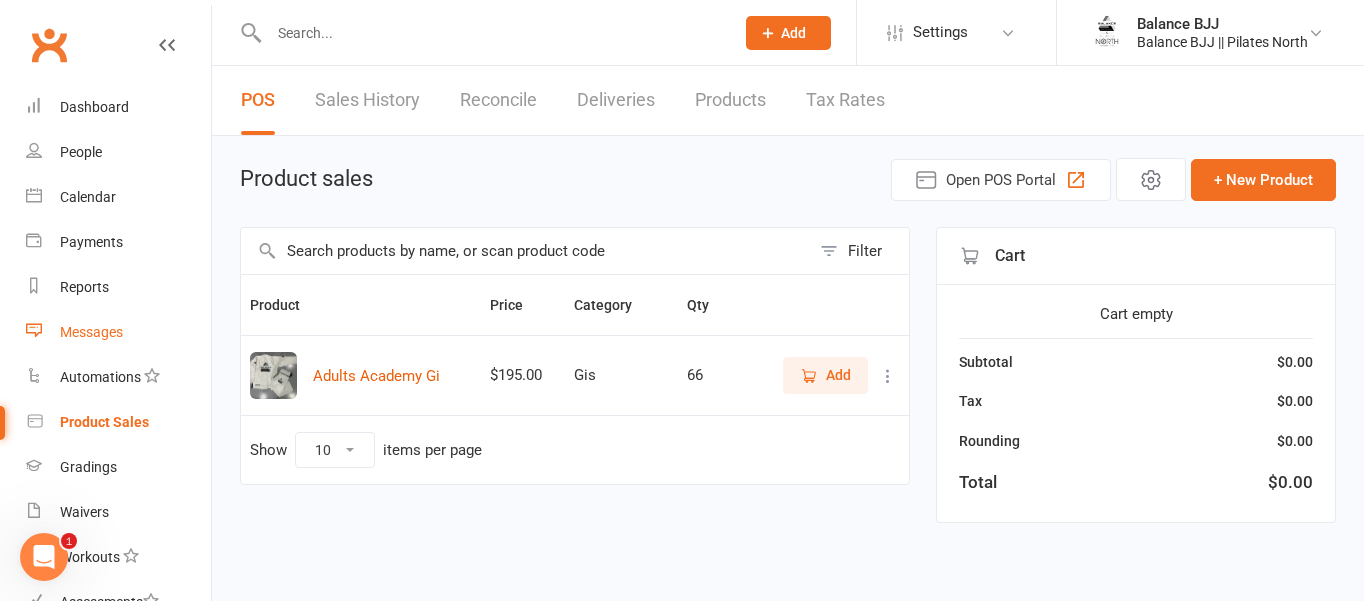 click on "Messages" at bounding box center (91, 332) 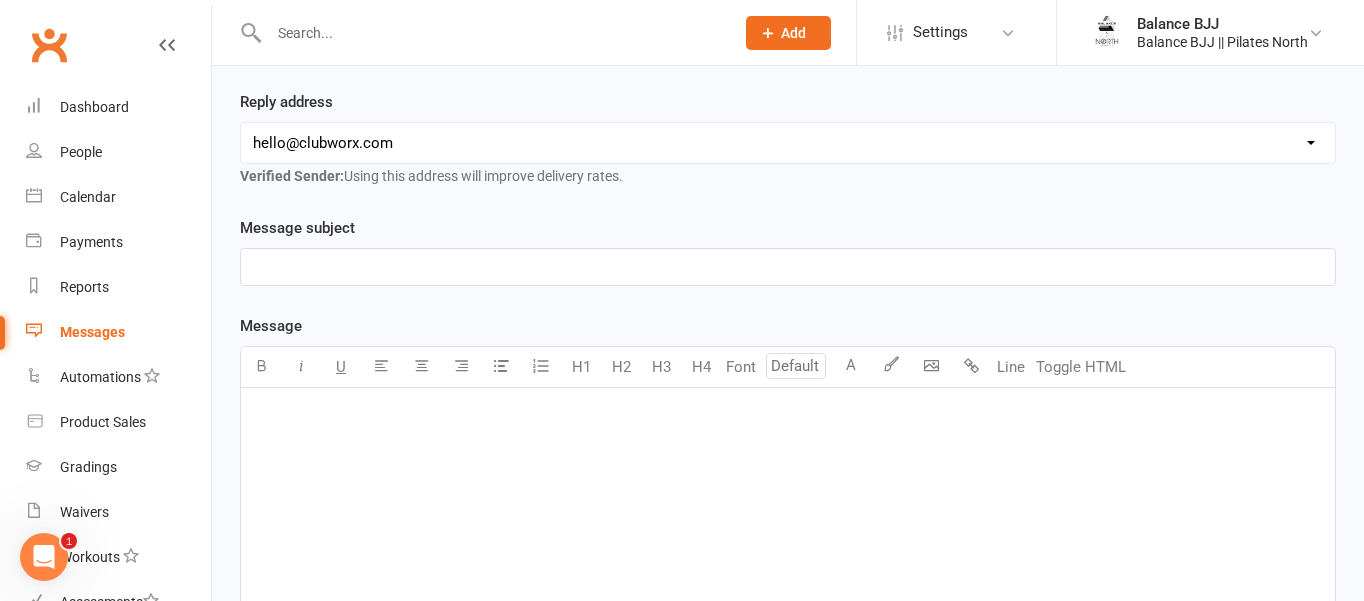 scroll, scrollTop: 0, scrollLeft: 0, axis: both 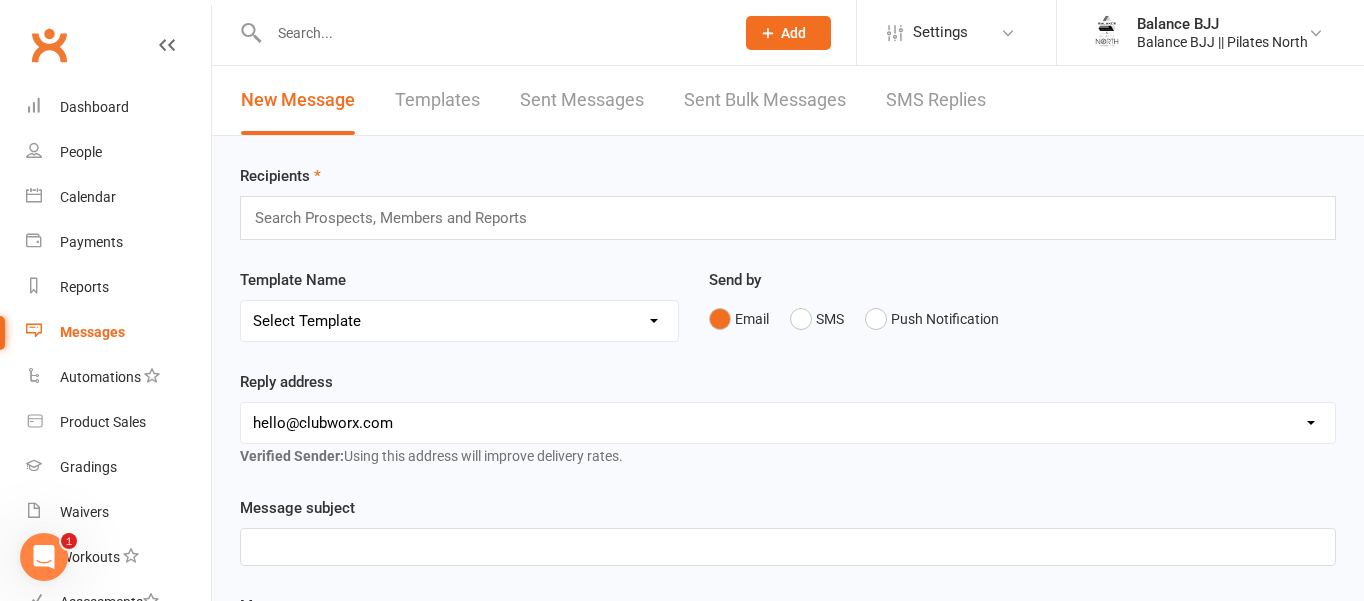 click on "Sent Bulk Messages" at bounding box center [765, 100] 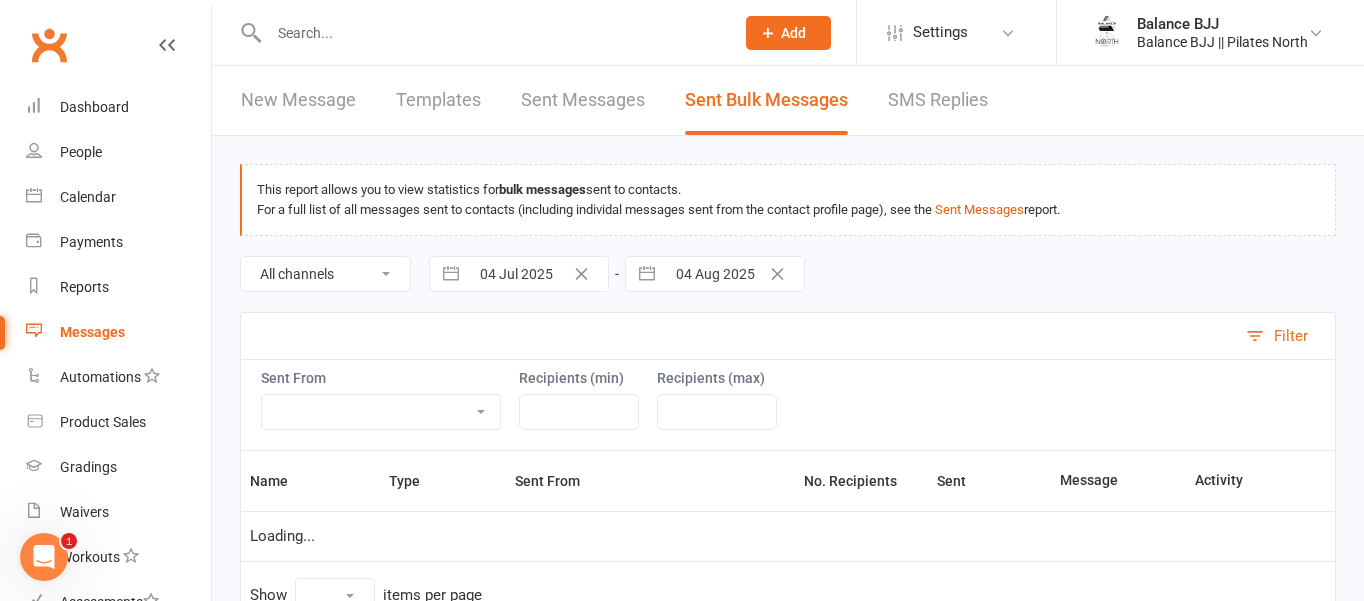 select on "10" 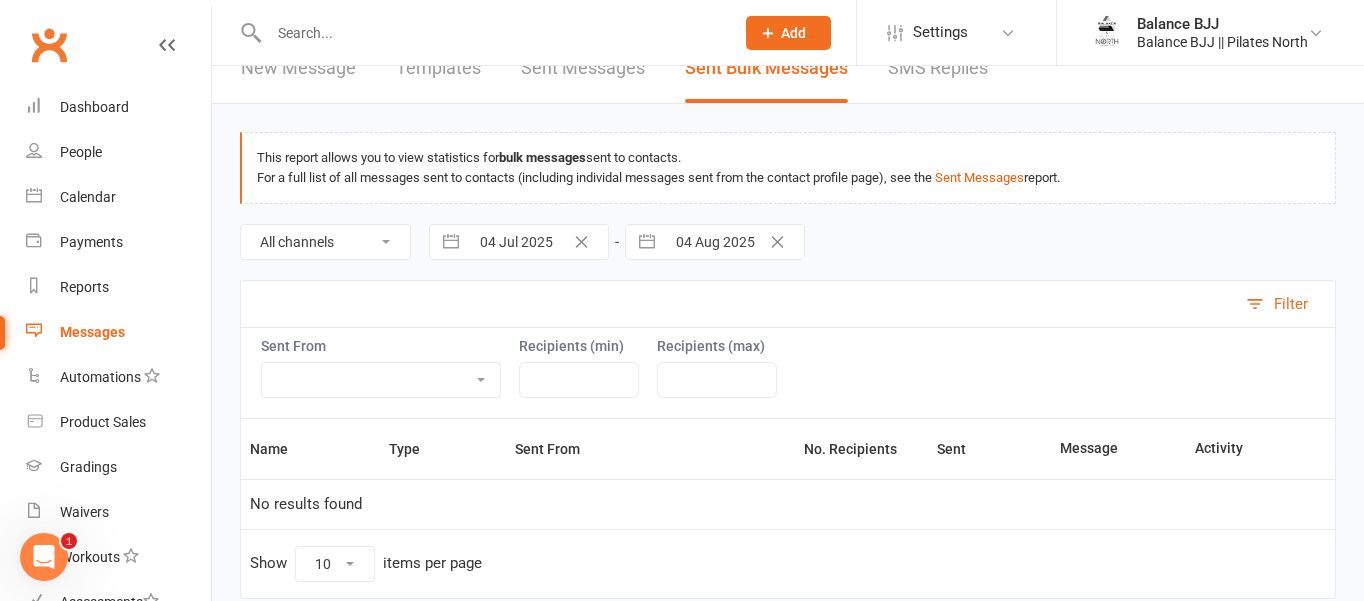 scroll, scrollTop: 0, scrollLeft: 0, axis: both 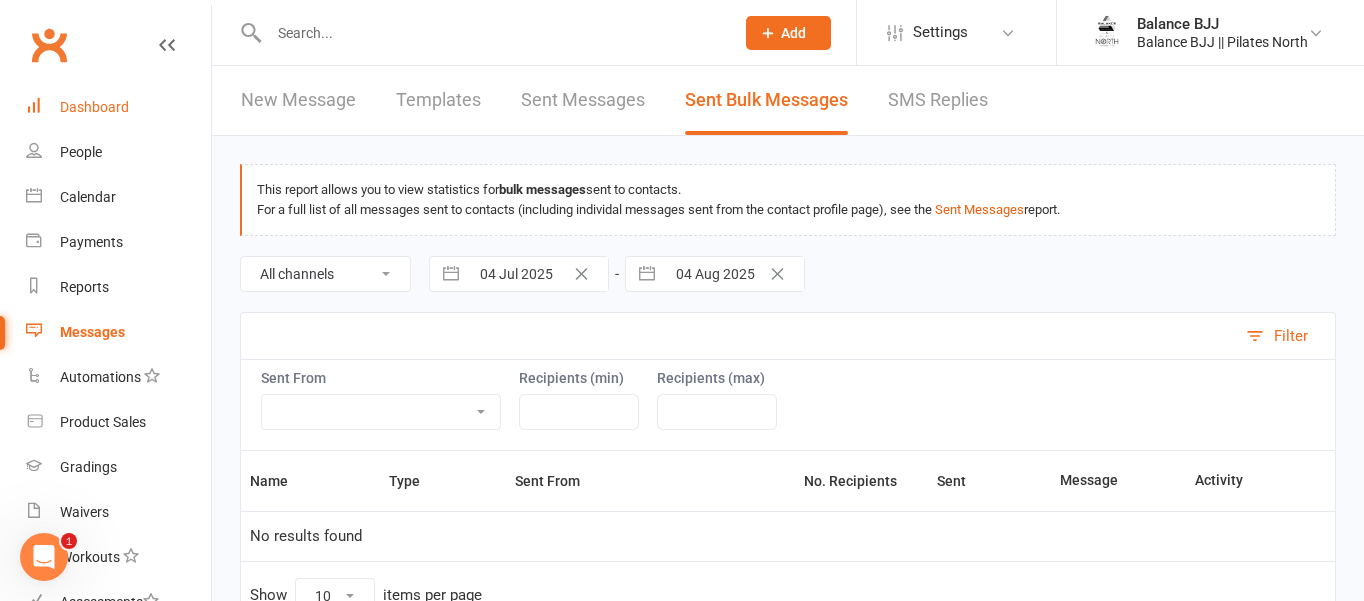 click on "Dashboard" at bounding box center (94, 107) 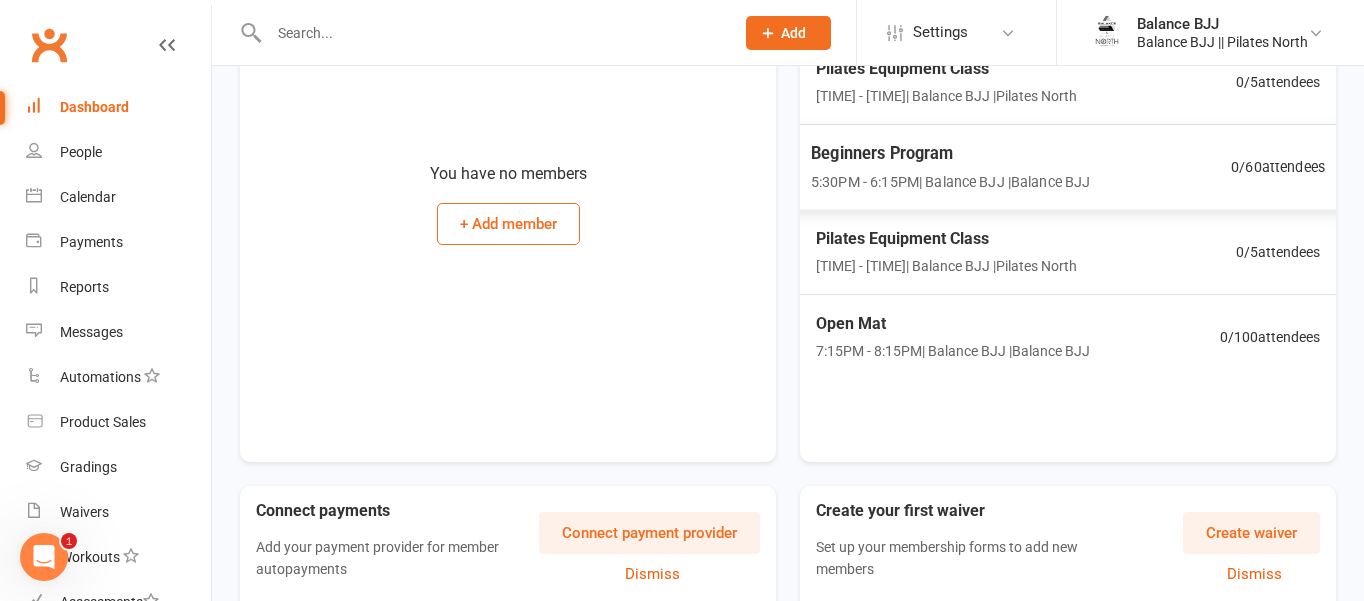 scroll, scrollTop: 736, scrollLeft: 0, axis: vertical 